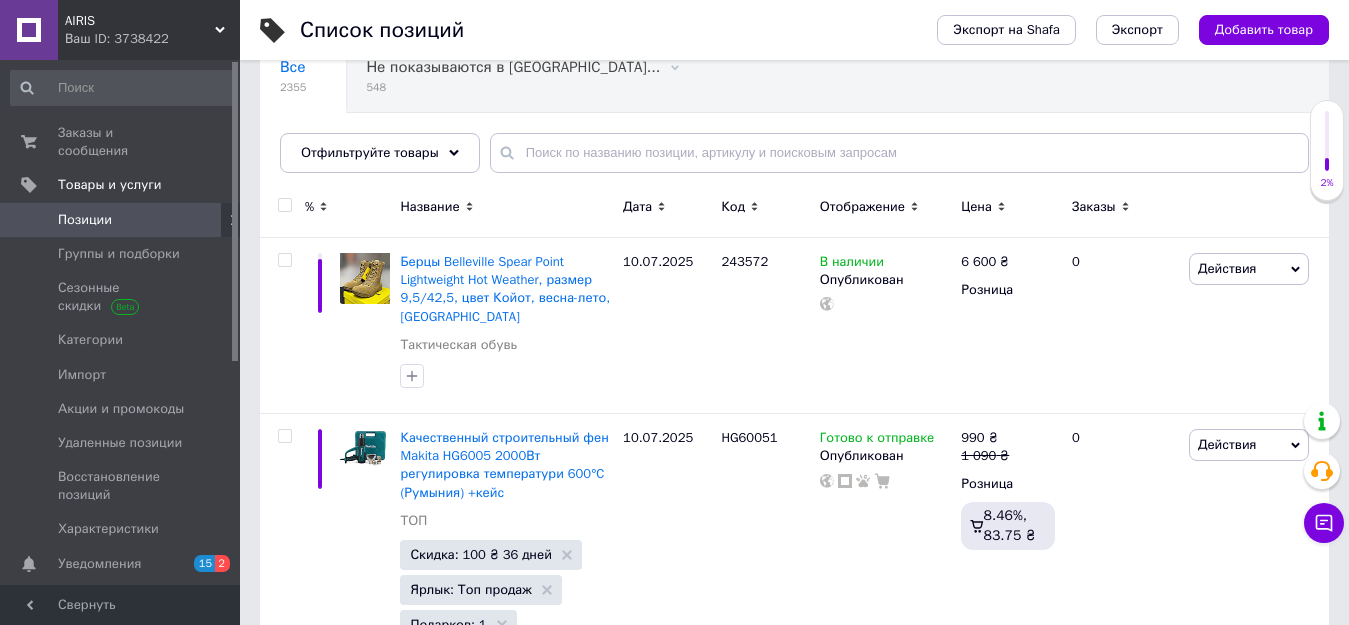 scroll, scrollTop: 200, scrollLeft: 0, axis: vertical 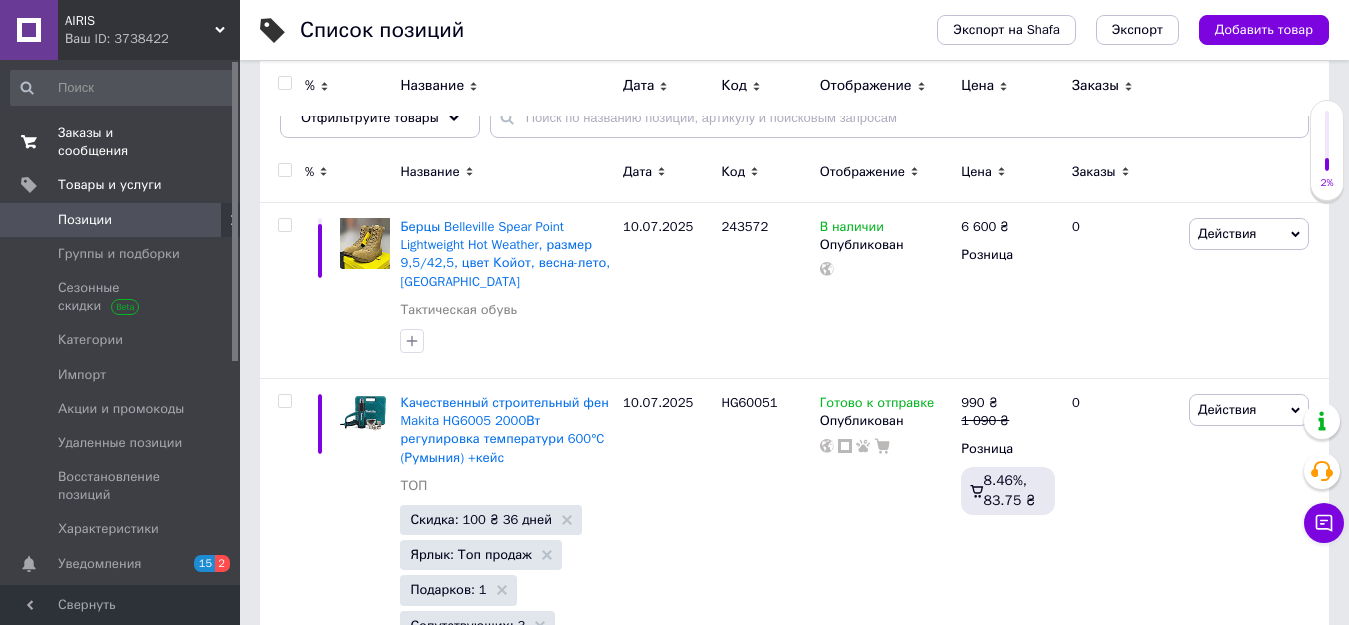click on "Заказы и сообщения" at bounding box center (121, 142) 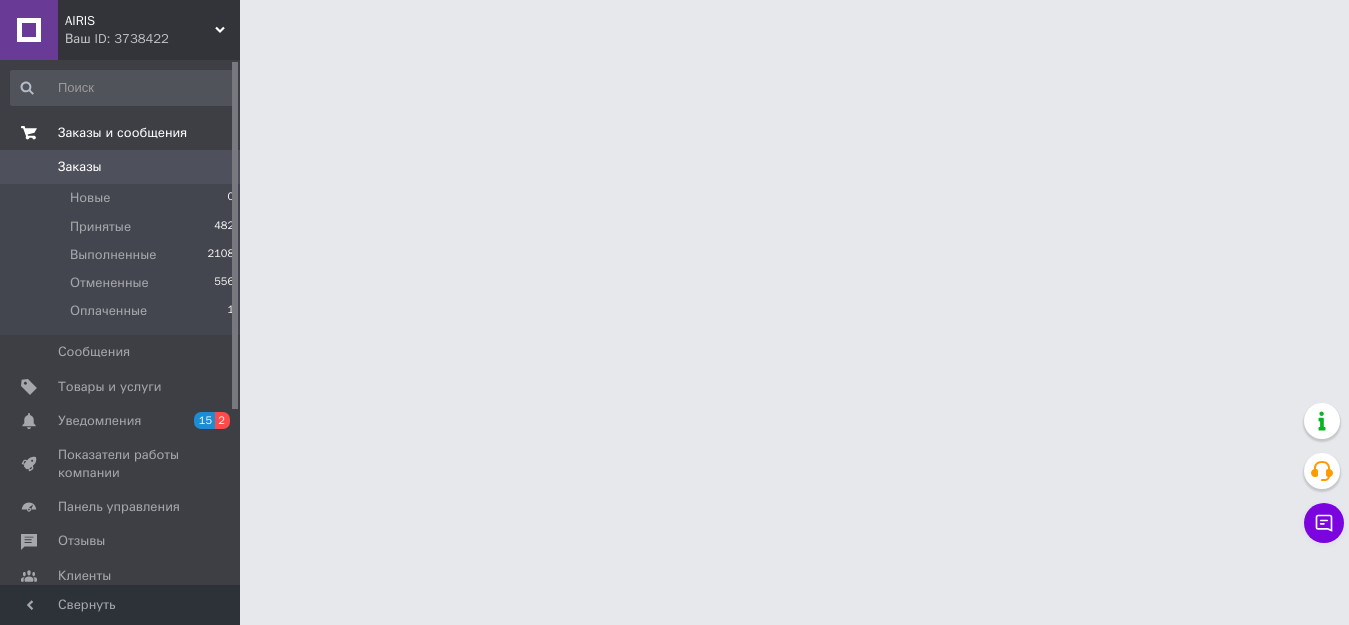 scroll, scrollTop: 0, scrollLeft: 0, axis: both 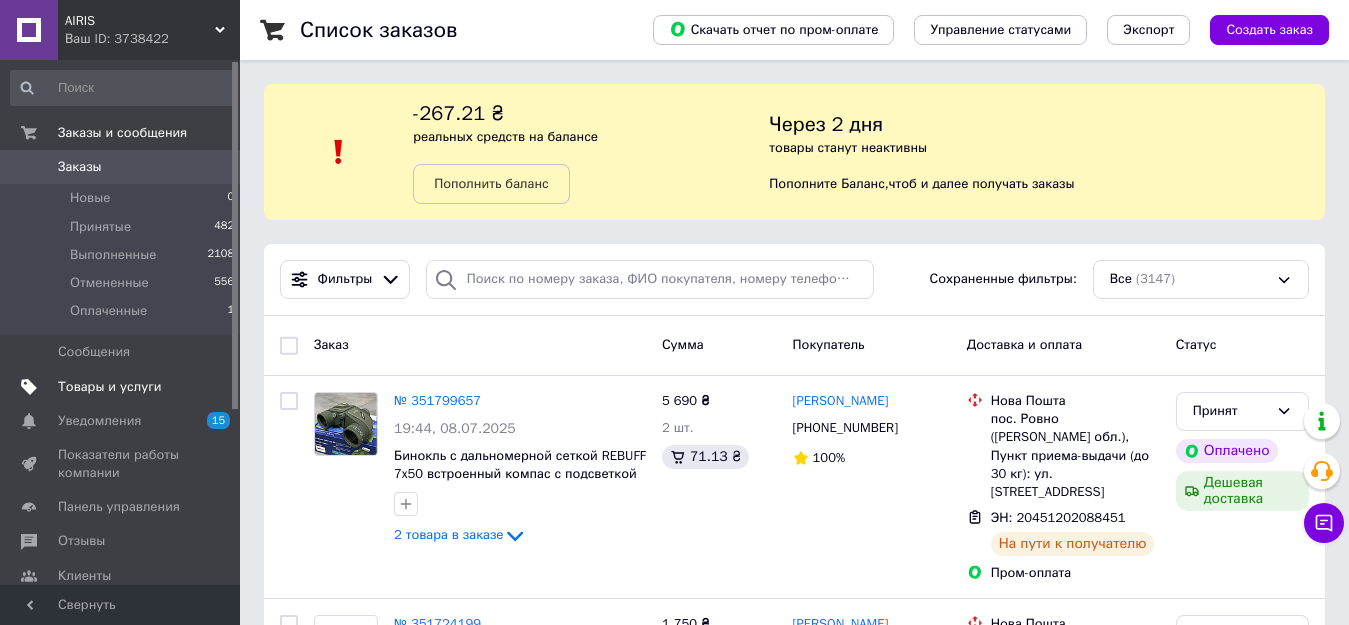 click on "Товары и услуги" at bounding box center [123, 387] 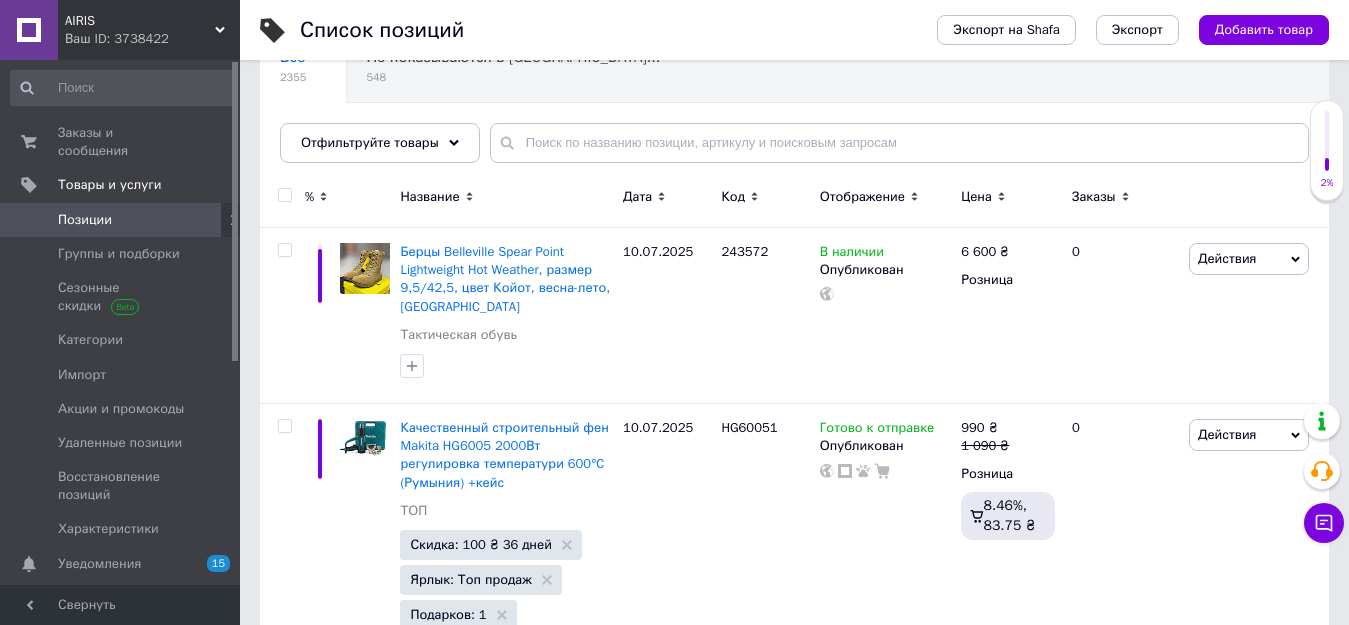 scroll, scrollTop: 200, scrollLeft: 0, axis: vertical 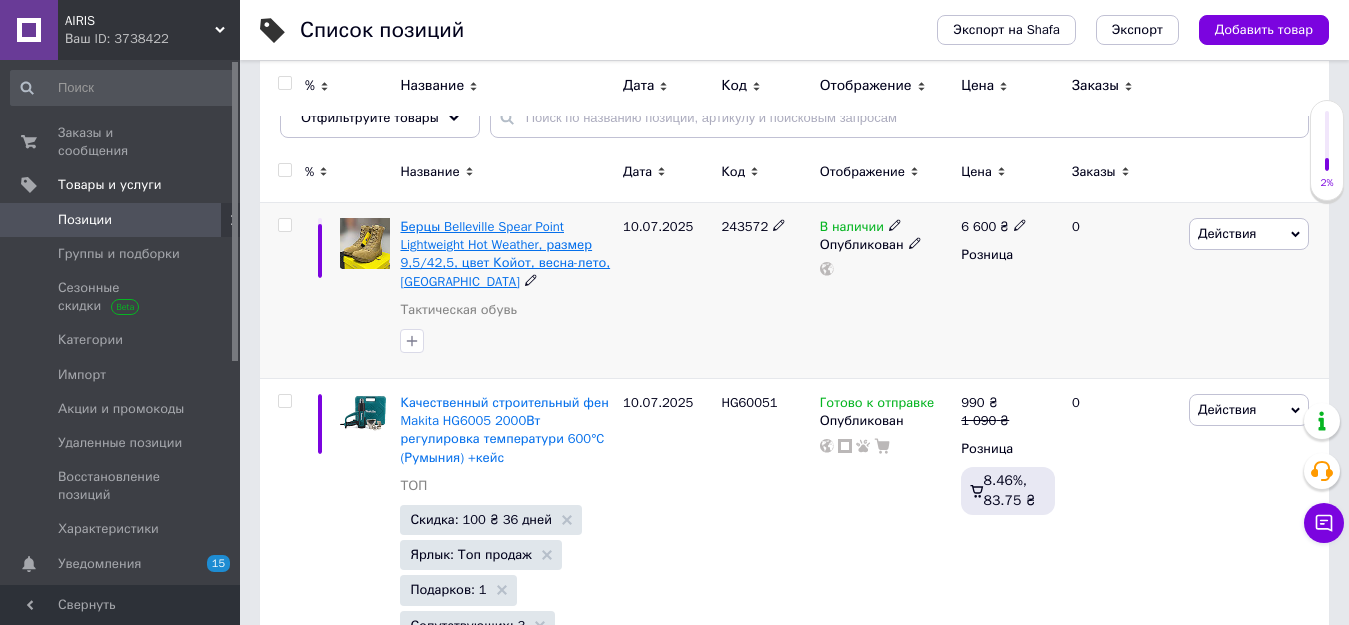 click on "Берцы Belleville Spear Point Lightweight Hot Weather, размер 9,5/42,5, цвет Койот, весна-лето, США" at bounding box center (505, 254) 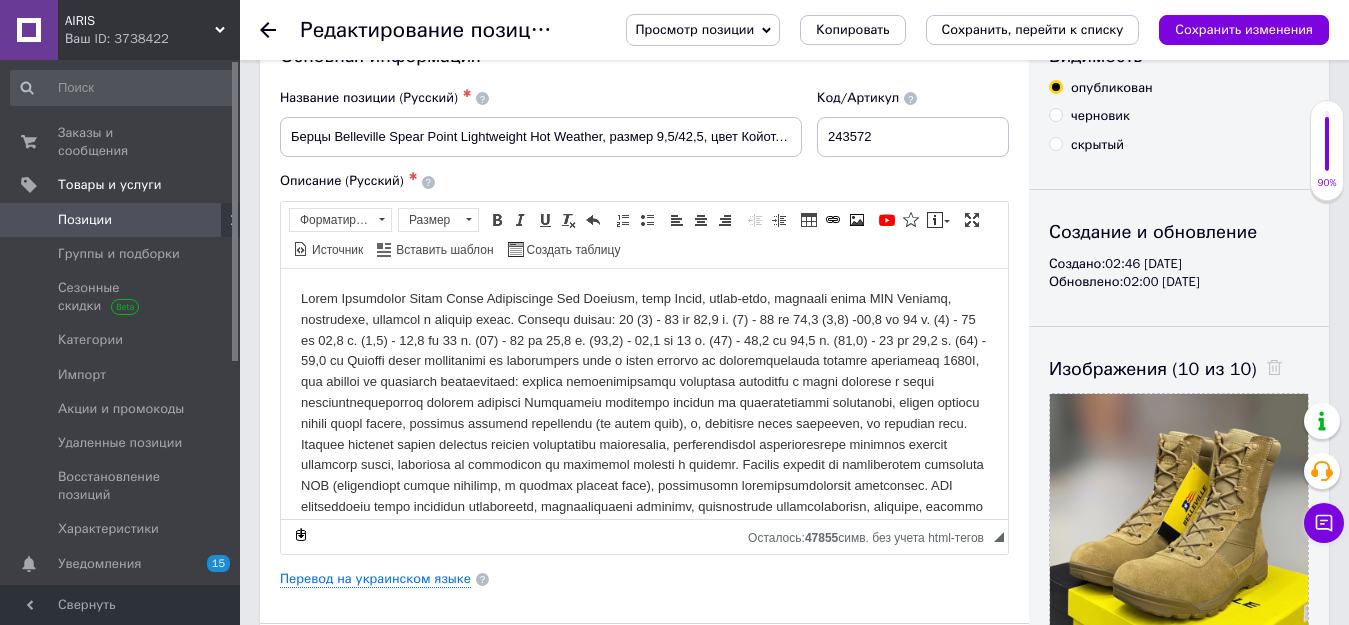 scroll, scrollTop: 100, scrollLeft: 0, axis: vertical 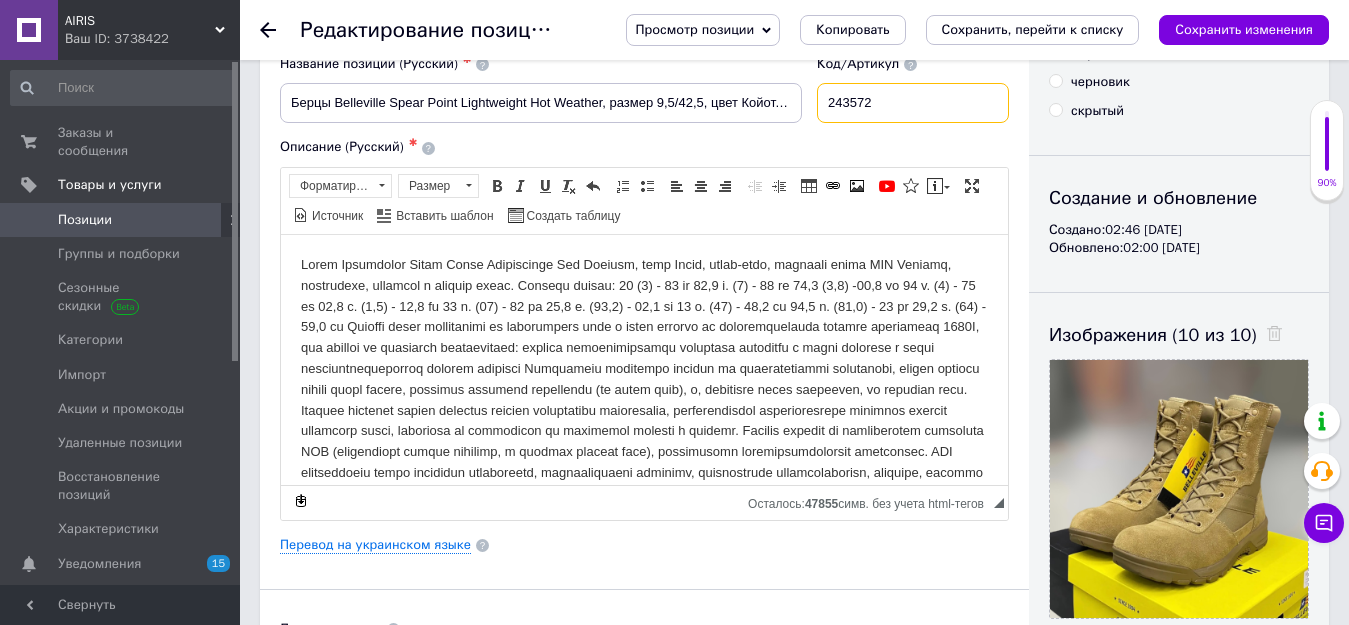 drag, startPoint x: 837, startPoint y: 103, endPoint x: 880, endPoint y: 103, distance: 43 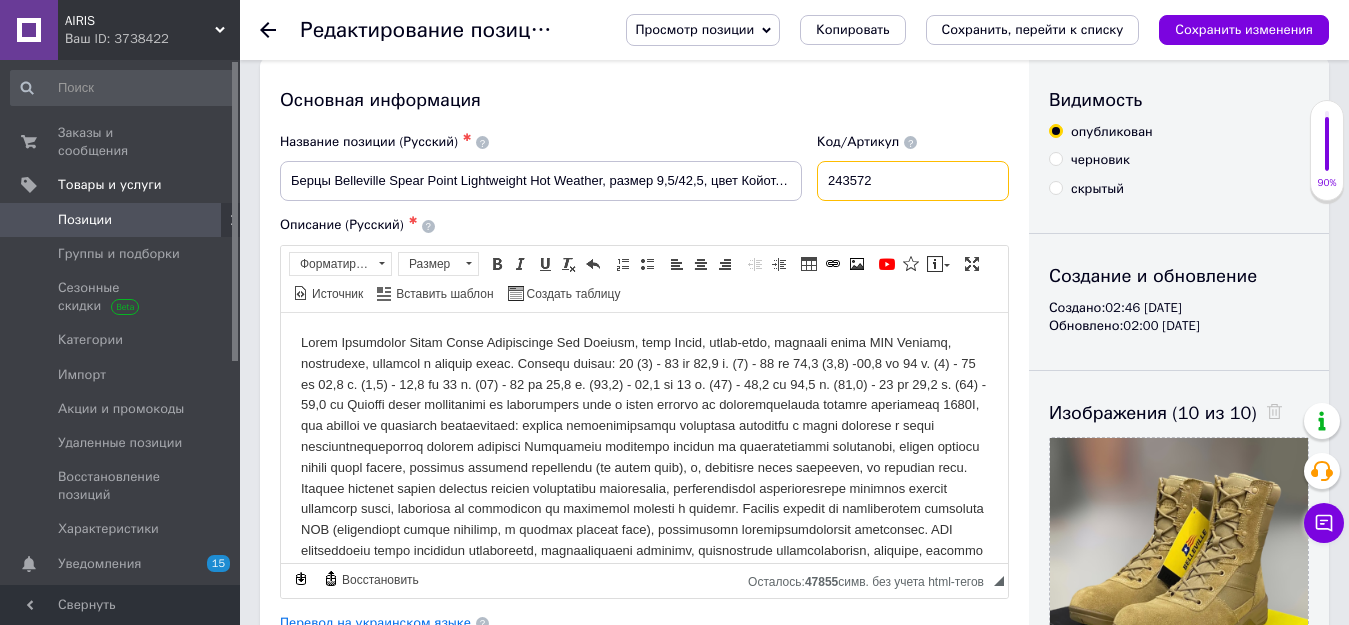 scroll, scrollTop: 0, scrollLeft: 0, axis: both 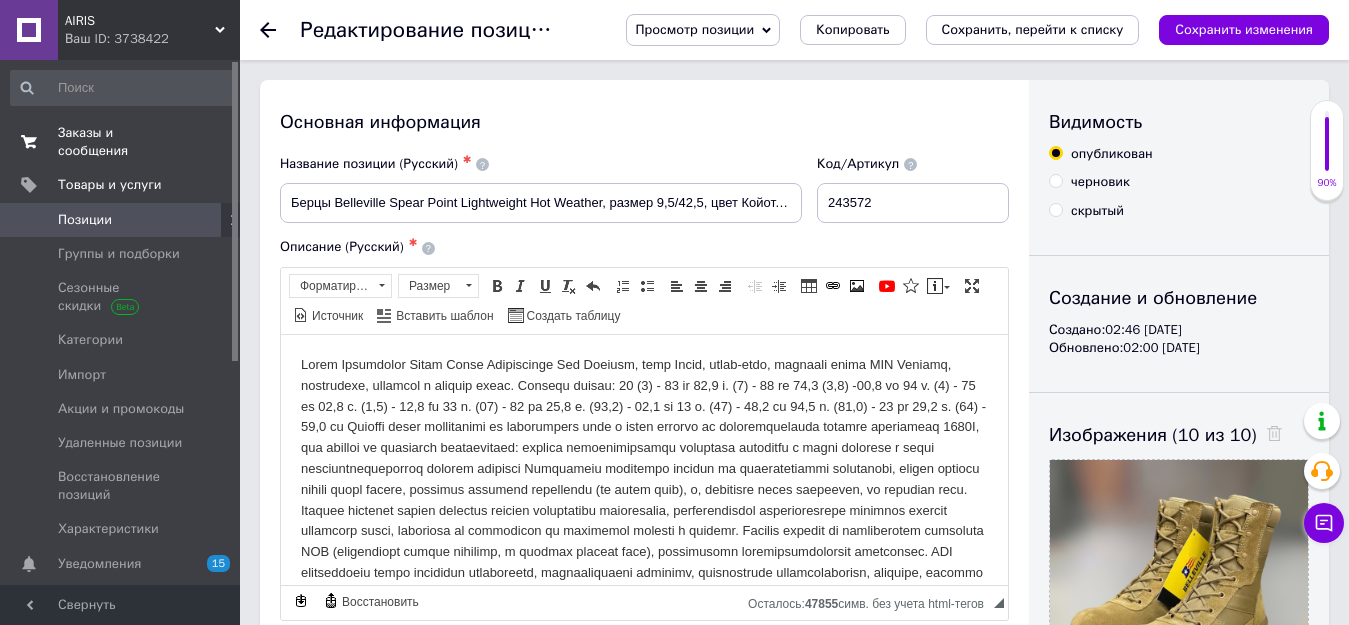 click on "Заказы и сообщения" at bounding box center [121, 142] 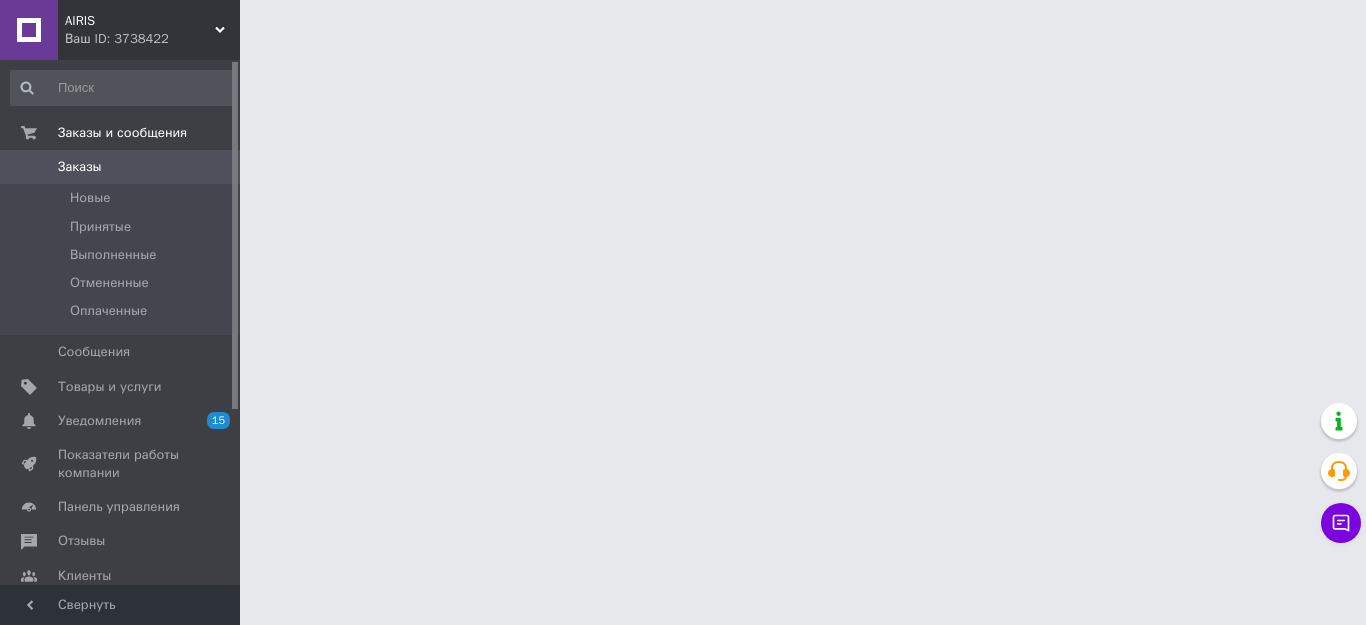 scroll, scrollTop: 0, scrollLeft: 0, axis: both 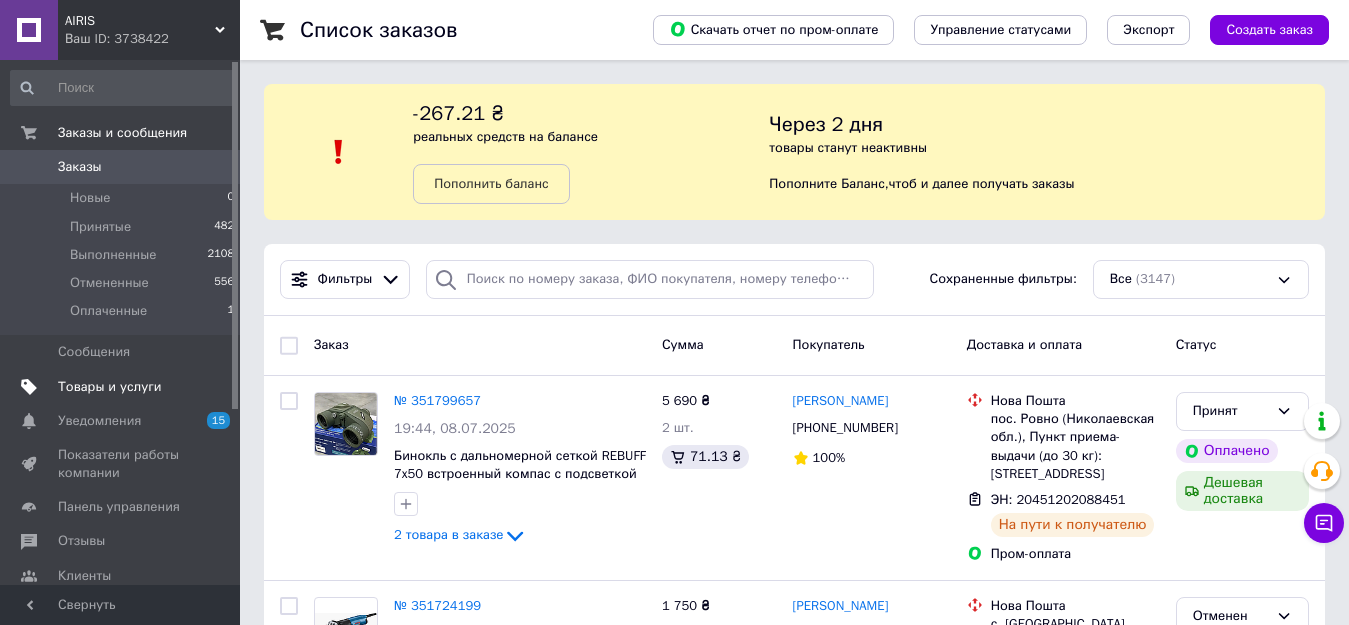 click on "Товары и услуги" at bounding box center (110, 387) 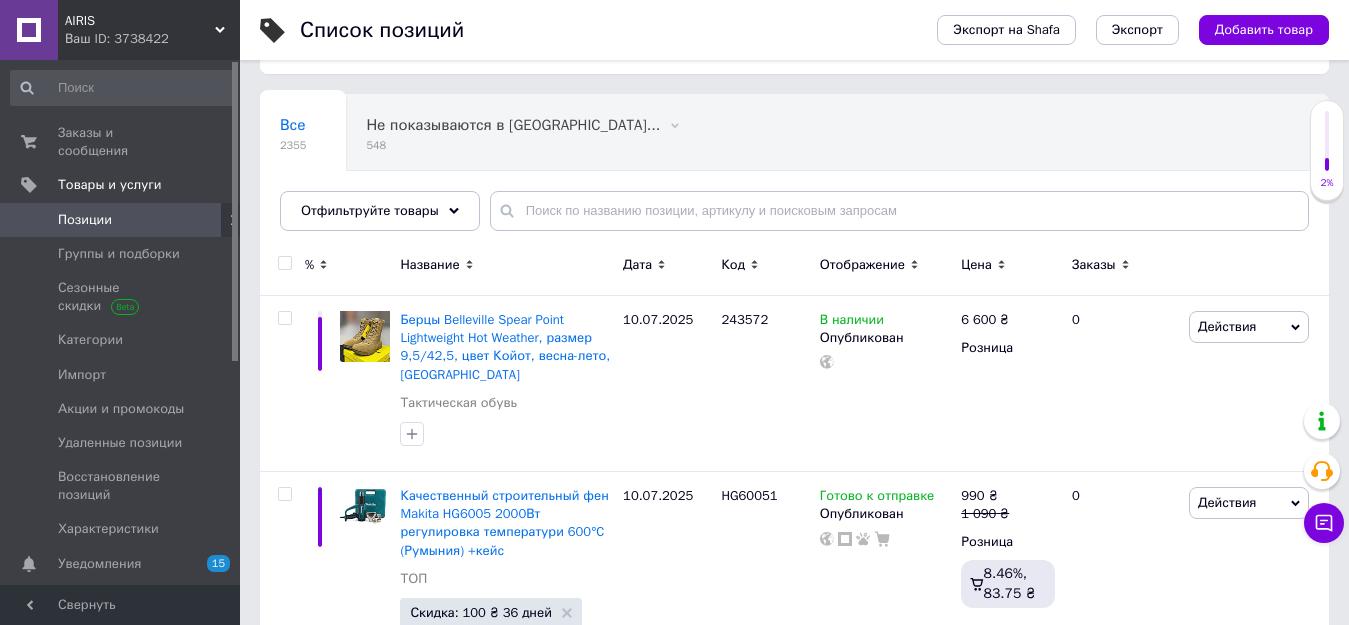 scroll, scrollTop: 200, scrollLeft: 0, axis: vertical 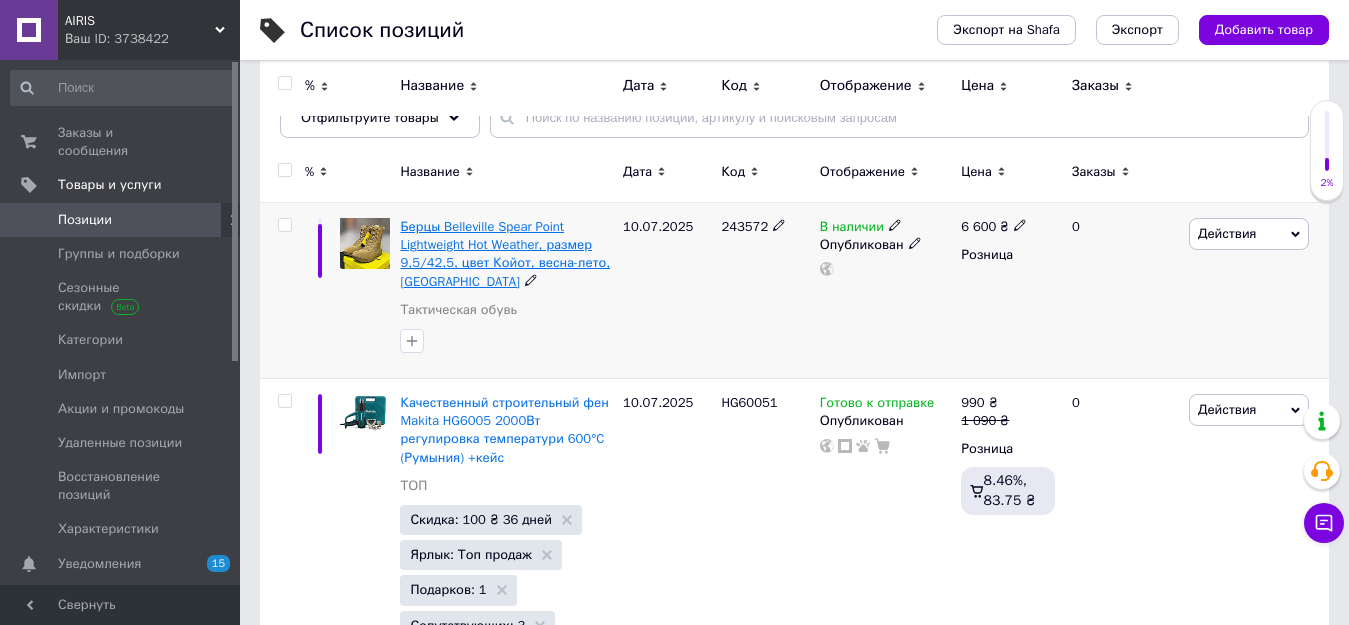 click on "Берцы Belleville Spear Point Lightweight Hot Weather, размер 9,5/42,5, цвет Койот, весна-лето, США" at bounding box center (505, 254) 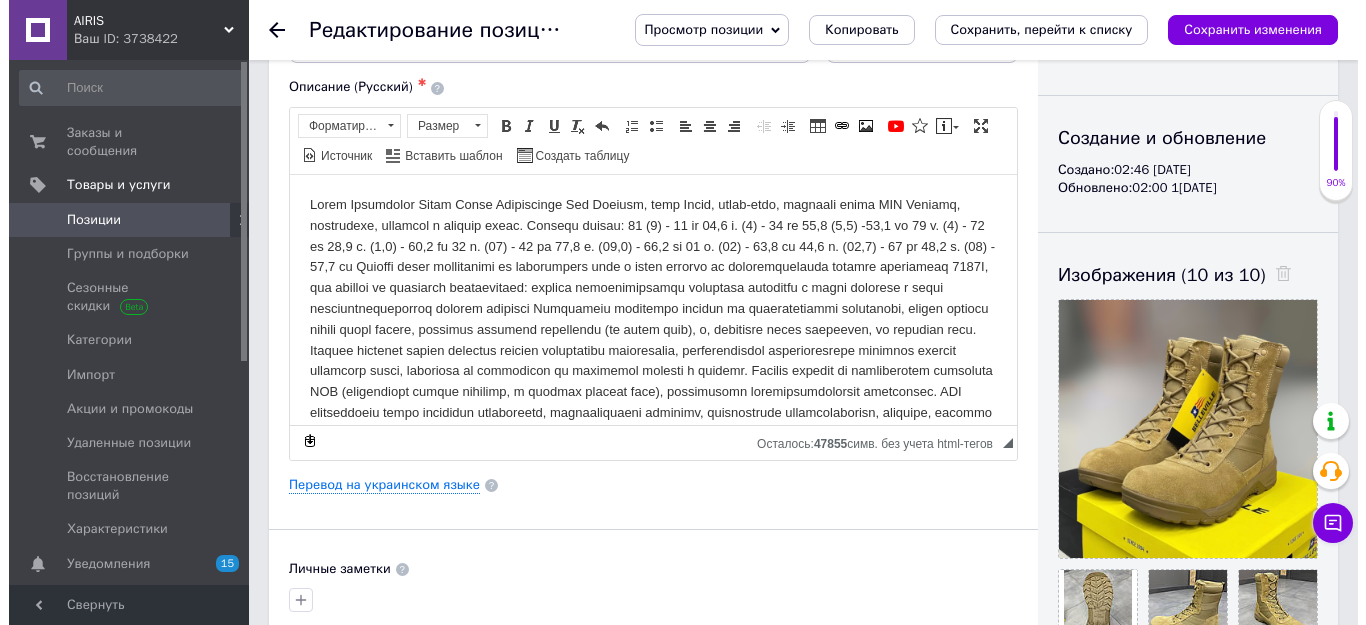 scroll, scrollTop: 200, scrollLeft: 0, axis: vertical 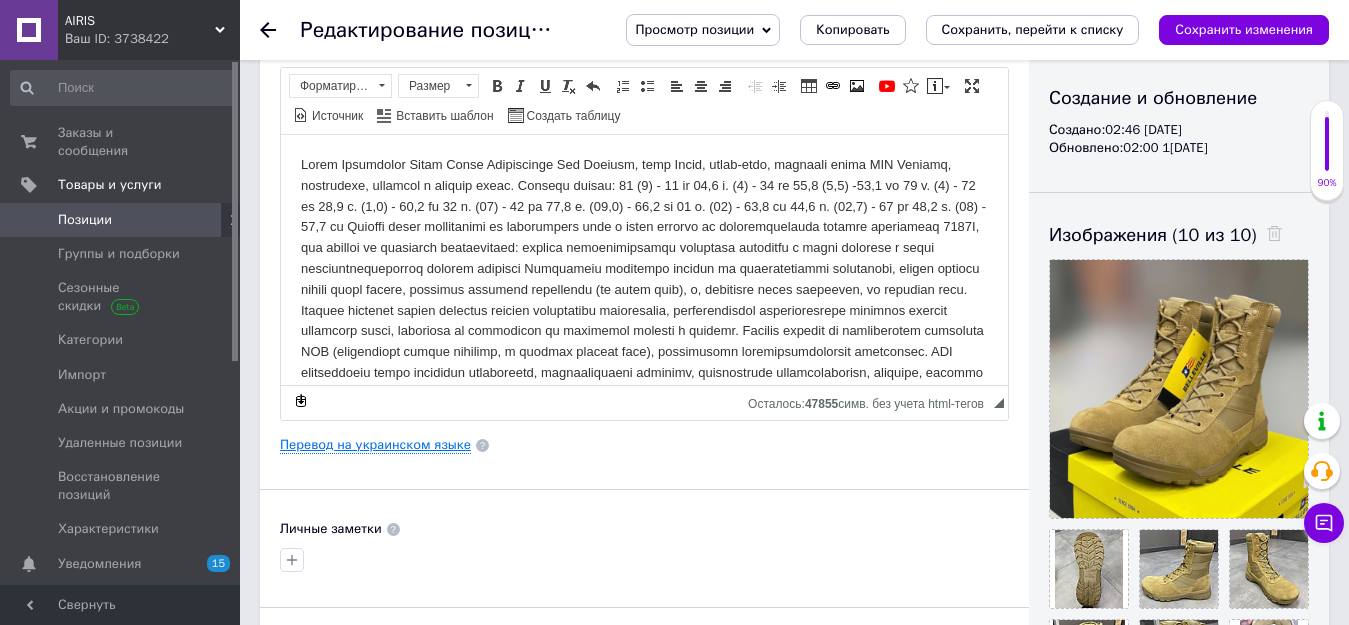 click on "Перевод на украинском языке" at bounding box center (375, 445) 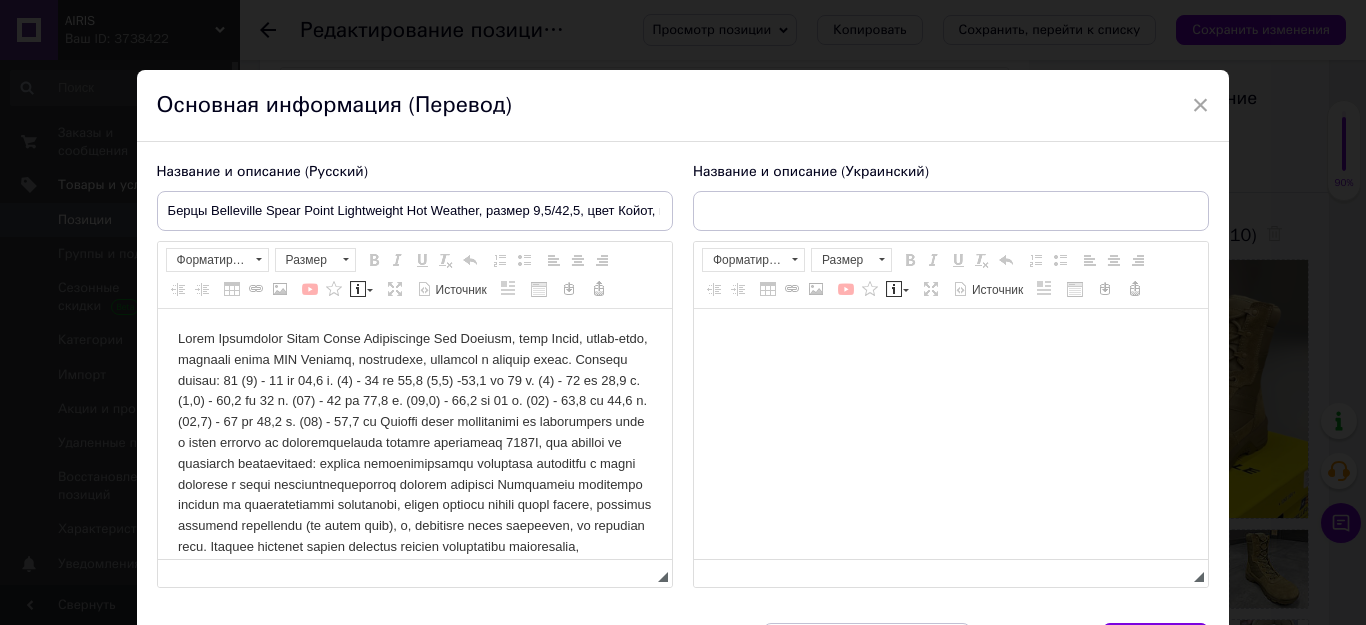 scroll, scrollTop: 0, scrollLeft: 0, axis: both 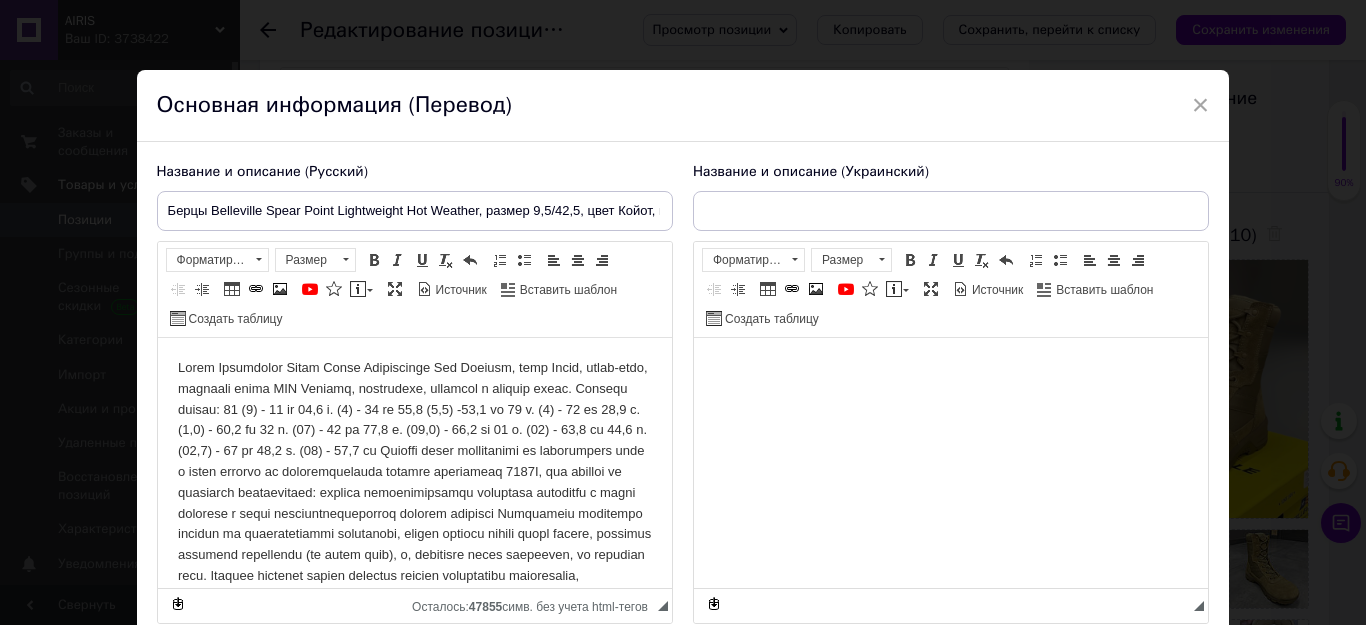 type on "Берці Belleville Spear Point Lightweight Hot Weather, розмір 9,5/42,5, колір Койот, весна-лето, стандарт армії США  (BV518)" 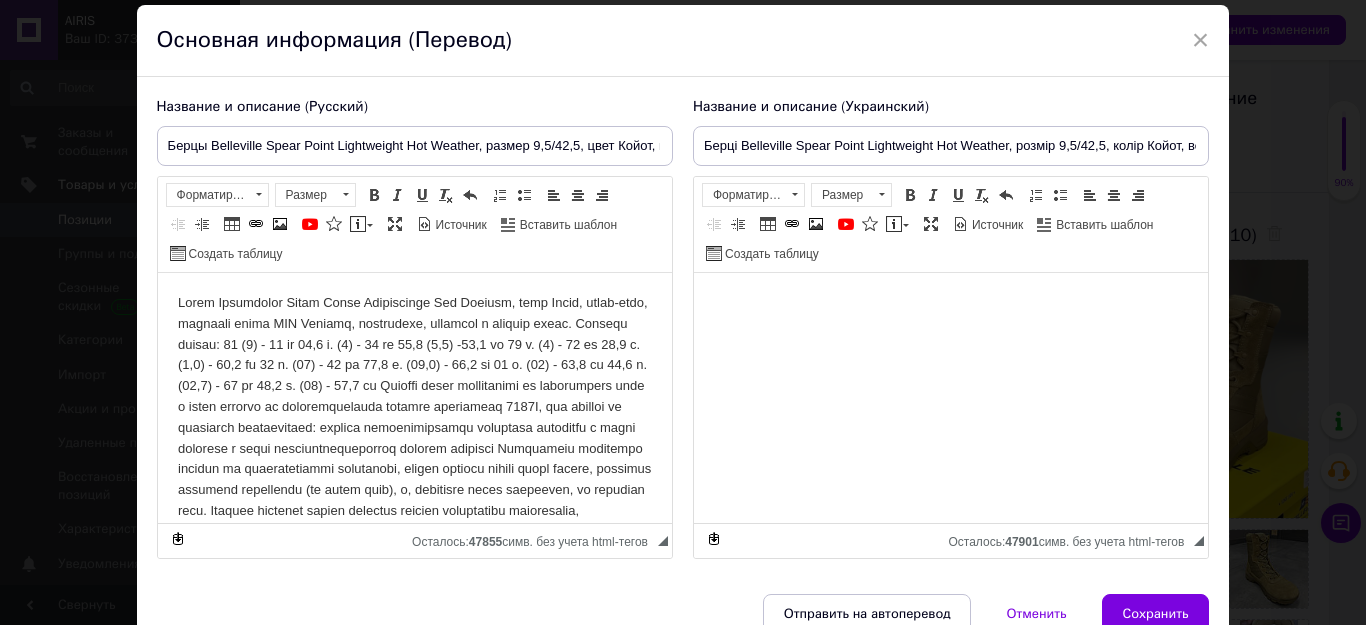 scroll, scrollTop: 100, scrollLeft: 0, axis: vertical 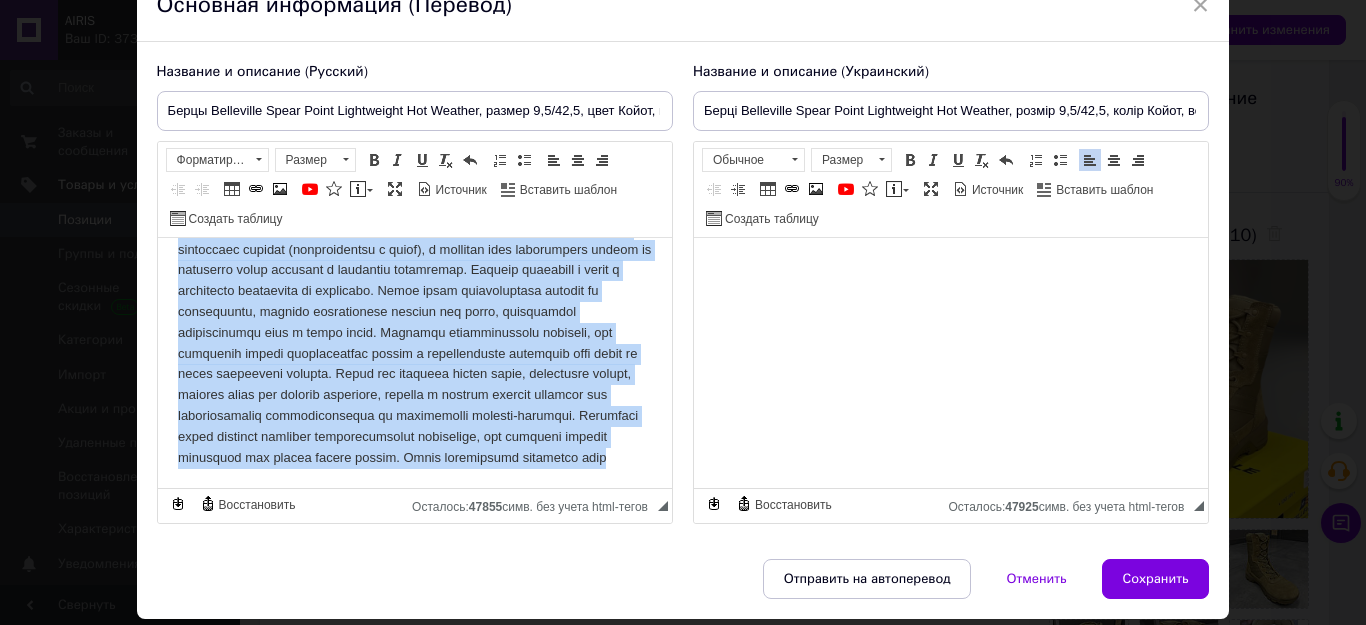 drag, startPoint x: 171, startPoint y: 264, endPoint x: 608, endPoint y: 447, distance: 473.77 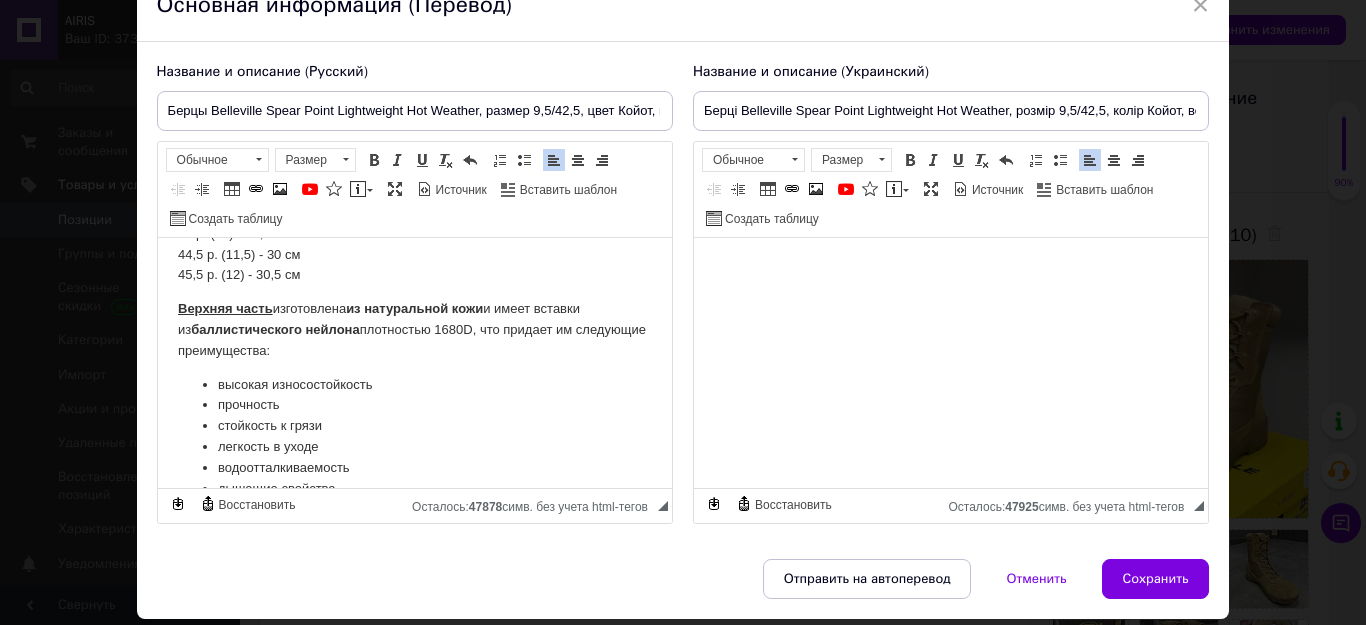 scroll, scrollTop: 0, scrollLeft: 0, axis: both 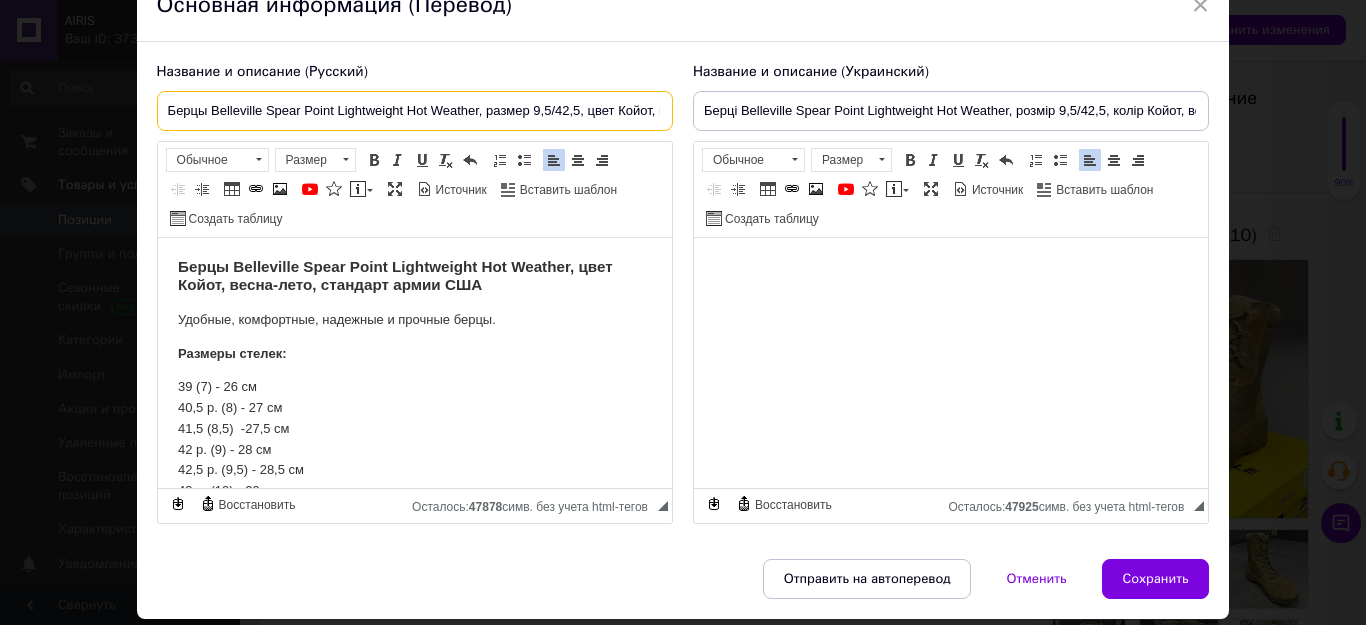 click on "Берцы Belleville Spear Point Lightweight Hot Weather, размер 9,5/42,5, цвет Койот, весна-лето, США" at bounding box center (415, 111) 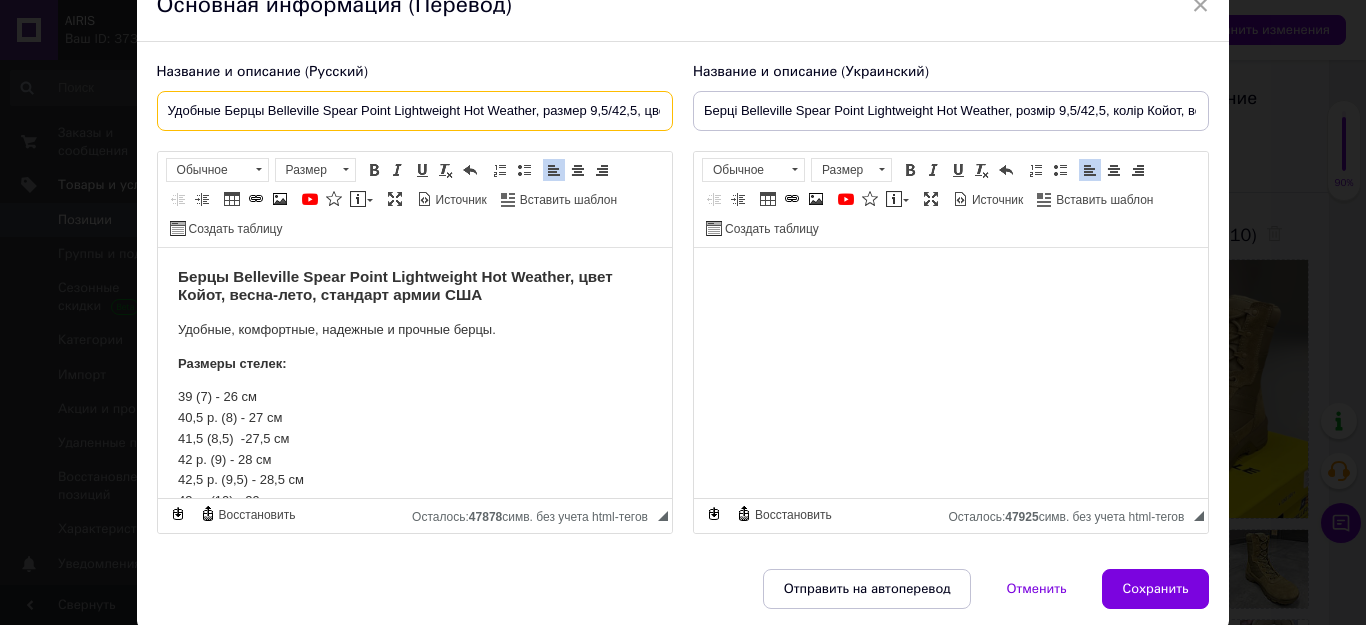 click on "Удобные Берцы Belleville Spear Point Lightweight Hot Weather, размер 9,5/42,5, цвет Койот, весна-лето, США" at bounding box center (415, 111) 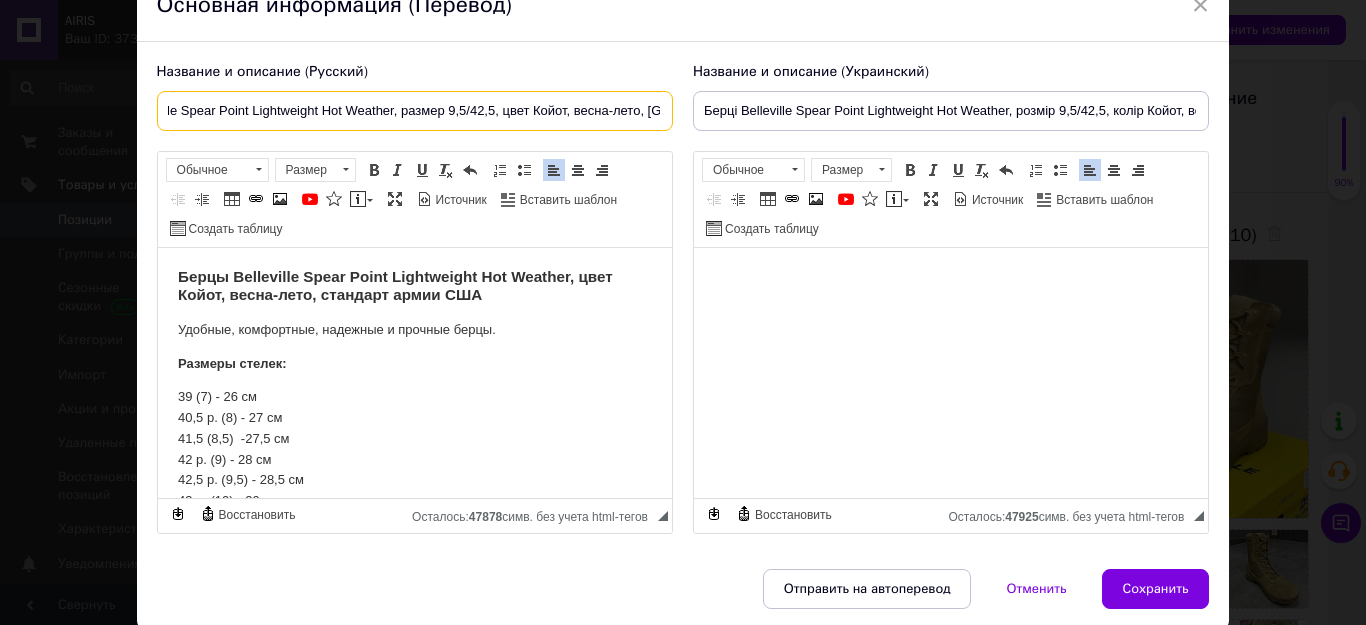 scroll, scrollTop: 0, scrollLeft: 162, axis: horizontal 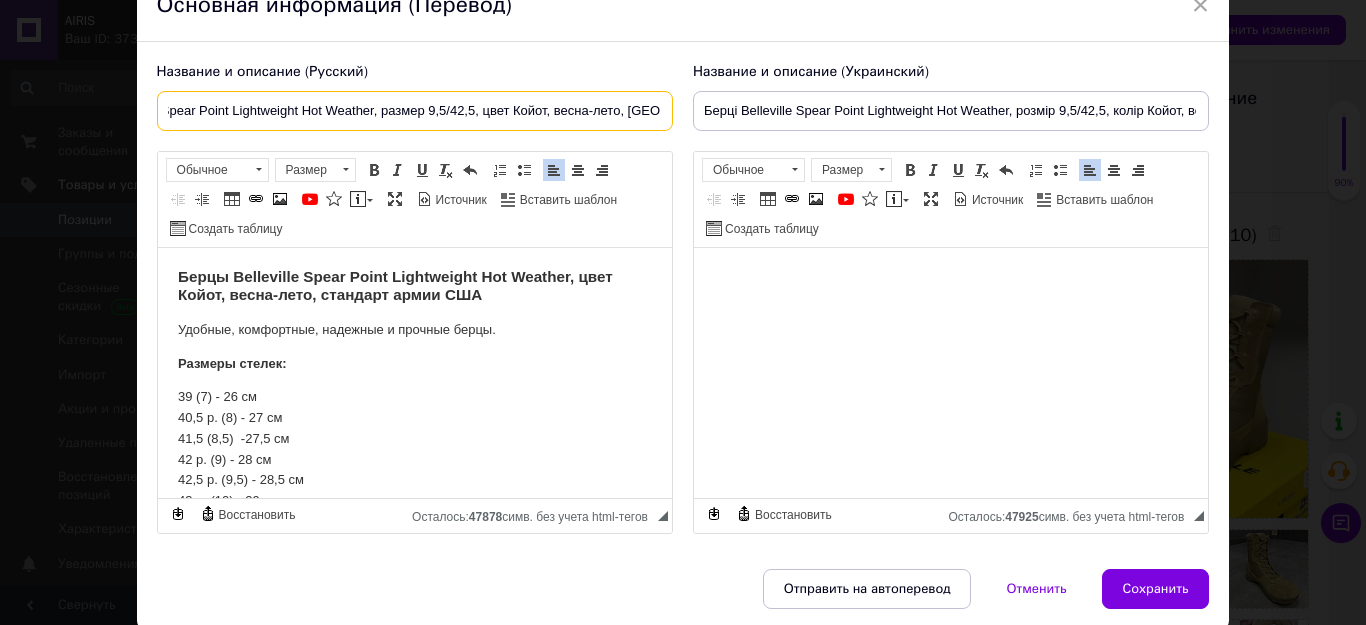 type on "Удобные Берцы Belleville Spear Point Lightweight Hot Weather, размер 9,5/42,5, цвет Койот, весна-лето, США" 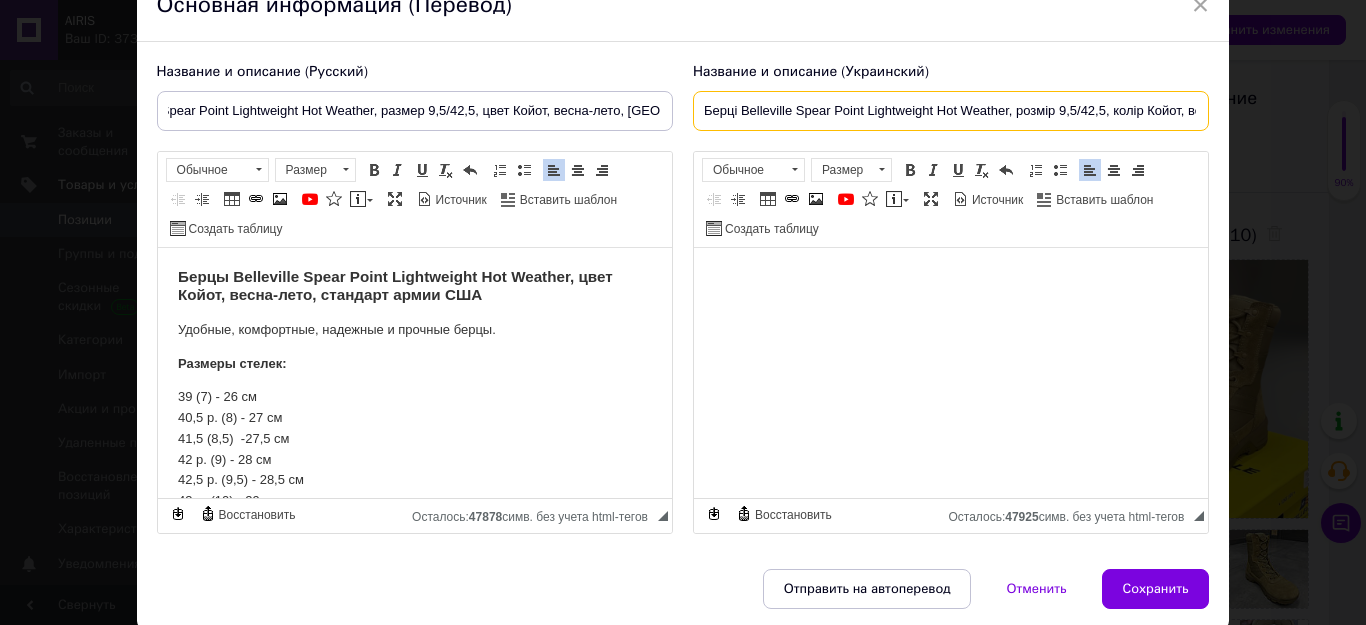 click on "Берці Belleville Spear Point Lightweight Hot Weather, розмір 9,5/42,5, колір Койот, весна-лето, стандарт армії США  (BV518)" at bounding box center [951, 111] 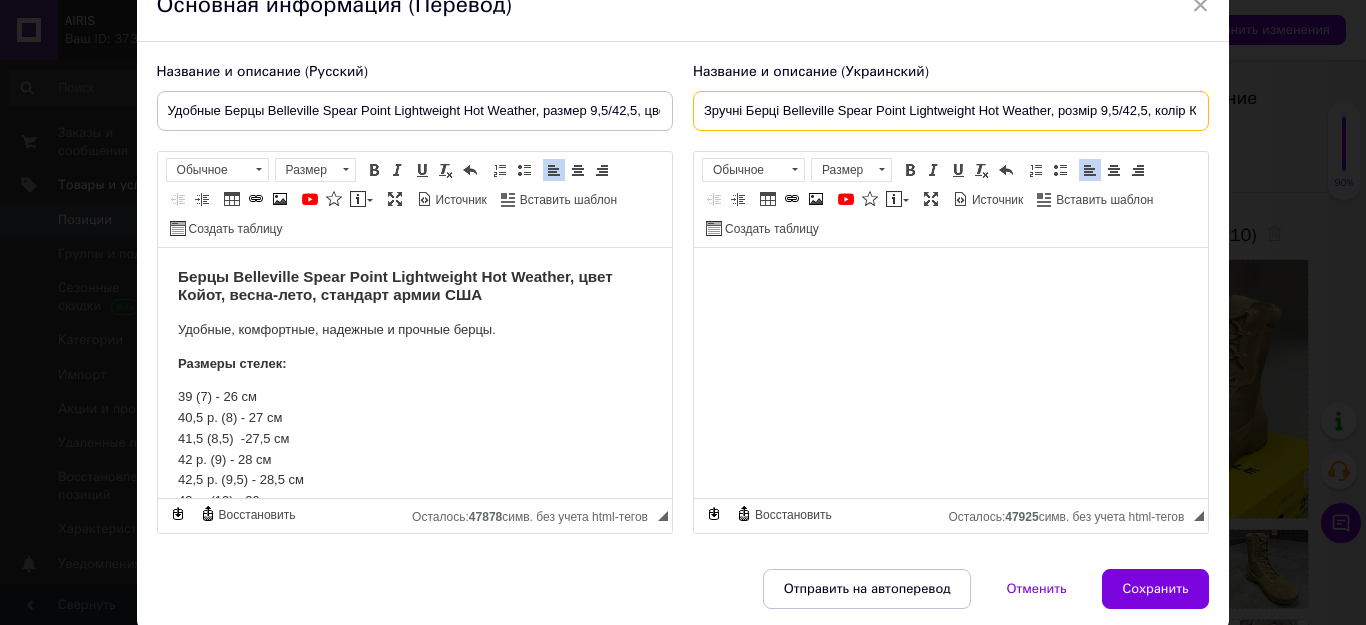type on "Зручні Берці Belleville Spear Point Lightweight Hot Weather, розмір 9,5/42,5, колір Койот, весна-лето, стандарт армії США  (BV518)" 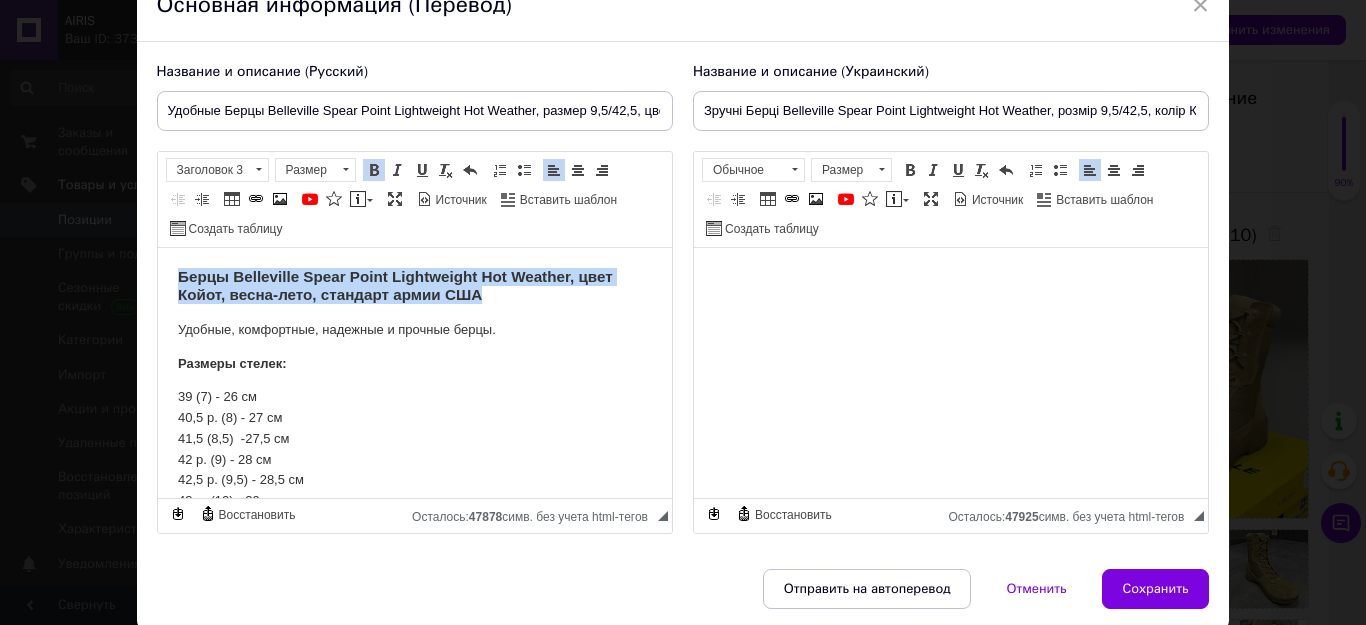 drag, startPoint x: 174, startPoint y: 273, endPoint x: 501, endPoint y: 291, distance: 327.49503 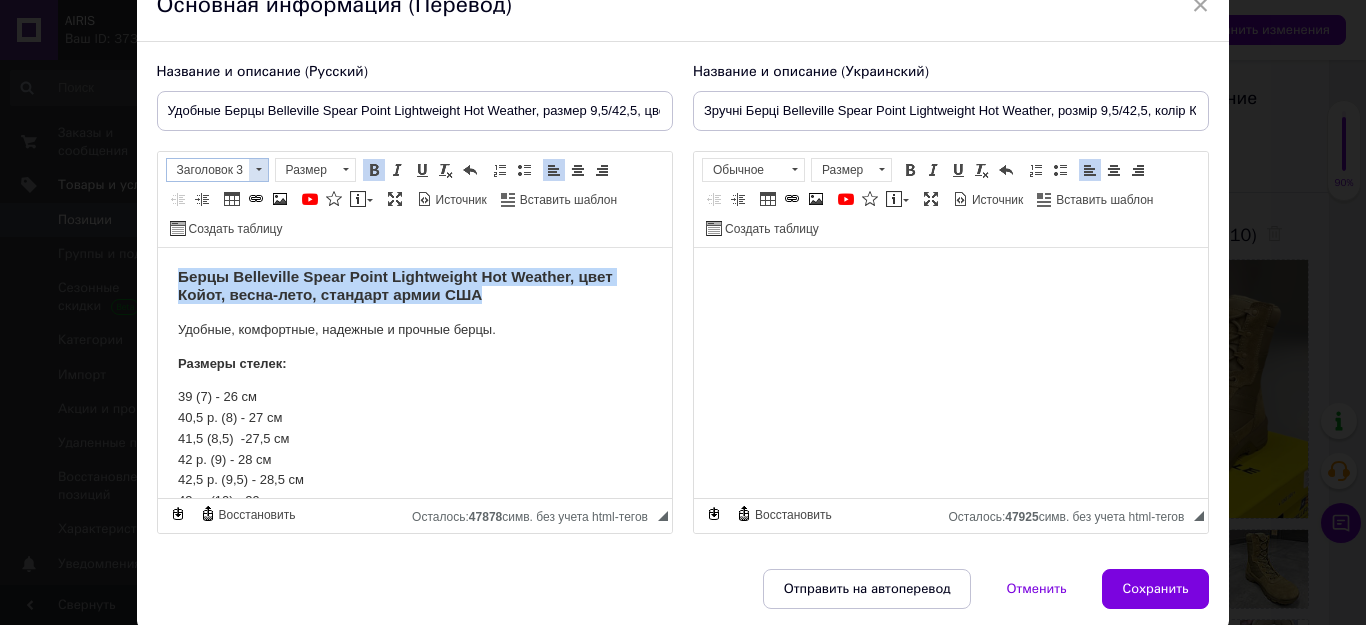 click at bounding box center [258, 170] 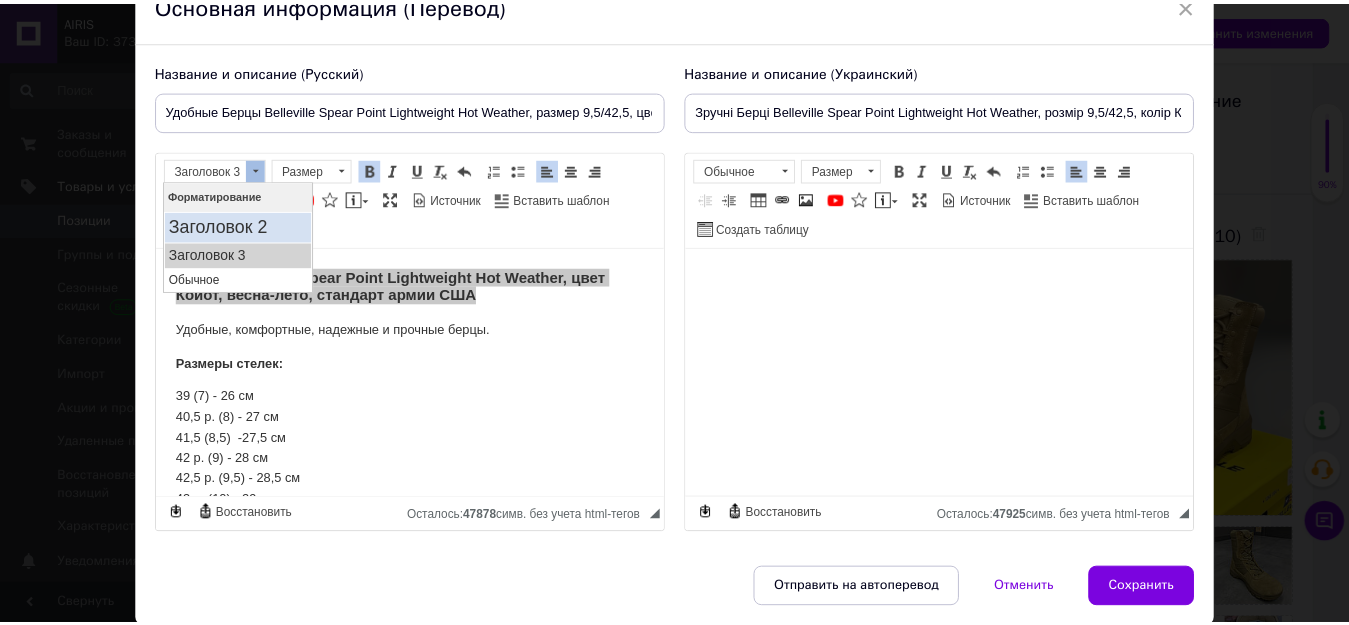 scroll, scrollTop: 0, scrollLeft: 0, axis: both 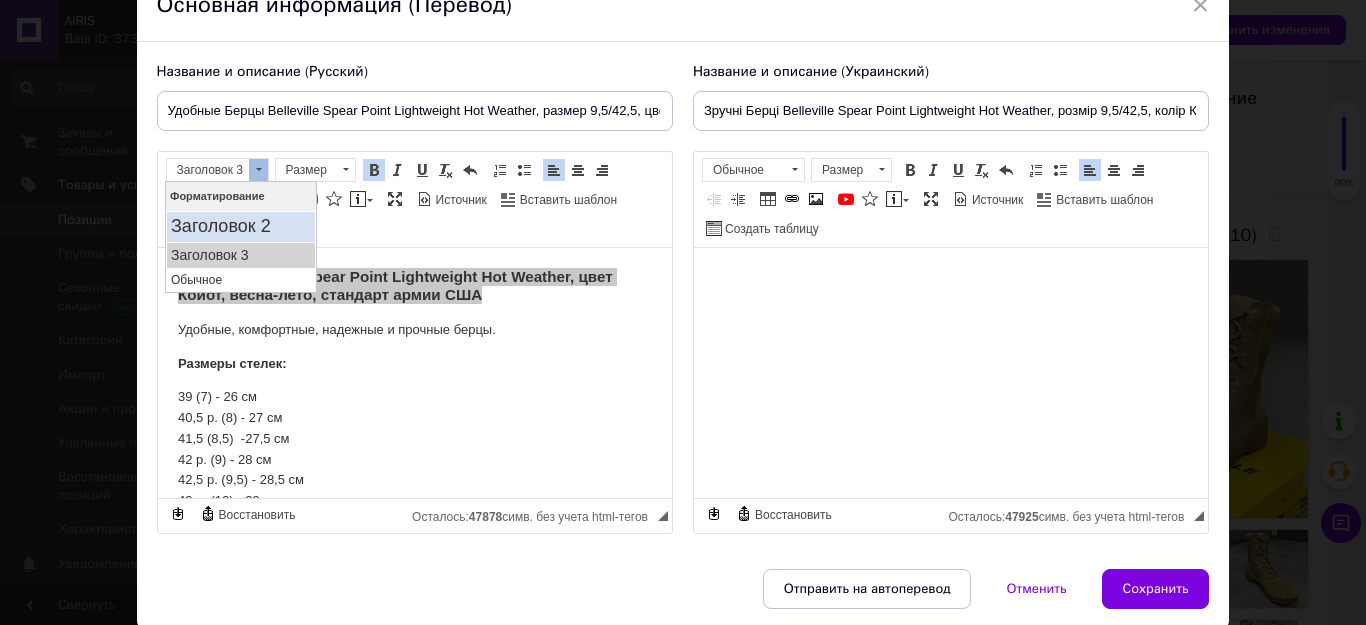 click on "Заголовок 2" at bounding box center (241, 227) 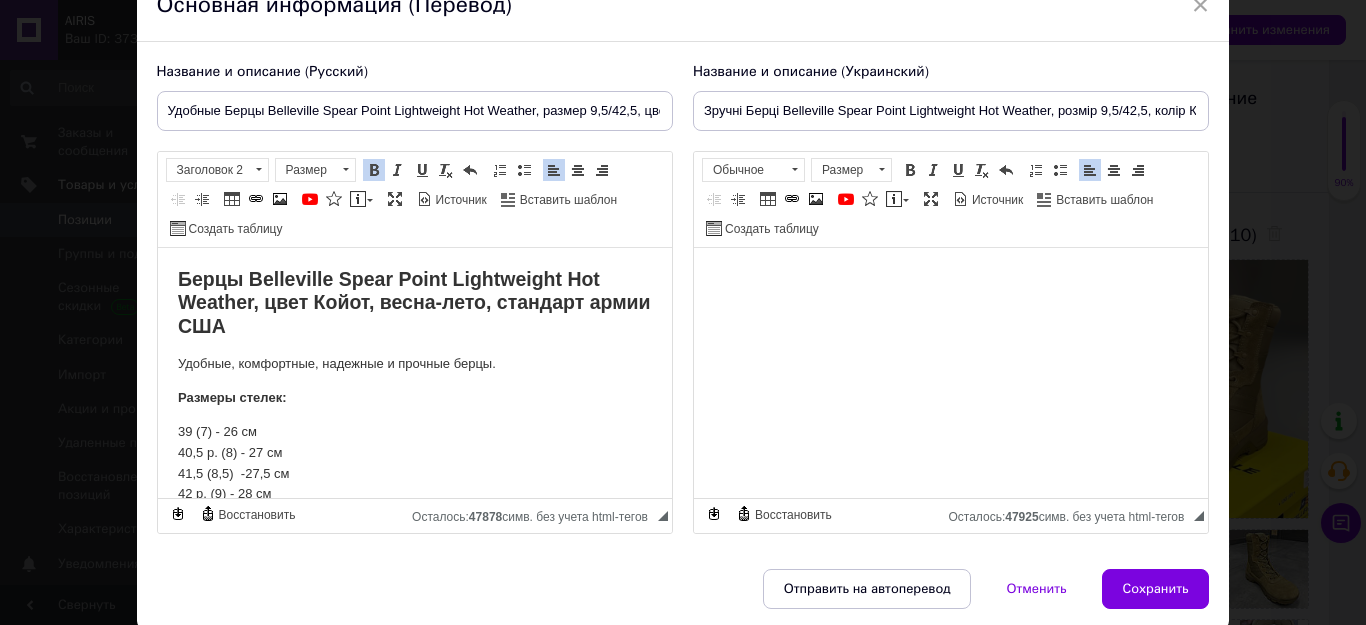 click at bounding box center [374, 170] 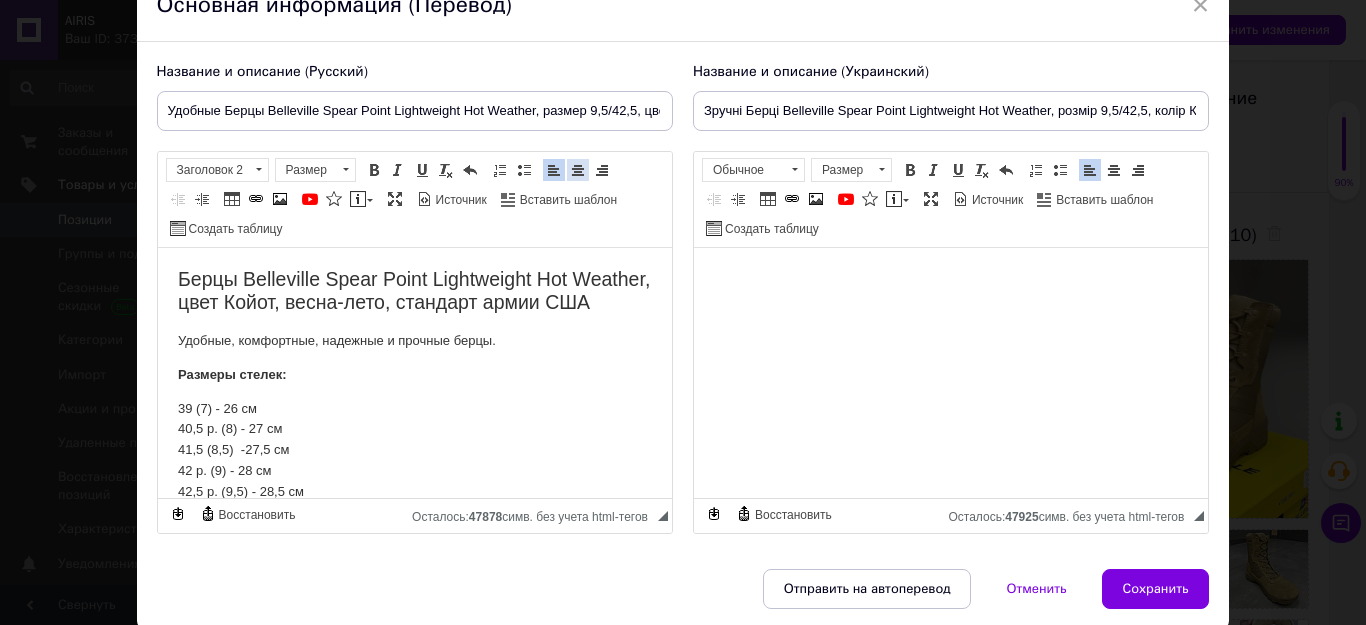 click at bounding box center (578, 170) 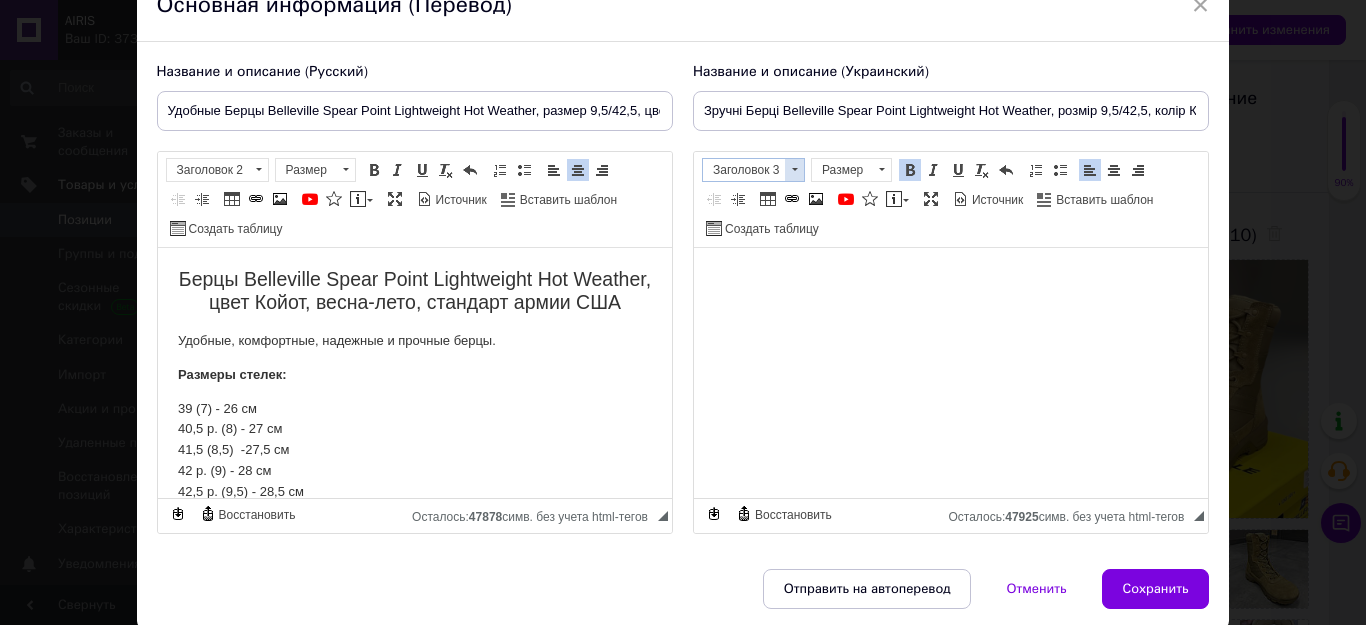 click at bounding box center [795, 169] 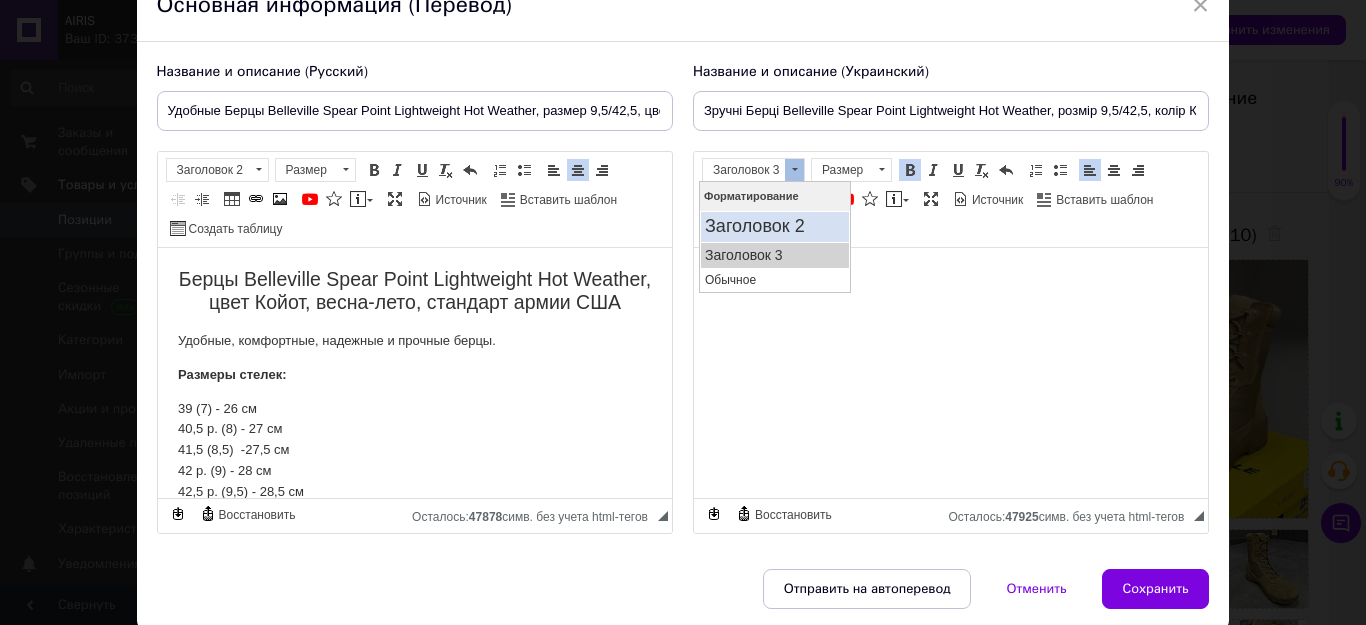 drag, startPoint x: 746, startPoint y: 226, endPoint x: 1451, endPoint y: 408, distance: 728.11334 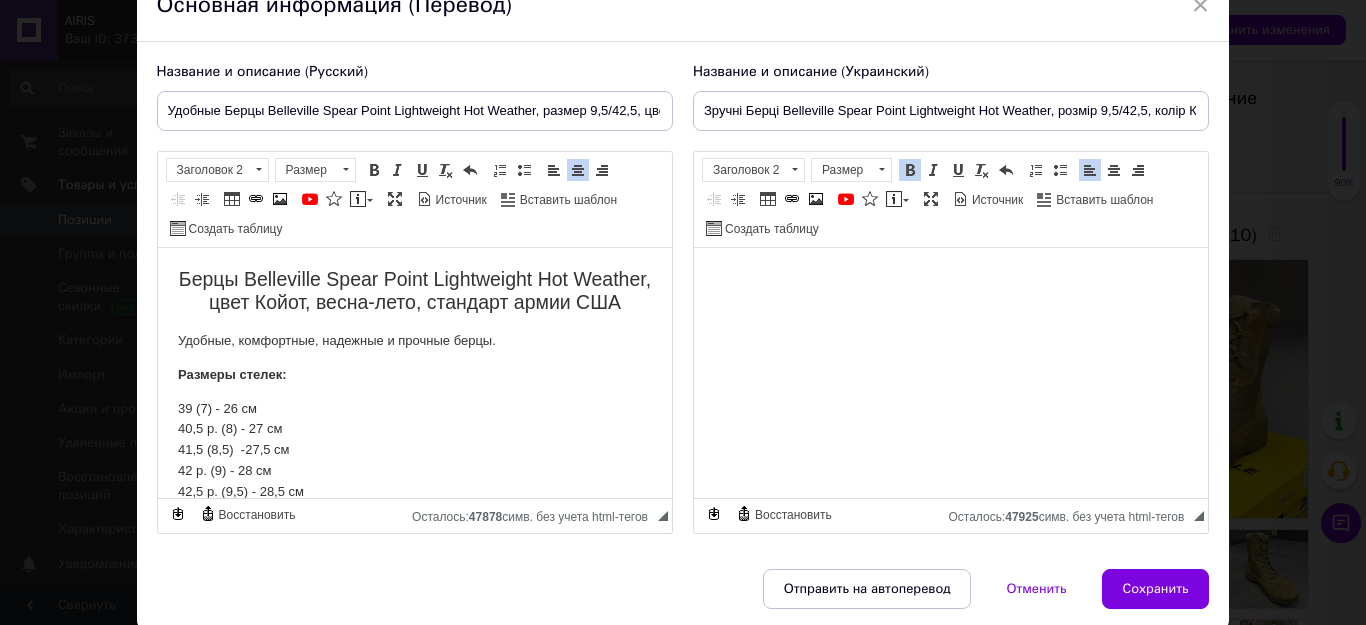click at bounding box center [910, 170] 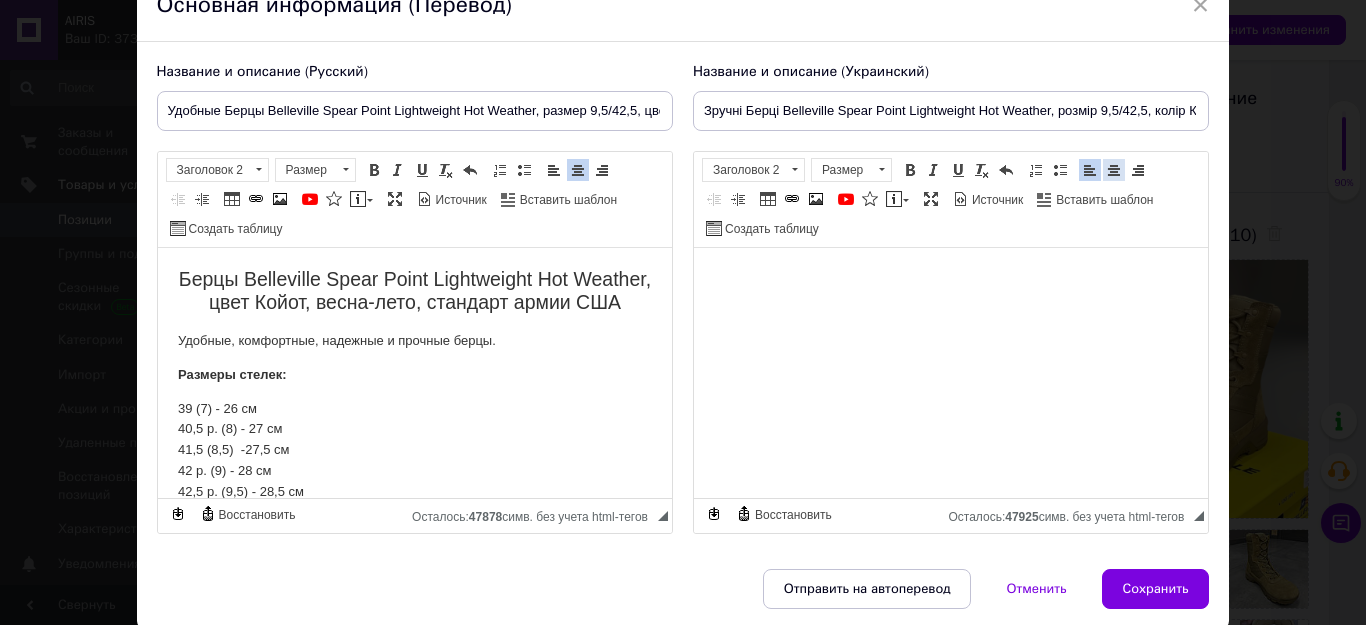 click at bounding box center (1114, 170) 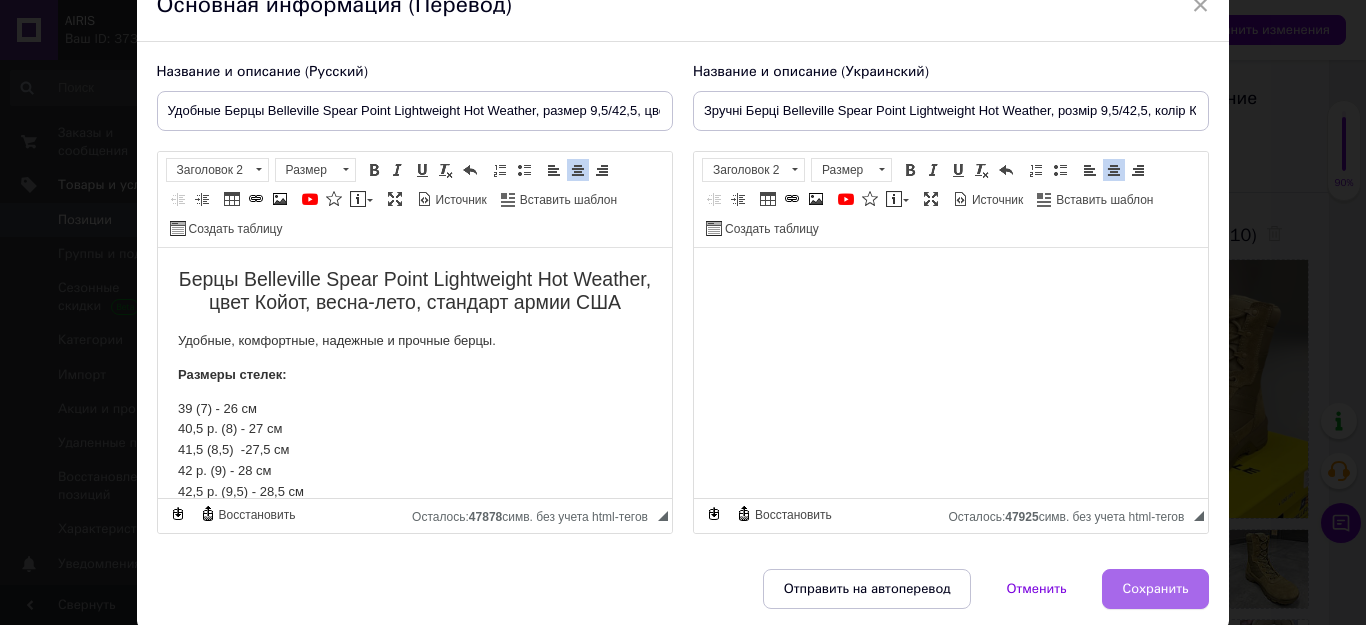 click on "Сохранить" at bounding box center [1156, 589] 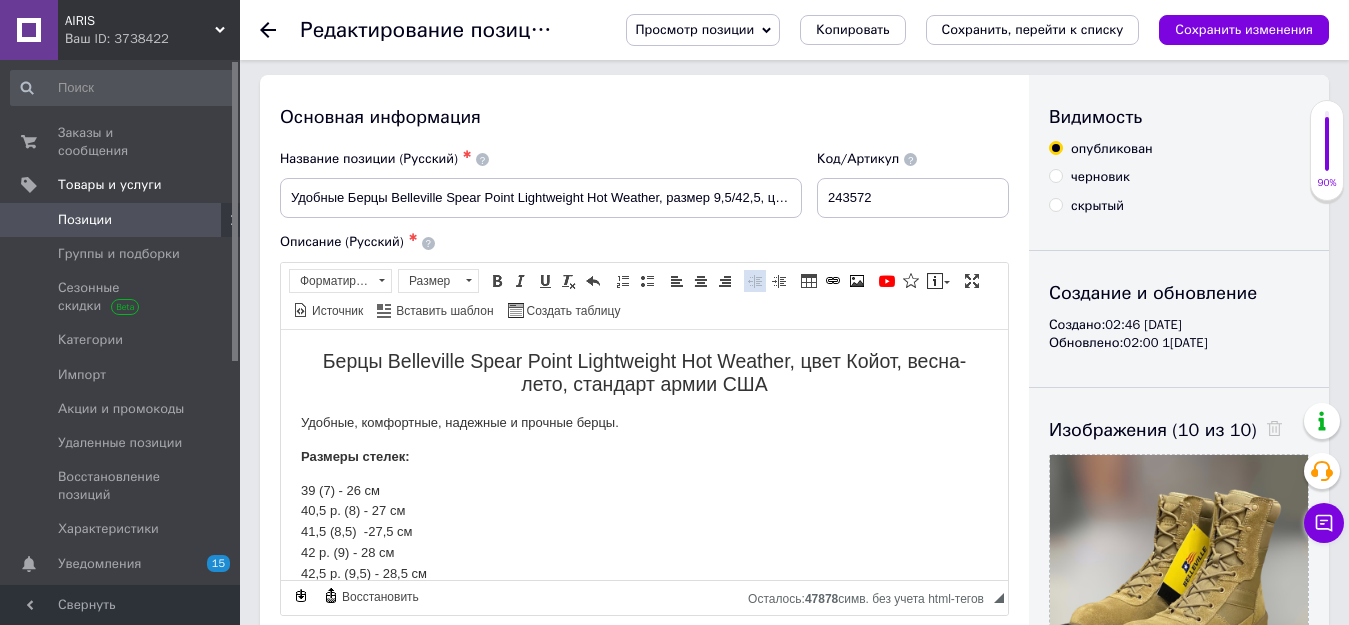 scroll, scrollTop: 0, scrollLeft: 0, axis: both 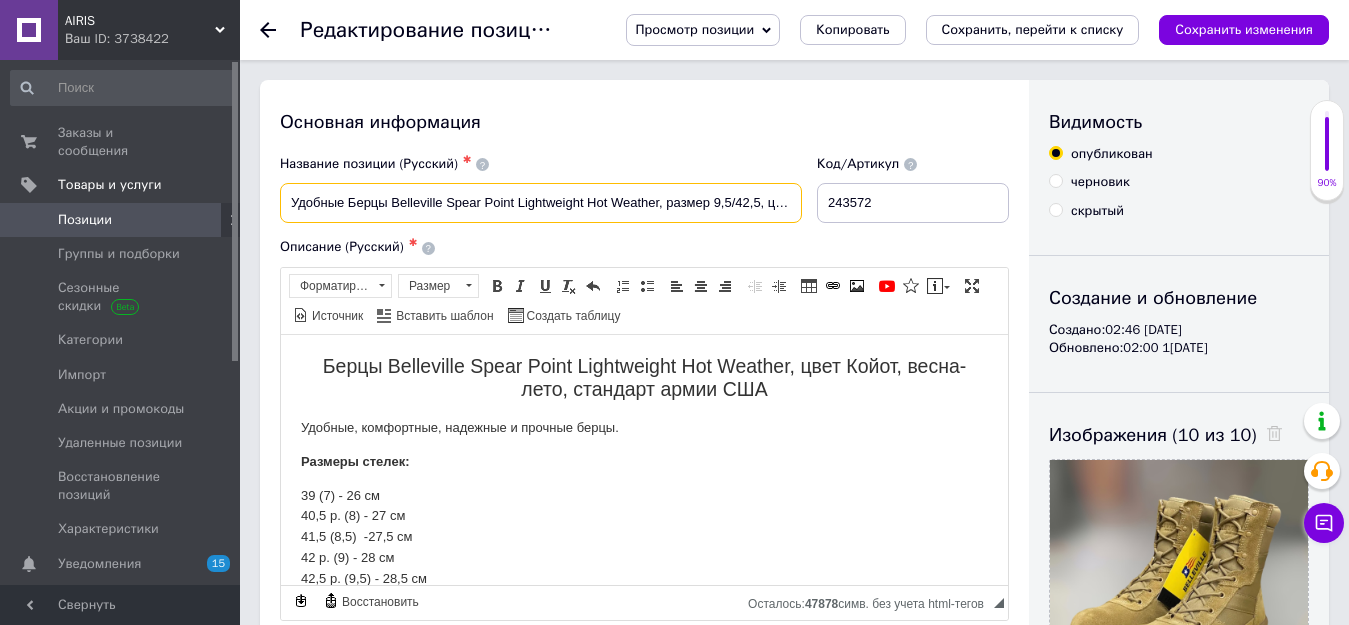 click on "Удобные Берцы Belleville Spear Point Lightweight Hot Weather, размер 9,5/42,5, цвет Койот, весна-лето, США" at bounding box center (541, 203) 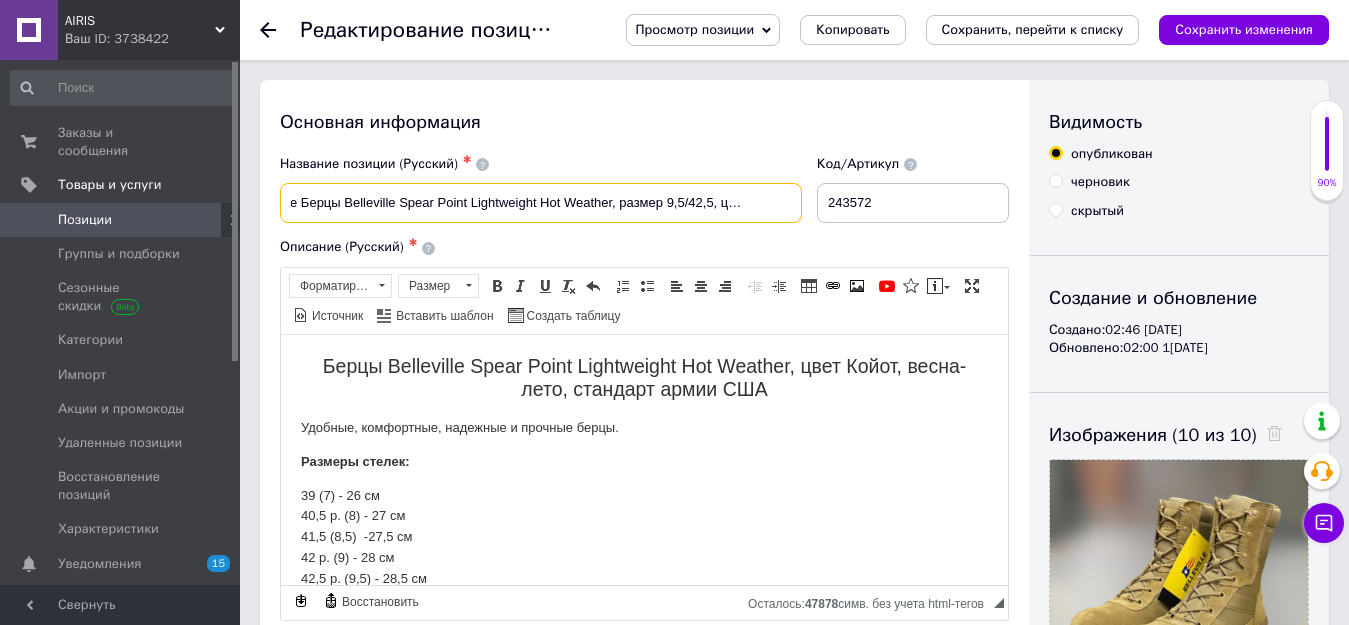 scroll, scrollTop: 0, scrollLeft: 51, axis: horizontal 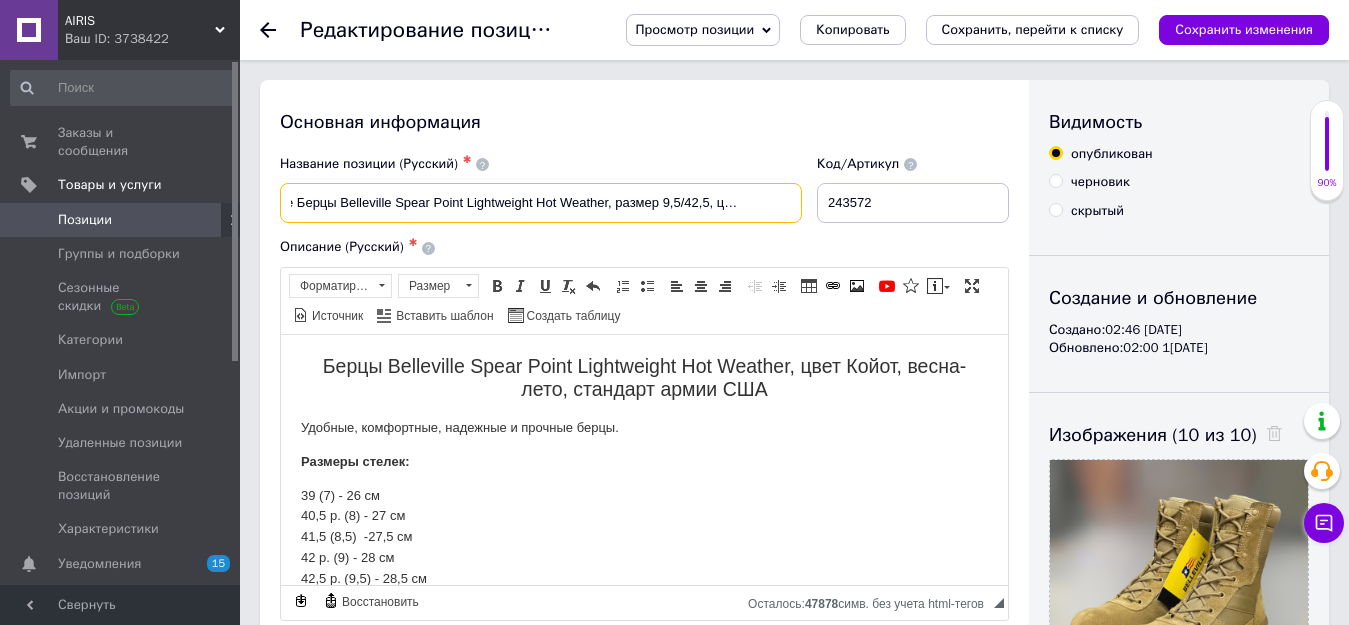 drag, startPoint x: 715, startPoint y: 204, endPoint x: 760, endPoint y: 204, distance: 45 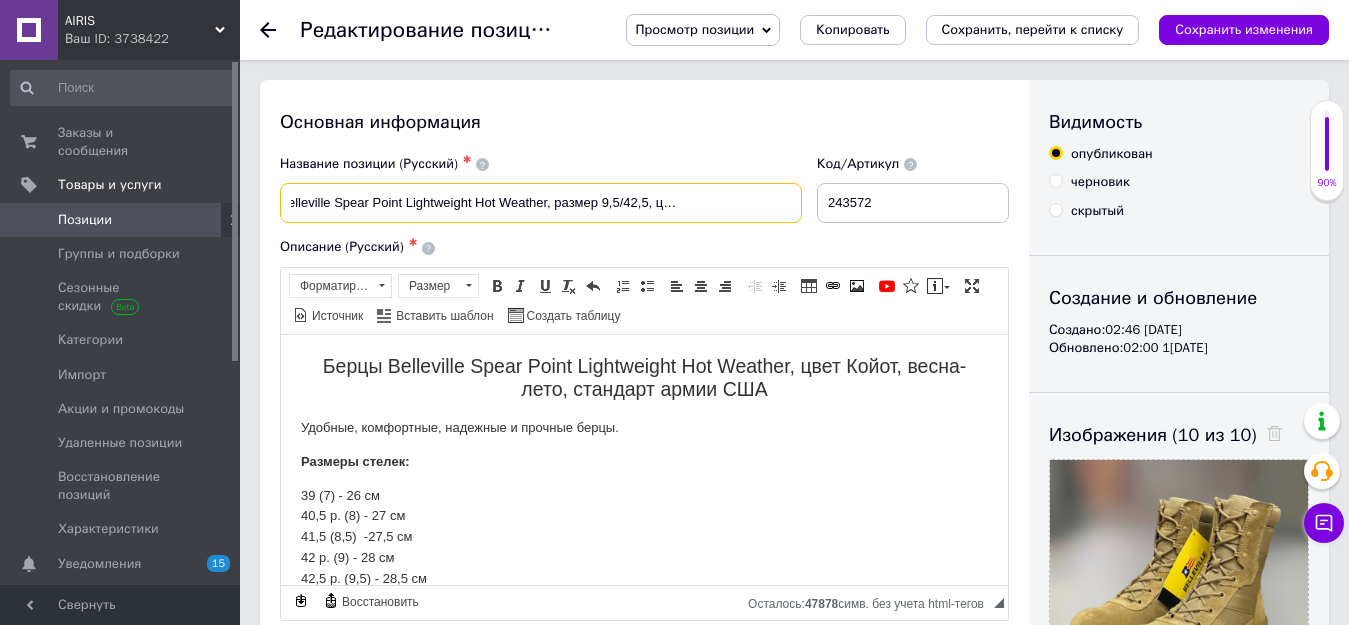 scroll, scrollTop: 0, scrollLeft: 154, axis: horizontal 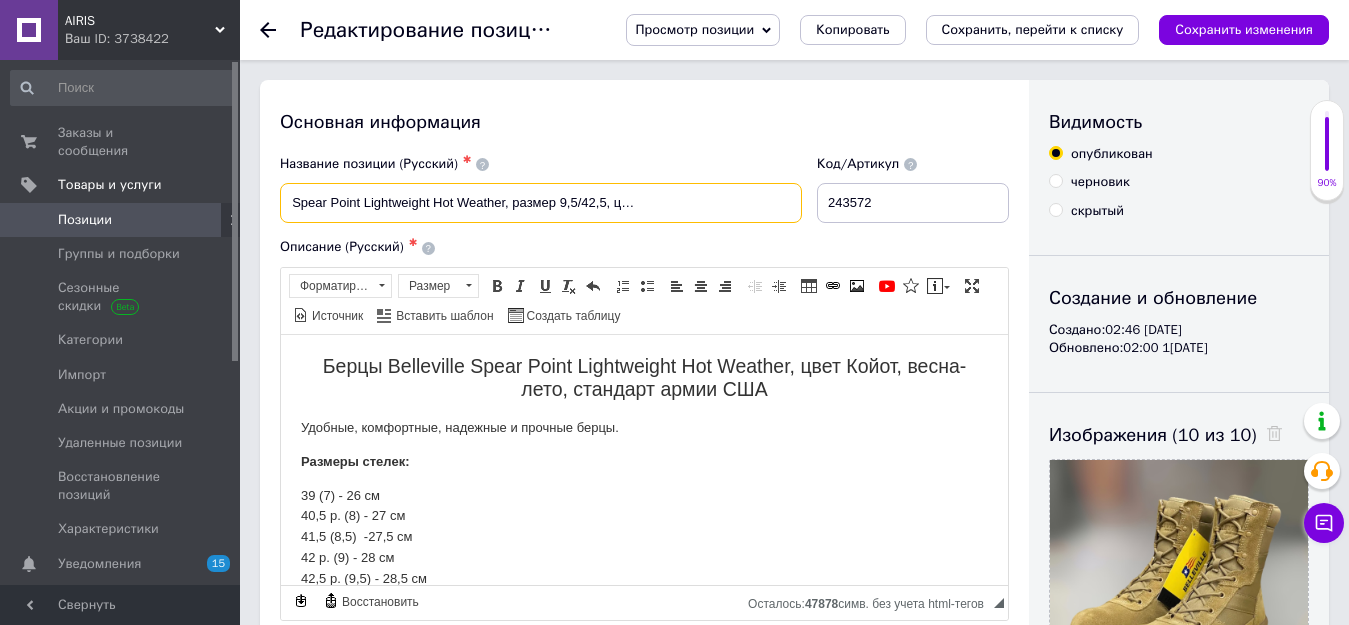 drag, startPoint x: 718, startPoint y: 201, endPoint x: 683, endPoint y: 209, distance: 35.902645 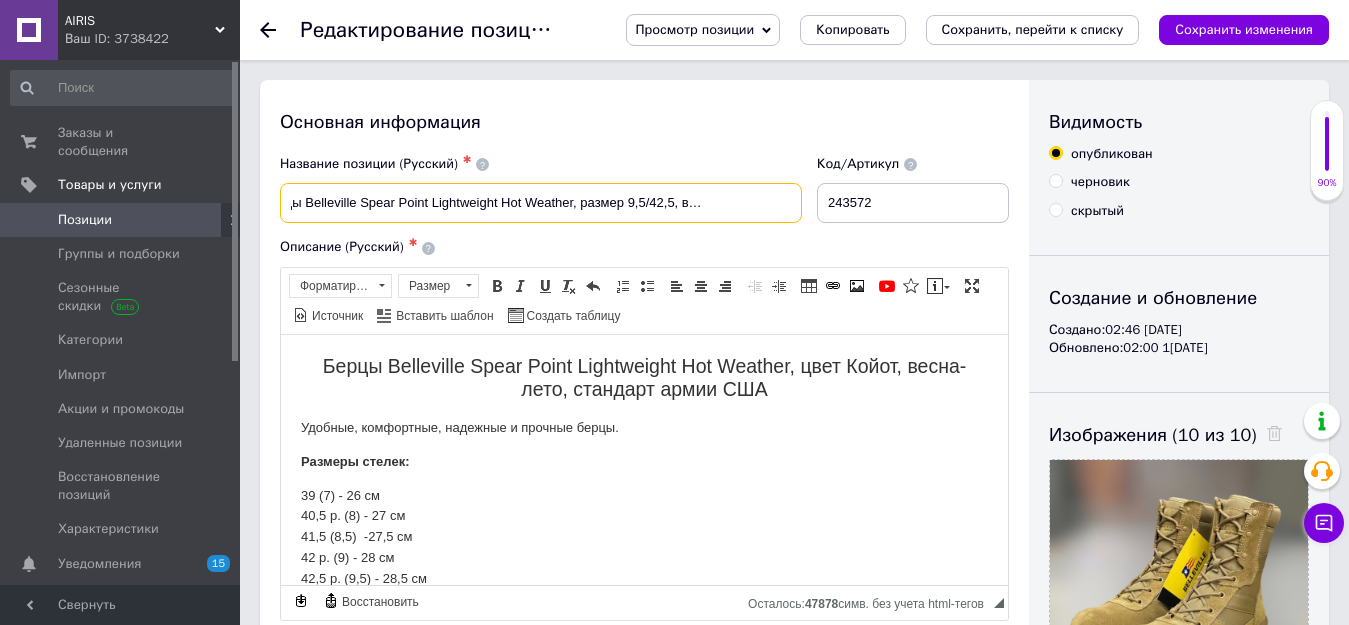 scroll, scrollTop: 0, scrollLeft: 83, axis: horizontal 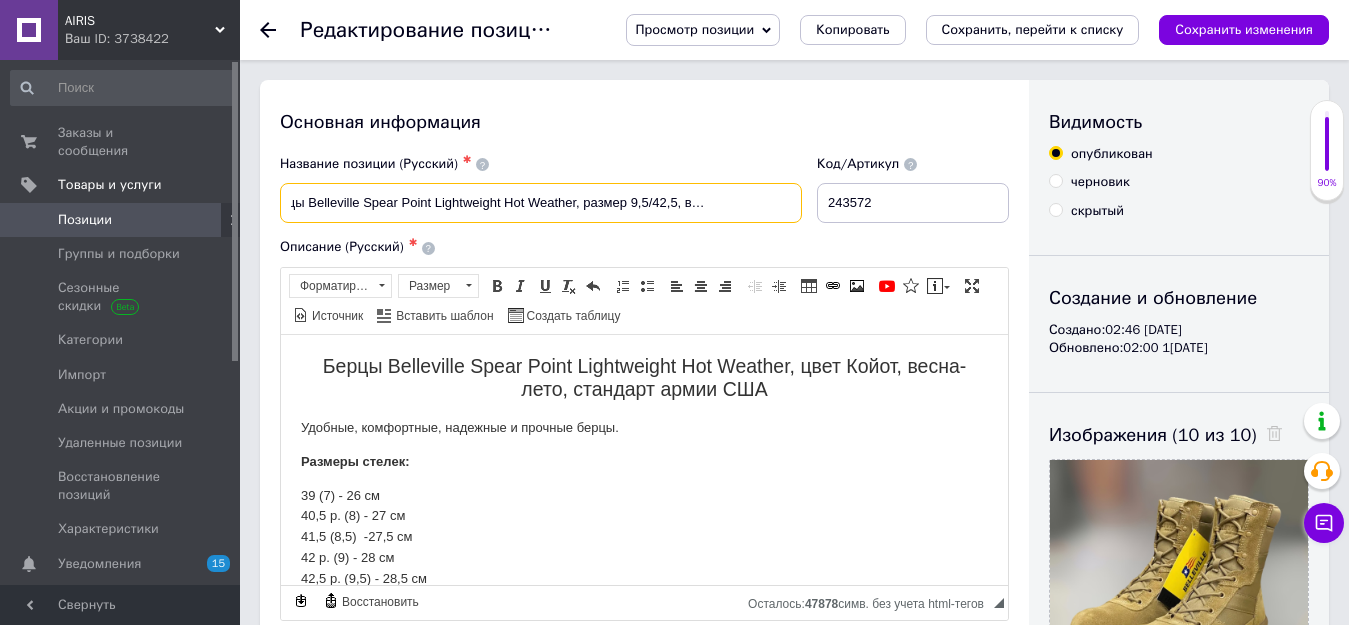 click on "Удобные Берцы Belleville Spear Point Lightweight Hot Weather, размер 9,5/42,5, весна-лето, США" at bounding box center [541, 203] 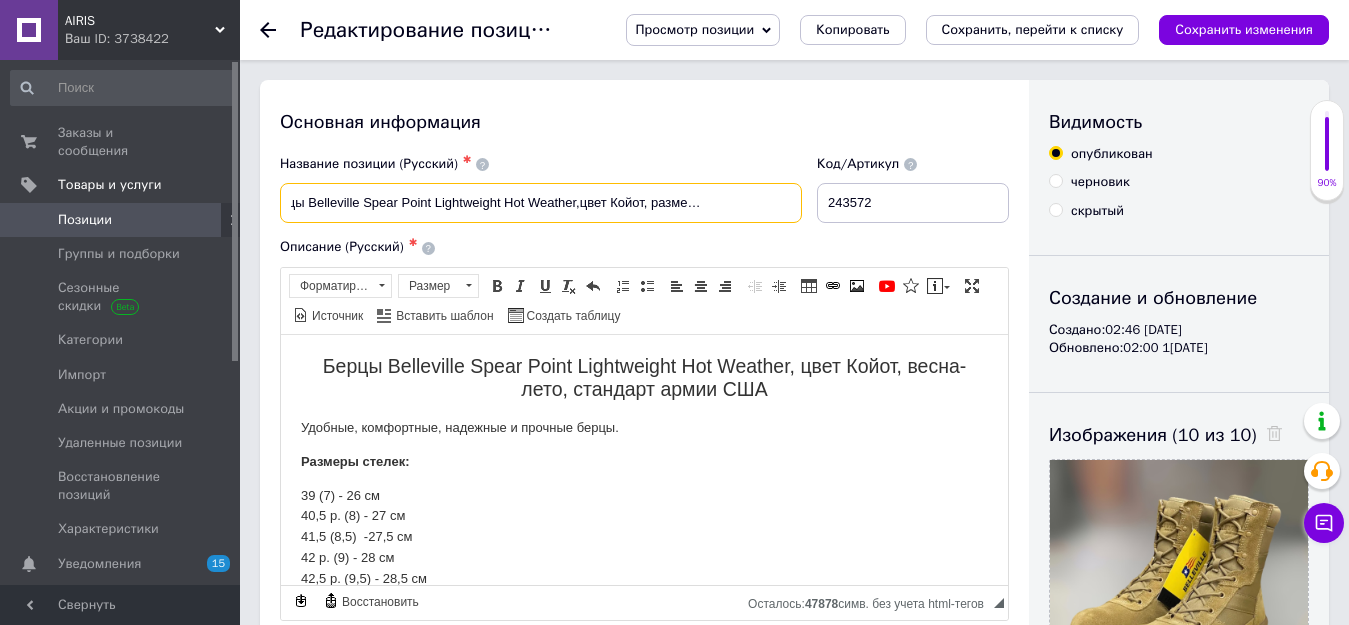 click on "Удобные Берцы Belleville Spear Point Lightweight Hot Weather,цвет Койот, размер 9,5/42,5, весна-лето, США" at bounding box center [541, 203] 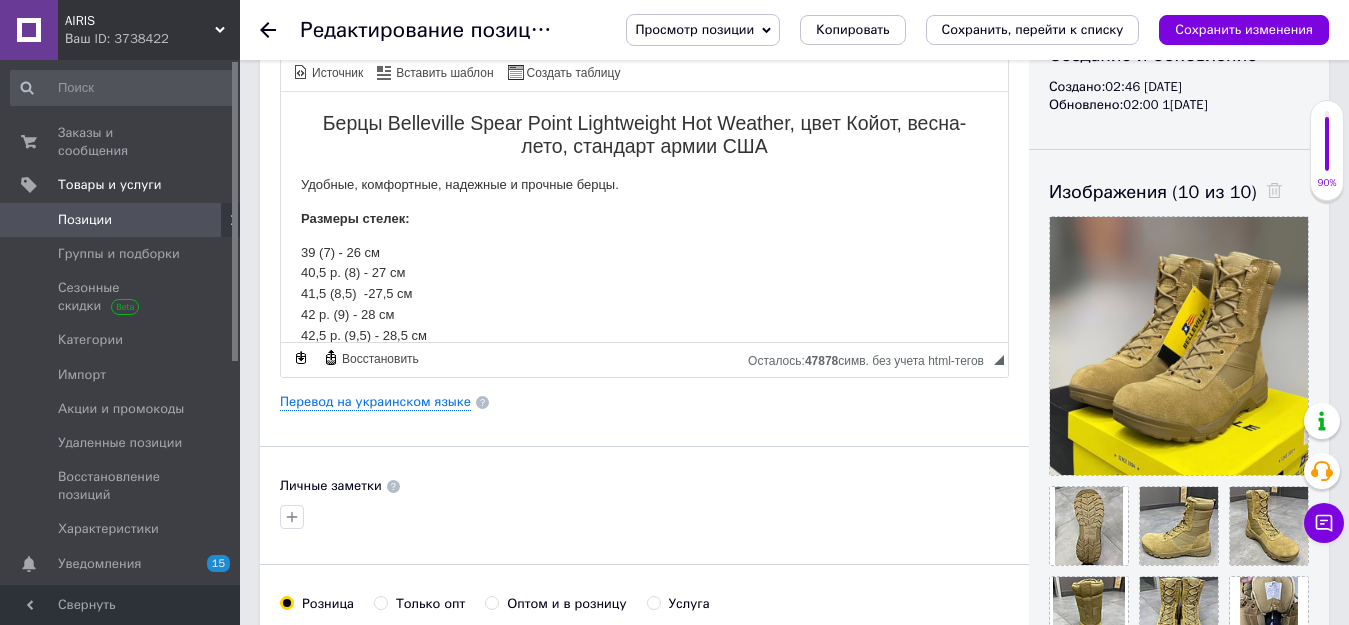 scroll, scrollTop: 200, scrollLeft: 0, axis: vertical 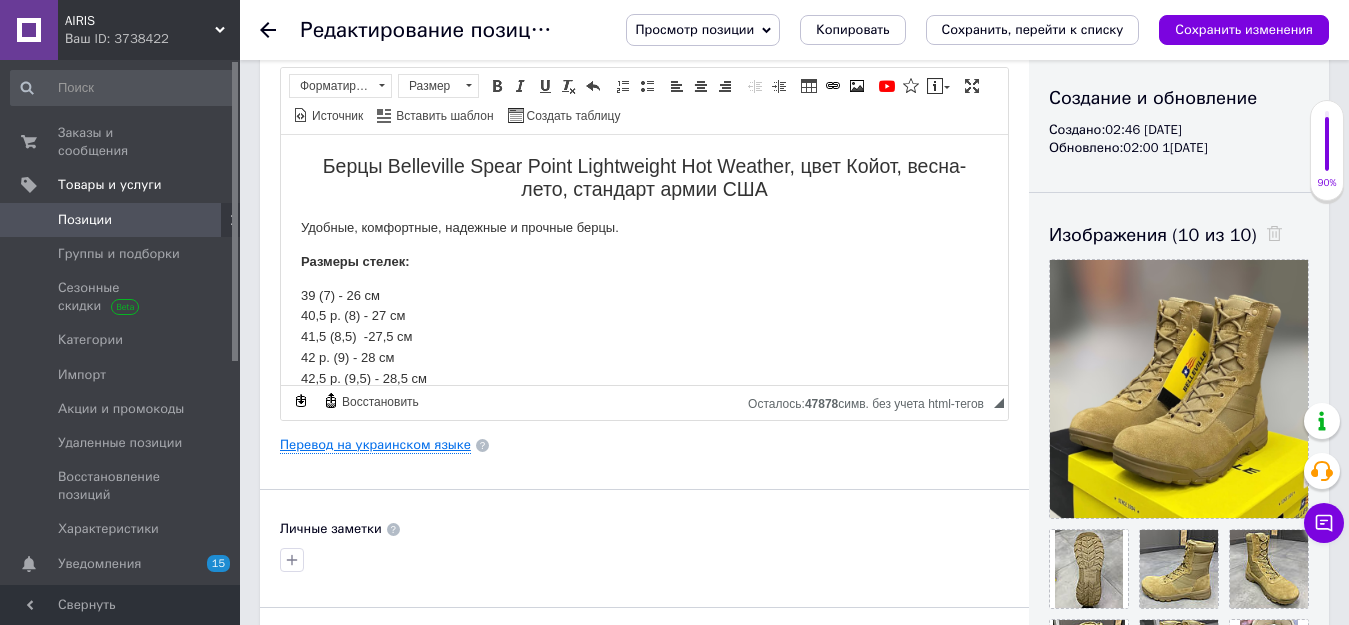 type on "Удобные Берцы Belleville Spear Point Lightweight Hot Weather, цвет Койот, размер 9,5/42,5, весна-лето, США" 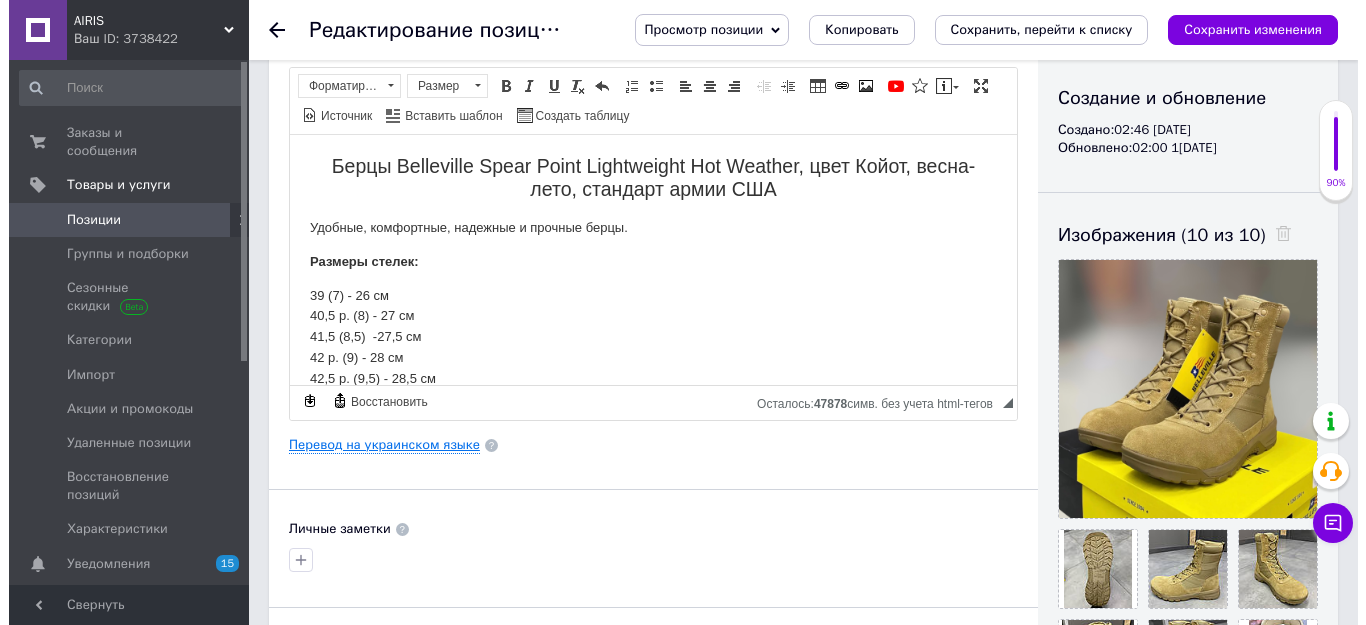 scroll, scrollTop: 0, scrollLeft: 0, axis: both 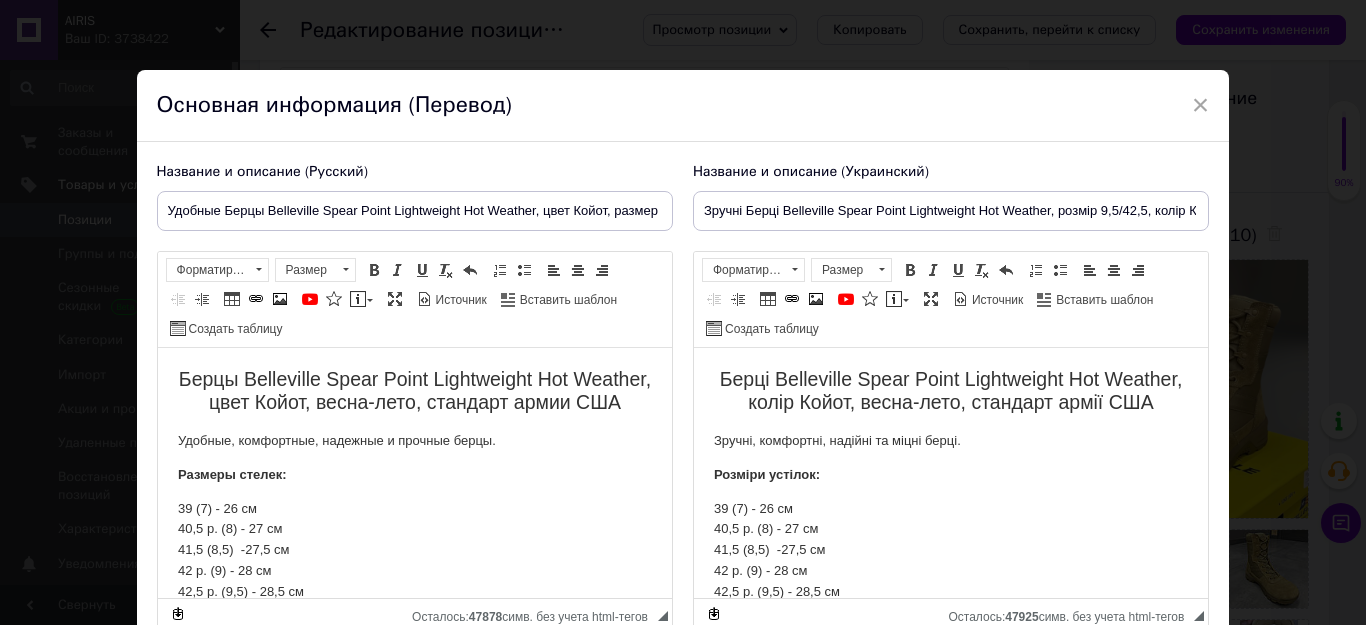 click on "Берцы Belleville Spear Point Lightweight Hot Weather, цвет Койот, весна-лето, стандарт армии США" at bounding box center [414, 391] 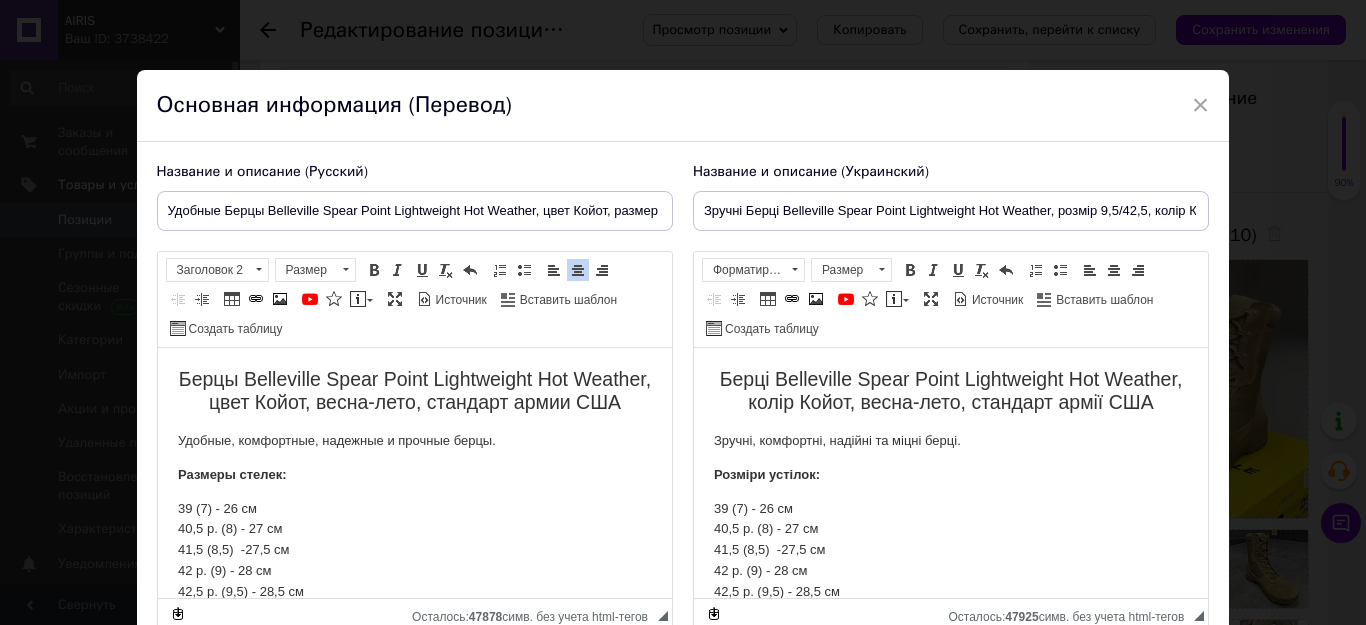 type 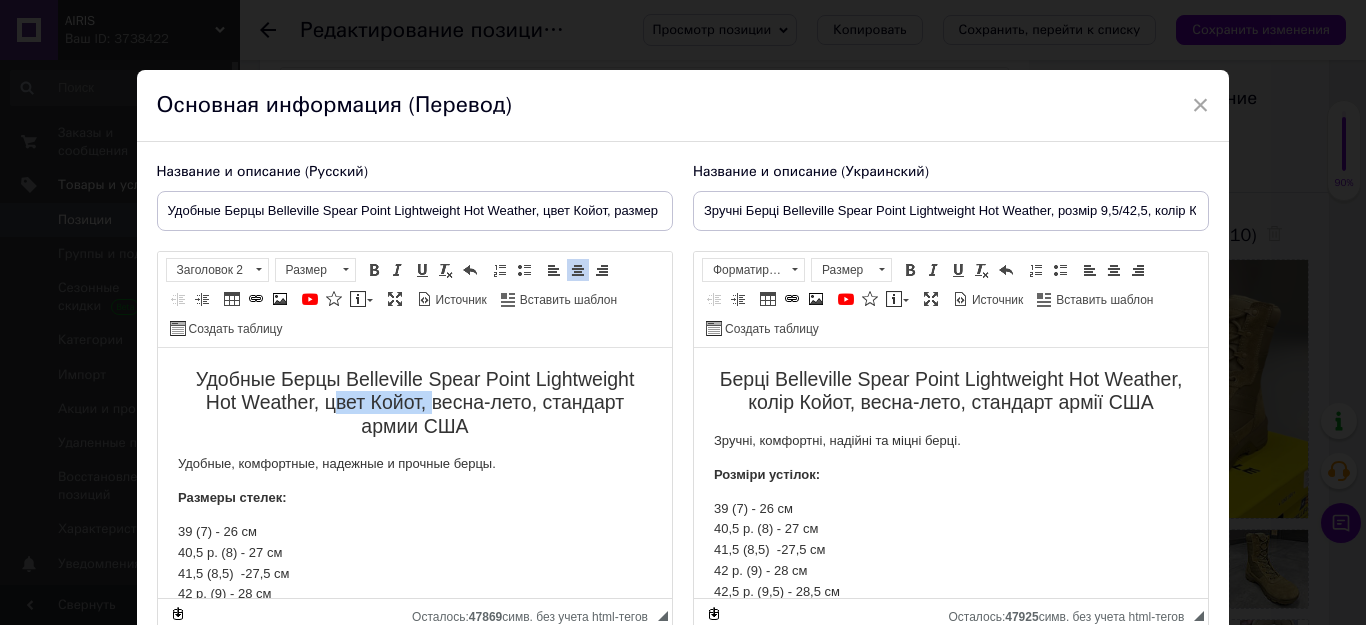 drag, startPoint x: 314, startPoint y: 404, endPoint x: 414, endPoint y: 405, distance: 100.005 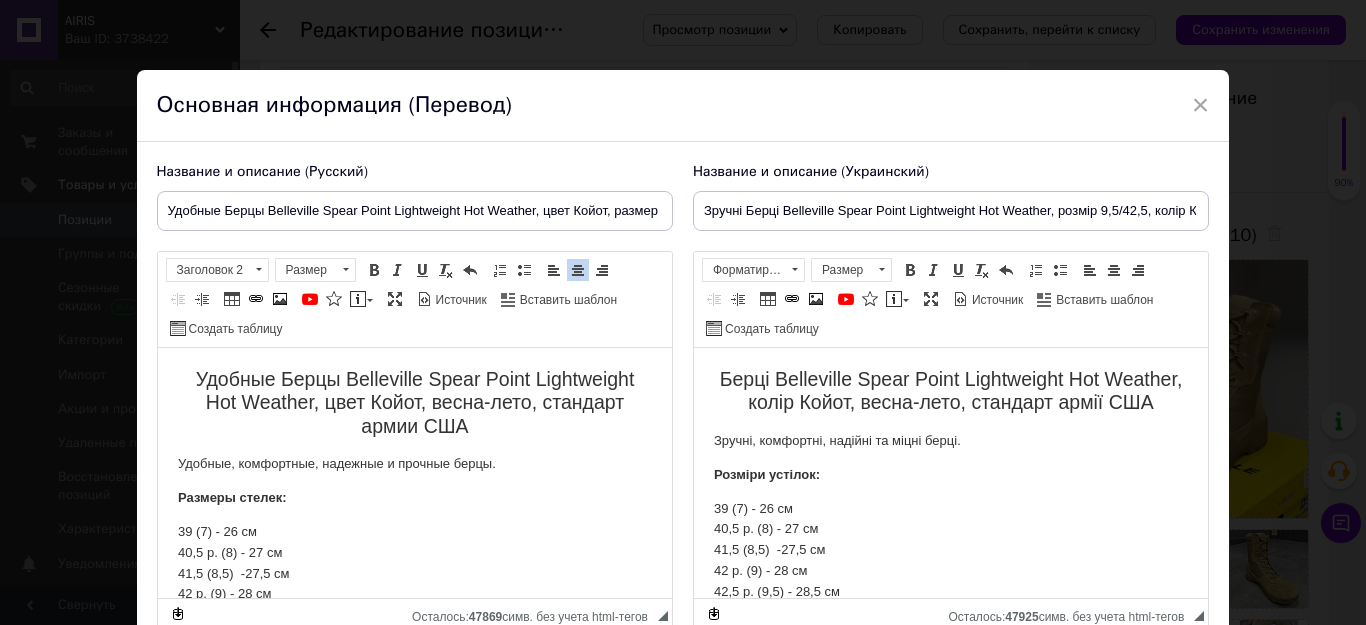 click on "Удобные Берцы Belleville Spear Point Lightweight Hot Weather, цвет Койот, весна-лето, стандарт армии США Удобные, комфортные, надежные и прочные берцы. Размеры стелек: 39 (7) - 26 см 40,5 р. (8) - 27 см 41,5 (8,5)  -27,5 см 42 р. (9) - 28 см 42,5 р. (9,5) - 28,5 см 43 р. (10) - 29 см 43,5 р. (10,5) - 29,3 см 44 р. (11) - 29,5 см 44,5 р. (11,5) - 30 см 45,5 р. (12) - 30,5 см Верхняя часть  изготовлена  из натуральной кожи  и имеет вставки из  баллистического нейлона  плотностью 1680D, что придает им следующие преимущества: высокая износостойкость прочность стойкость к грязи легкость в уходе водоотталкиваемость дышащие свойства Внутренняя подкладка EVA" at bounding box center [414, 941] 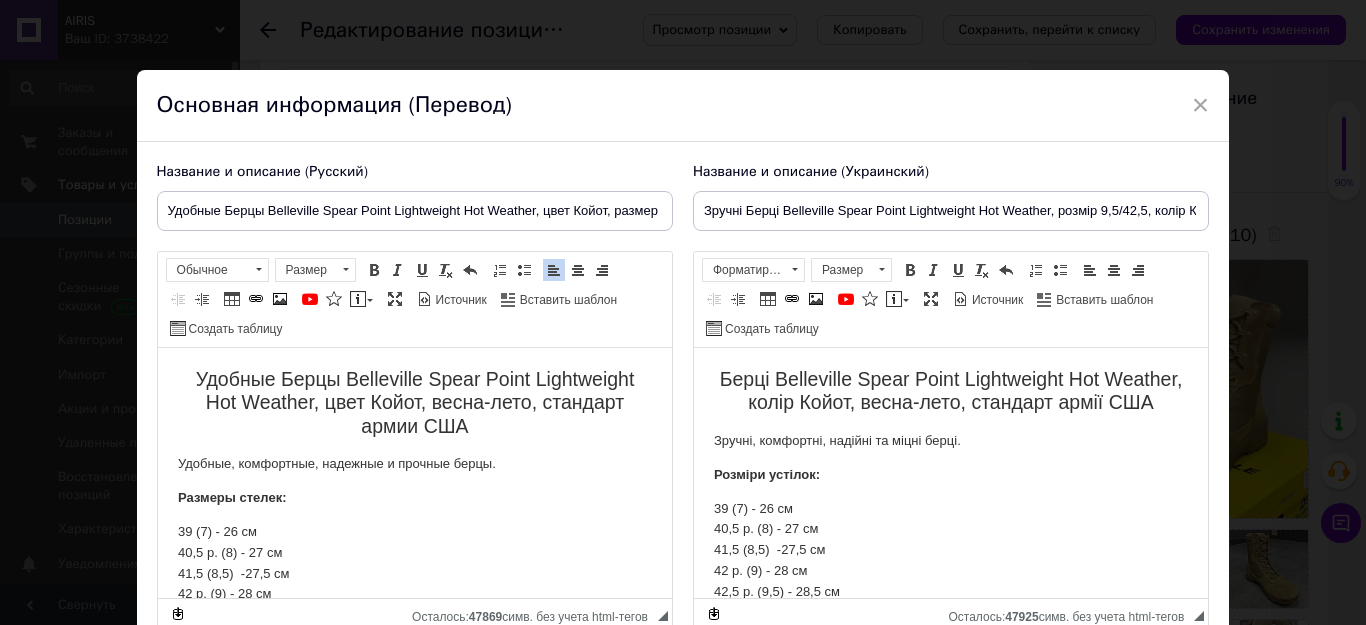 click on "Удобные Берцы Belleville Spear Point Lightweight Hot Weather, цвет Койот, весна-лето, стандарт армии США" at bounding box center (414, 403) 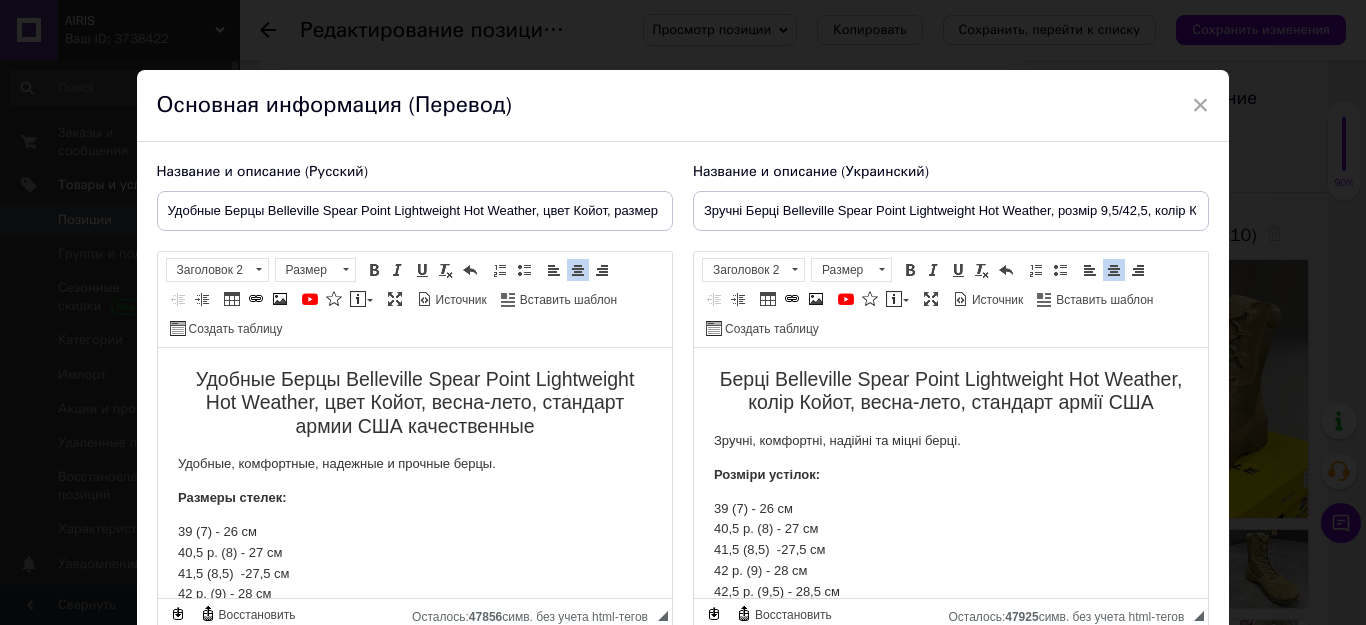 click on "Берці Belleville Spear Point Lightweight Hot Weather, колір Койот, весна-лето, стандарт армії США" at bounding box center (950, 391) 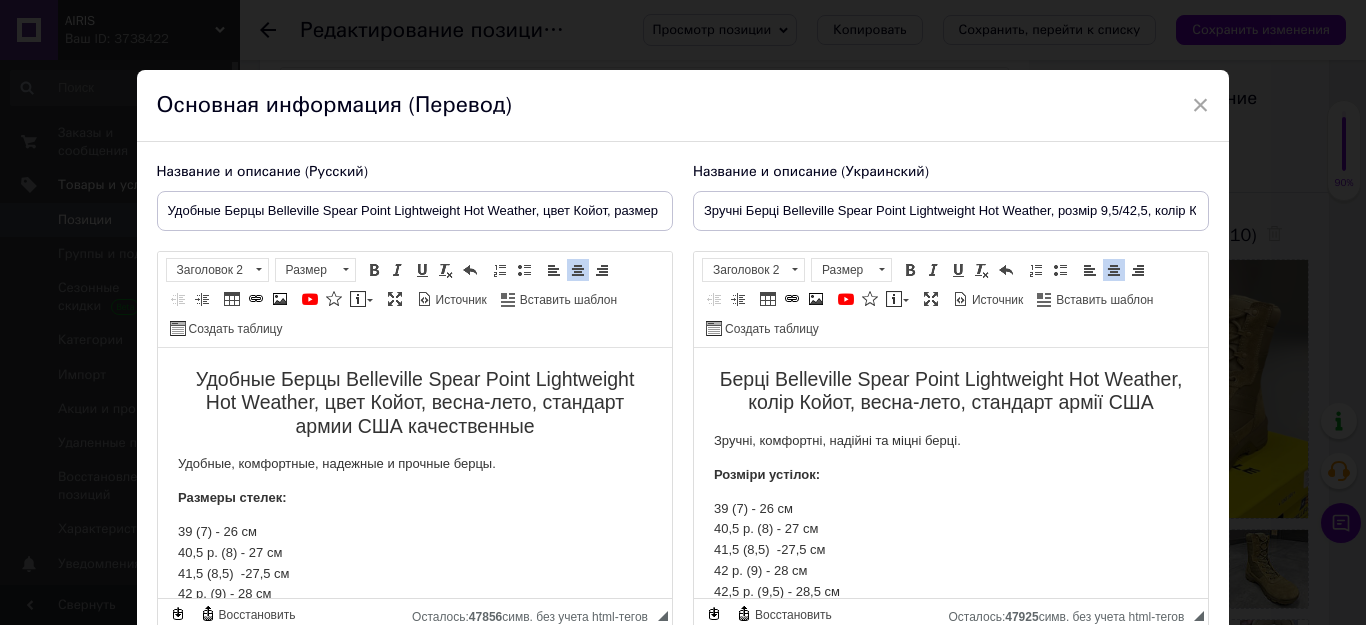 type 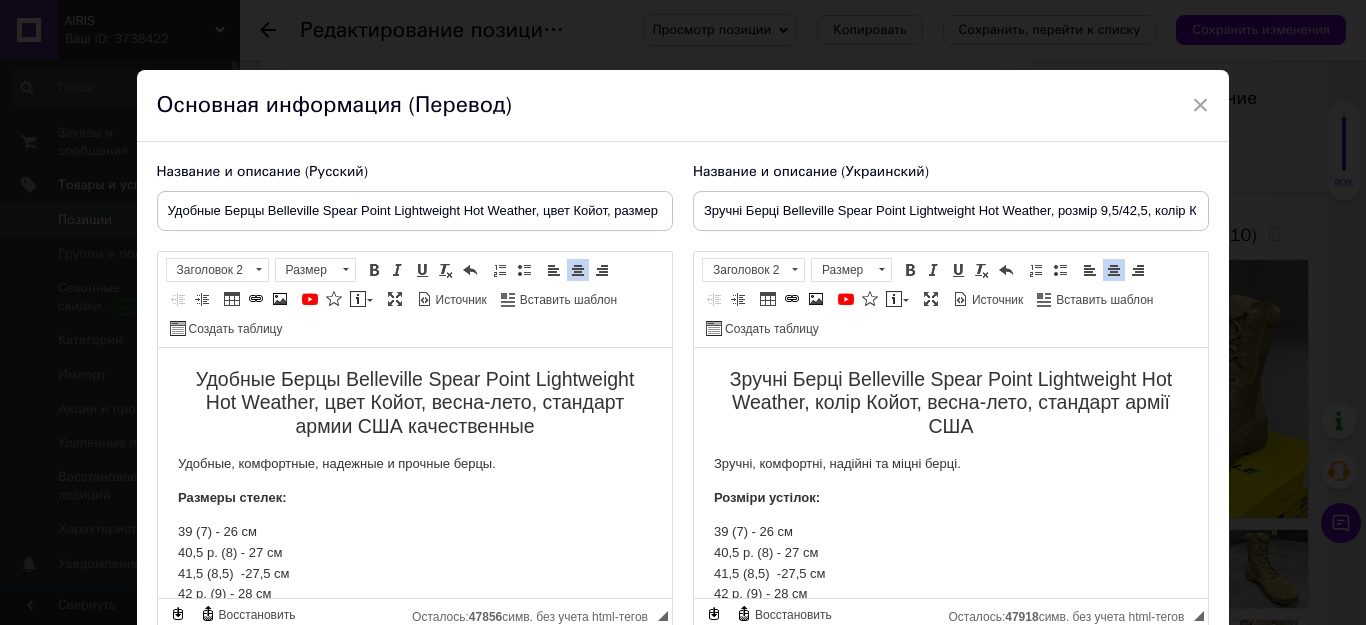 click on "Зручні Берці Belleville Spear Point Lightweight Hot Weather, колір Койот, весна-лето, стандарт армії США" at bounding box center [950, 403] 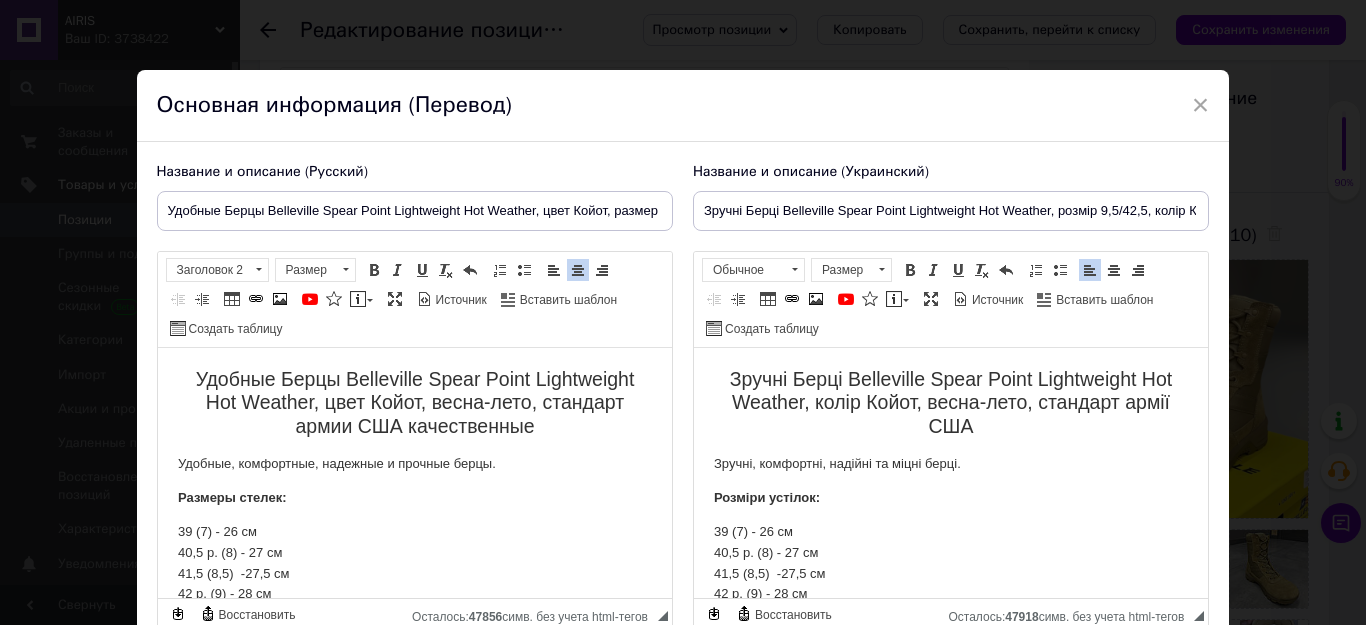 click on "Зручні Берці Belleville Spear Point Lightweight Hot Weather, колір Койот, весна-лето, стандарт армії США" at bounding box center (950, 403) 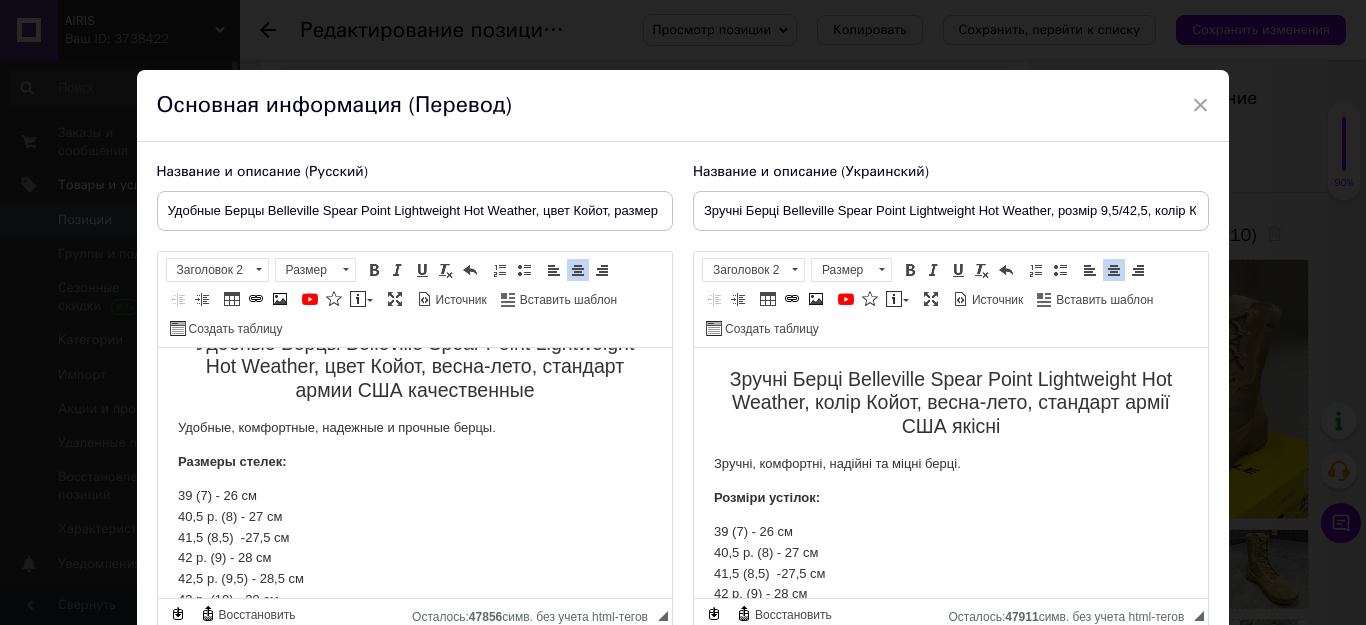 scroll, scrollTop: 0, scrollLeft: 0, axis: both 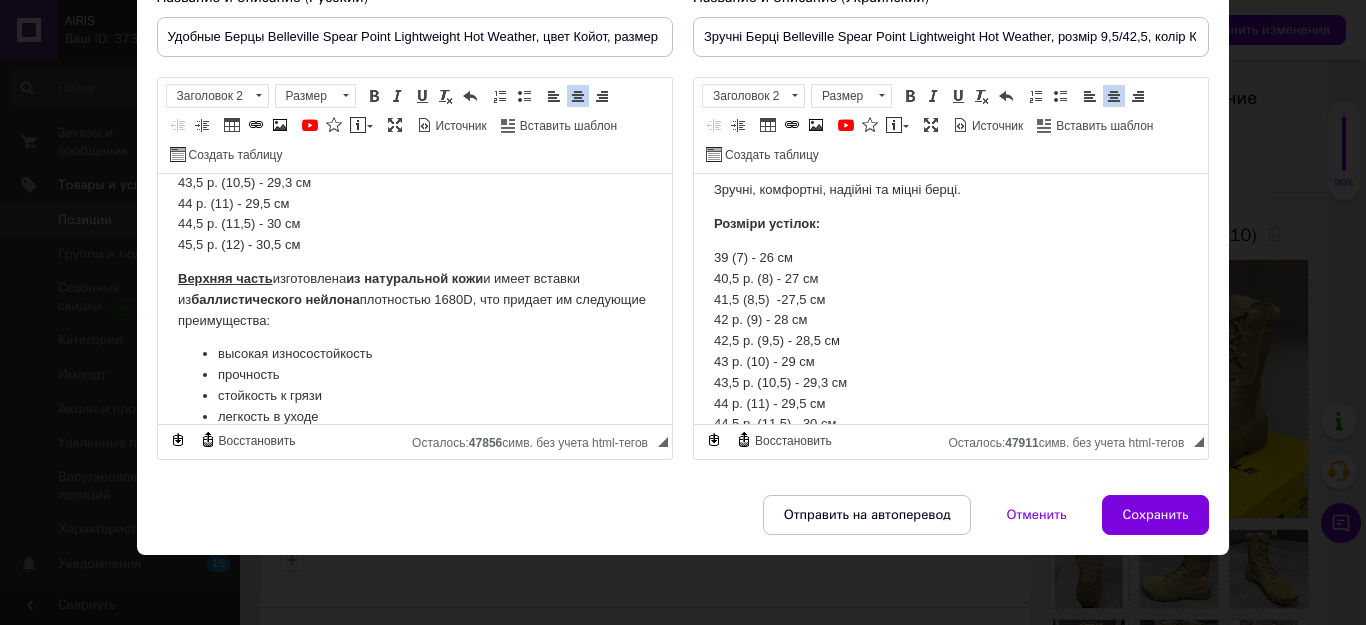 click on "39 (7) - 26 см 40,5 р. (8) - 27 см 41,5 (8,5)  -27,5 см 42 р. (9) - 28 см 42,5 р. (9,5) - 28,5 см 43 р. (10) - 29 см 43,5 р. (10,5) - 29,3 см 44 р. (11) - 29,5 см 44,5 р. (11,5) - 30 см 45,5 р. (12) - 30,5 см" at bounding box center [414, 152] 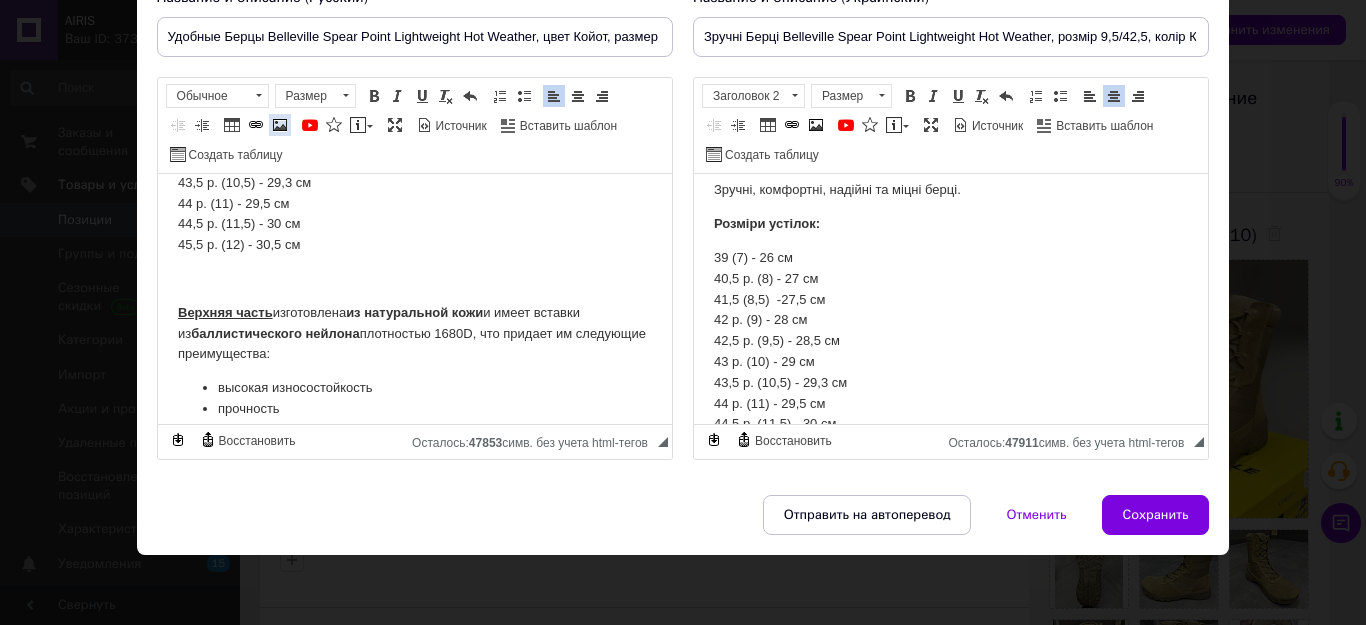 click at bounding box center (280, 125) 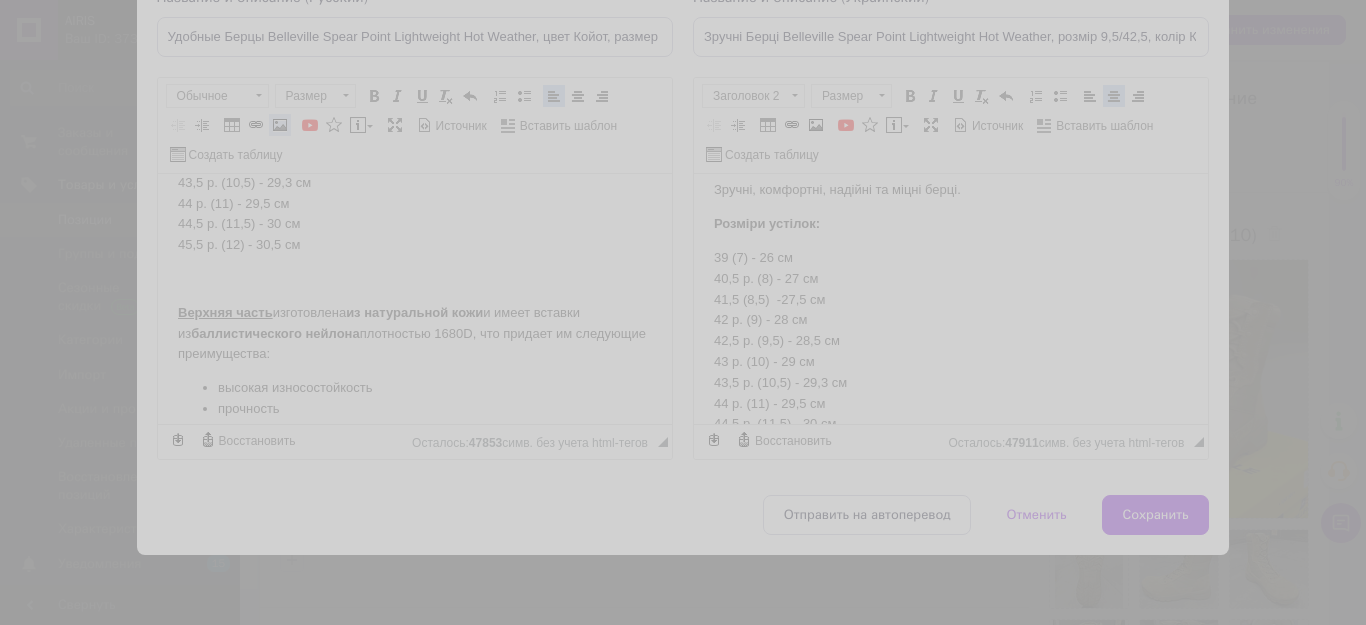 select 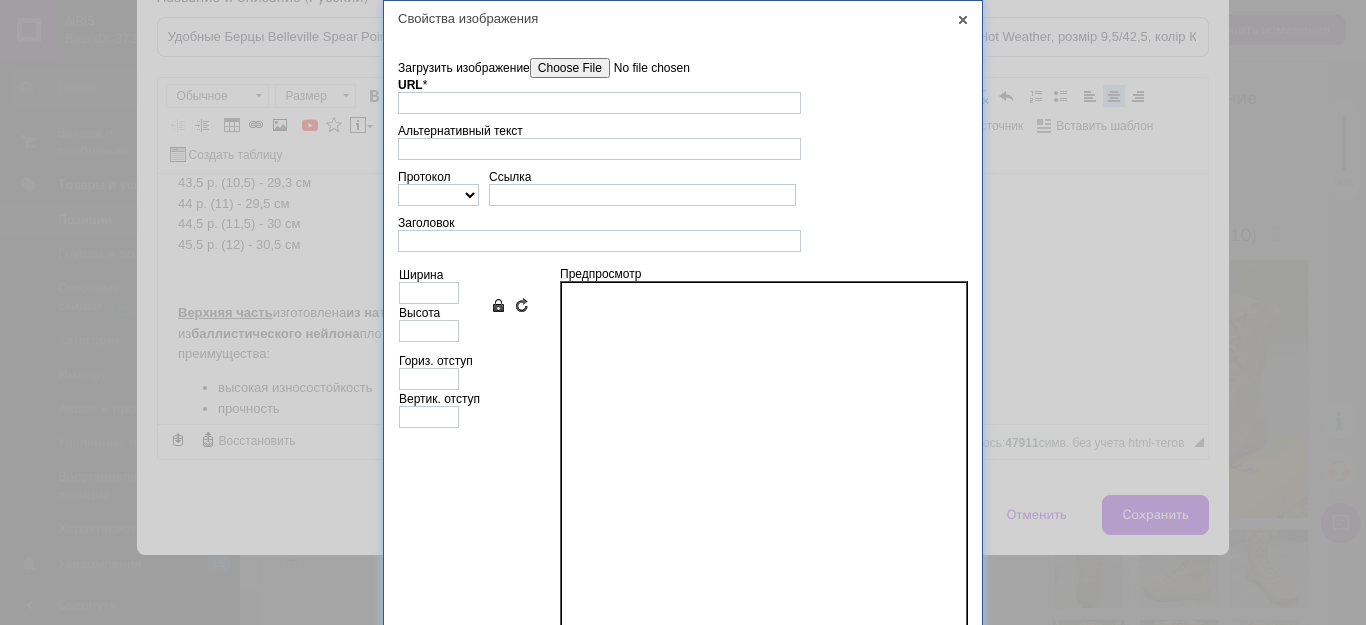 click on "Загрузить изображение" at bounding box center (643, 68) 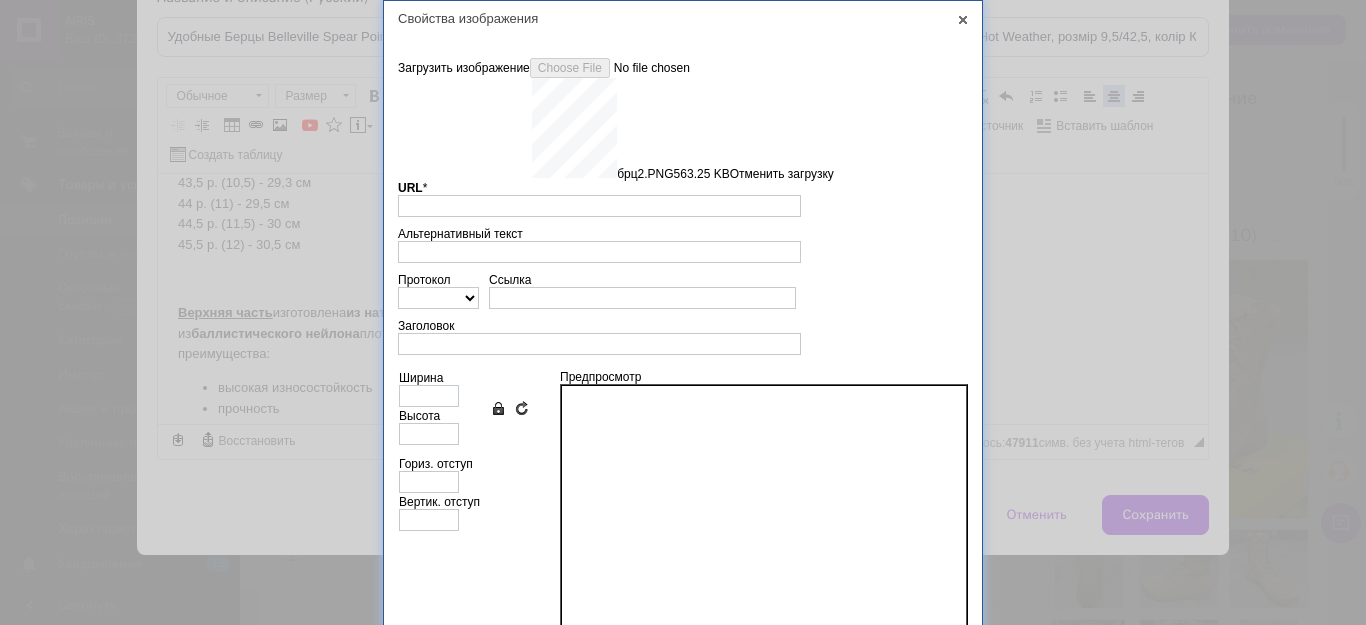 type on "https://images.prom.ua/6743450205_w640_h2048_brts2.png?fresh=1&PIMAGE_ID=6743450205" 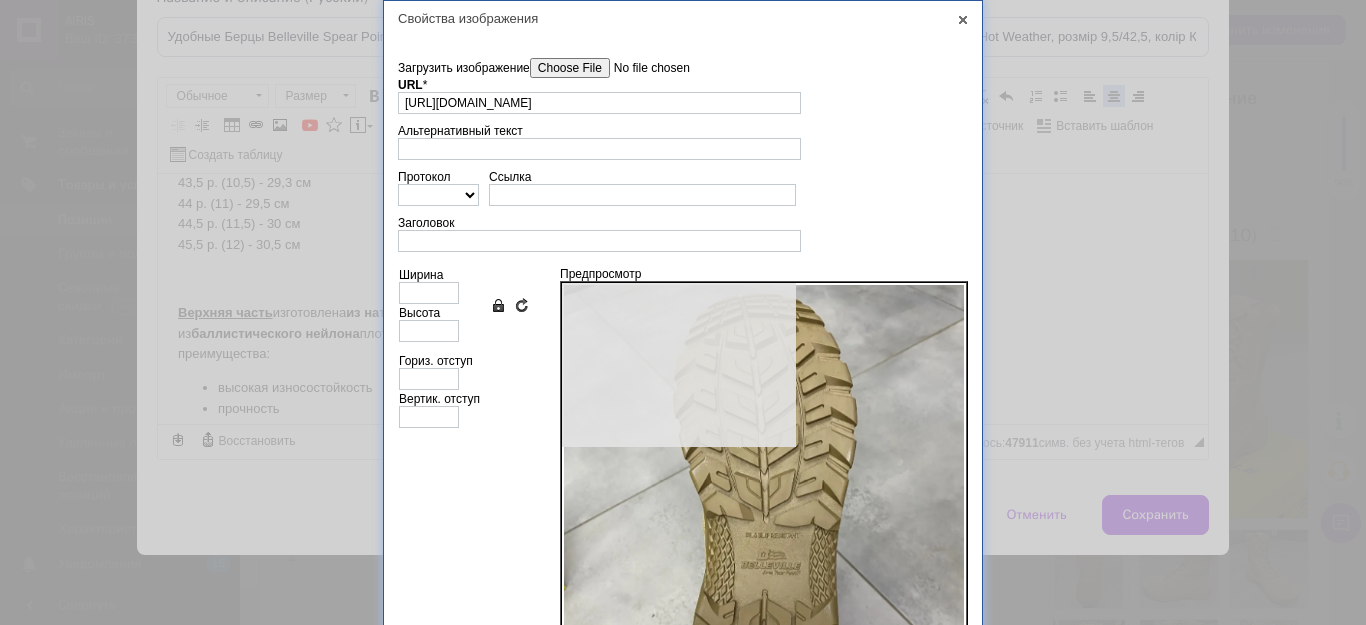 type on "522" 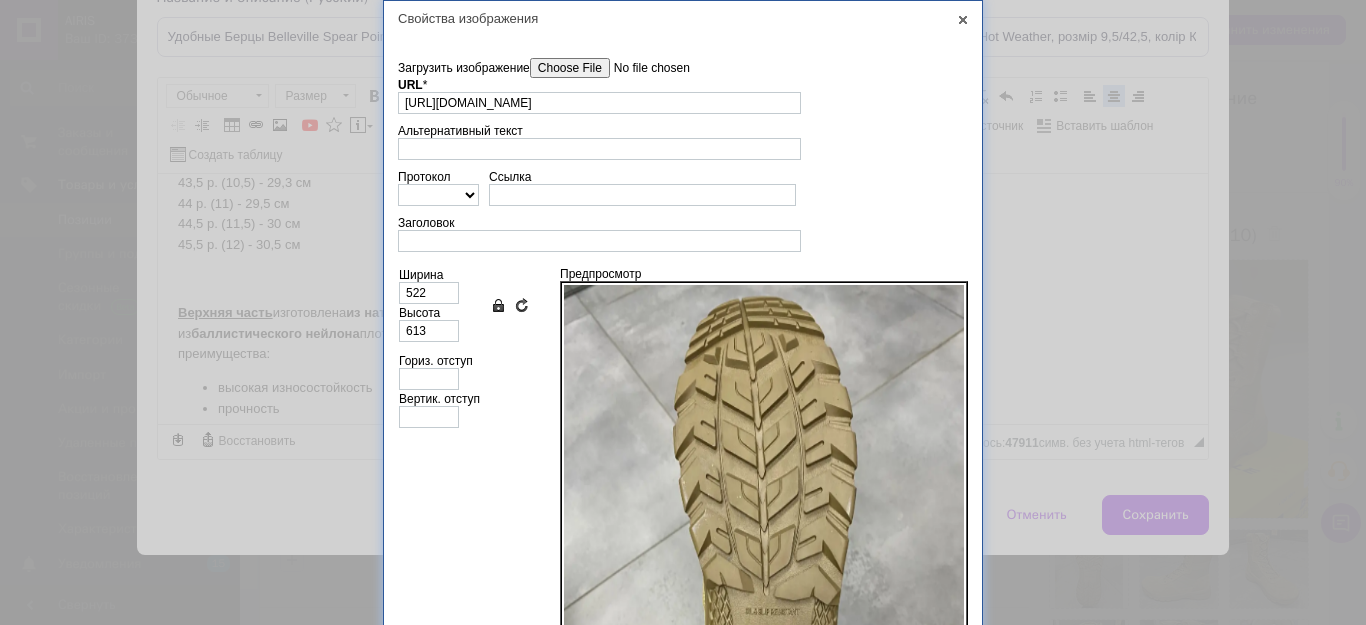 scroll, scrollTop: 77, scrollLeft: 0, axis: vertical 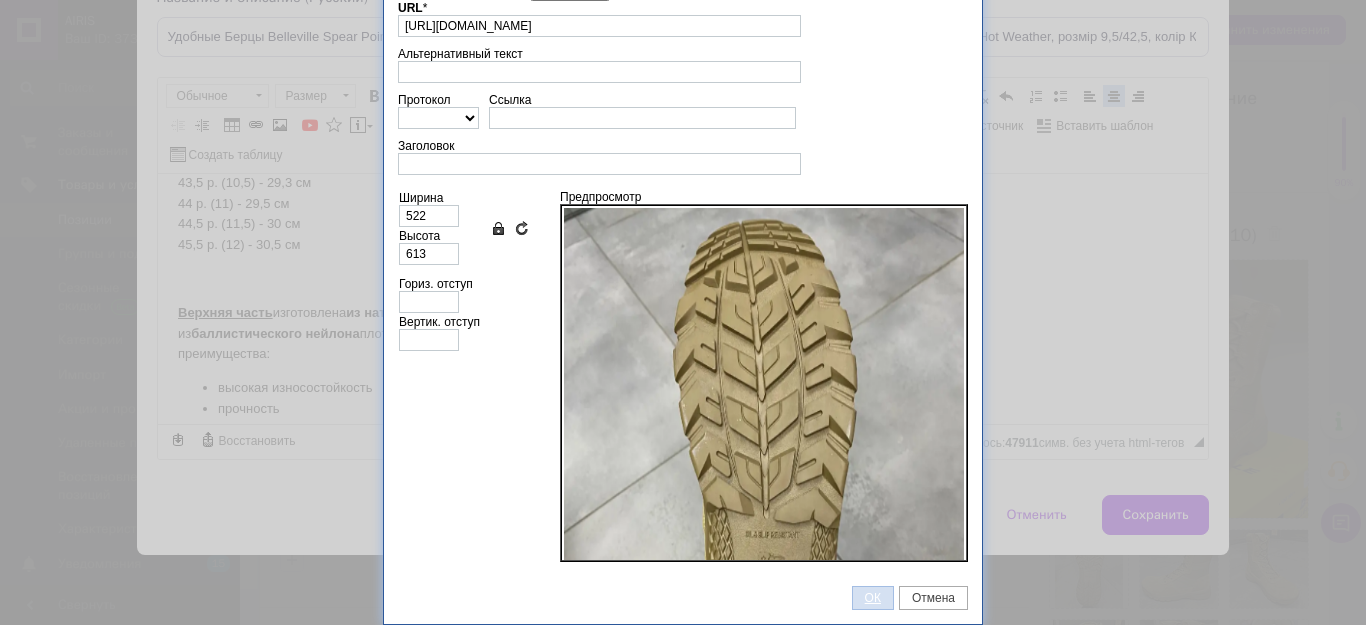 click on "ОК" at bounding box center [873, 598] 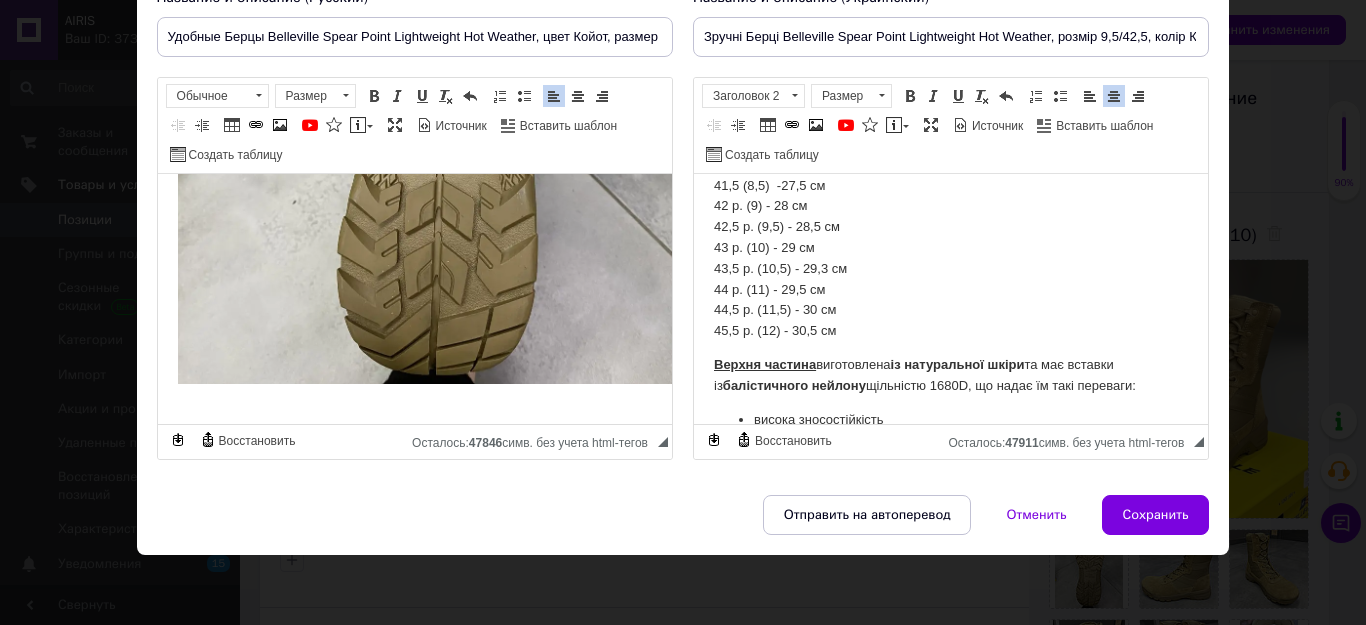 scroll, scrollTop: 300, scrollLeft: 0, axis: vertical 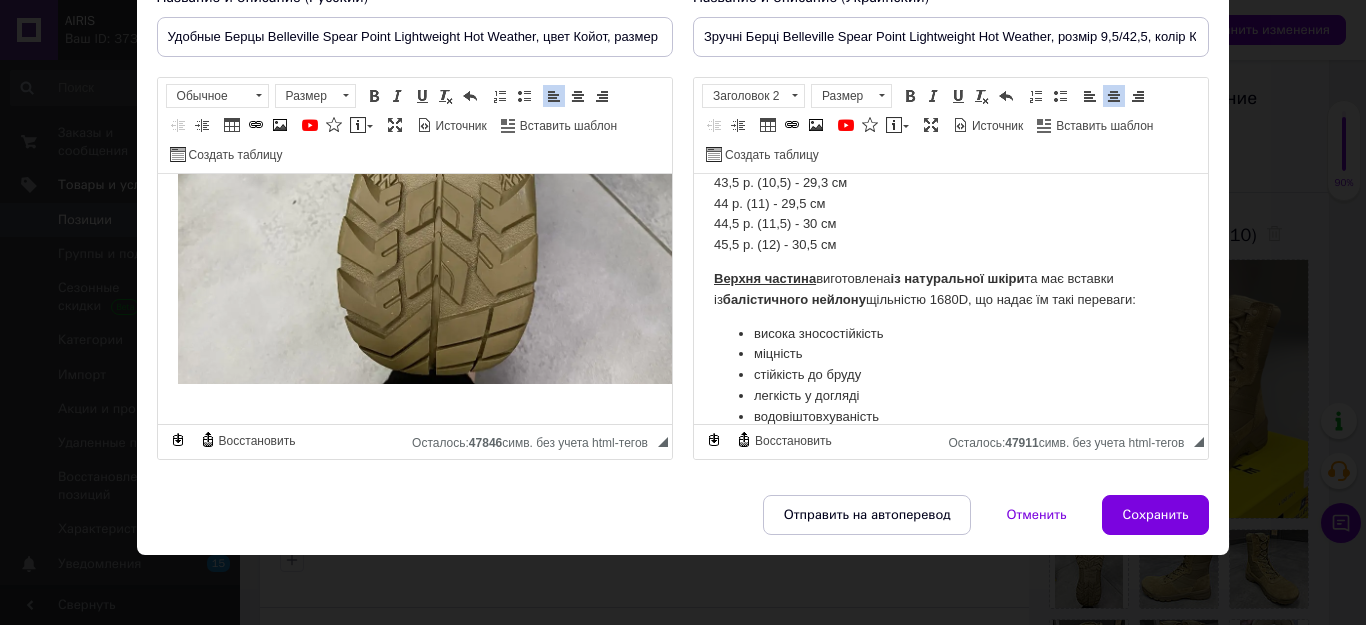 click on "39 (7) - 26 см 40,5 р. (8) - 27 см 41,5 (8,5)  -27,5 см 42 р. (9) - 28 см 42,5 р. (9,5) - 28,5 см 43 р. (10) - 29 см 43,5 р. (10,5) - 29,3 см 44 р. (11) - 29,5 см 44,5 р. (11,5) - 30 см 45,5 р. (12) - 30,5 см" at bounding box center [950, 152] 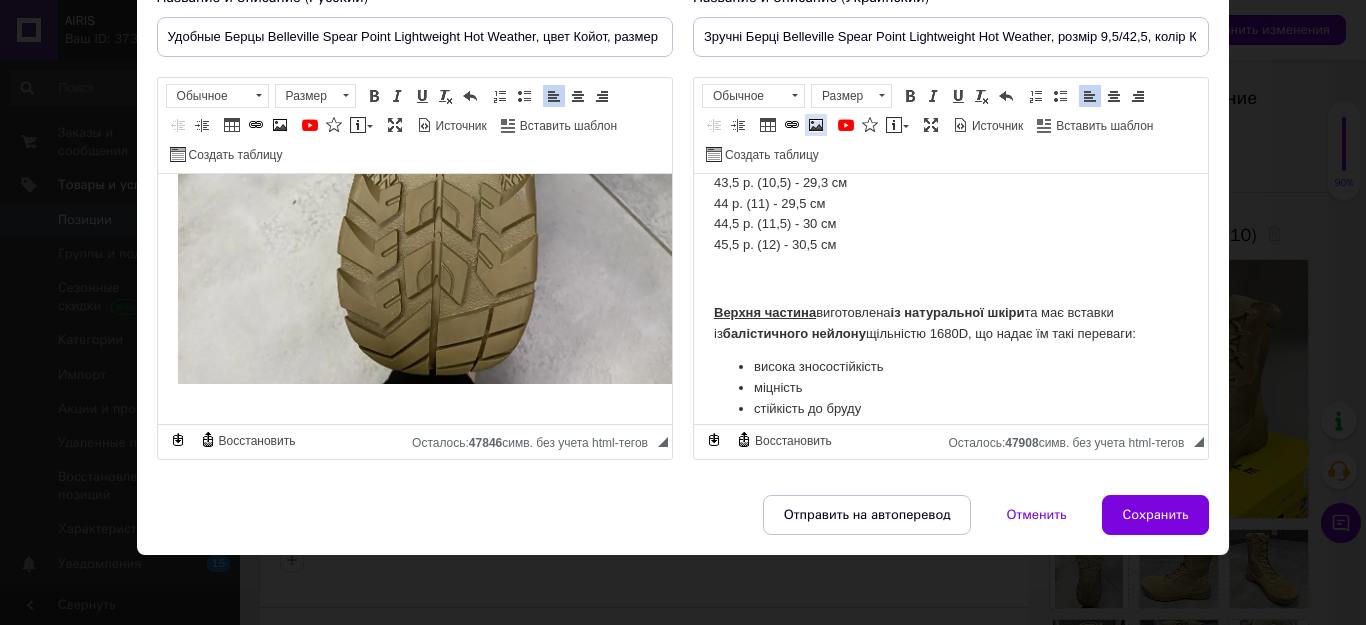 click at bounding box center [816, 125] 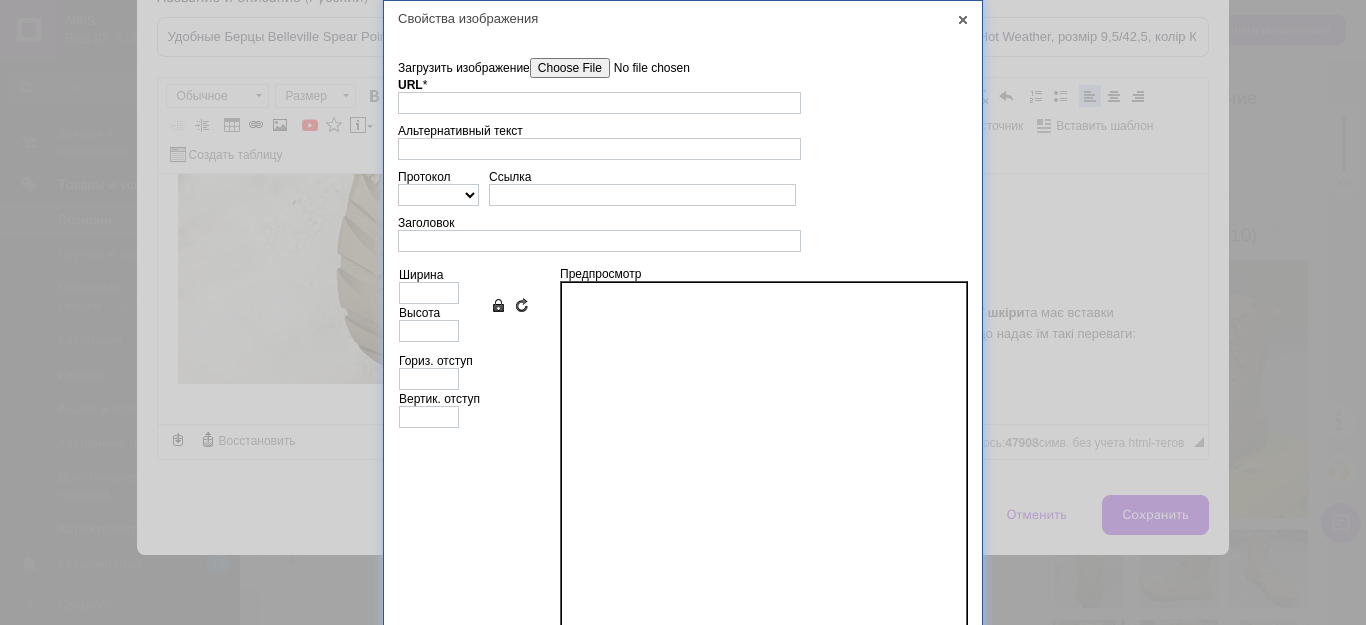 click on "Загрузить изображение" at bounding box center [643, 68] 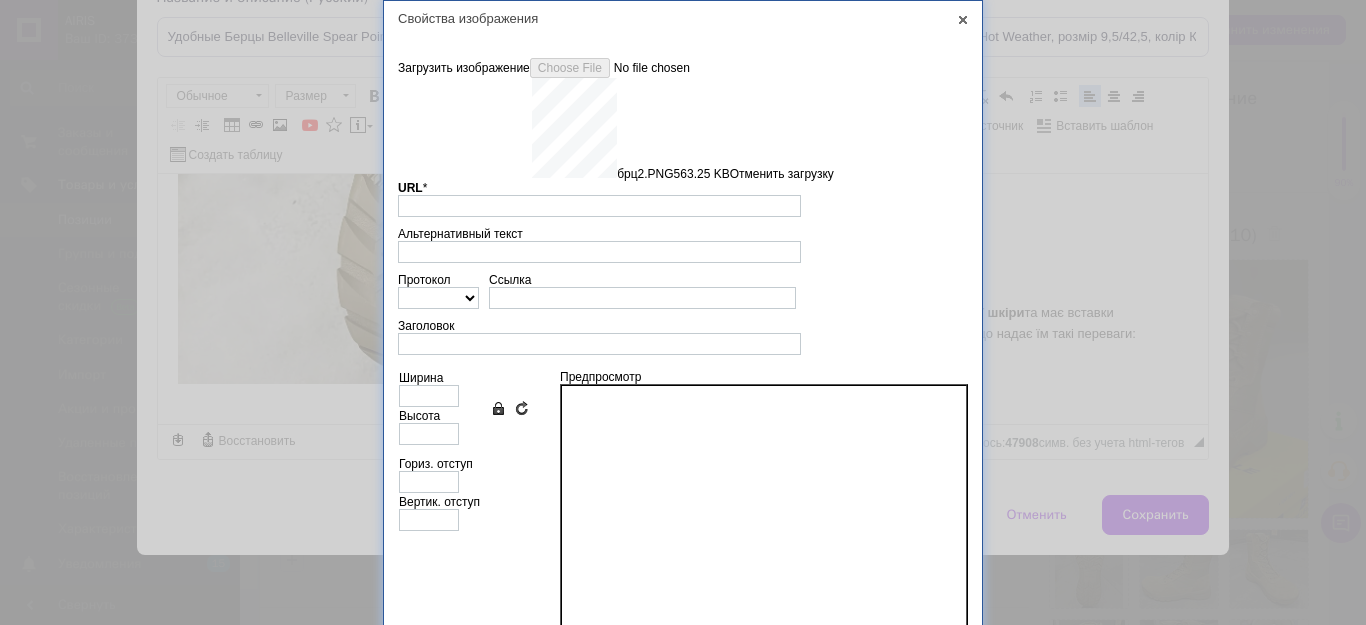 type on "https://images.prom.ua/6743450205_w640_h2048_brts2.png?fresh=1&PIMAGE_ID=6743450205" 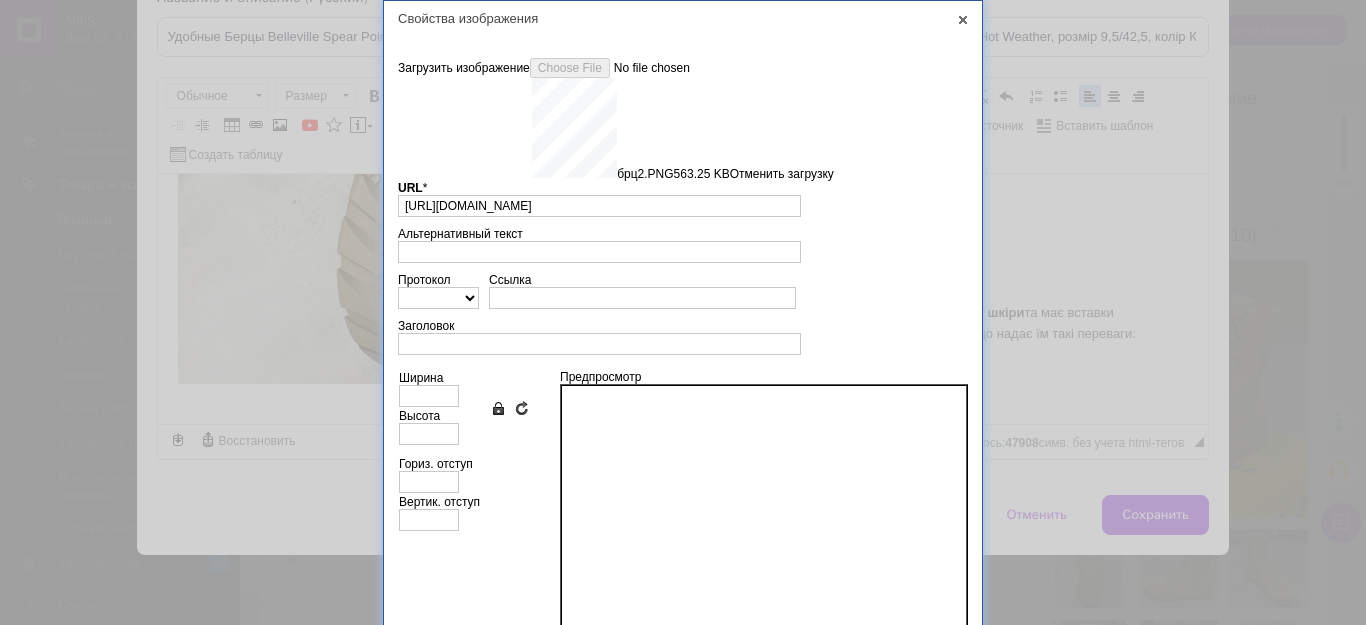 type on "522" 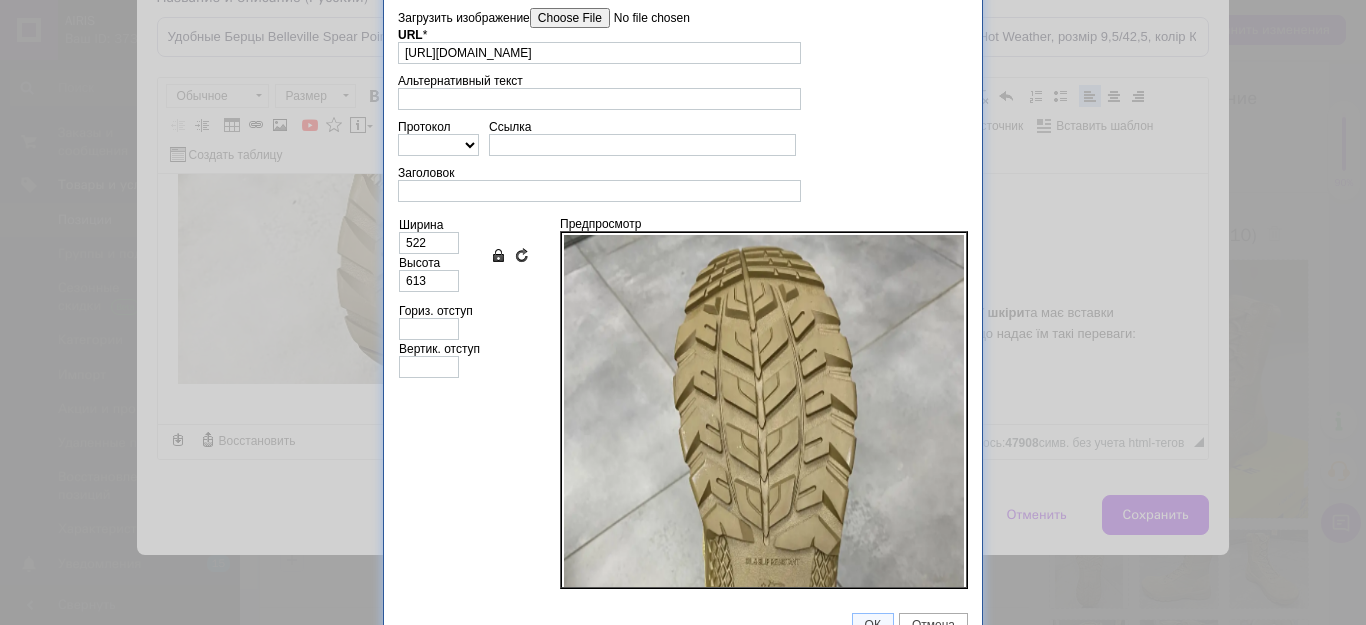 scroll, scrollTop: 77, scrollLeft: 0, axis: vertical 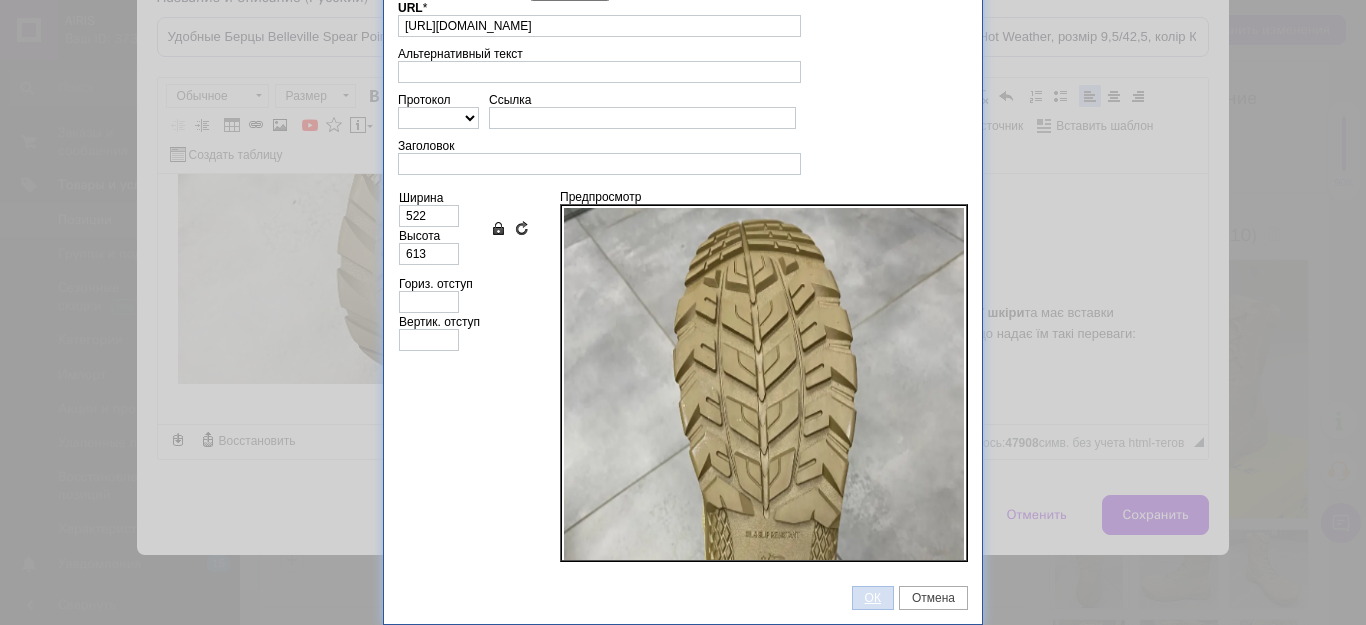 click on "ОК" at bounding box center [873, 598] 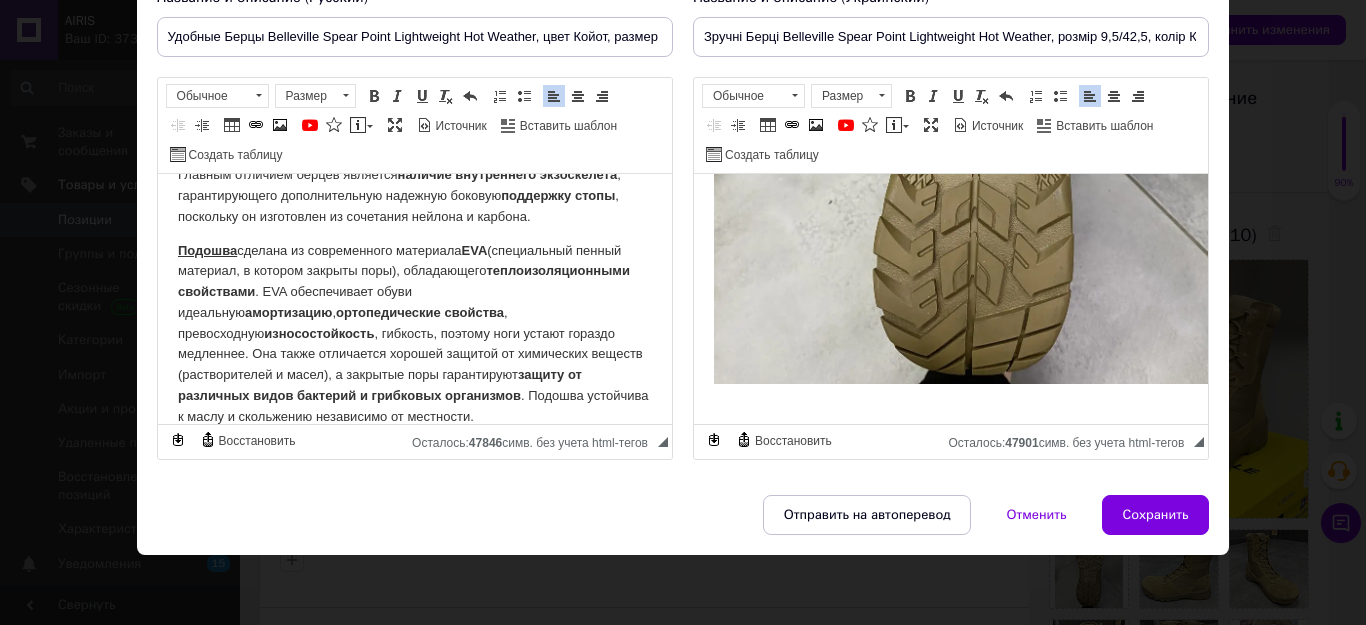 scroll, scrollTop: 1298, scrollLeft: 0, axis: vertical 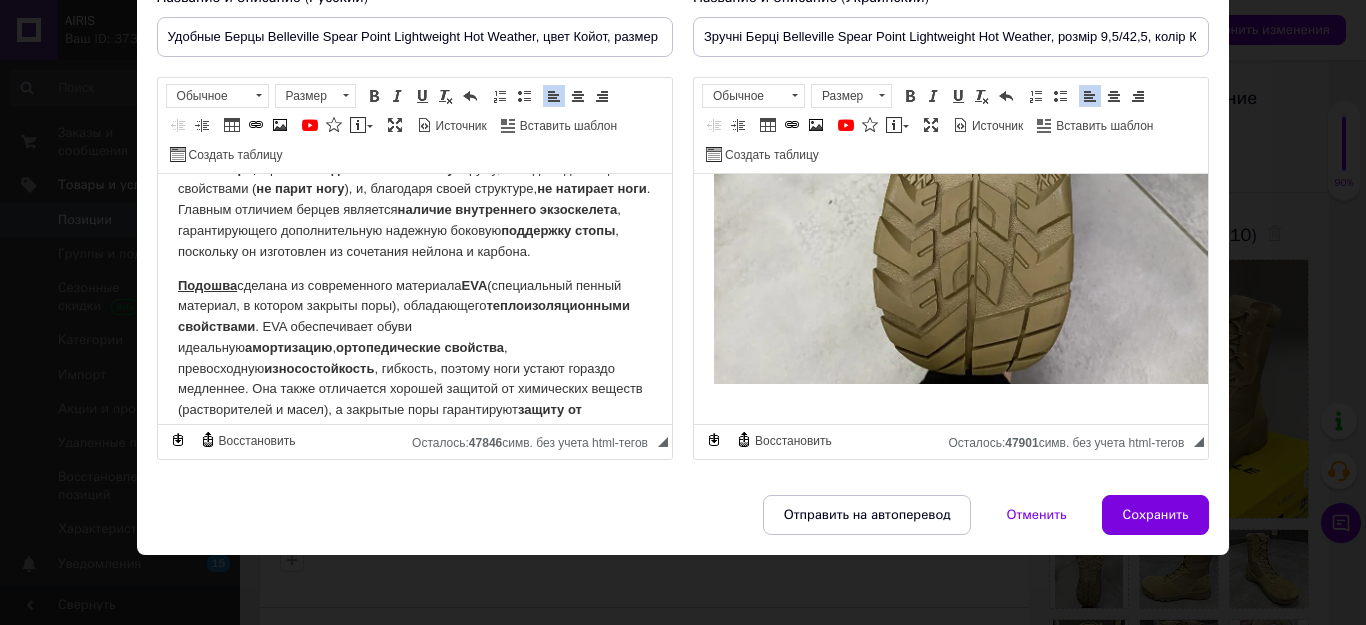 click on "Внутренняя подкладка  состоит из  износостойкого полиэстера,  хорошо  отводит лишнюю влагу  наружу, обладает дышащими свойствами ( не парит ногу ), и, благодаря своей структуре,  не натирает ноги . Главным отличием берцев является  наличие внутреннего экзоскелета , гарантирующего дополнительную надежную боковую  поддержку стопы , поскольку он изготовлен из сочетания нейлона и карбона." at bounding box center (414, 200) 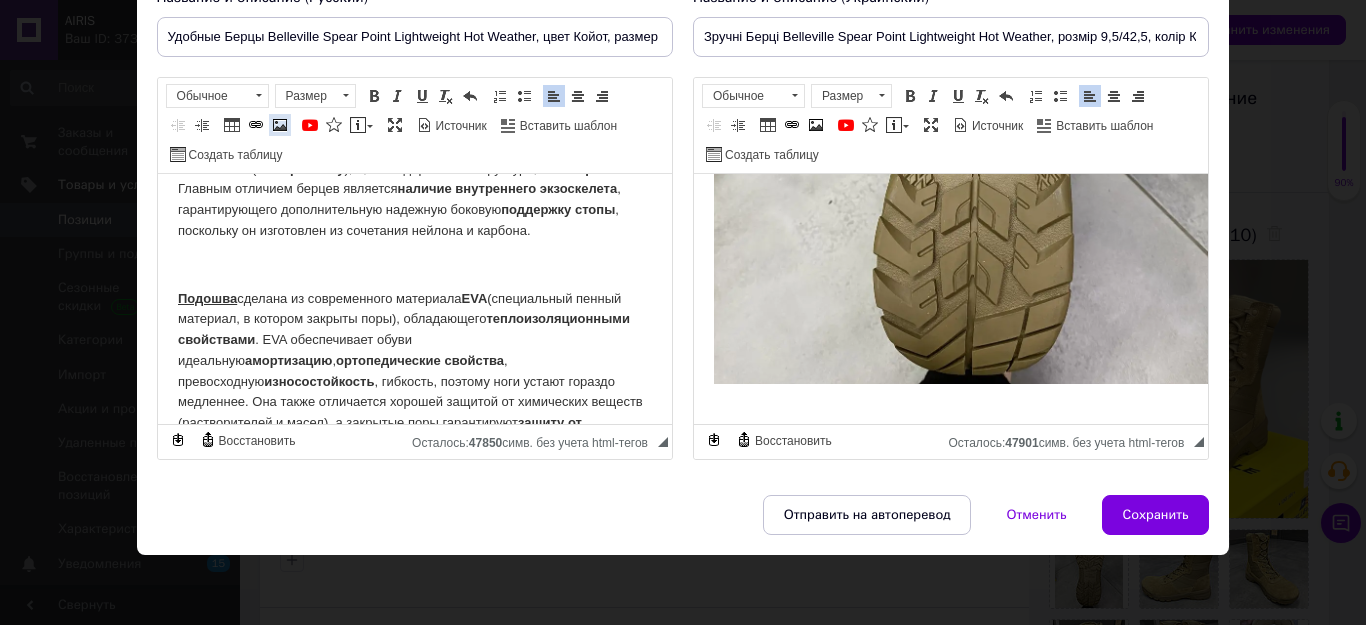 click at bounding box center [280, 125] 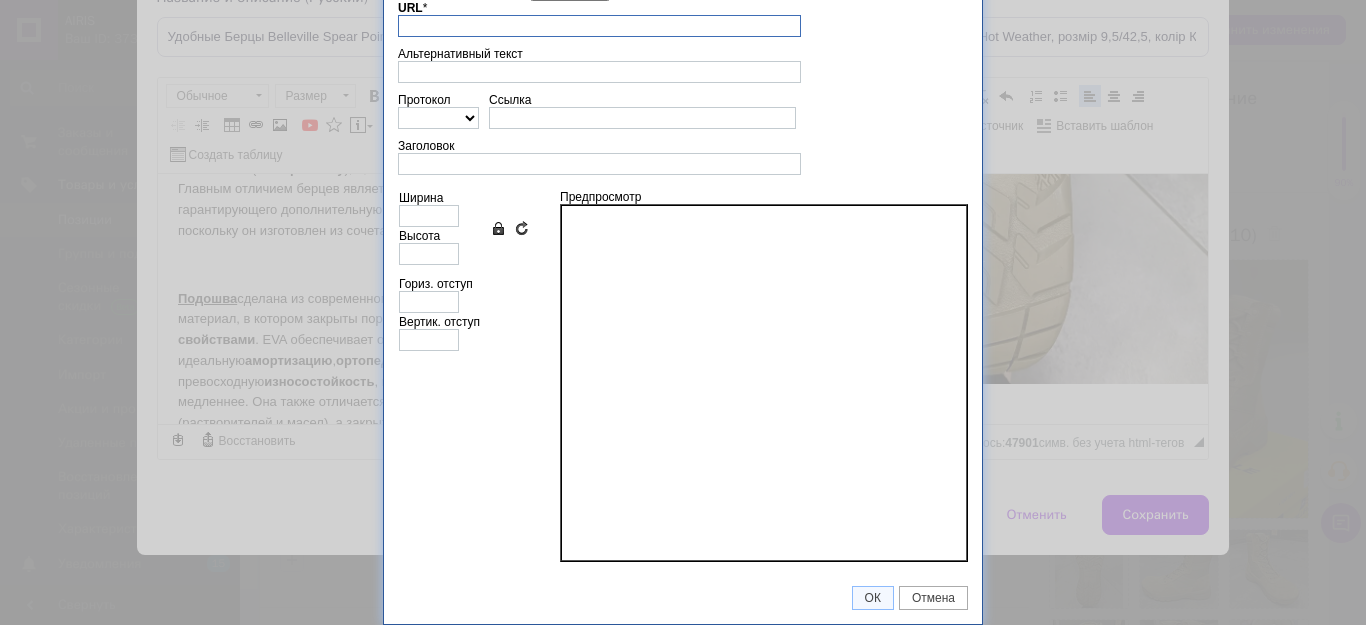 scroll, scrollTop: 0, scrollLeft: 0, axis: both 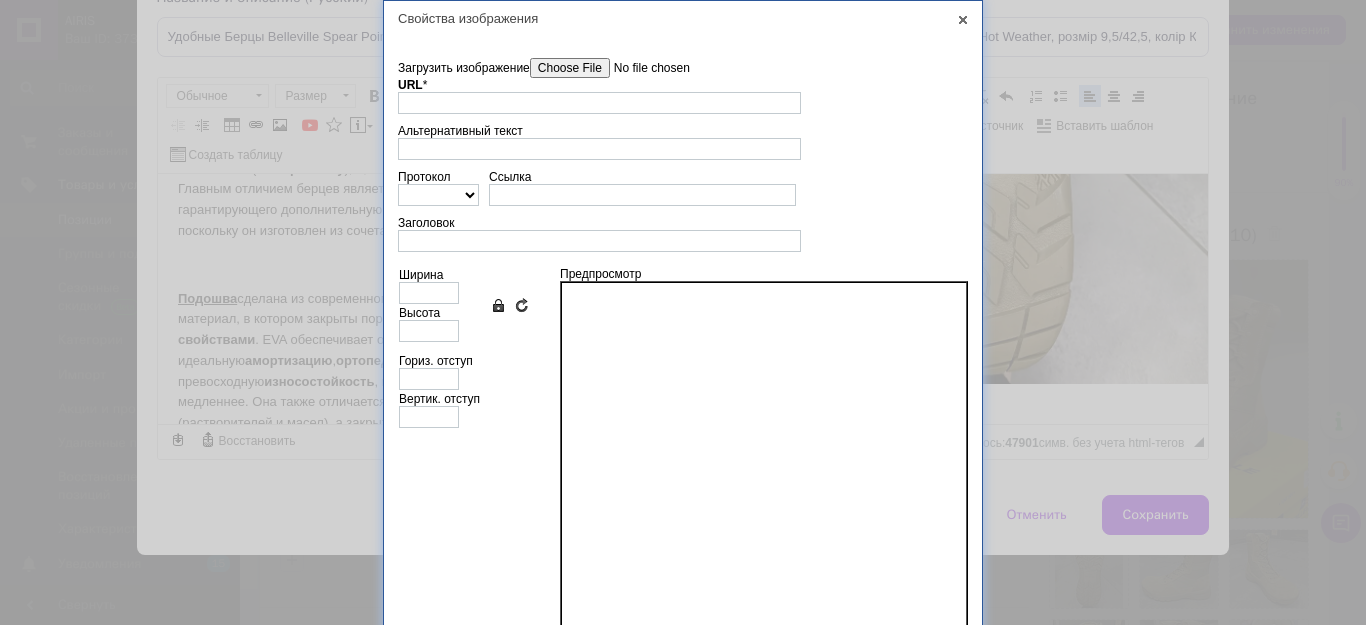 click on "Загрузить изображение" at bounding box center [643, 68] 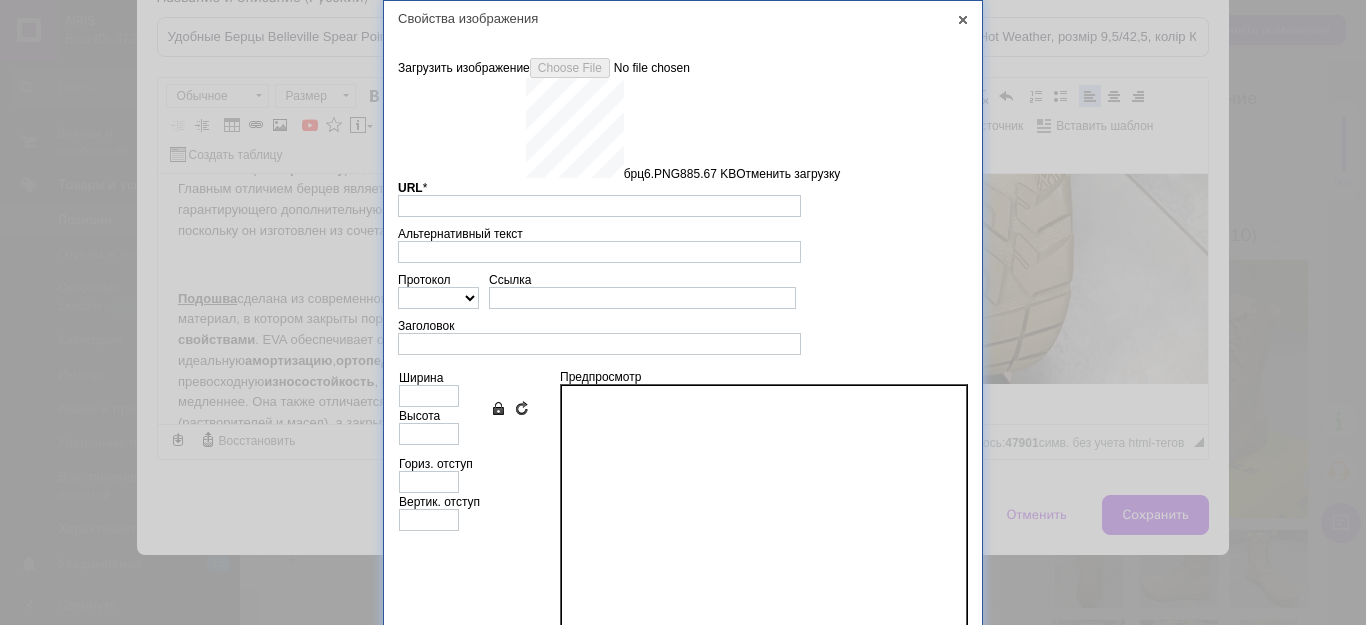 type on "https://images.prom.ua/6743450570_w640_h2048_brts6.png?fresh=1&PIMAGE_ID=6743450570" 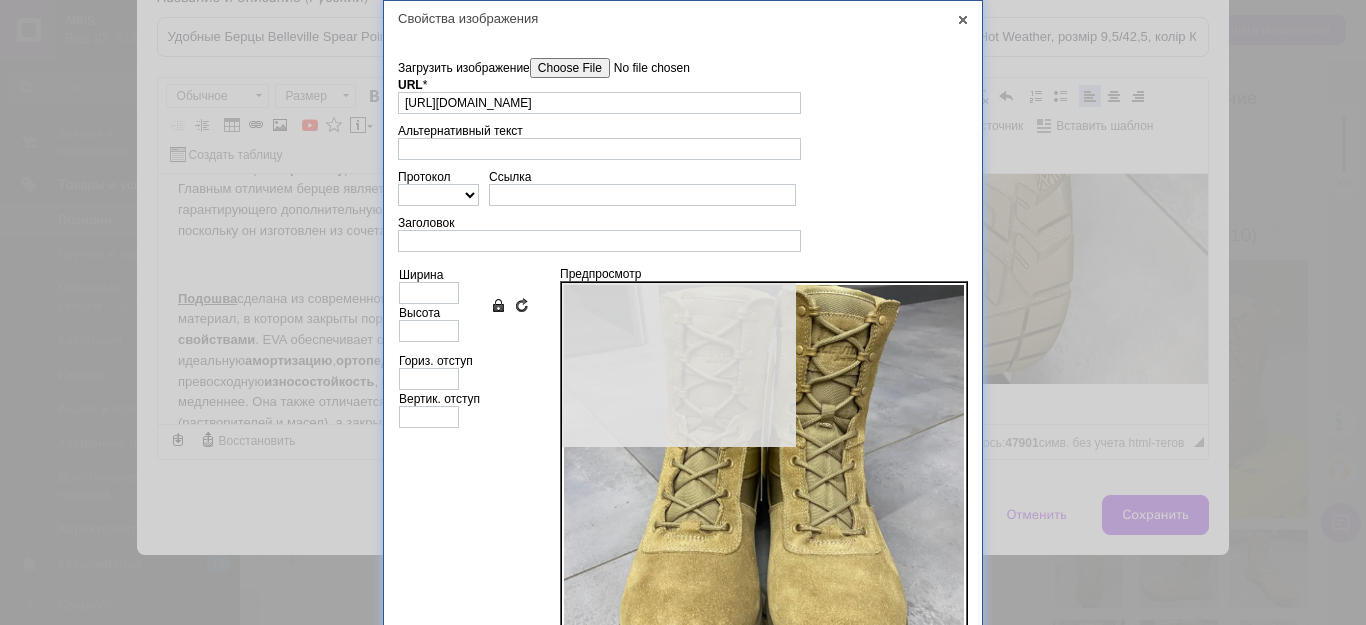 type on "611" 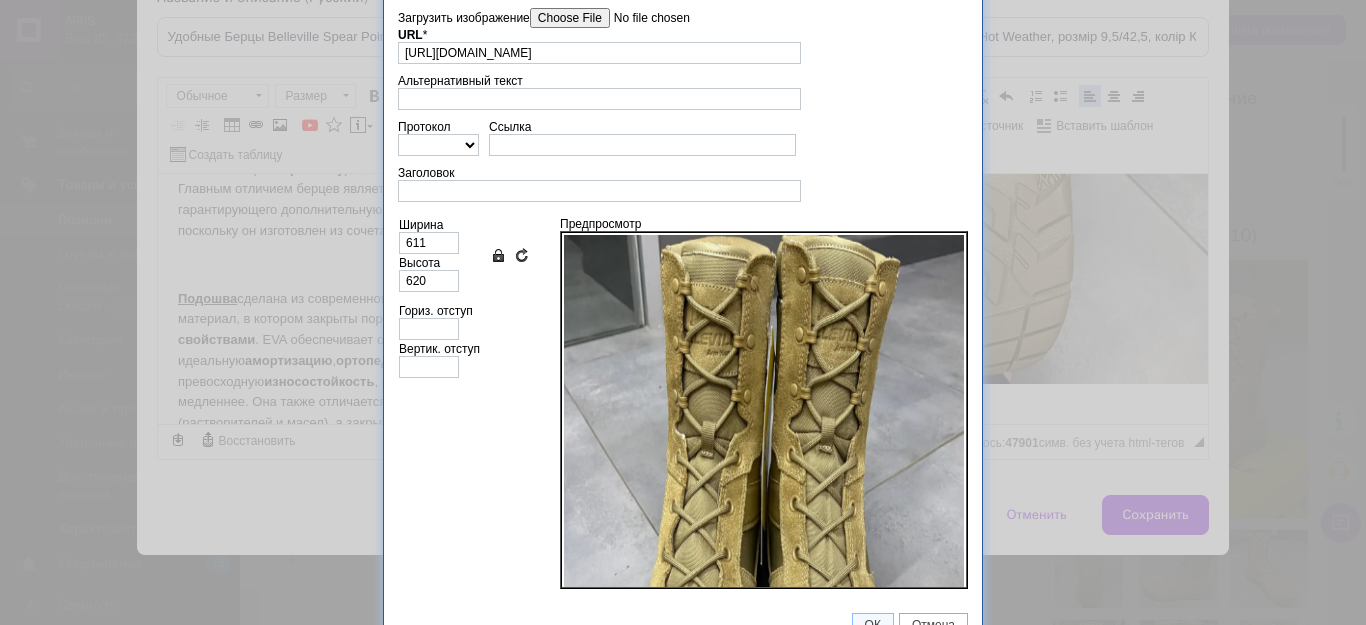 scroll, scrollTop: 77, scrollLeft: 0, axis: vertical 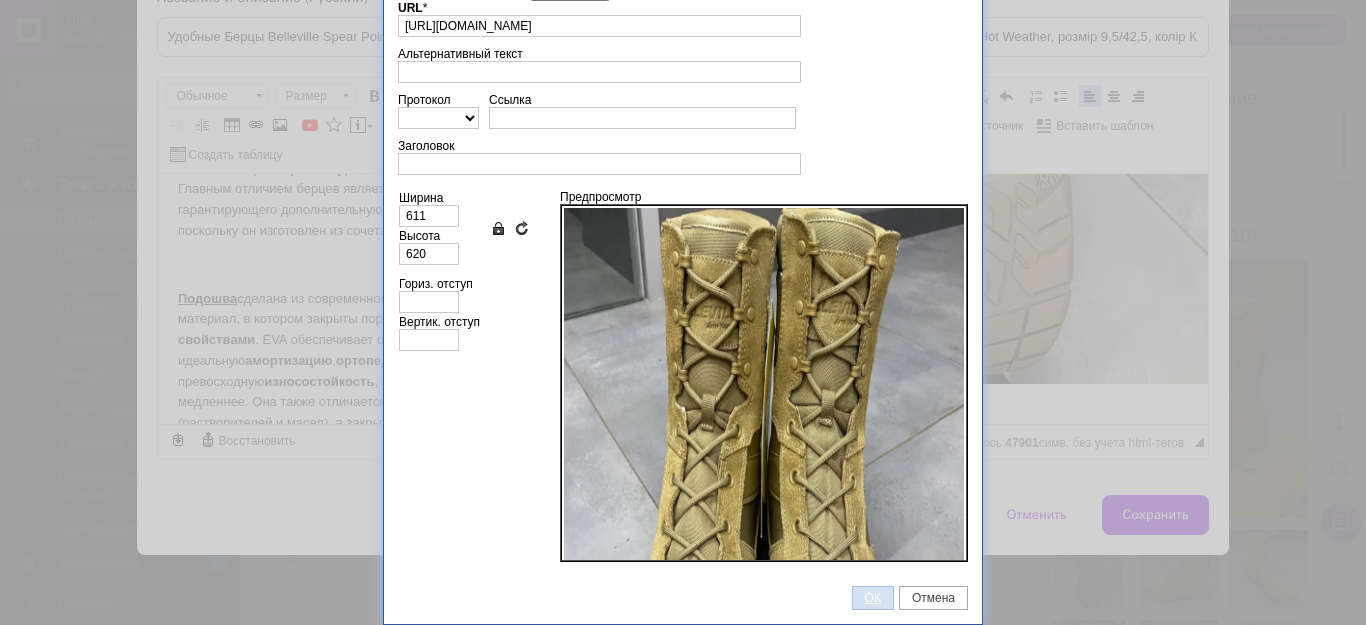 click on "ОК" at bounding box center [873, 598] 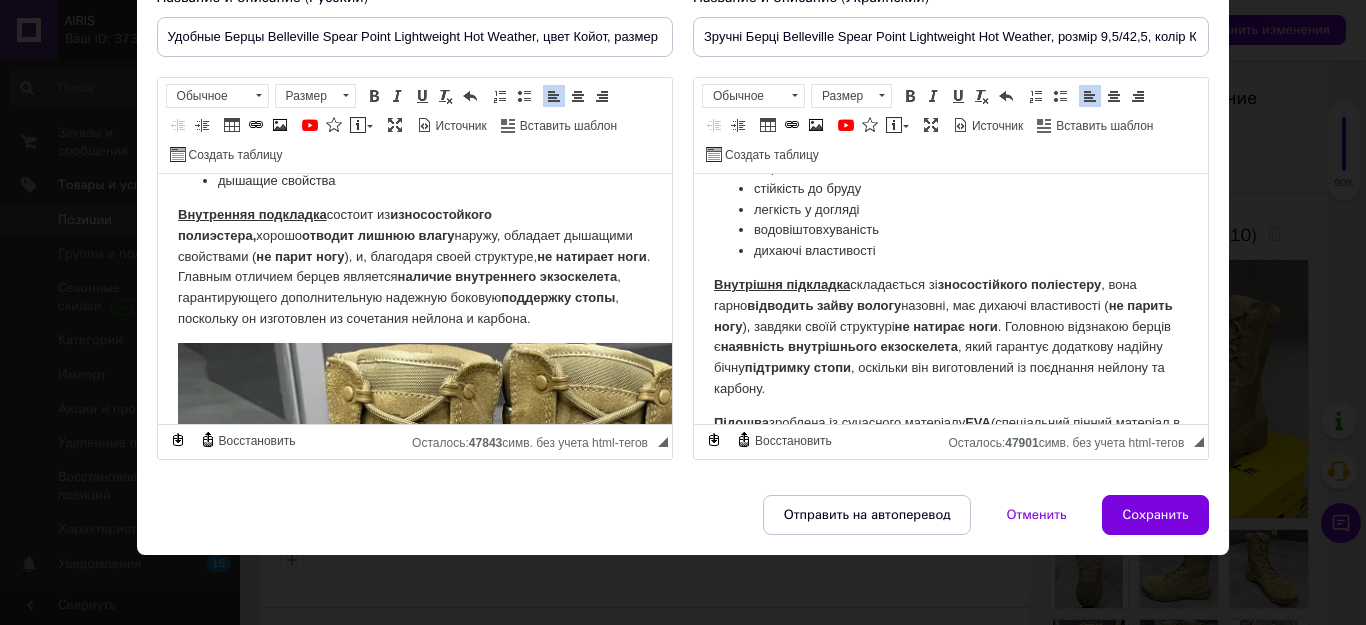 scroll, scrollTop: 1198, scrollLeft: 0, axis: vertical 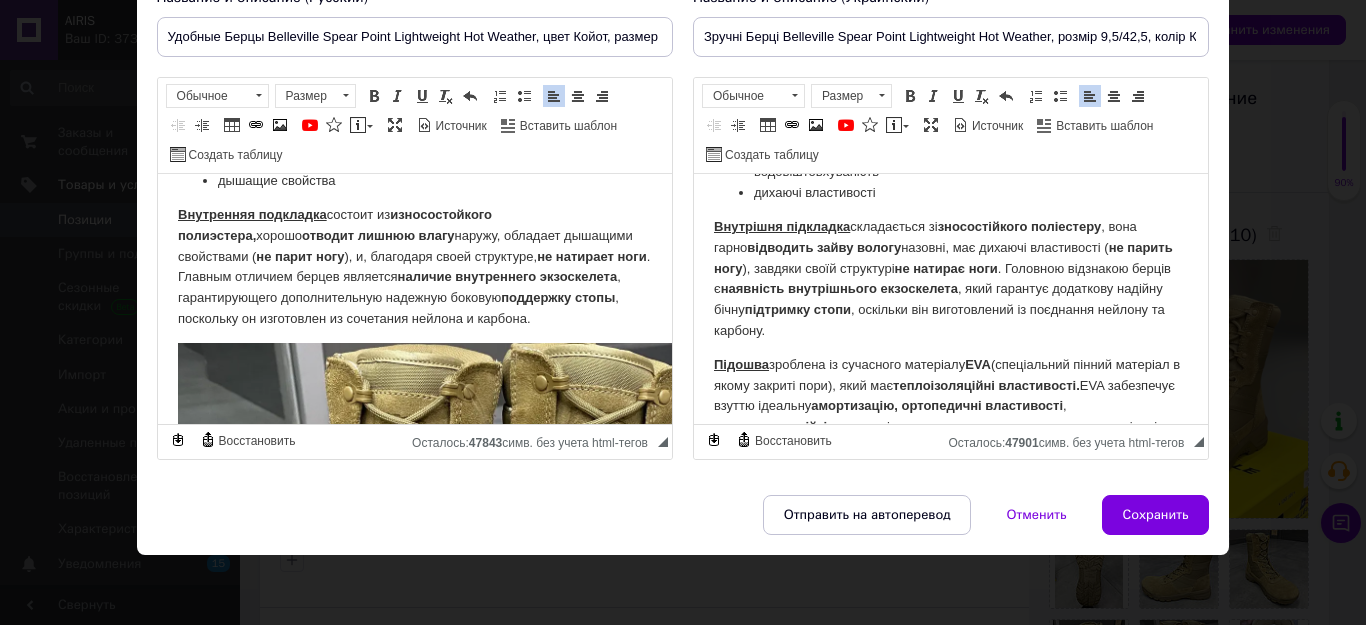 click on "Внутрішня підкладка  складається зі  зносостійкого поліестеру , вона гарно  відводить зайву вологу  назовні, має дихаючі властивості ( не парить ногу ), завдяки своїй структурі  не натирає ноги . Головною відзнакою берців є  наявність внутрішнього екзоскелета , який гарантує додаткову надійну бічну  підтримку стопи , оскільки він виготовлений із поєднання нейлону та карбону." at bounding box center [950, 279] 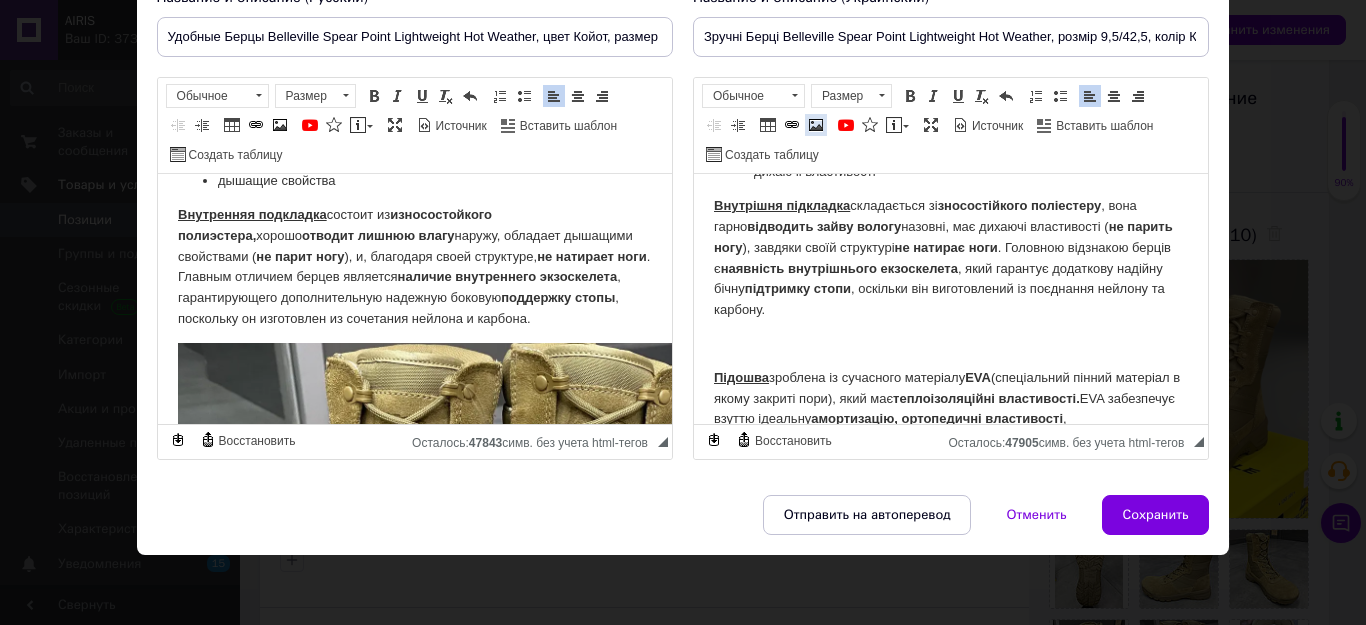 click at bounding box center [816, 125] 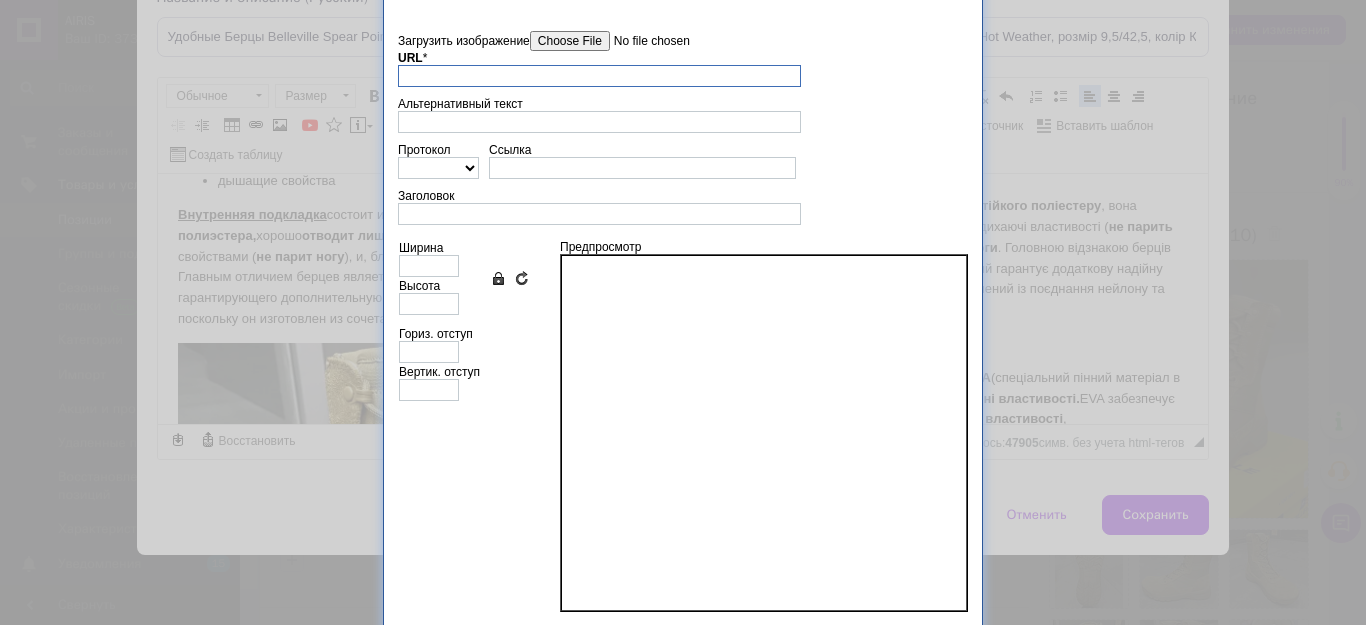 scroll, scrollTop: 0, scrollLeft: 0, axis: both 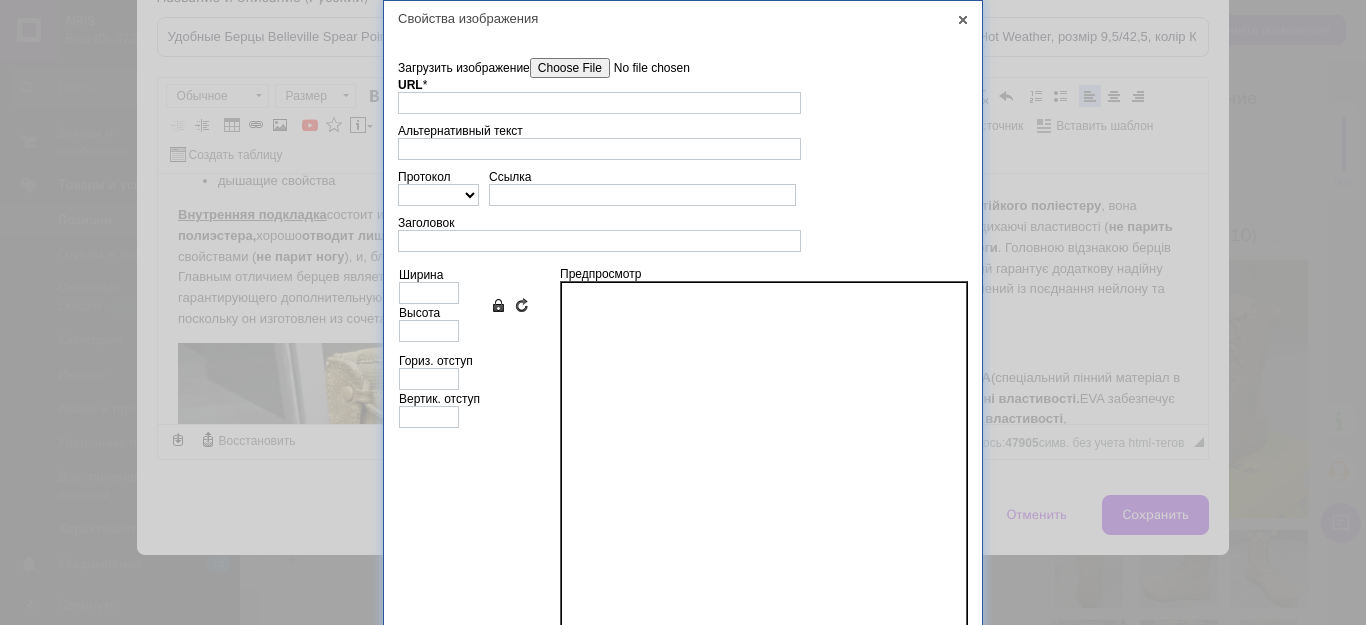 click on "Загрузить изображение" at bounding box center (643, 68) 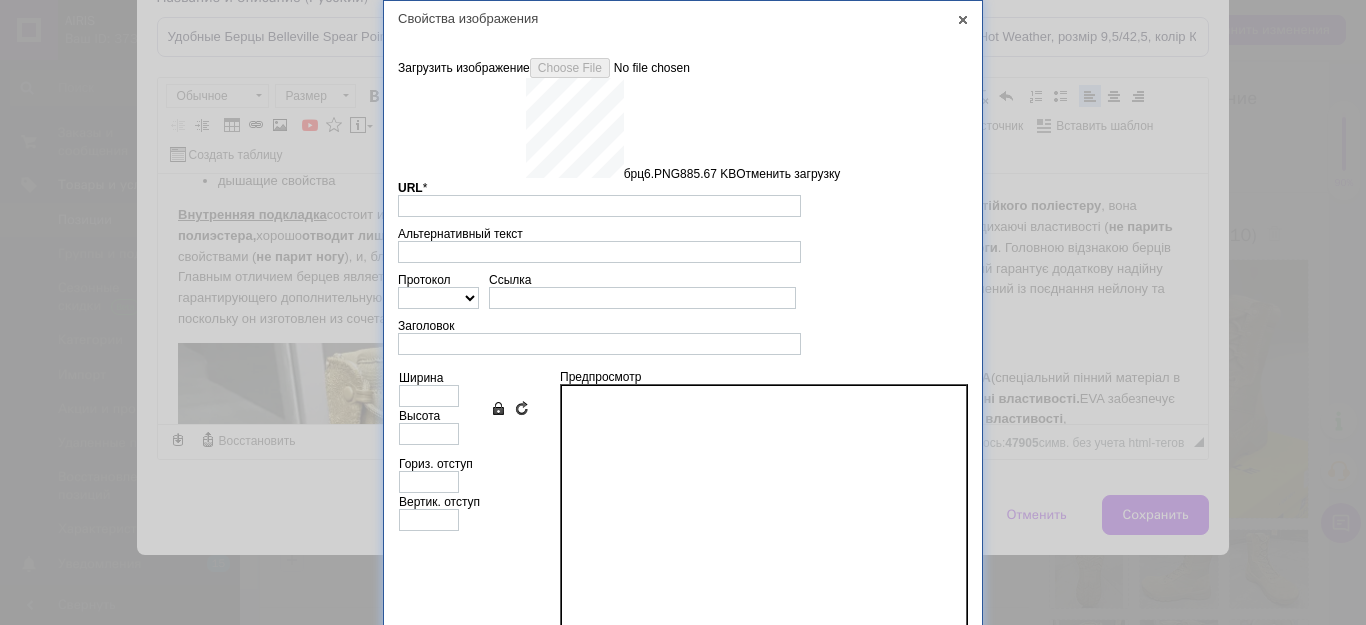 type on "https://images.prom.ua/6743450570_w640_h2048_brts6.png?fresh=1&PIMAGE_ID=6743450570" 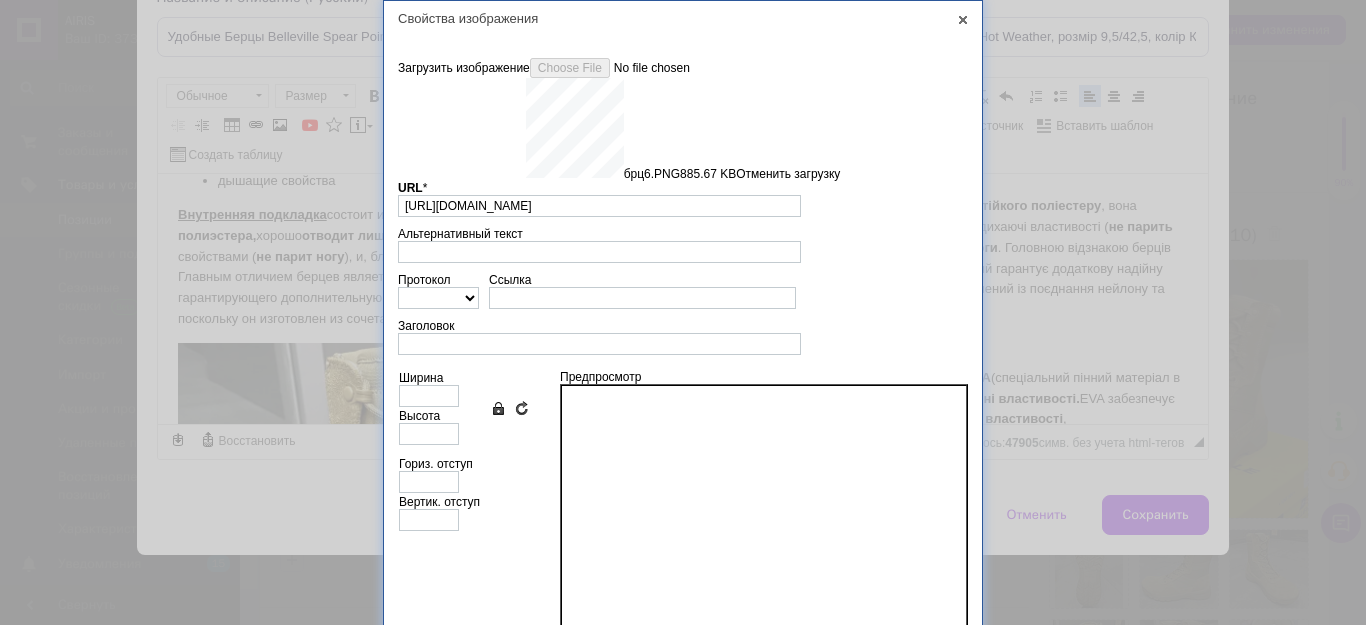 type on "611" 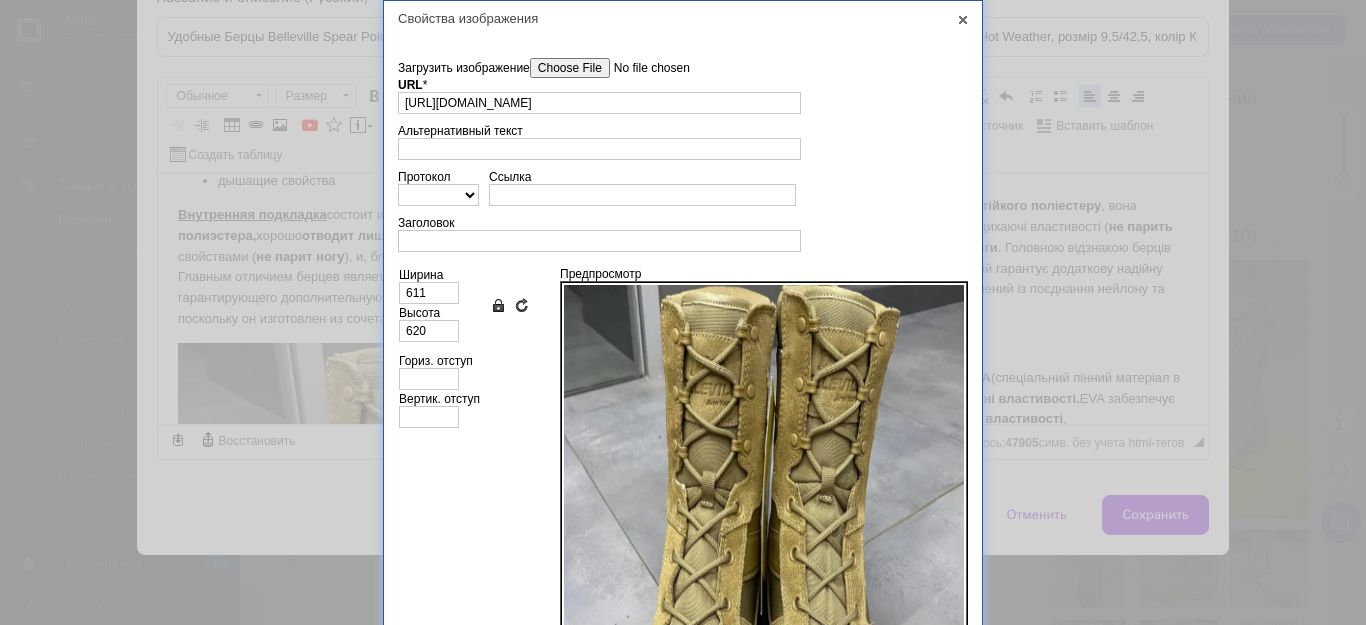 scroll, scrollTop: 77, scrollLeft: 0, axis: vertical 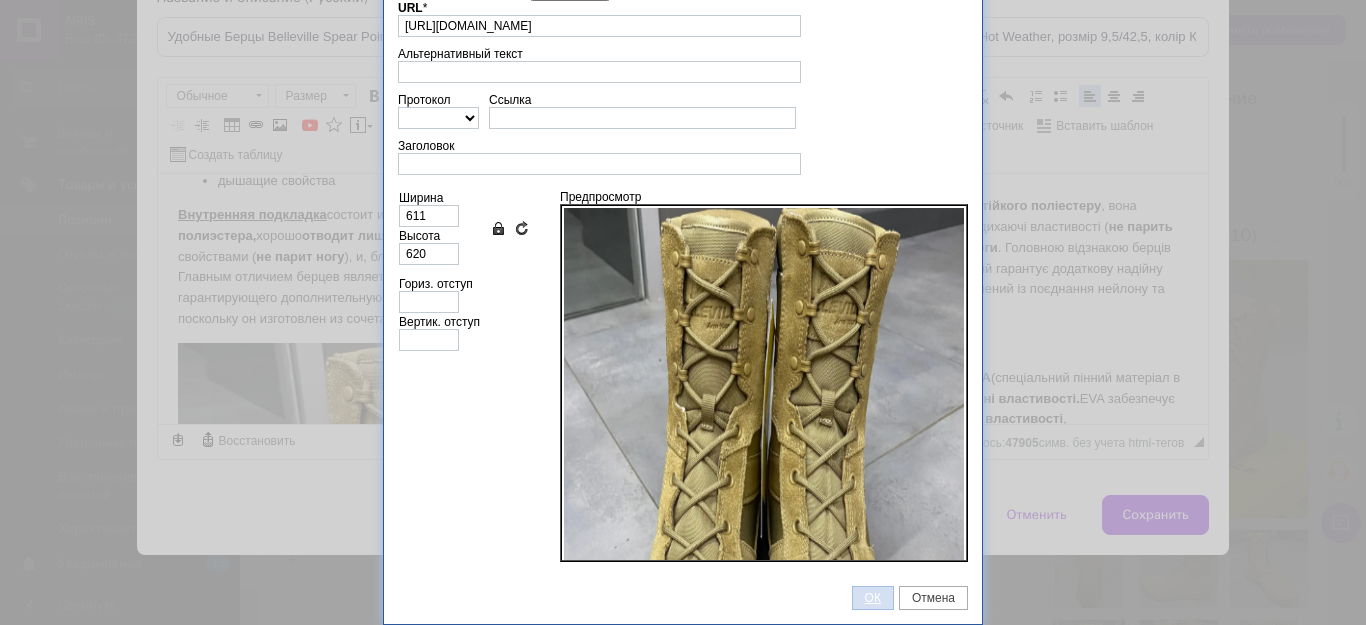 click on "ОК" at bounding box center (873, 598) 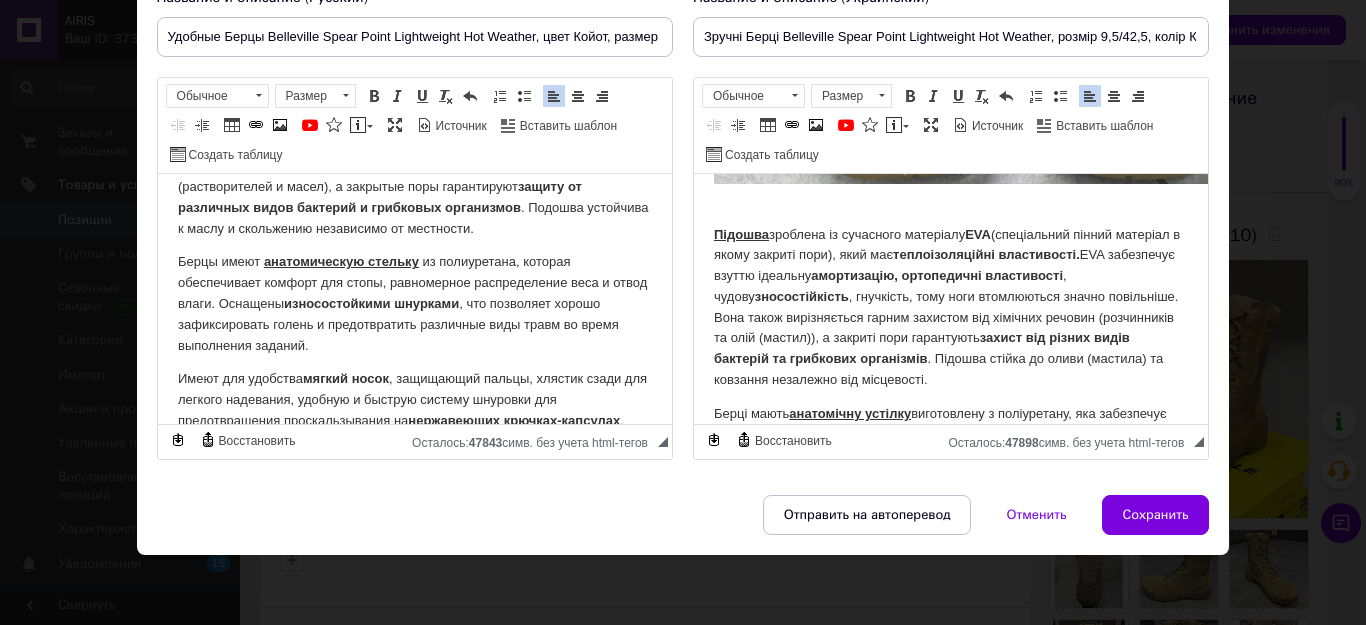 scroll, scrollTop: 2168, scrollLeft: 0, axis: vertical 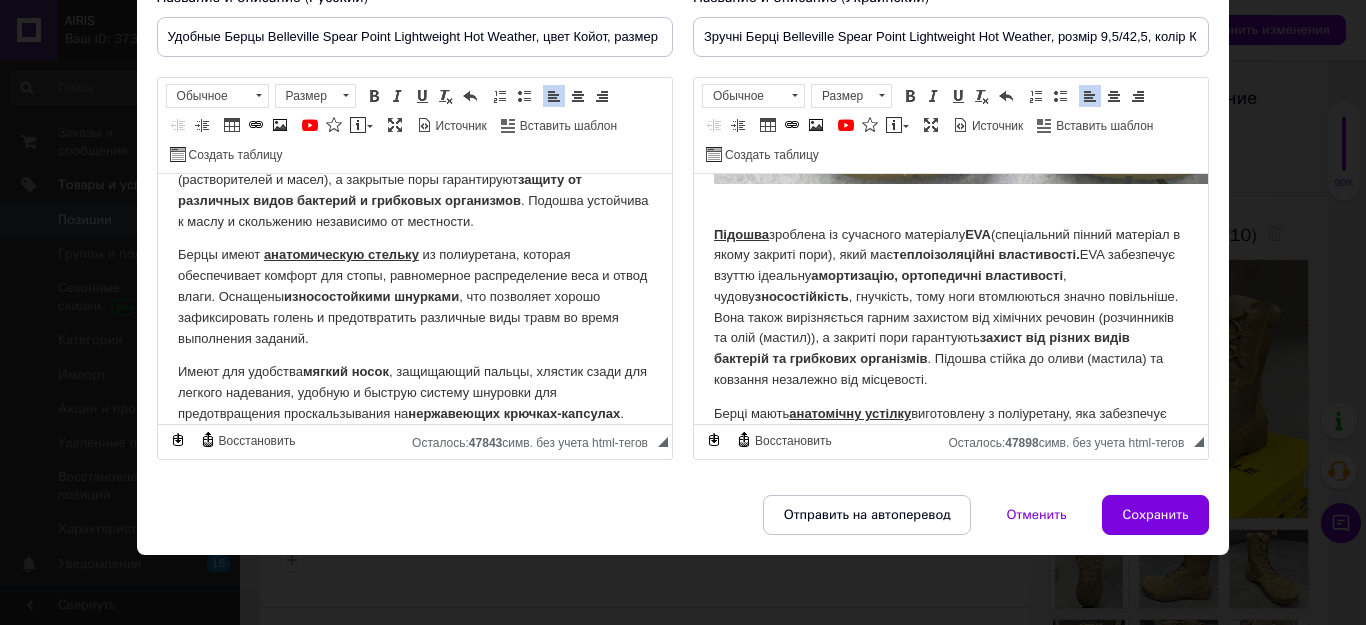 click on "Подошва  сделана из современного материала  EVA  (специальный пенный материал, в котором закрыты поры), обладающего  теплоизоляционными свойствами . EVA обеспечивает обуви идеальную  амортизацию ,  ортопедические свойства , превосходную  износостойкость , гибкость, поэтому ноги устают гораздо медленнее. Она также отличается хорошей защитой от химических веществ (растворителей и масел), а закрытые поры гарантируют  защиту от различных видов бактерий и грибковых организмов . Подошва устойчива к маслу и скольжению независимо от местности." at bounding box center (414, 138) 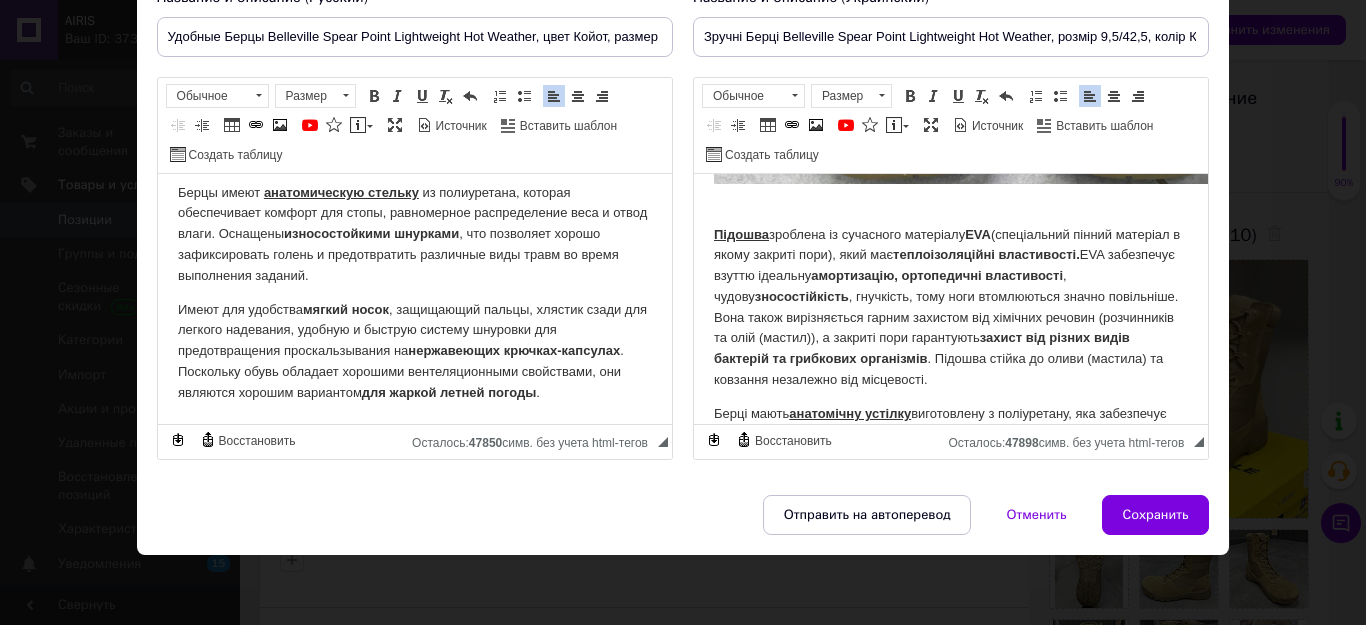 scroll, scrollTop: 2247, scrollLeft: 0, axis: vertical 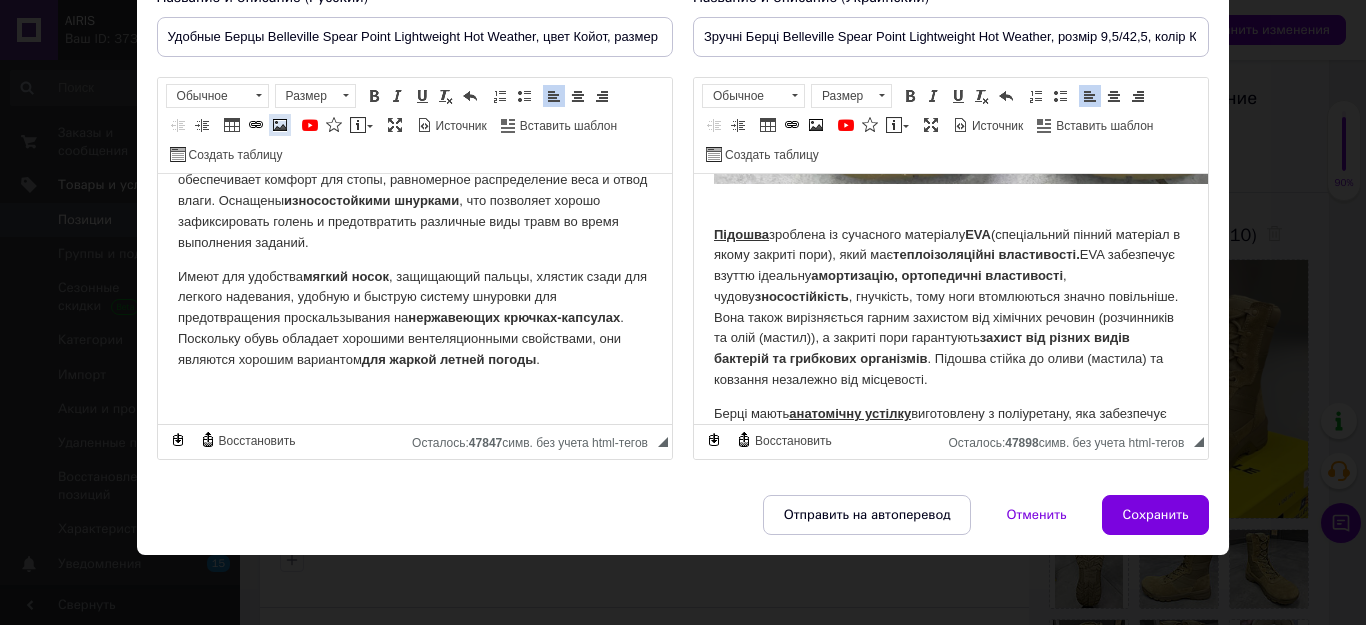 click at bounding box center (280, 125) 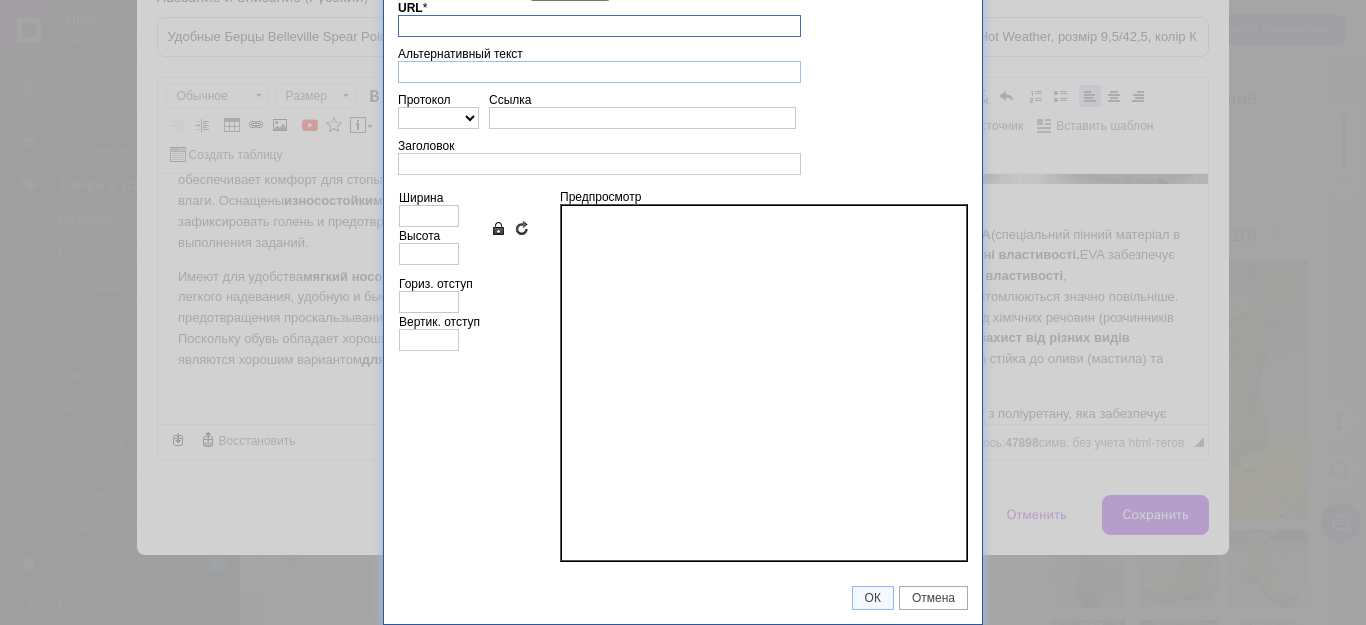 scroll, scrollTop: 0, scrollLeft: 0, axis: both 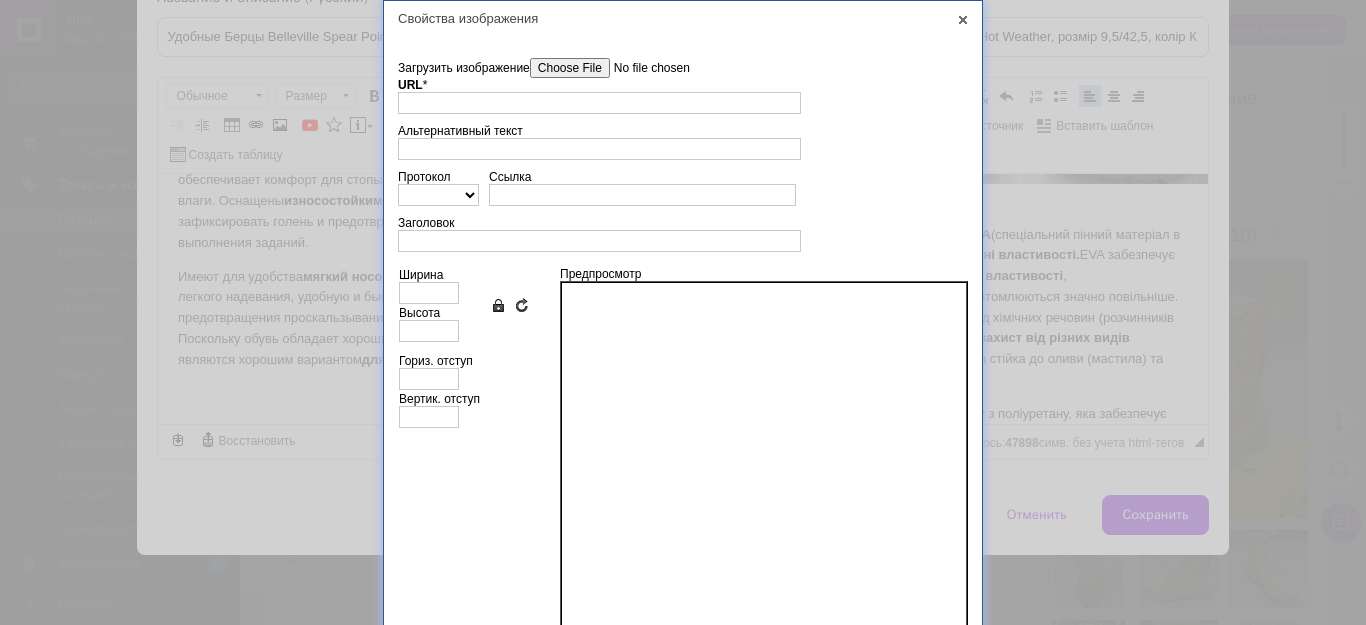click on "Загрузить изображение" at bounding box center (643, 68) 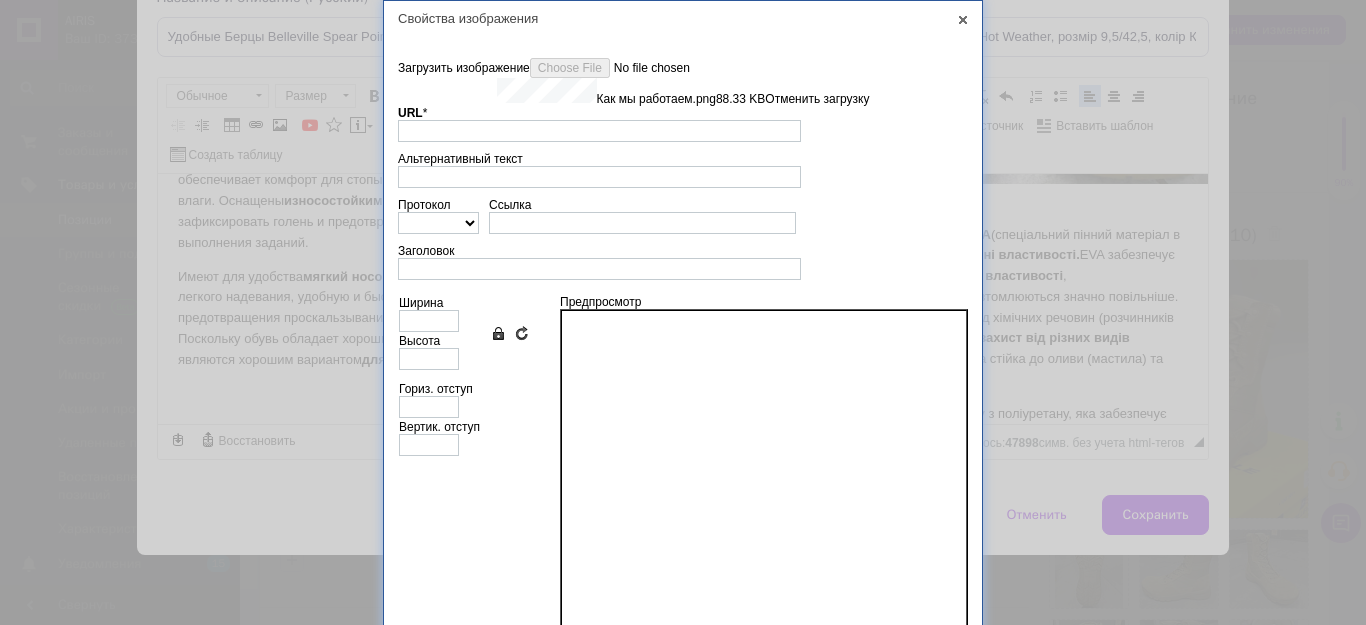 type on "https://images.prom.ua/4188170776_w640_h2048_kak_my_rabotaem.png?fresh=1&PIMAGE_ID=4188170776" 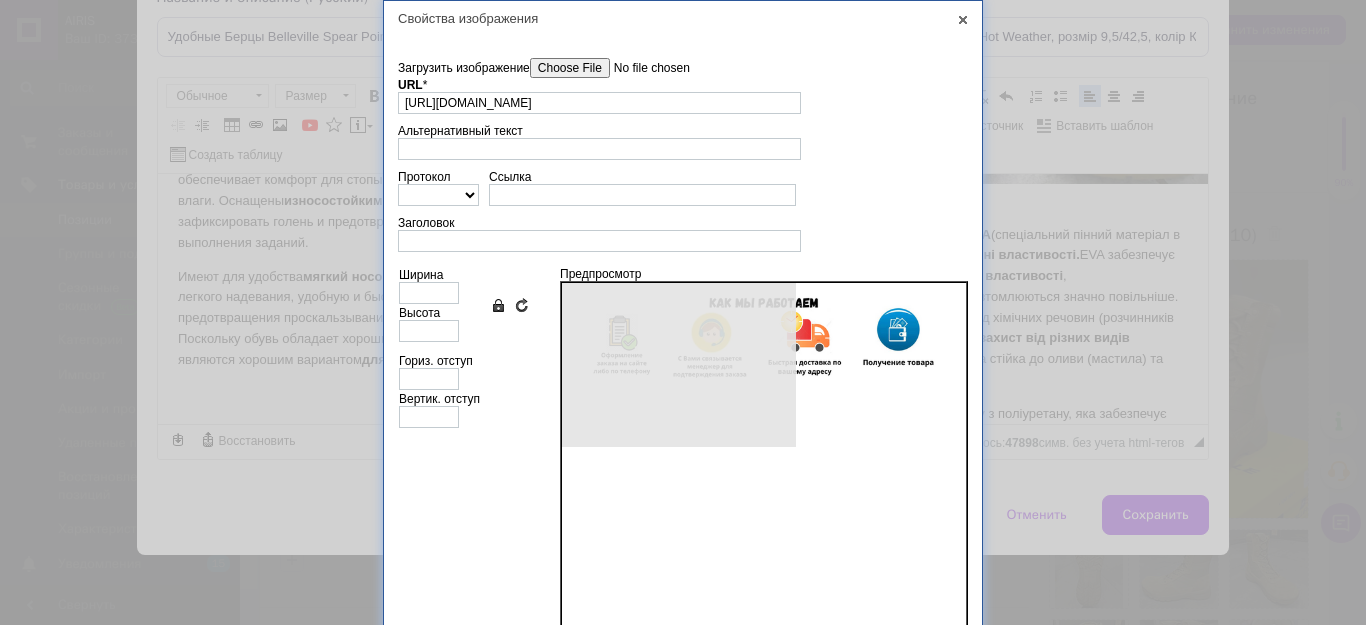 type on "640" 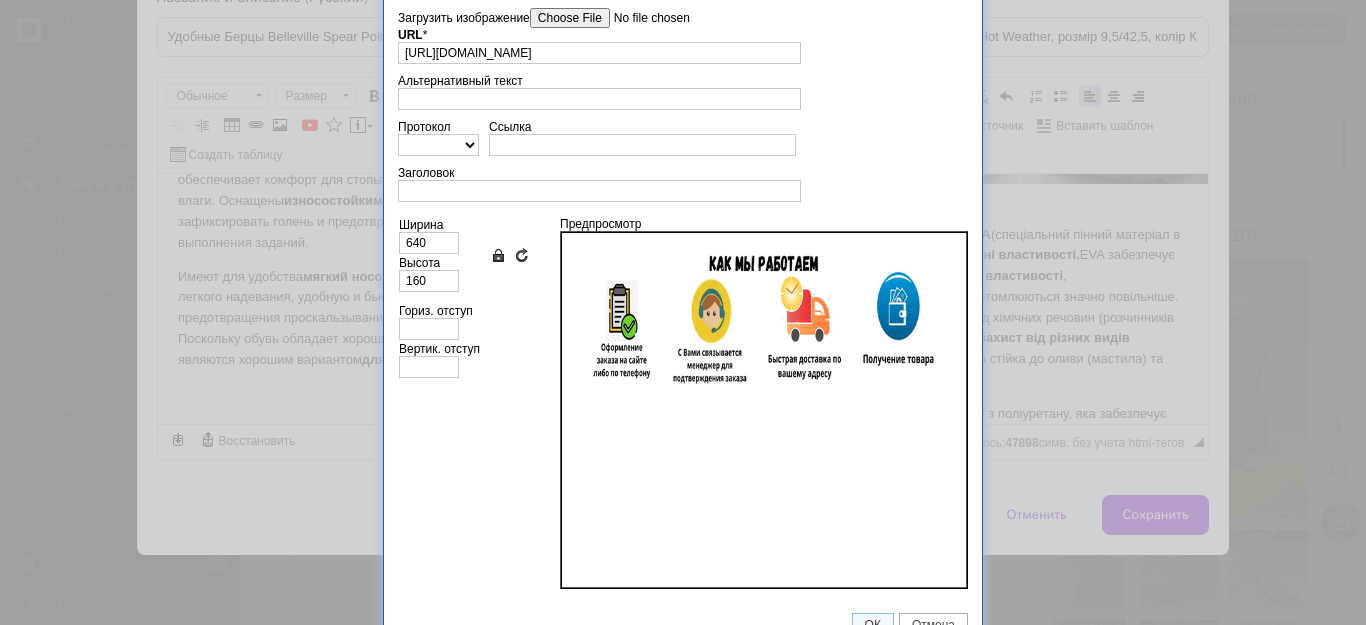 scroll, scrollTop: 77, scrollLeft: 0, axis: vertical 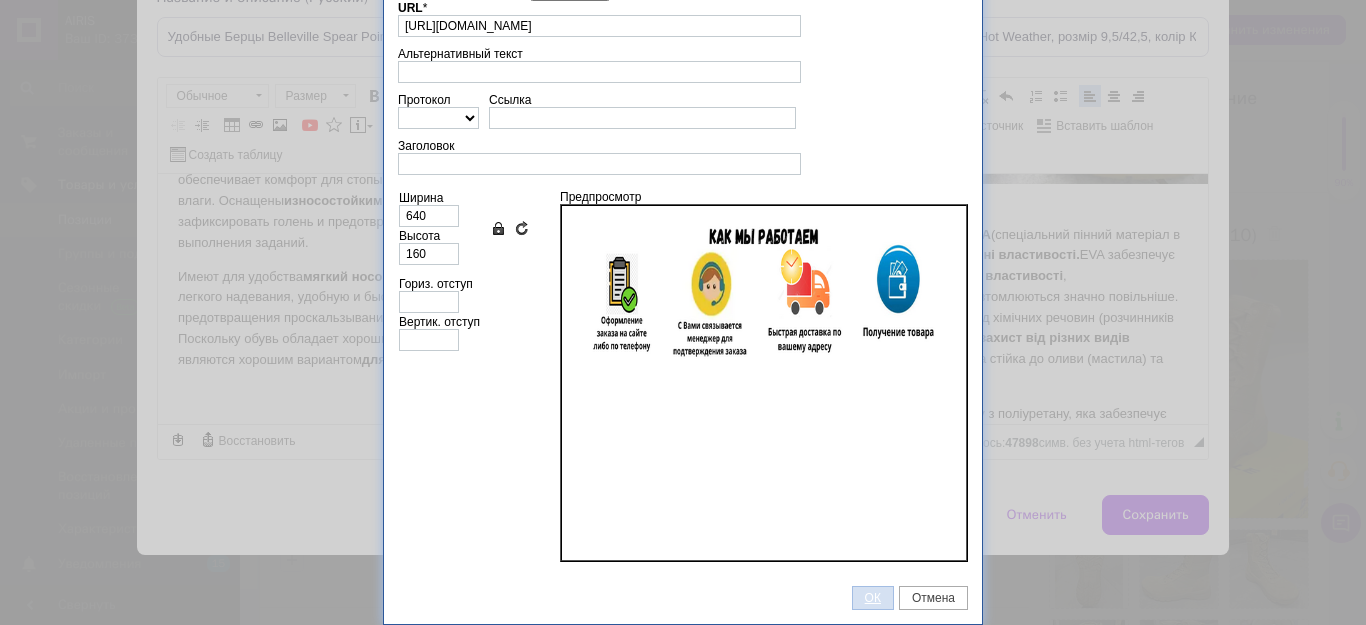click on "ОК" at bounding box center (873, 598) 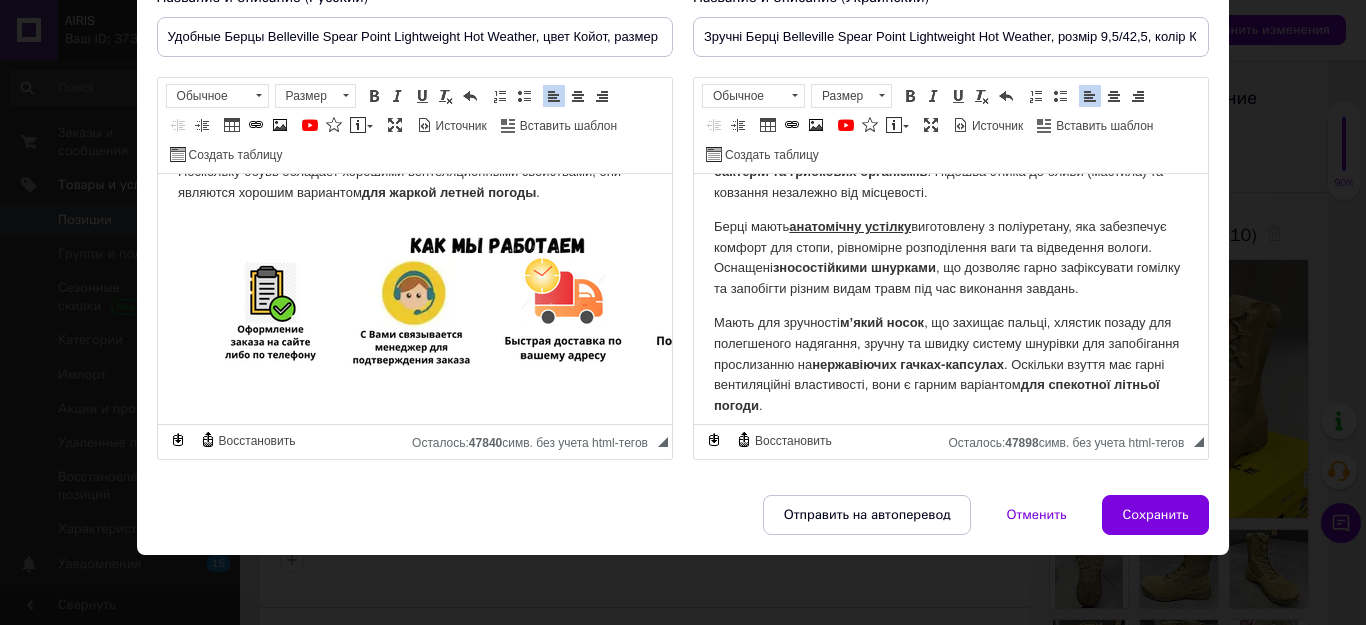 scroll, scrollTop: 2206, scrollLeft: 0, axis: vertical 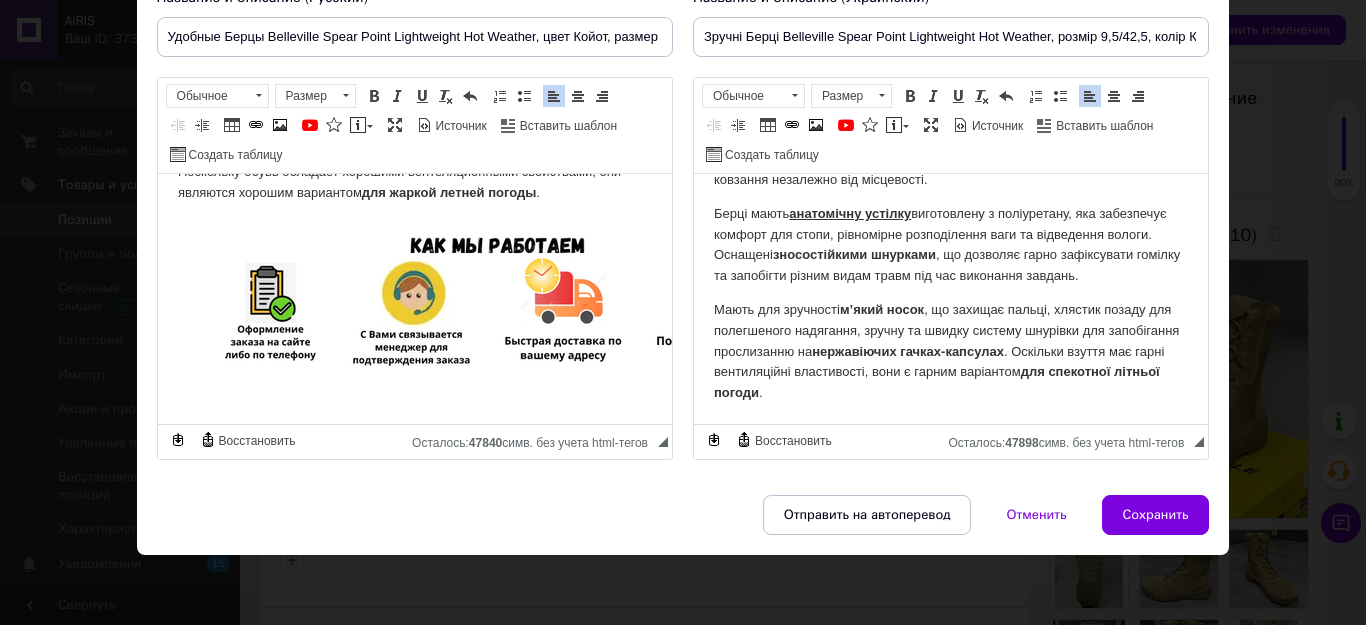 click on "Мають для зручності  м’який носок , що захищає пальці, хлястик позаду для полегшеного надягання, зручну та швидку систему шнурівки для запобігання прослизанню на  нержавіючих гачках-капсулах . Оскільки взуття має гарні вентиляційні властивості, вони є гарним варіантом  для спекотної літньої погоди ." at bounding box center [950, 352] 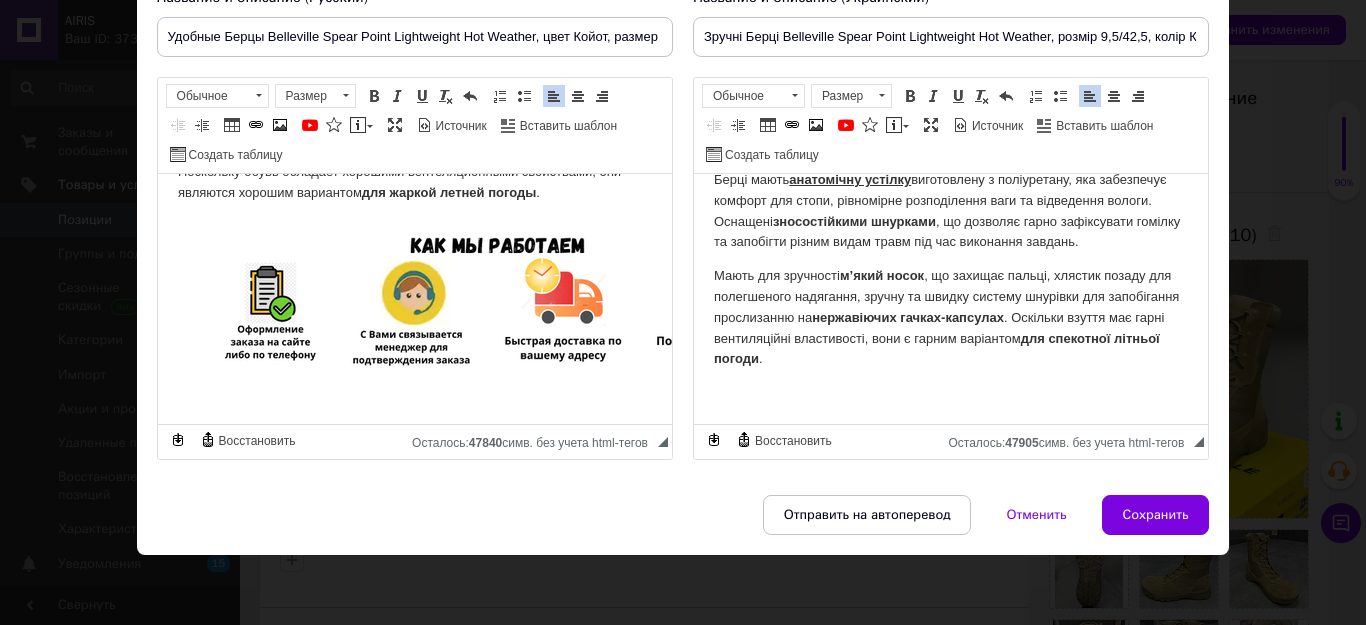 scroll, scrollTop: 2206, scrollLeft: 0, axis: vertical 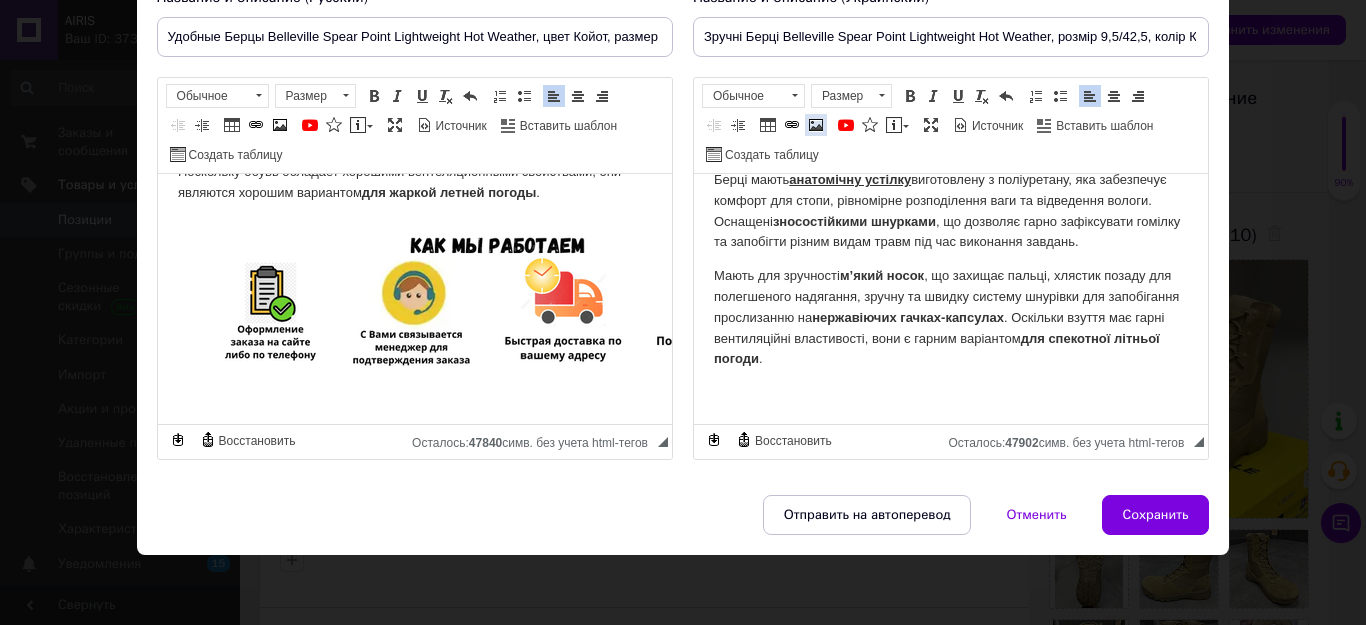 click at bounding box center (816, 125) 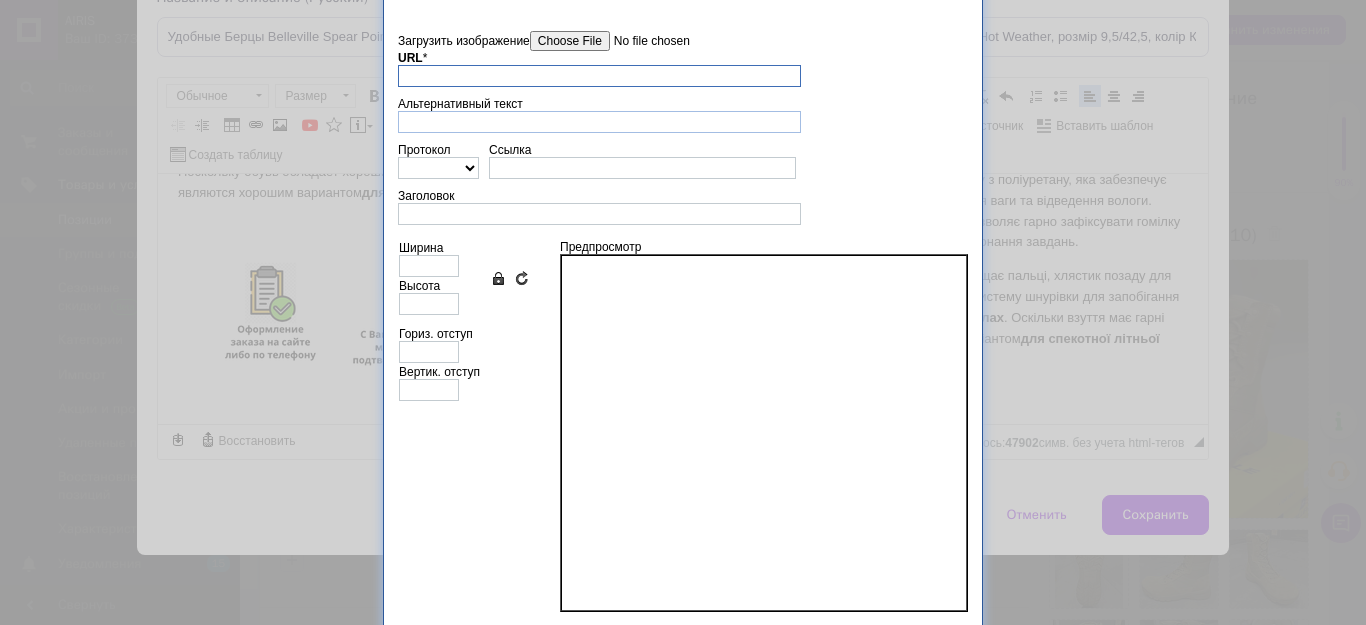 scroll, scrollTop: 0, scrollLeft: 0, axis: both 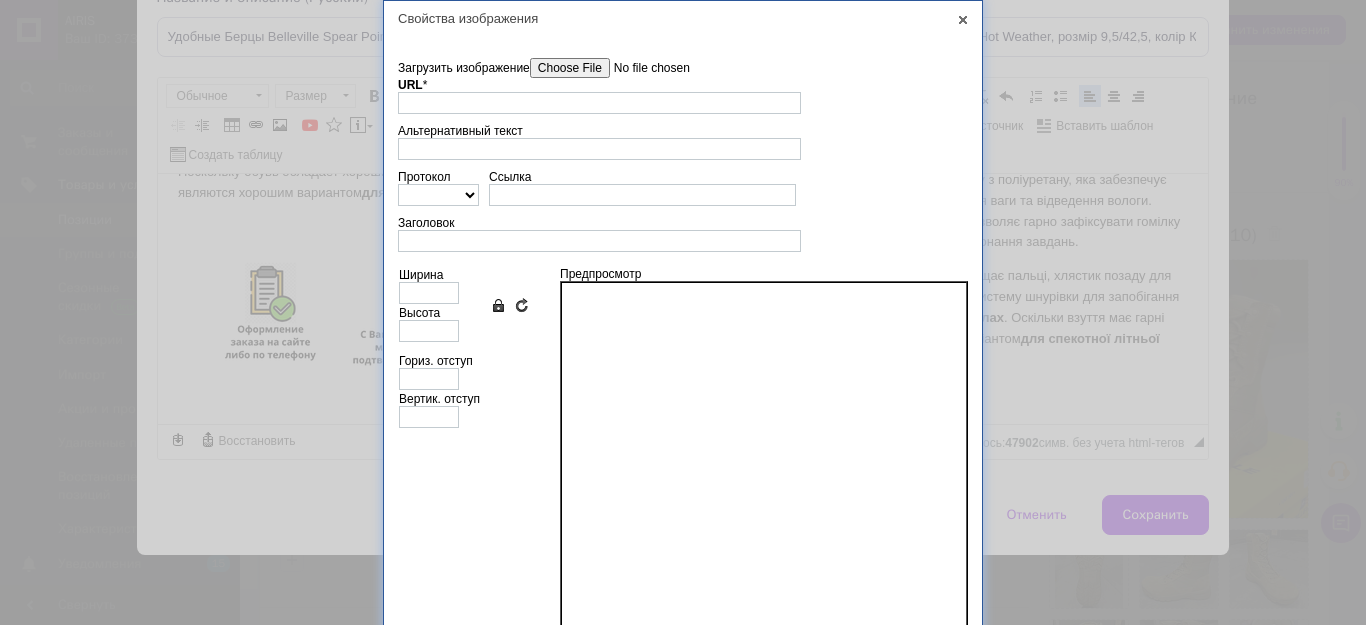 click on "Загрузить изображение" at bounding box center (643, 68) 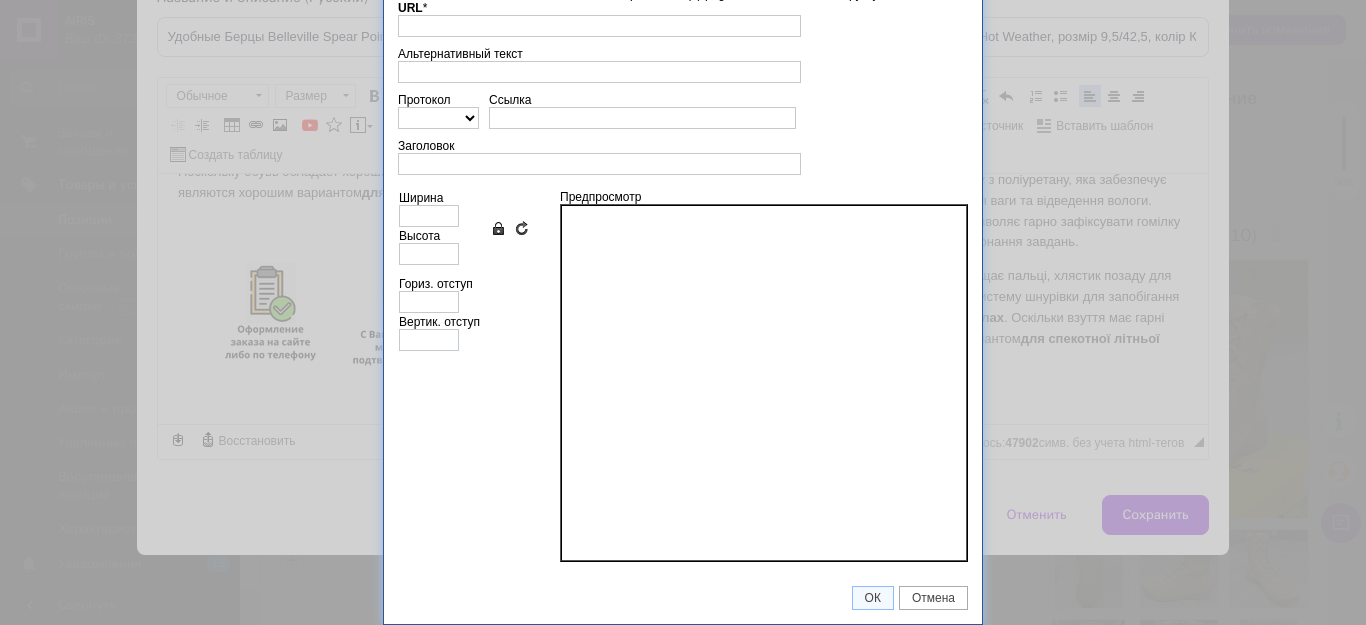 type on "https://images.prom.ua/4188179319_w640_h2048_kak_my_rabotaem_1.png?fresh=1&PIMAGE_ID=4188179319" 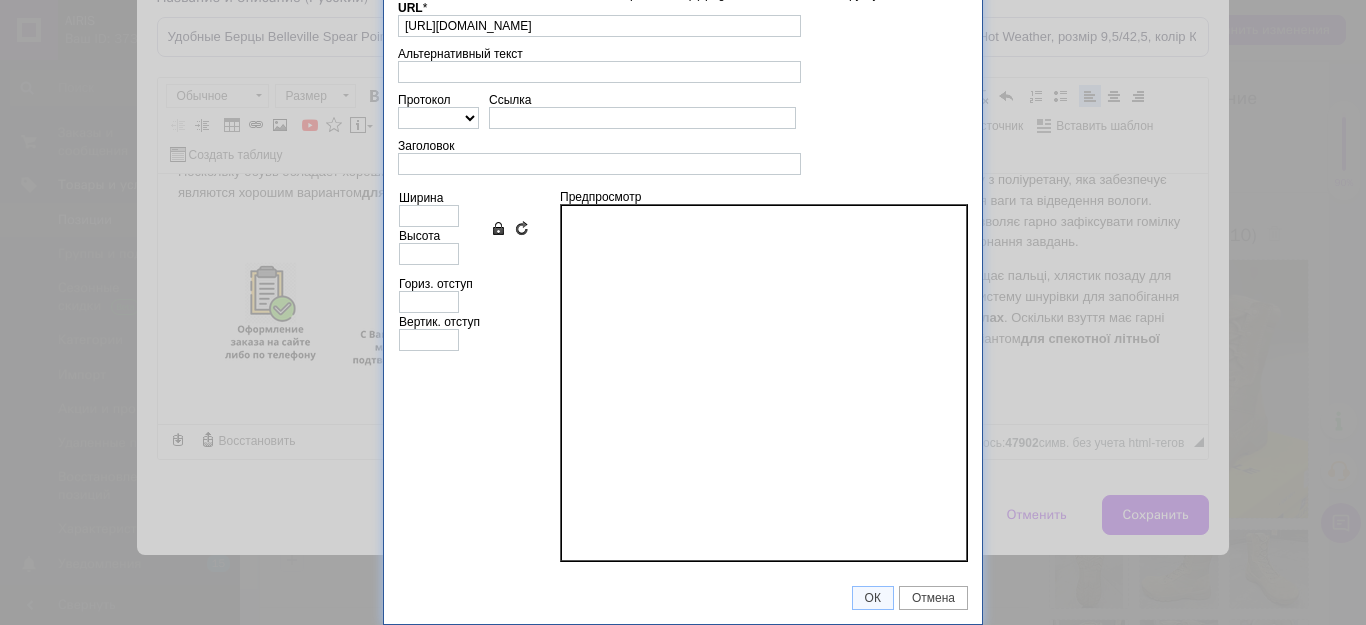 type on "640" 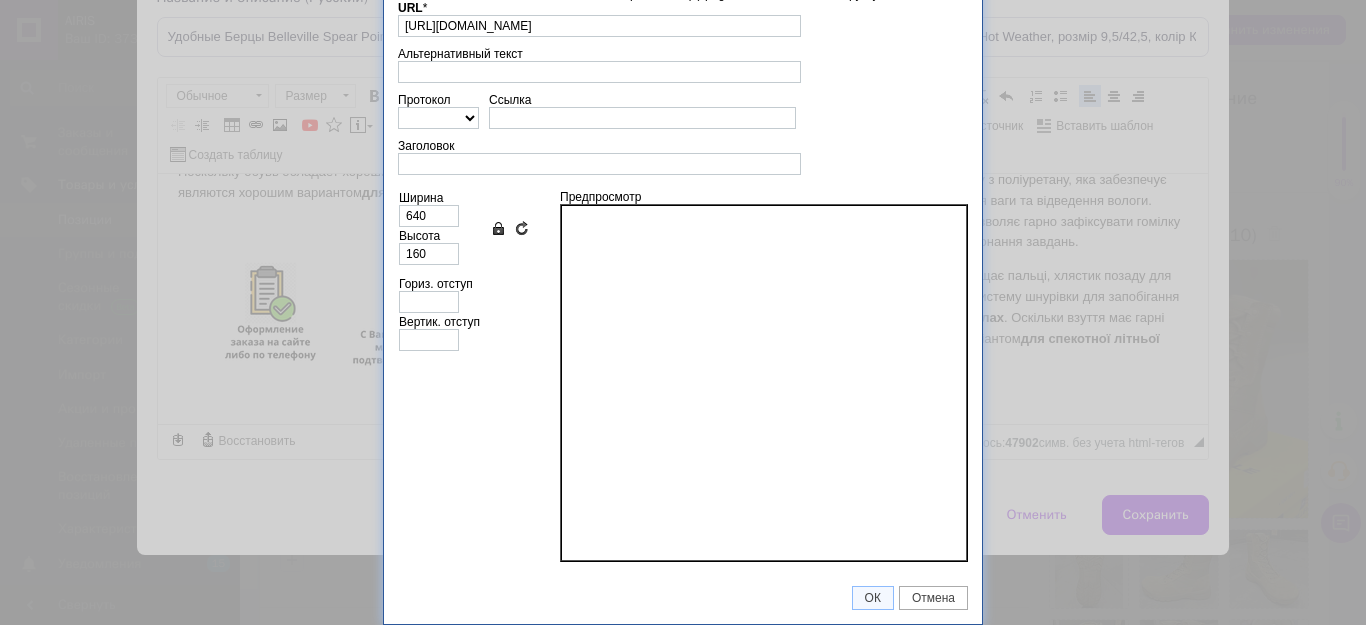 scroll, scrollTop: 77, scrollLeft: 0, axis: vertical 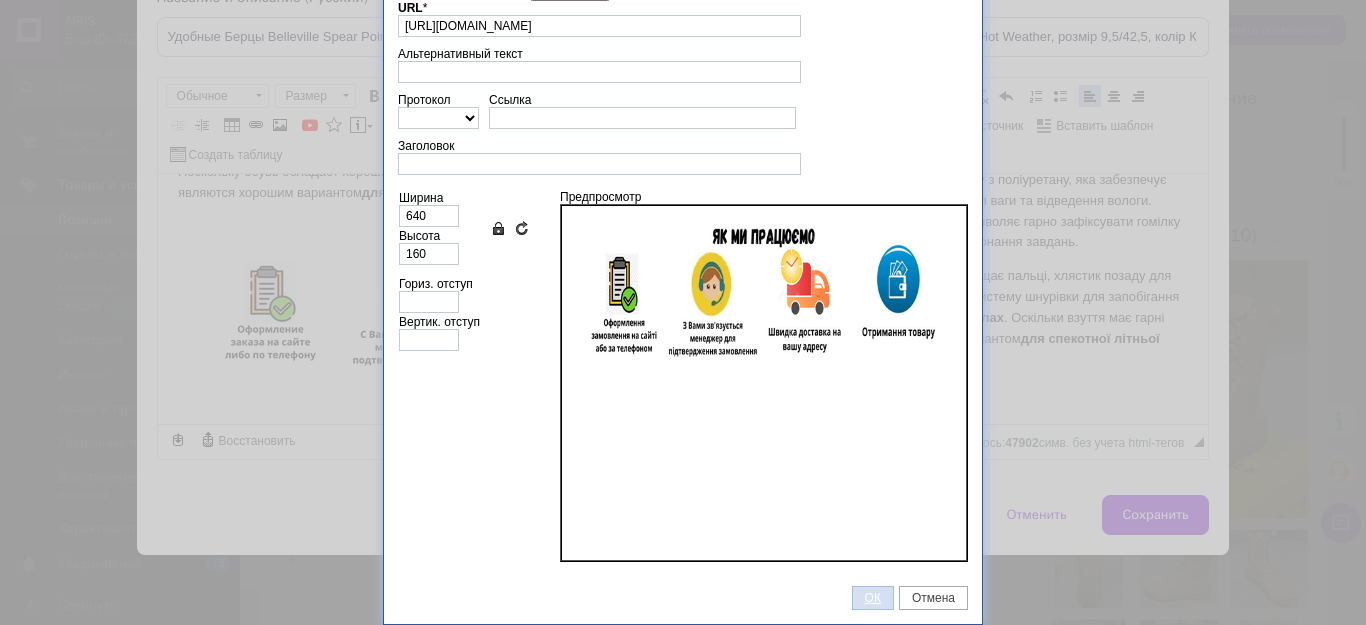 click on "ОК" at bounding box center [873, 598] 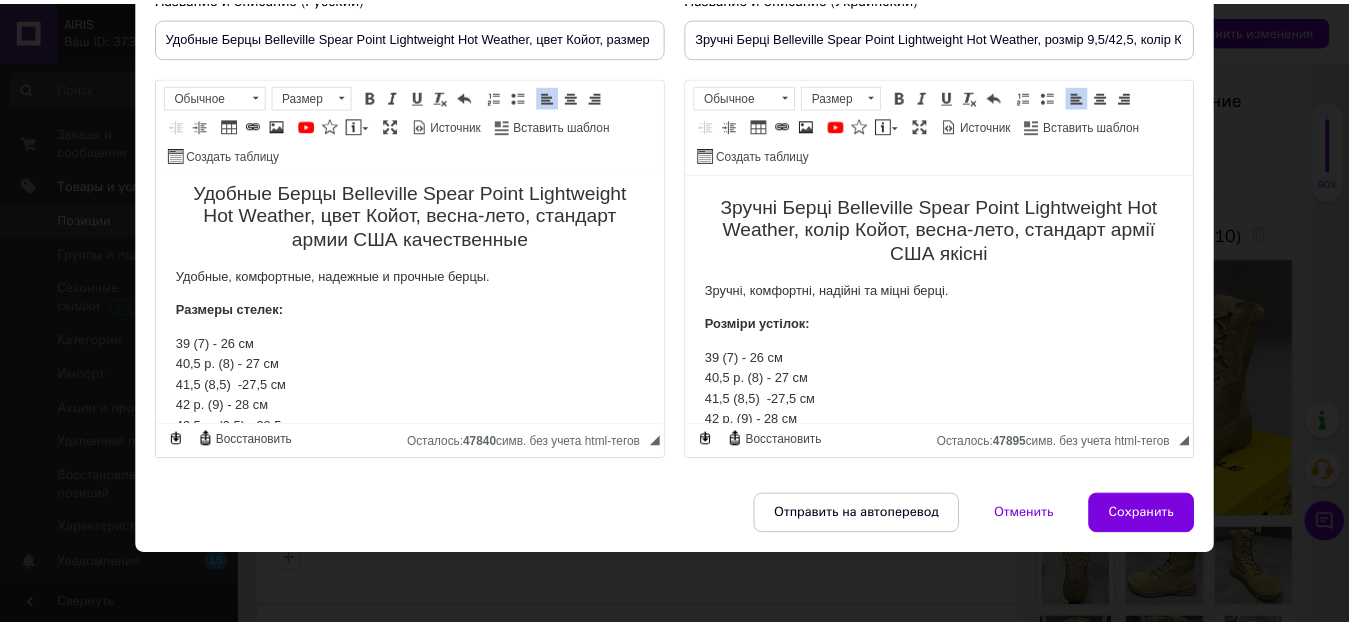 scroll, scrollTop: 0, scrollLeft: 0, axis: both 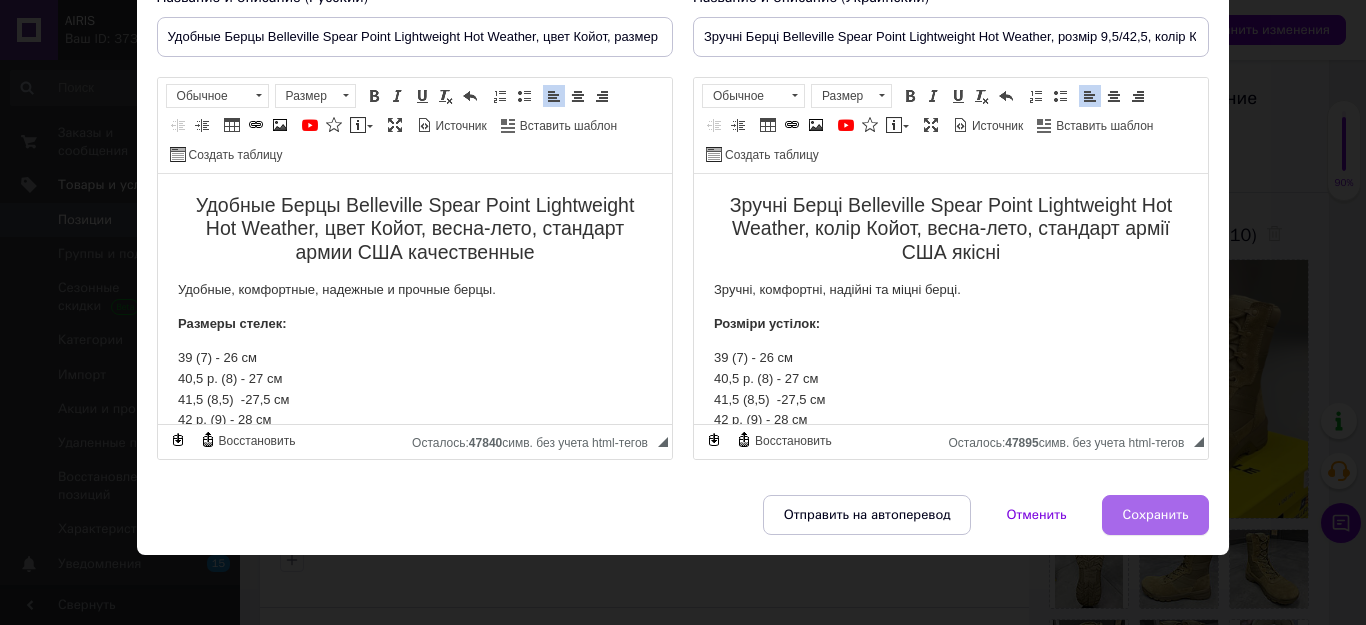 click on "Сохранить" at bounding box center [1156, 515] 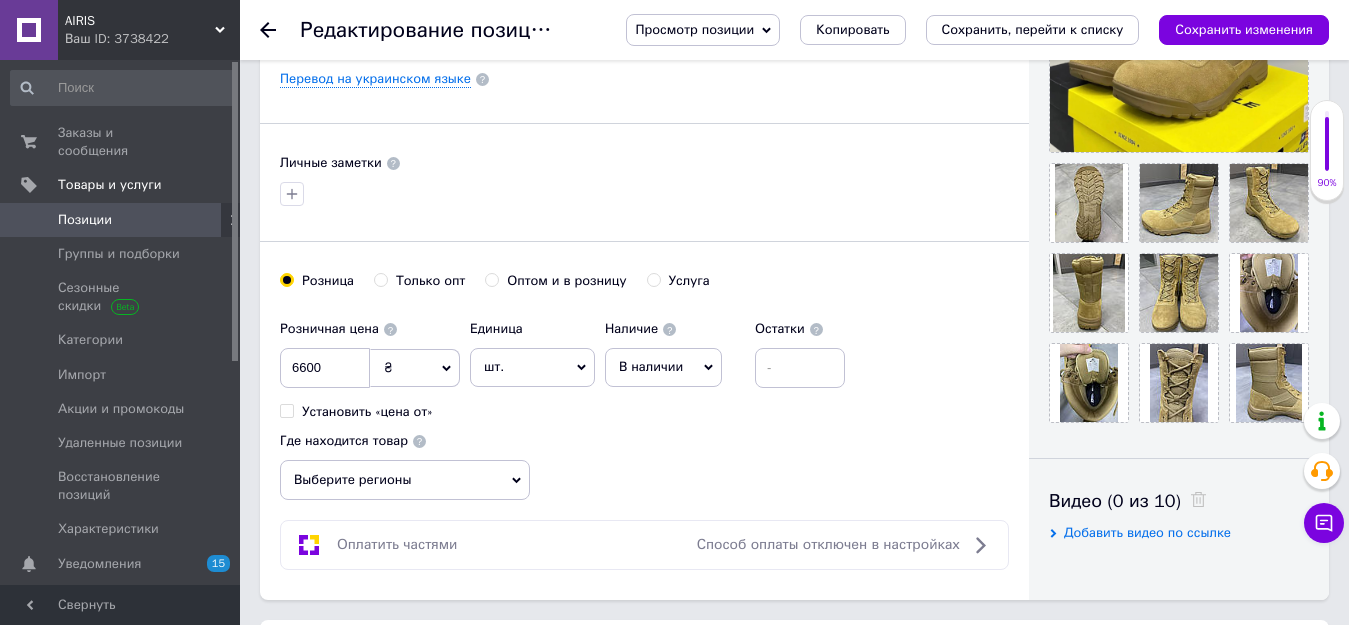 scroll, scrollTop: 600, scrollLeft: 0, axis: vertical 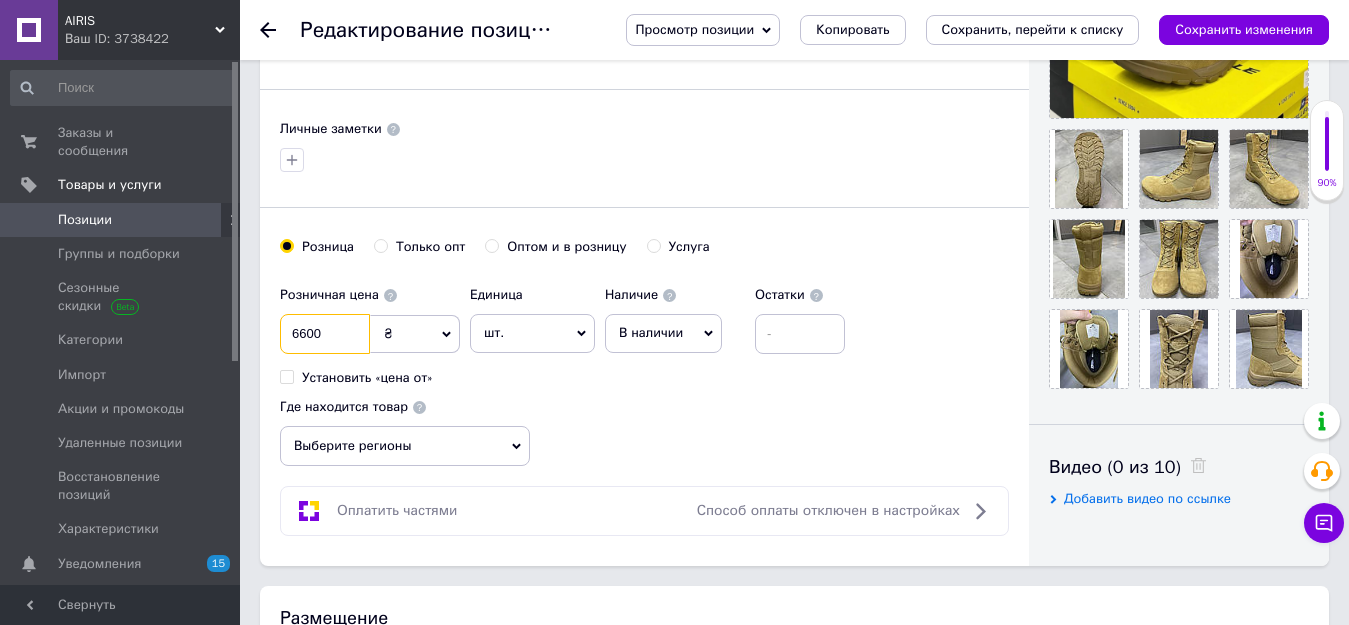 drag, startPoint x: 291, startPoint y: 334, endPoint x: 303, endPoint y: 334, distance: 12 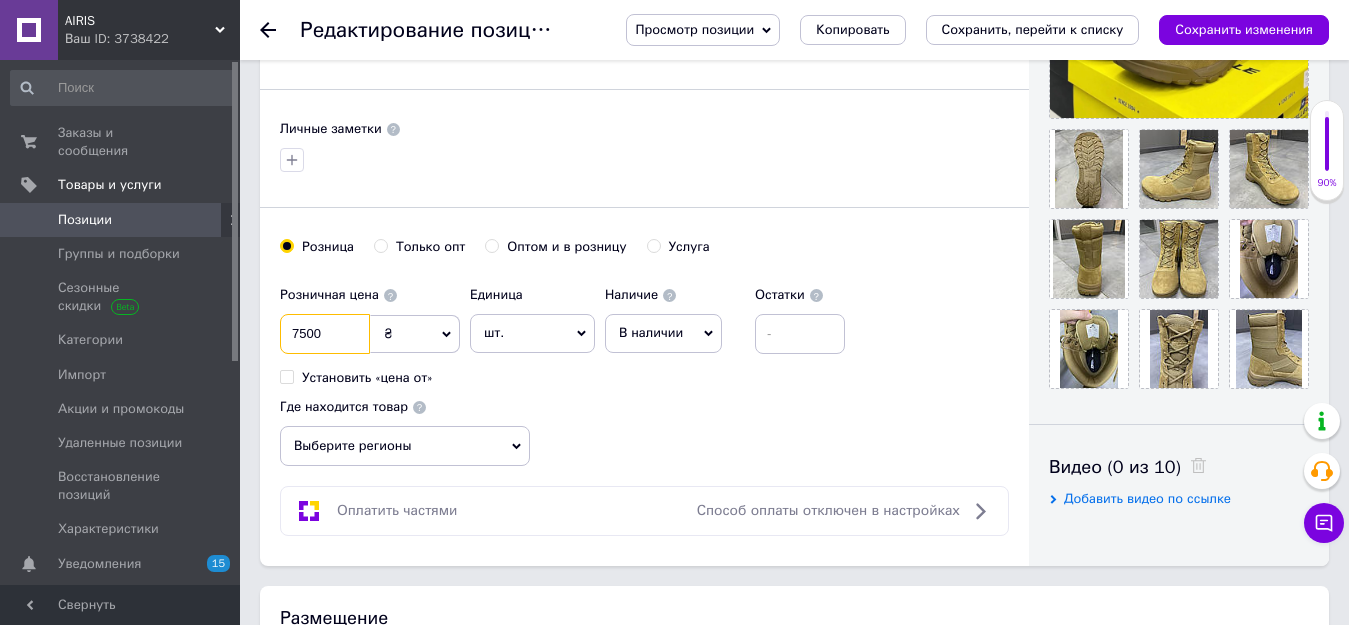 type on "7500" 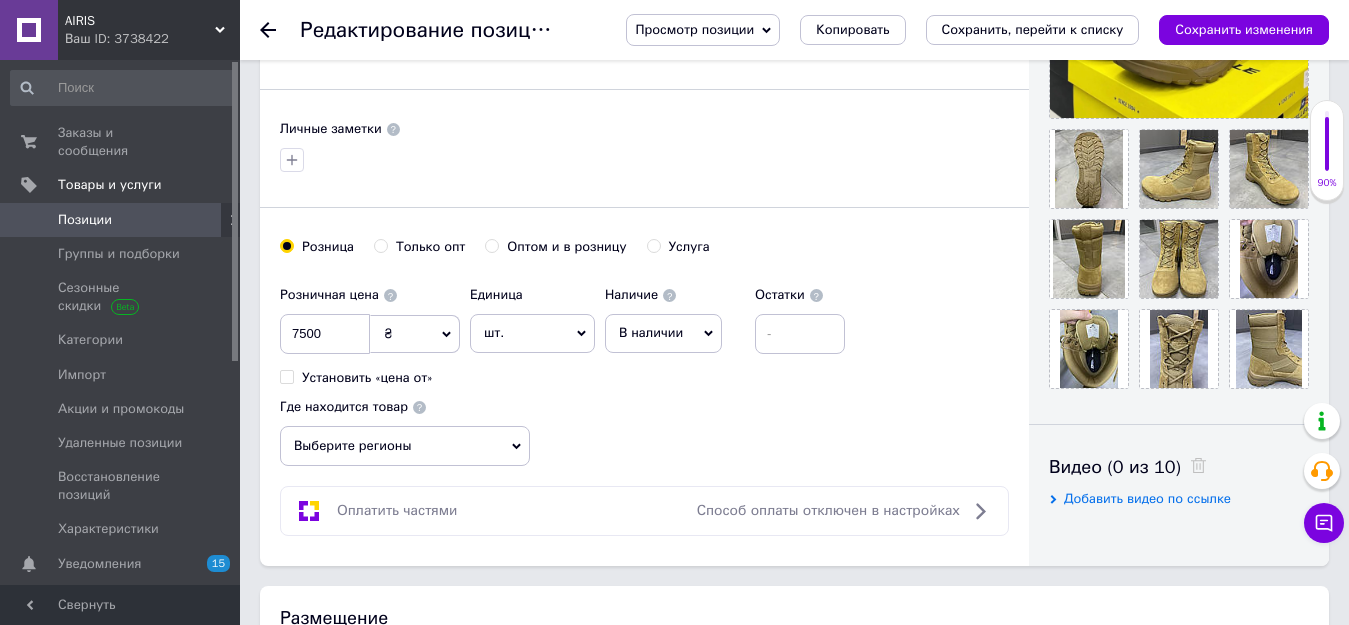 click on "В наличии" at bounding box center [663, 333] 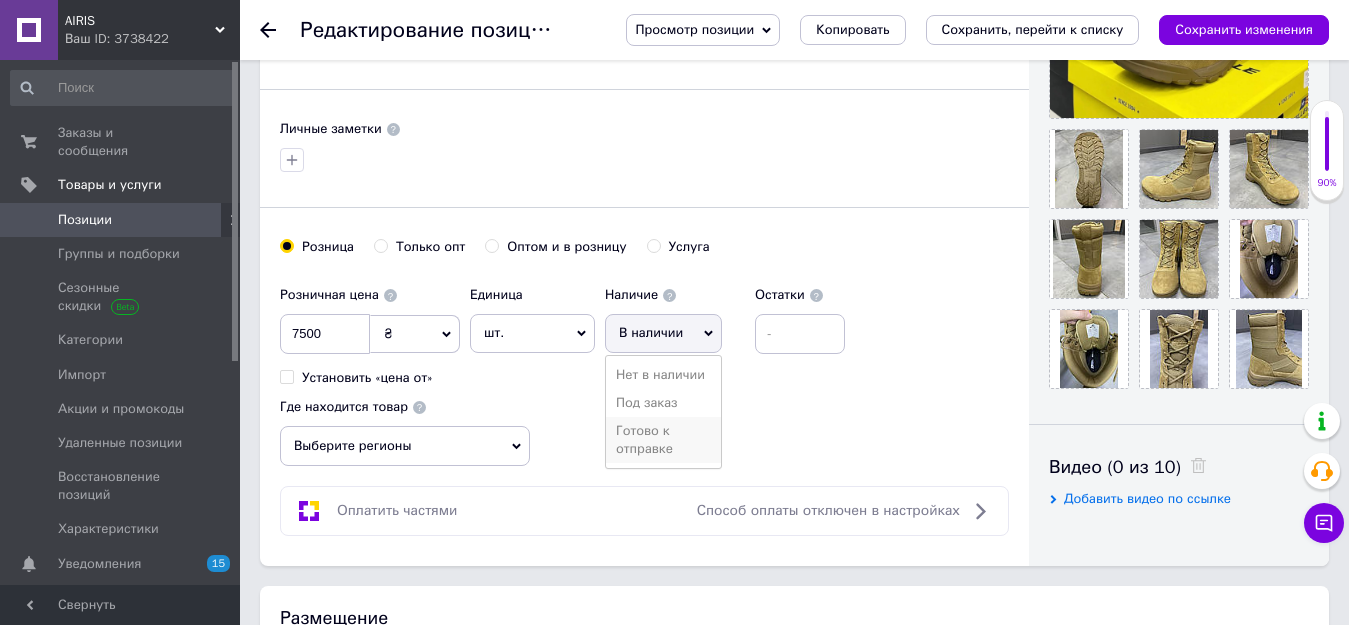 click on "Готово к отправке" at bounding box center [663, 440] 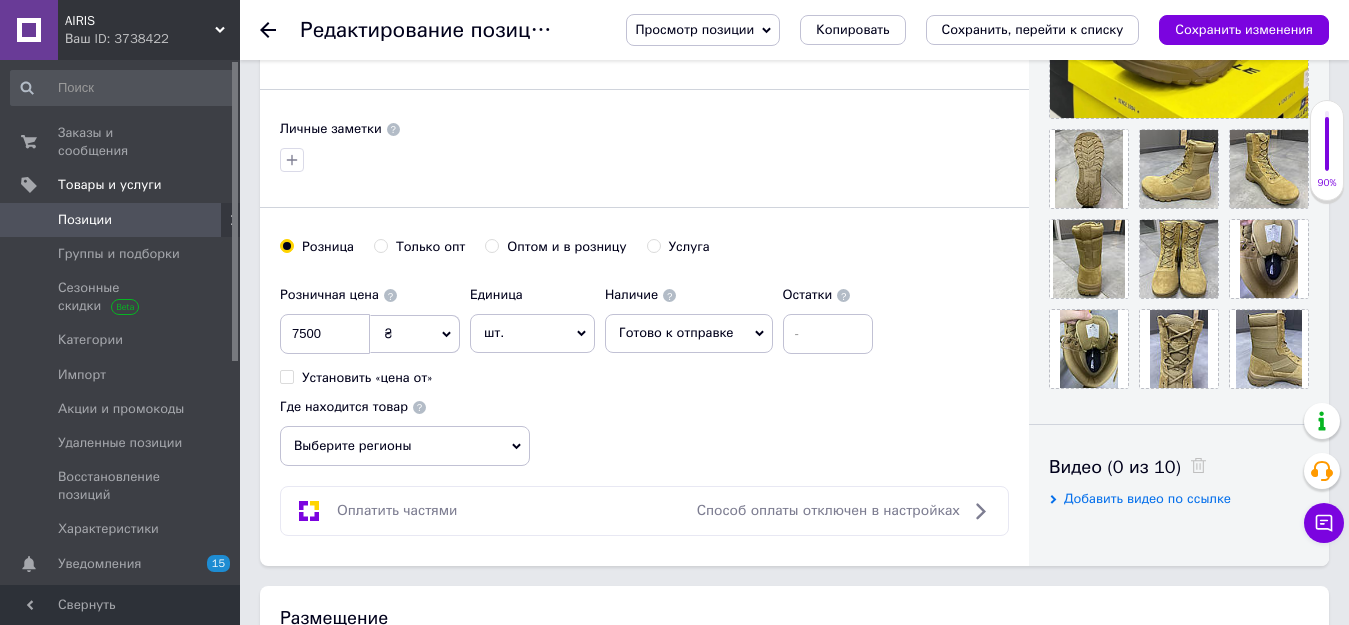 click on "Выберите регионы" at bounding box center [405, 446] 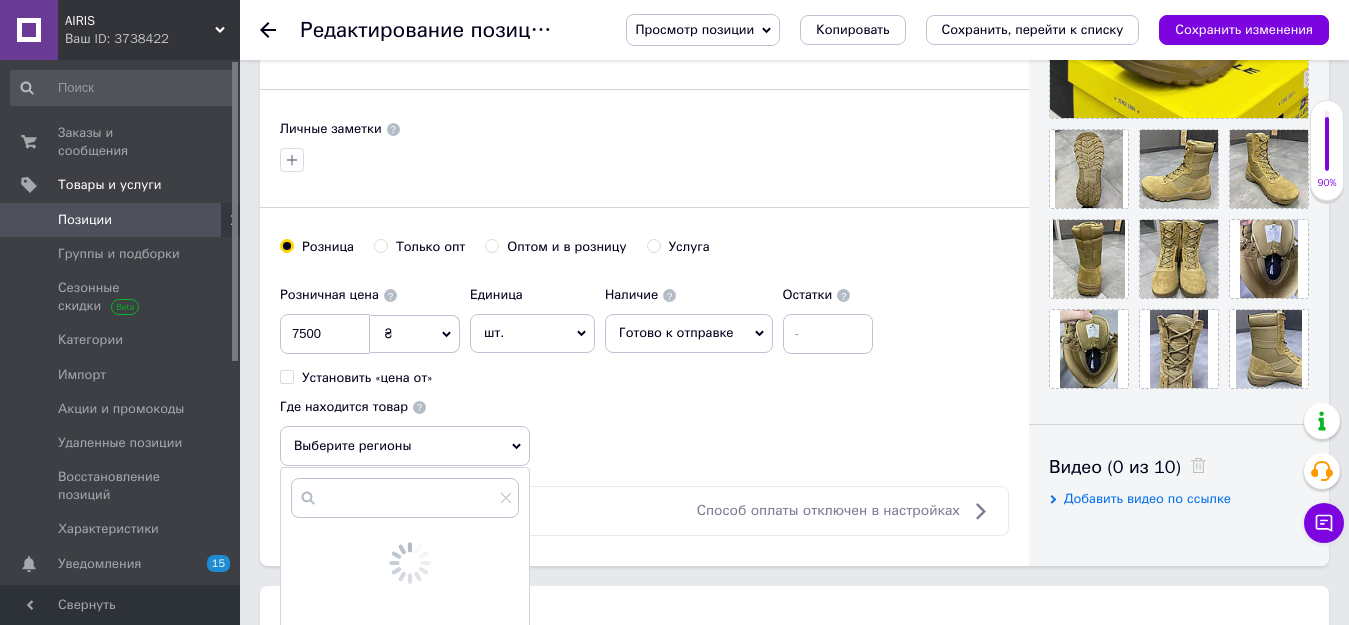 scroll, scrollTop: 700, scrollLeft: 0, axis: vertical 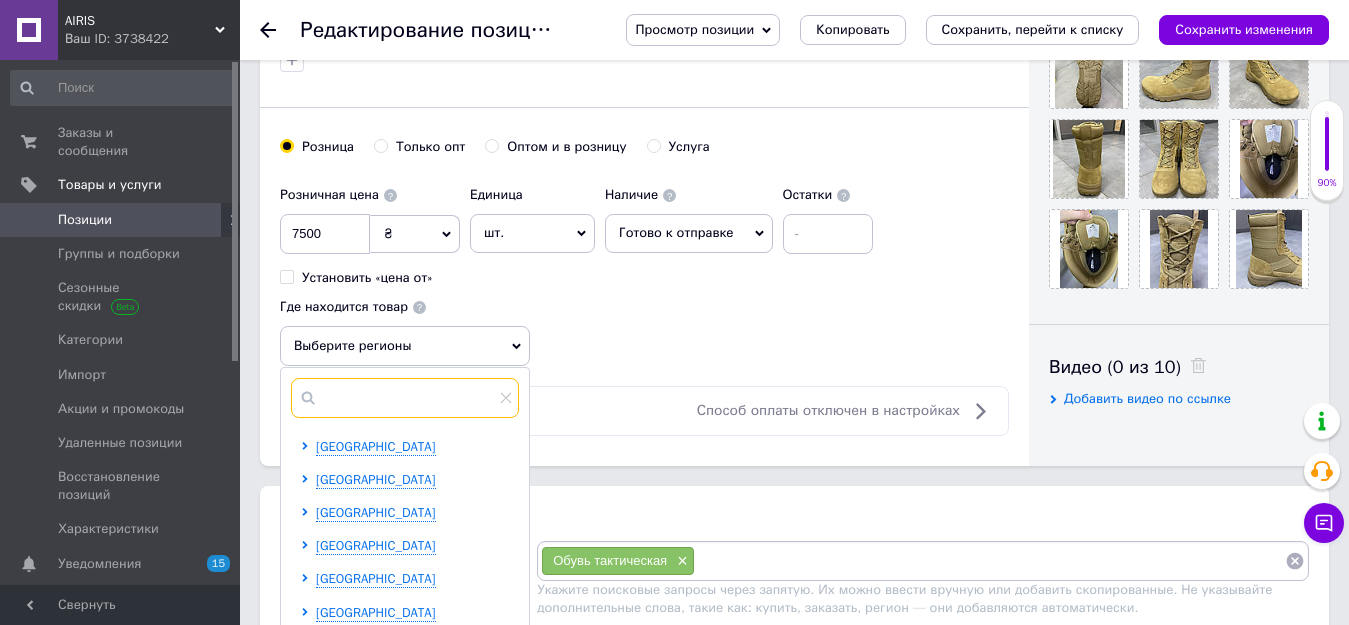 click at bounding box center [405, 398] 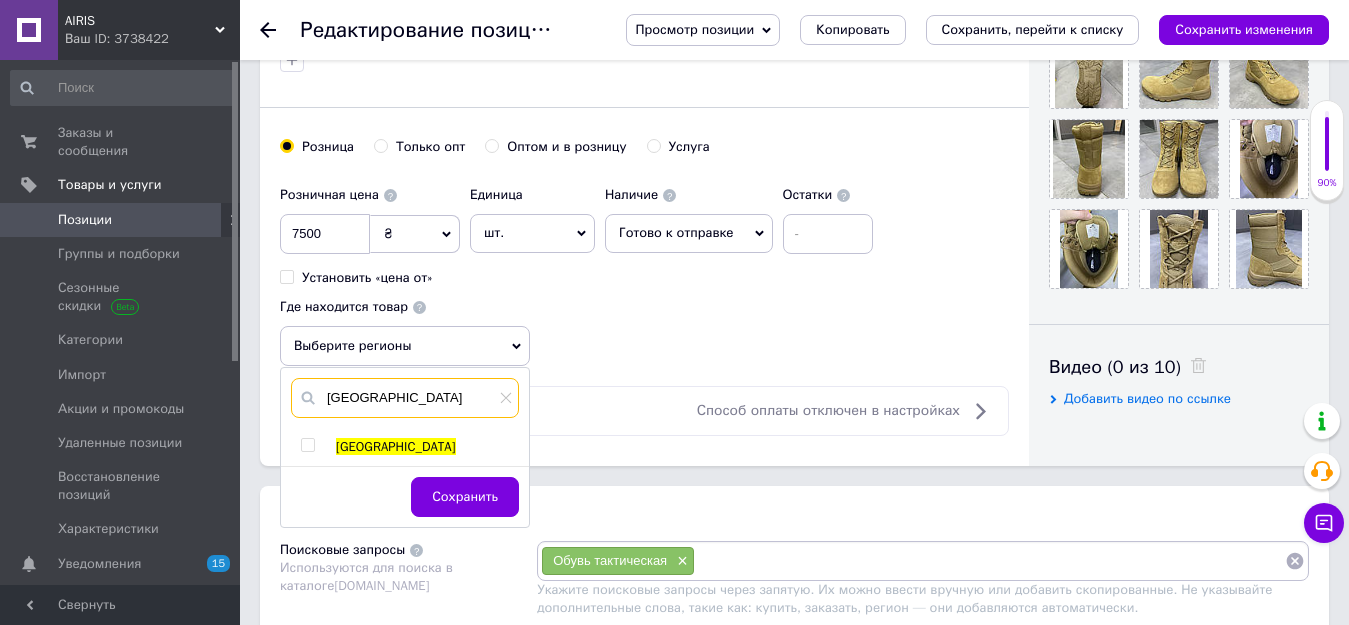 type on "киев" 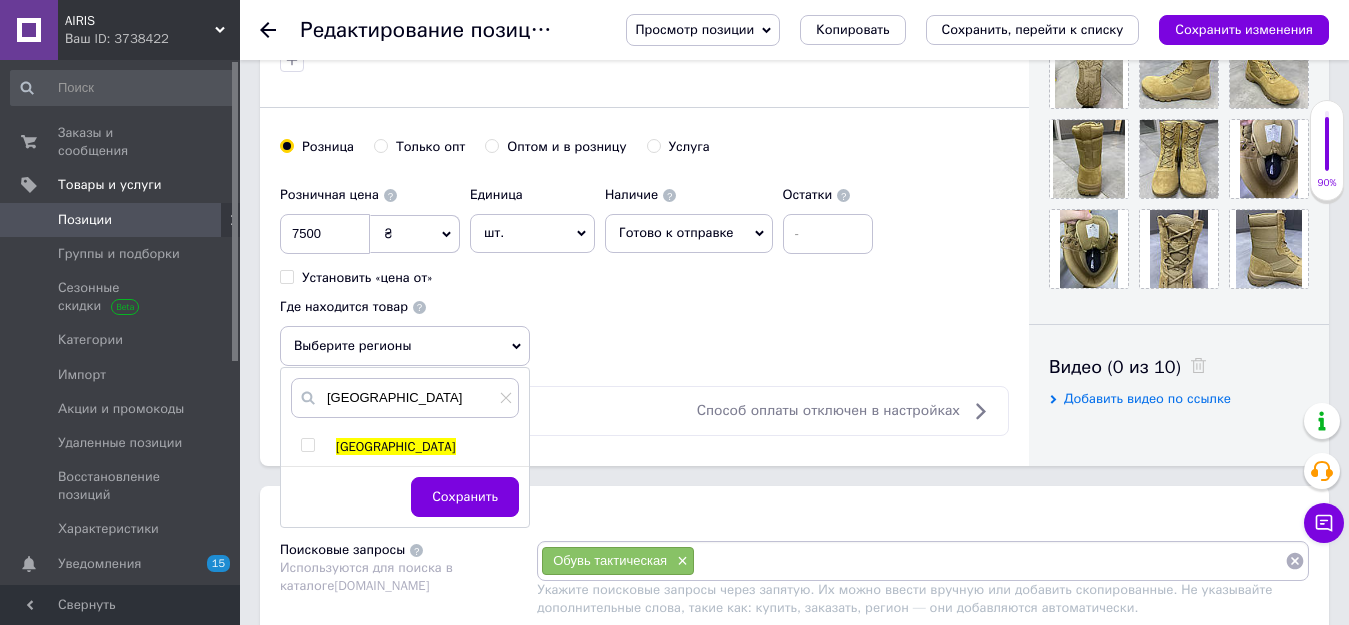 click at bounding box center (307, 445) 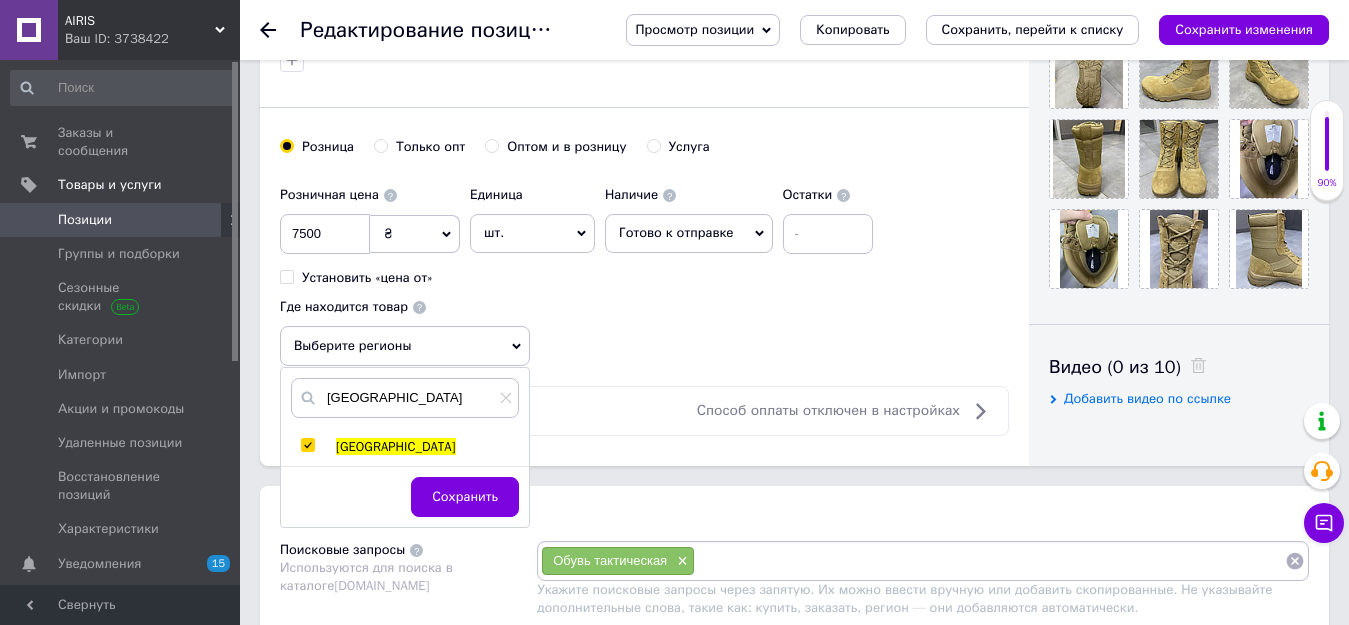 checkbox on "true" 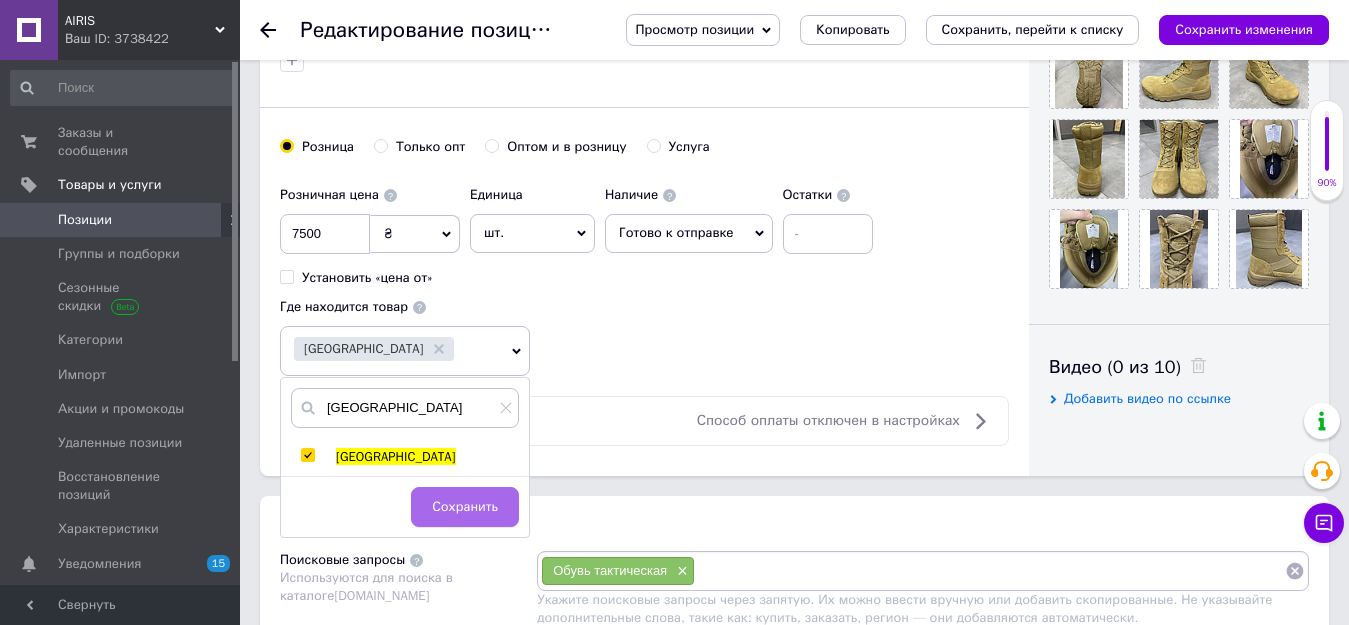click on "Сохранить" at bounding box center [465, 507] 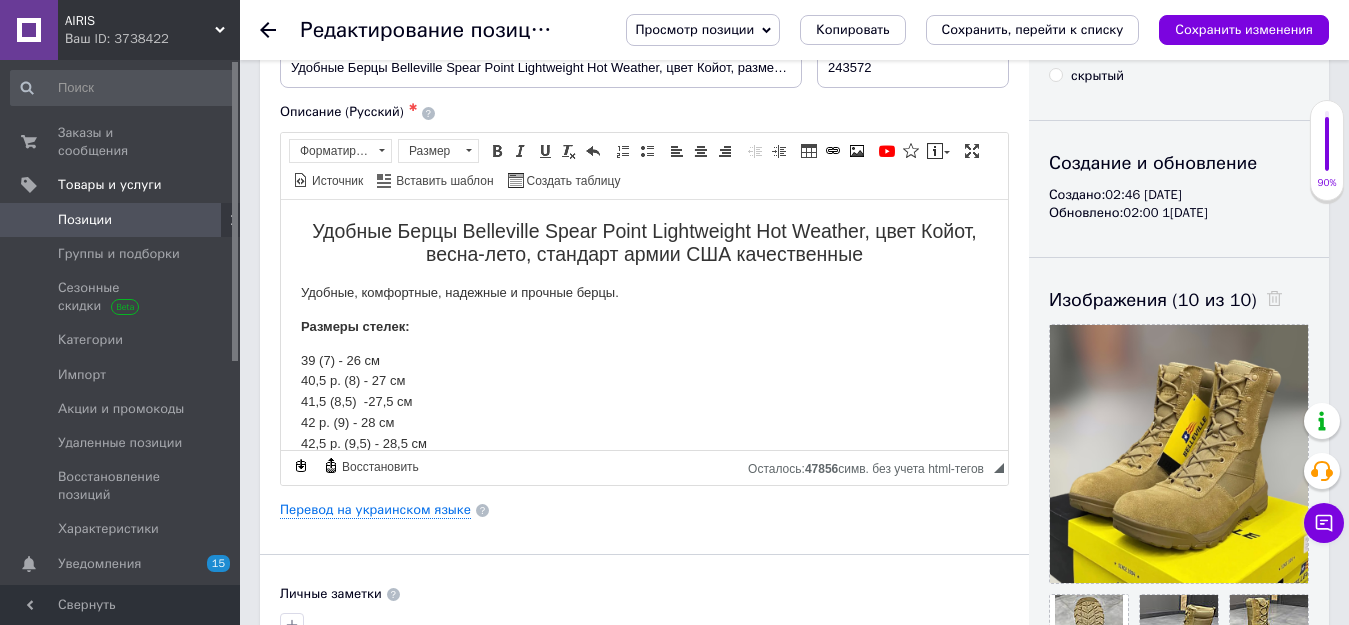 scroll, scrollTop: 100, scrollLeft: 0, axis: vertical 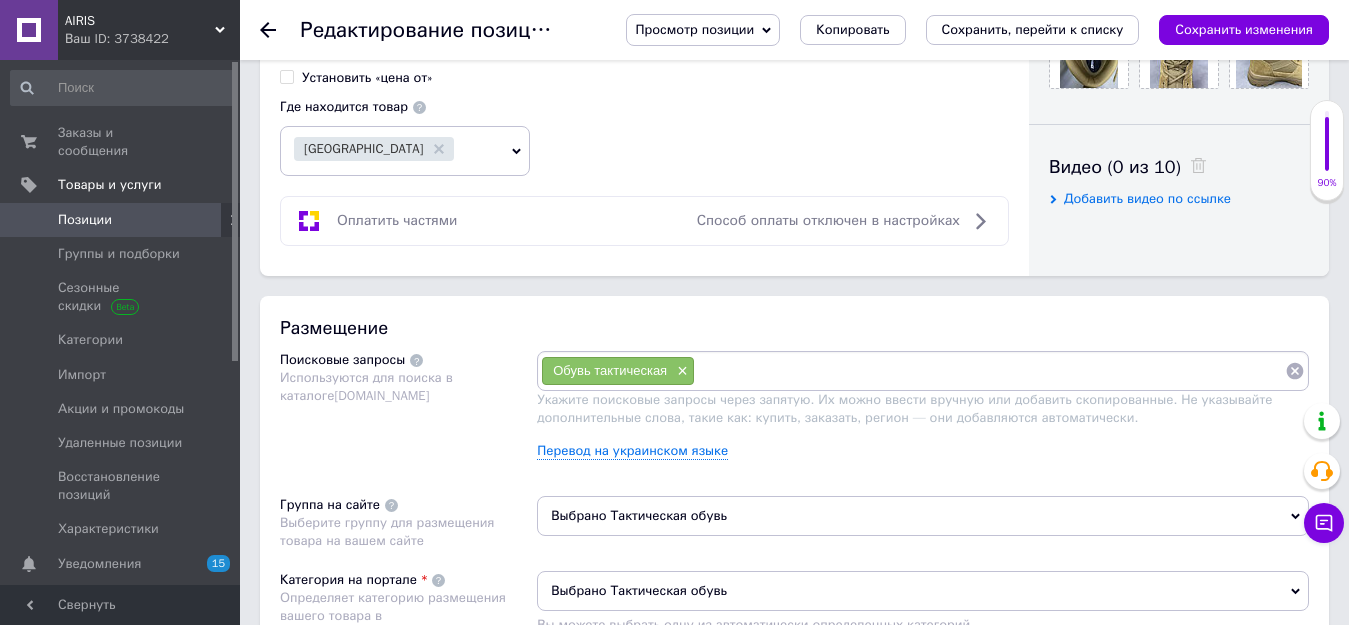 click on "Обувь тактическая ×" at bounding box center (923, 371) 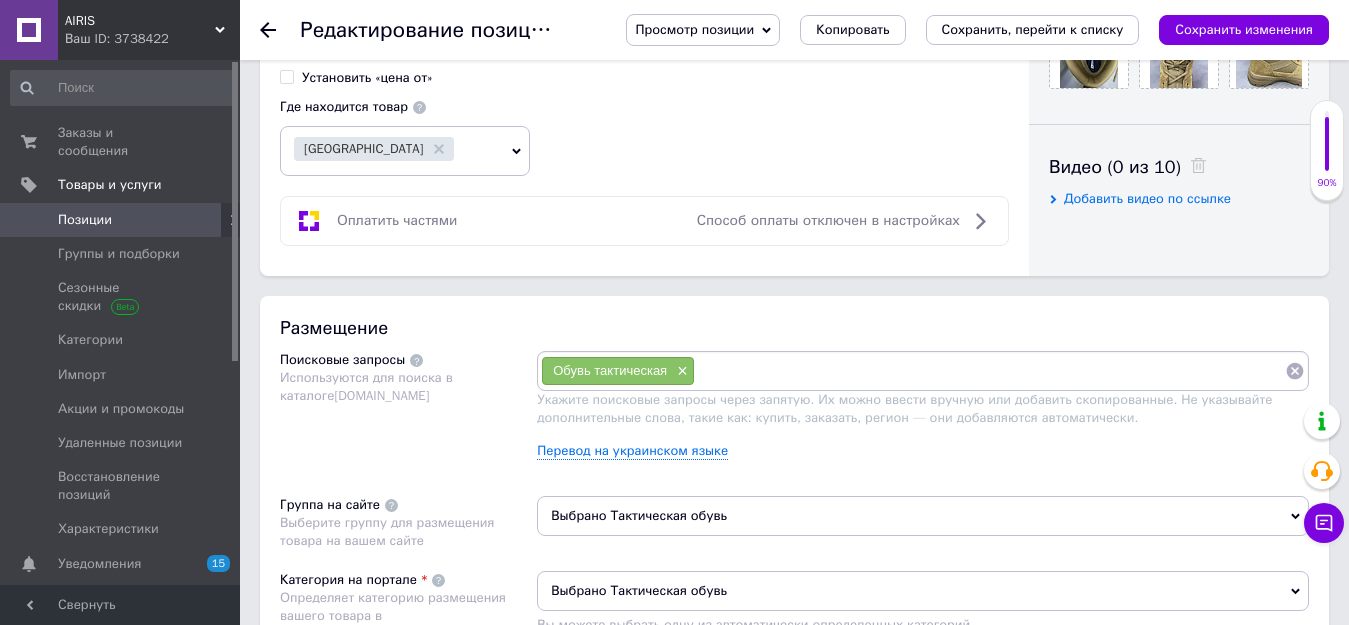 paste on "Берцы тактические" 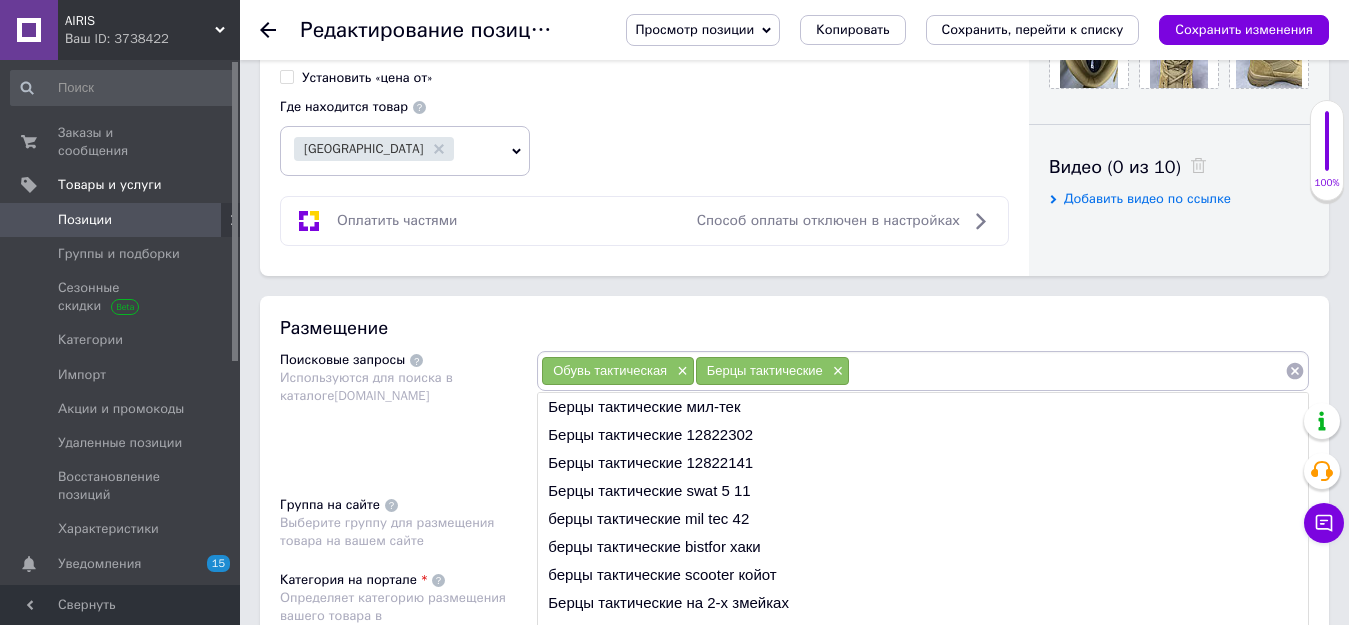 paste on "Берцы обувь" 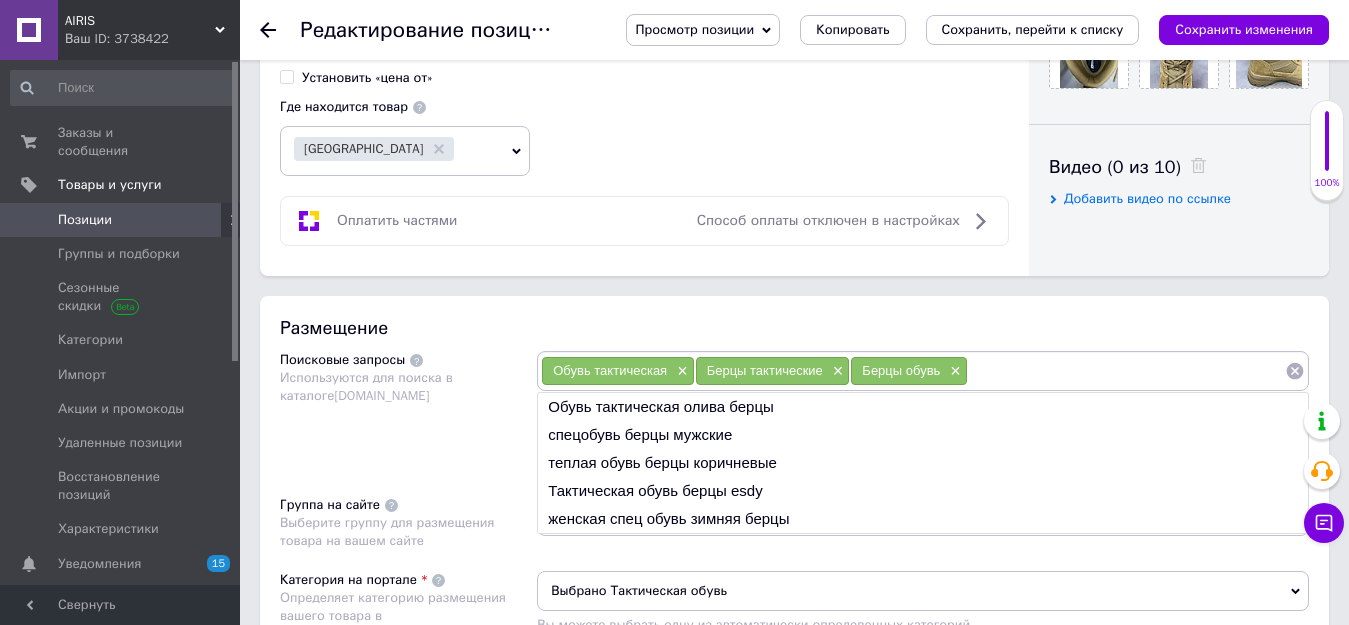 click at bounding box center (1126, 371) 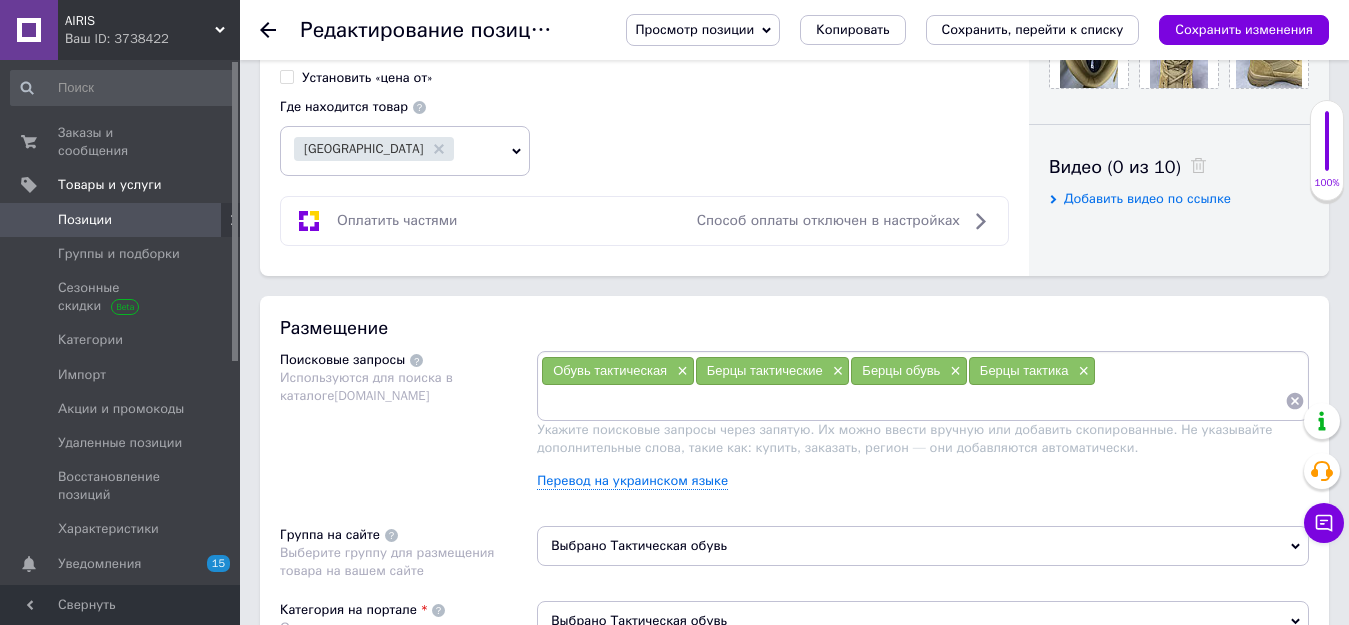 paste on "Тактическая обувь" 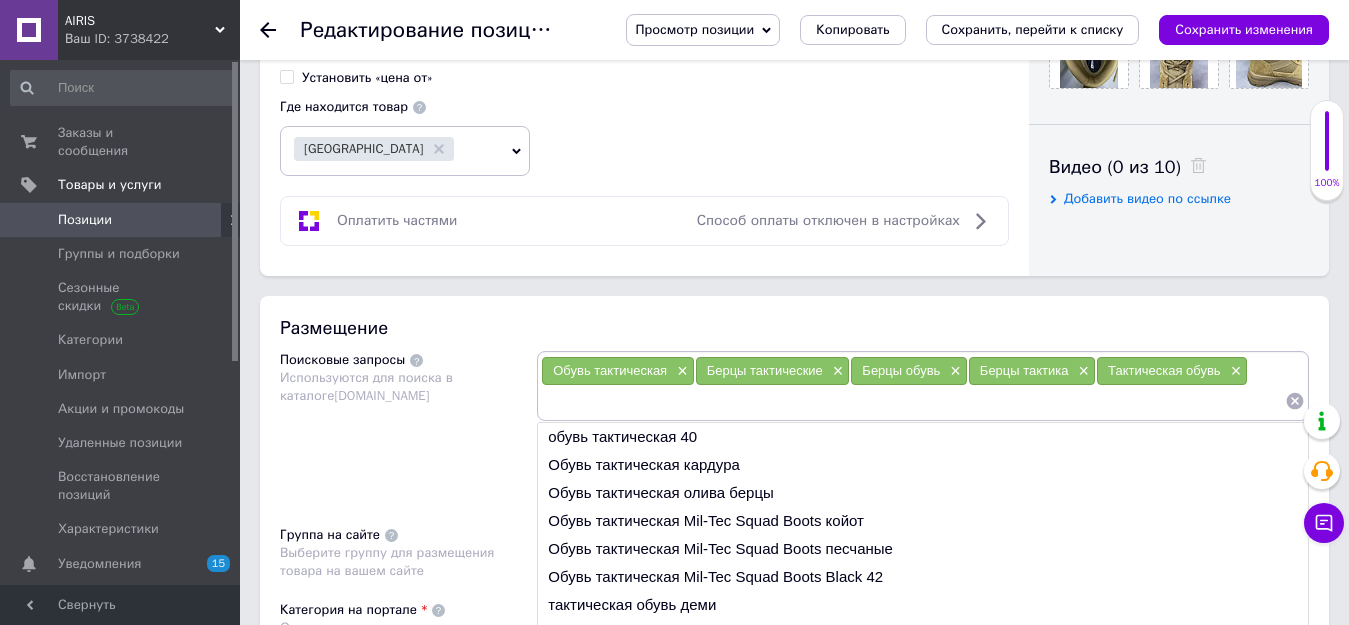 paste on "Берцы" 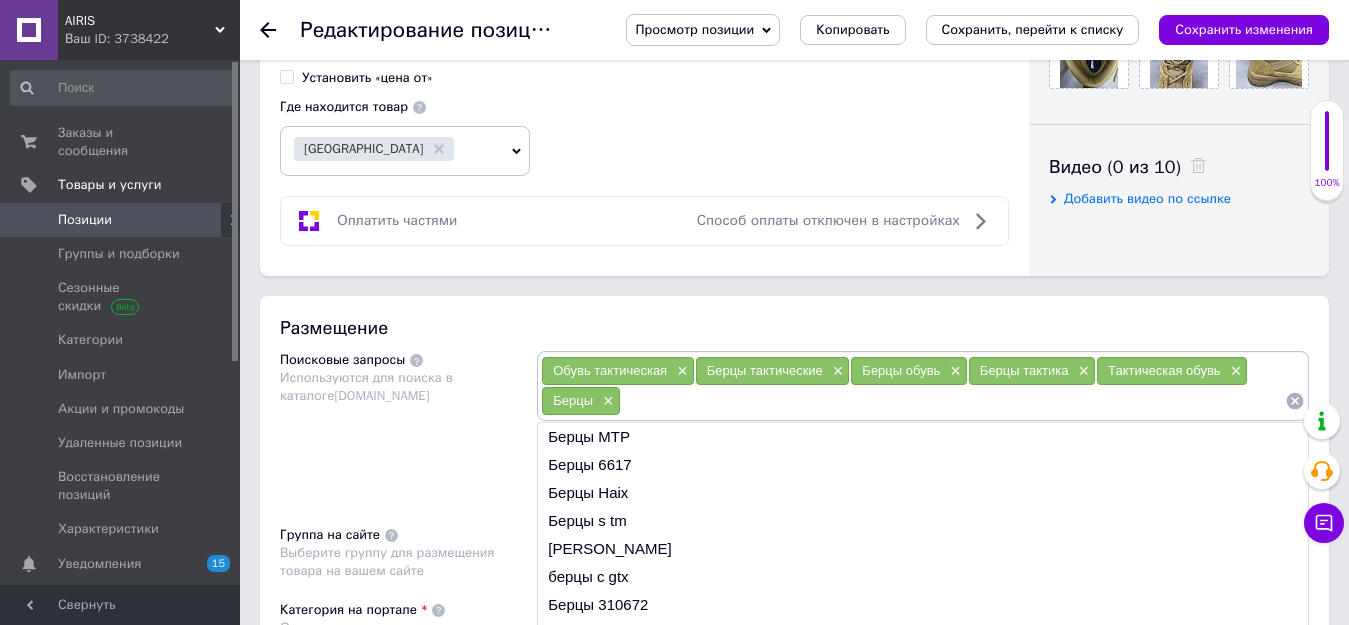 paste on "Тактические летние берцы" 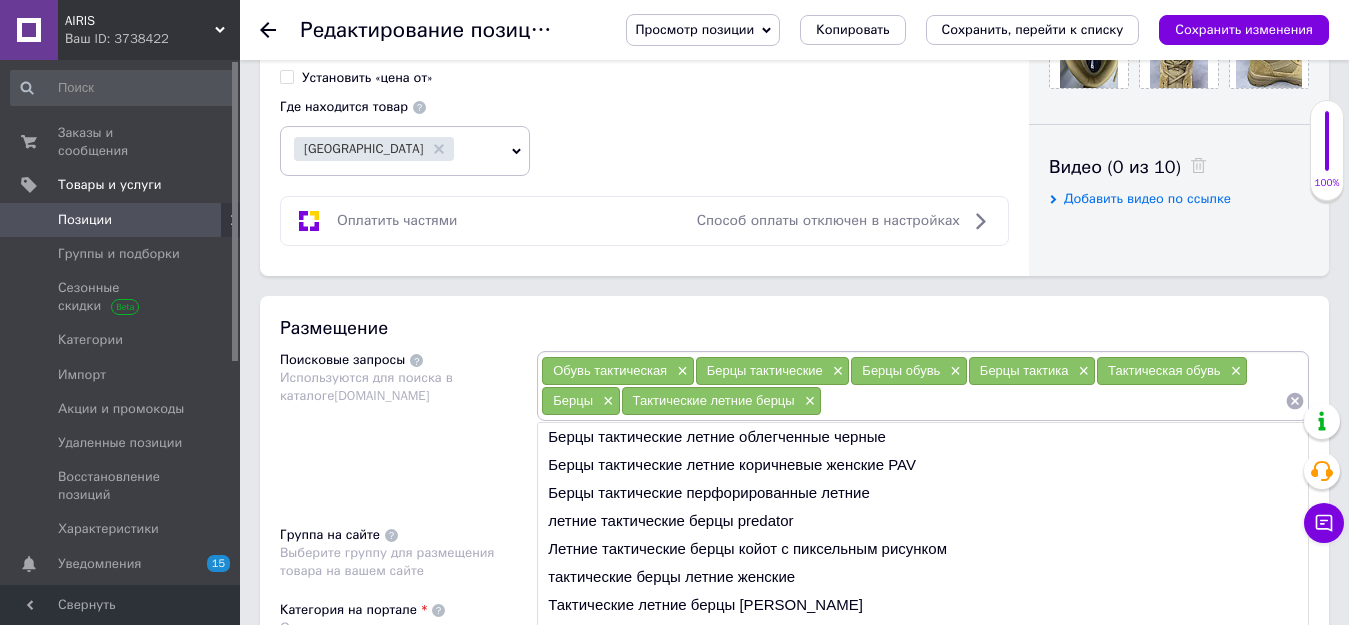 paste on "Берцы тактические для мужчин" 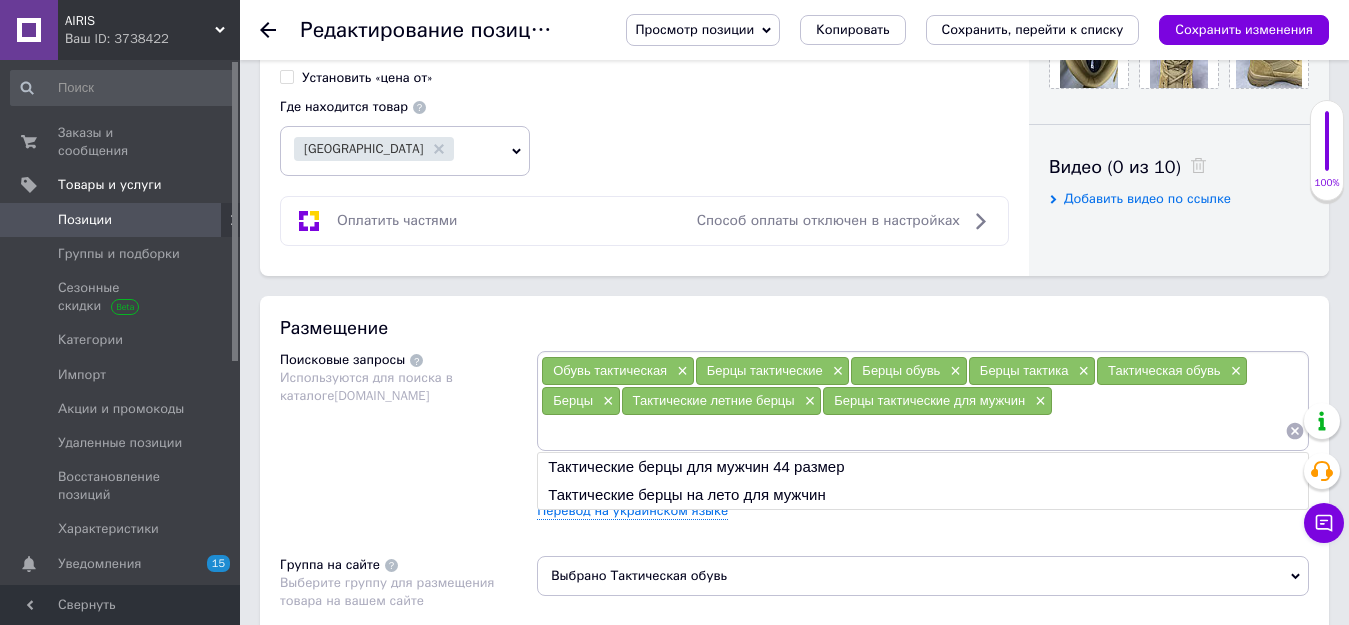 paste on "Военные берцы" 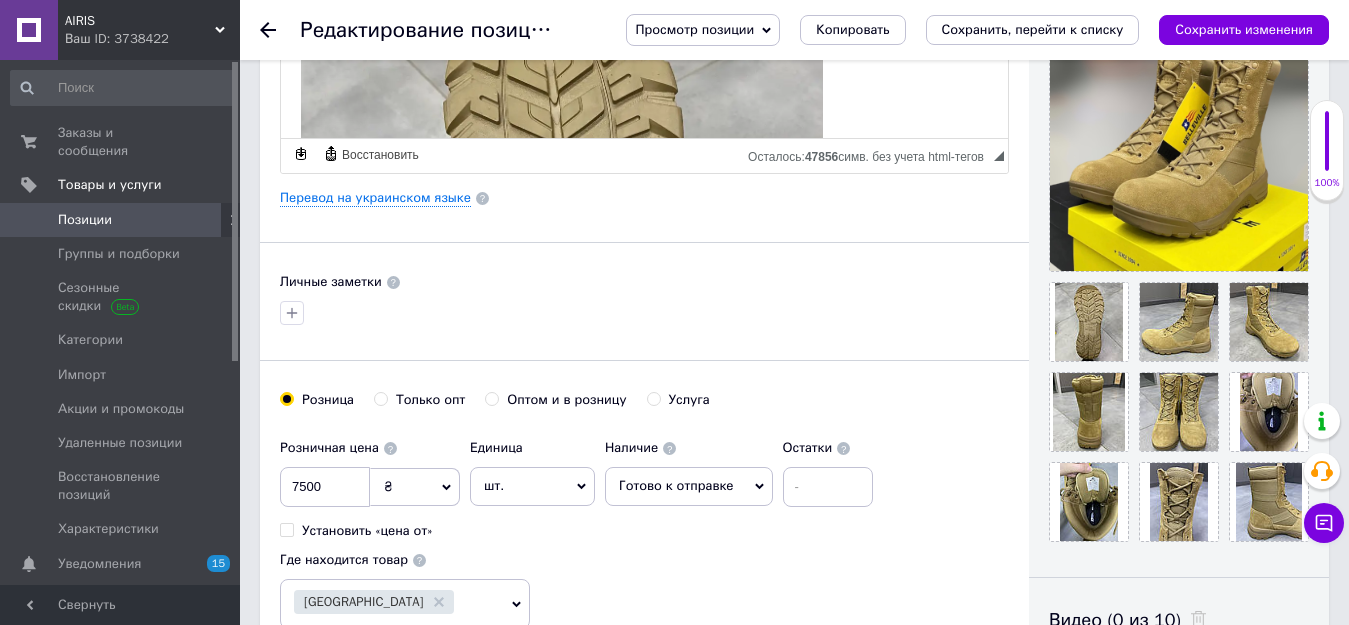 scroll, scrollTop: 0, scrollLeft: 0, axis: both 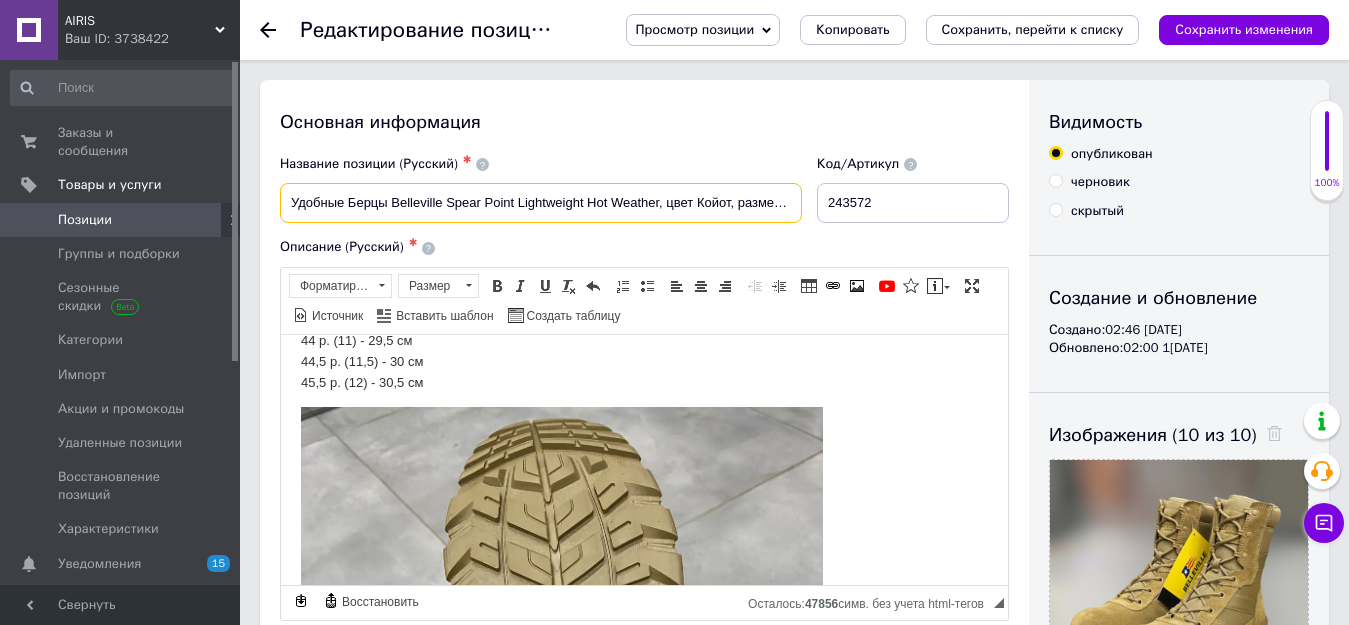 drag, startPoint x: 348, startPoint y: 199, endPoint x: 658, endPoint y: 205, distance: 310.05804 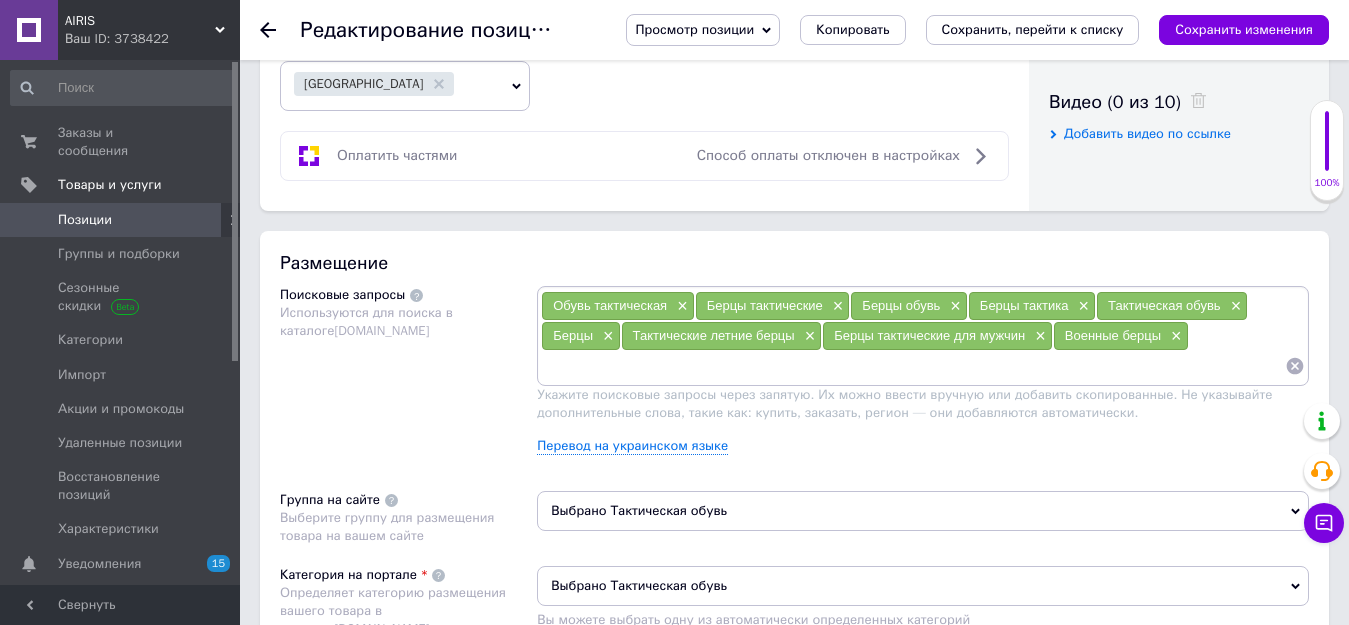 scroll, scrollTop: 1000, scrollLeft: 0, axis: vertical 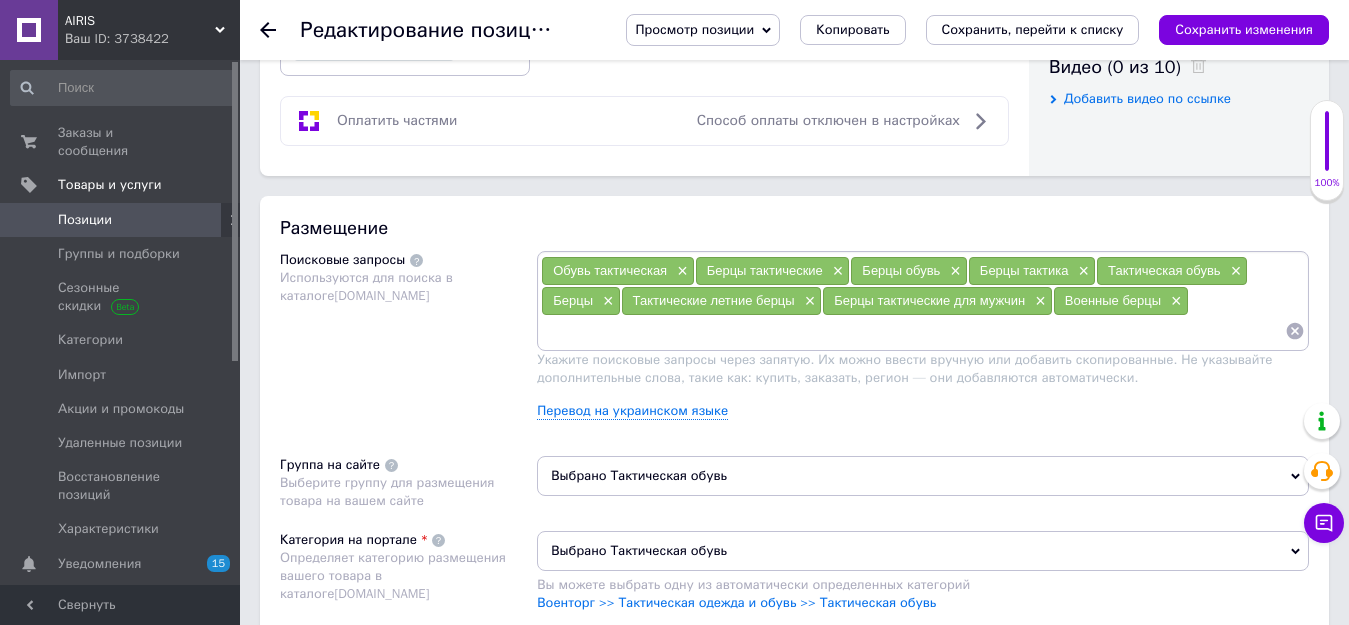 click at bounding box center (913, 331) 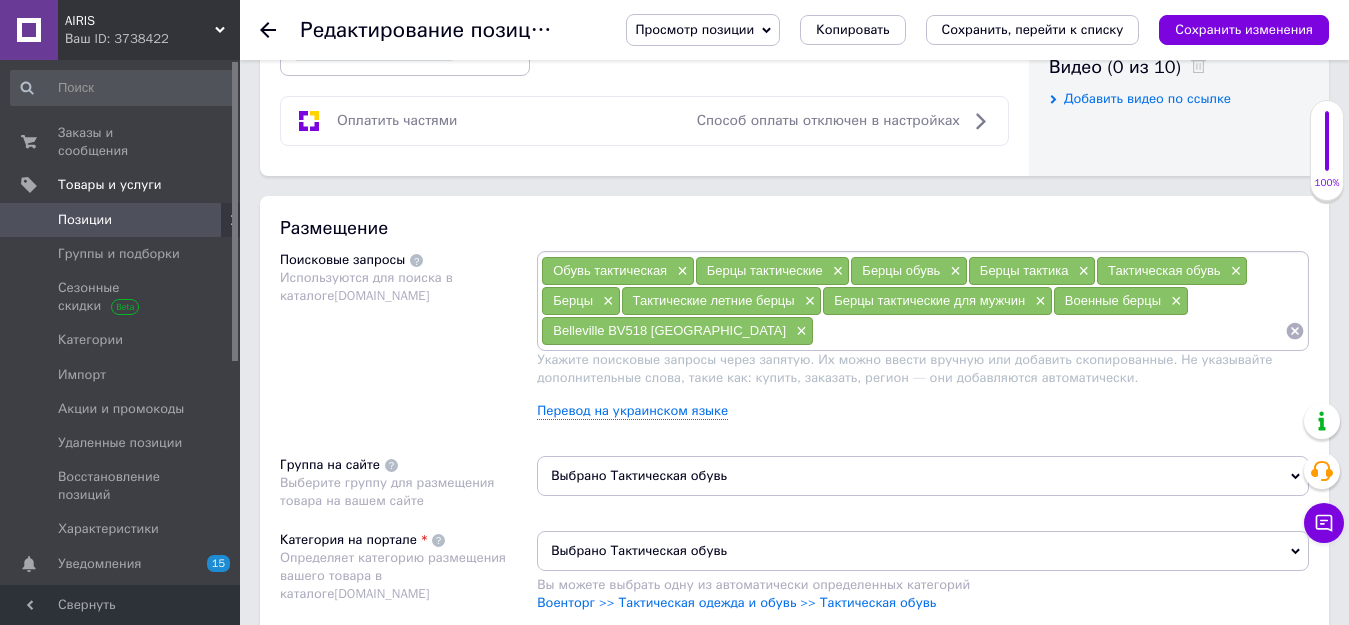 paste on "Belleville hot weather" 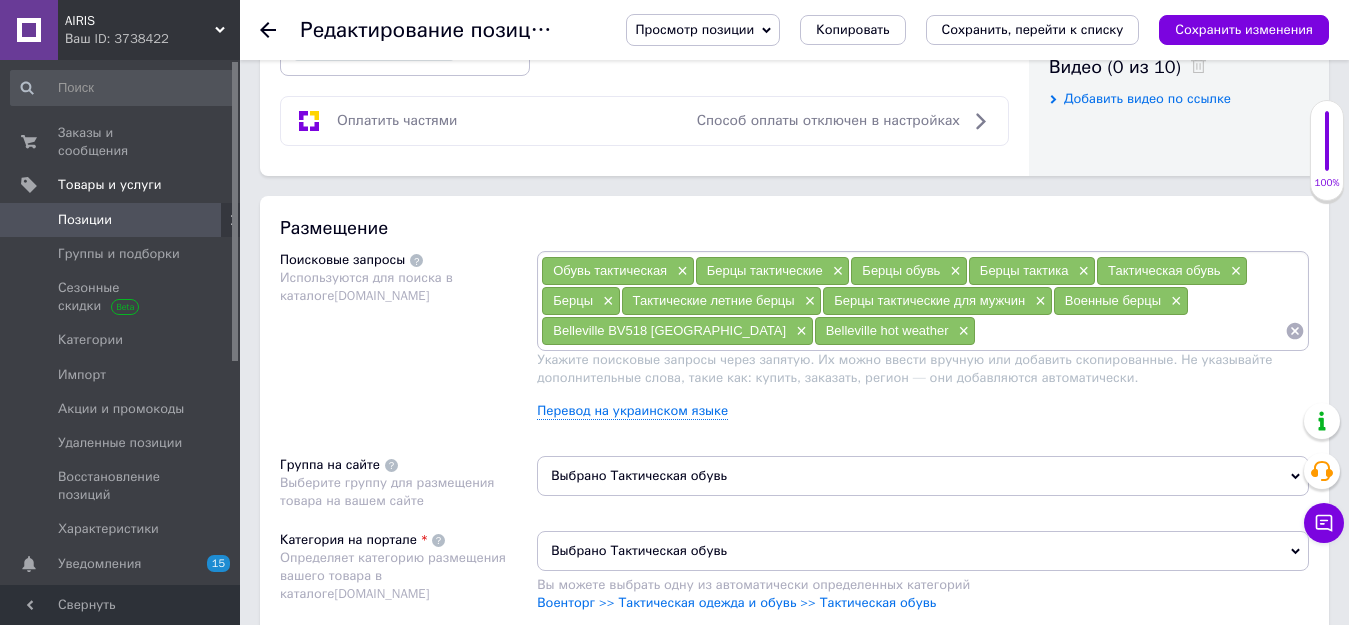 paste on "Тактическая обувь Belleville" 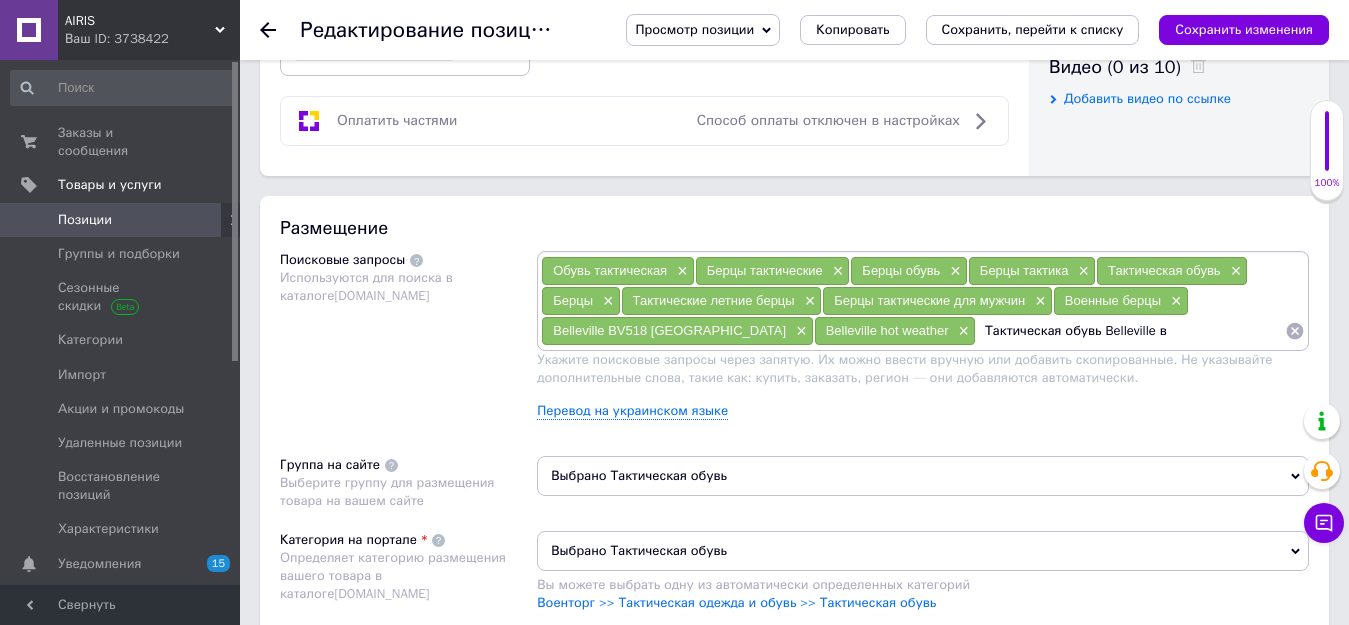 type on "Тактическая обувь Belleville во" 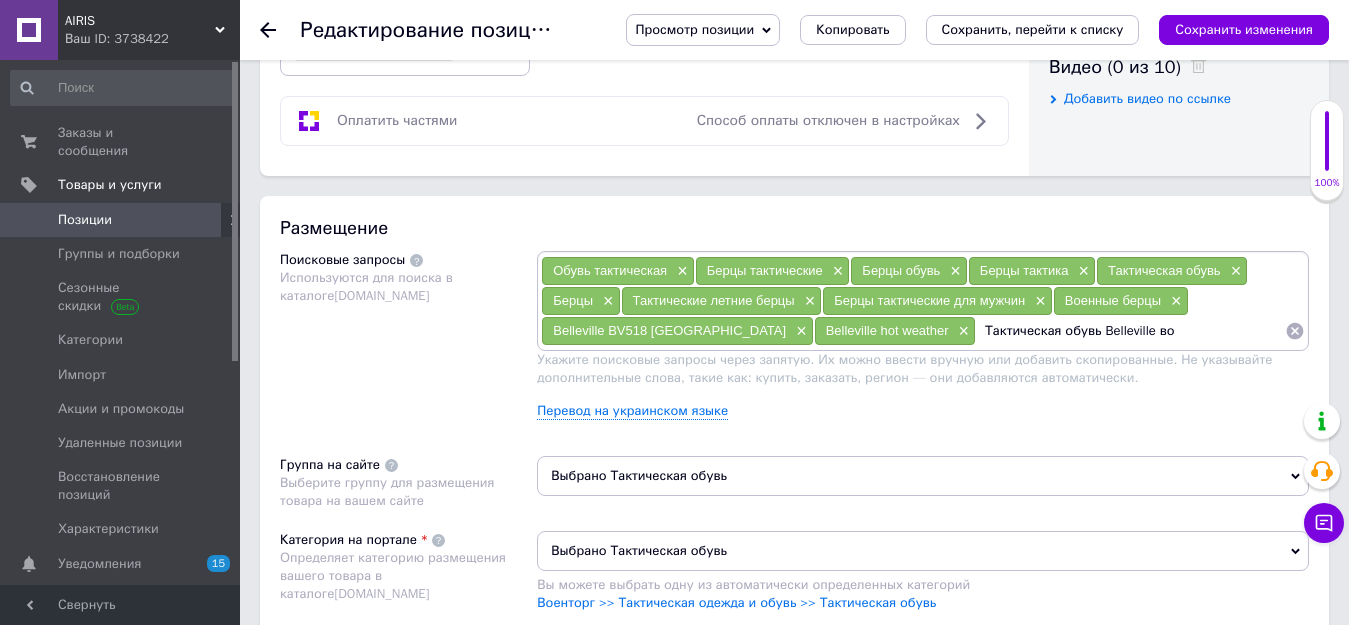 drag, startPoint x: 1086, startPoint y: 332, endPoint x: 917, endPoint y: 326, distance: 169.10648 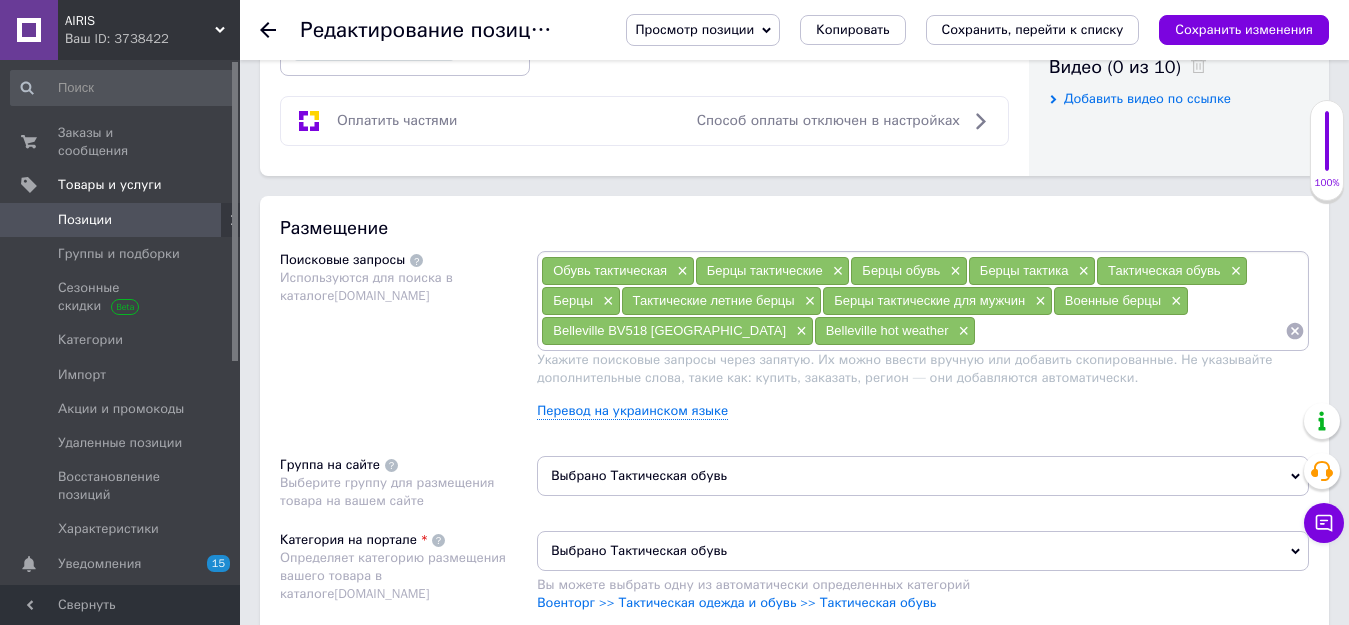 paste on "Тактическая обувь Belleville" 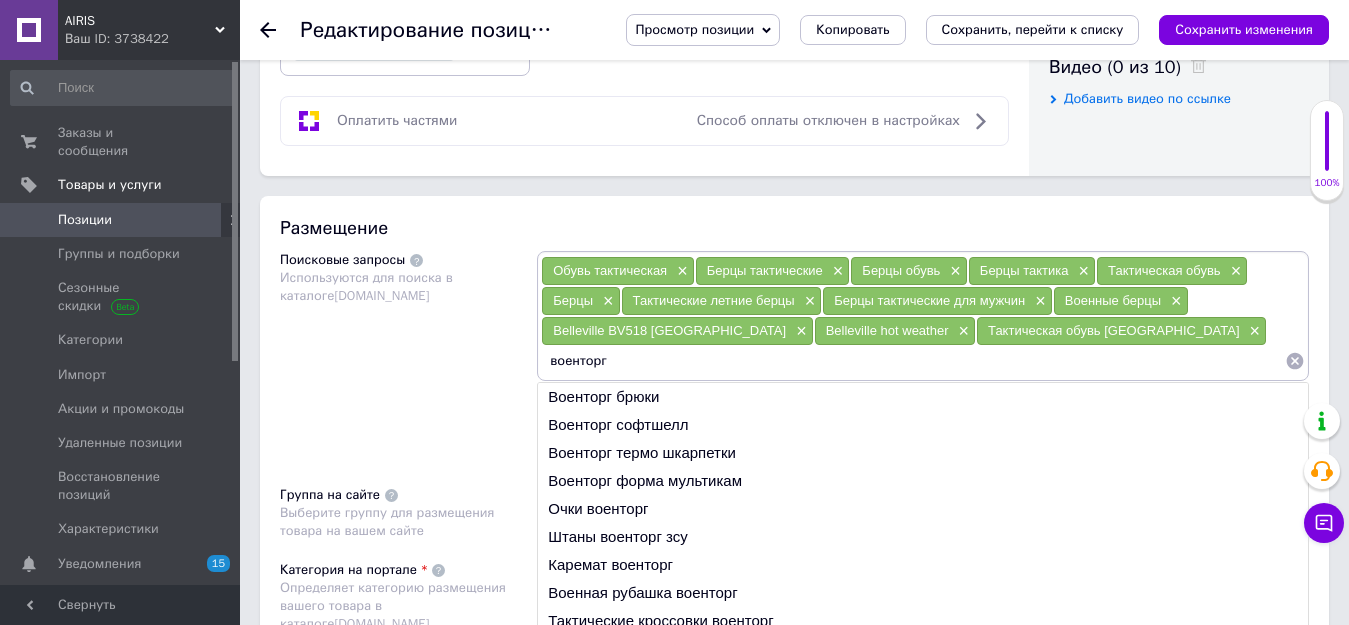 click on "военторг" at bounding box center (913, 361) 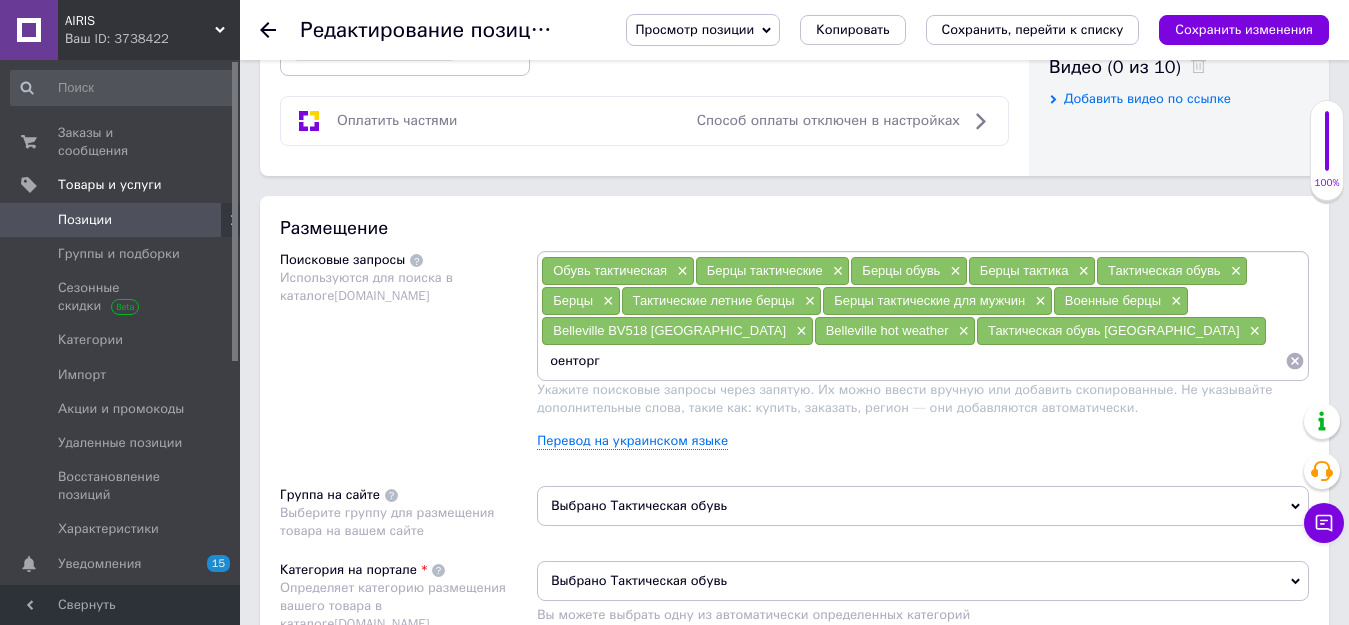 type on "Военторг" 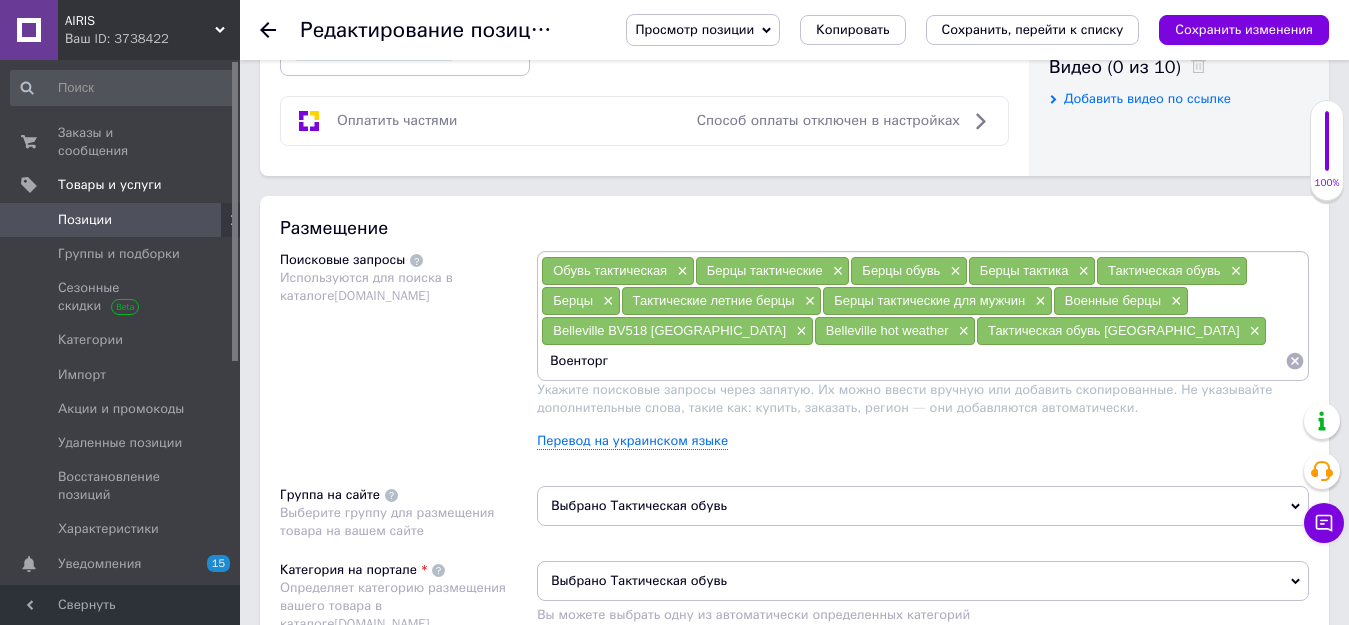 click on "Военторг" at bounding box center (913, 361) 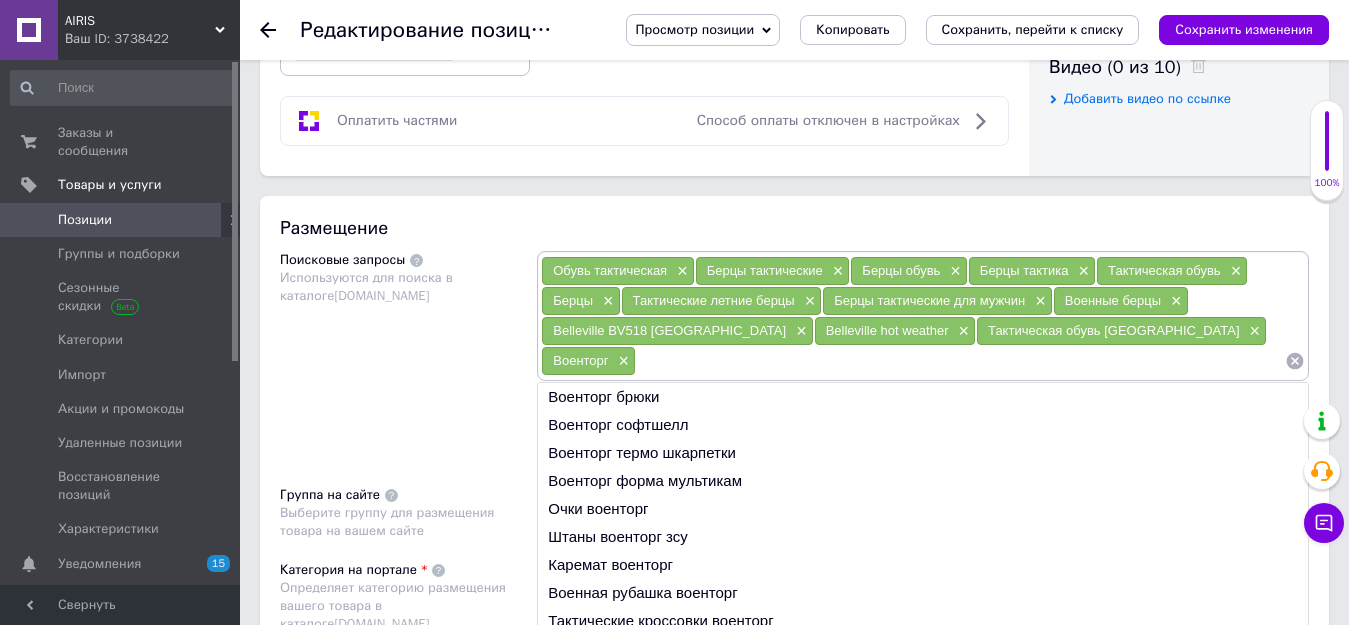 paste on "Belleville берцы" 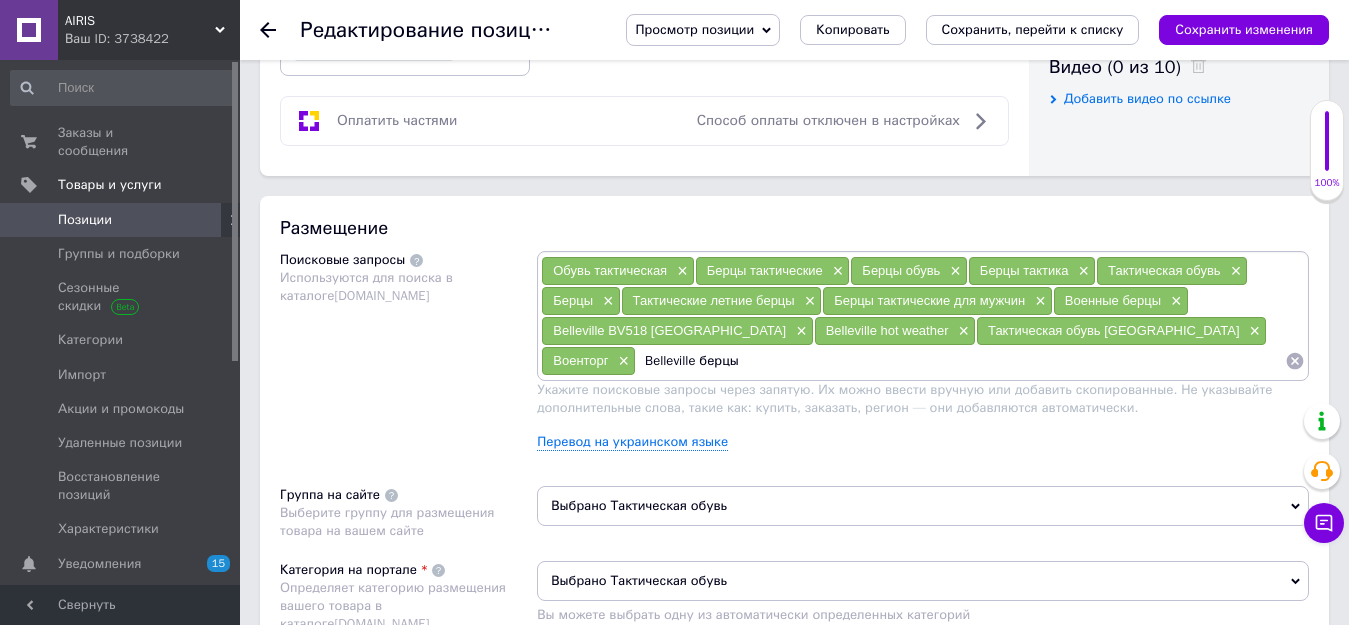type 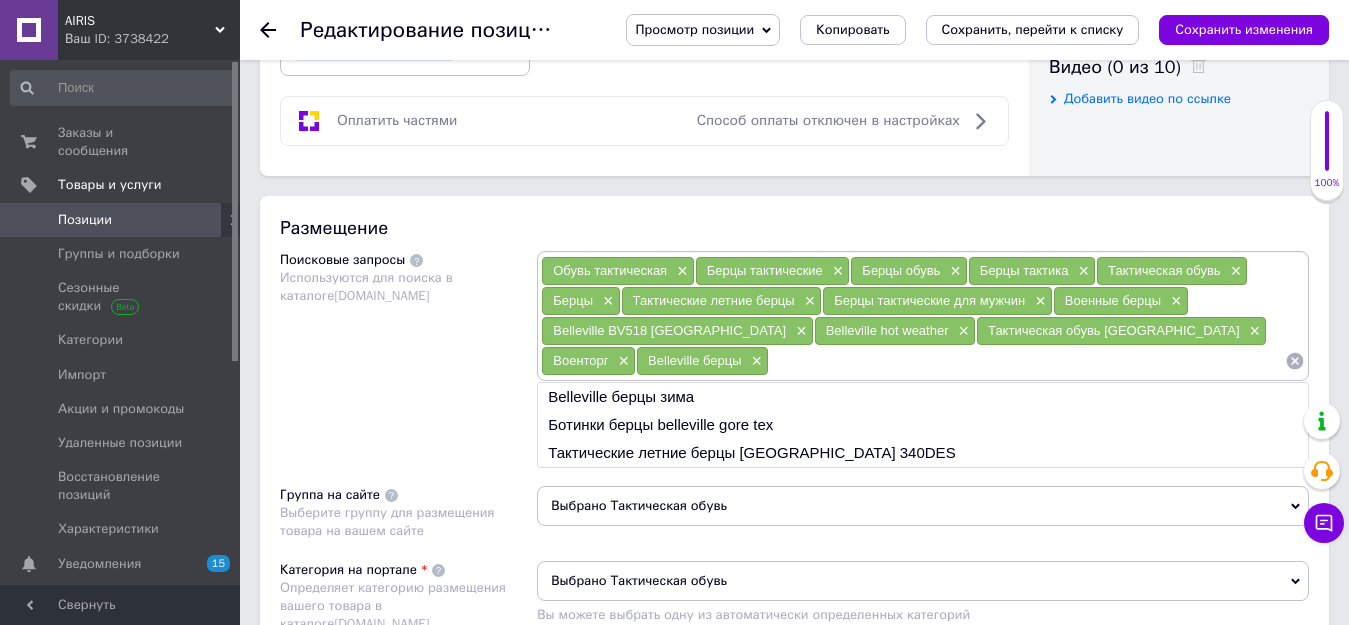 click on "Поисковые запросы Используются для поиска в каталоге  Prom.ua" at bounding box center (408, 358) 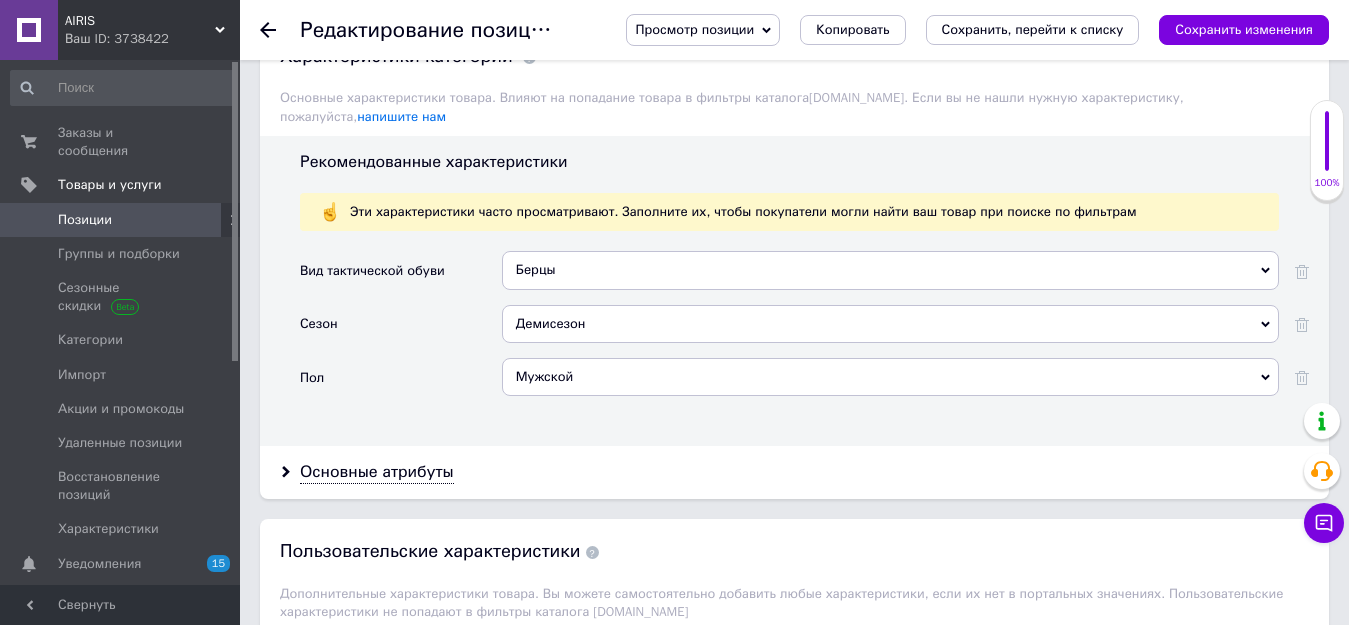 scroll, scrollTop: 1700, scrollLeft: 0, axis: vertical 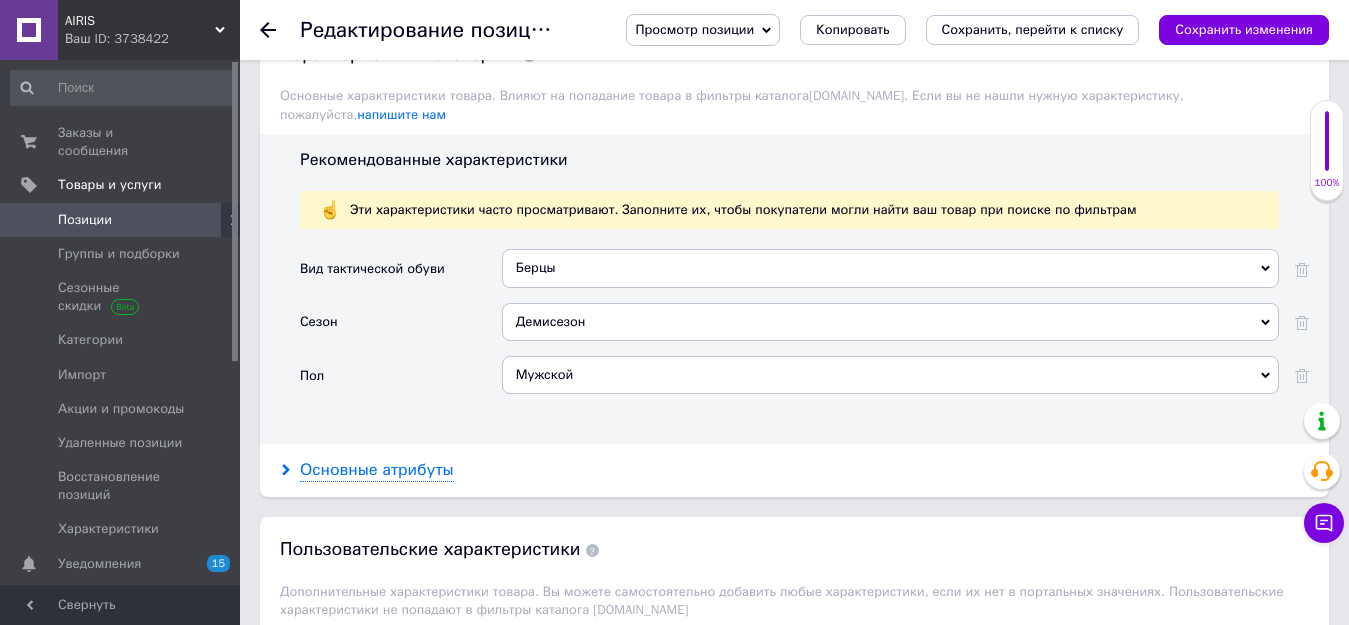 click on "Основные атрибуты" at bounding box center [377, 470] 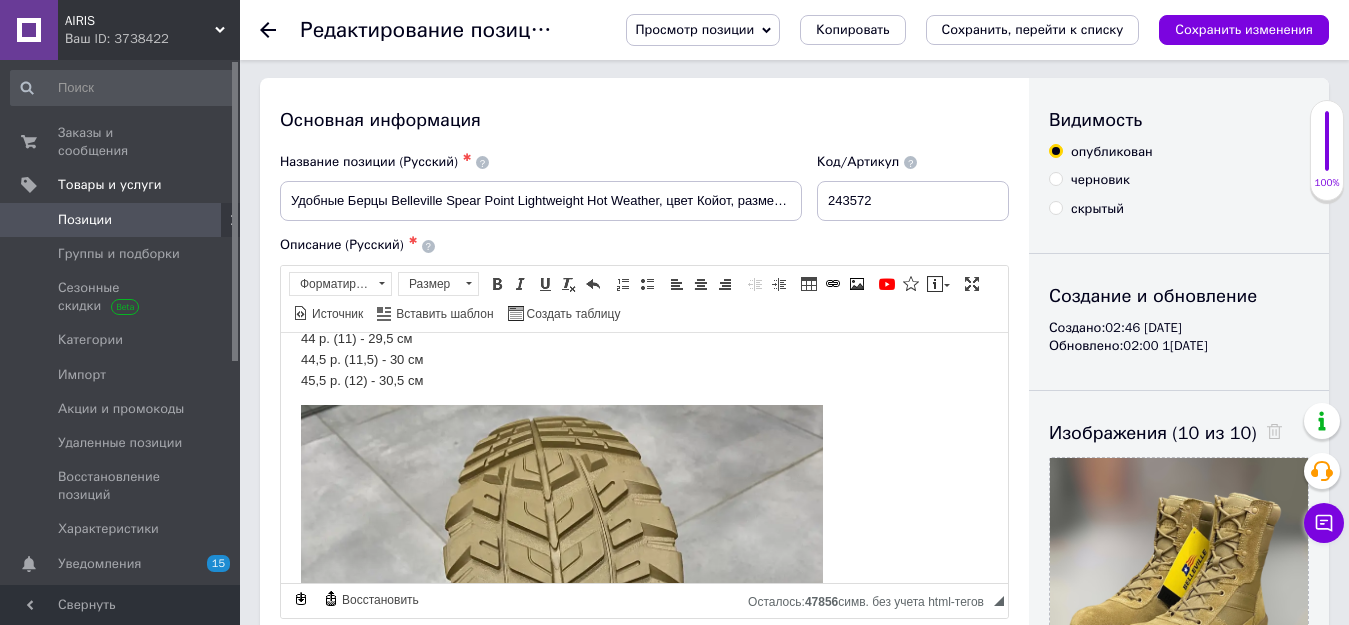 scroll, scrollTop: 0, scrollLeft: 0, axis: both 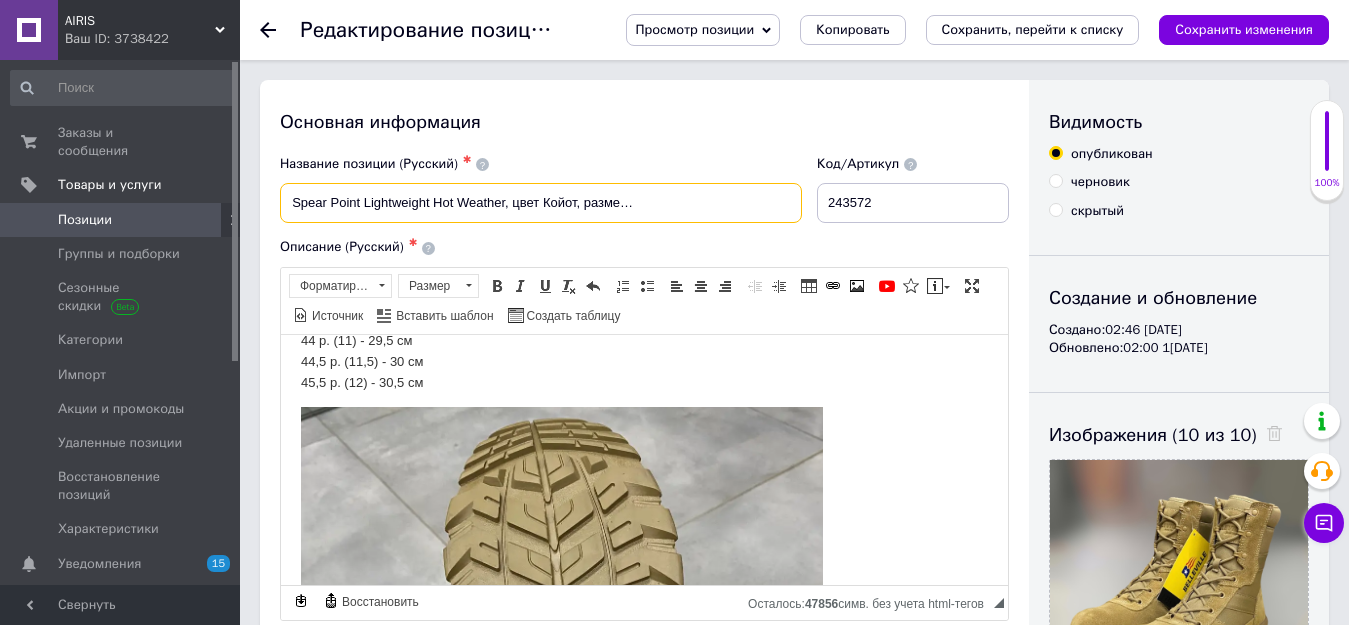 drag, startPoint x: 310, startPoint y: 205, endPoint x: 802, endPoint y: 205, distance: 492 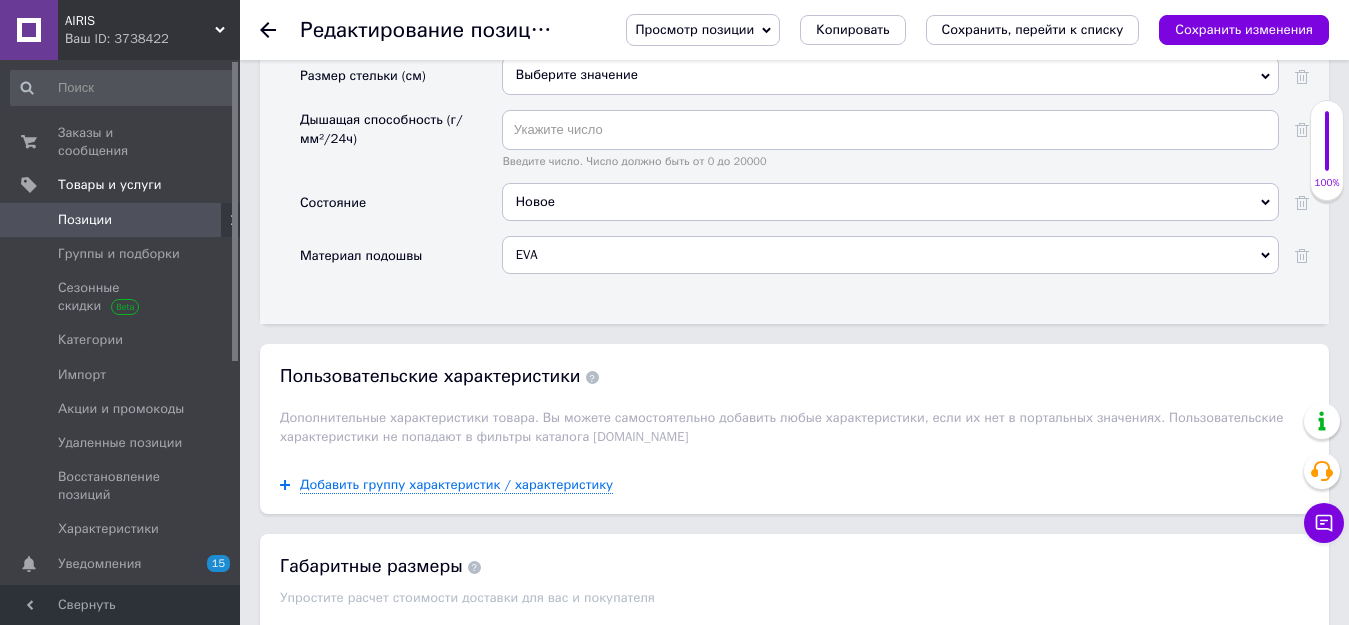 scroll, scrollTop: 2500, scrollLeft: 0, axis: vertical 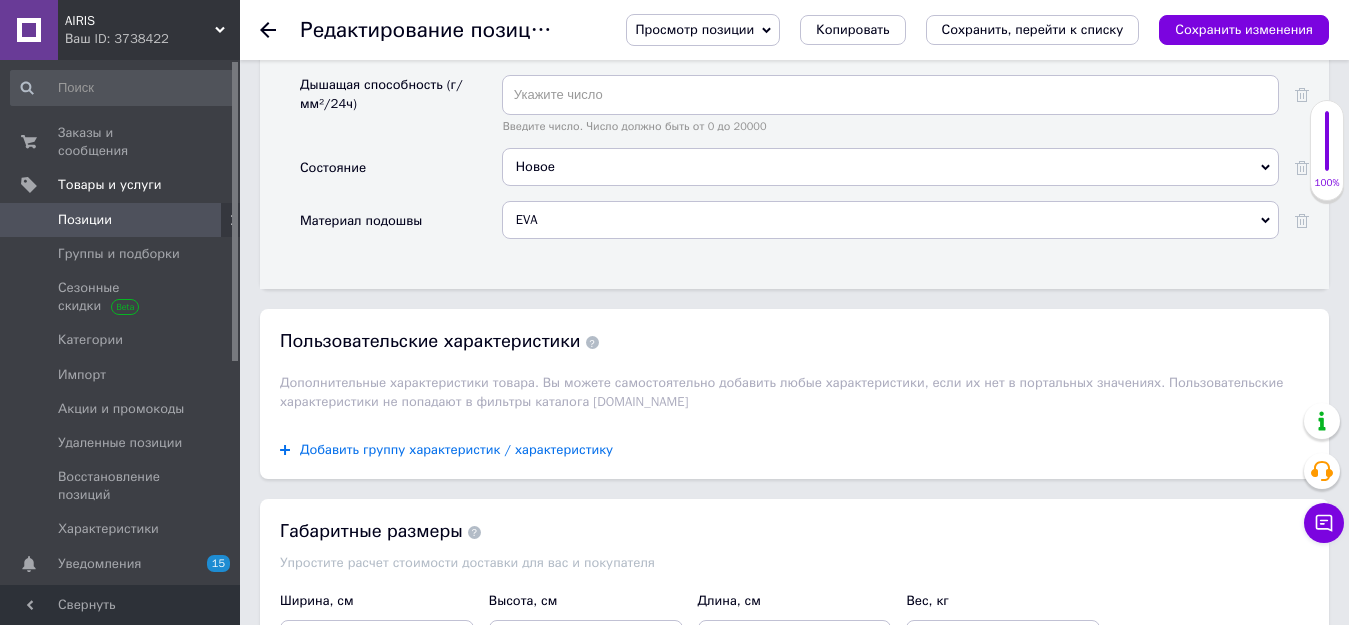 click on "Добавить группу характеристик / характеристику" at bounding box center (456, 450) 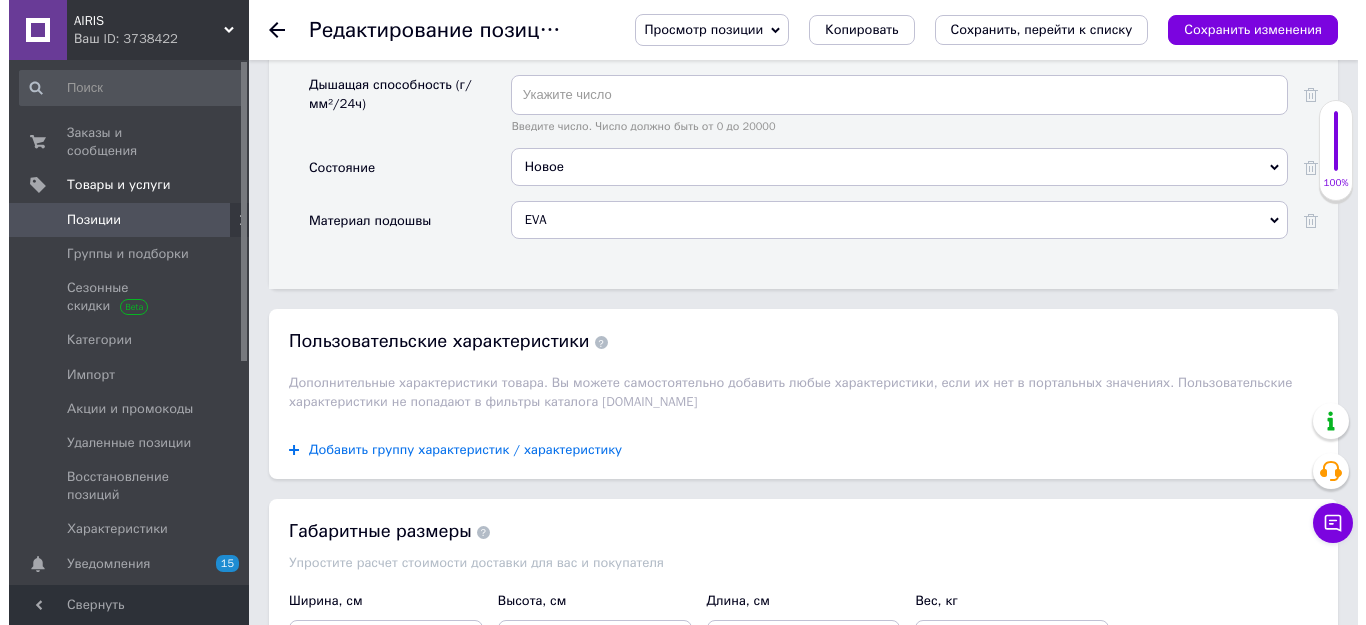 scroll, scrollTop: 0, scrollLeft: 0, axis: both 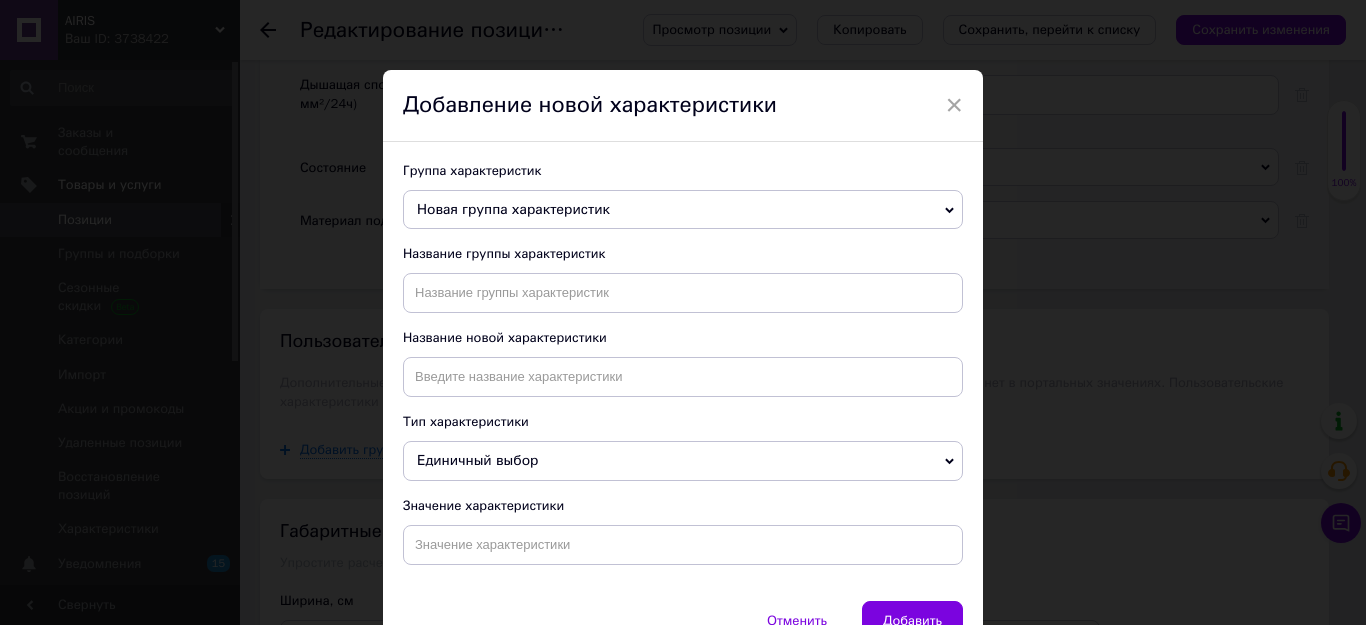 click on "Новая группа характеристик" at bounding box center [513, 209] 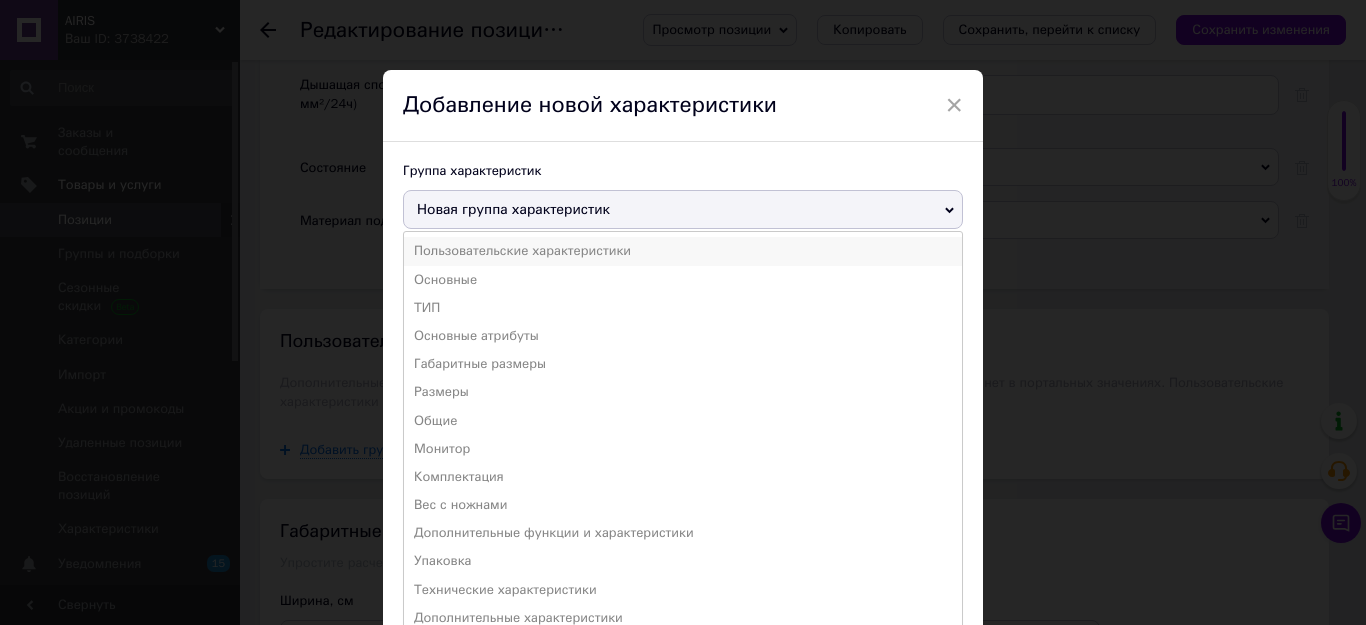 click on "Пользовательские характеристики" at bounding box center (683, 251) 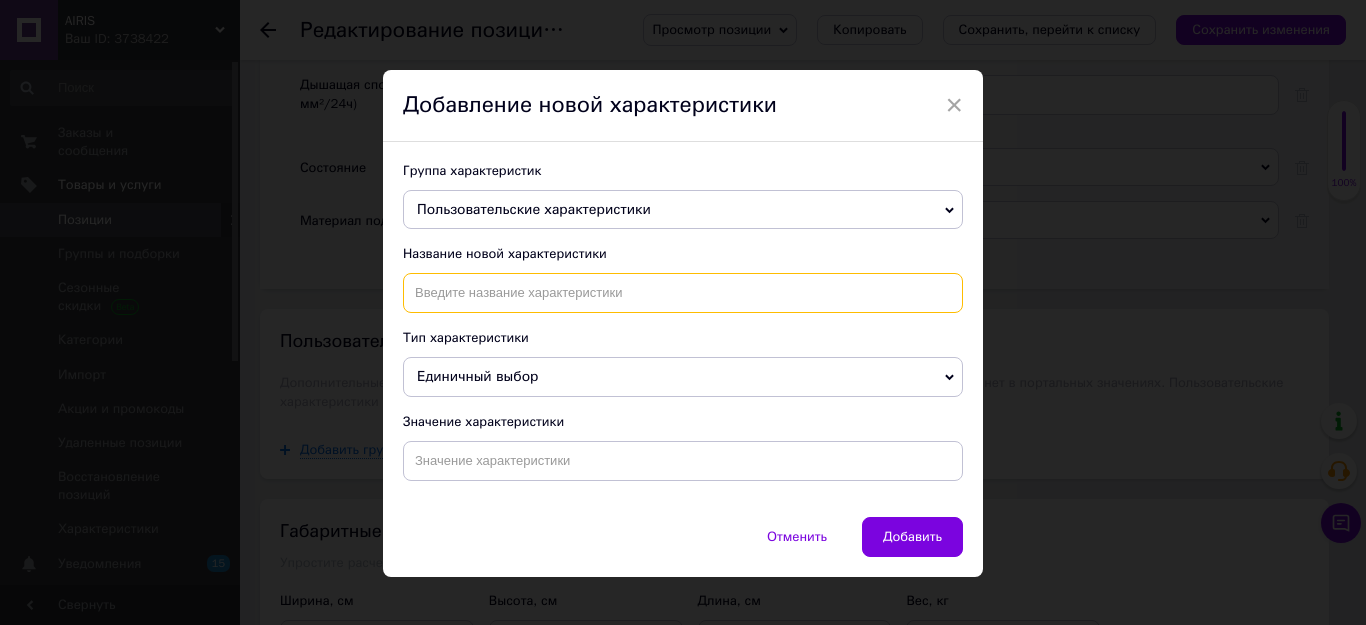 click at bounding box center [683, 293] 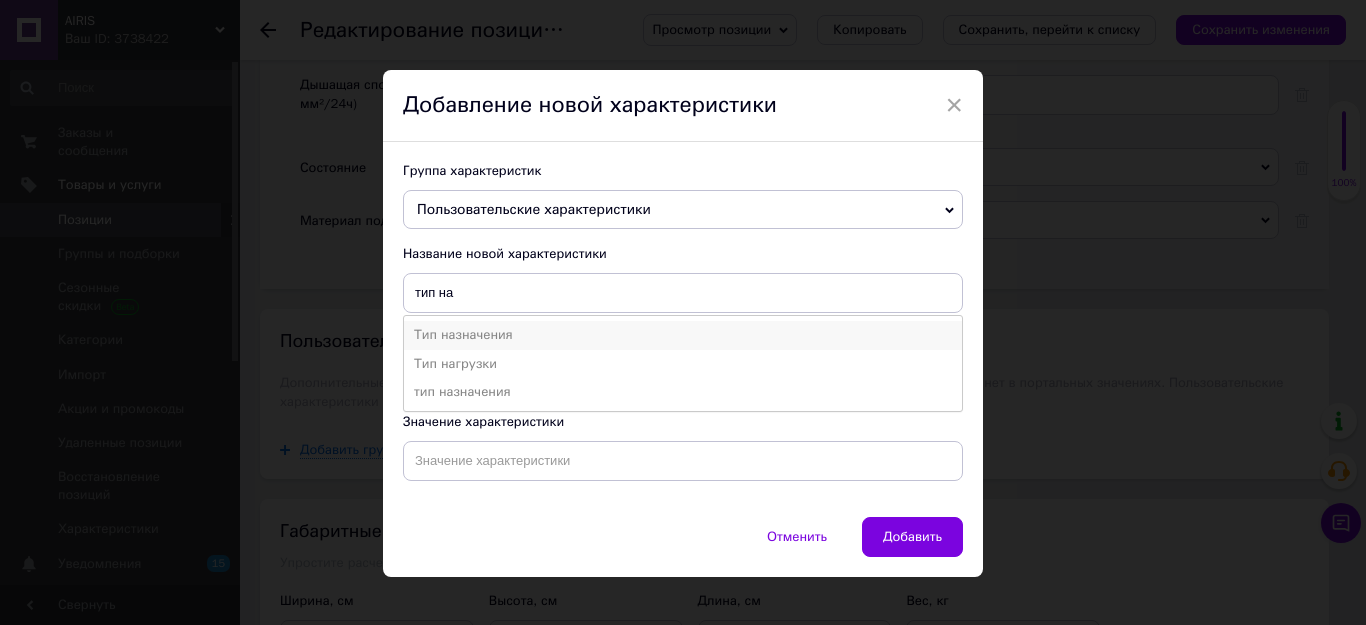 click on "Тип назначения" at bounding box center (683, 335) 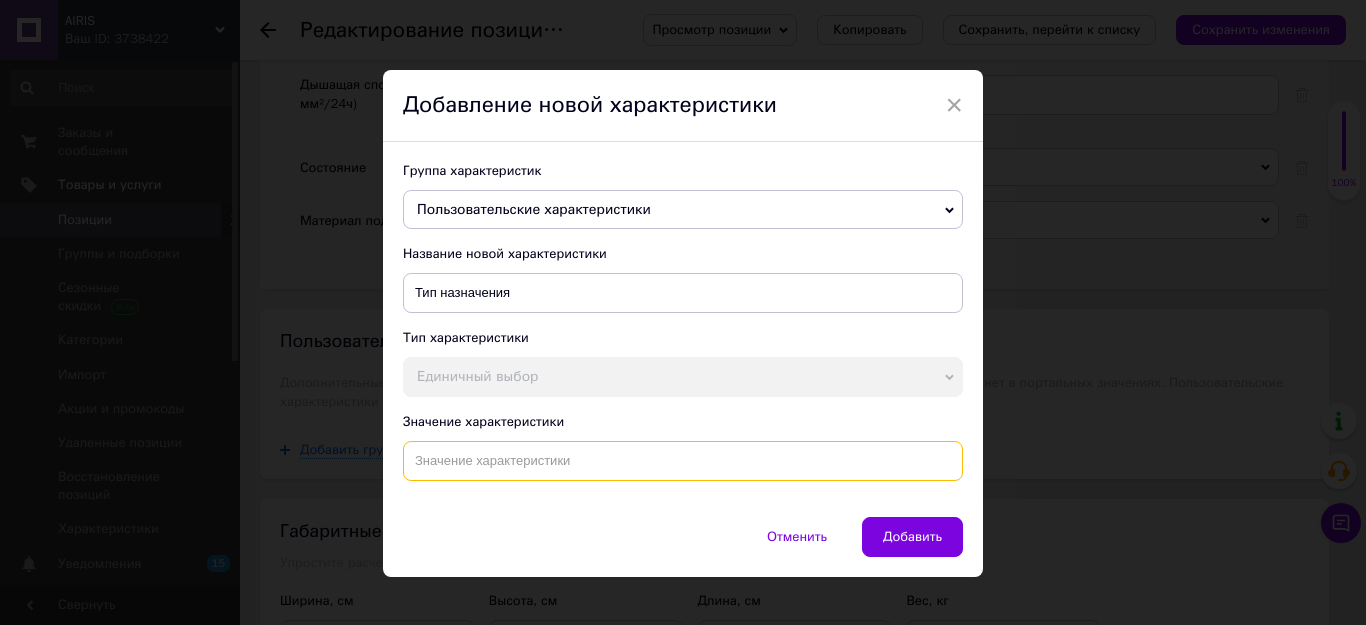 click at bounding box center (683, 461) 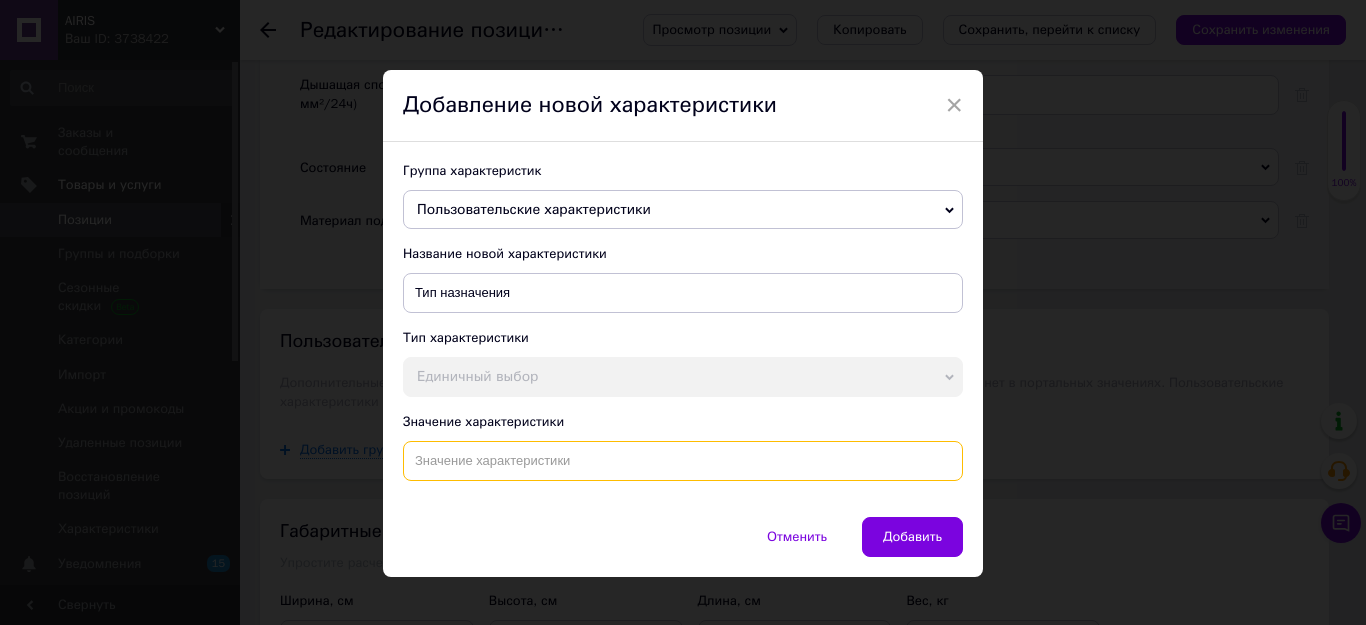 paste on "Удобные Берцы Belleville Spear Point Lightweight Hot Weather, цвет Койот, размер 9,5/42,5, весна-лето, США" 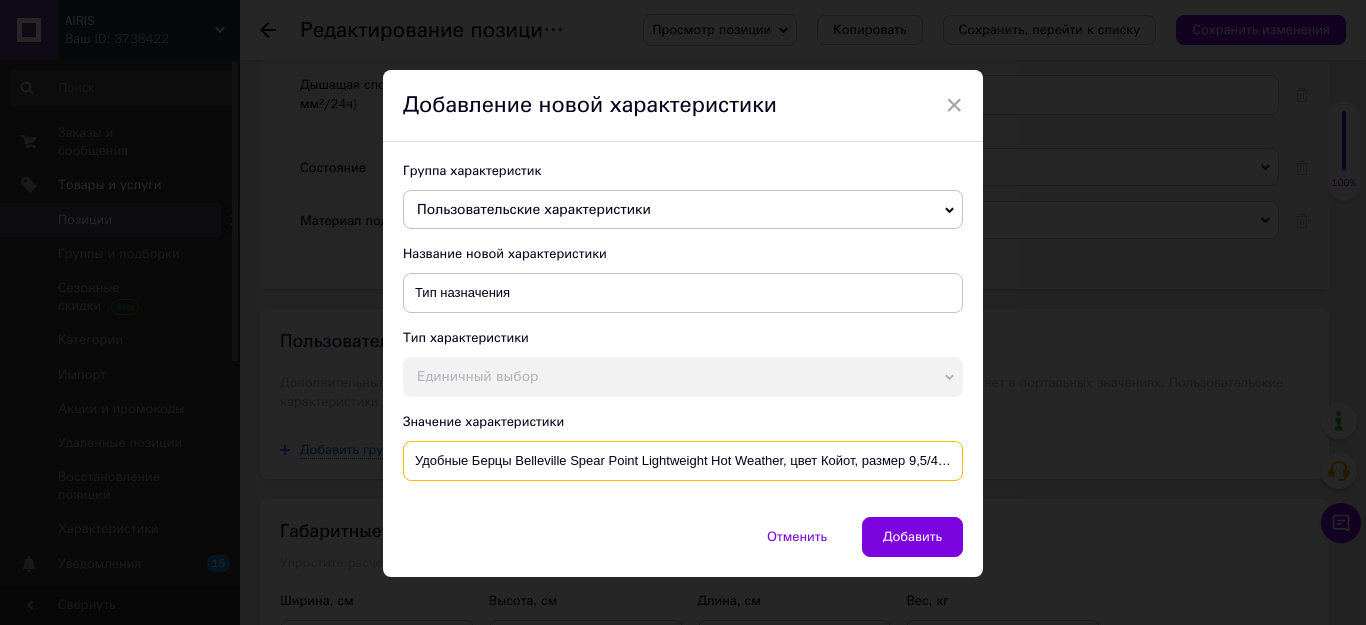 scroll, scrollTop: 0, scrollLeft: 116, axis: horizontal 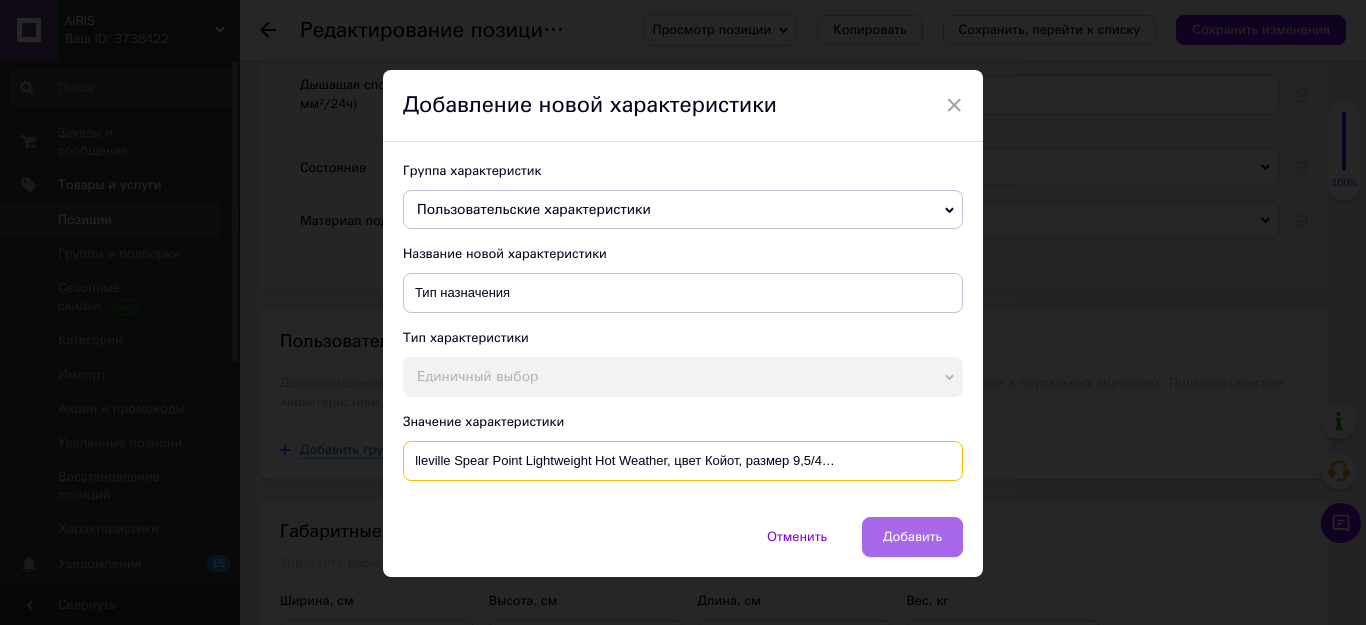 type on "Удобные Берцы Belleville Spear Point Lightweight Hot Weather, цвет Койот, размер 9,5/42,5, весна-лето, США" 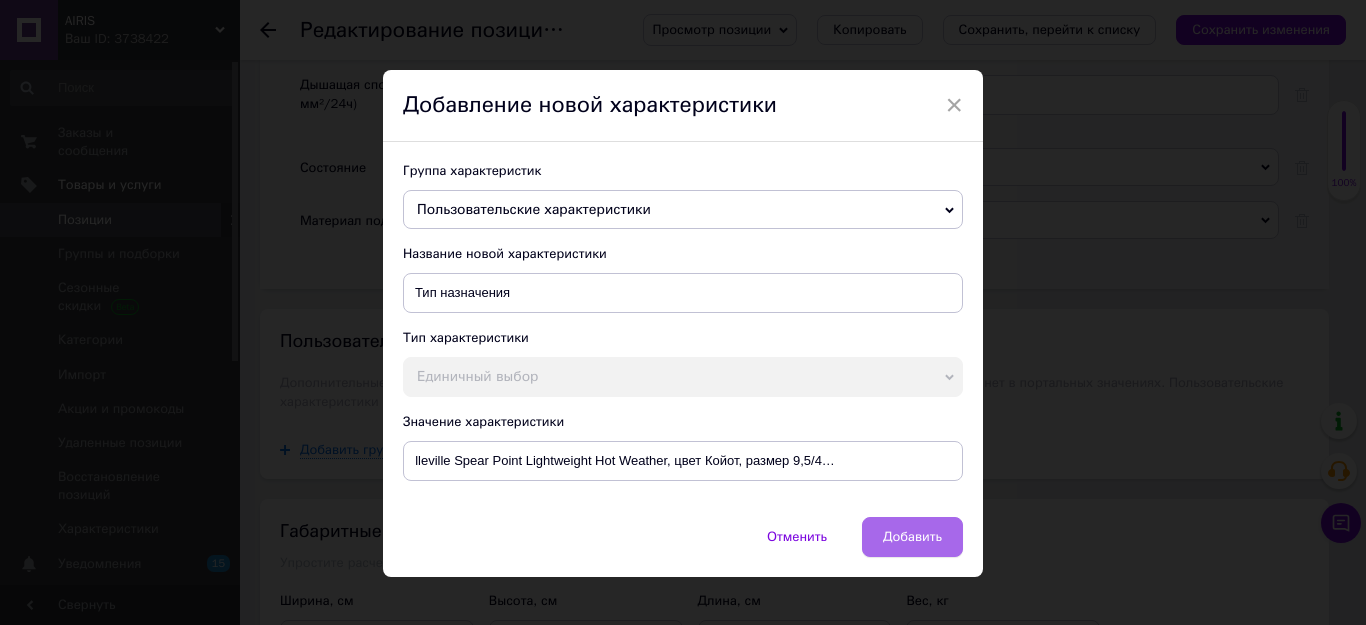 click on "Добавить" at bounding box center (912, 537) 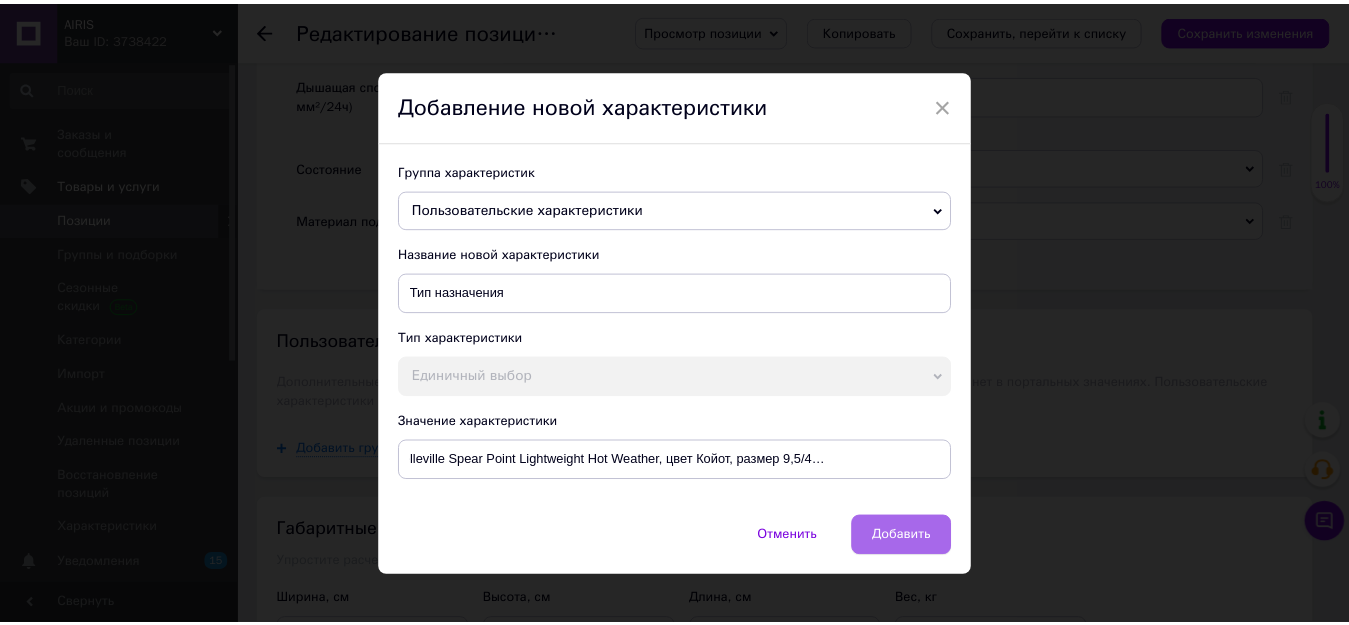 scroll, scrollTop: 0, scrollLeft: 0, axis: both 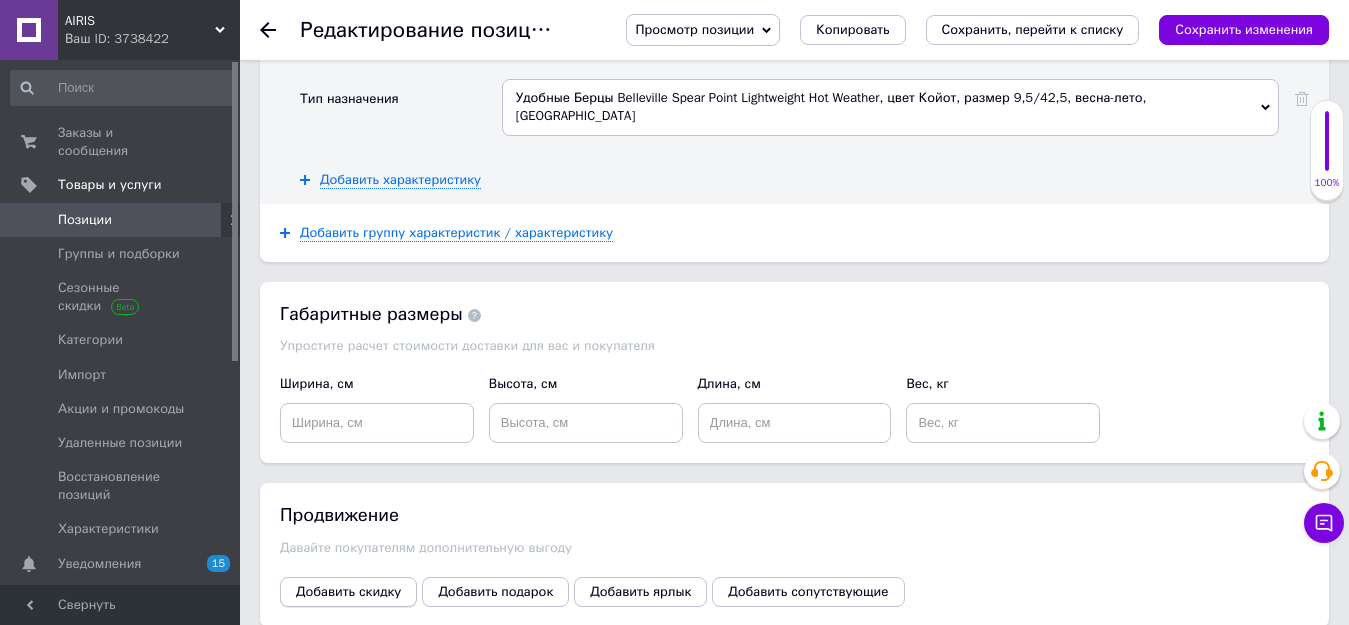 click on "Добавить скидку" at bounding box center [348, 592] 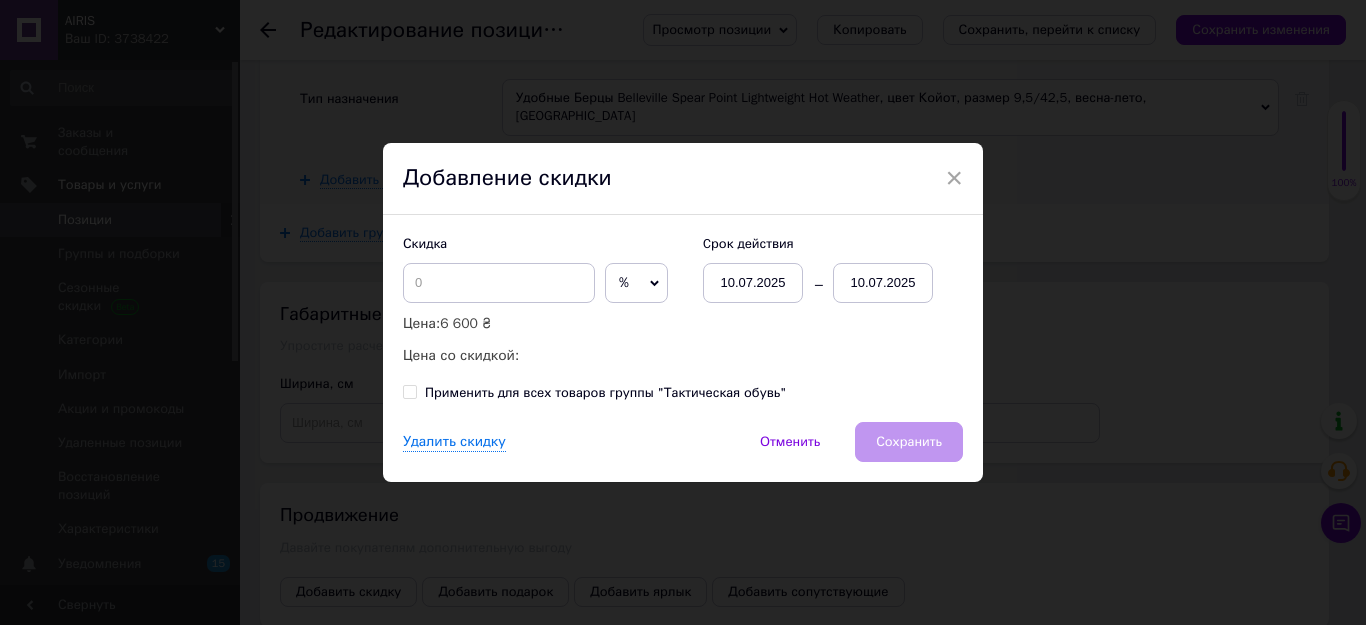 click on "× Добавление скидки Скидка % ₴ Цена:  6 600   ₴ Цена со скидкой:  Cрок действия 10.07.2025 10.07.2025 Применить для всех товаров группы "Тактическая обувь" Удалить скидку   Отменить   Сохранить" at bounding box center (683, 312) 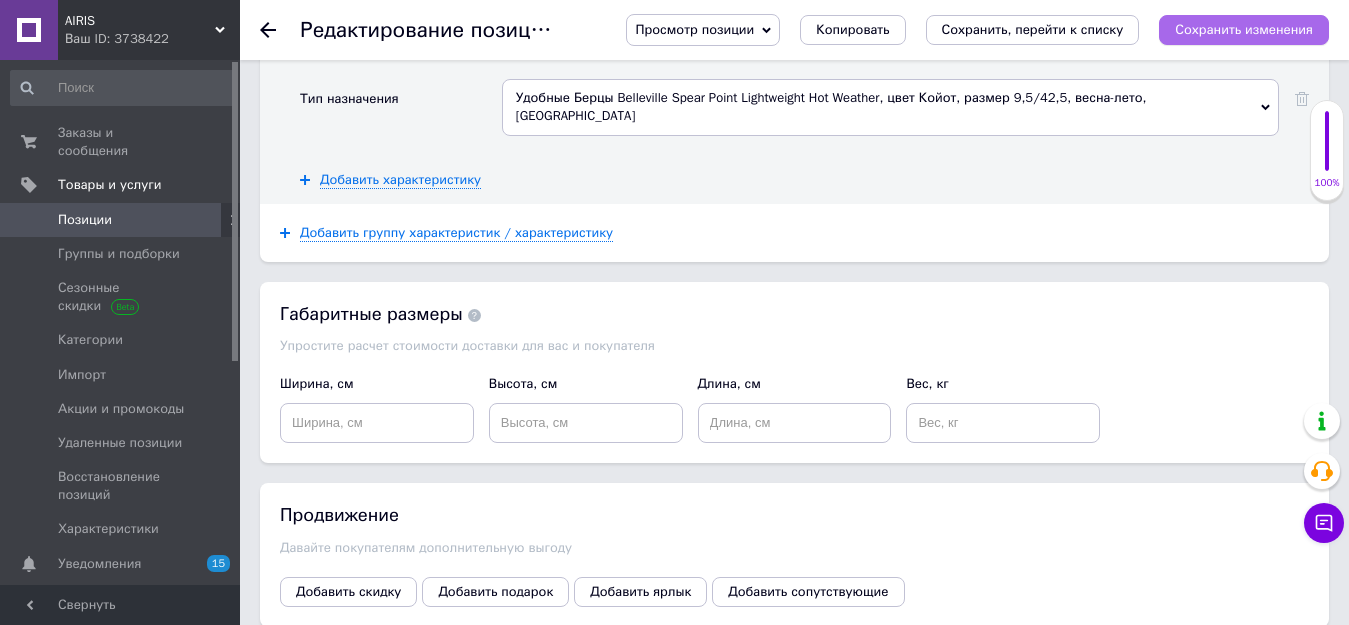 click on "Сохранить изменения" at bounding box center [1244, 29] 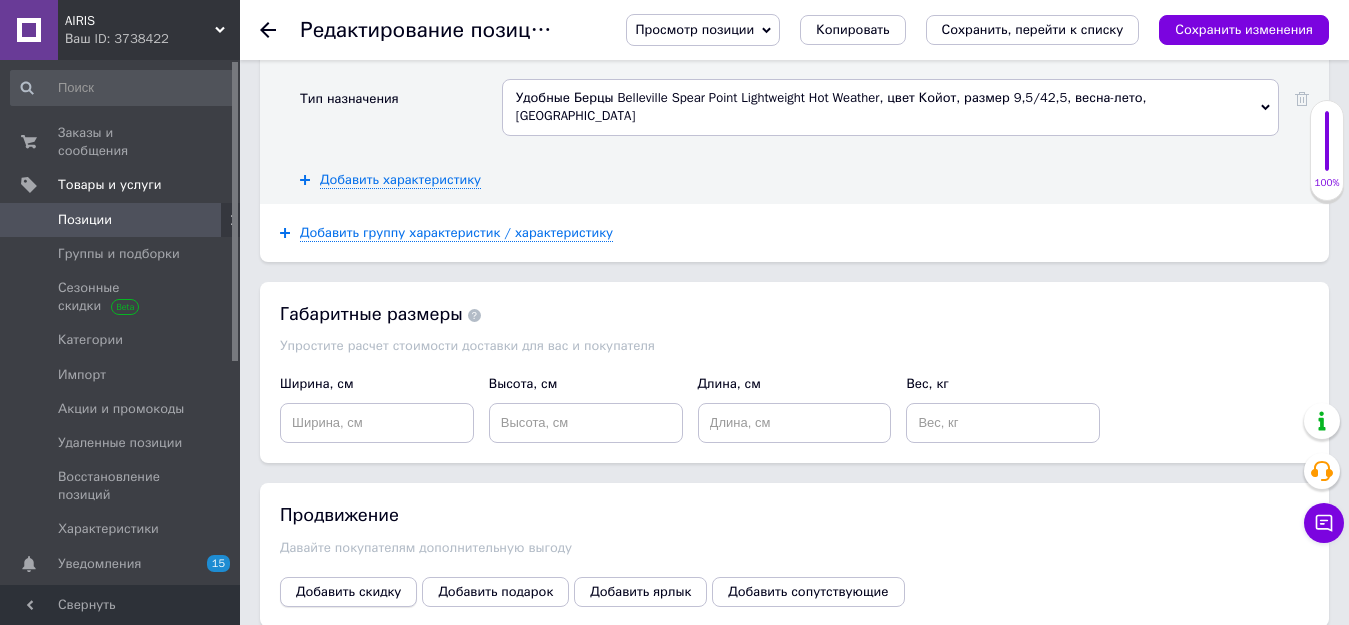 click on "Добавить скидку" at bounding box center [348, 592] 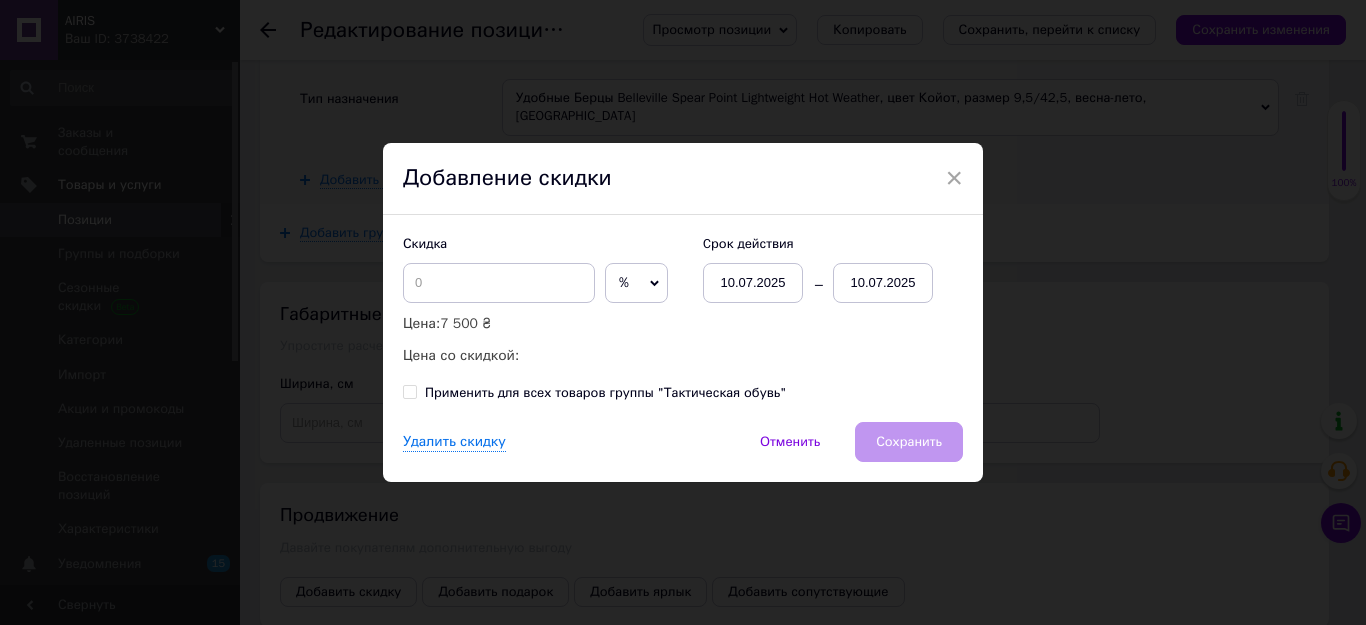 click 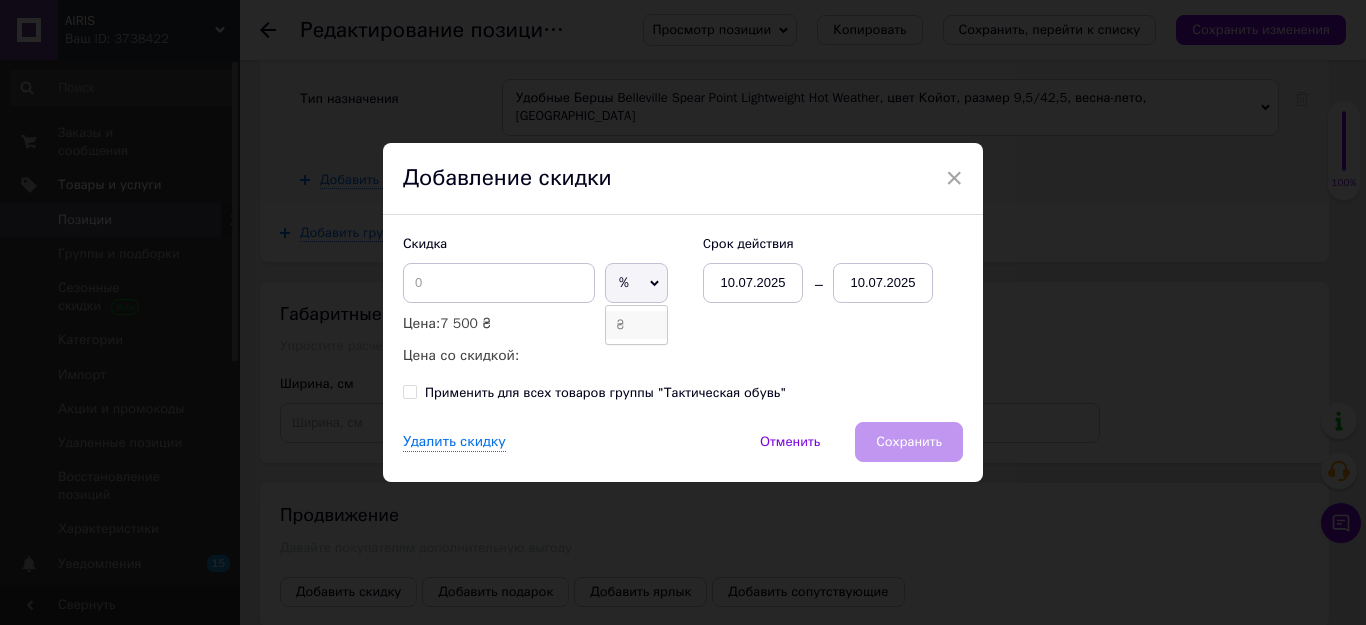 click on "₴" at bounding box center [636, 325] 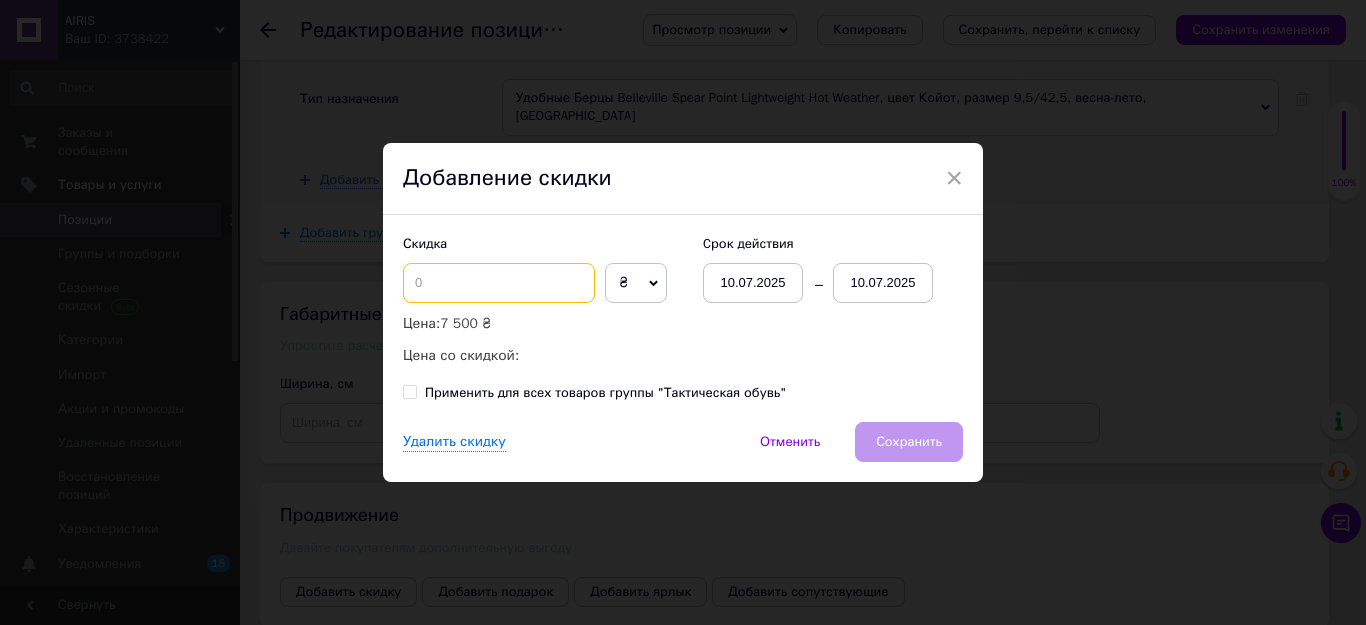 click at bounding box center (499, 283) 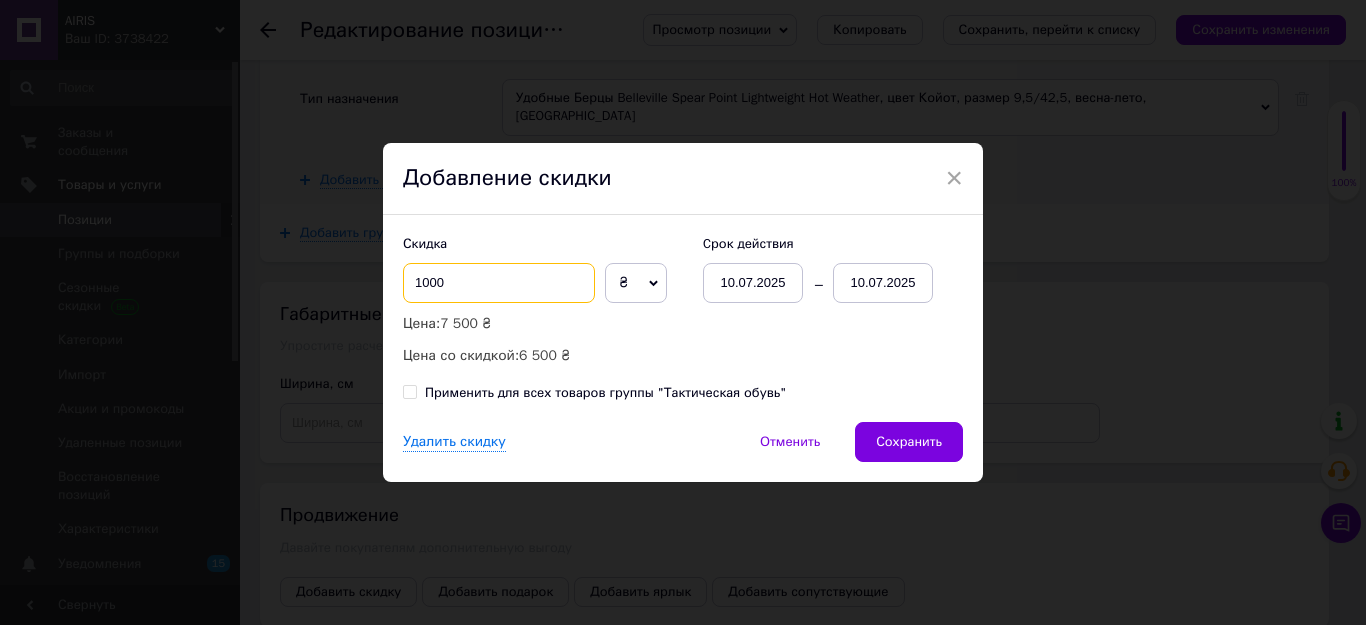 type on "1000" 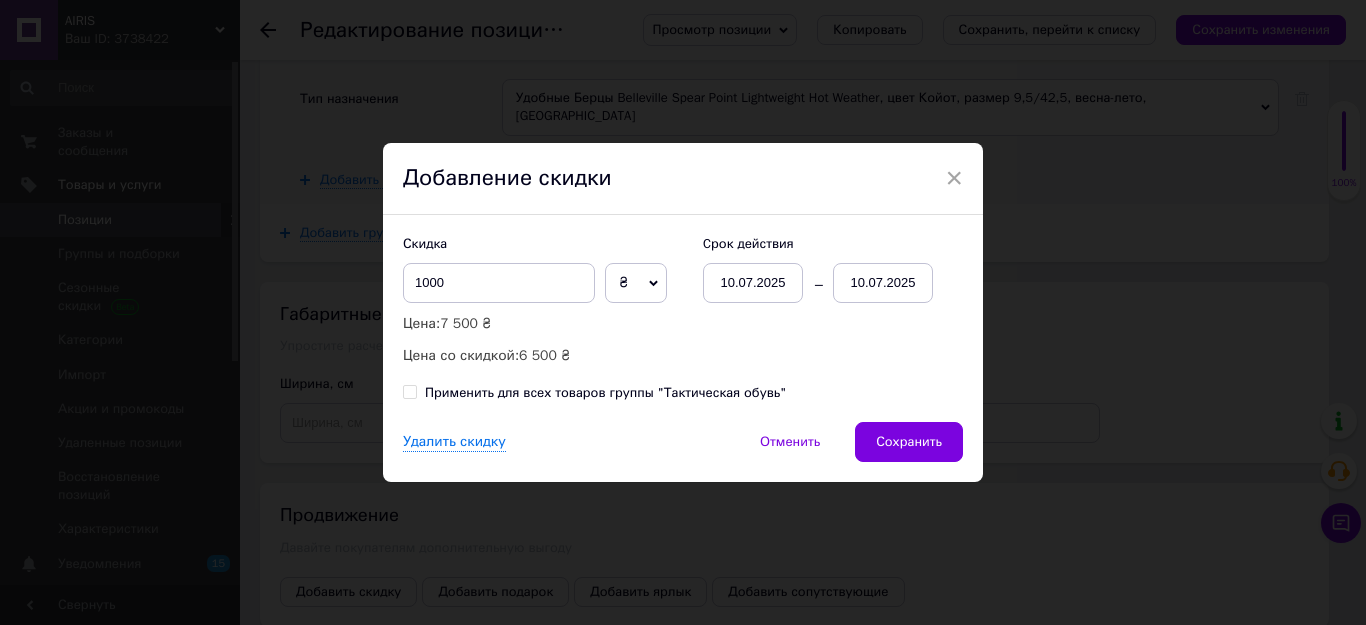 click on "10.07.2025" at bounding box center (883, 283) 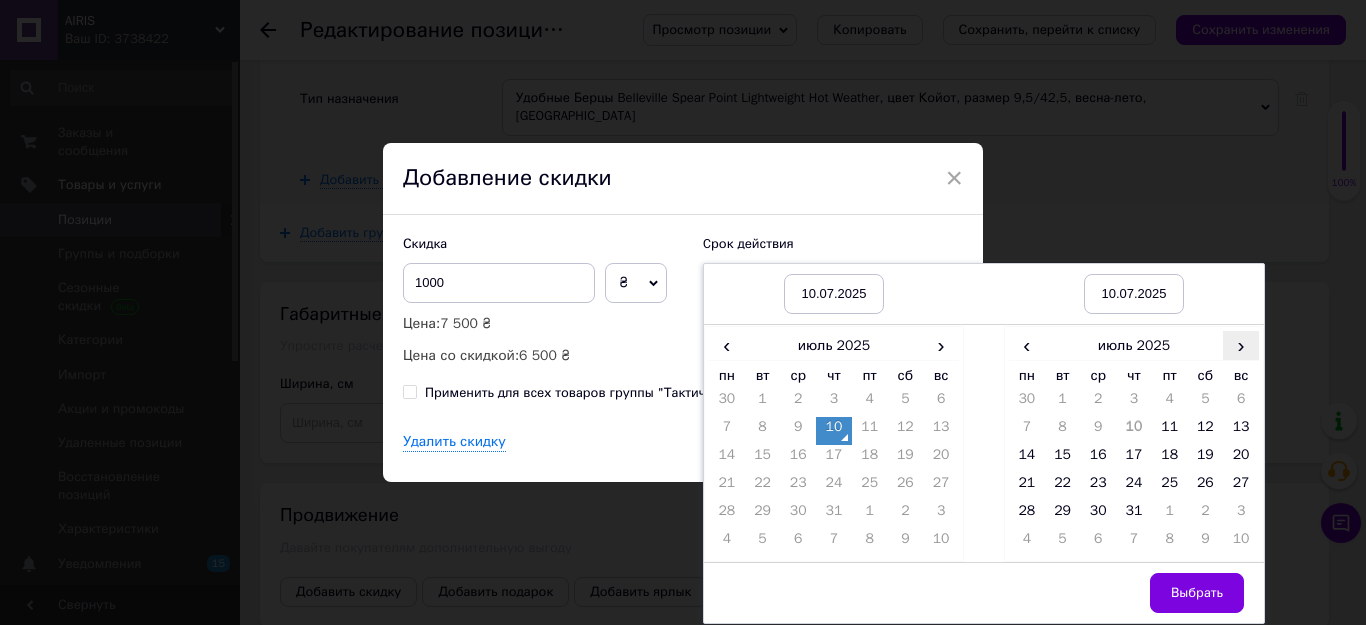 click on "›" at bounding box center (1241, 345) 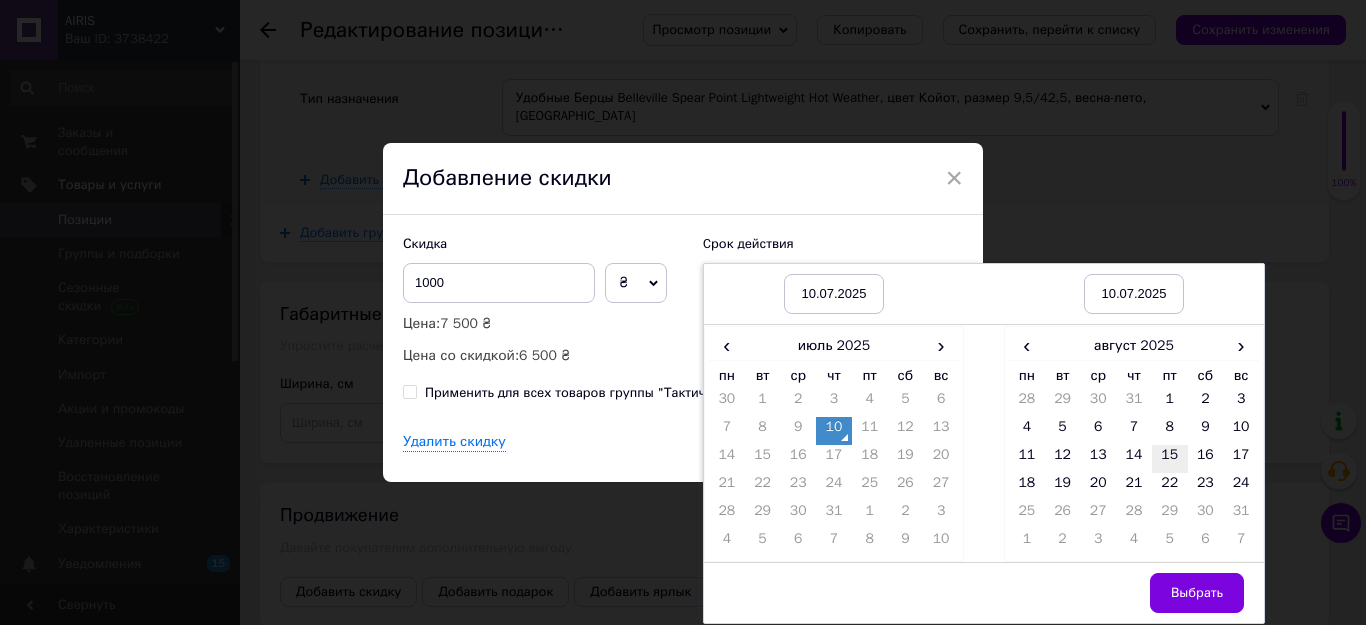click on "15" at bounding box center (1170, 459) 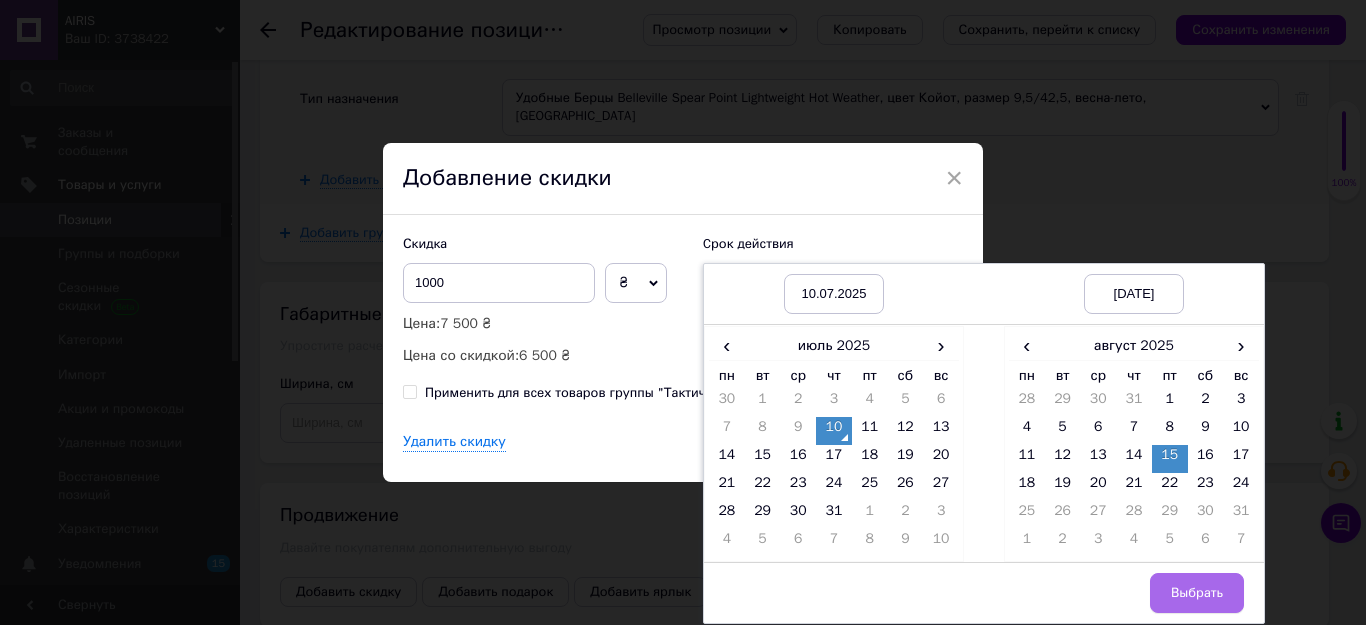click on "Выбрать" at bounding box center (1197, 593) 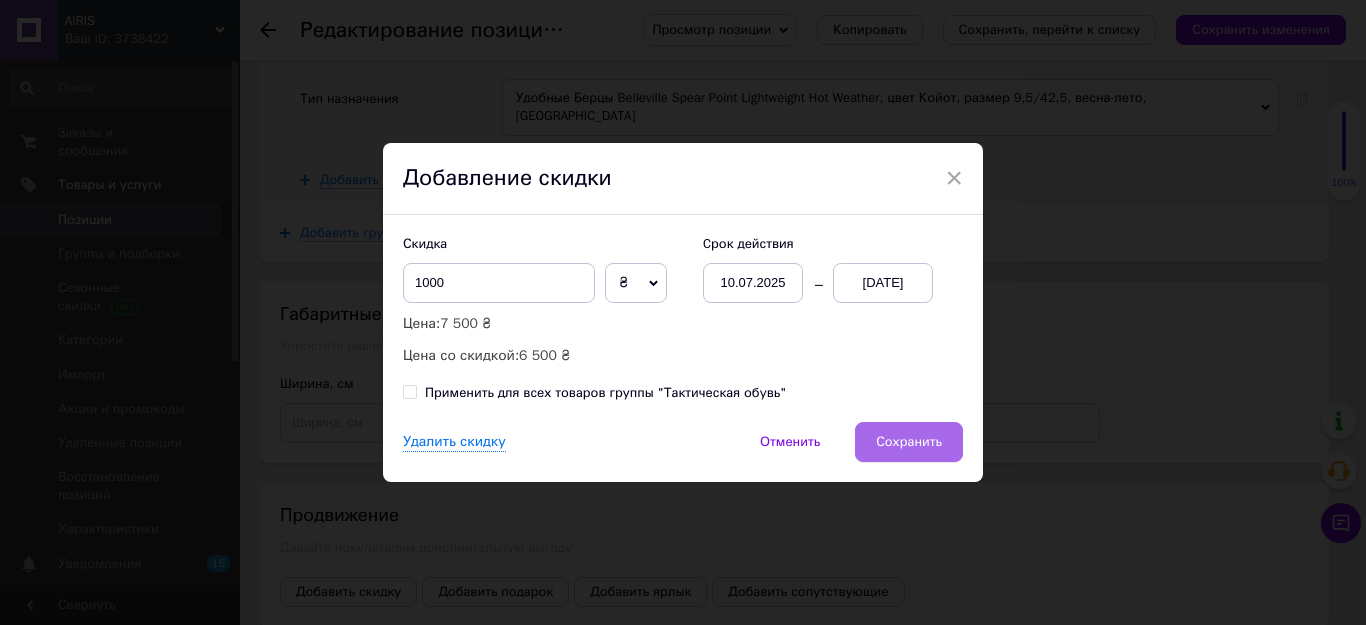 click on "Сохранить" at bounding box center (909, 442) 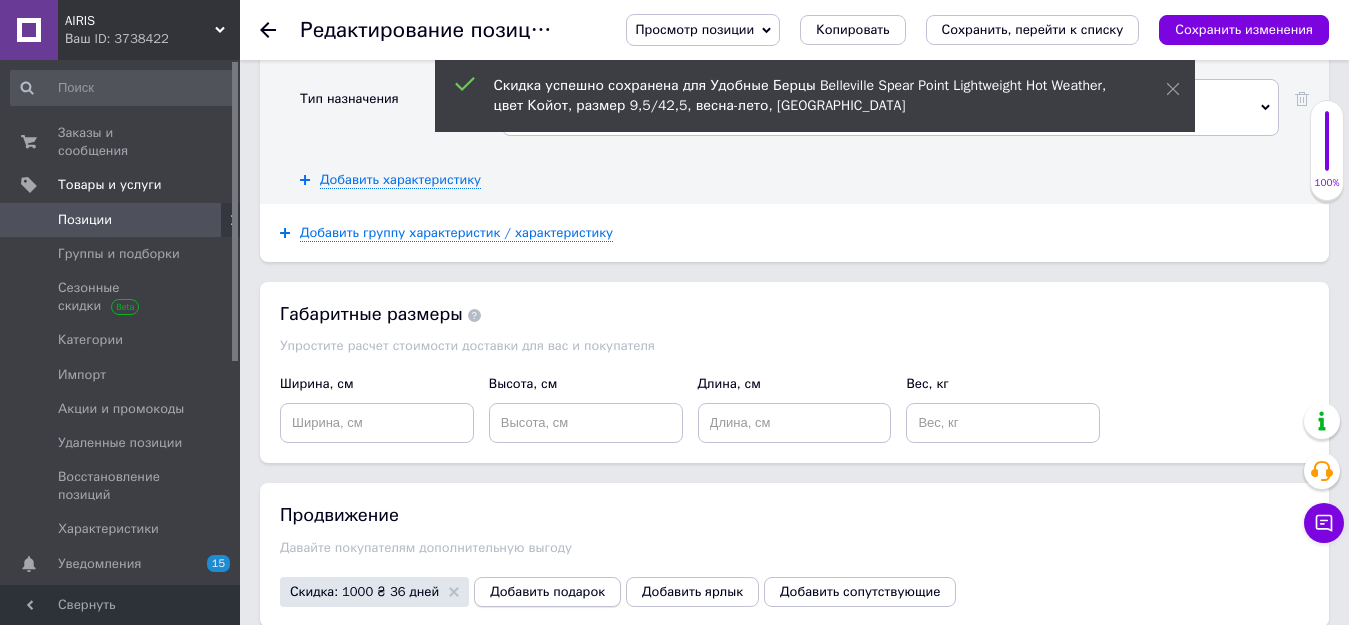 click on "Добавить подарок" at bounding box center [547, 592] 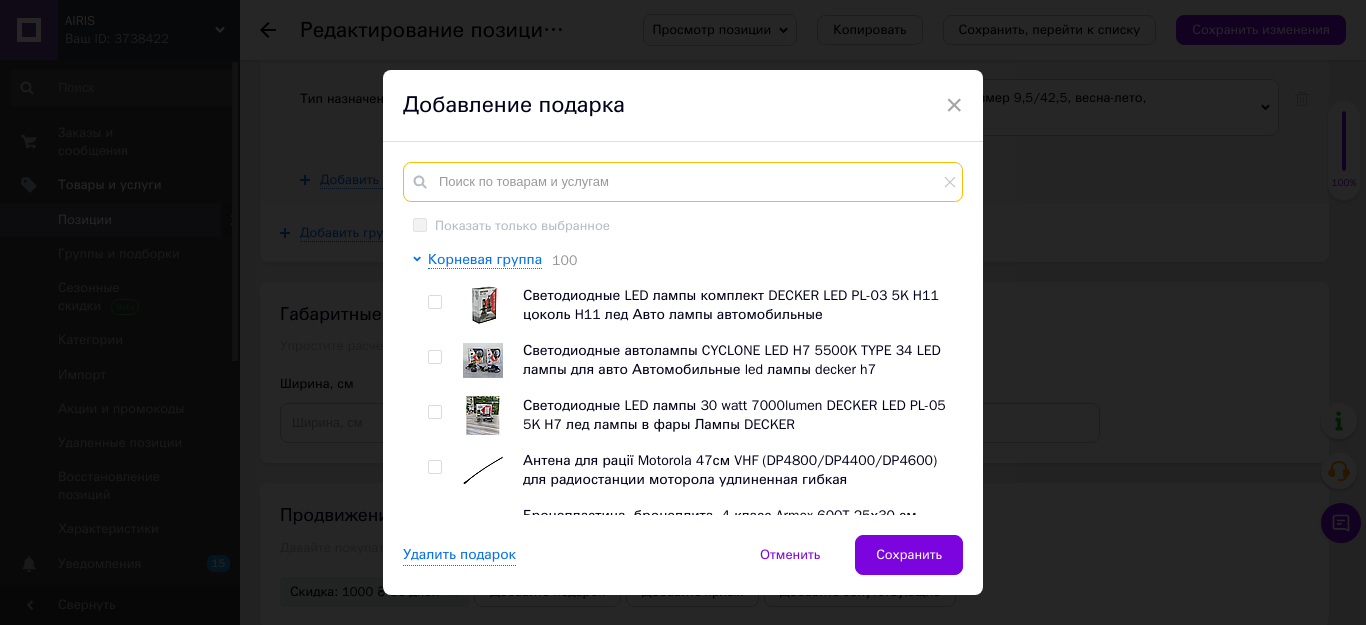 click at bounding box center (683, 182) 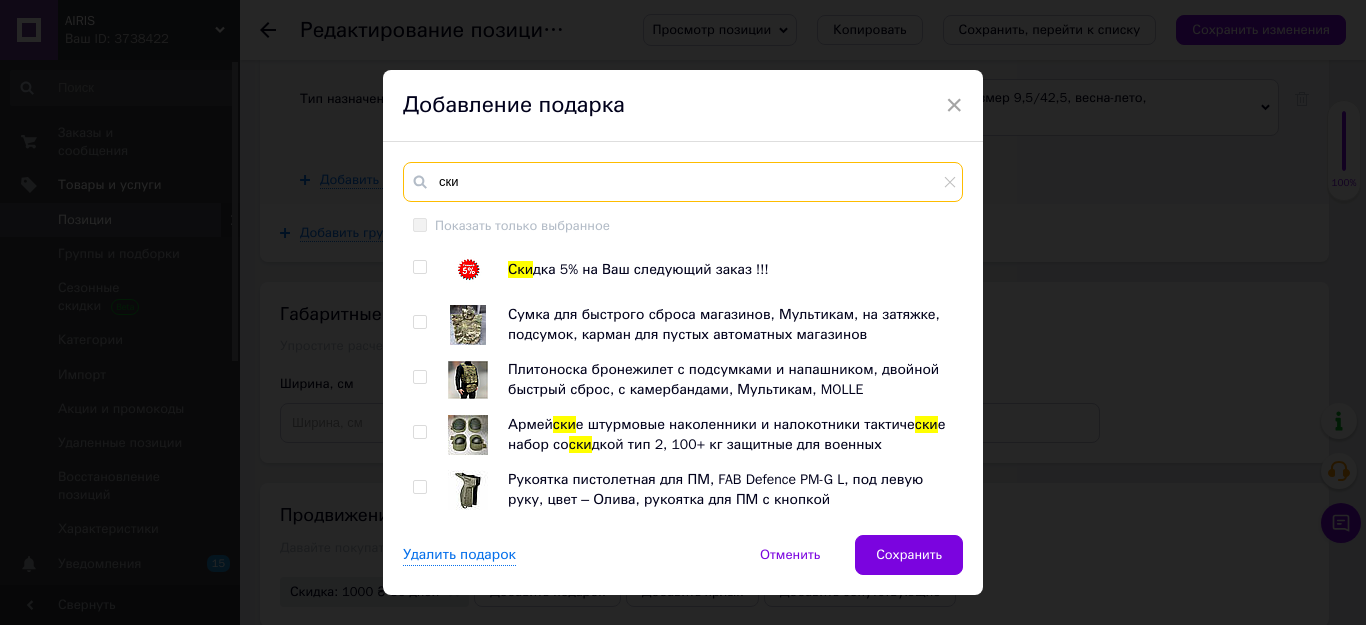 type on "ски" 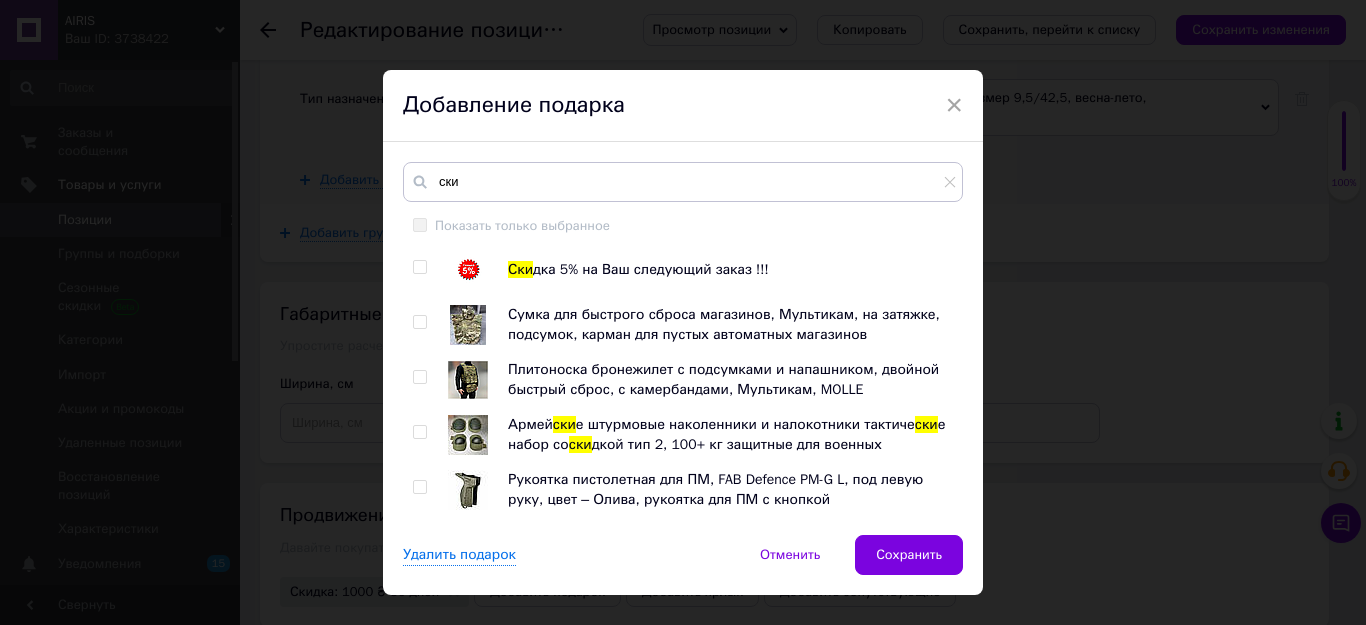 click at bounding box center (419, 267) 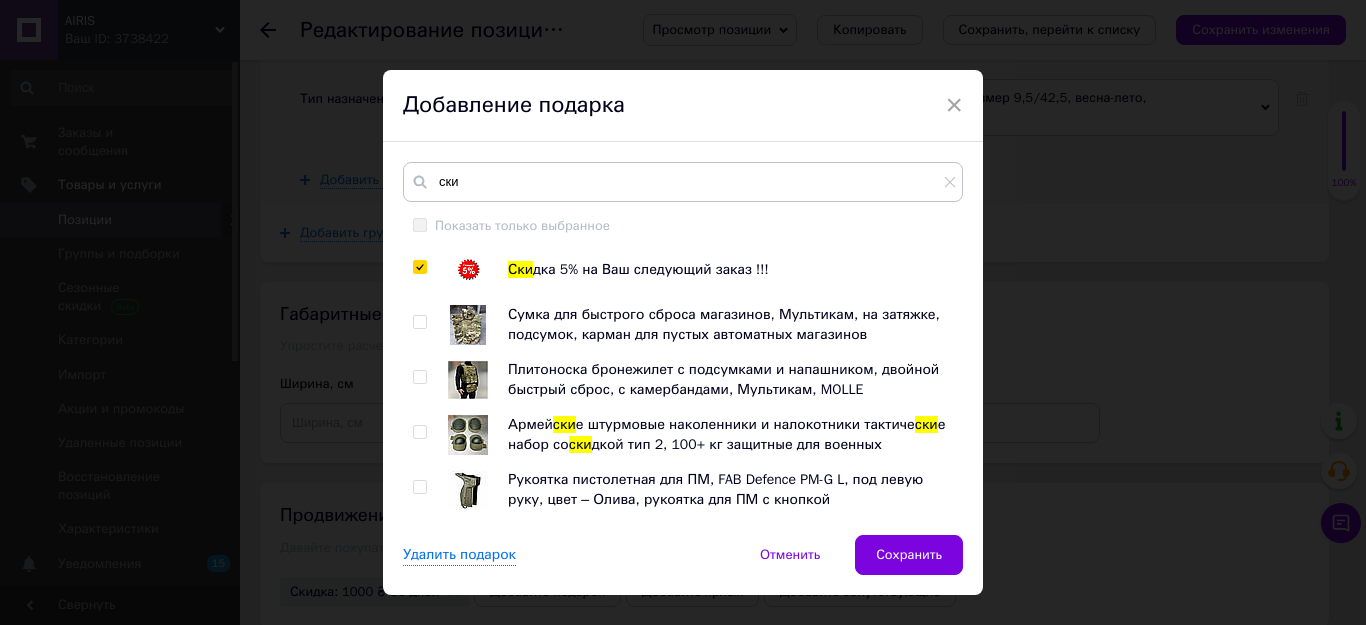 checkbox on "true" 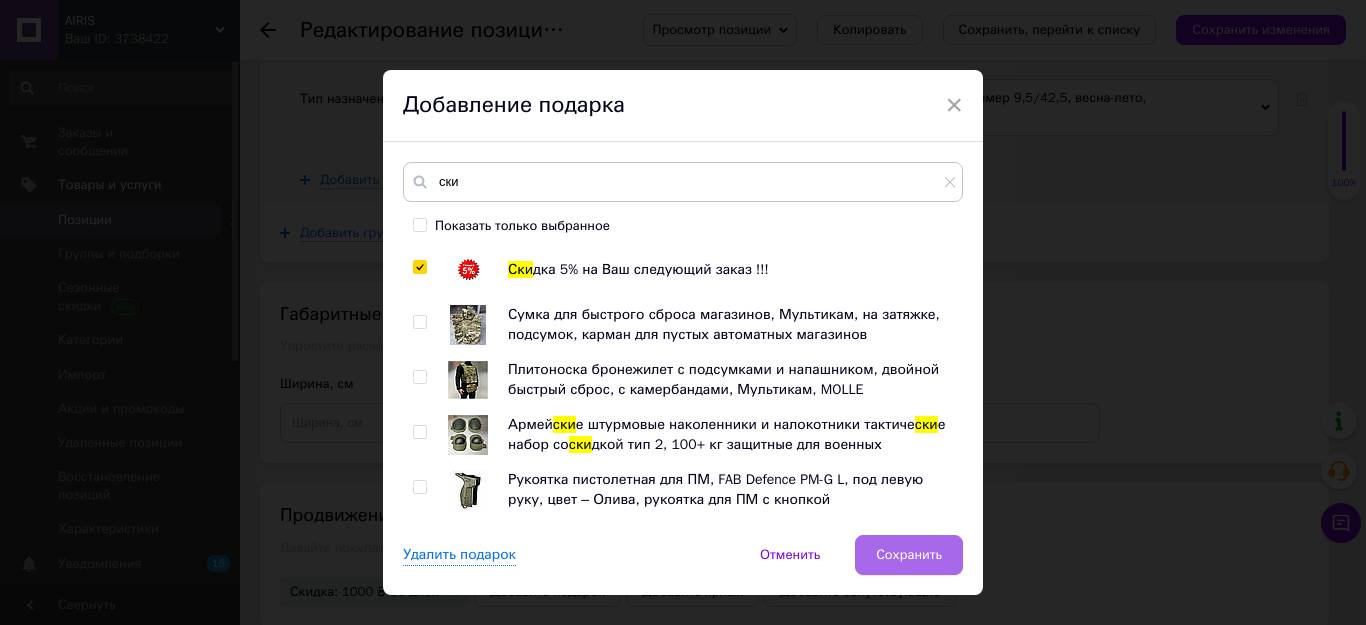 click on "Сохранить" at bounding box center [909, 555] 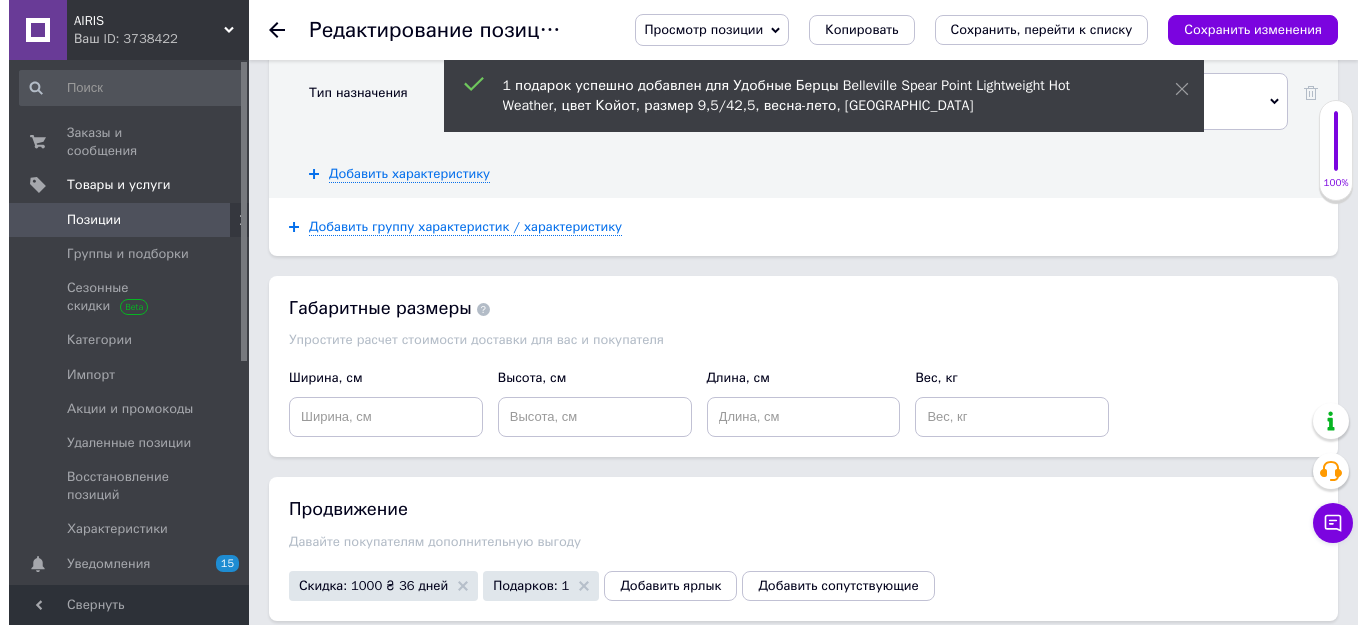 scroll, scrollTop: 3000, scrollLeft: 0, axis: vertical 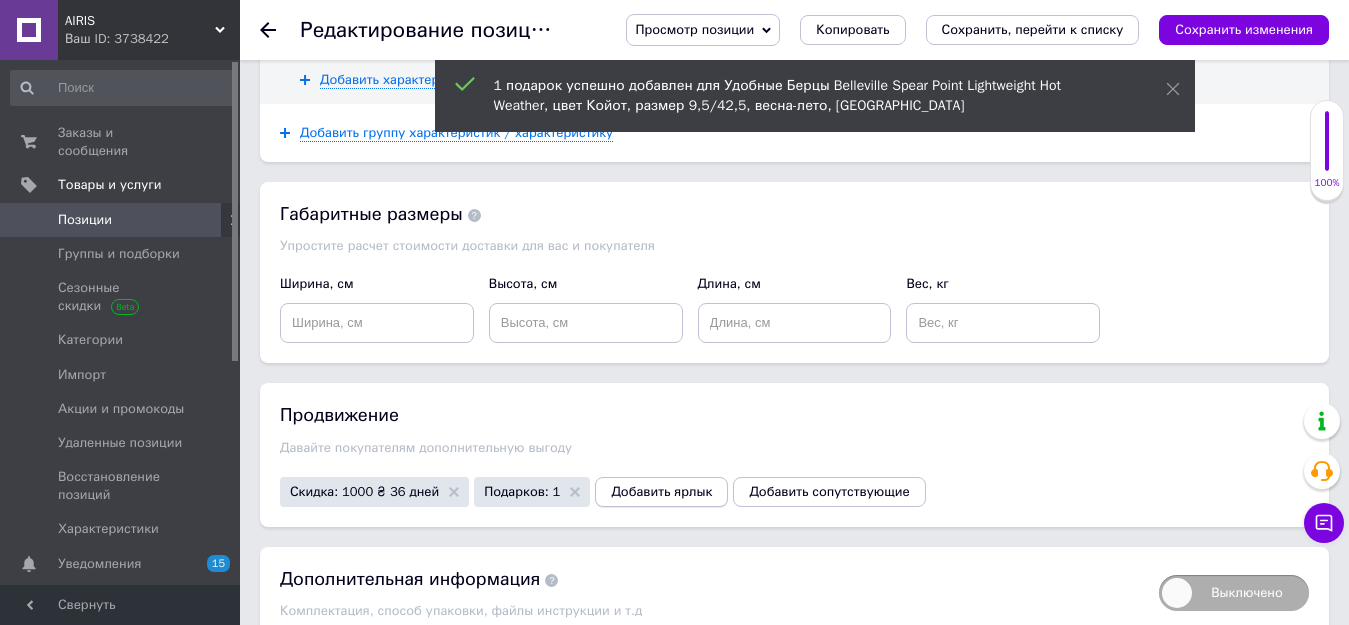 click on "Добавить ярлык" at bounding box center (661, 492) 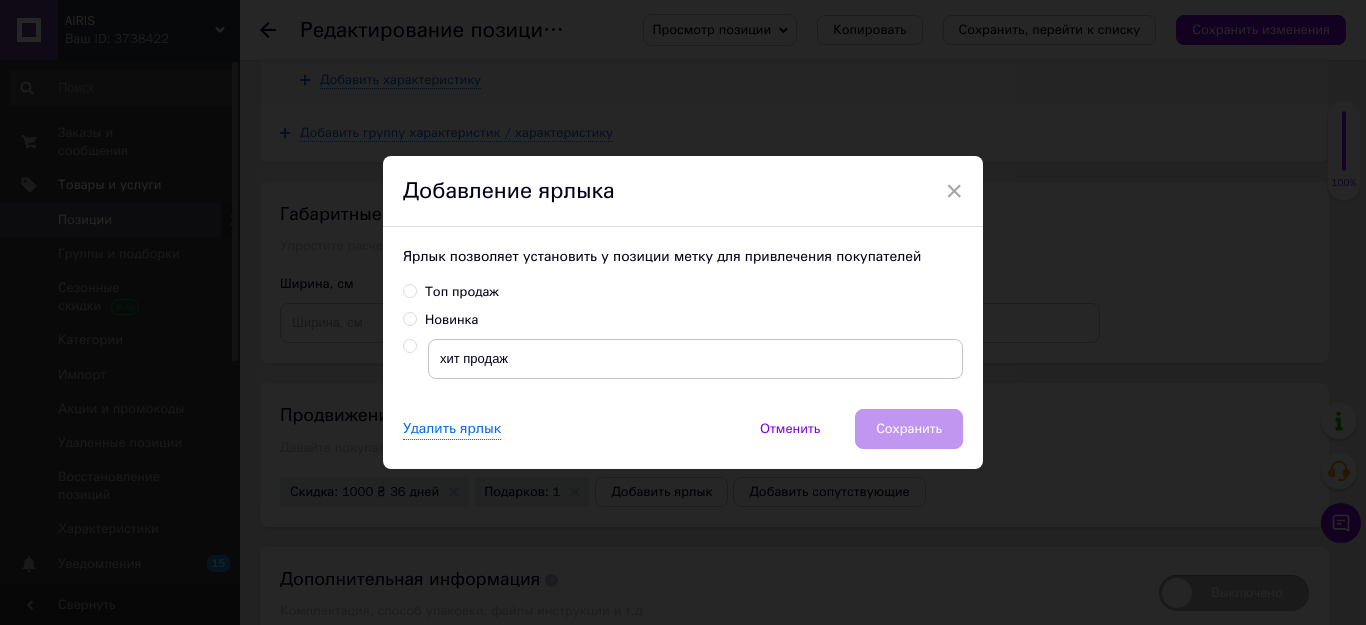 click on "Топ продаж" at bounding box center [409, 290] 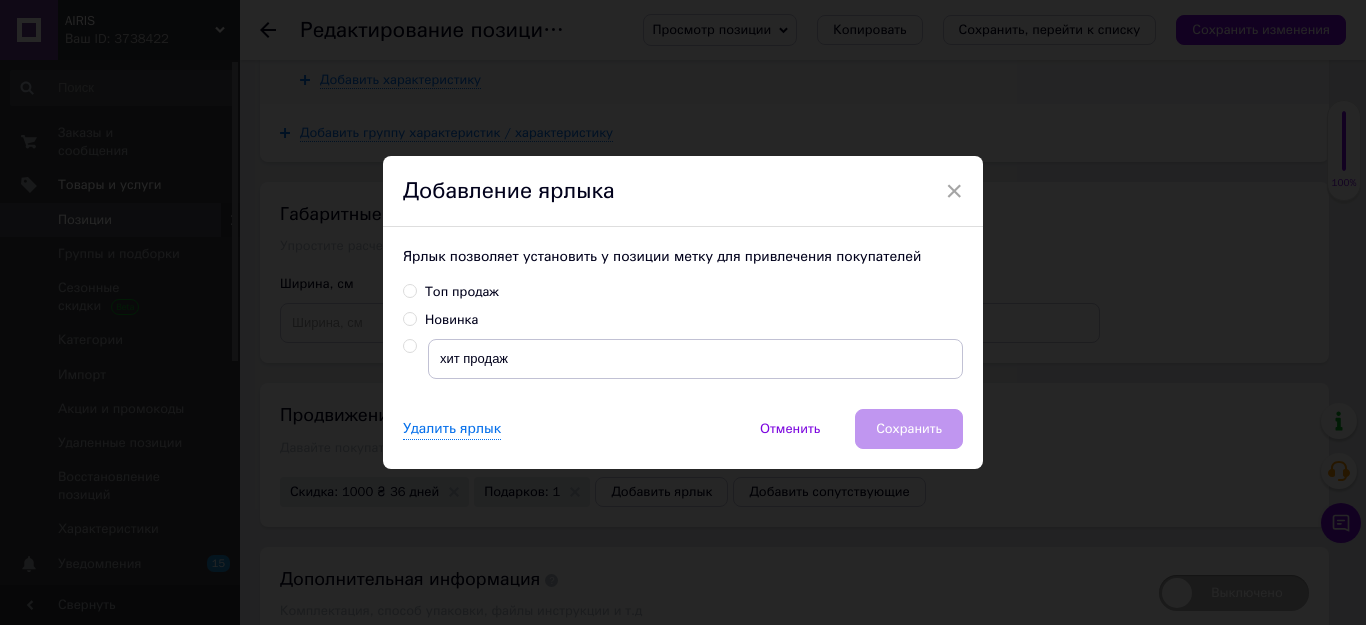 radio on "true" 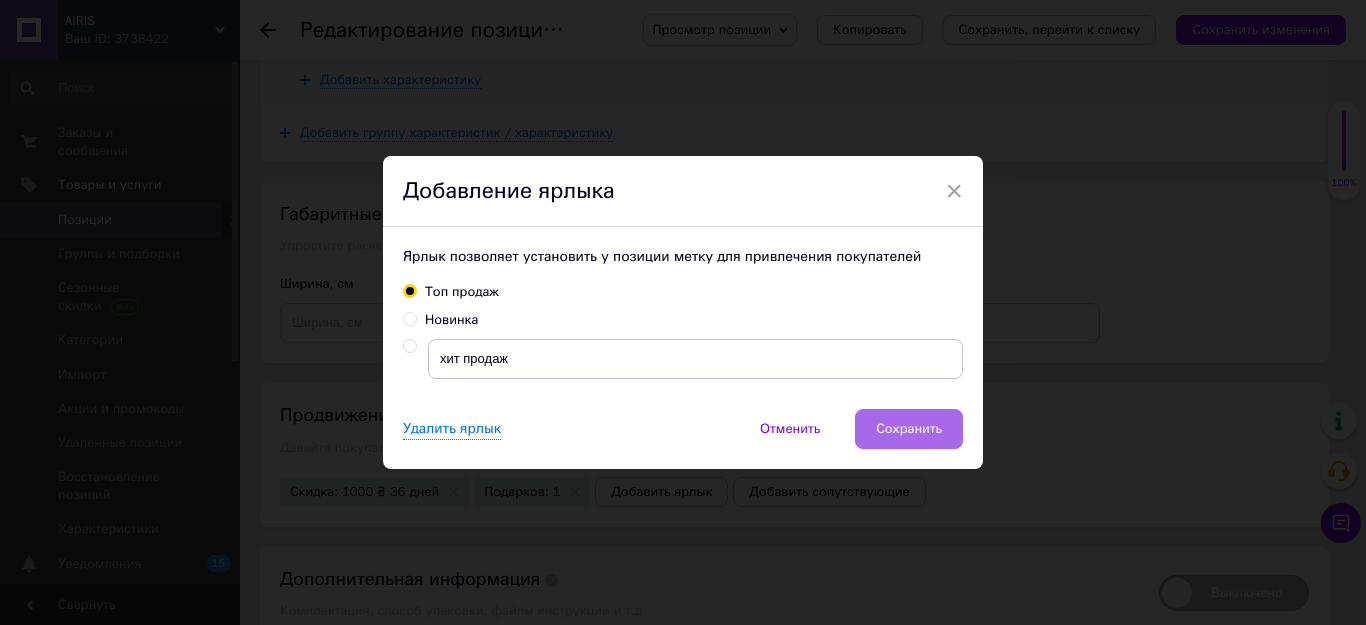 click on "Сохранить" at bounding box center [909, 429] 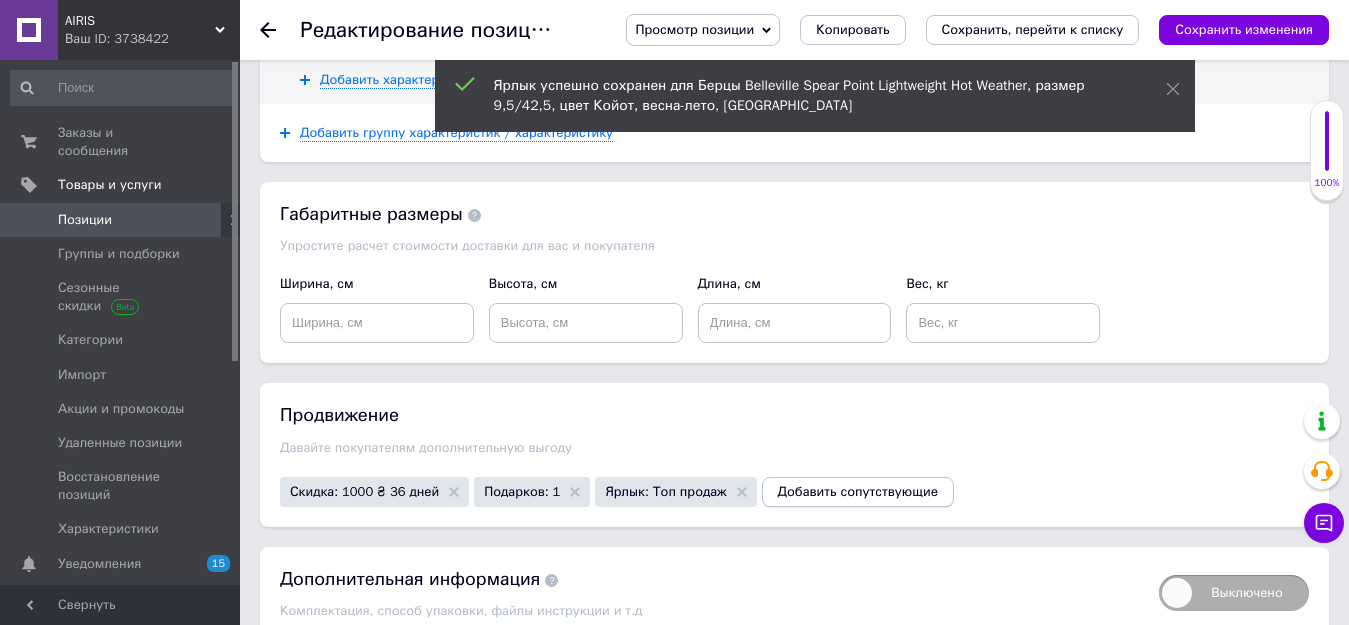click on "Добавить сопутствующие" at bounding box center [858, 492] 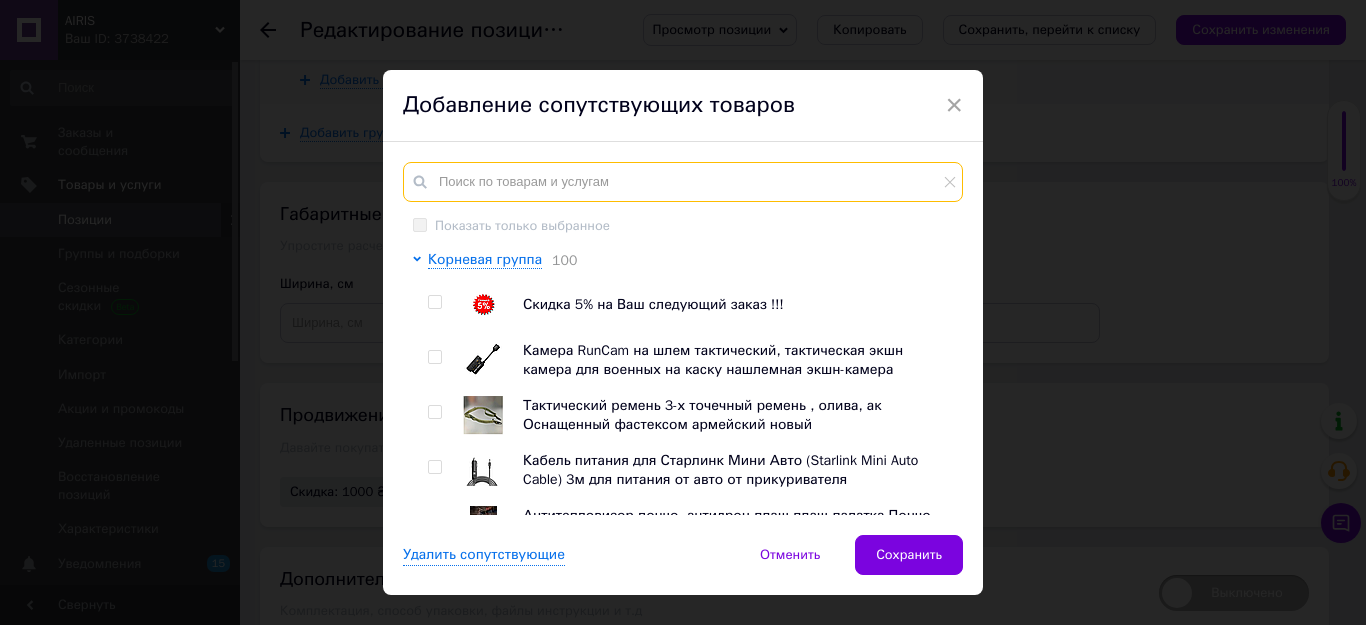 click at bounding box center [683, 182] 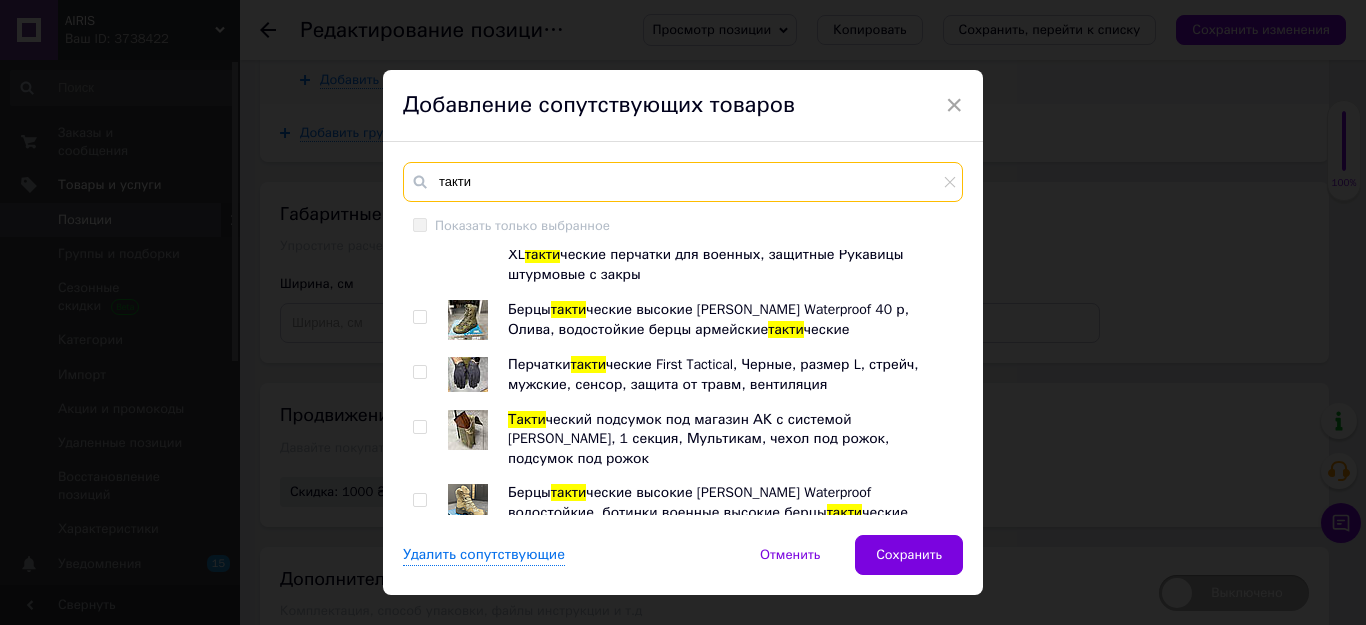 scroll, scrollTop: 600, scrollLeft: 0, axis: vertical 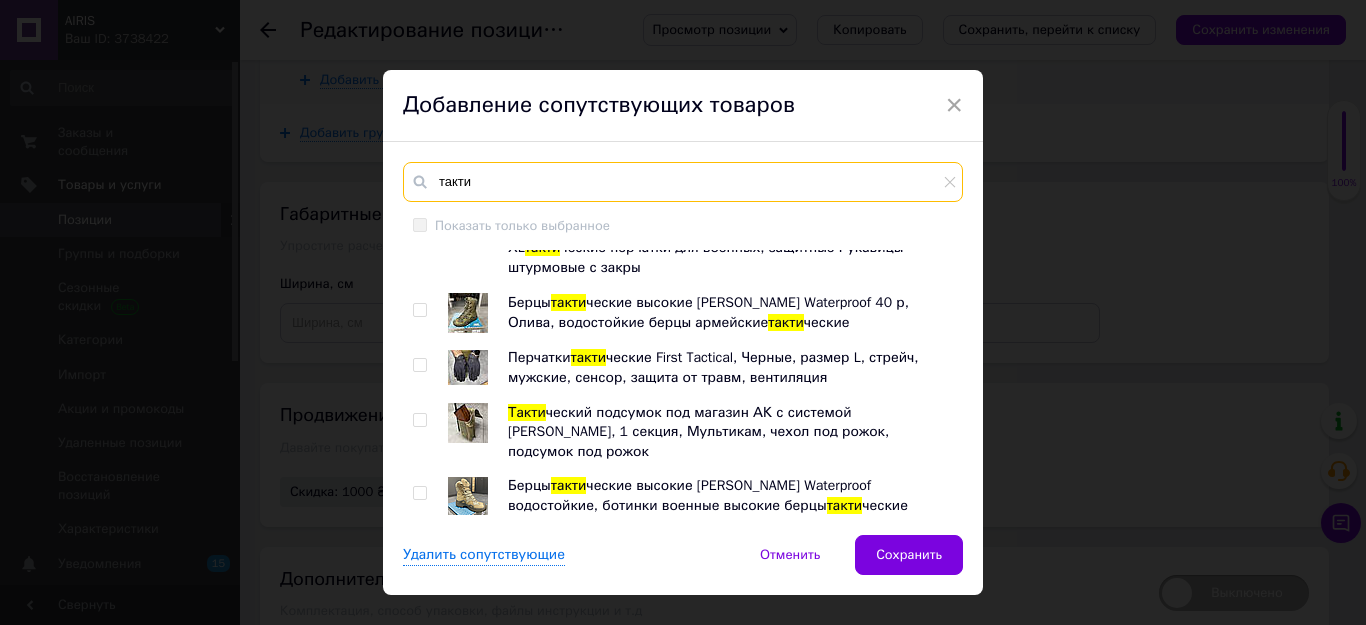type on "такти" 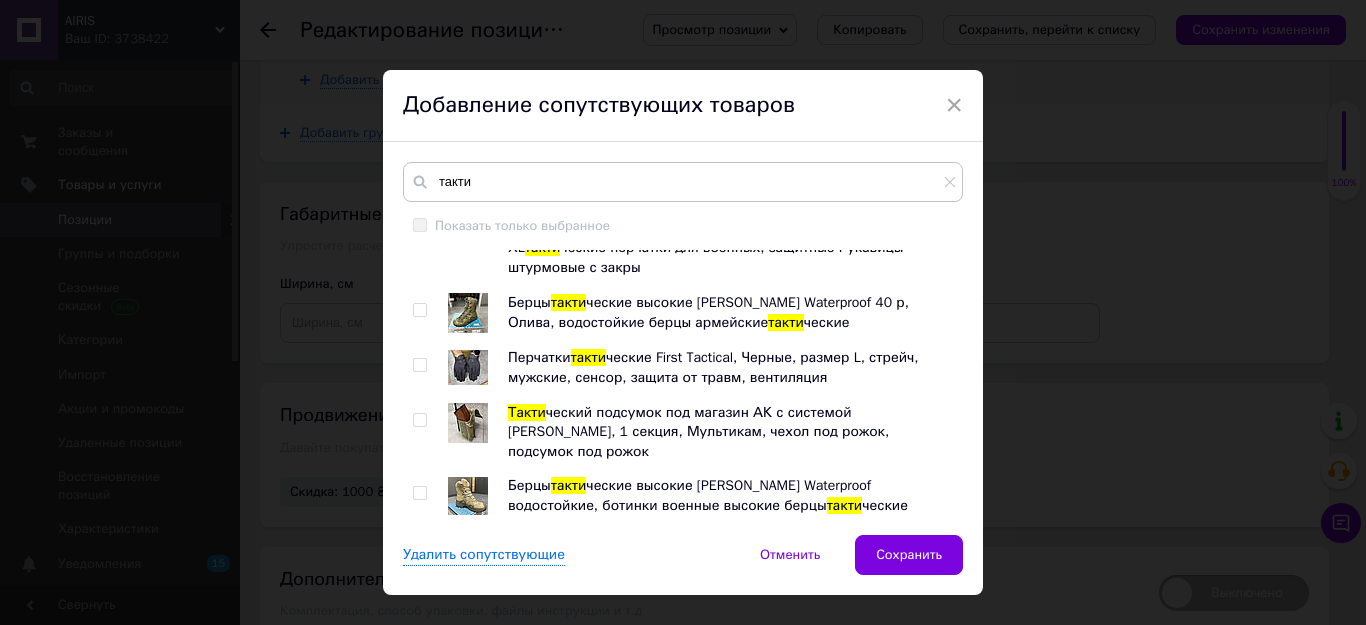 click at bounding box center [419, 310] 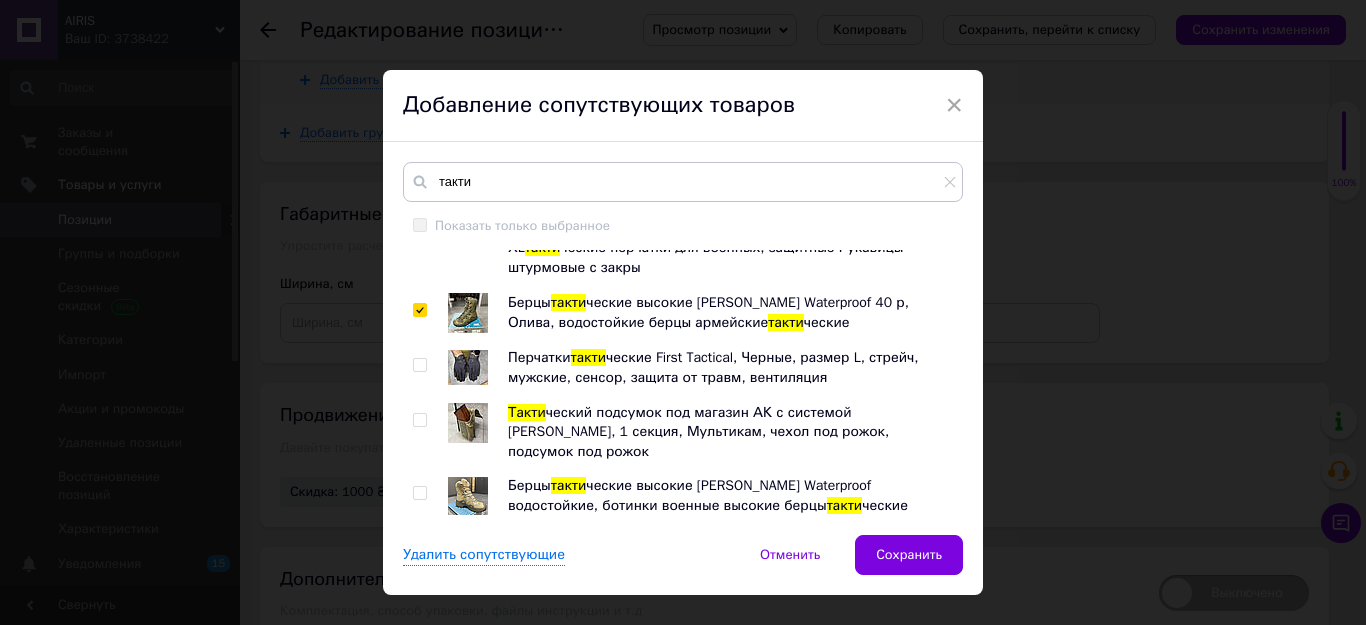 checkbox on "true" 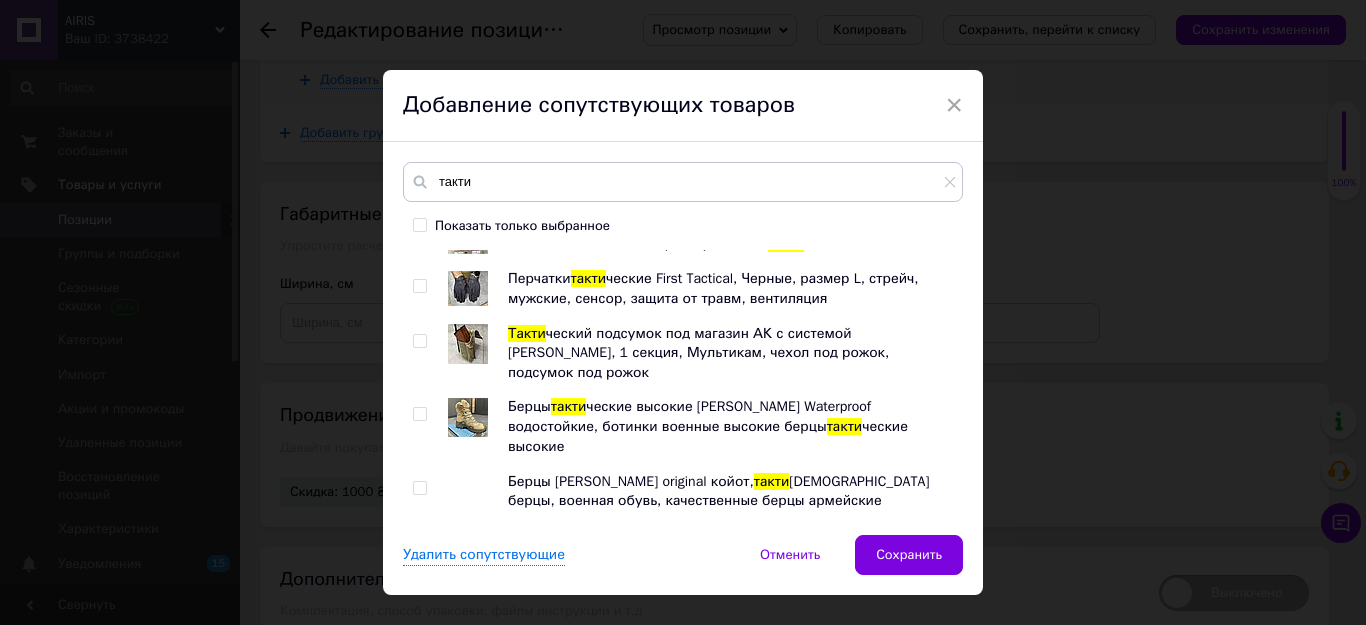 scroll, scrollTop: 700, scrollLeft: 0, axis: vertical 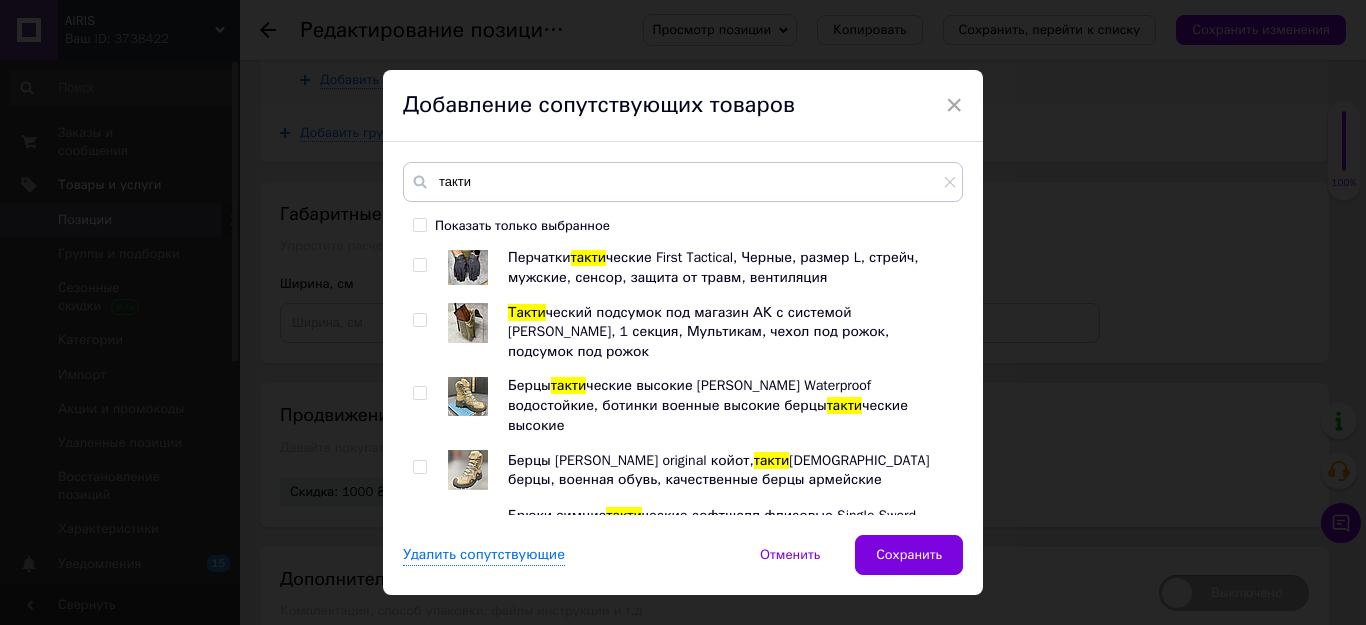 click at bounding box center [419, 393] 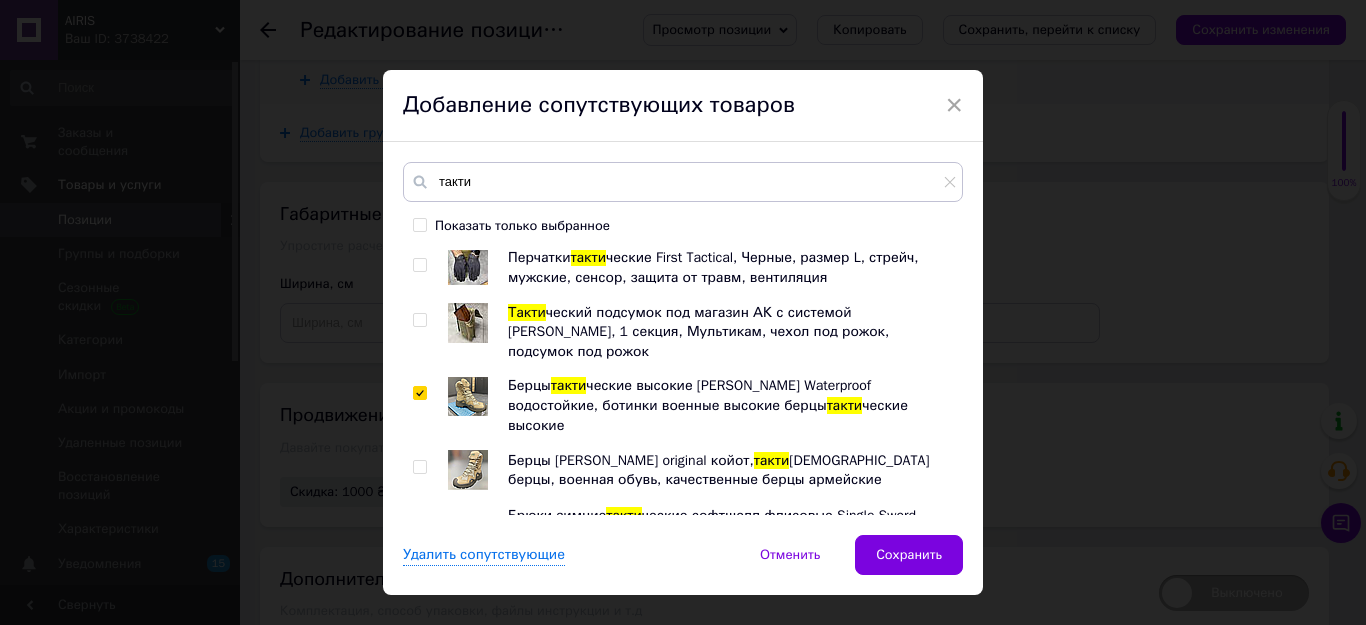 checkbox on "true" 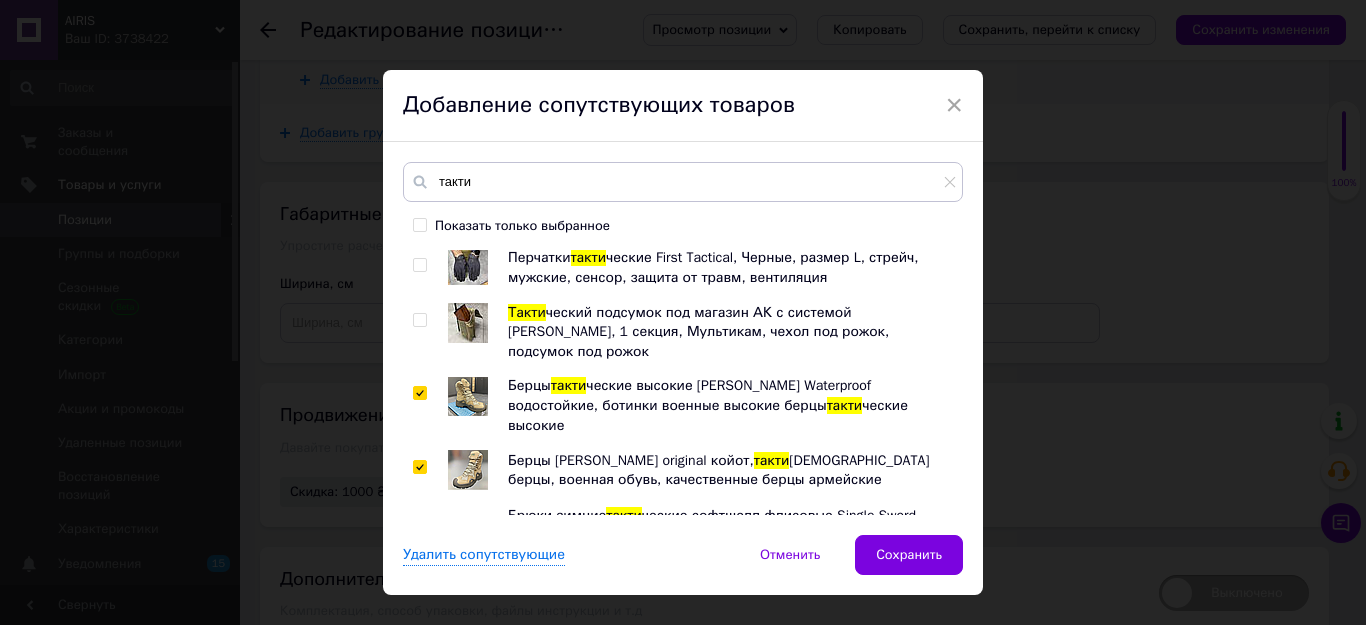 checkbox on "true" 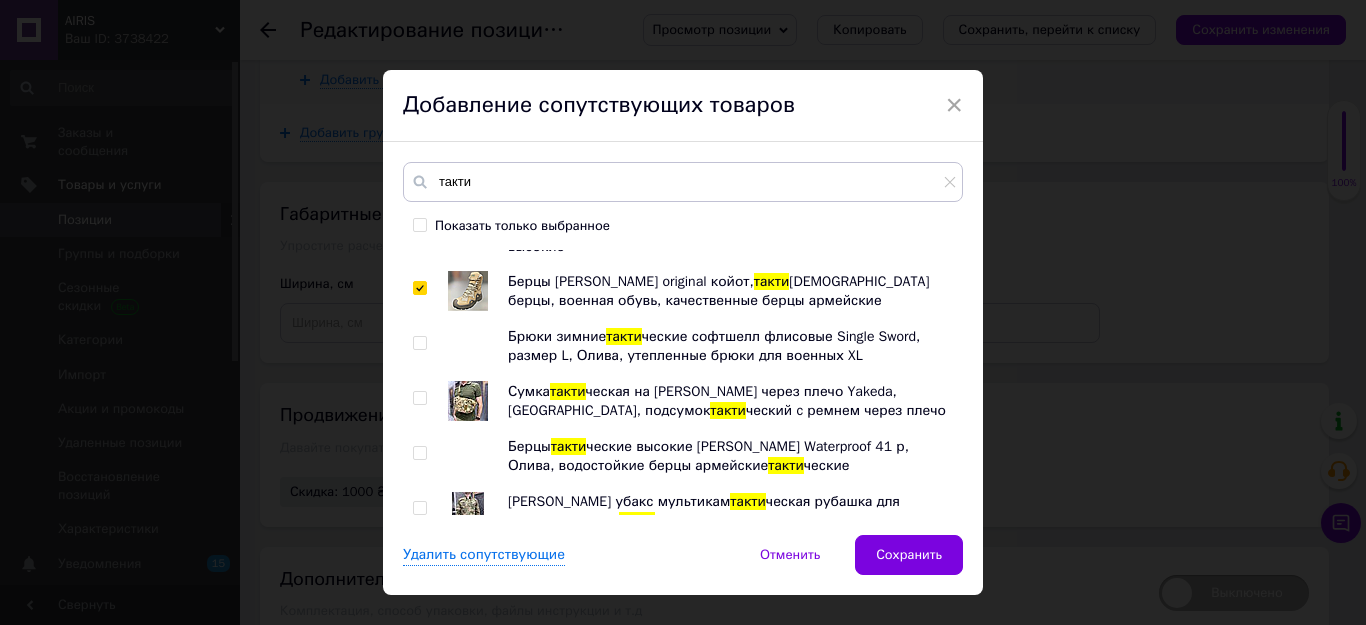 scroll, scrollTop: 900, scrollLeft: 0, axis: vertical 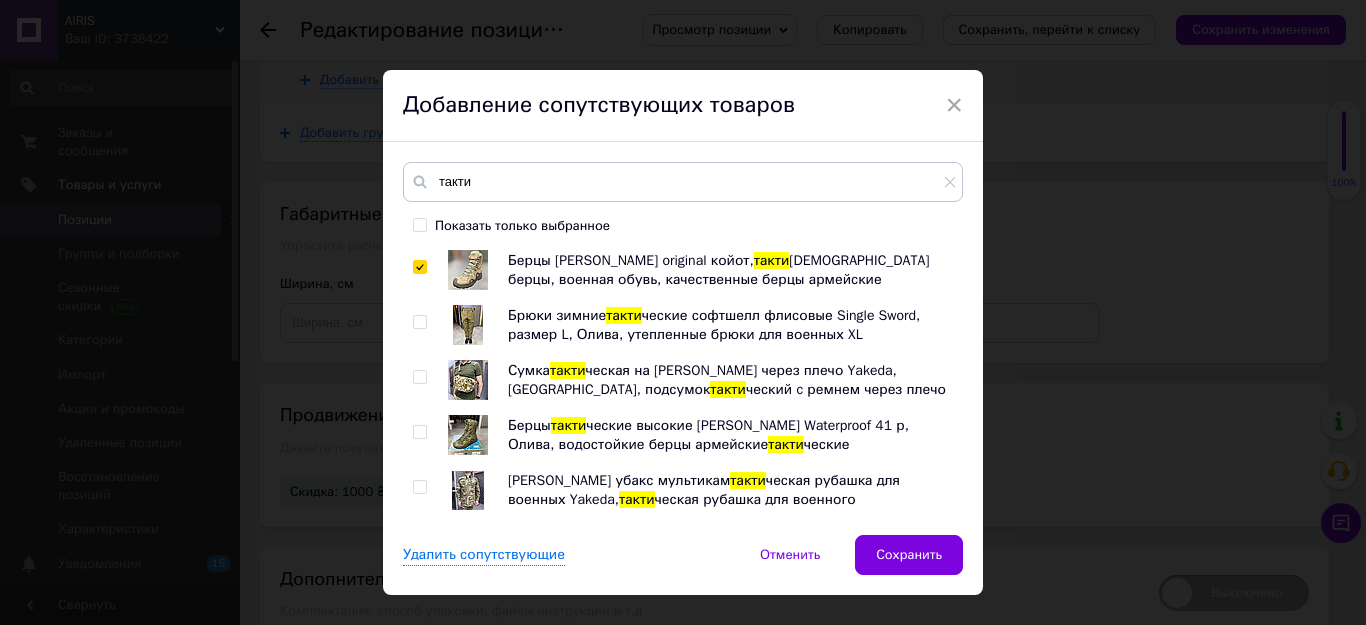 click at bounding box center [420, 432] 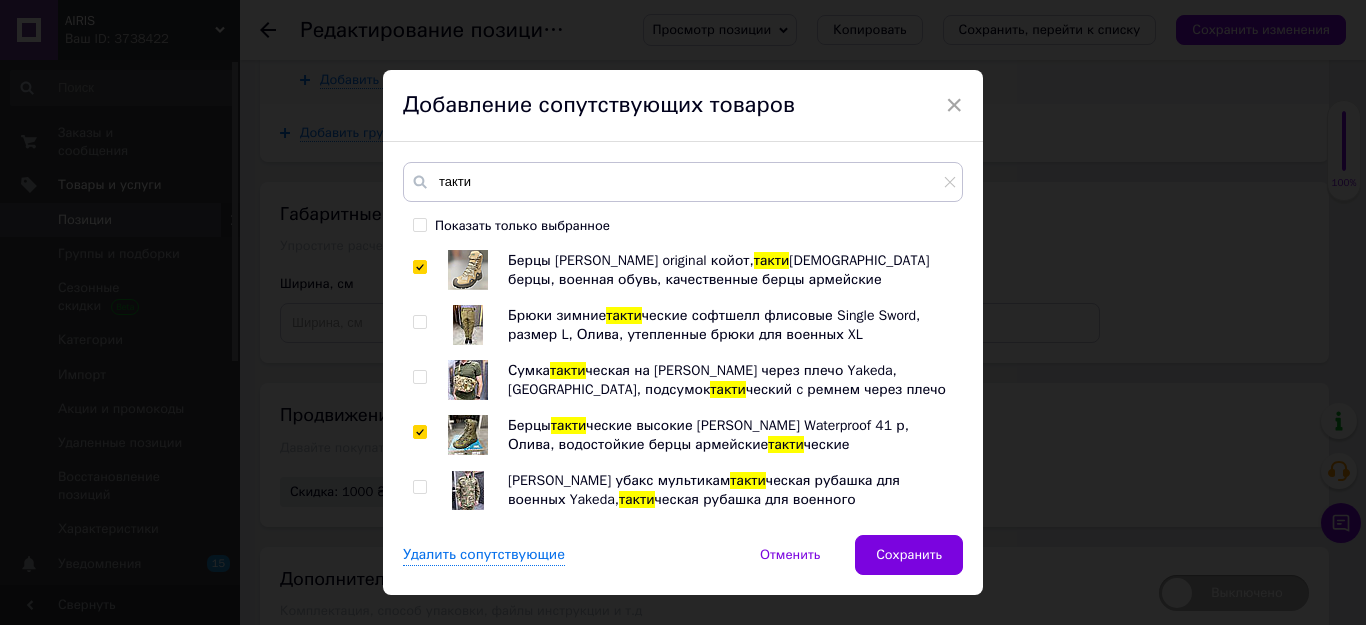checkbox on "true" 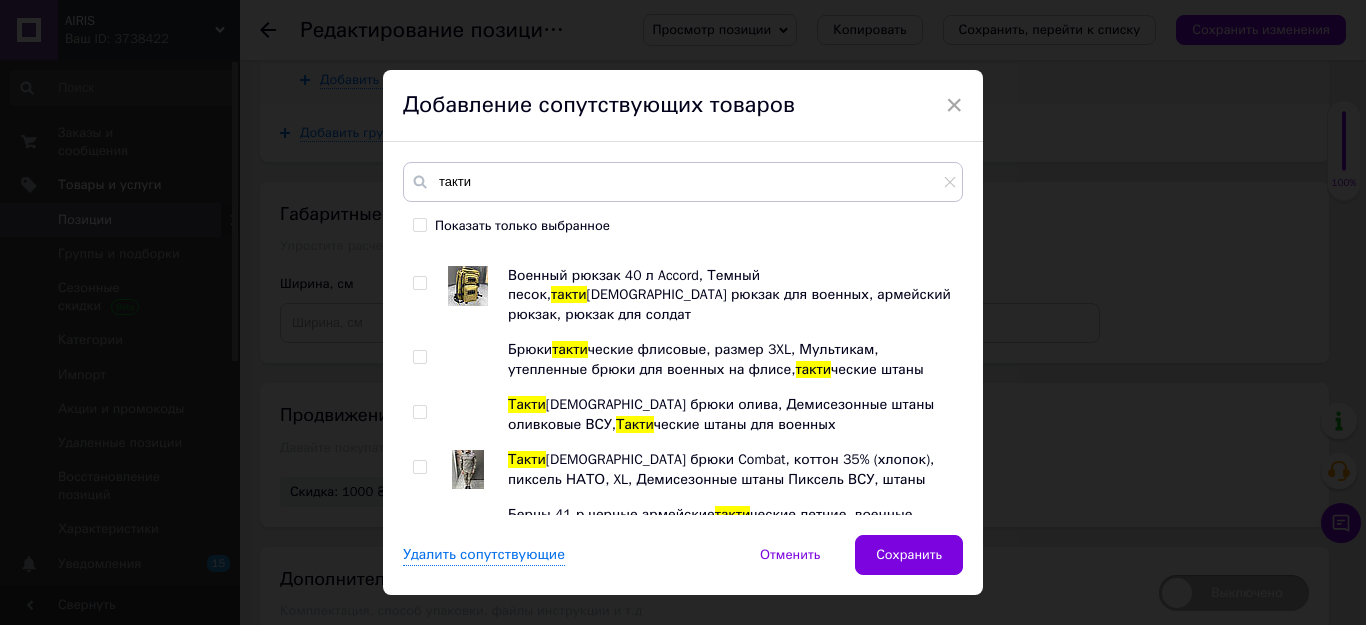scroll, scrollTop: 1500, scrollLeft: 0, axis: vertical 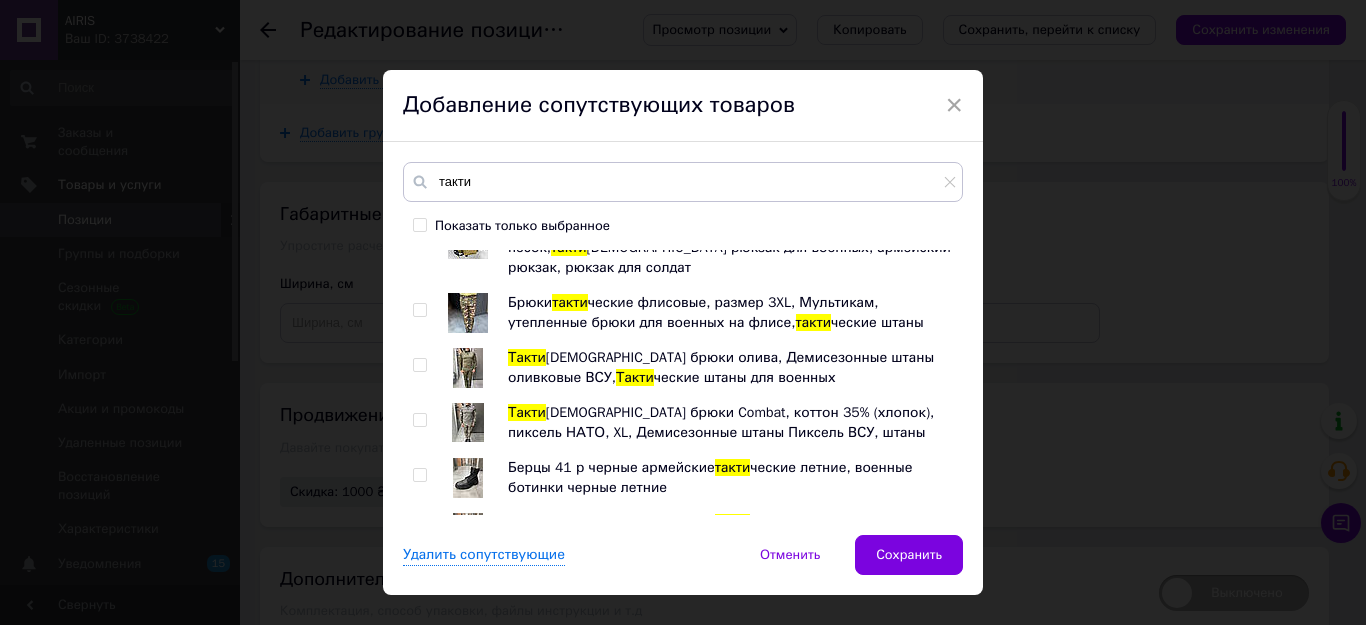 click at bounding box center (419, 475) 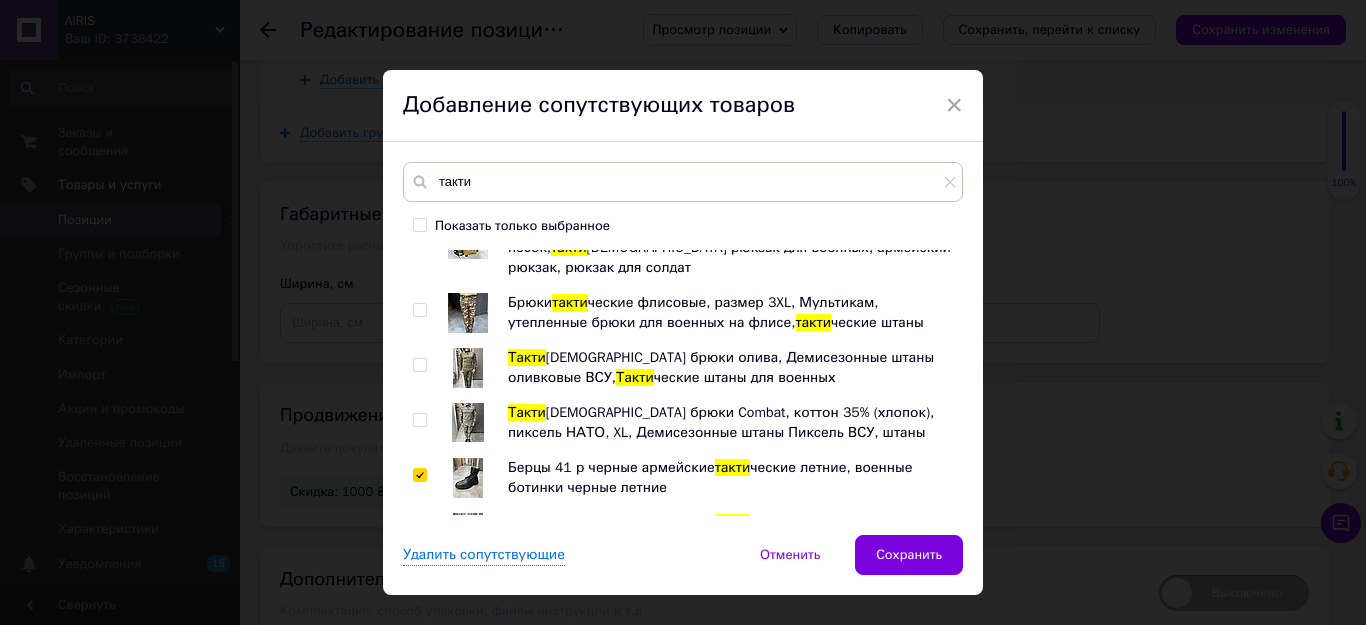checkbox on "true" 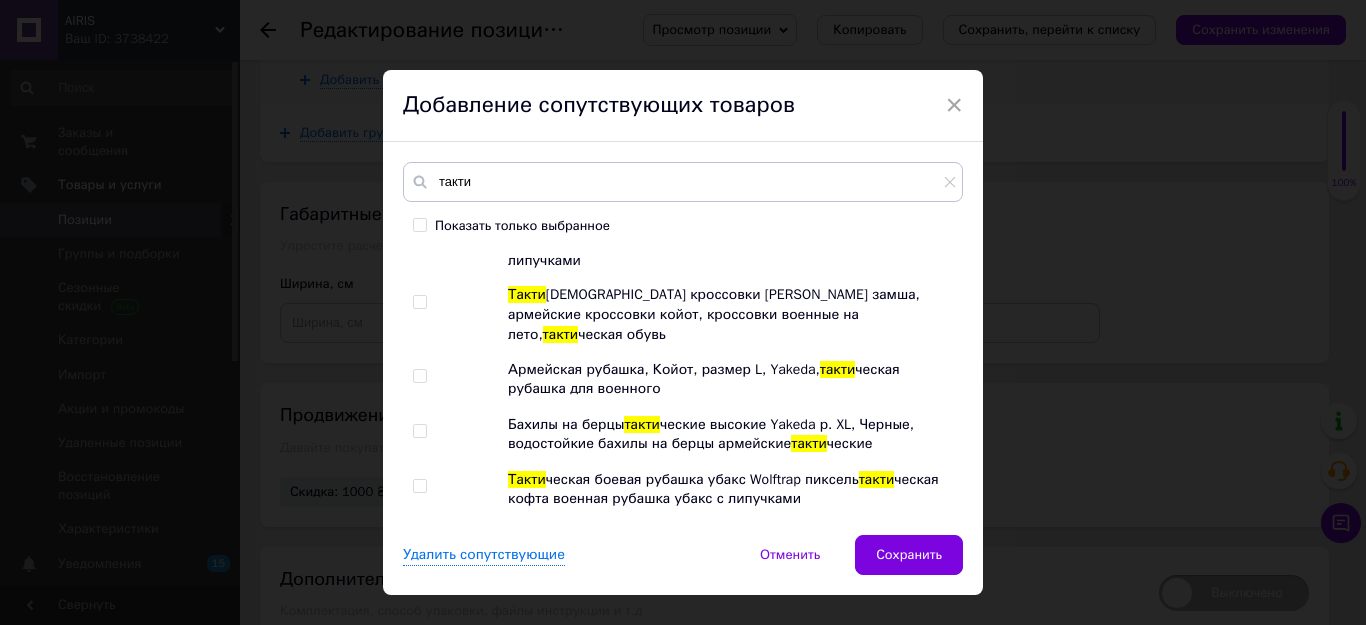 scroll, scrollTop: 2400, scrollLeft: 0, axis: vertical 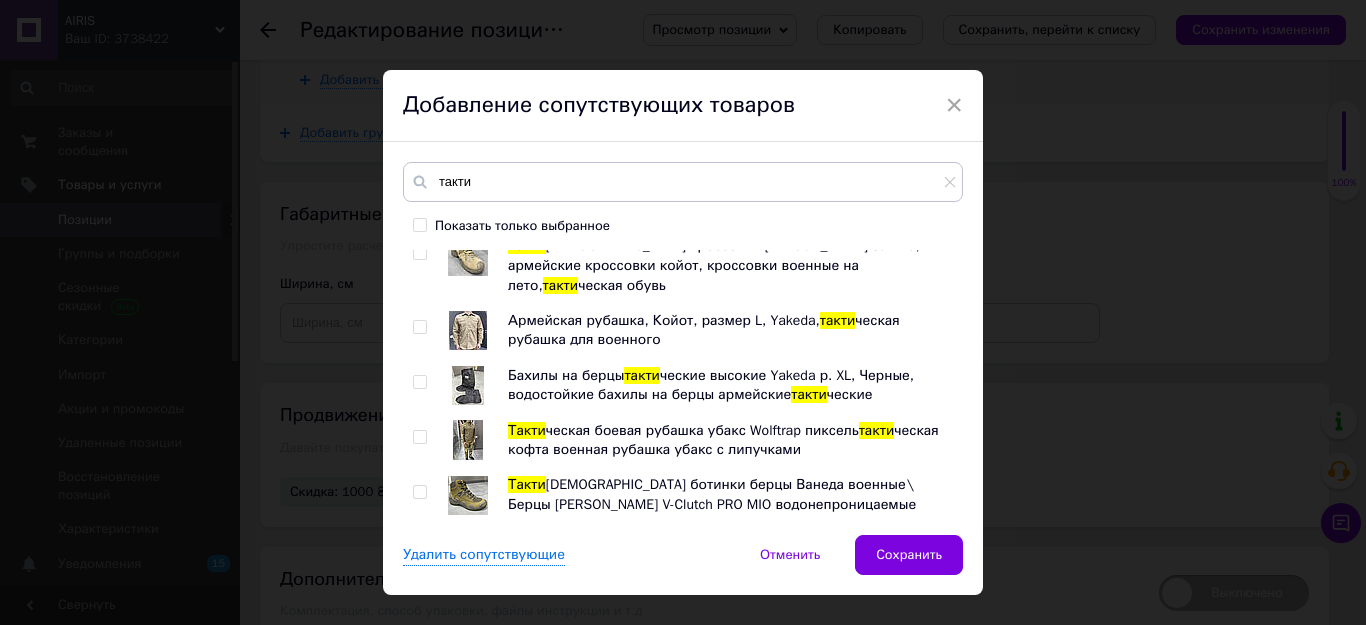 click at bounding box center [419, 492] 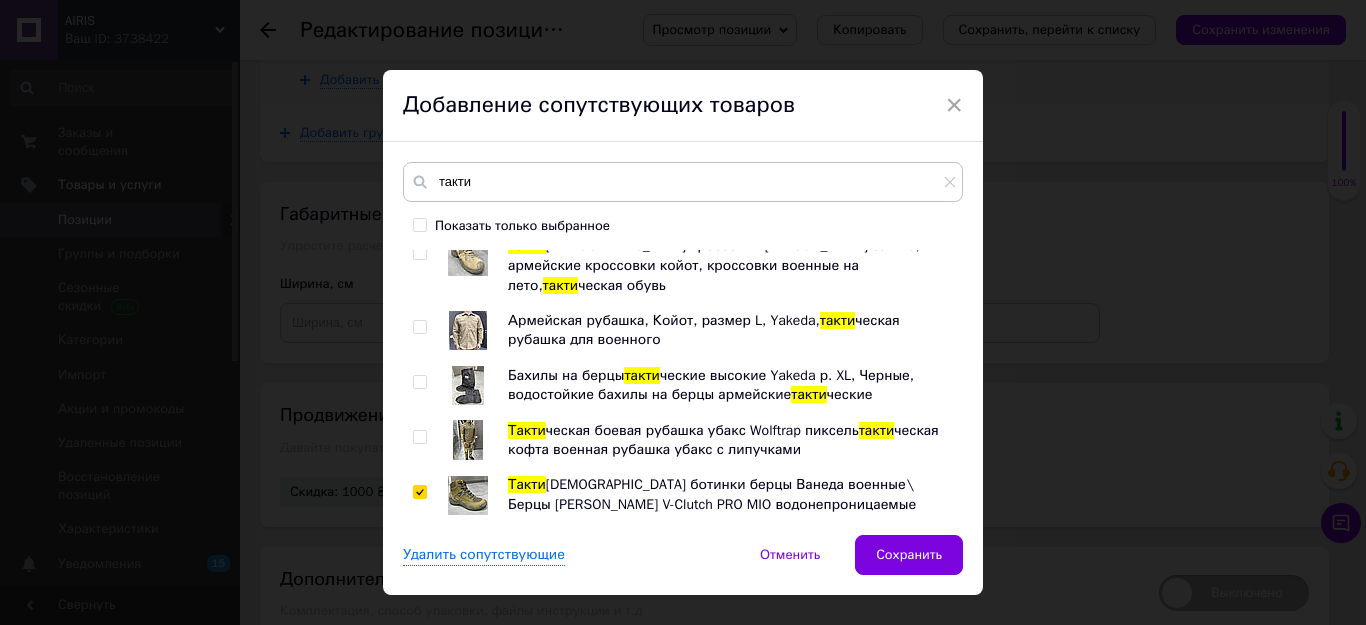checkbox on "true" 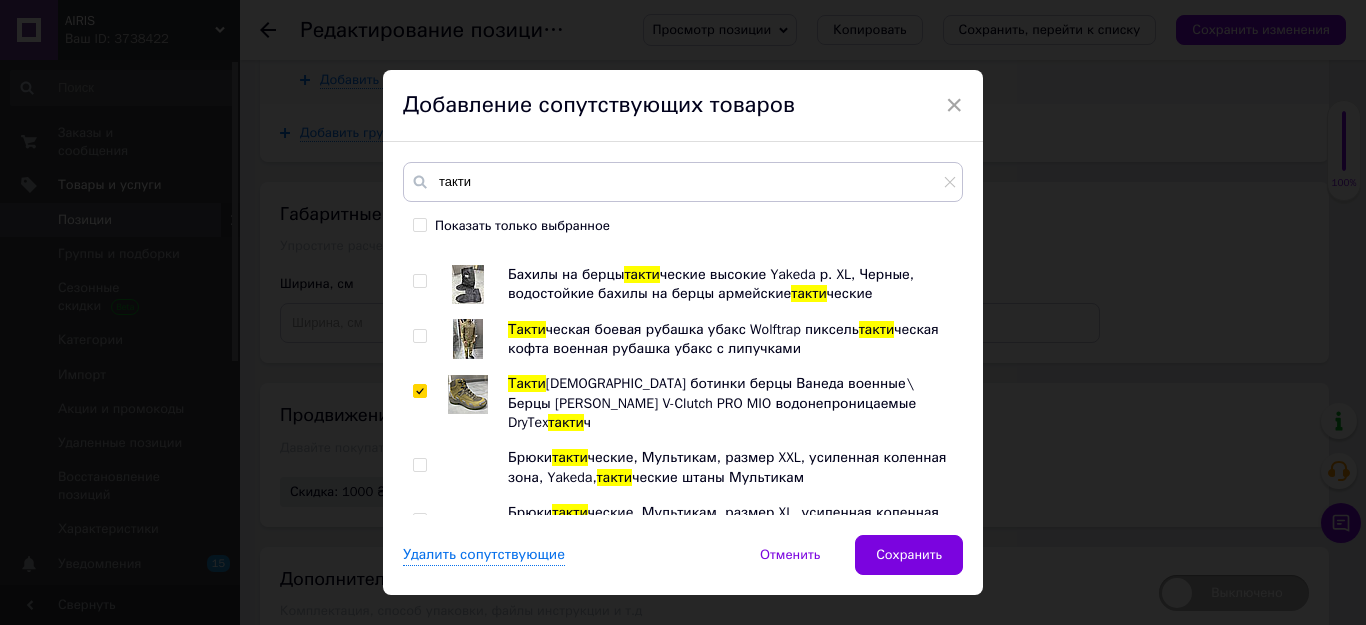 scroll, scrollTop: 2500, scrollLeft: 0, axis: vertical 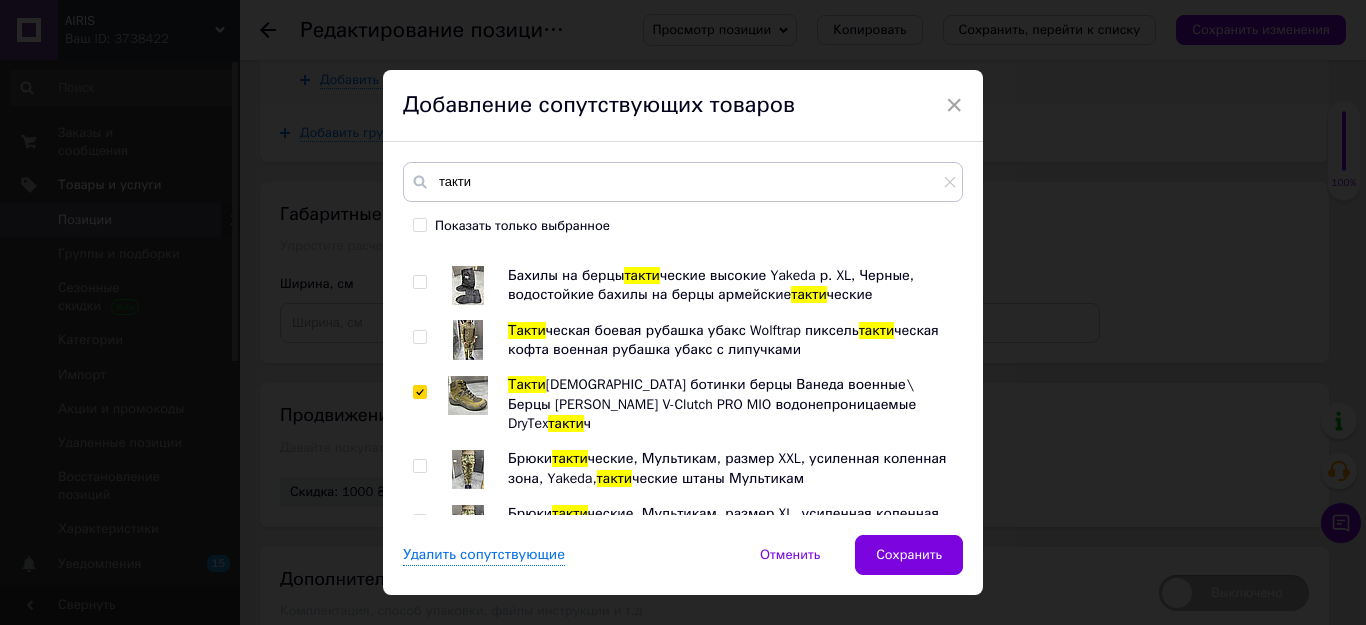 click at bounding box center (419, 576) 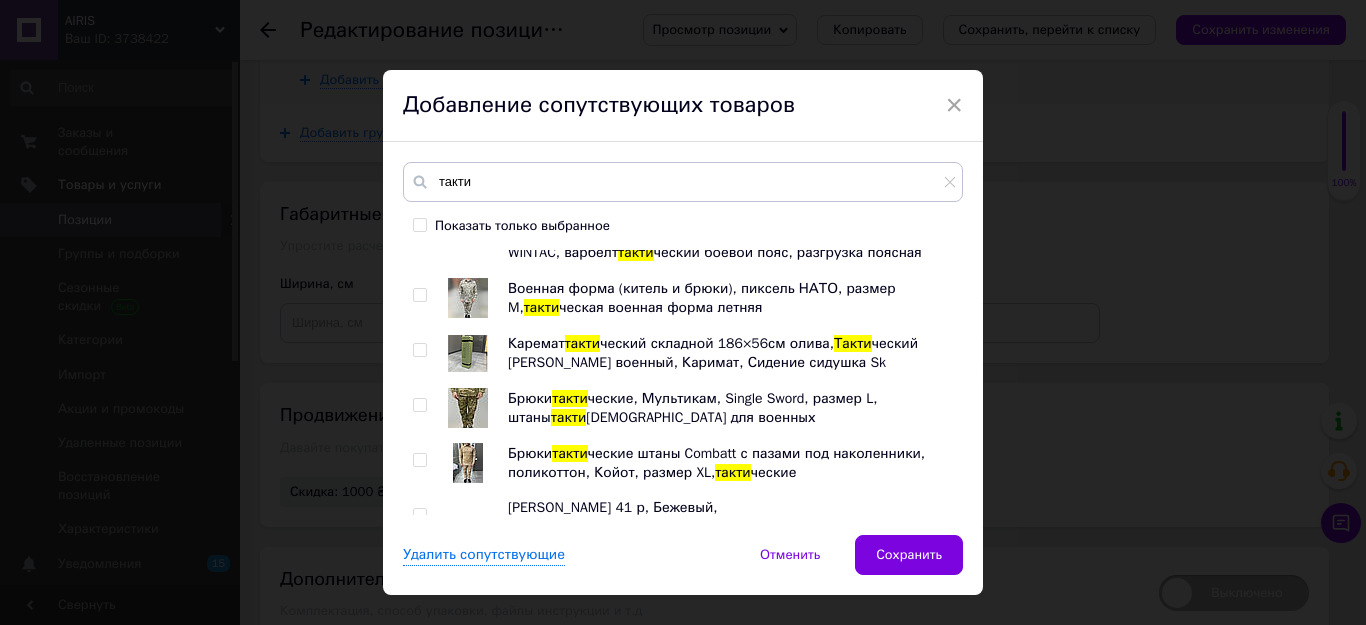 scroll, scrollTop: 3800, scrollLeft: 0, axis: vertical 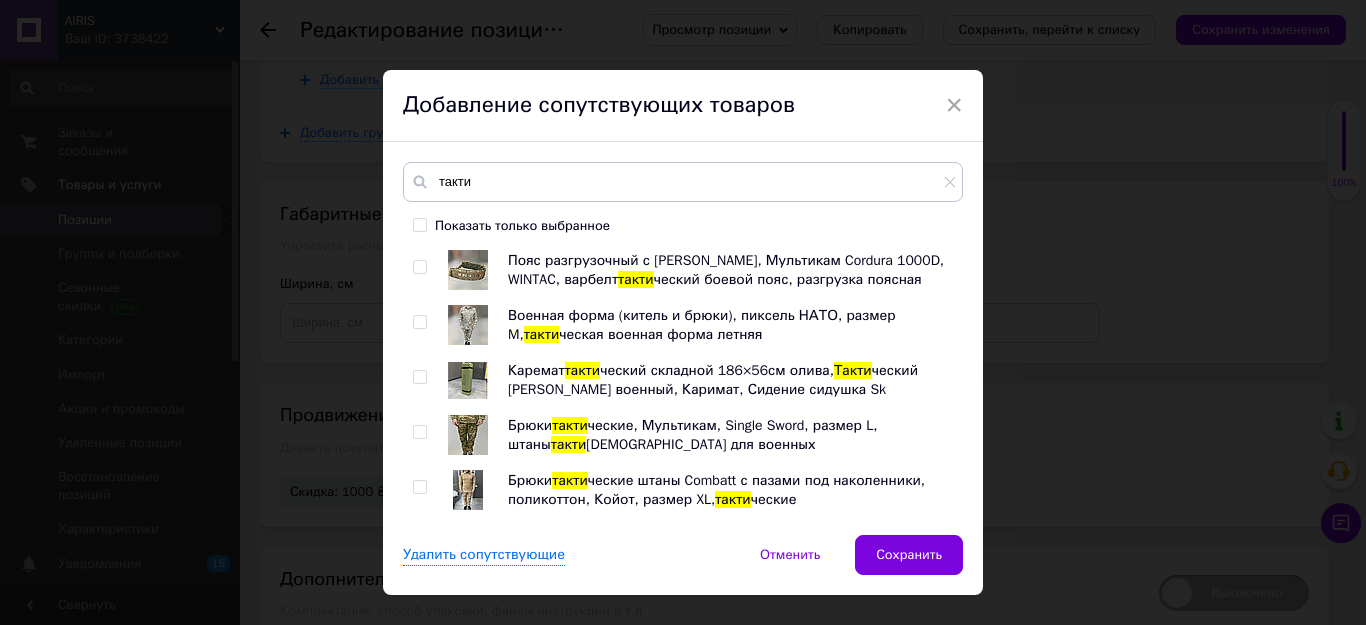 click at bounding box center [419, 542] 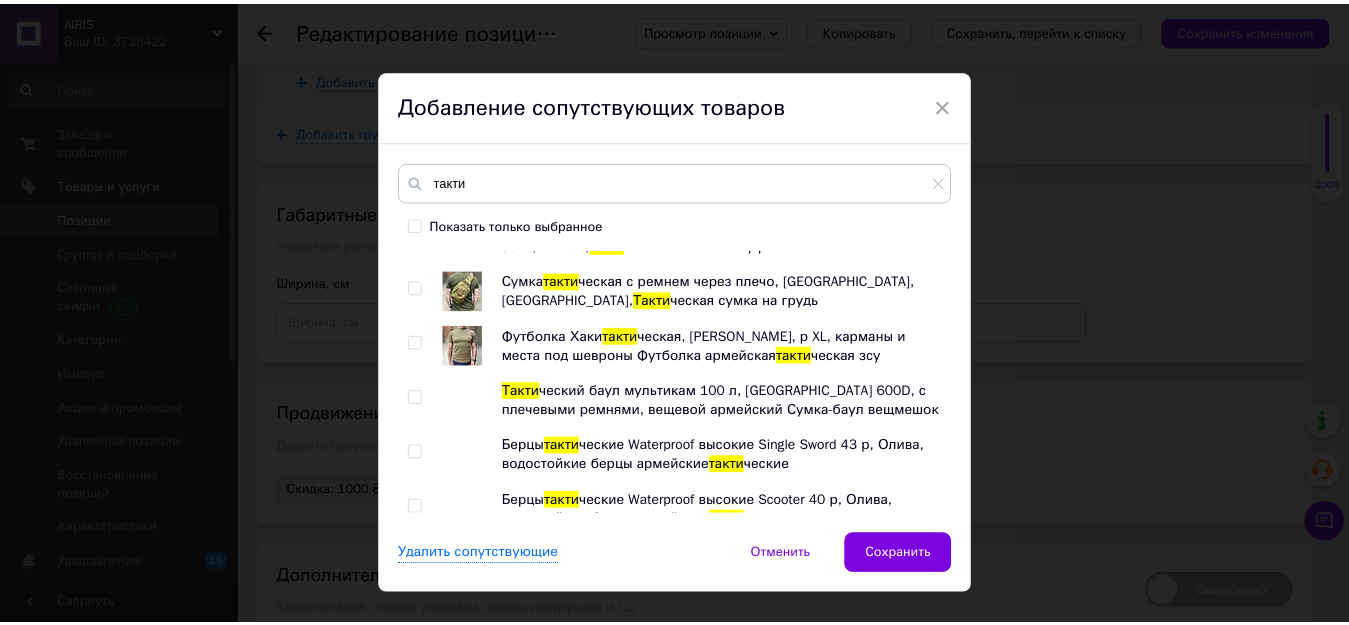 scroll, scrollTop: 4200, scrollLeft: 0, axis: vertical 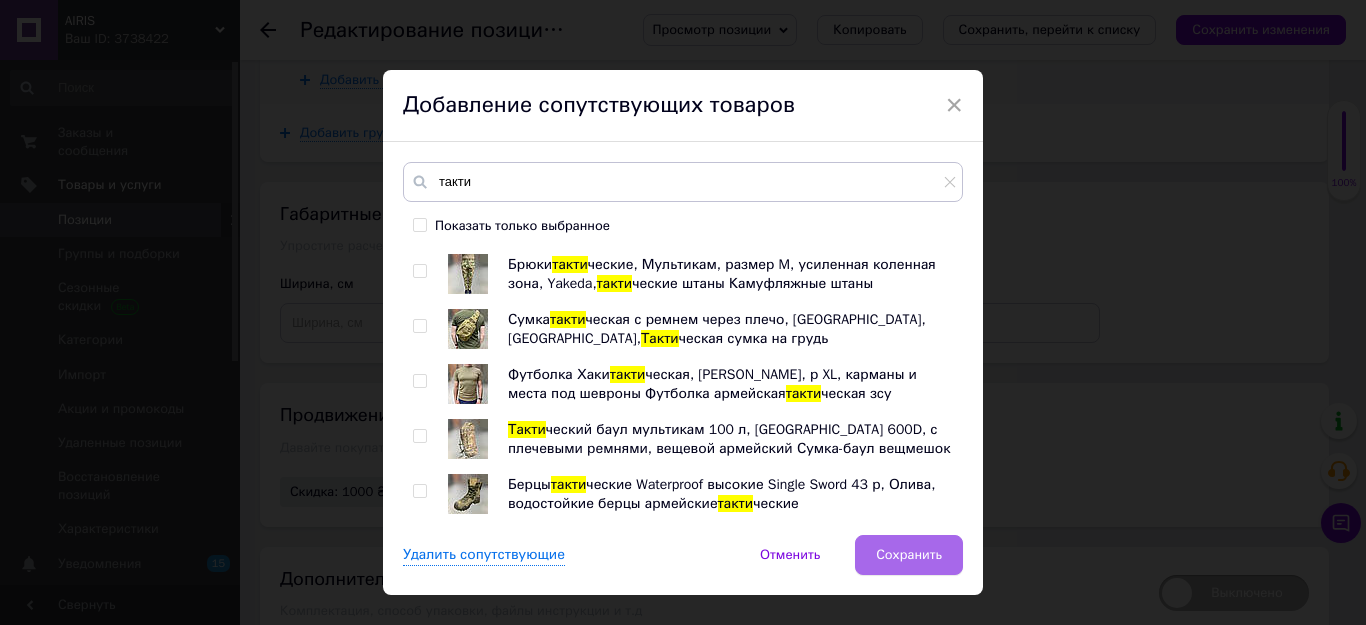 click on "Сохранить" at bounding box center (909, 555) 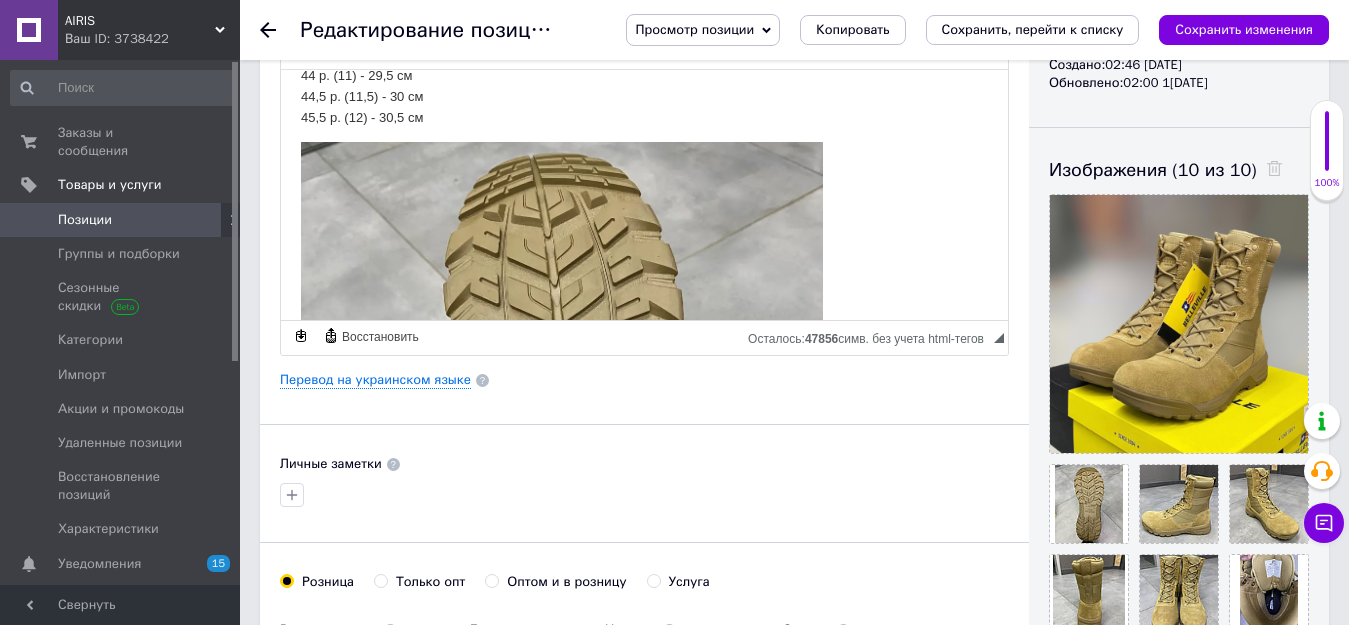 scroll, scrollTop: 0, scrollLeft: 0, axis: both 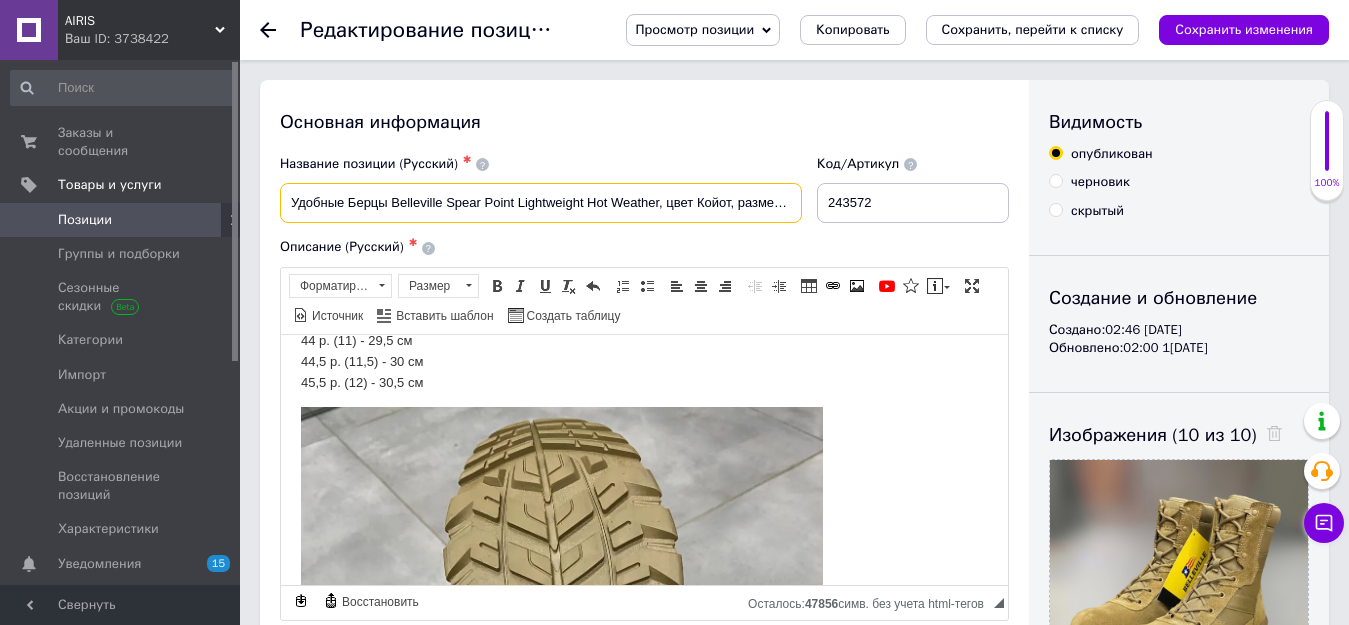 click on "Удобные Берцы Belleville Spear Point Lightweight Hot Weather, цвет Койот, размер 9,5/42,5, весна-лето, США" at bounding box center (541, 203) 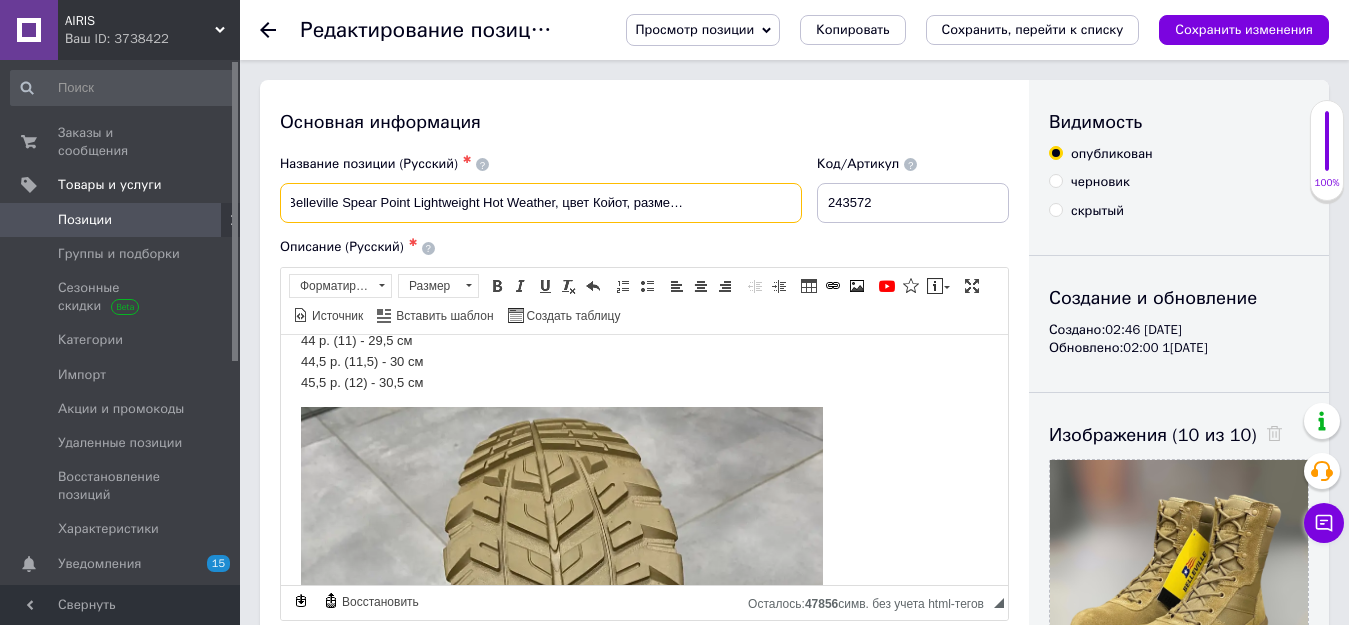 scroll, scrollTop: 0, scrollLeft: 154, axis: horizontal 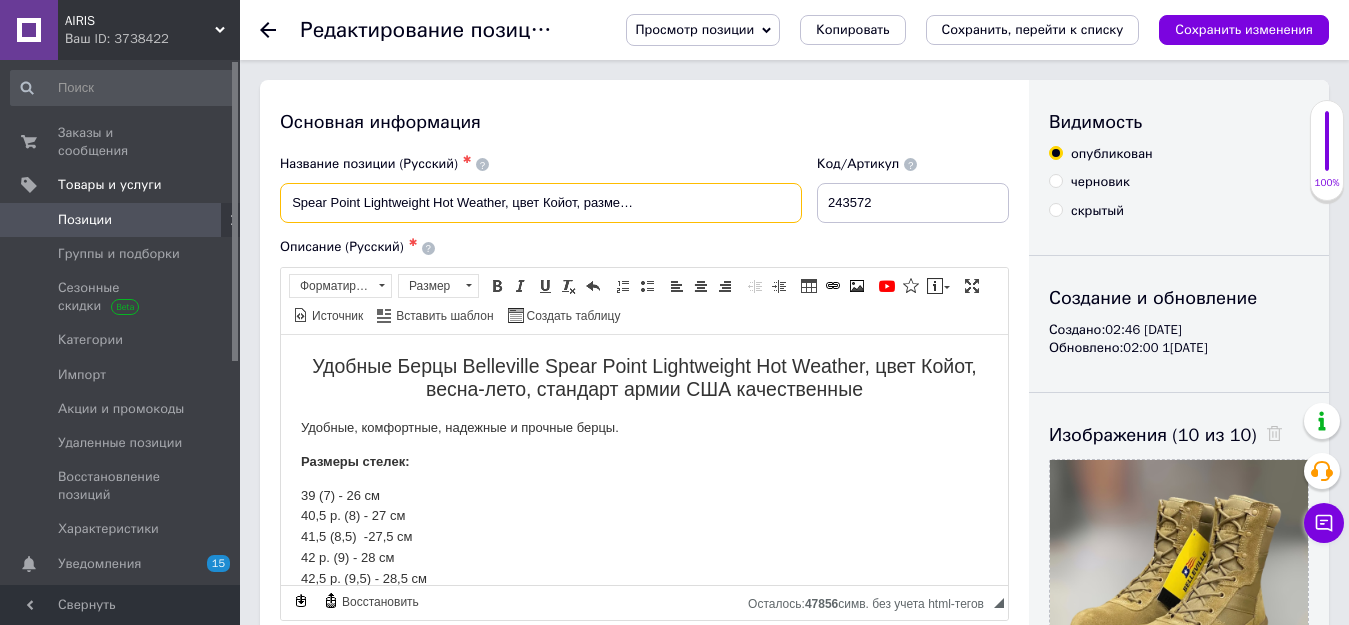 drag, startPoint x: 584, startPoint y: 201, endPoint x: 682, endPoint y: 204, distance: 98.045906 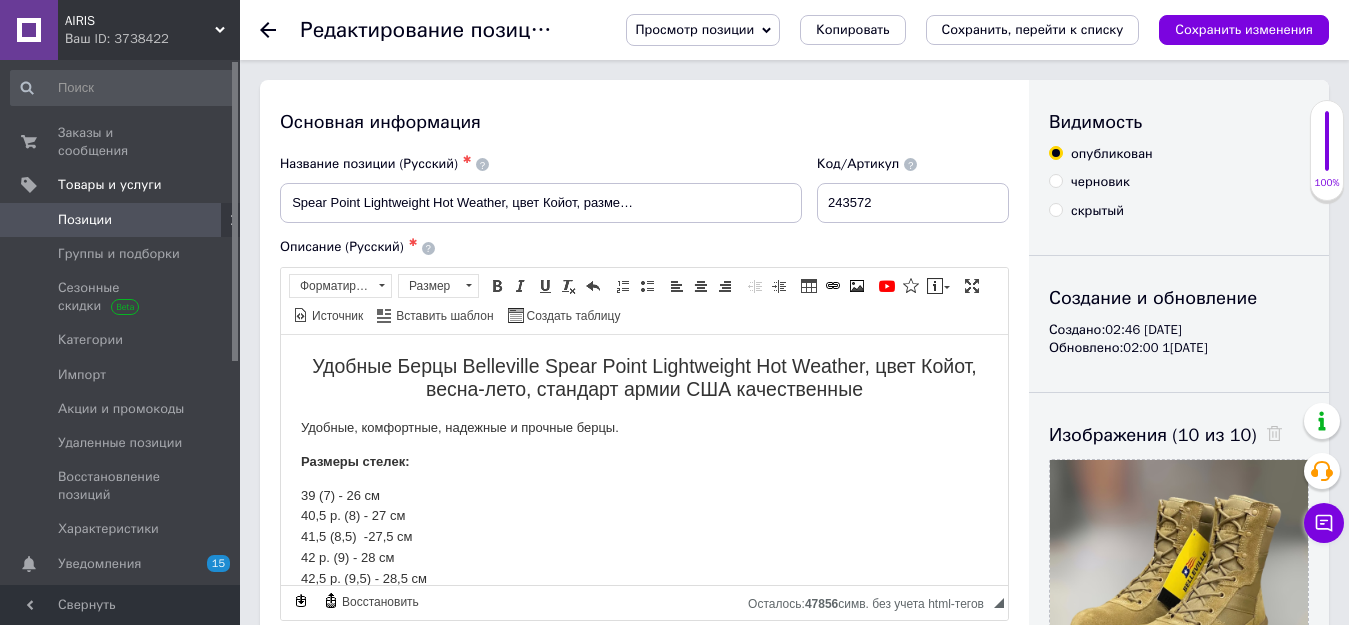 click on "Удобные Берцы Belleville Spear Point Lightweight Hot Weather, цвет Койот, весна-лето, стандарт армии США качественные" at bounding box center (644, 377) 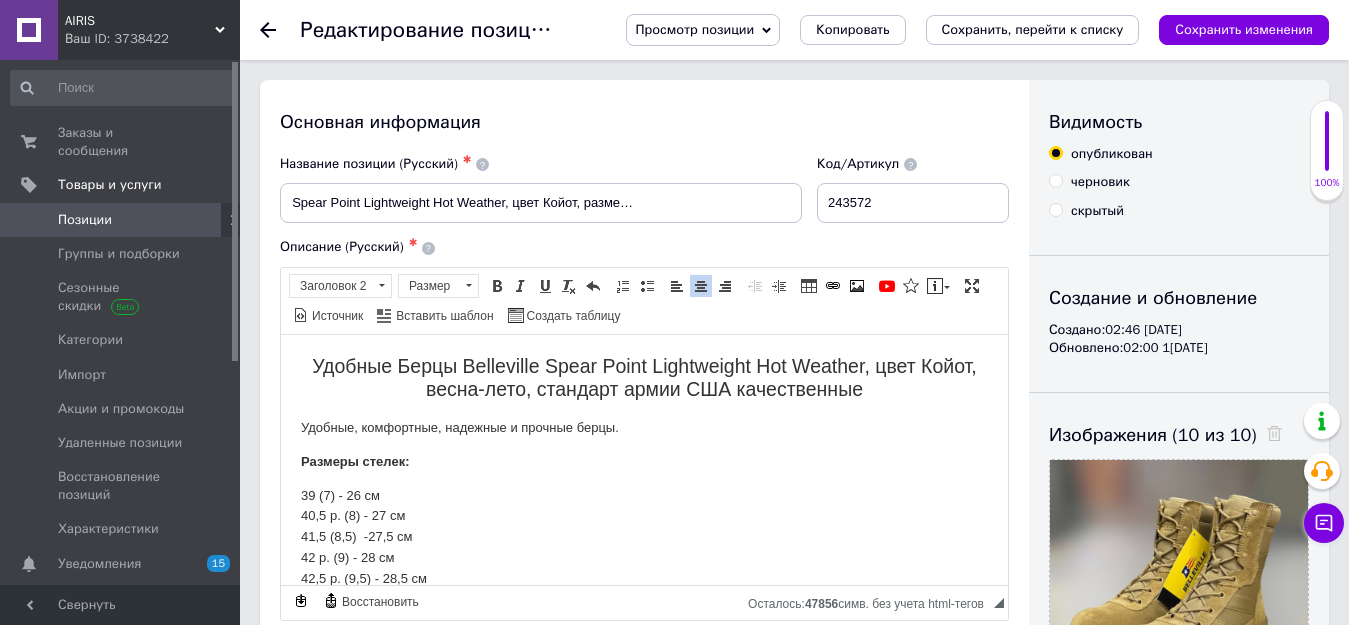 scroll, scrollTop: 0, scrollLeft: 0, axis: both 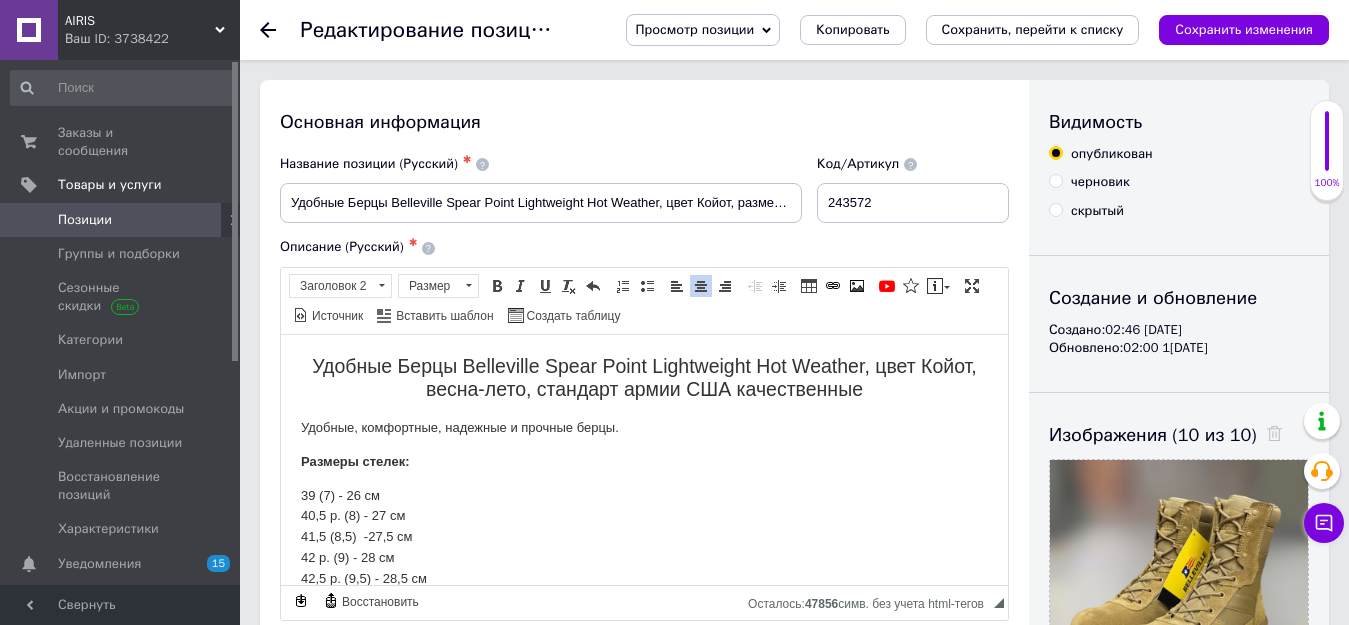 type 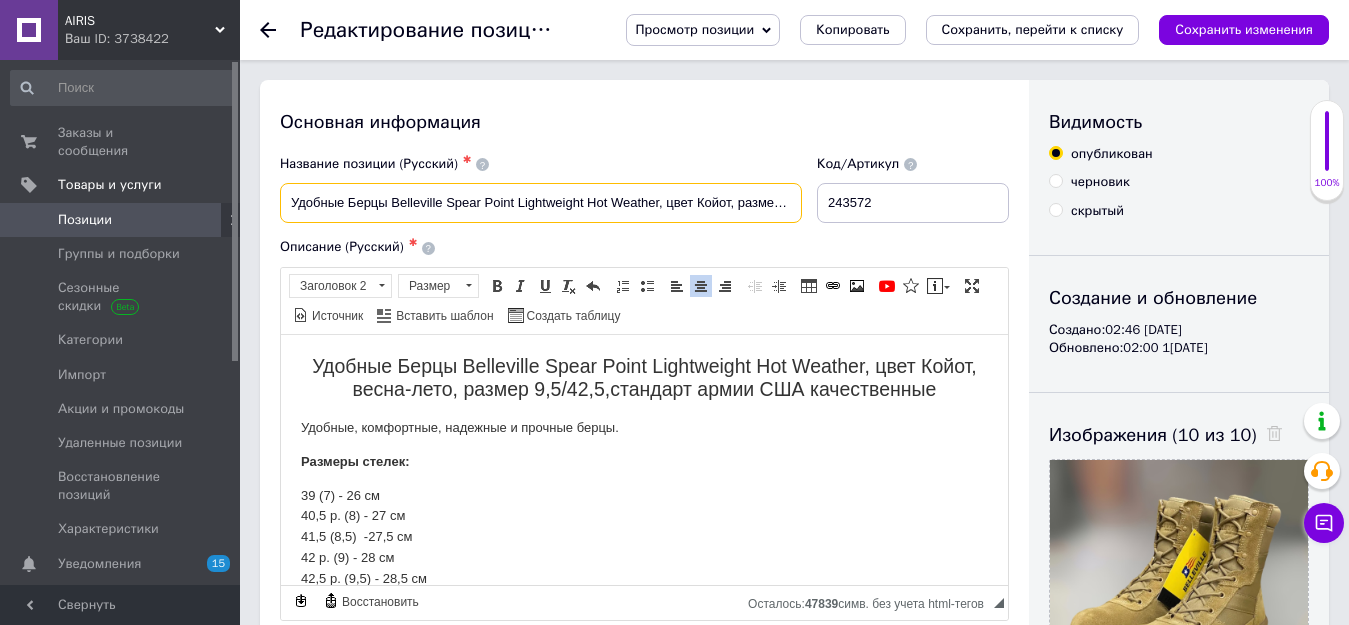click on "Удобные Берцы Belleville Spear Point Lightweight Hot Weather, цвет Койот, размер 9,5/42,5, весна-лето, США" at bounding box center (541, 203) 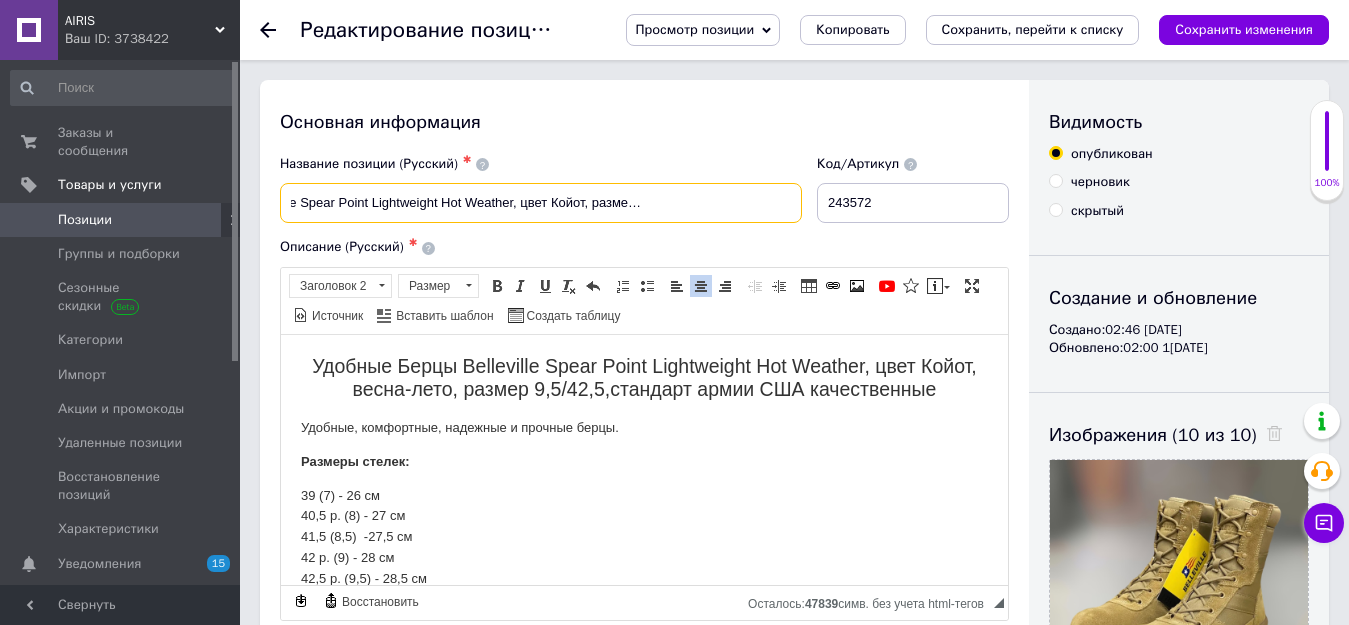 scroll, scrollTop: 0, scrollLeft: 154, axis: horizontal 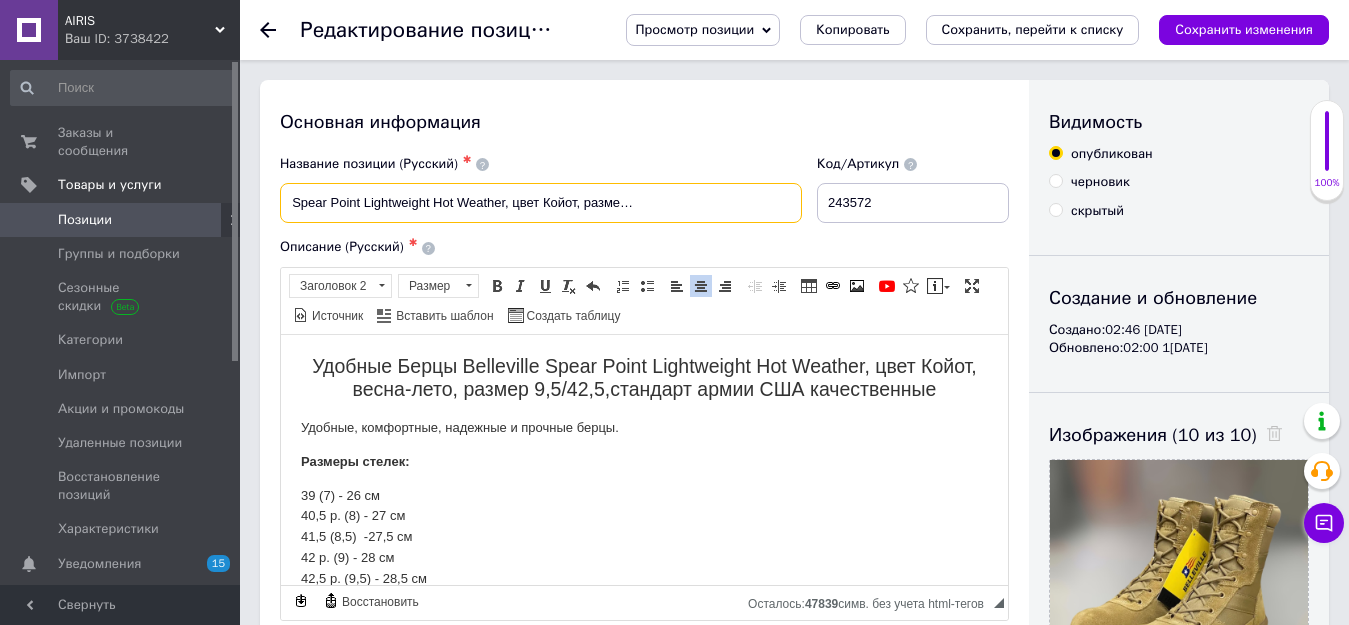 drag, startPoint x: 586, startPoint y: 199, endPoint x: 681, endPoint y: 201, distance: 95.02105 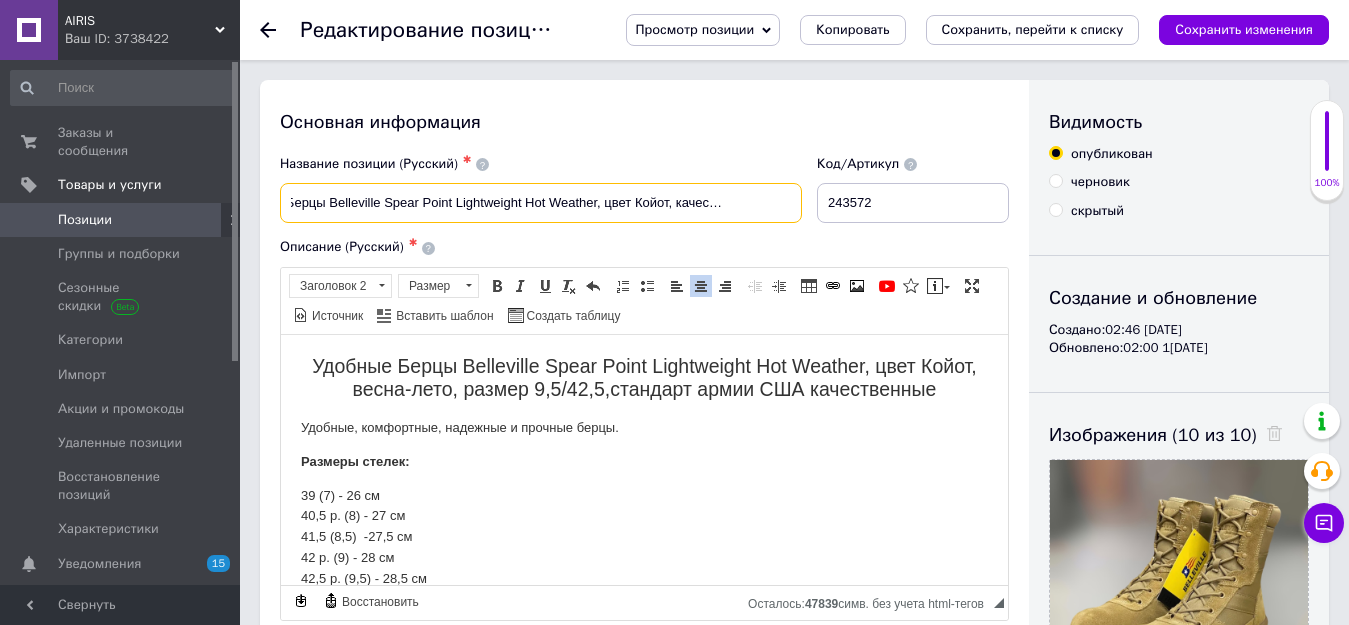scroll, scrollTop: 0, scrollLeft: 63, axis: horizontal 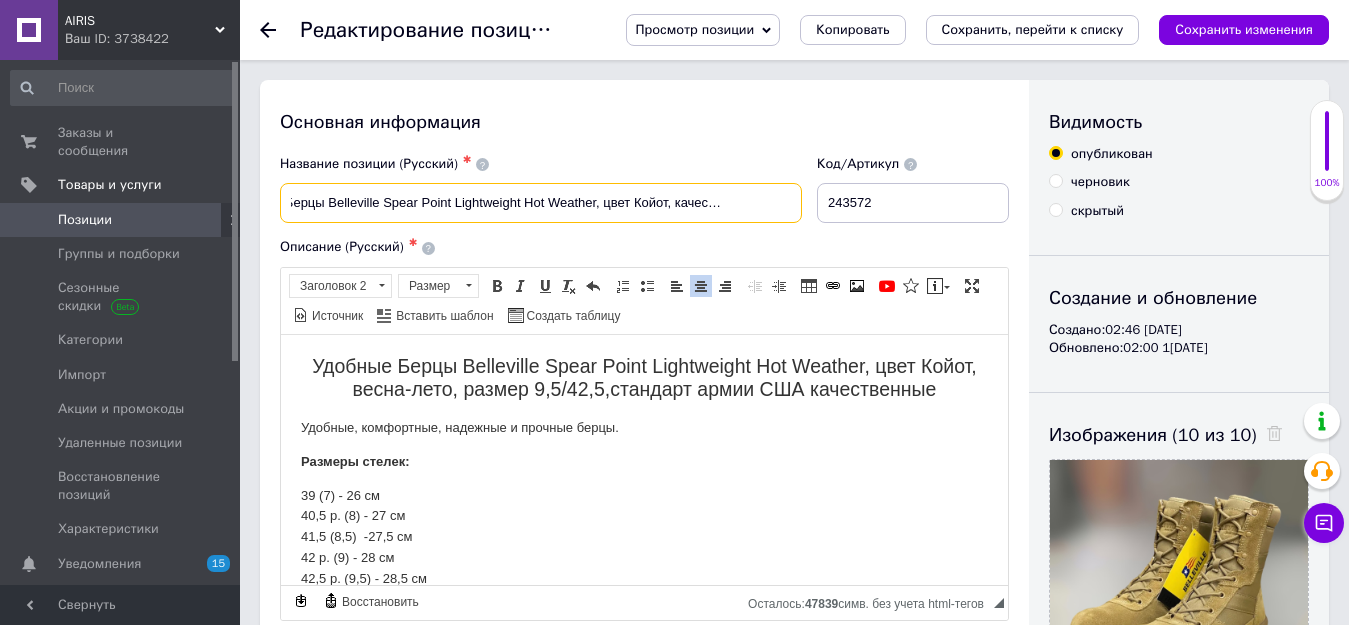 click on "Удобные Берцы Belleville Spear Point Lightweight Hot Weather, цвет Койот, качественніе берці весна-лето, США" at bounding box center [541, 203] 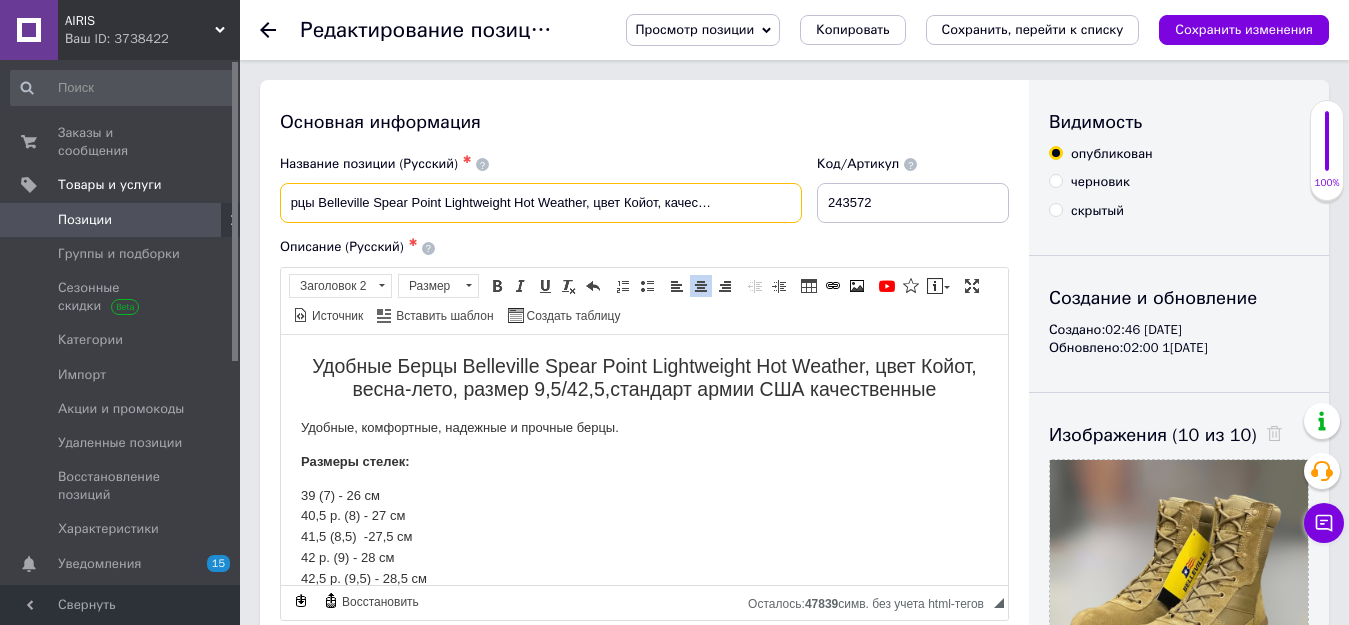 scroll, scrollTop: 0, scrollLeft: 80, axis: horizontal 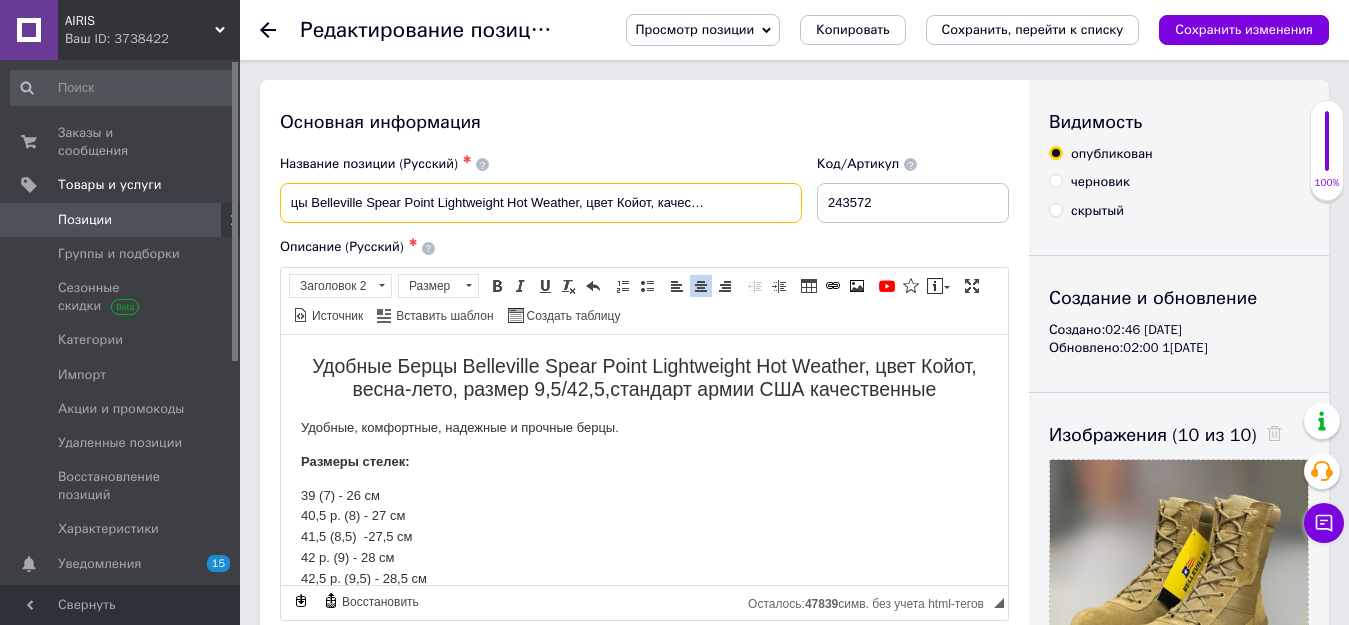 type on "Удобные Берцы Belleville Spear Point Lightweight Hot Weather, цвет Койот, качественные берцы весна-лето, США" 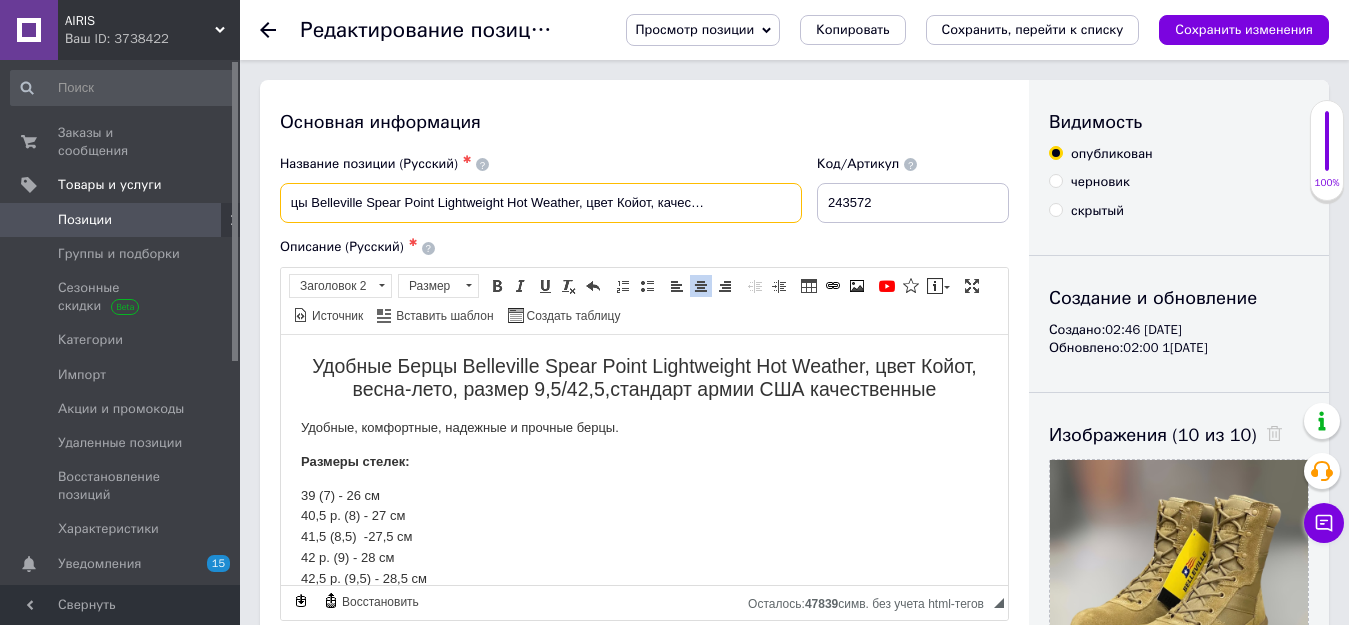 scroll, scrollTop: 0, scrollLeft: 0, axis: both 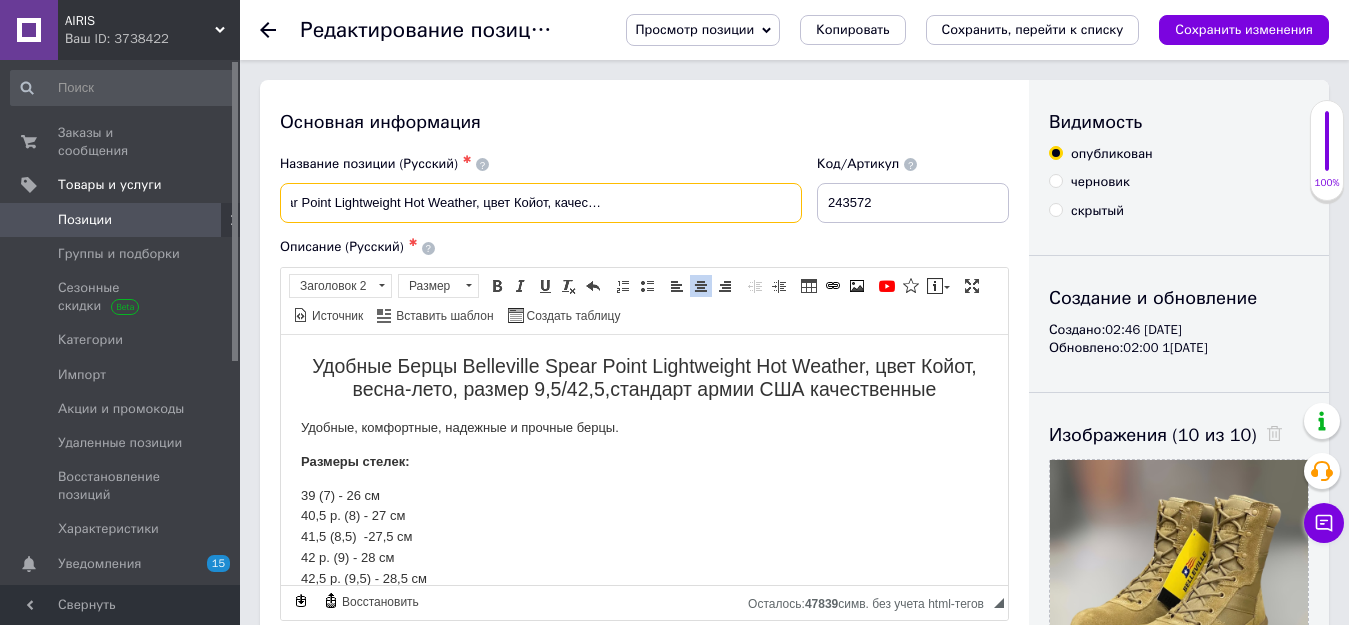 drag, startPoint x: 292, startPoint y: 204, endPoint x: 783, endPoint y: 200, distance: 491.0163 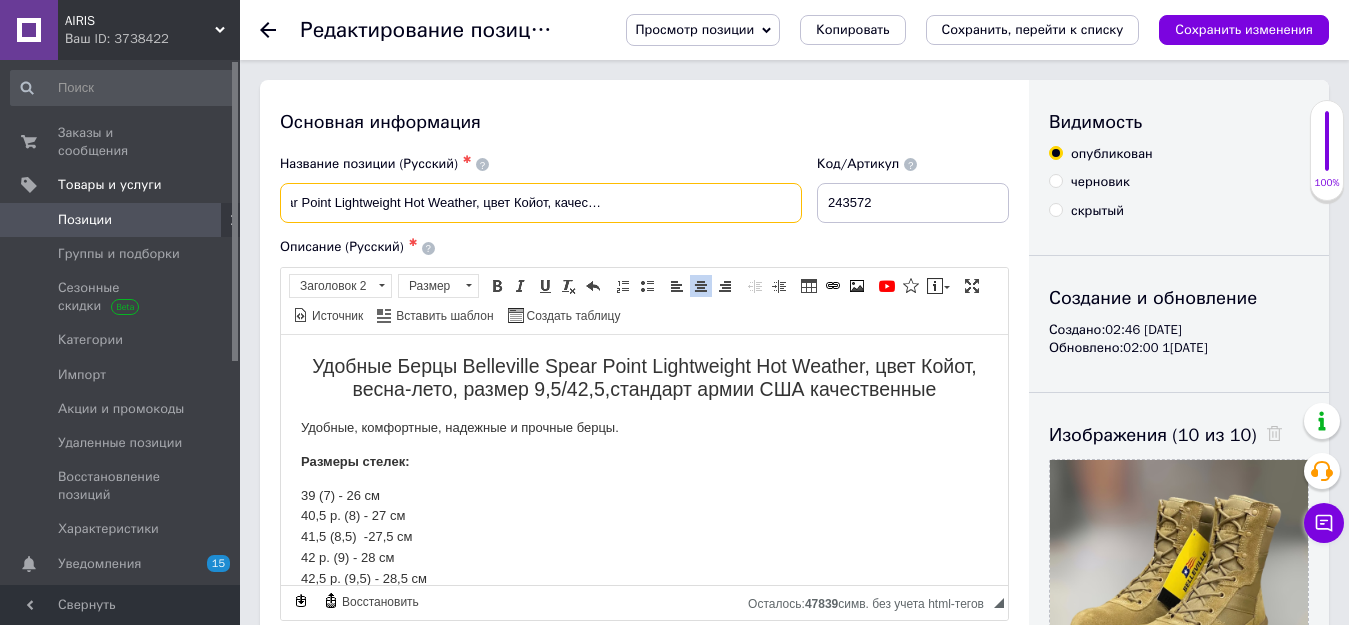 scroll, scrollTop: 0, scrollLeft: 0, axis: both 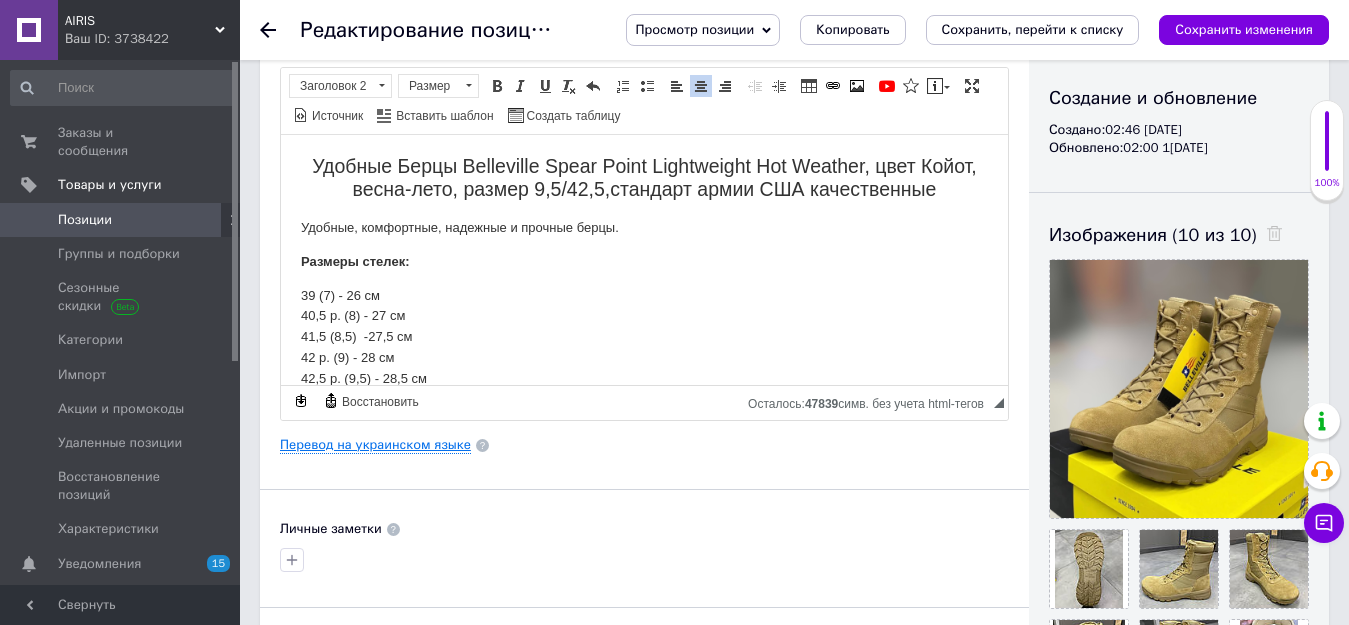 click on "Перевод на украинском языке" at bounding box center (375, 445) 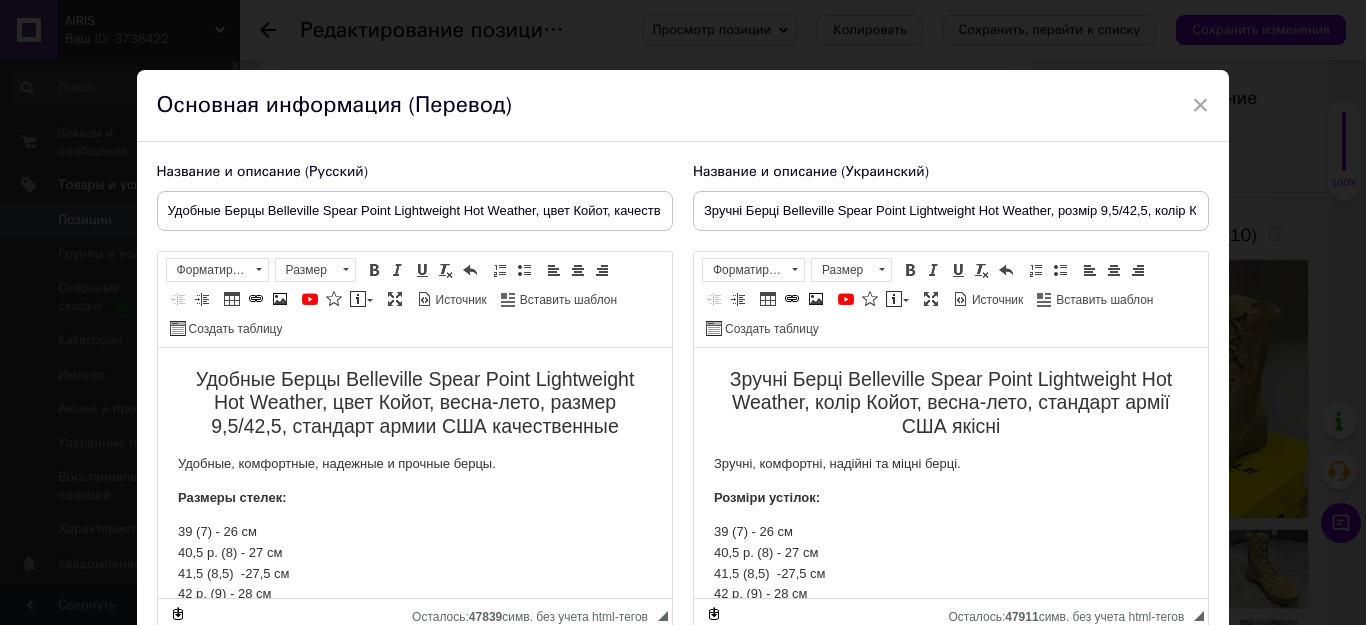 scroll, scrollTop: 0, scrollLeft: 0, axis: both 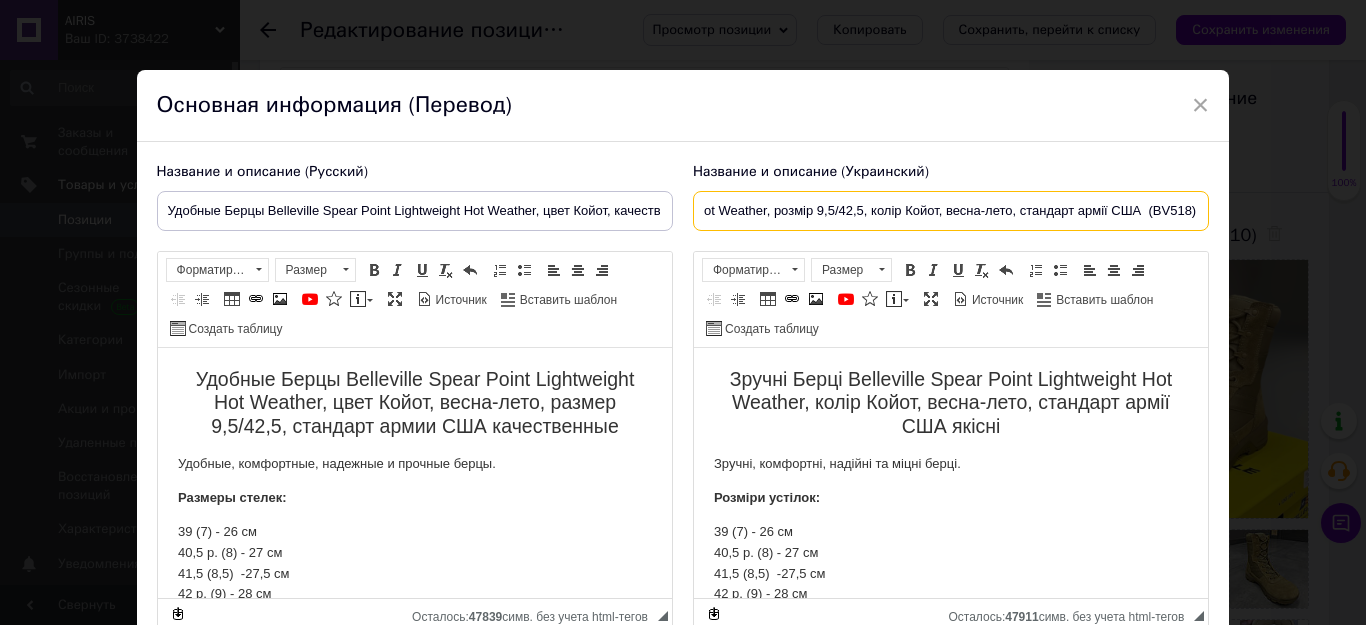 drag, startPoint x: 693, startPoint y: 205, endPoint x: 1204, endPoint y: 209, distance: 511.01566 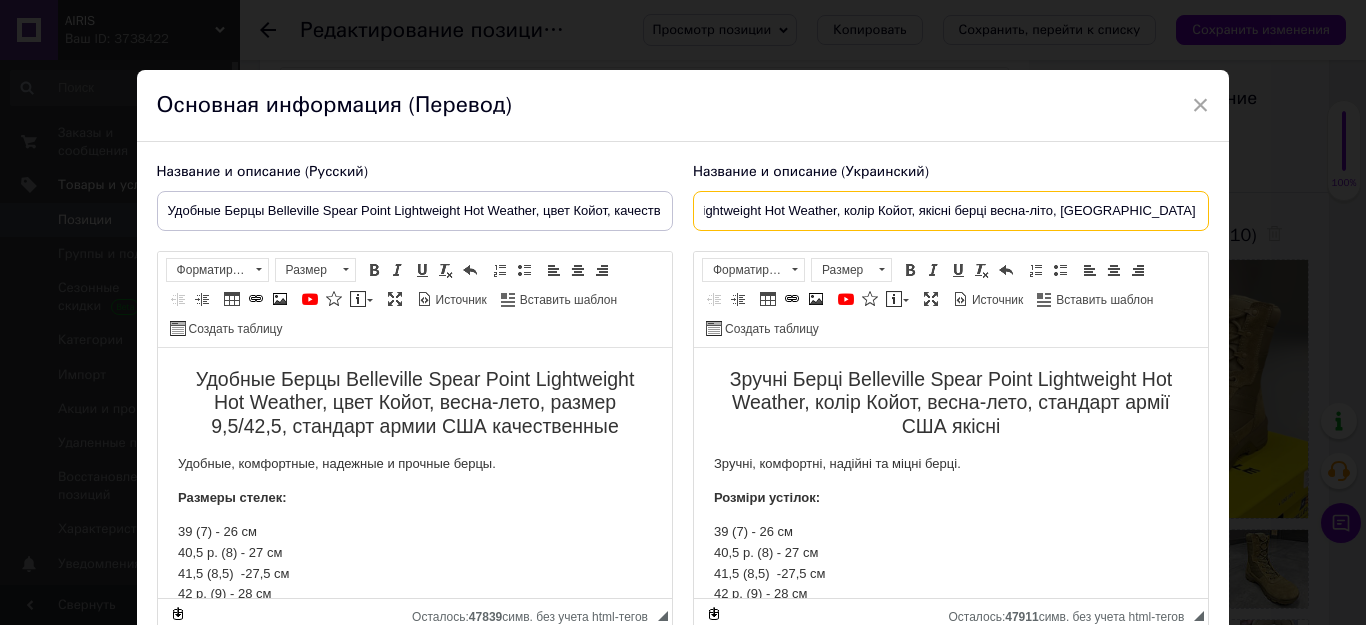scroll, scrollTop: 0, scrollLeft: 110, axis: horizontal 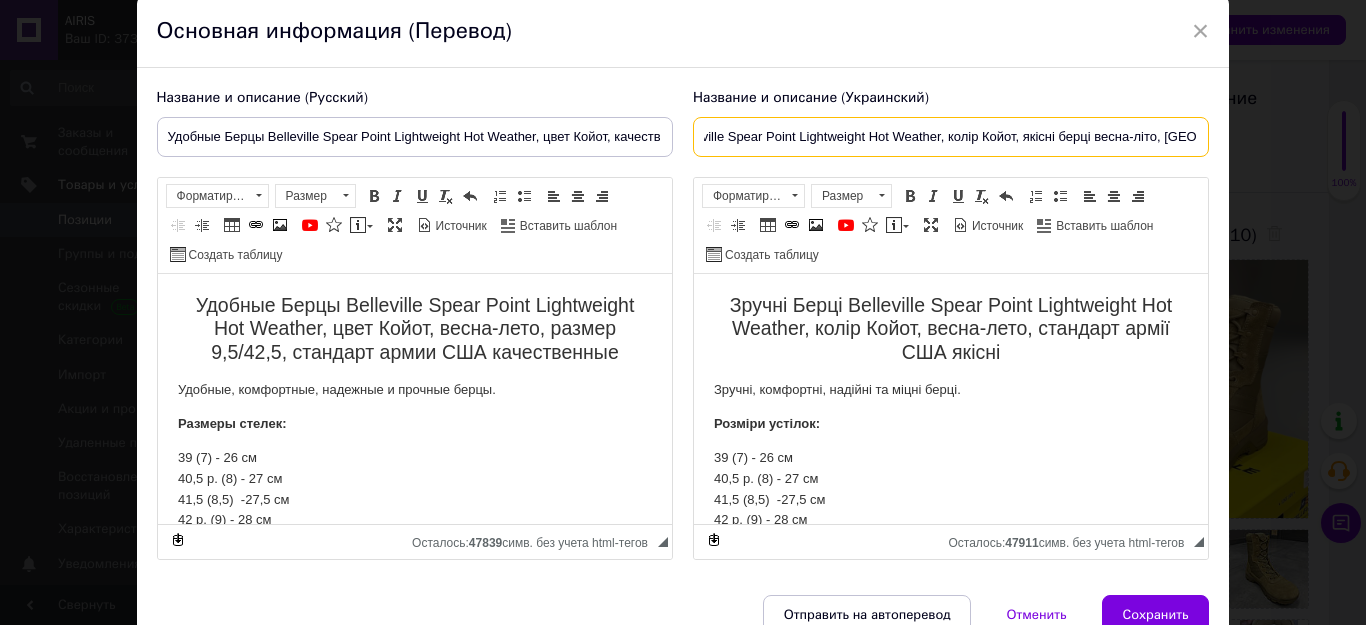 type on "Зручні Берці Belleville Spear Point Lightweight Hot Weather, колір Койот, якісні берці весна-літо, США" 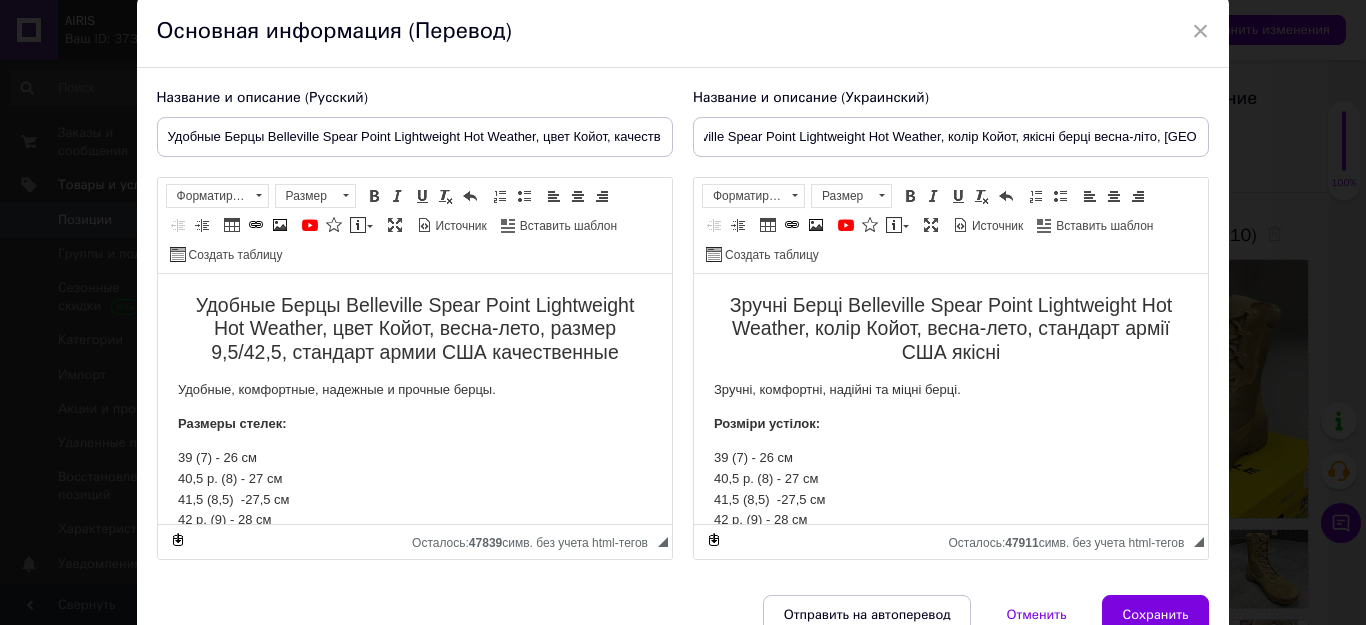 scroll, scrollTop: 0, scrollLeft: 0, axis: both 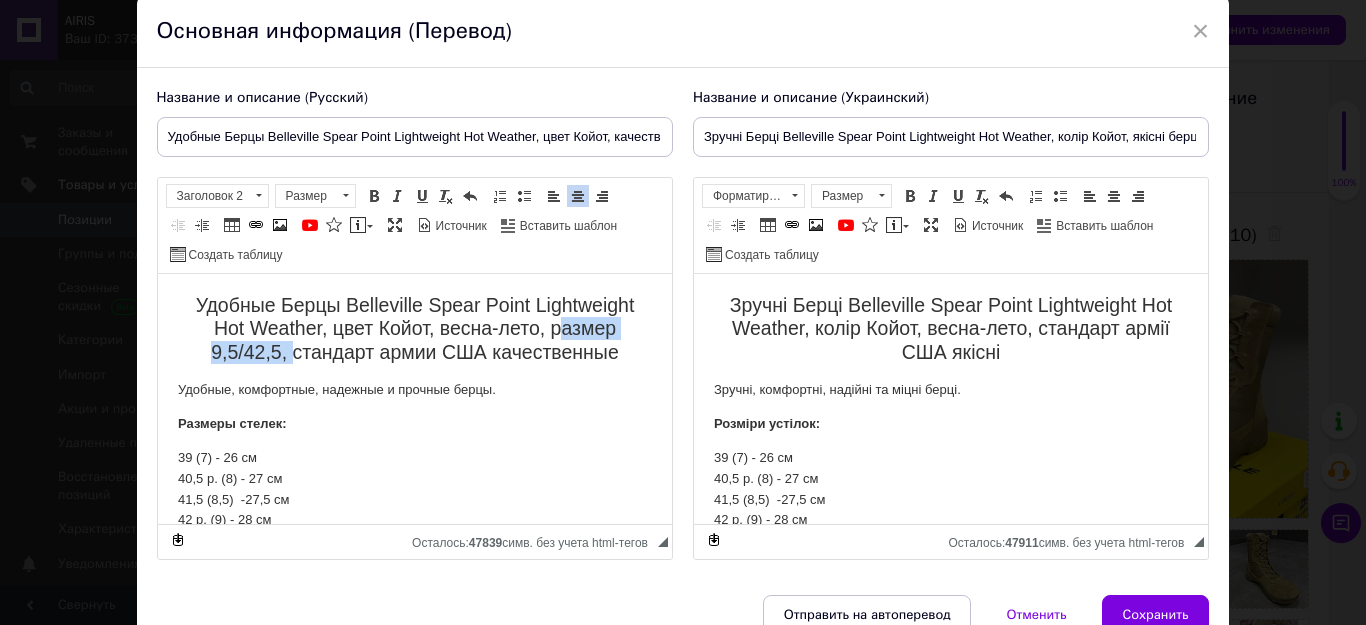 drag, startPoint x: 538, startPoint y: 326, endPoint x: 275, endPoint y: 351, distance: 264.18555 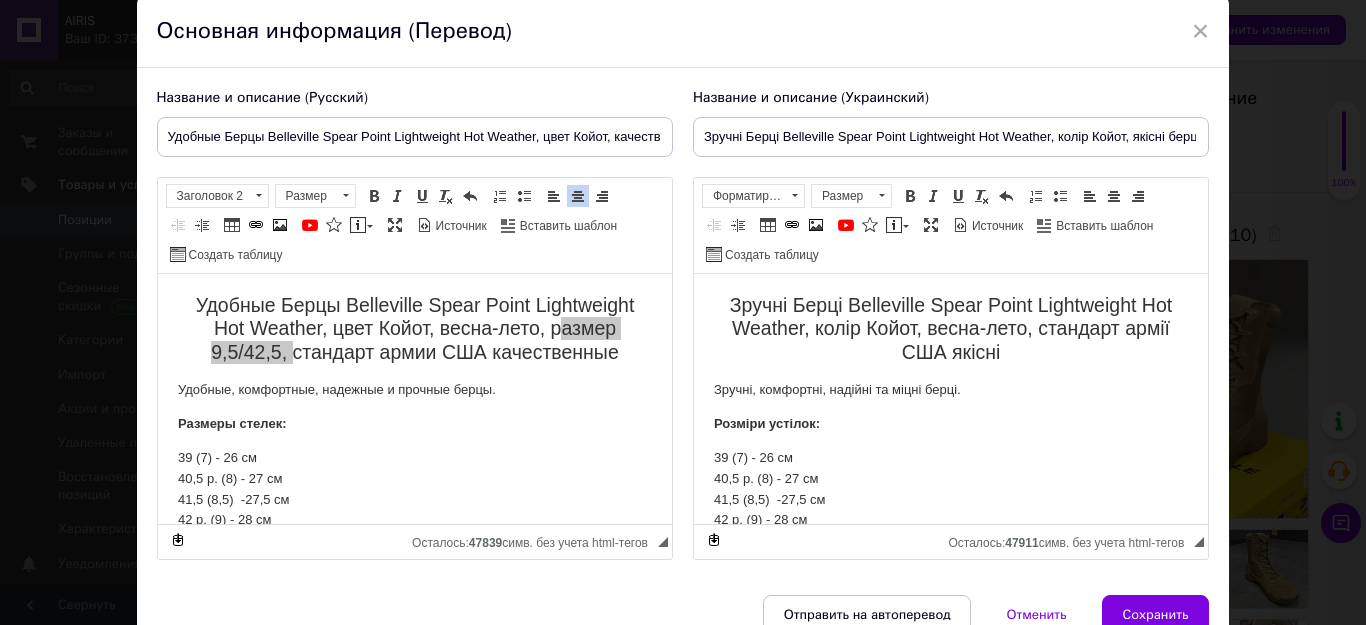click on "Зручні Берці Belleville Spear Point Lightweight Hot Weather, колір Койот, весна-лето, стандарт армії США якісні" at bounding box center (950, 329) 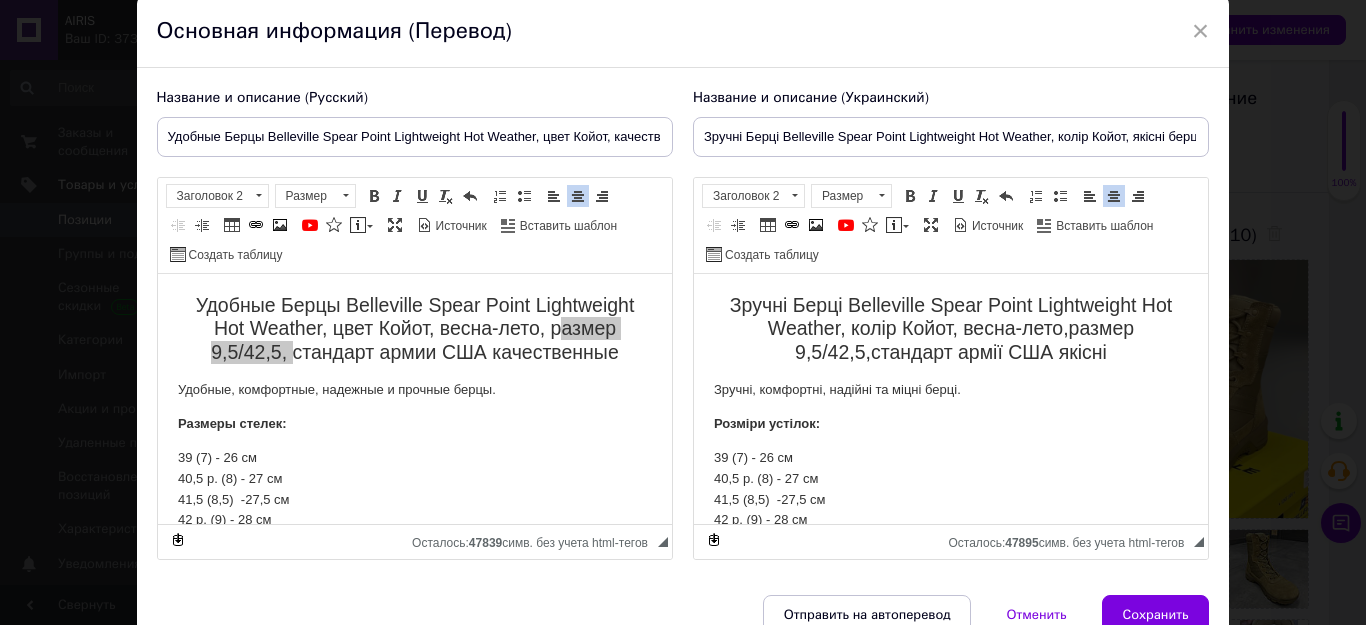 click on "Зручні Берці Belleville Spear Point Lightweight Hot Weather, колір Койот, весна-лето,размер 9,5/42,5,  стандарт армії США якісні" at bounding box center [950, 329] 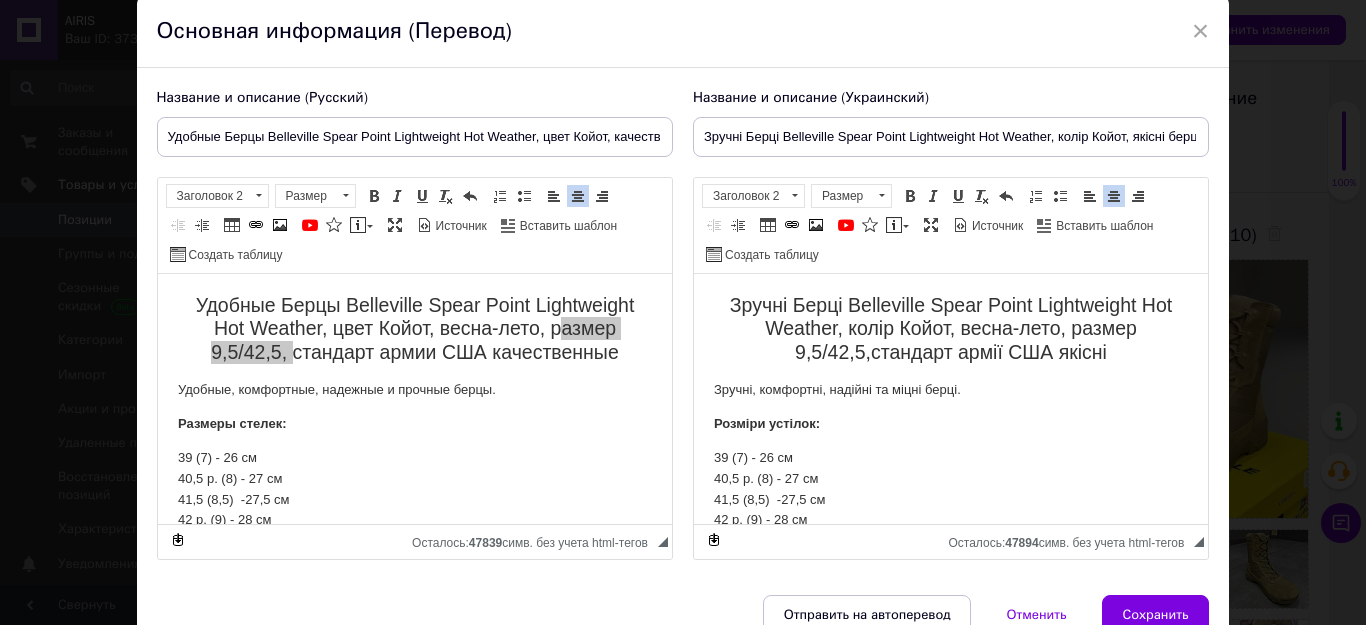 scroll, scrollTop: 174, scrollLeft: 0, axis: vertical 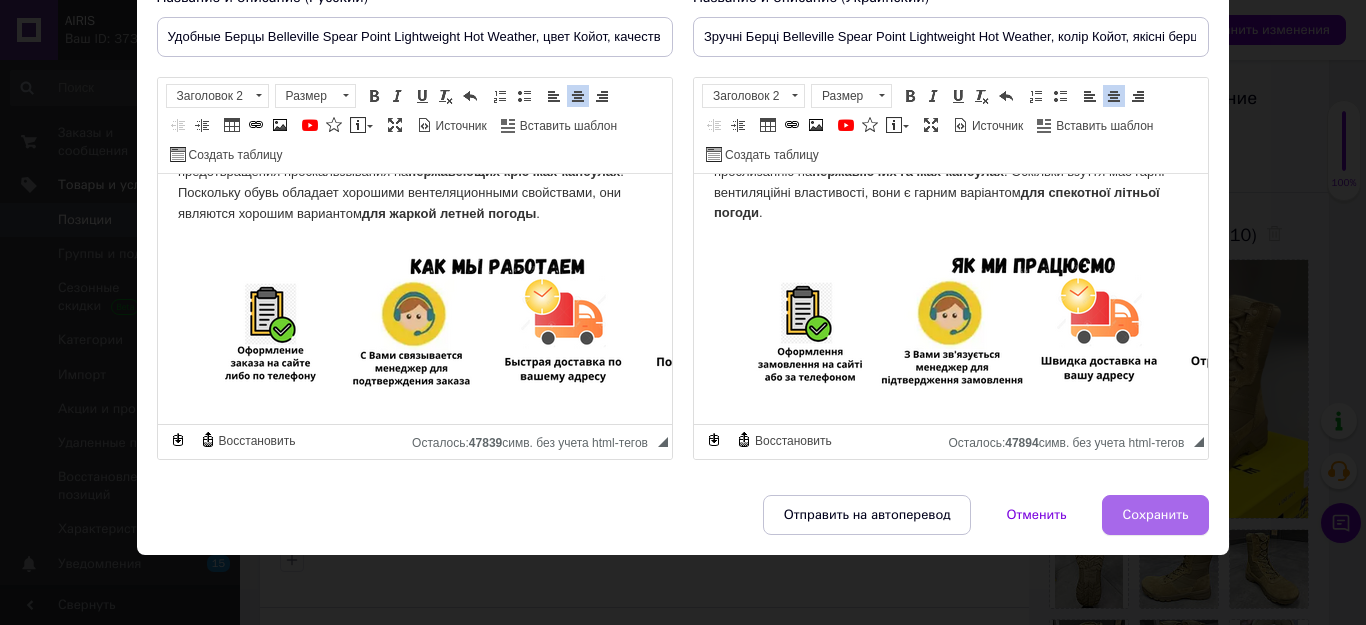 click on "Сохранить" at bounding box center (1156, 515) 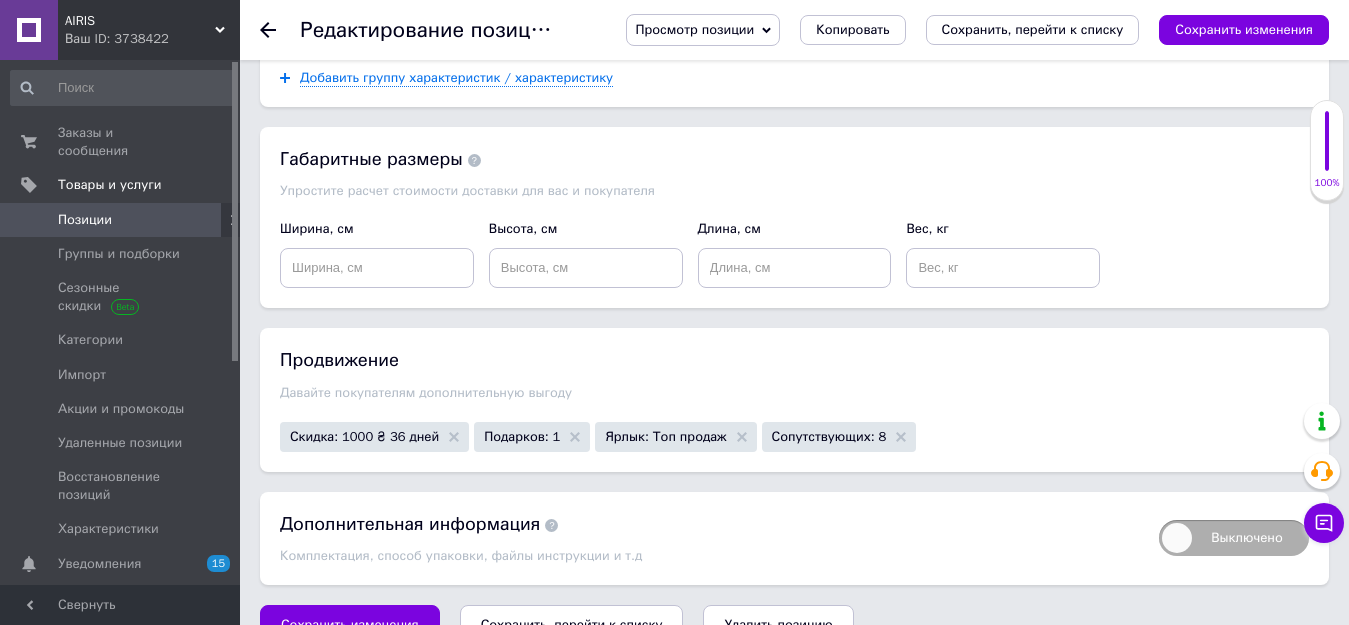 scroll, scrollTop: 3056, scrollLeft: 0, axis: vertical 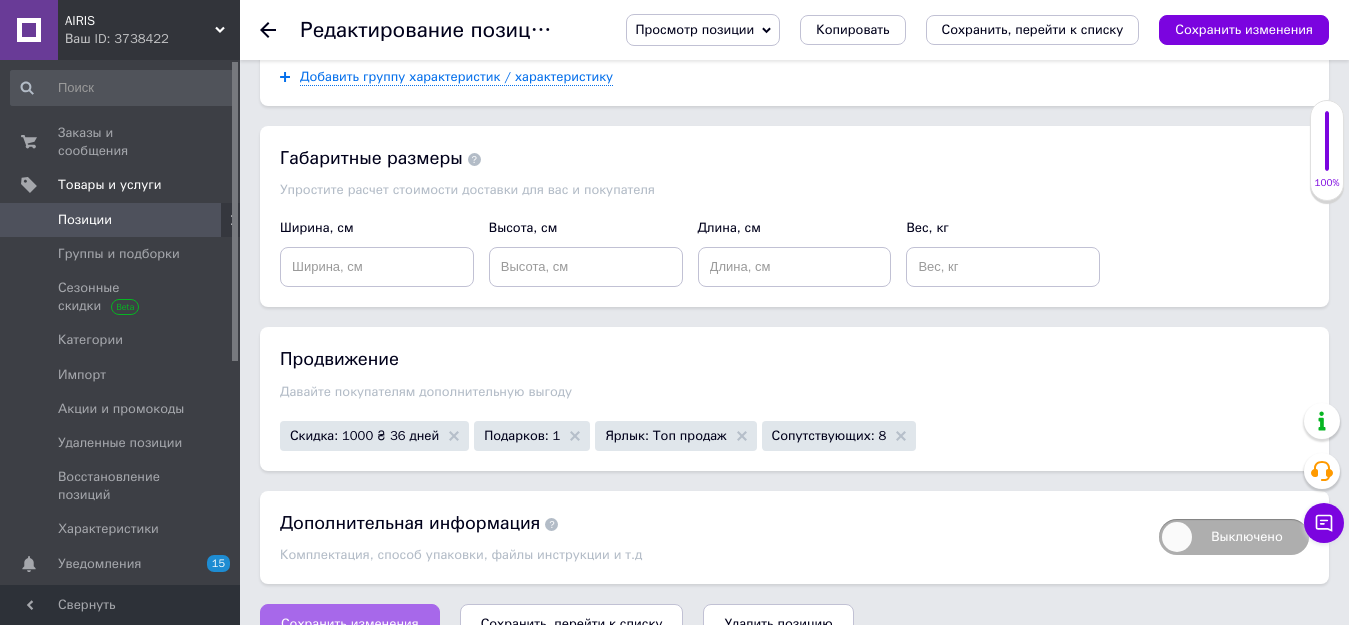 click on "Сохранить изменения" at bounding box center [350, 624] 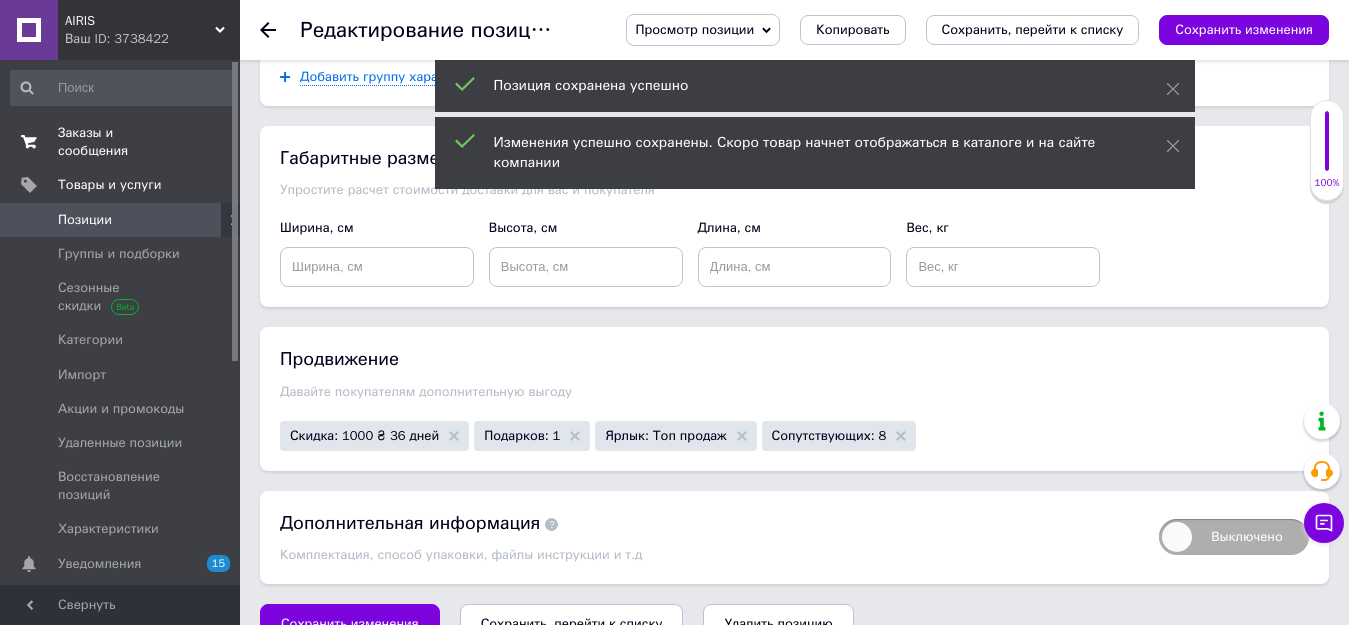click on "Заказы и сообщения" at bounding box center [121, 142] 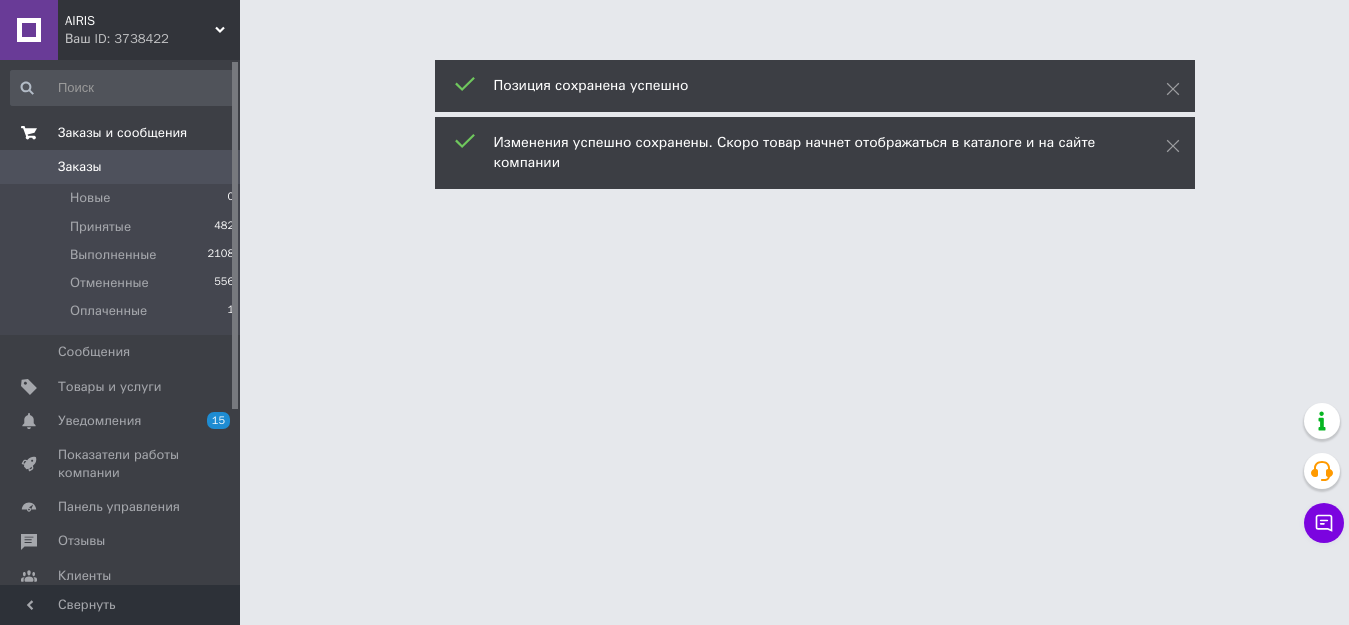 scroll, scrollTop: 0, scrollLeft: 0, axis: both 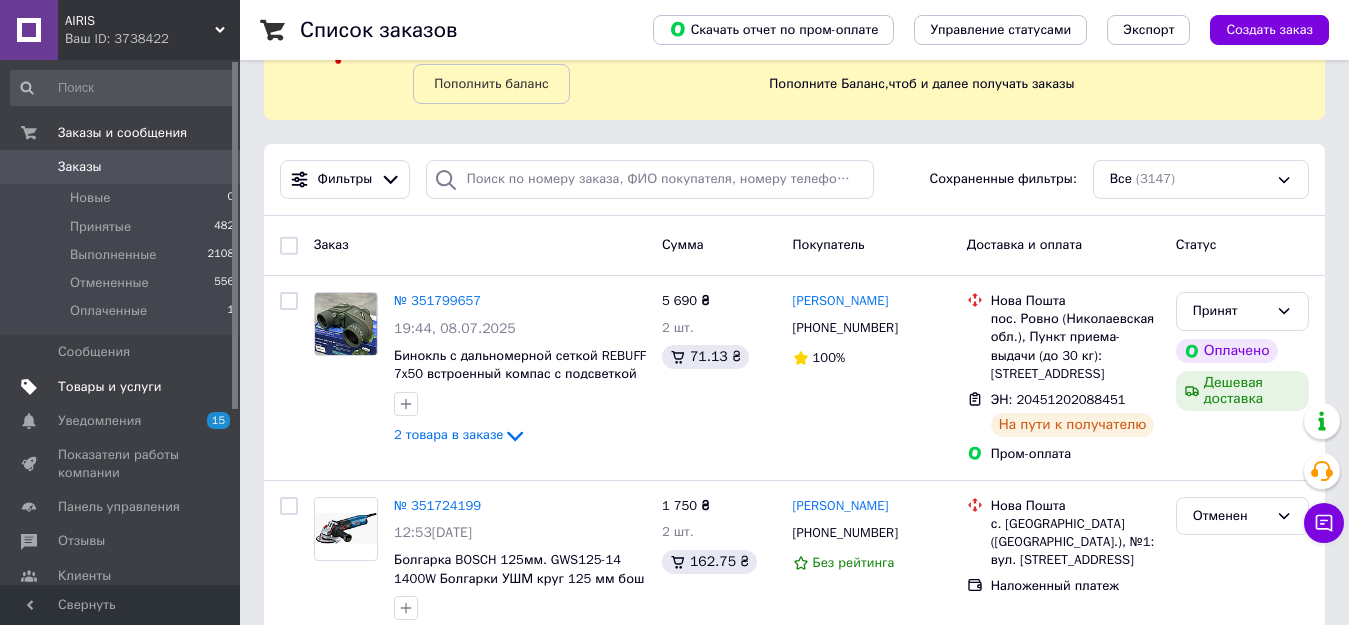 click on "Товары и услуги" at bounding box center (110, 387) 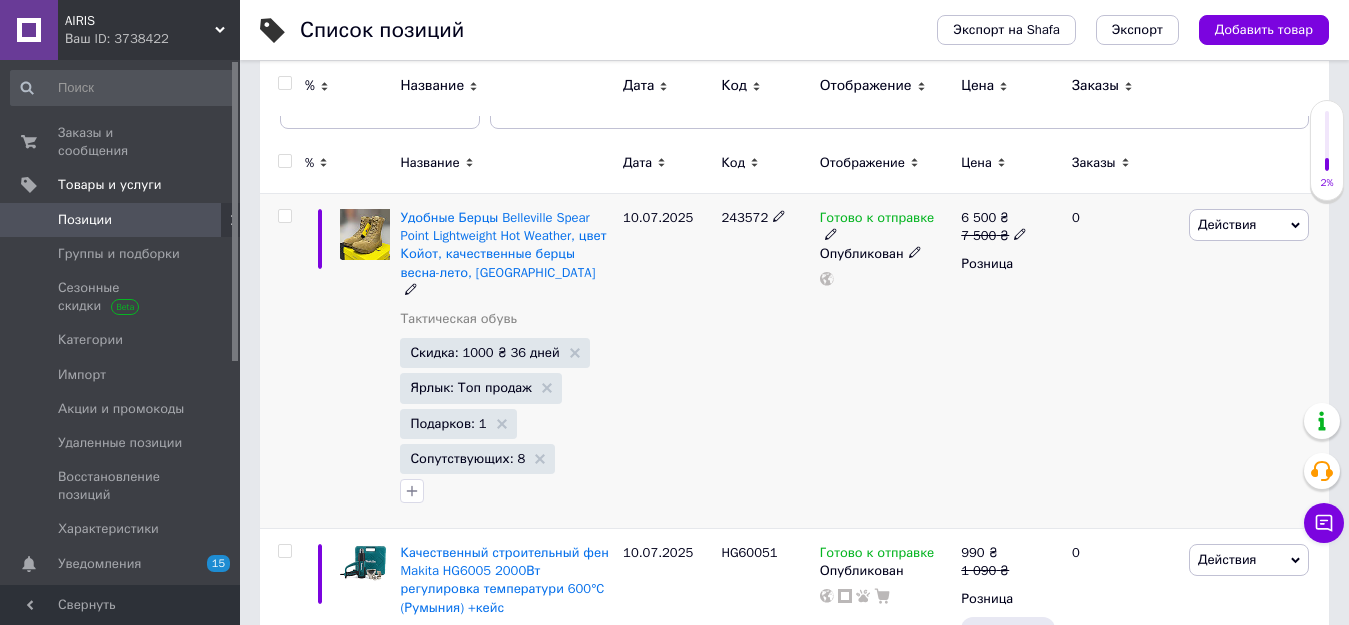 scroll, scrollTop: 100, scrollLeft: 0, axis: vertical 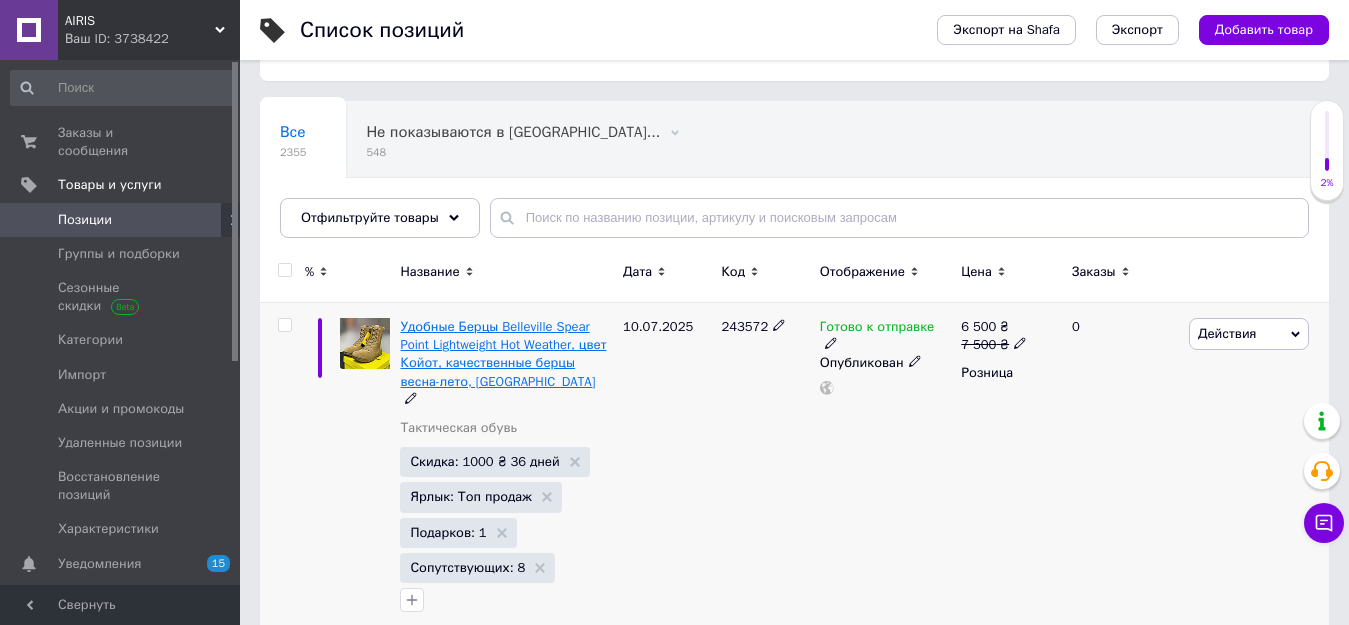 click on "Удобные Берцы Belleville Spear Point Lightweight Hot Weather, цвет Койот, качественные берцы весна-лето, [GEOGRAPHIC_DATA]" at bounding box center (503, 354) 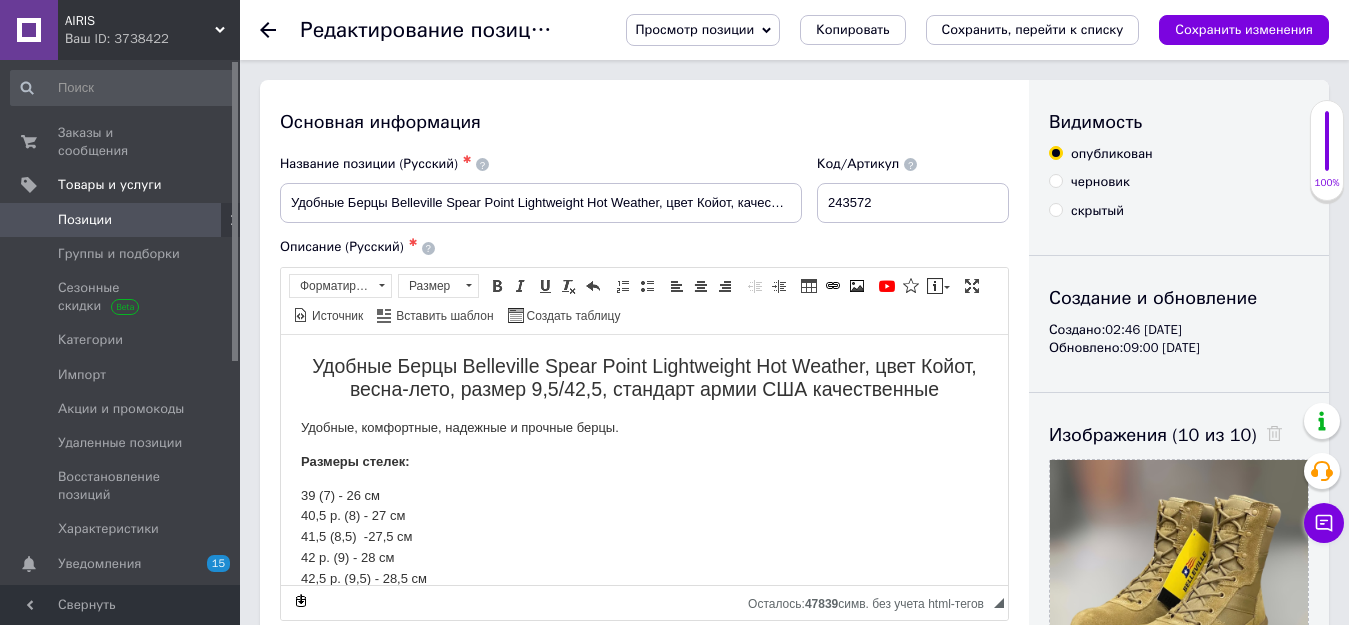 scroll, scrollTop: 0, scrollLeft: 0, axis: both 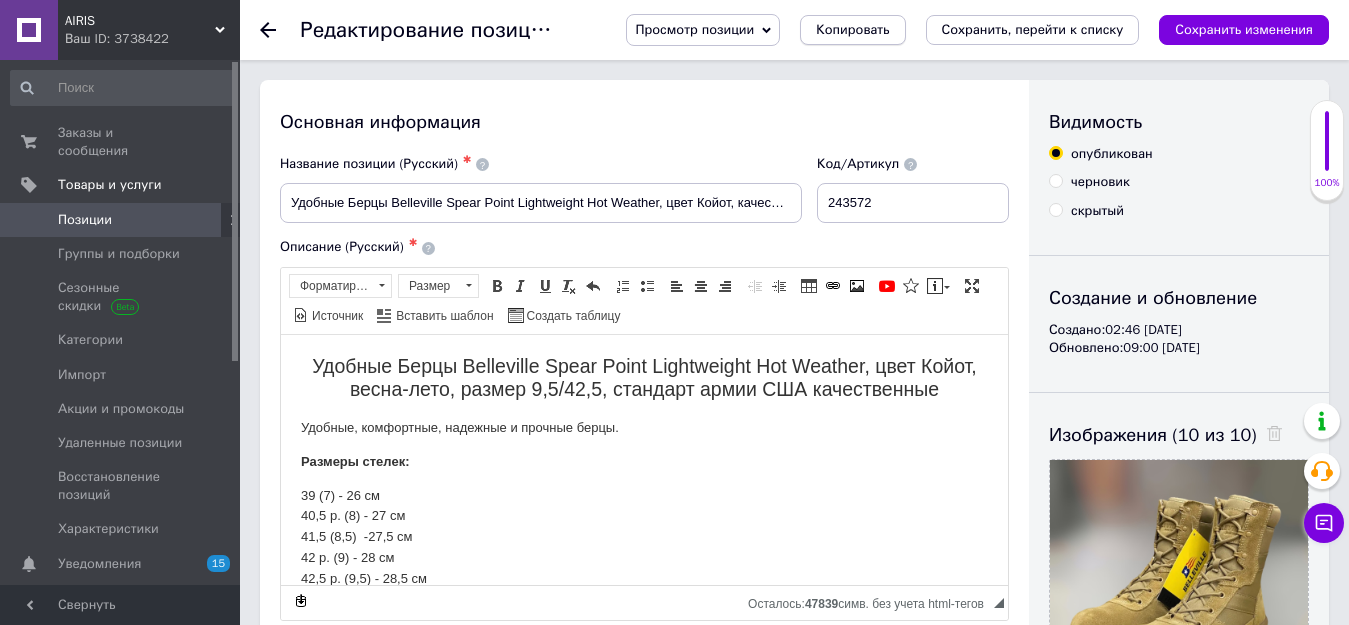click on "Копировать" at bounding box center [852, 30] 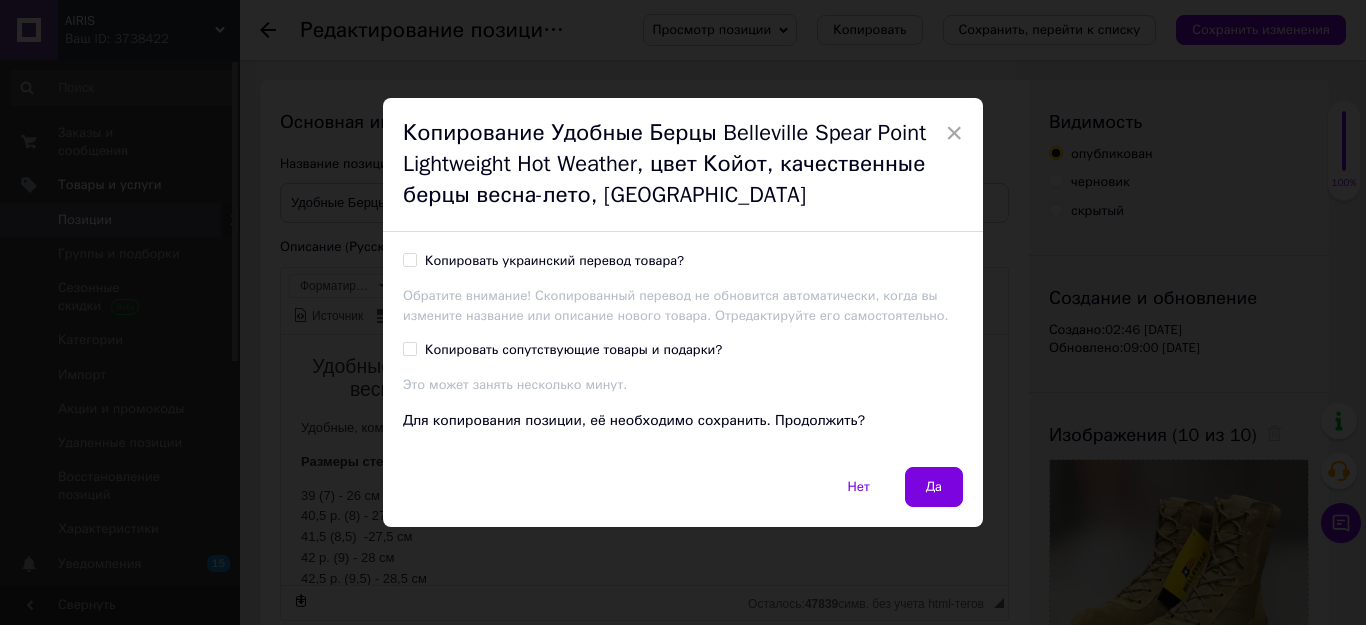 click on "Копировать украинский перевод товара?" at bounding box center (409, 259) 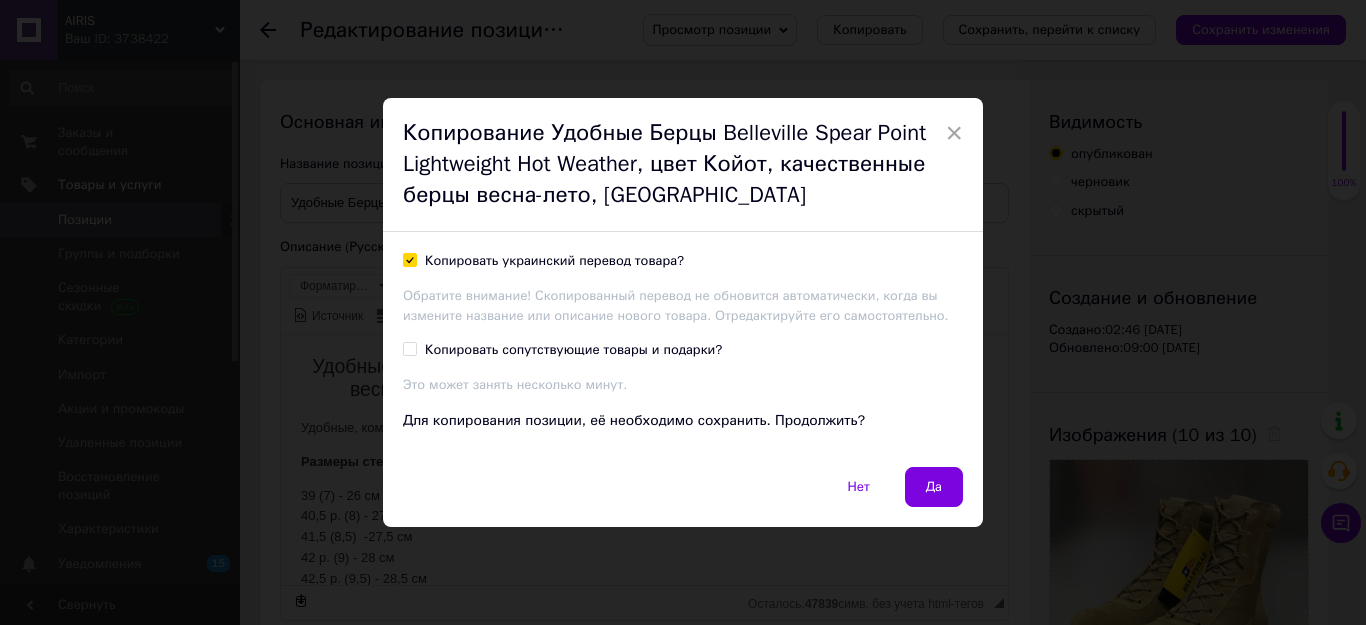 checkbox on "true" 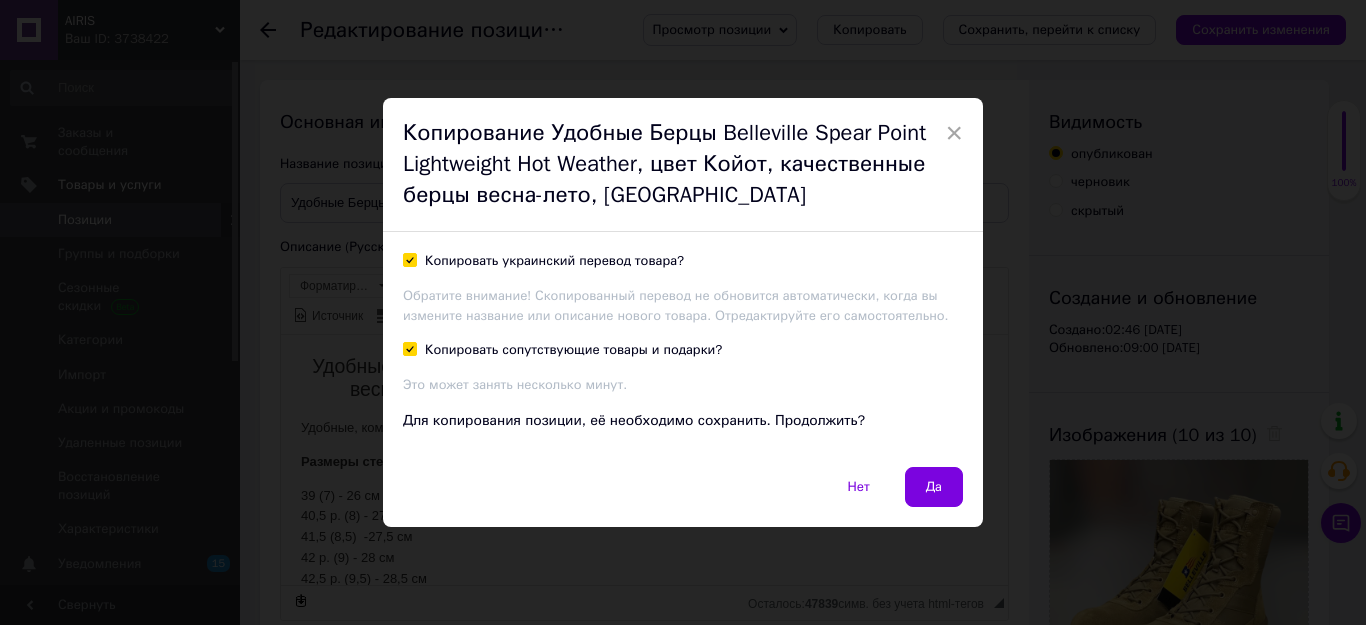 checkbox on "true" 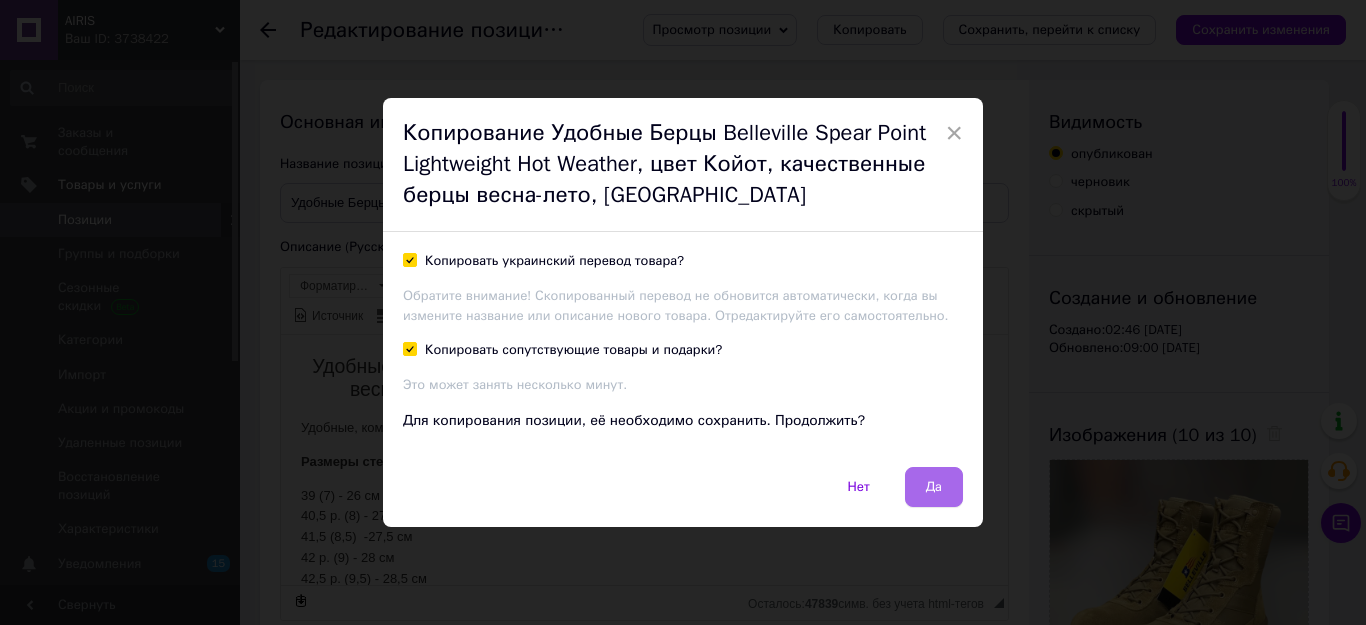 click on "Да" at bounding box center [934, 487] 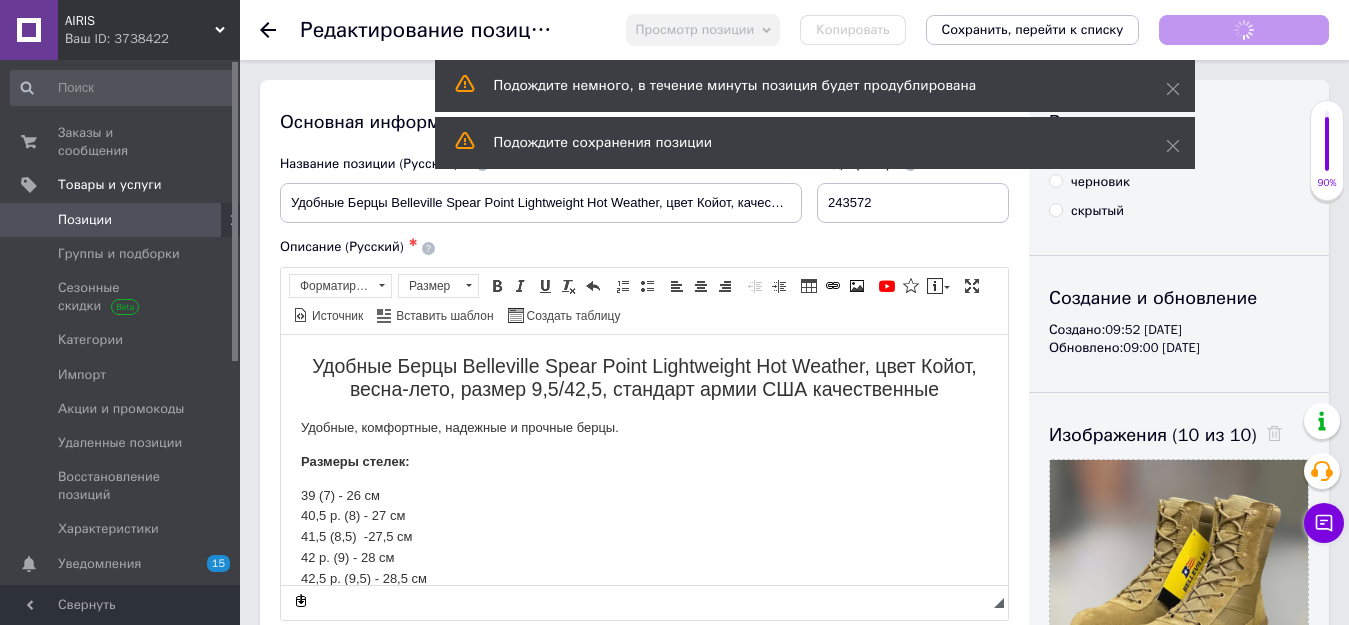 scroll, scrollTop: 0, scrollLeft: 0, axis: both 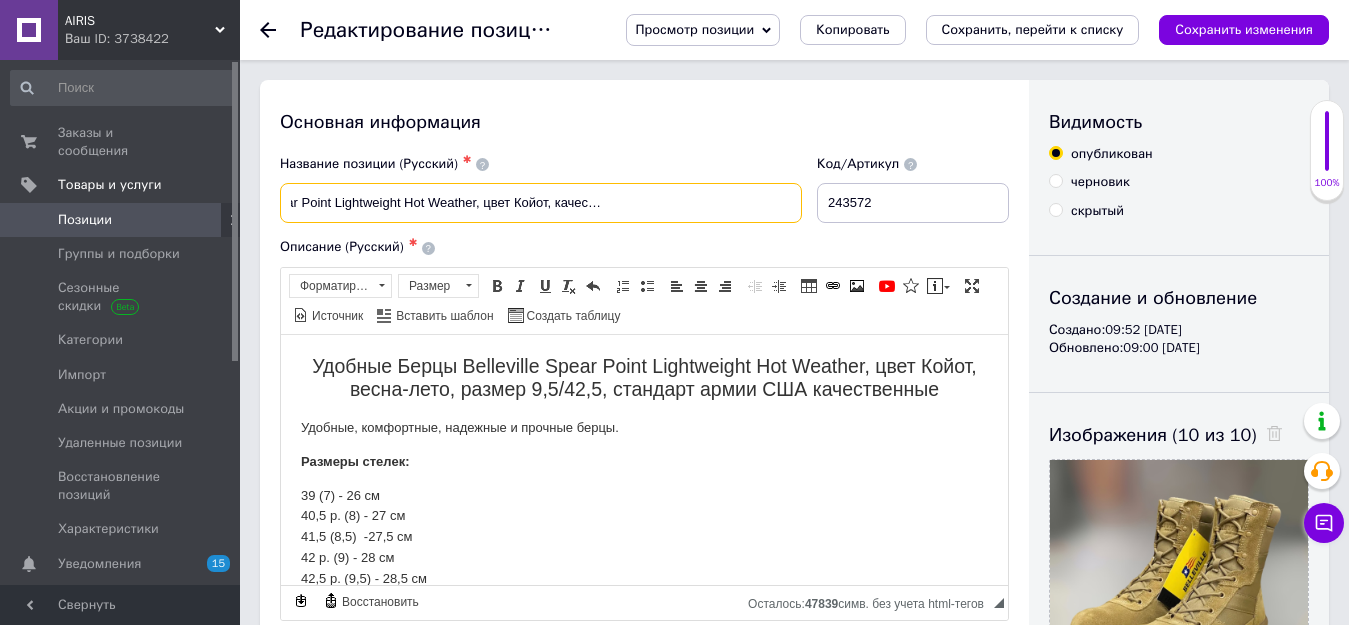 drag, startPoint x: 290, startPoint y: 209, endPoint x: 811, endPoint y: 211, distance: 521.00385 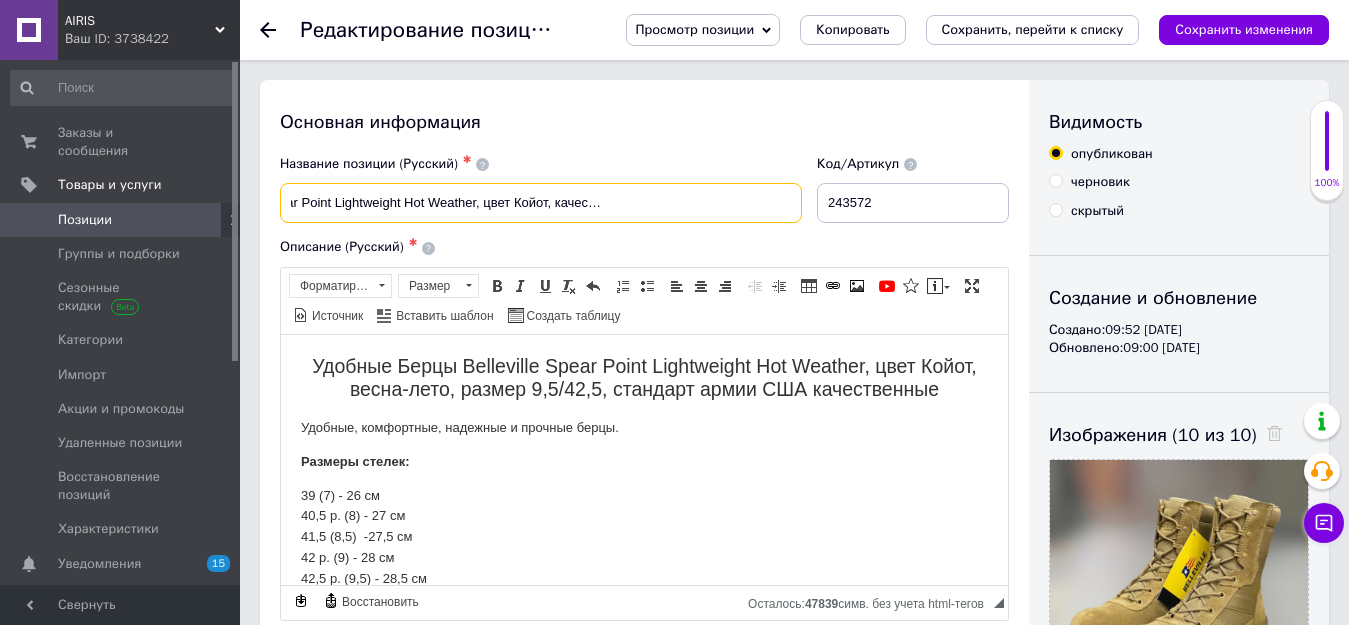scroll, scrollTop: 0, scrollLeft: 0, axis: both 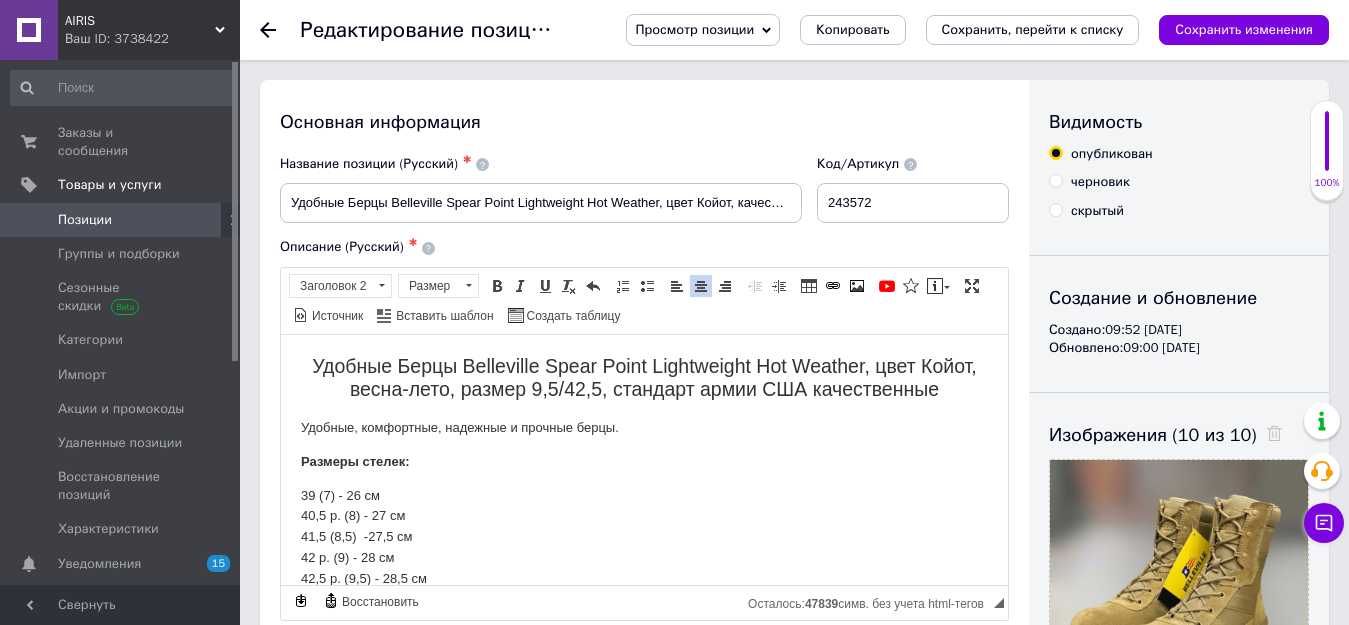 drag, startPoint x: 305, startPoint y: 363, endPoint x: 910, endPoint y: 393, distance: 605.74335 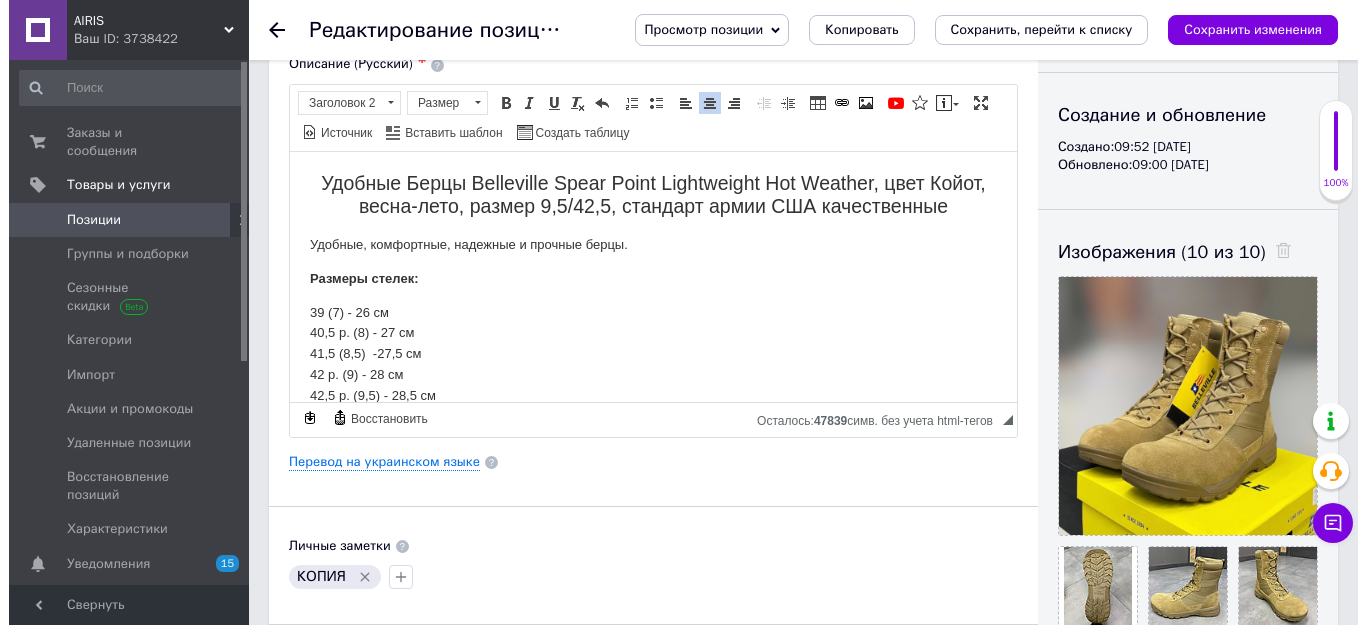 scroll, scrollTop: 200, scrollLeft: 0, axis: vertical 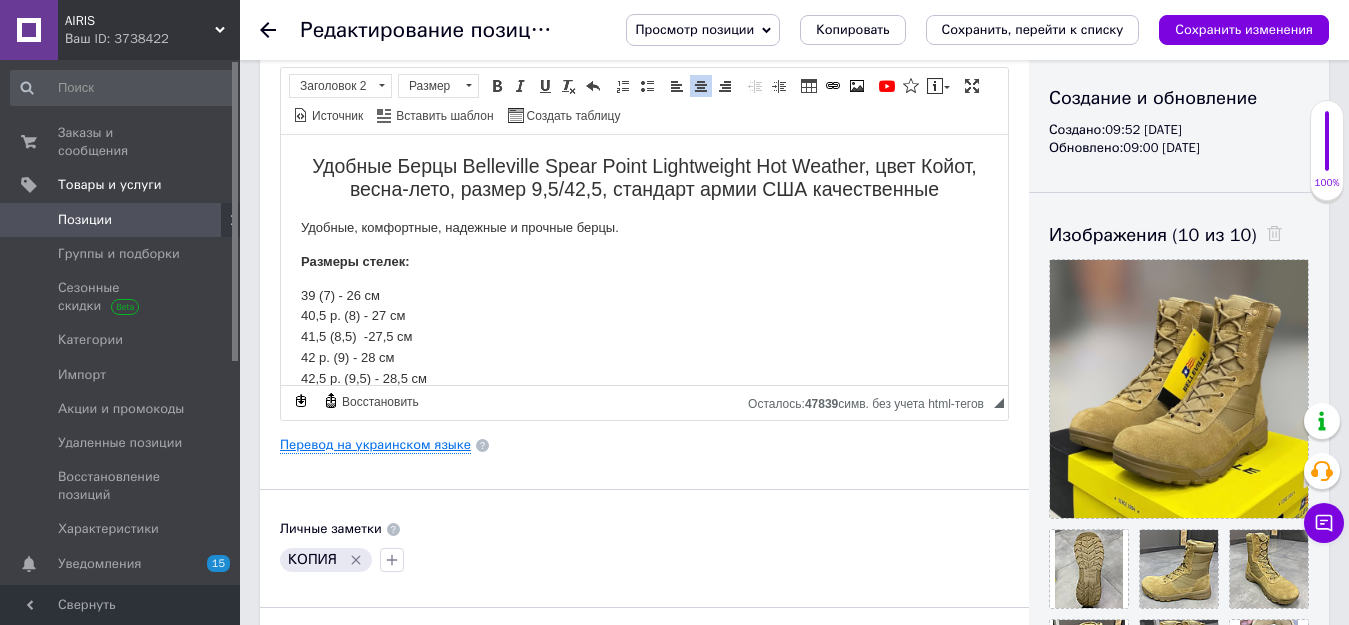 click on "Перевод на украинском языке" at bounding box center (375, 445) 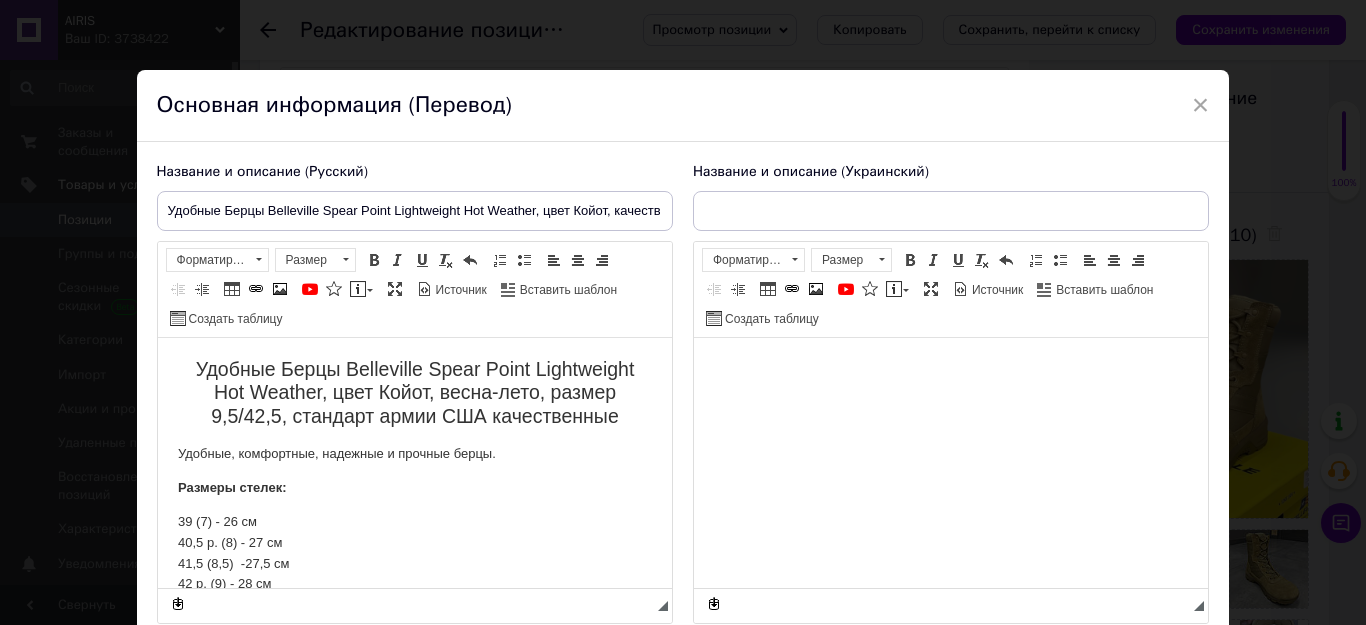 scroll, scrollTop: 0, scrollLeft: 0, axis: both 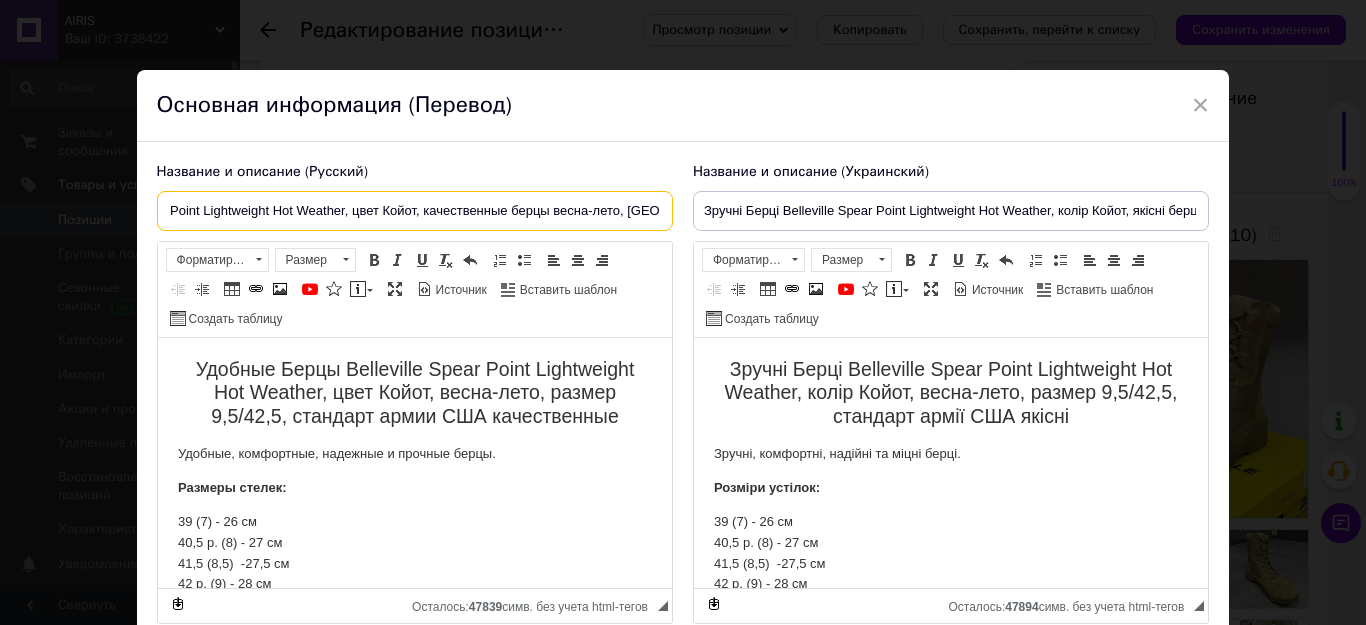 drag, startPoint x: 167, startPoint y: 209, endPoint x: 731, endPoint y: 211, distance: 564.00354 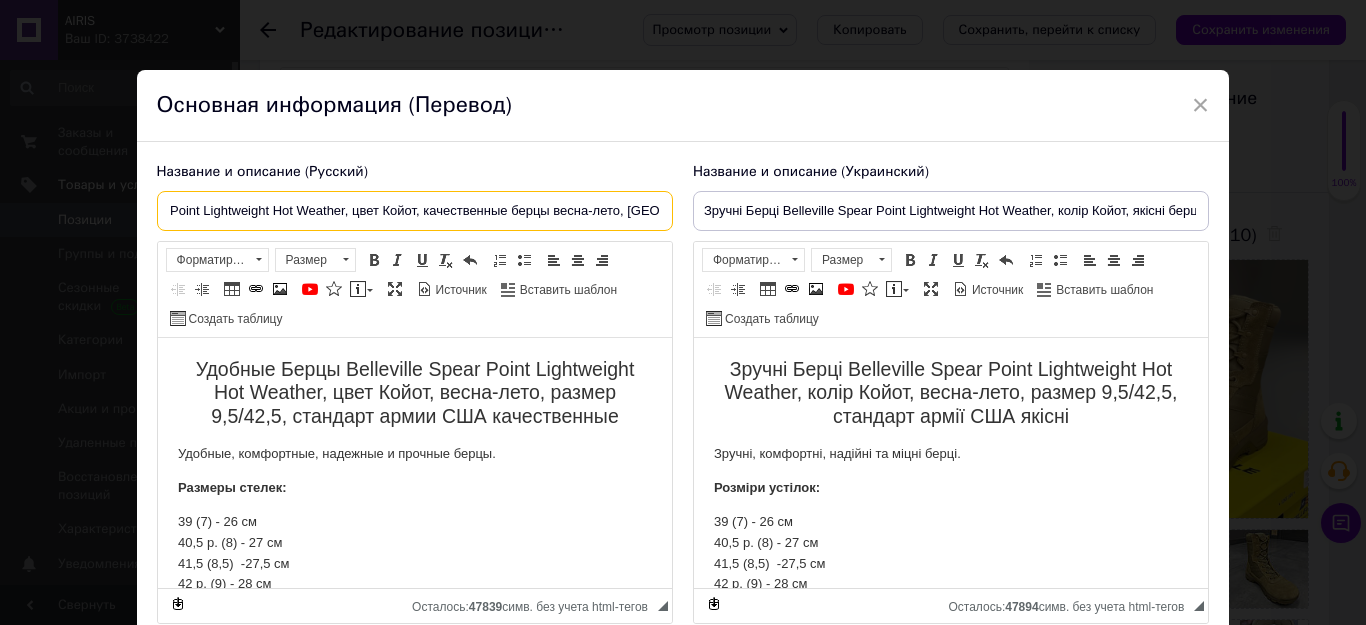 paste on "ерцы Belleville Spear Point Lightweight Hot Weather койот весна лето размер 9.5 42.5 армейский станда" 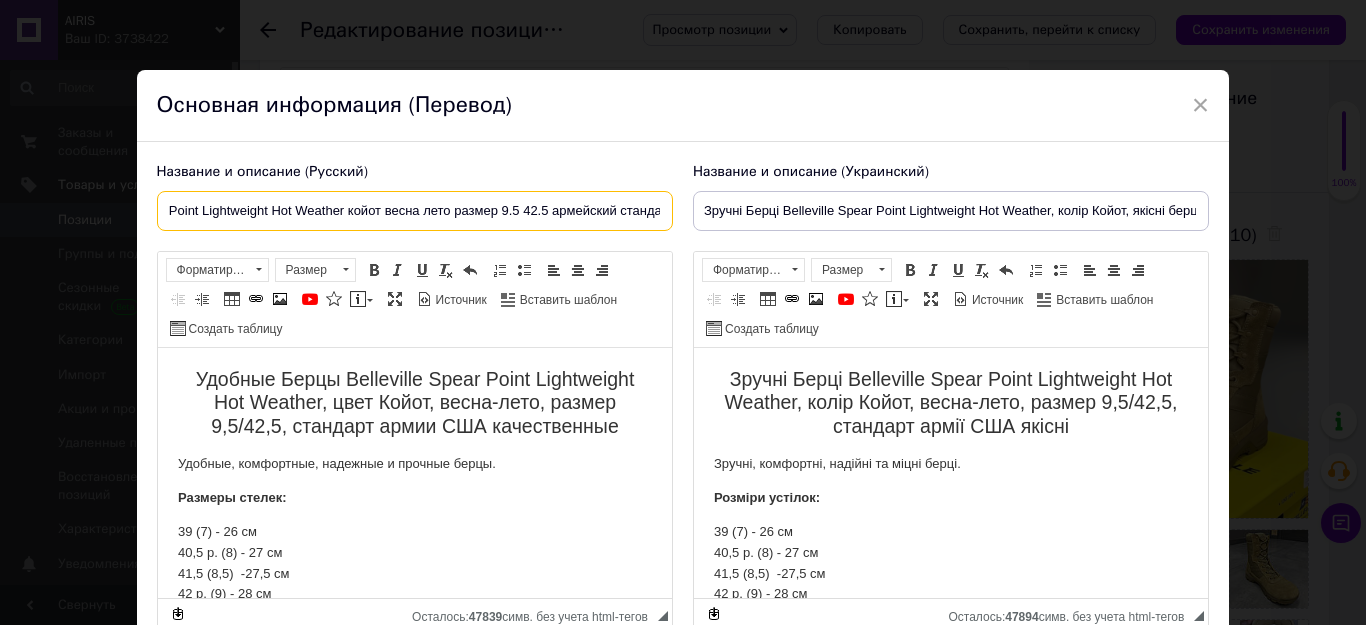 scroll, scrollTop: 0, scrollLeft: 195, axis: horizontal 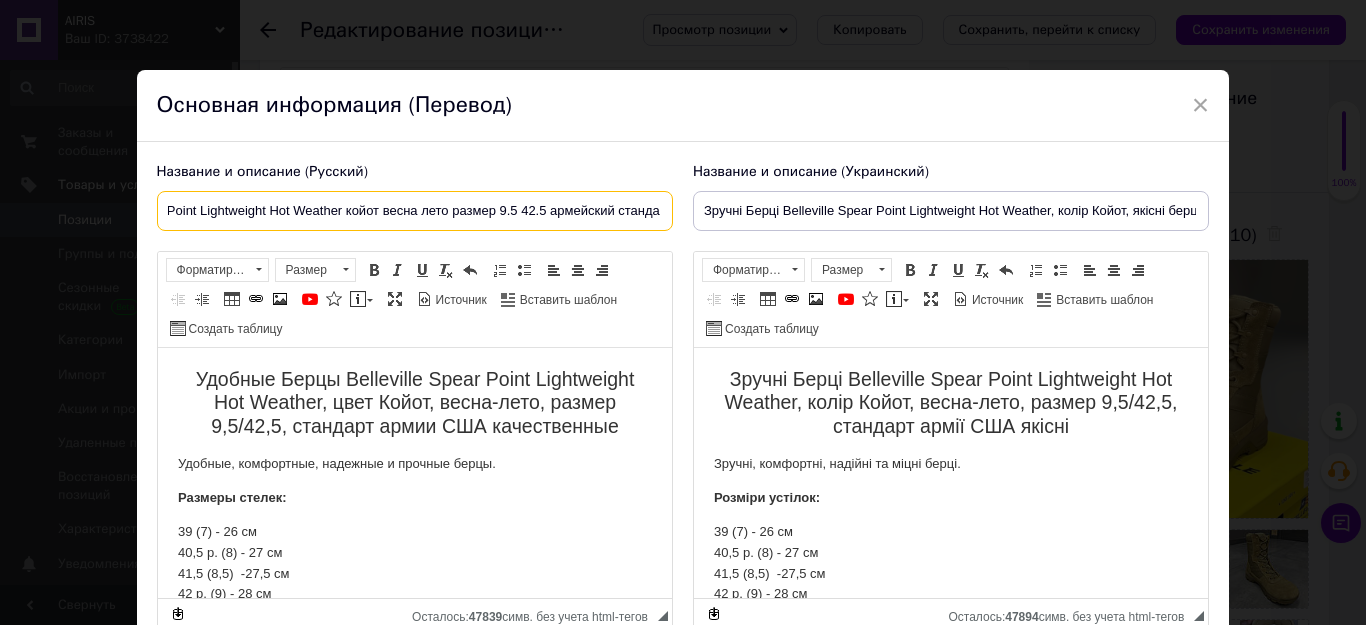 click on "Удобные берцы Belleville Spear Point Lightweight Hot Weather койот весна лето размер 9.5 42.5 армейский станда" at bounding box center [415, 211] 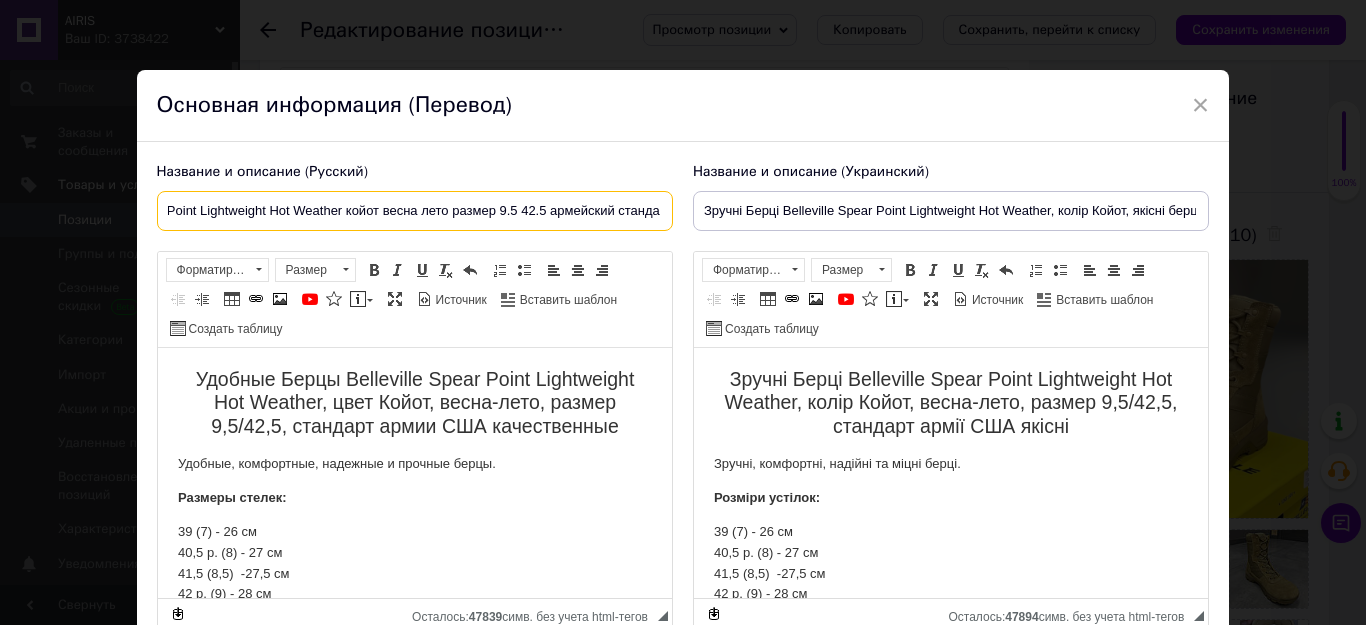 click on "Удобные берцы Belleville Spear Point Lightweight Hot Weather койот весна лето размер 9.5 42.5 армейский станда" at bounding box center (415, 211) 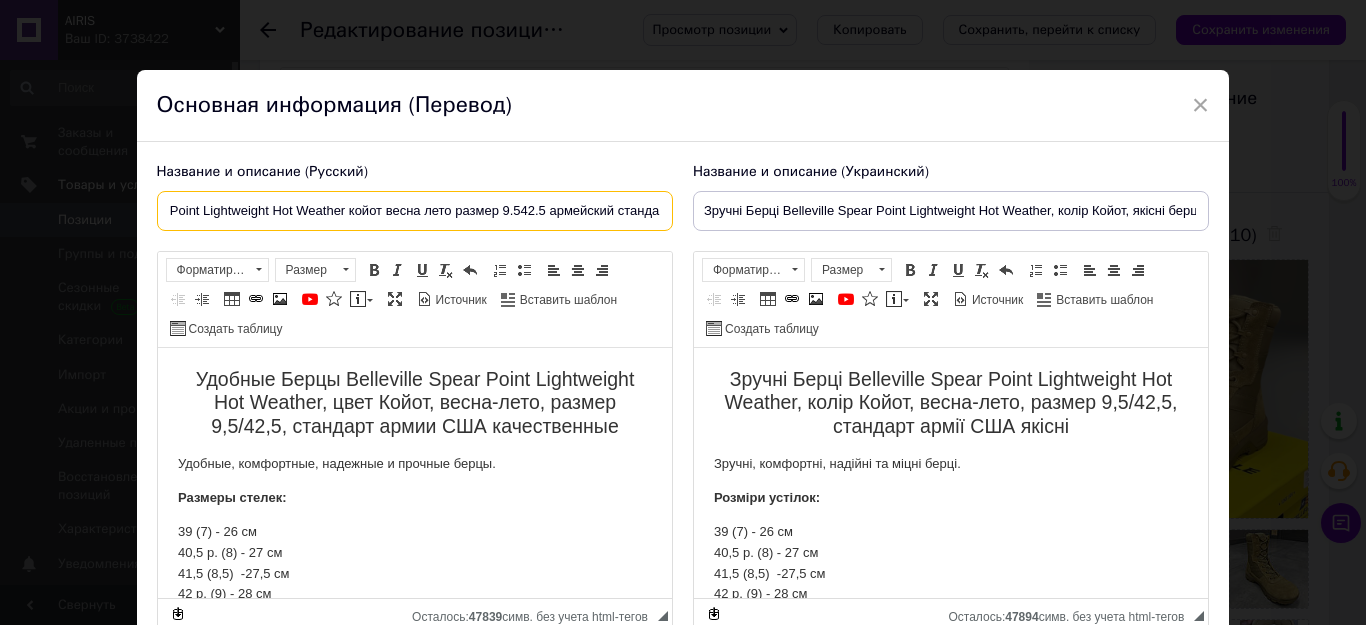 scroll, scrollTop: 0, scrollLeft: 192, axis: horizontal 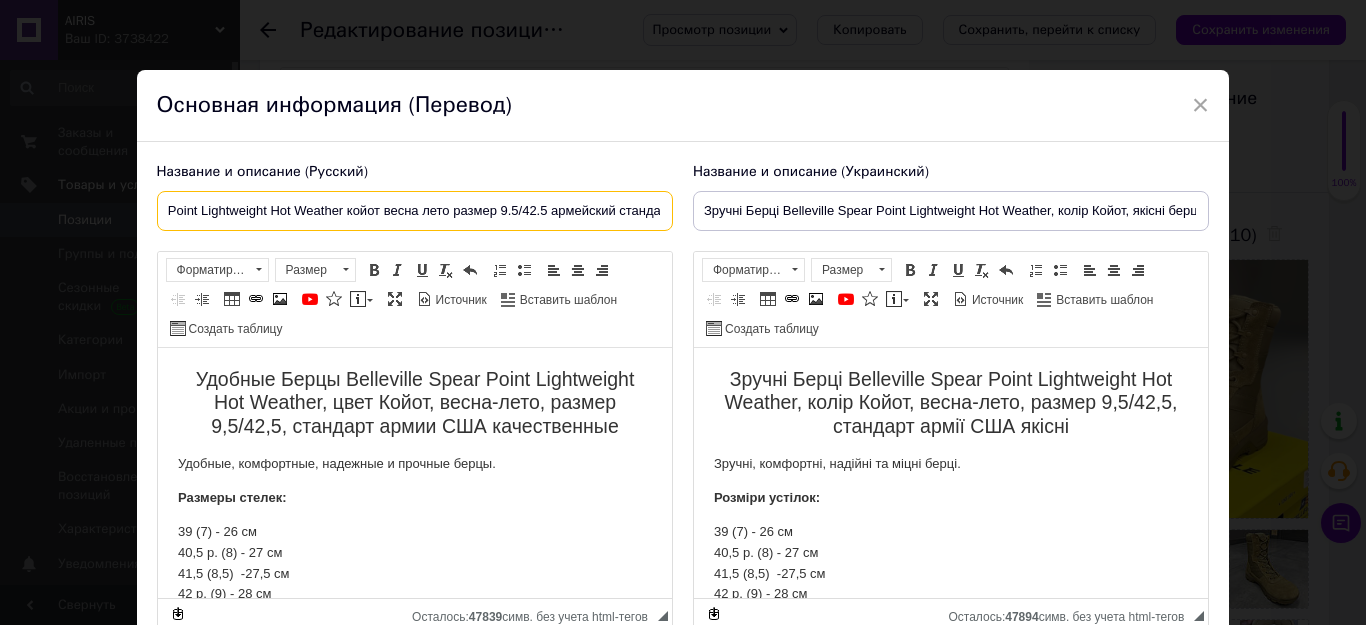 click on "Удобные берцы Belleville Spear Point Lightweight Hot Weather койот весна лето размер 9.5/42.5 армейский станда" at bounding box center (415, 211) 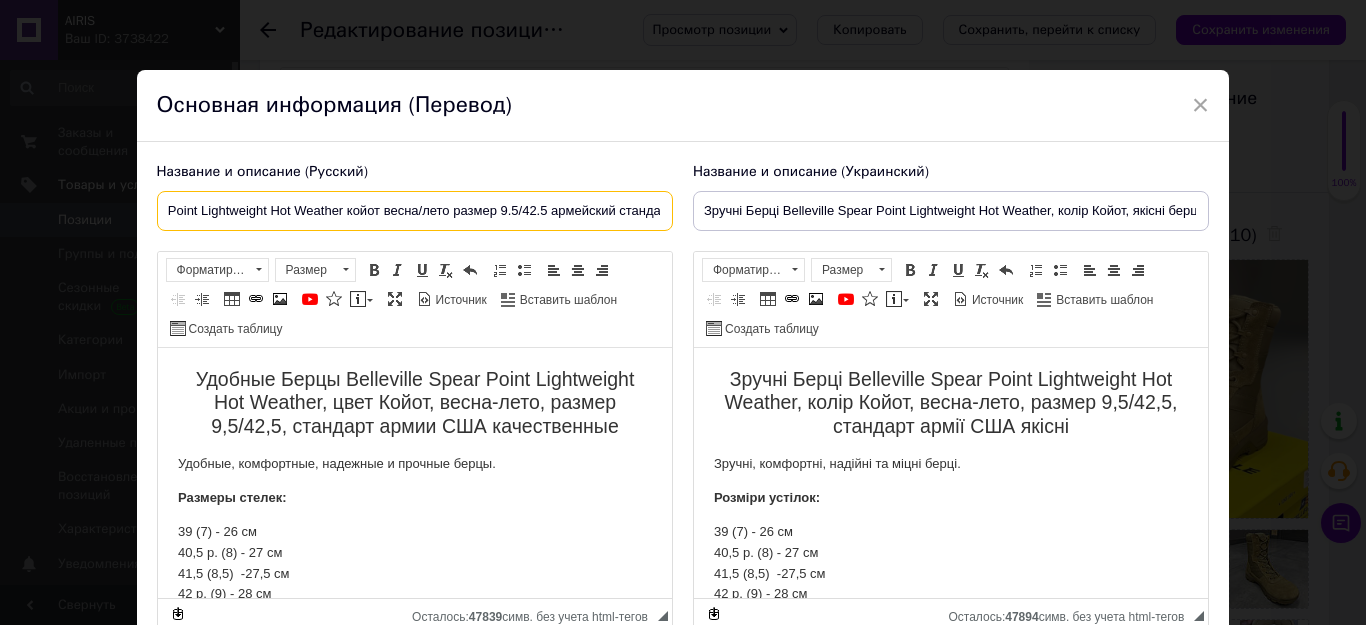 click on "Удобные берцы Belleville Spear Point Lightweight Hot Weather койот весна/лето размер 9.5/42.5 армейский станда" at bounding box center [415, 211] 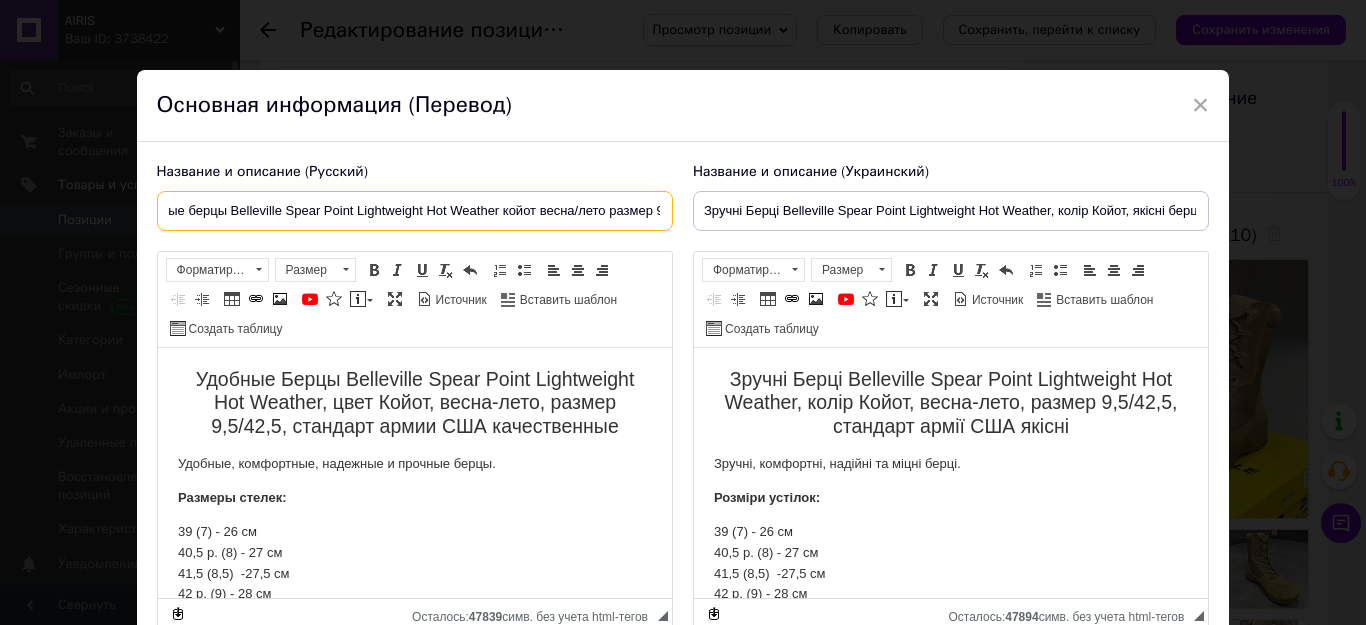 scroll, scrollTop: 0, scrollLeft: 0, axis: both 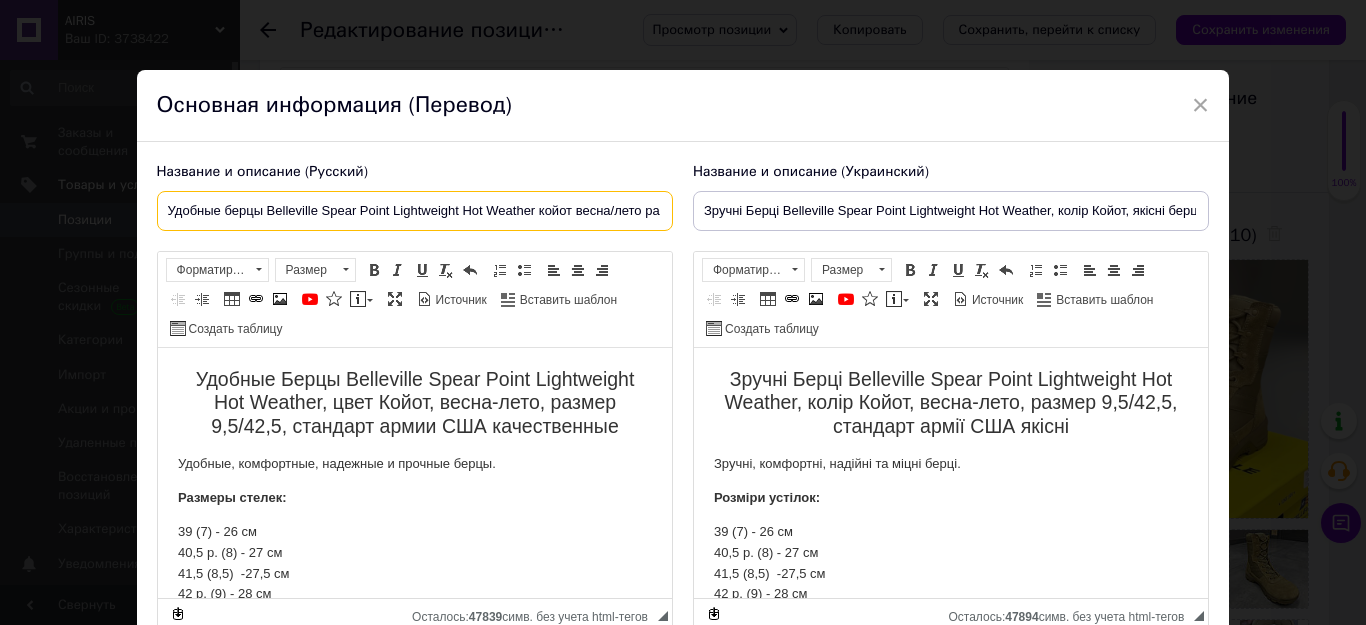 drag, startPoint x: 211, startPoint y: 211, endPoint x: 139, endPoint y: 204, distance: 72.33948 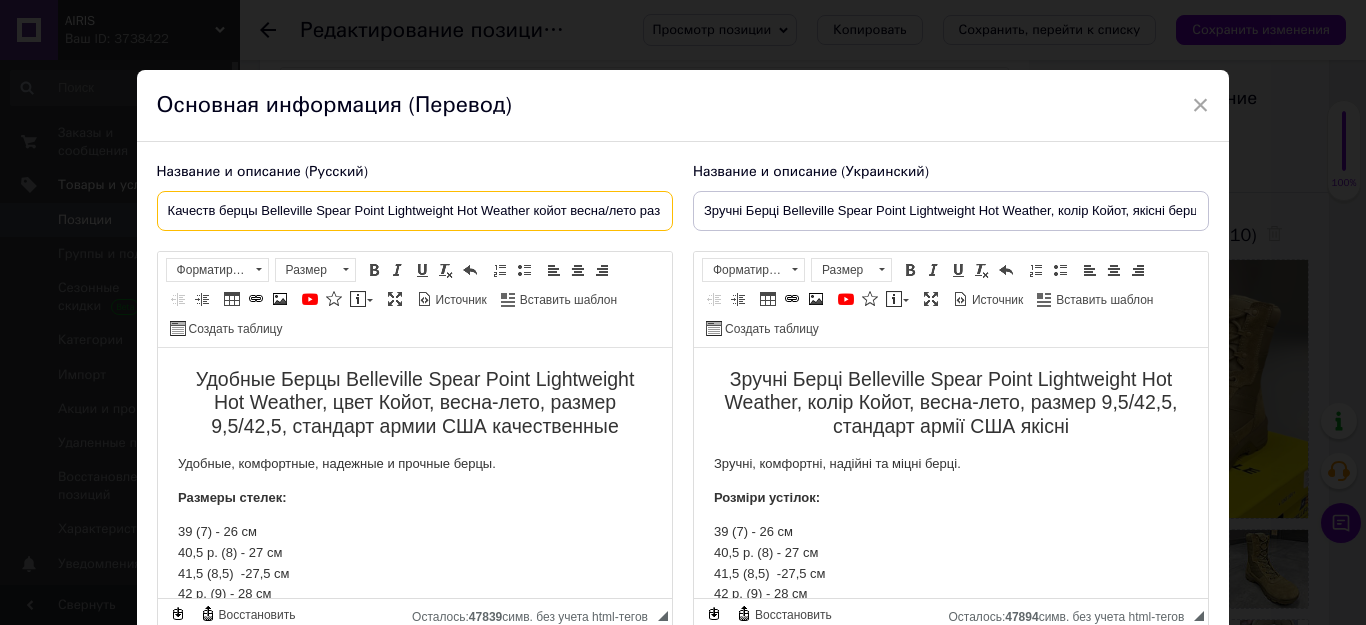 click on "Качеств берцы Belleville Spear Point Lightweight Hot Weather койот весна/лето размер 9.5/42.5 армейский станда" at bounding box center (415, 211) 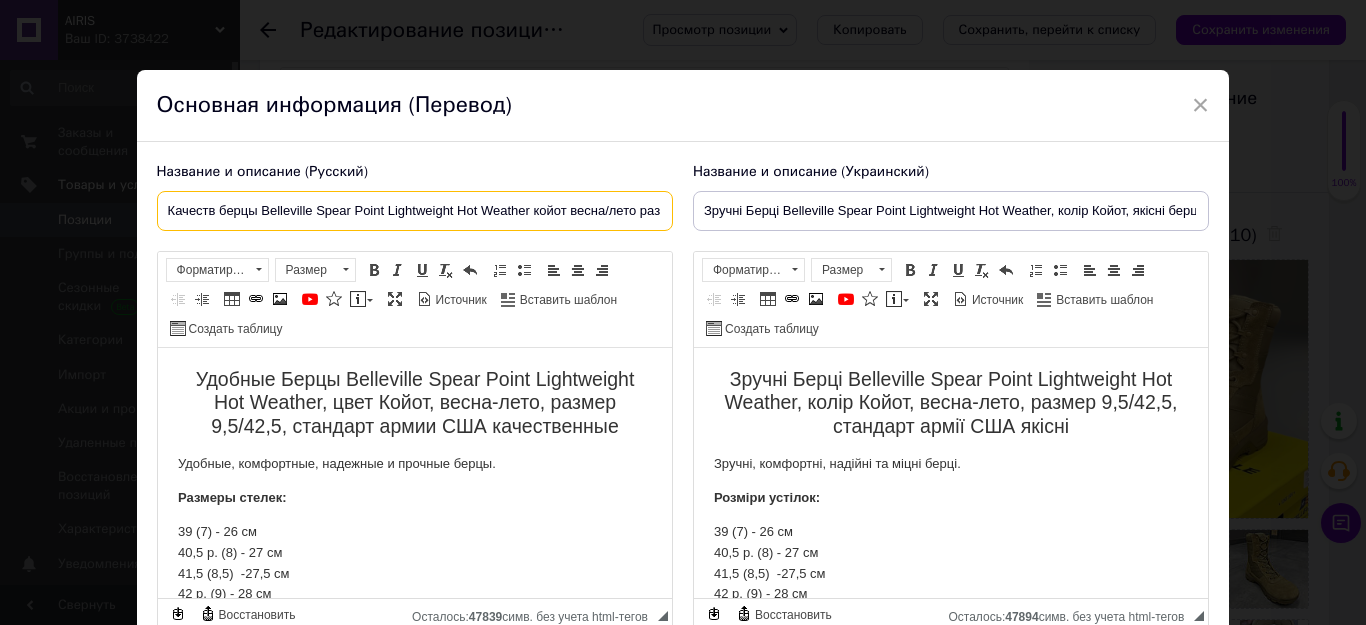 drag, startPoint x: 479, startPoint y: 210, endPoint x: 528, endPoint y: 209, distance: 49.010204 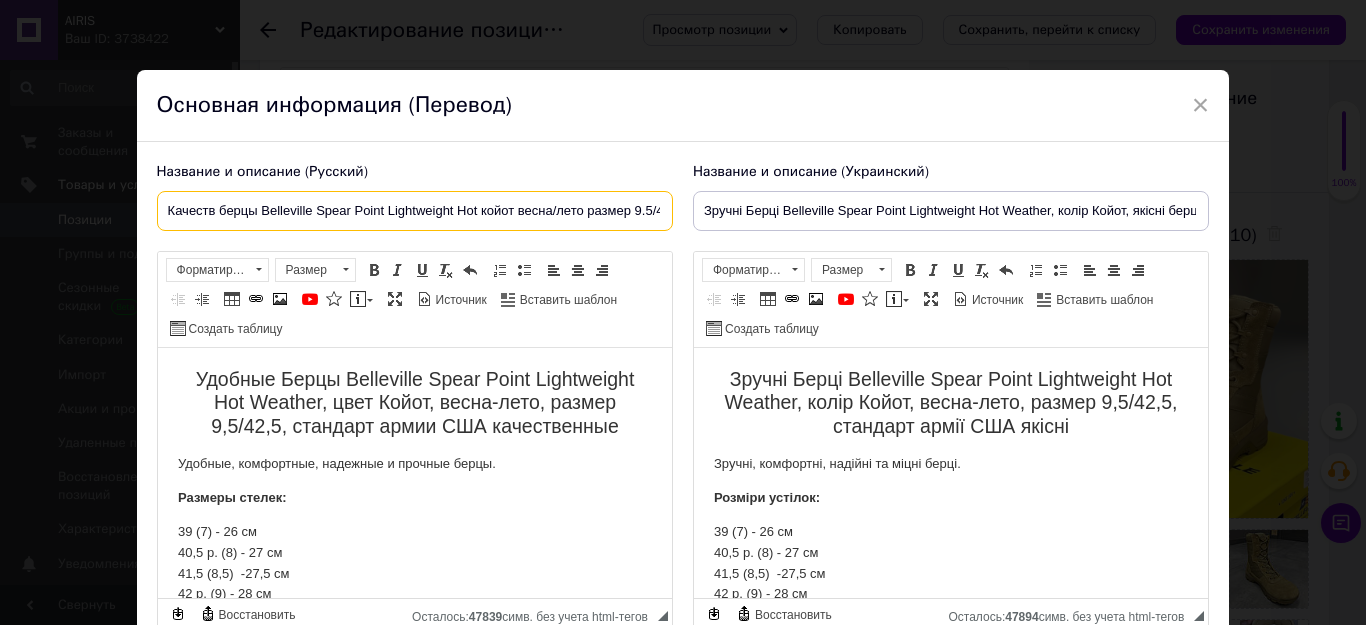 click on "Качеств берцы Belleville Spear Point Lightweight Hot койот весна/лето размер 9.5/42.5 армейский станда" at bounding box center [415, 211] 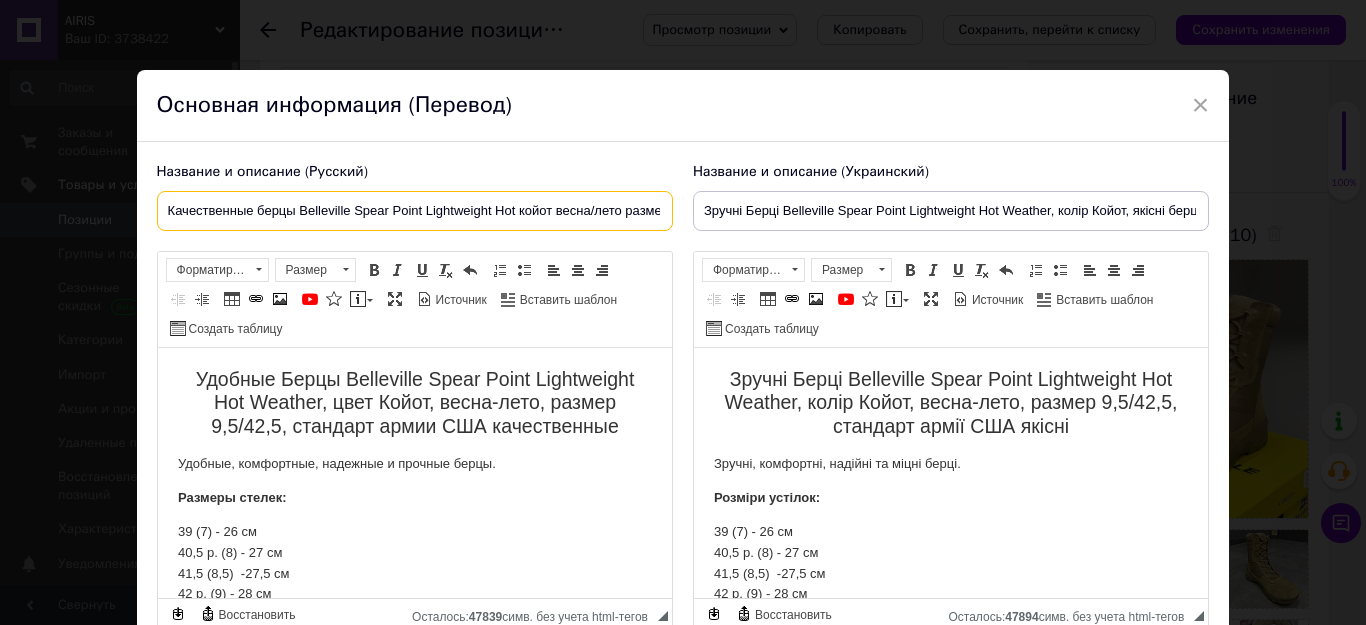 click on "Качественные берцы Belleville Spear Point Lightweight Hot койот весна/лето размер 9.5/42.5 армейский станда" at bounding box center (415, 211) 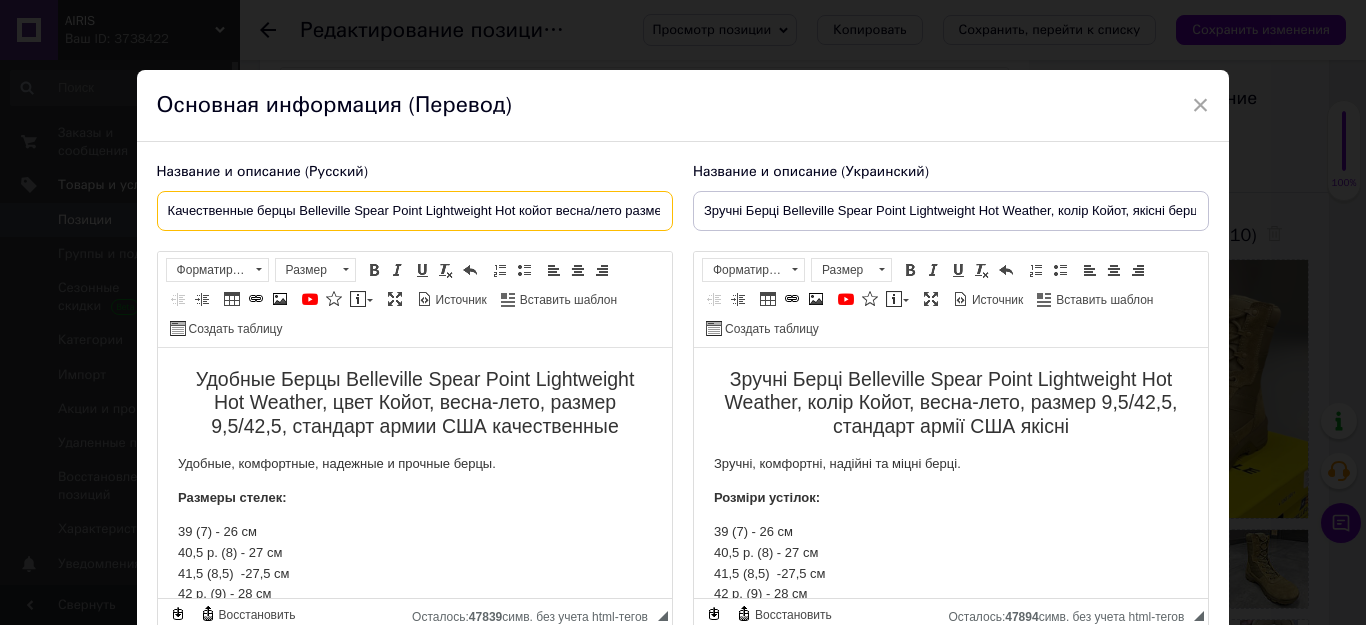 click on "Качественные берцы Belleville Spear Point Lightweight Hot койот весна/лето размер 9.5/42.5 армейский станда" at bounding box center (415, 211) 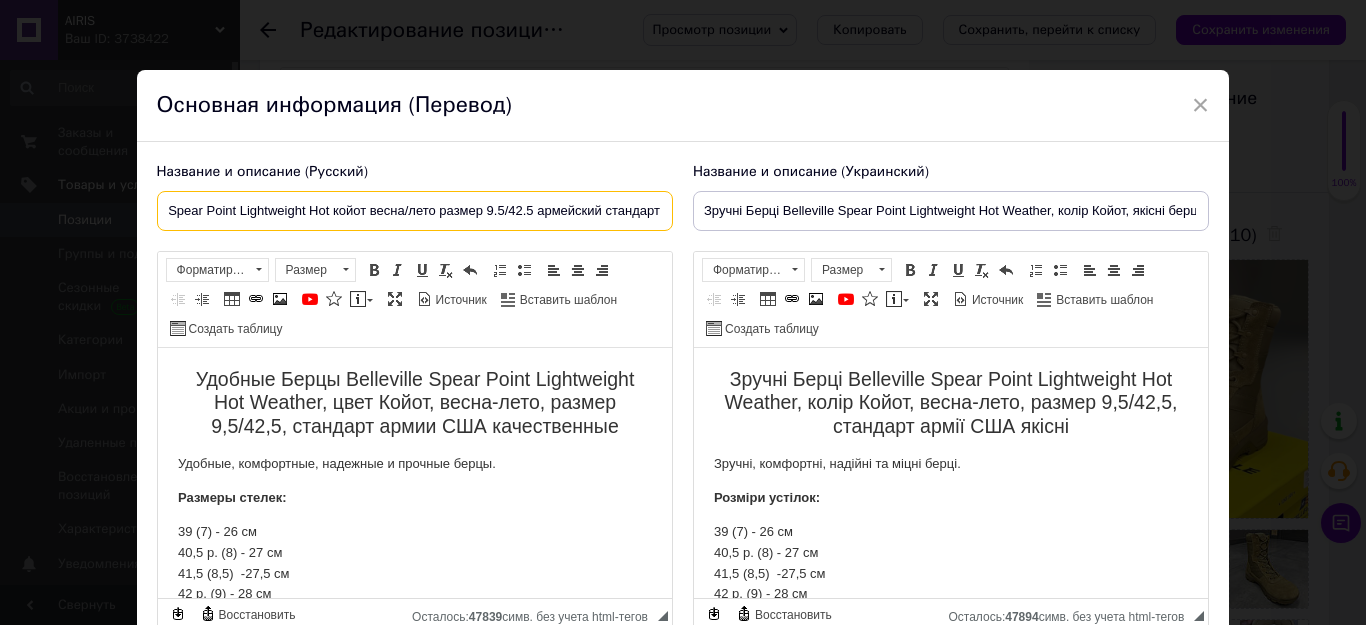 scroll, scrollTop: 0, scrollLeft: 191, axis: horizontal 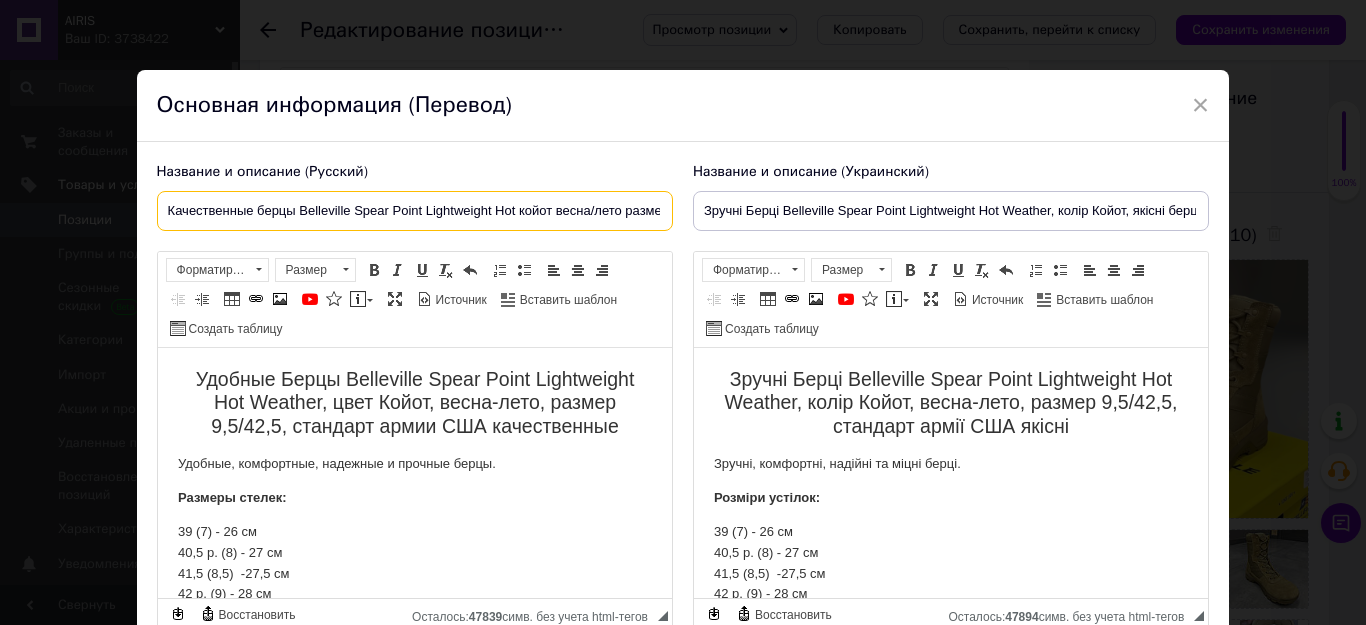 drag, startPoint x: 653, startPoint y: 206, endPoint x: 158, endPoint y: 204, distance: 495.00403 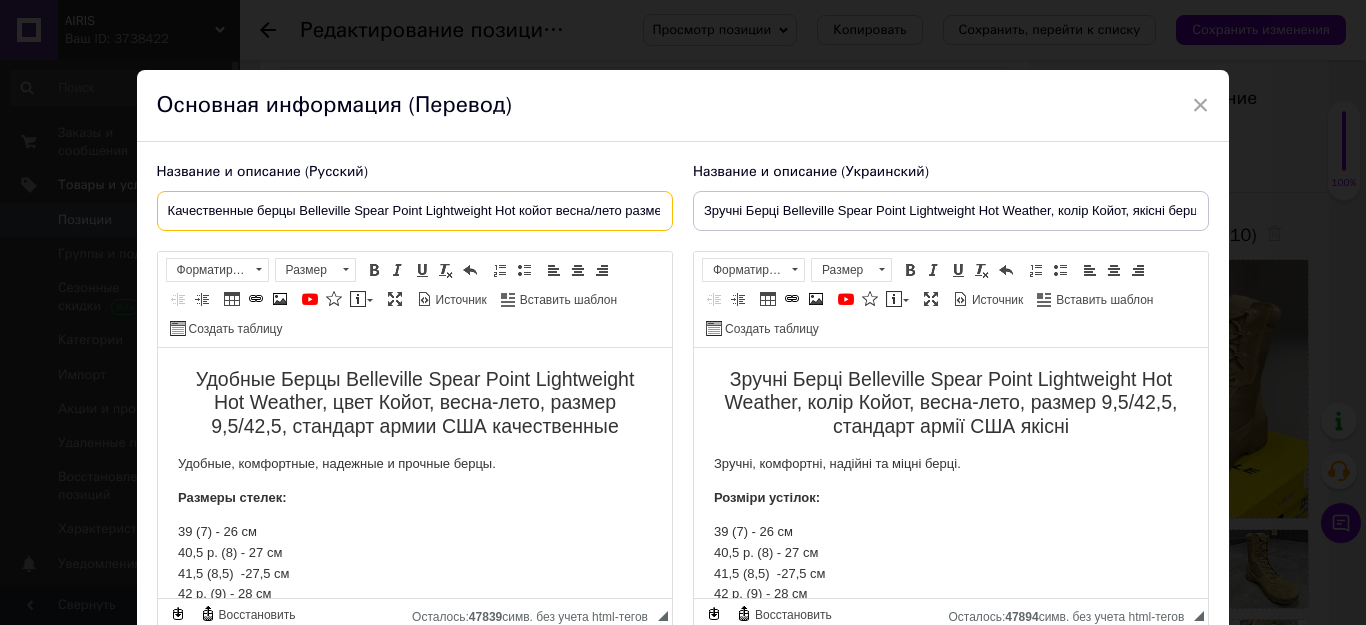 type on "Качественные берцы Belleville Spear Point Lightweight Hot койот весна/лето размер 9.5/42.5 армейский стандарт" 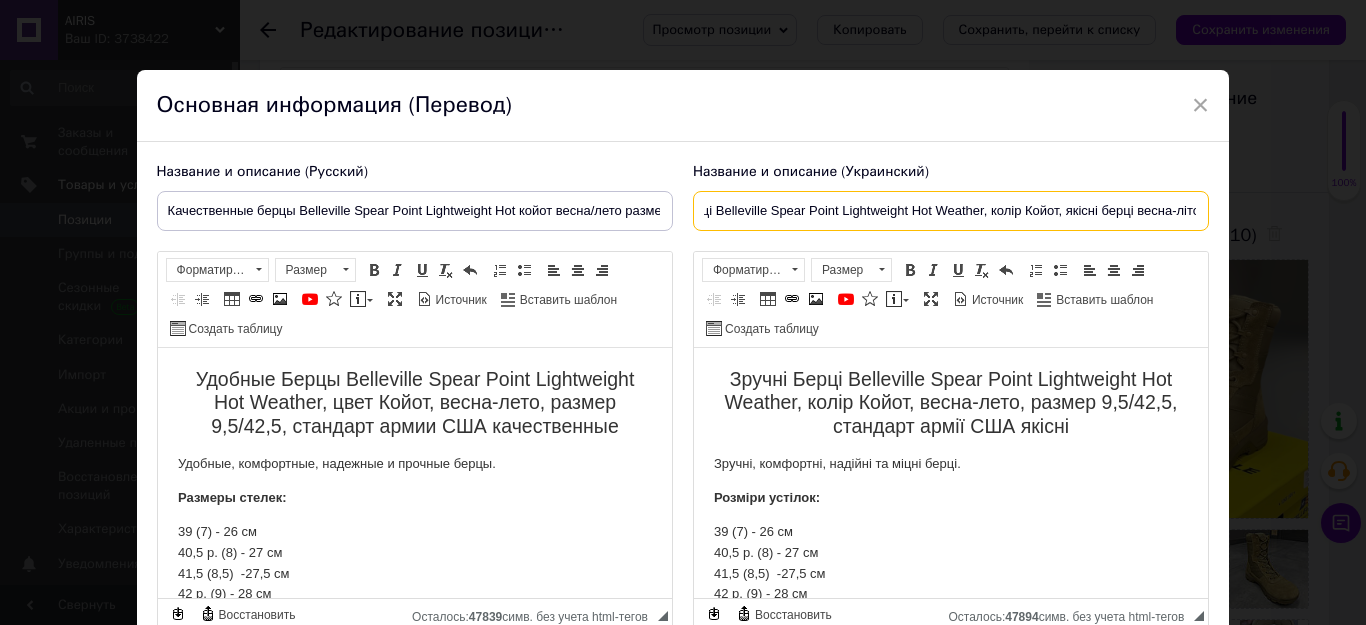 scroll, scrollTop: 0, scrollLeft: 110, axis: horizontal 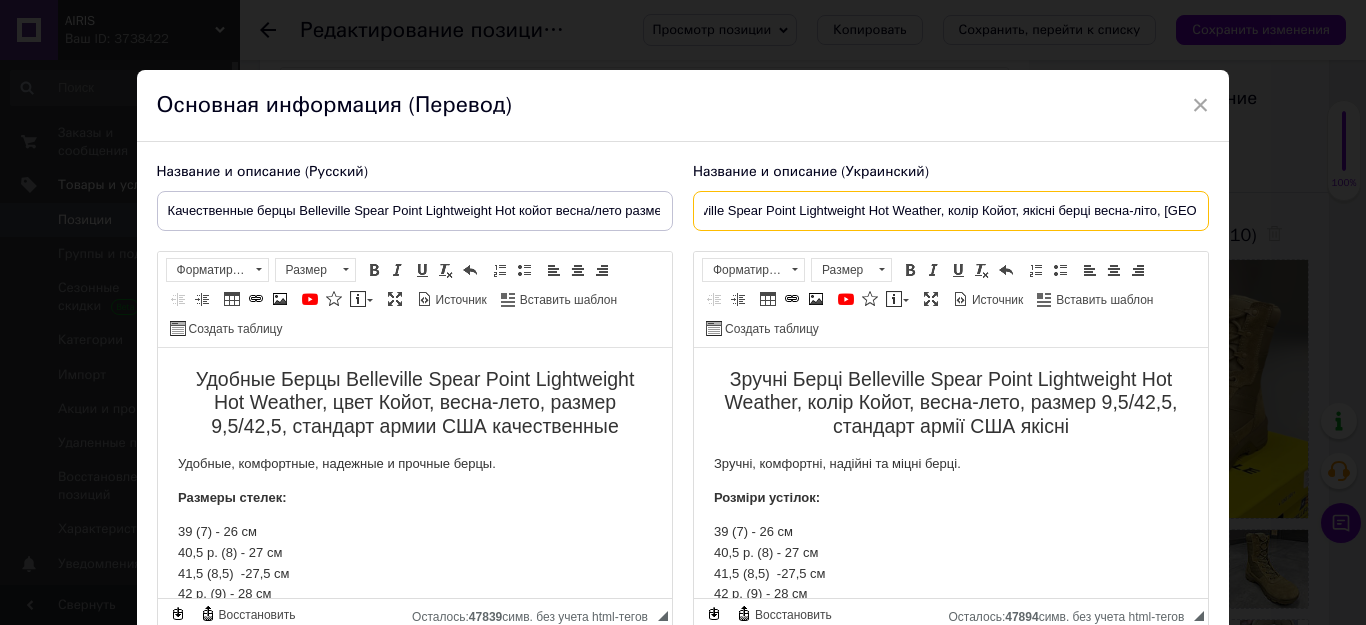 drag, startPoint x: 703, startPoint y: 207, endPoint x: 1202, endPoint y: 196, distance: 499.12122 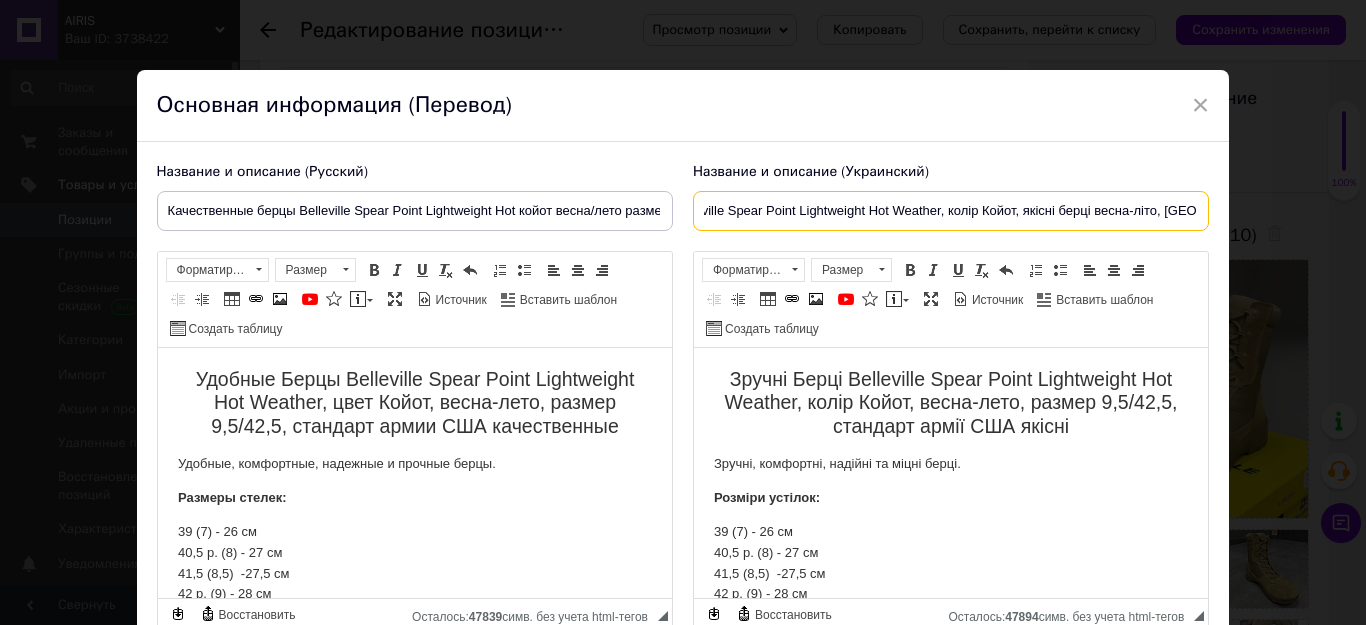 paste on "кісні берці Belleville Spear Point Lightweight Hot койот весна/літо розмір 9.5/42.5 армійський стандарт" 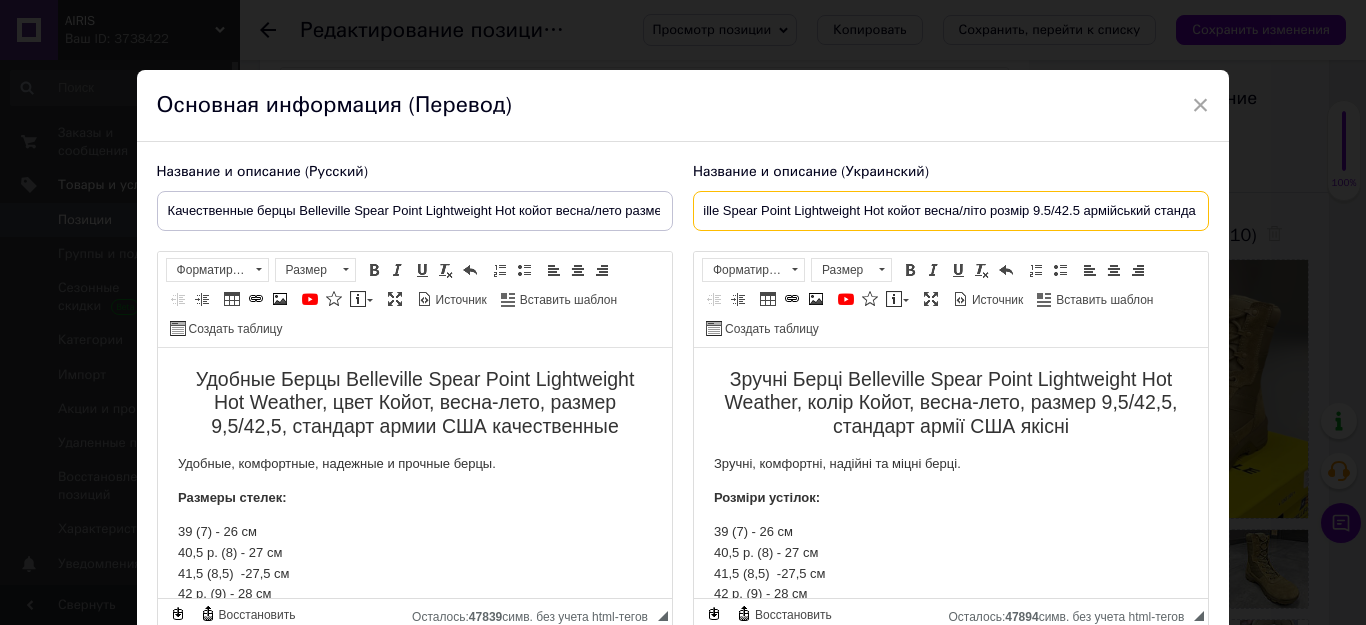 scroll, scrollTop: 0, scrollLeft: 124, axis: horizontal 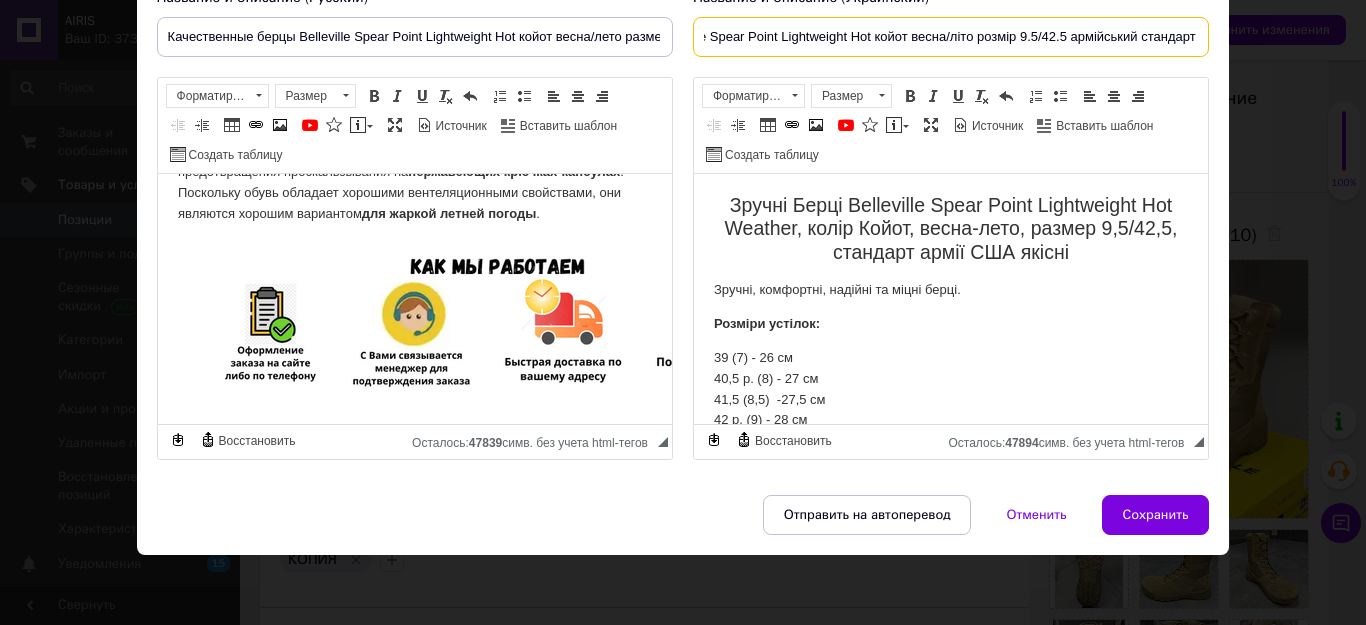 type on "Якісні берці Belleville Spear Point Lightweight Hot койот весна/літо розмір 9.5/42.5 армійський стандарт" 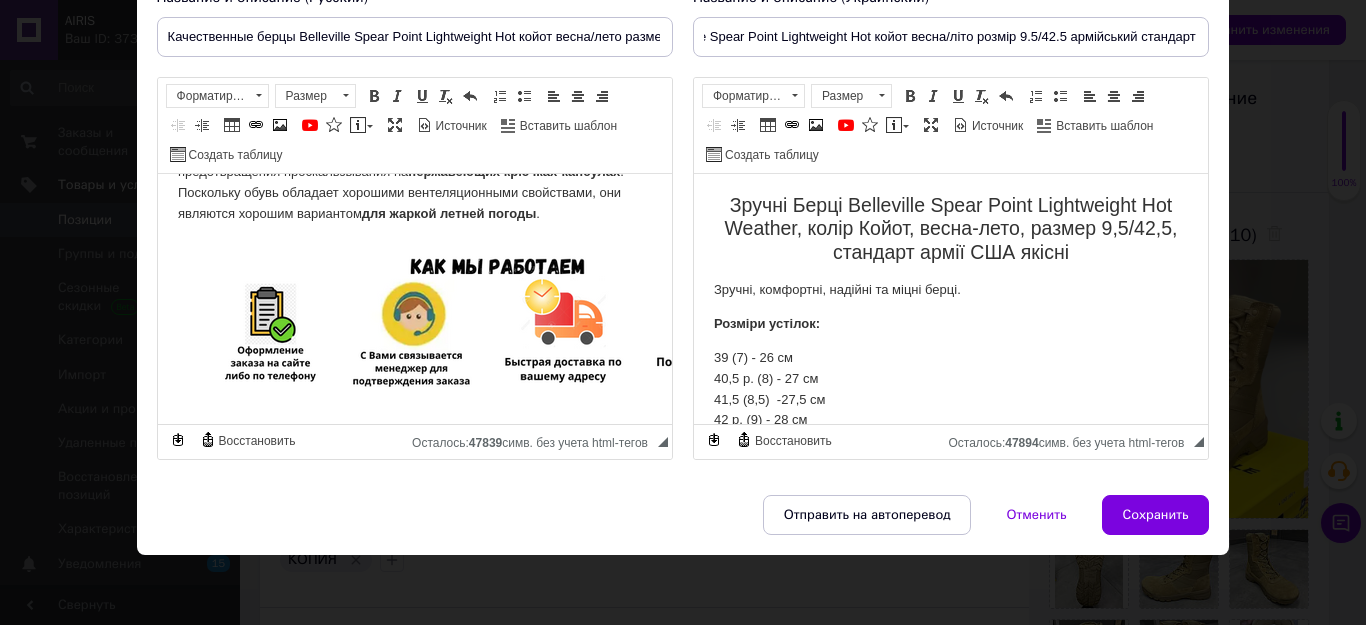 click on "Зручні Берці Belleville Spear Point Lightweight Hot Weather, колір Койот, весна-лето, размер 9,5/42,5, стандарт армії США якісні" at bounding box center (950, 229) 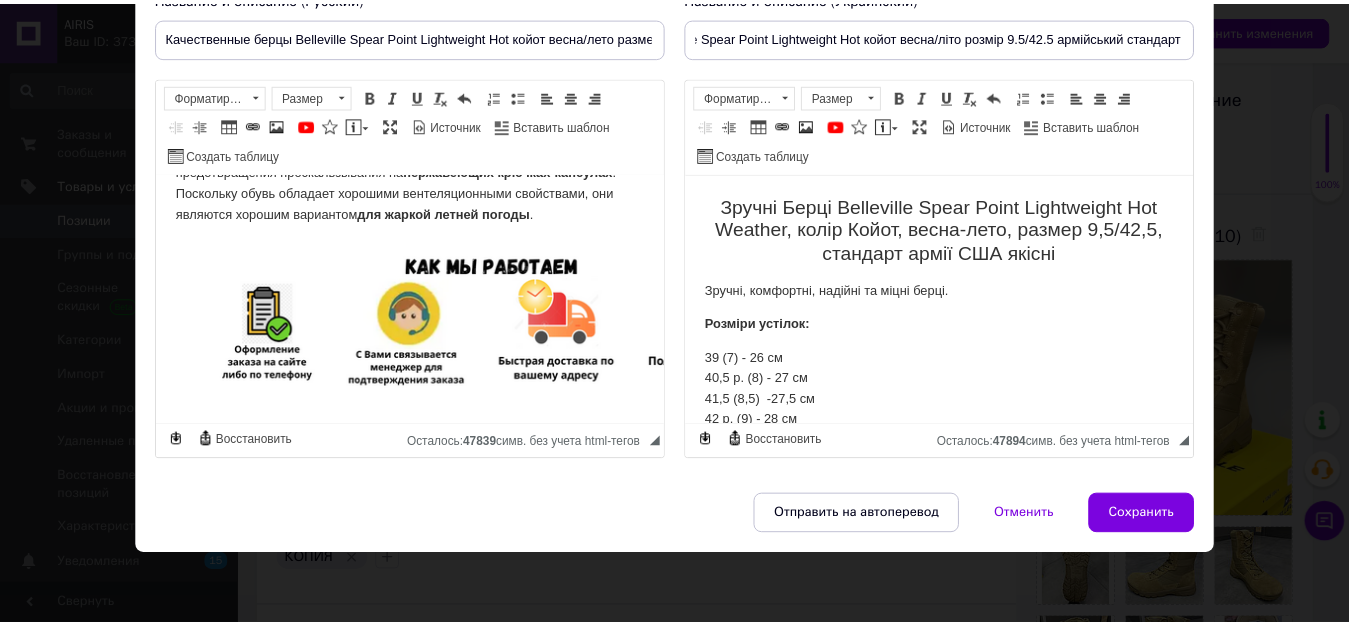 scroll, scrollTop: 0, scrollLeft: 0, axis: both 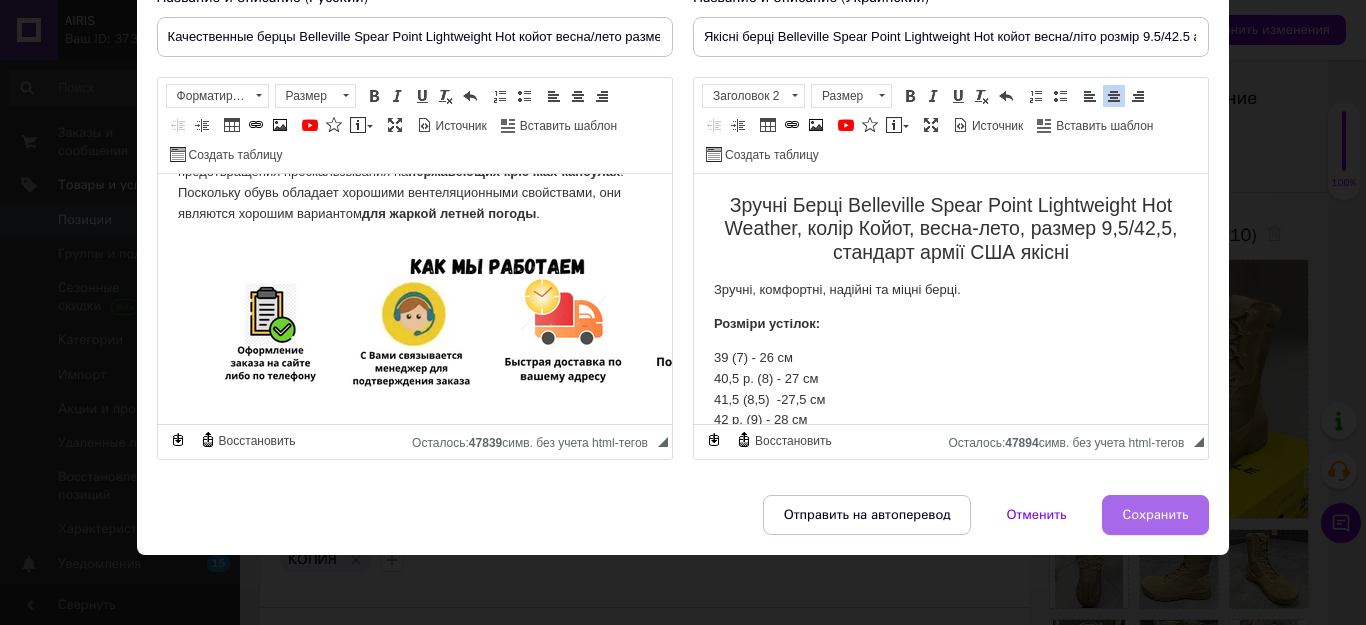 click on "Сохранить" at bounding box center [1156, 515] 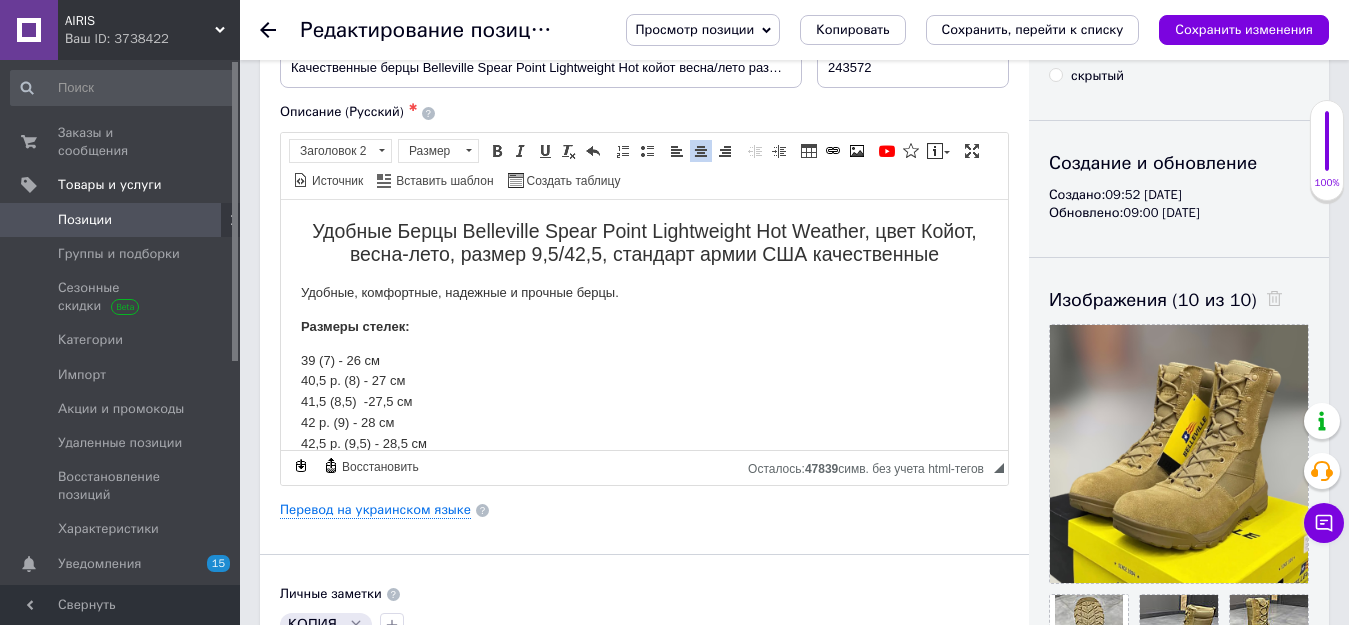 scroll, scrollTop: 0, scrollLeft: 0, axis: both 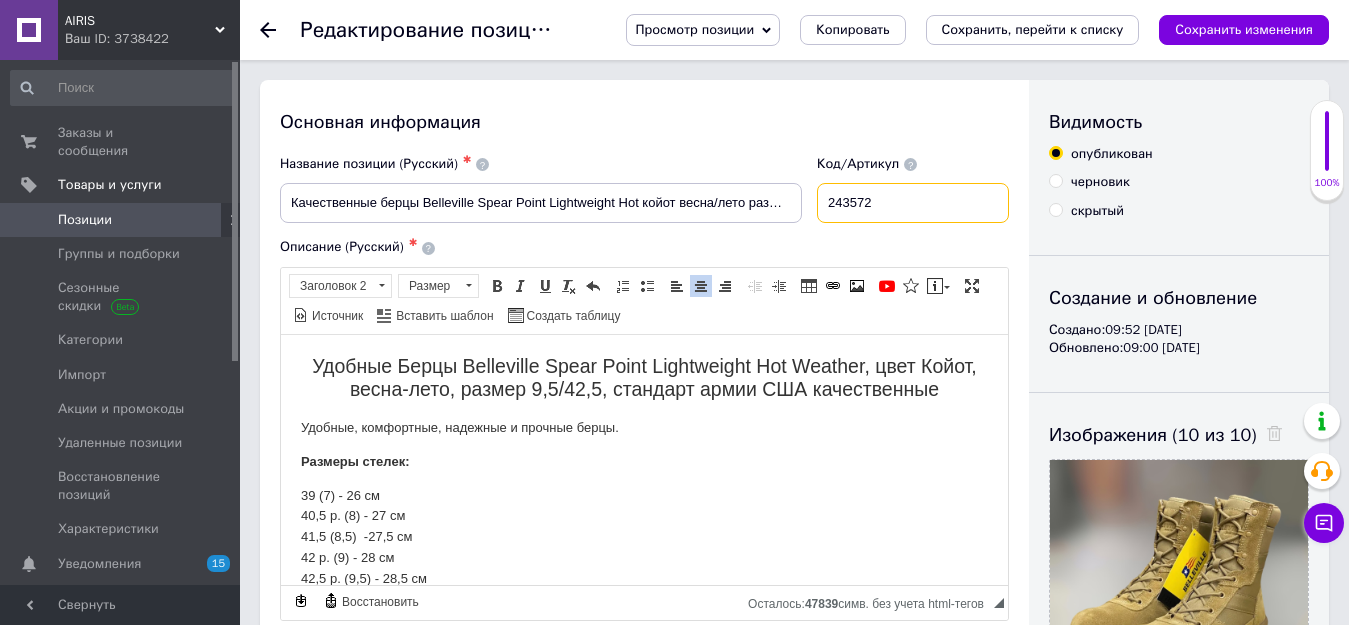click on "243572" at bounding box center [913, 203] 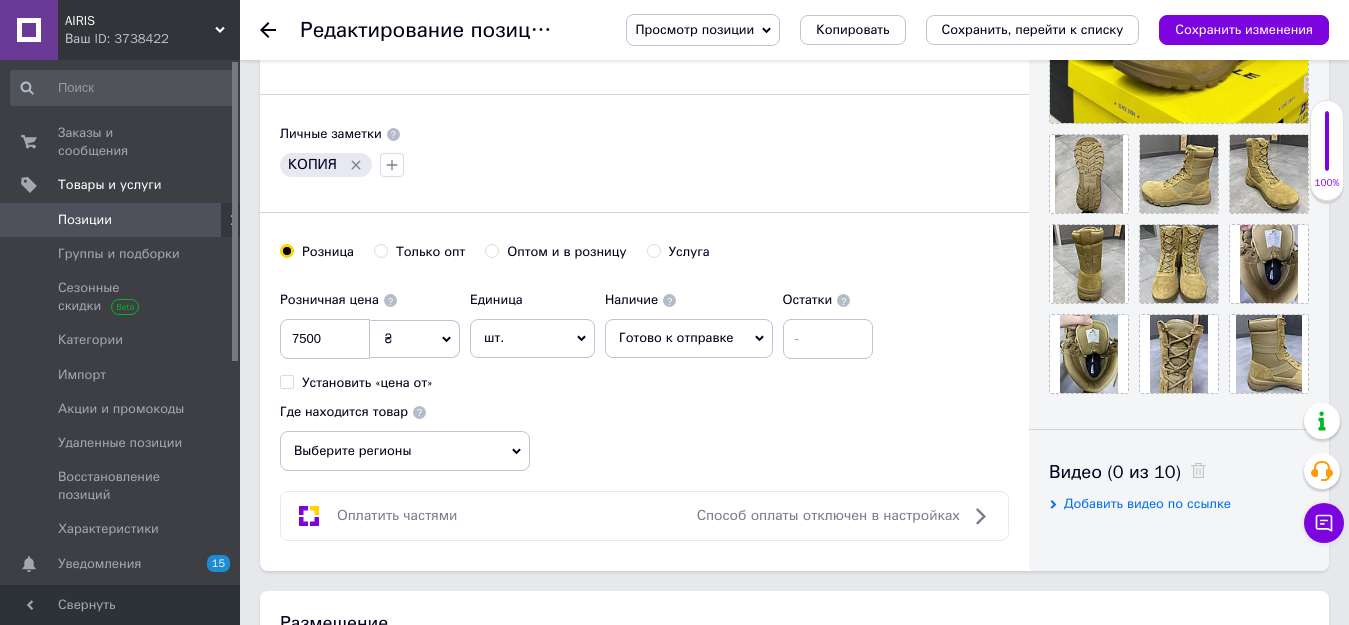 scroll, scrollTop: 600, scrollLeft: 0, axis: vertical 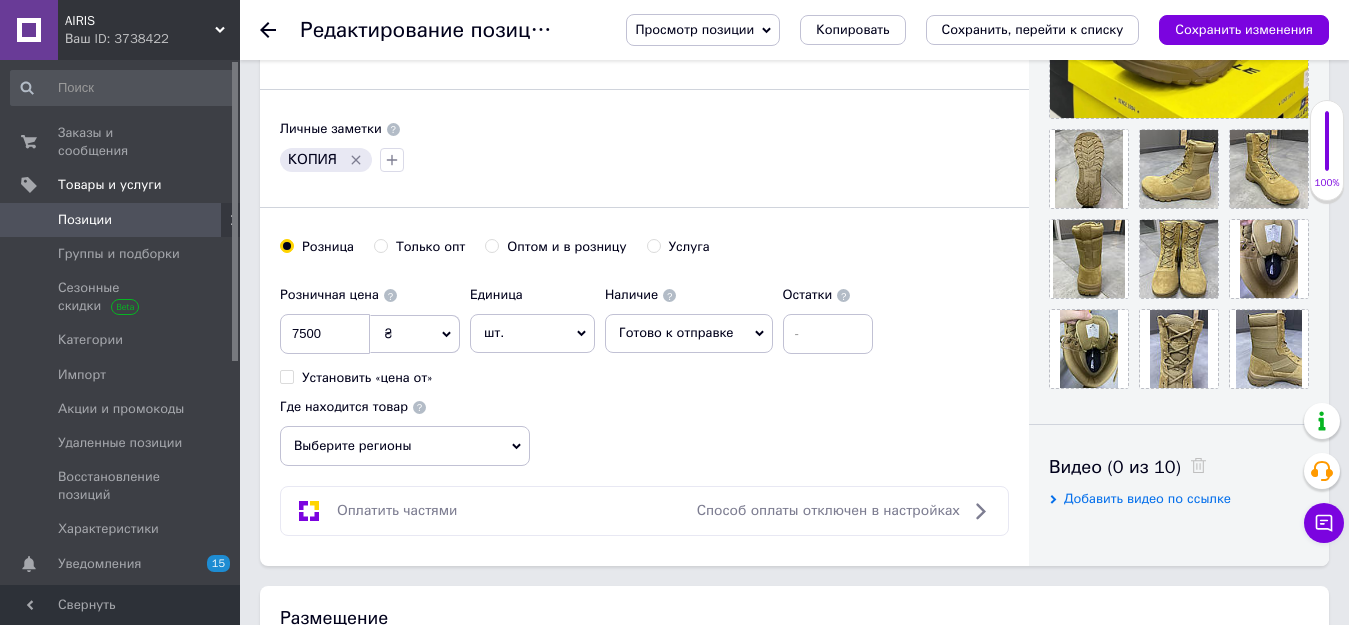type on "2435721" 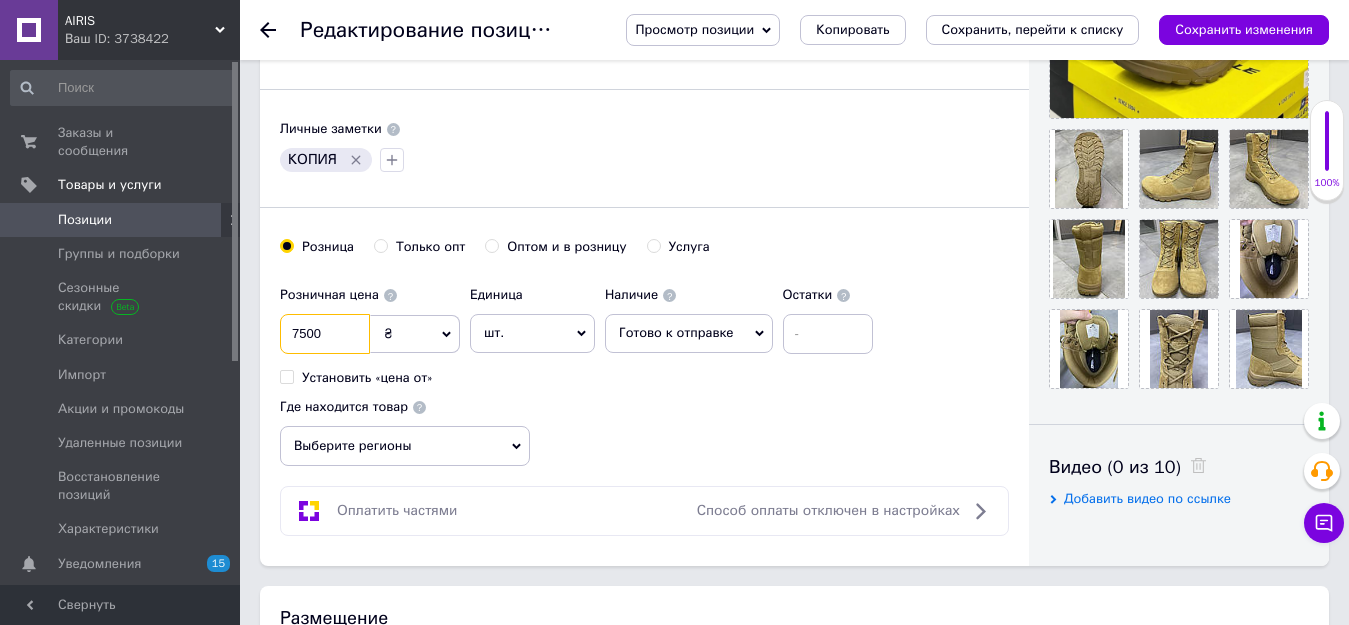 click on "7500" at bounding box center [325, 334] 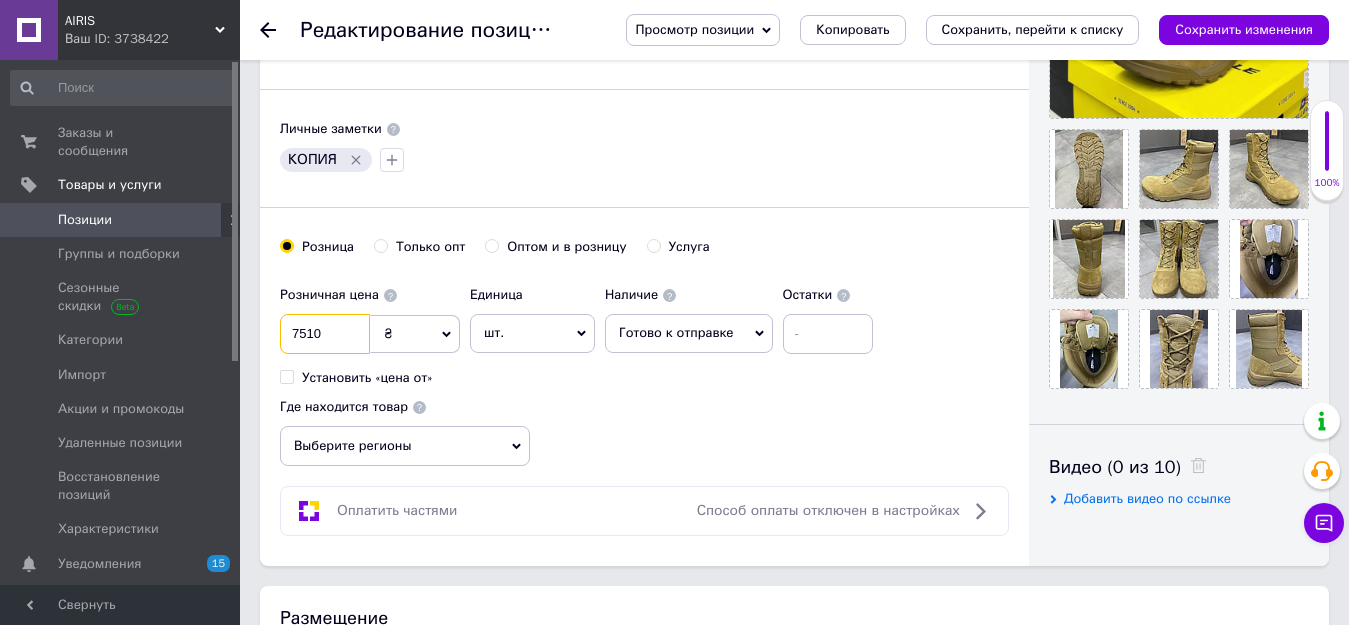 type on "7510" 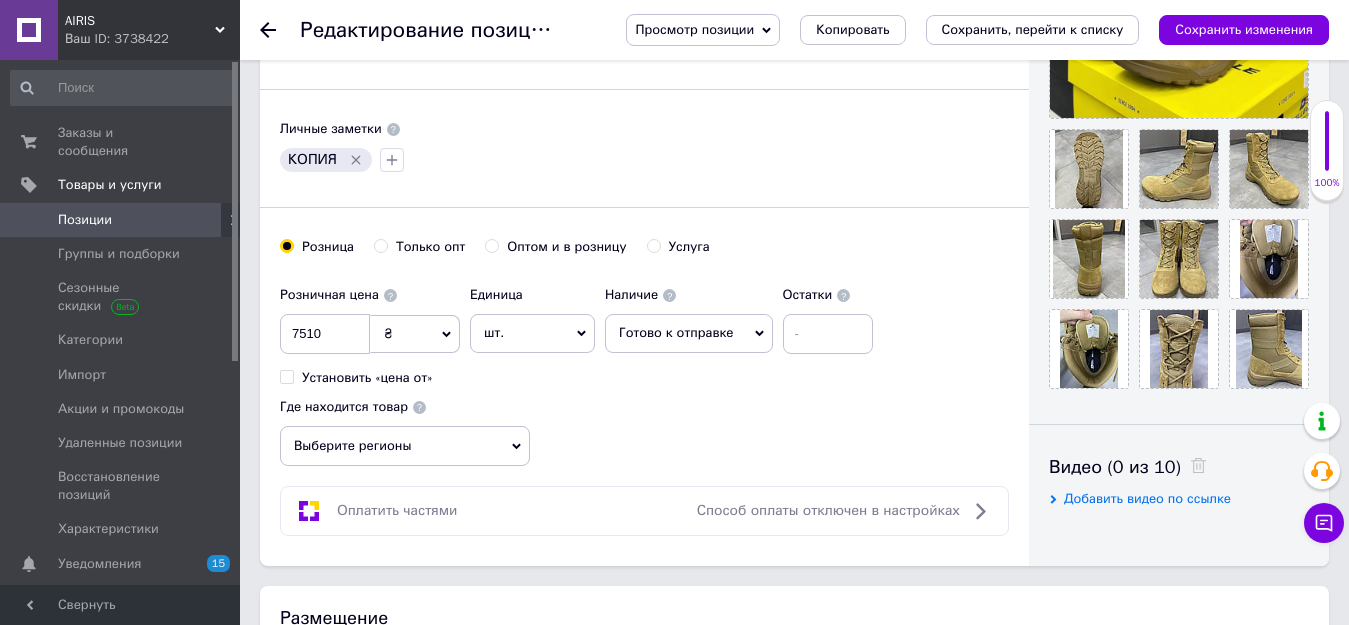 click on "Готово к отправке" at bounding box center (689, 333) 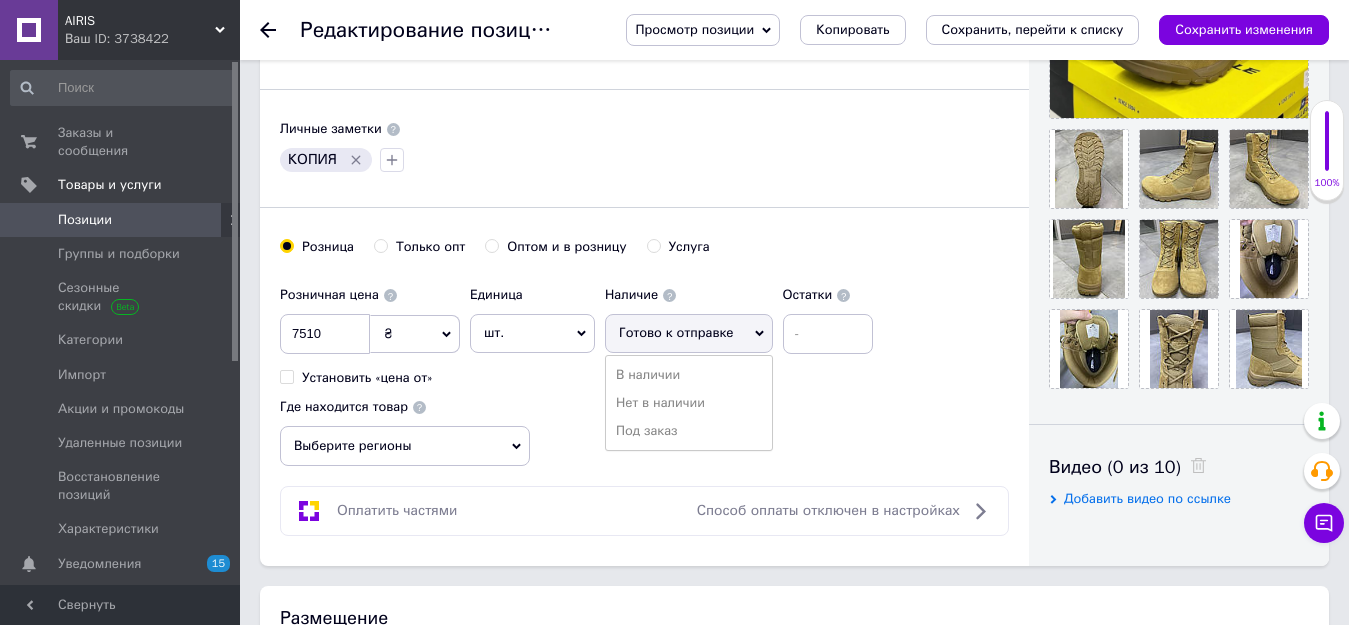 click on "Розничная цена 7510 ₴ $ € CHF £ ¥ PLN ₸ MDL HUF KGS CN¥ TRY ₩ lei Установить «цена от» Единица шт. Популярное комплект упаковка кв.м пара м кг пог.м услуга т а автоцистерна ампула б баллон банка блистер бобина бочка бут бухта в ватт ведро выезд г г га гигакалория год гр/кв.м д дал два месяца день доза е еврокуб ед. к кВт канистра карат кв.дм кв.м кв.см кв.фут квартал кг кг/кв.м км колесо комплект коробка куб.дм куб.м л л лист м м мВт месяц мешок минута мл мм моток н набор неделя номер о объект п паллетоместо пара партия пач пог.м полгода посевная единица птицеместо р рейс рулон с 1" at bounding box center (644, 371) 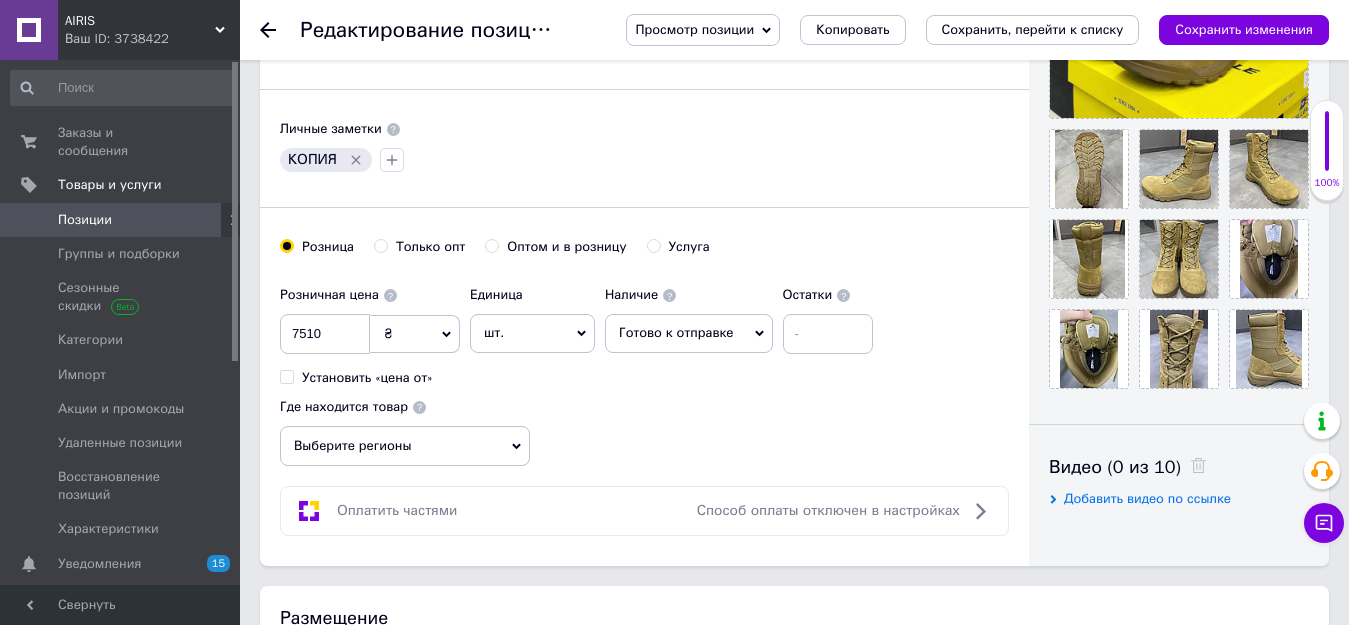 click on "Выберите регионы" at bounding box center [405, 446] 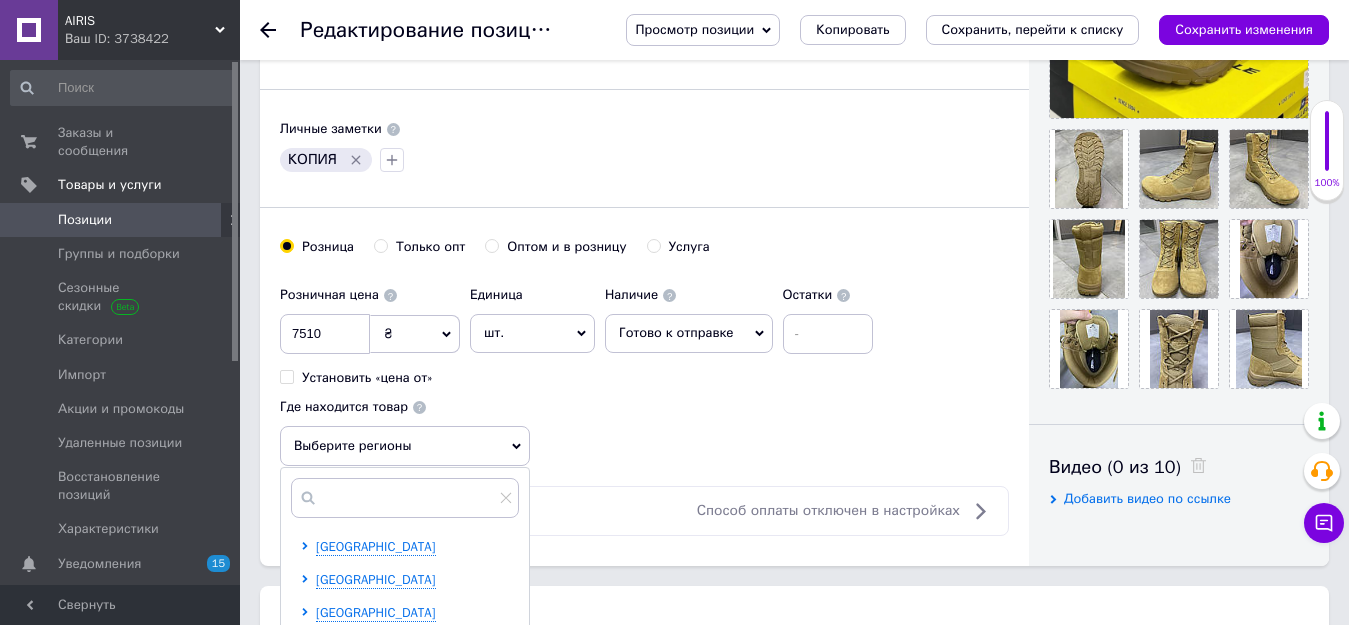 scroll, scrollTop: 700, scrollLeft: 0, axis: vertical 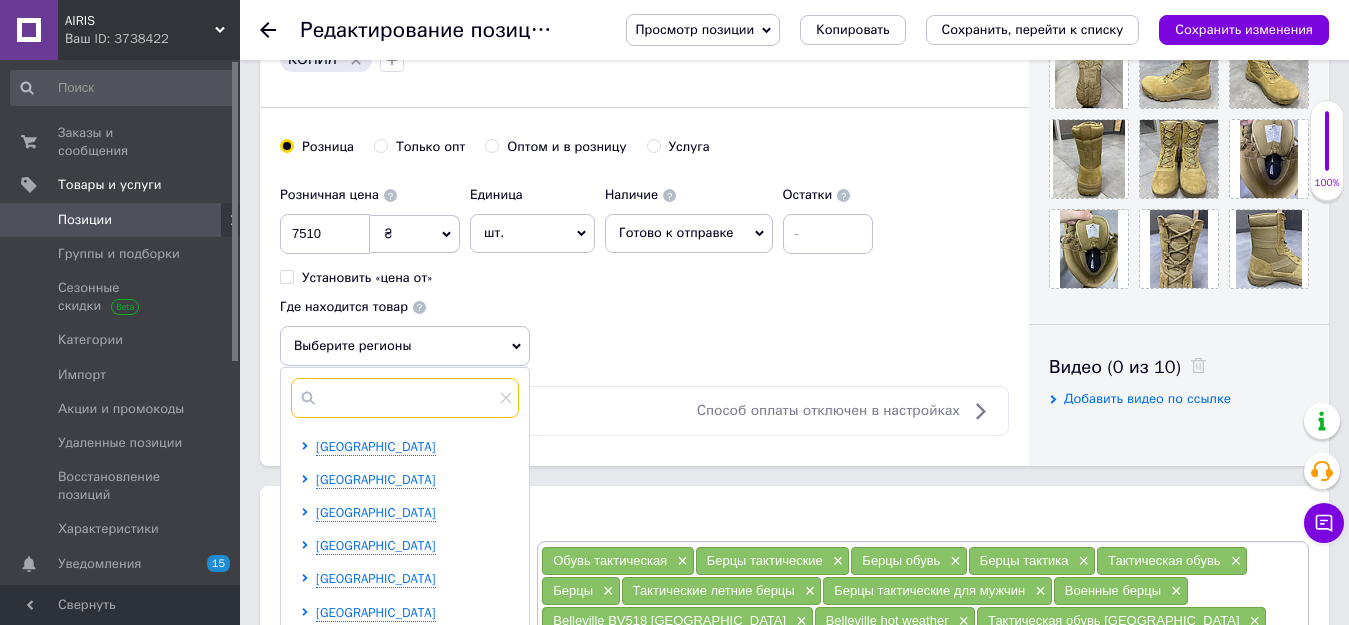 click at bounding box center (405, 398) 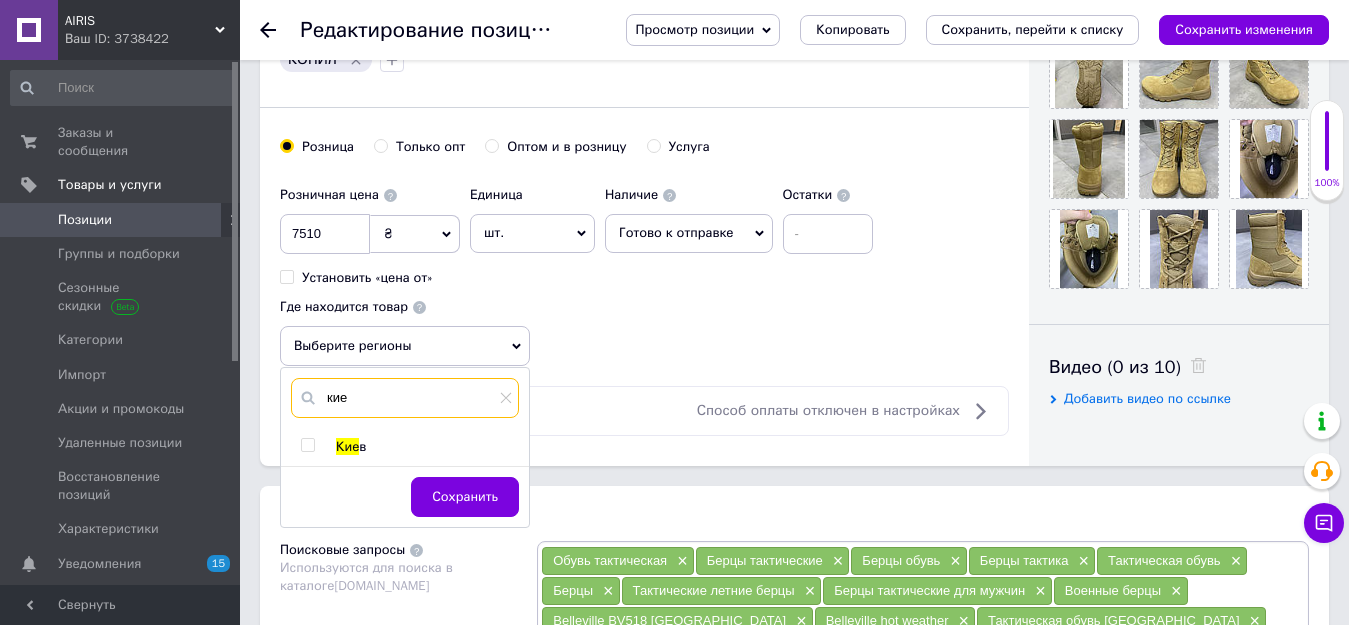 type on "кие" 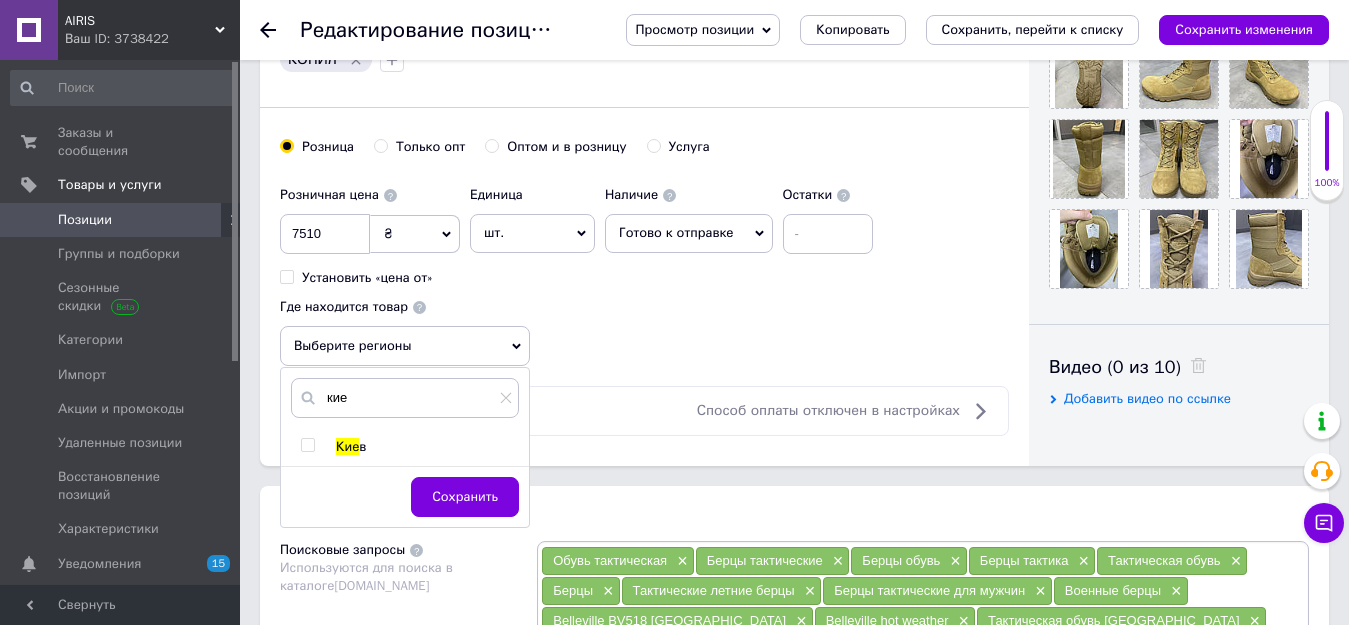 click at bounding box center [307, 445] 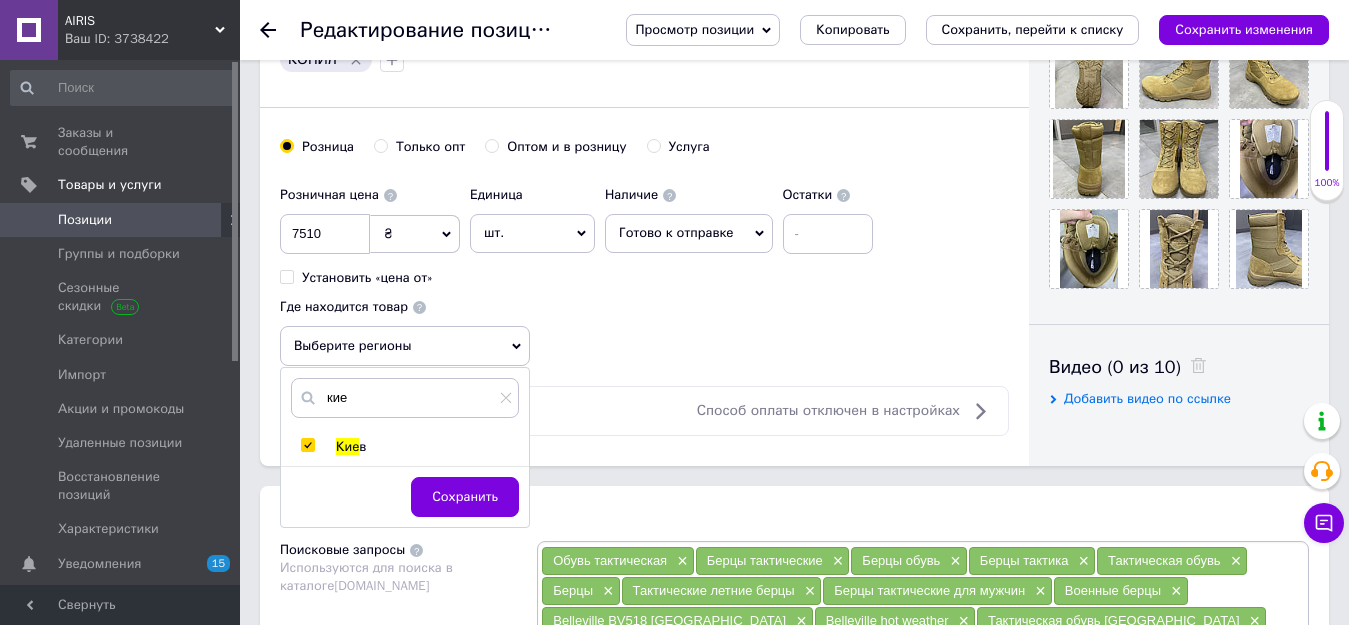 checkbox on "true" 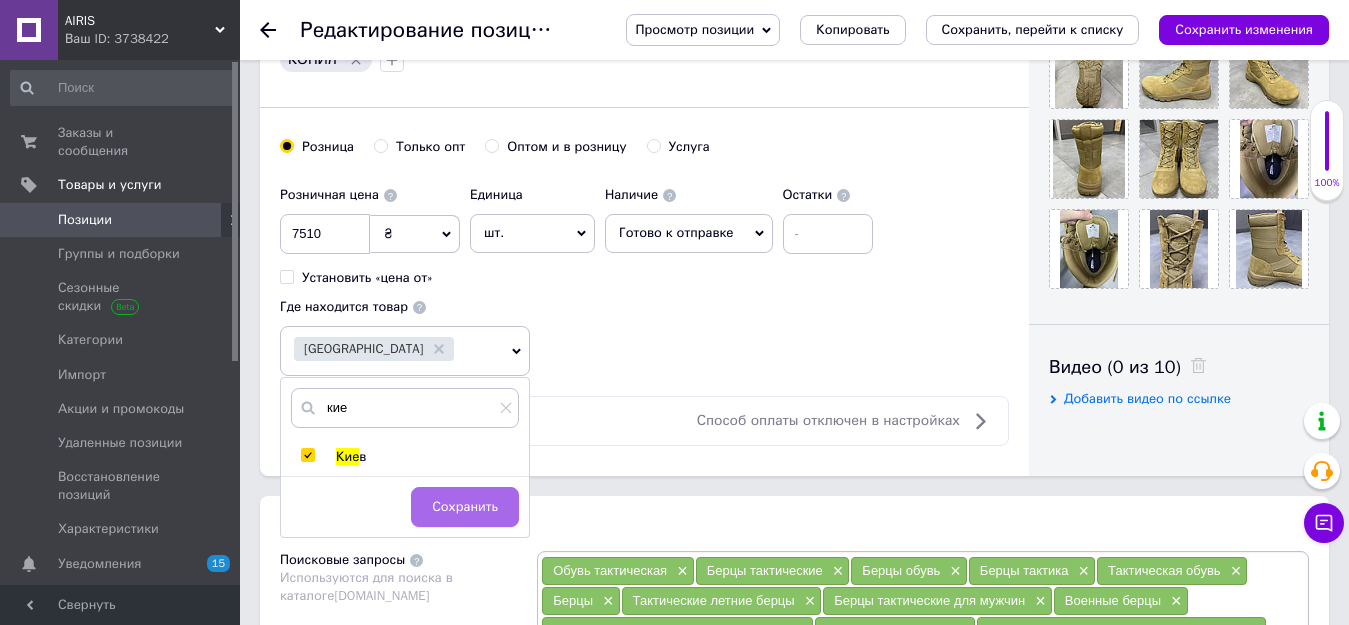 click on "Сохранить" at bounding box center (465, 507) 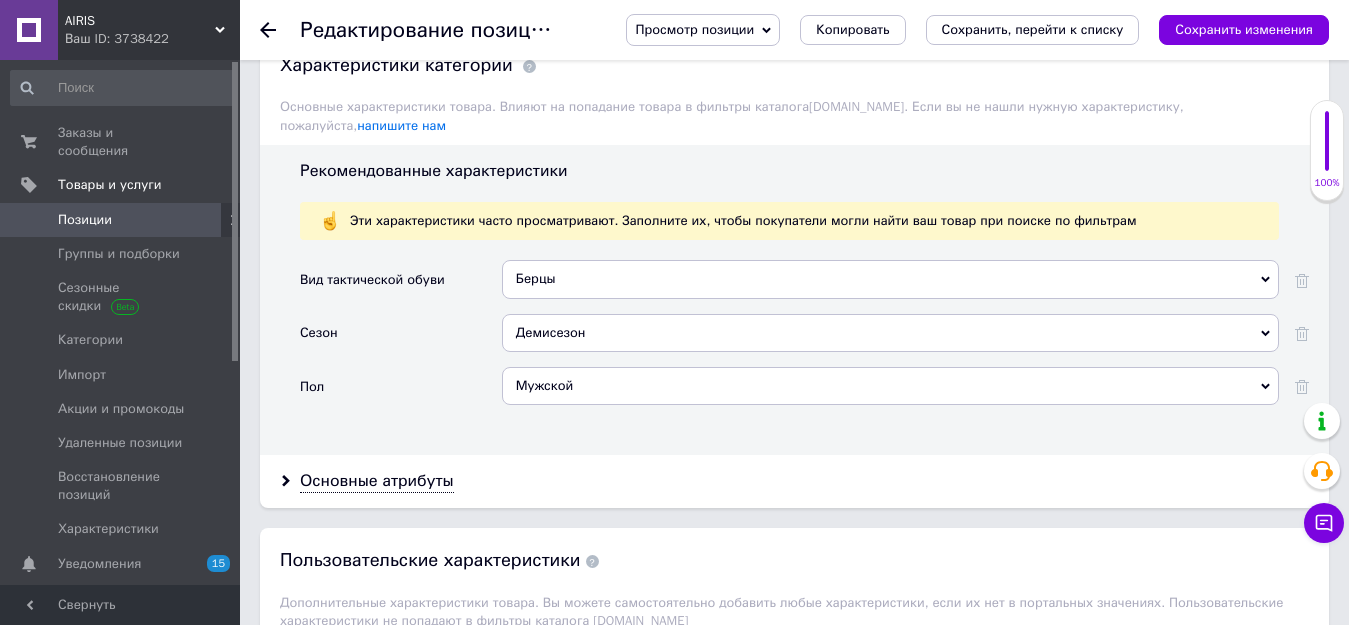 scroll, scrollTop: 1700, scrollLeft: 0, axis: vertical 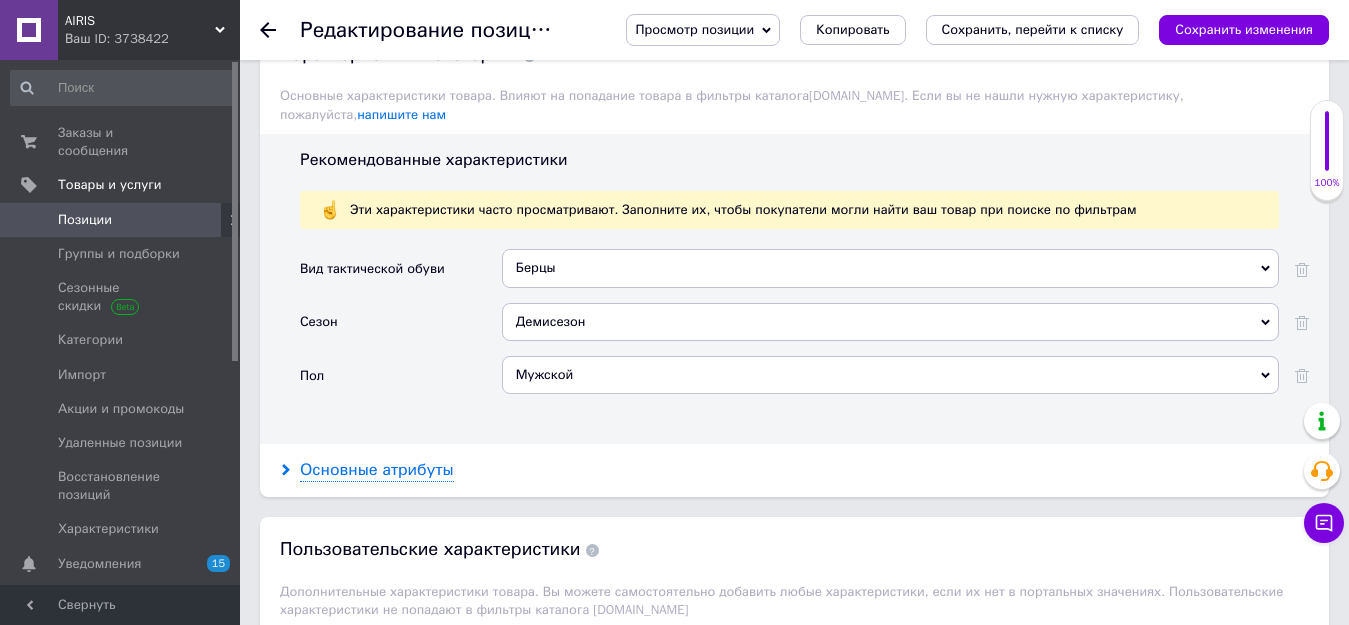 click on "Основные атрибуты" at bounding box center (377, 470) 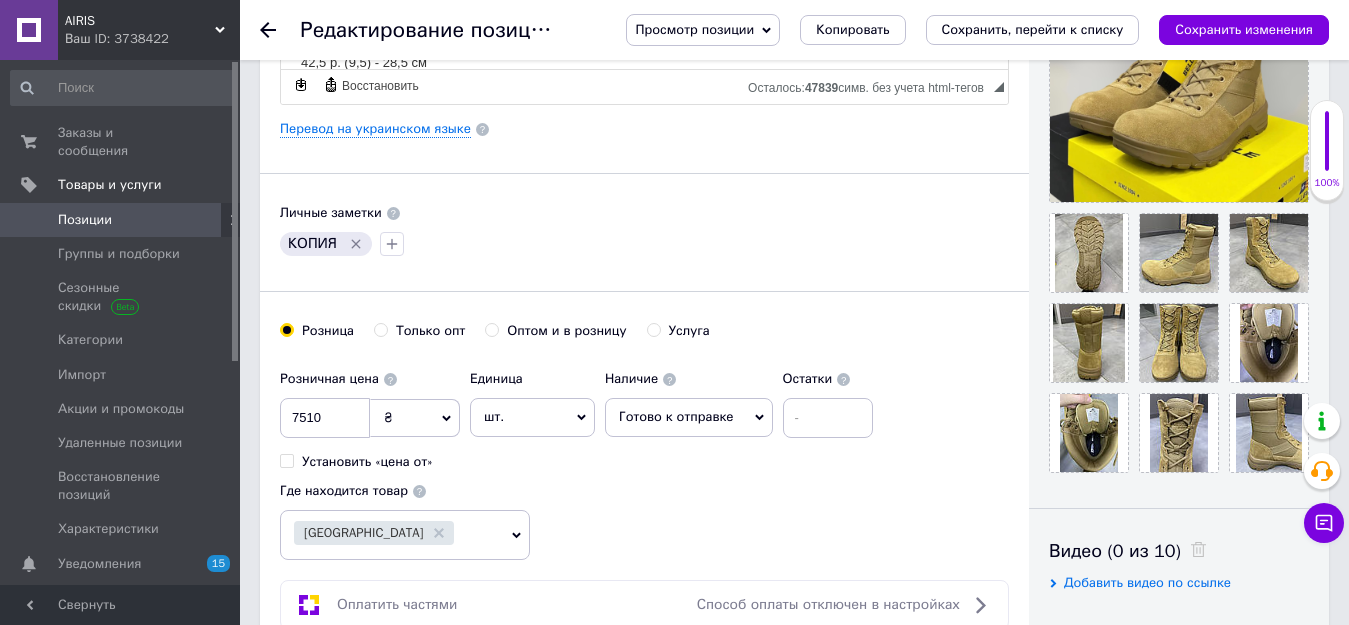 scroll, scrollTop: 0, scrollLeft: 0, axis: both 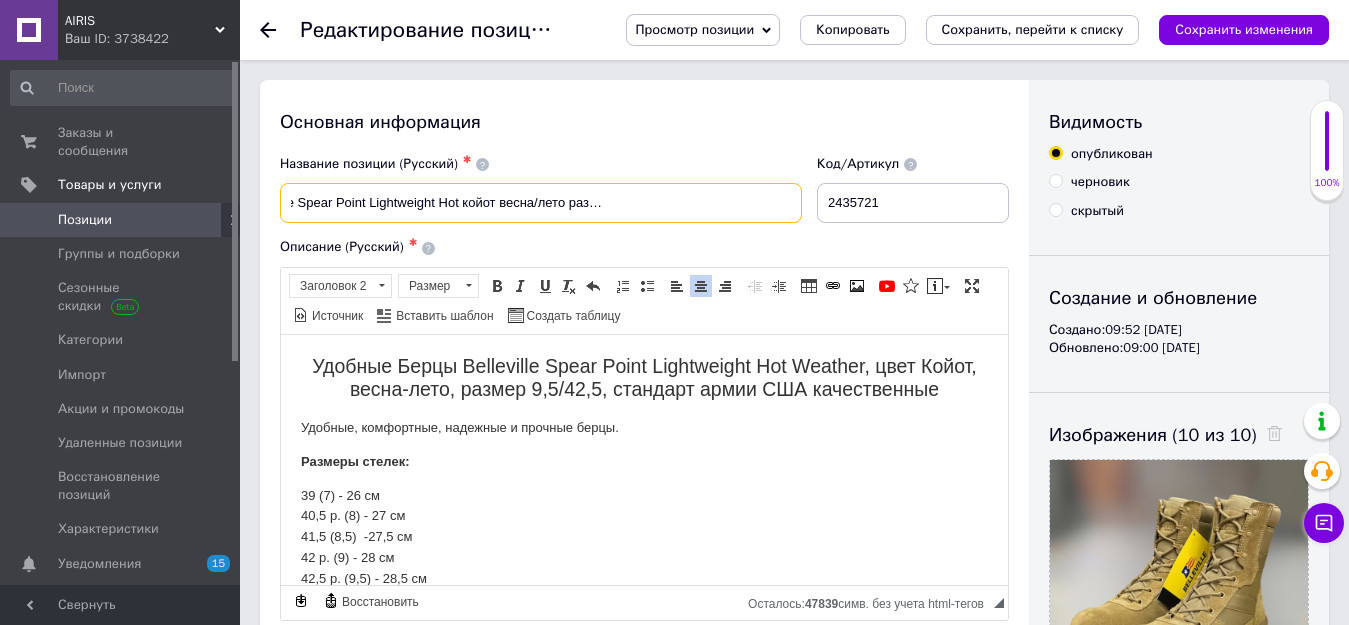 drag, startPoint x: 288, startPoint y: 200, endPoint x: 853, endPoint y: 196, distance: 565.01416 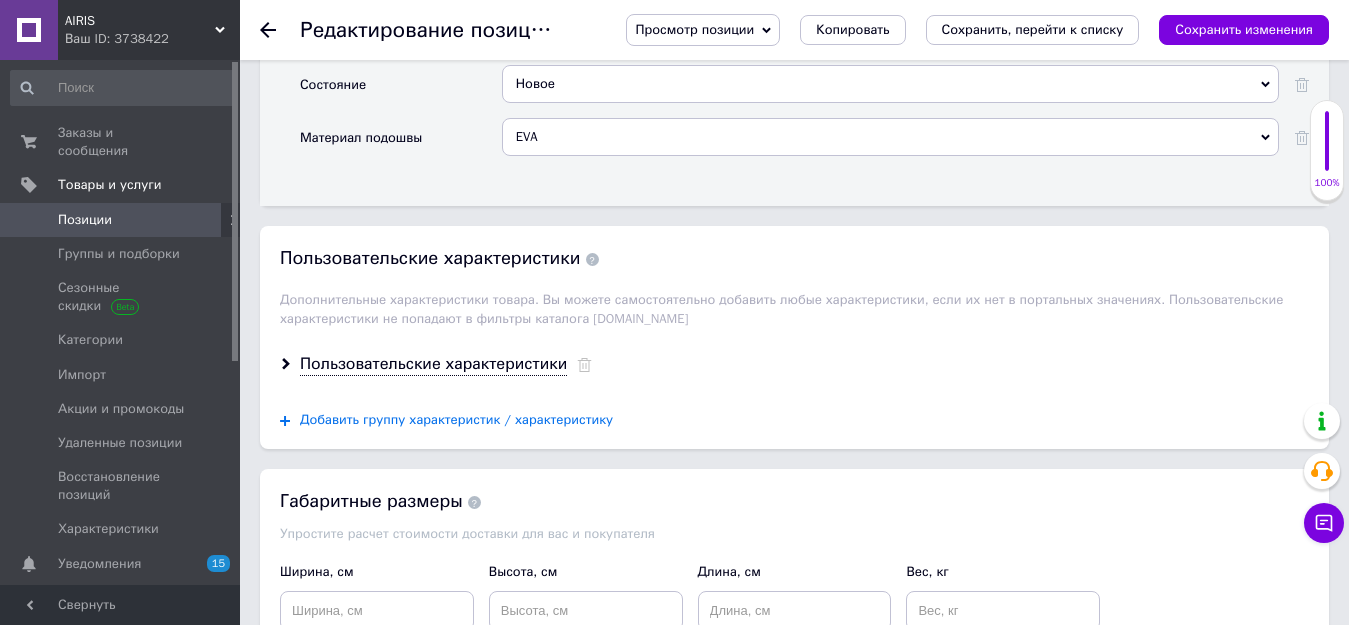 scroll, scrollTop: 2600, scrollLeft: 0, axis: vertical 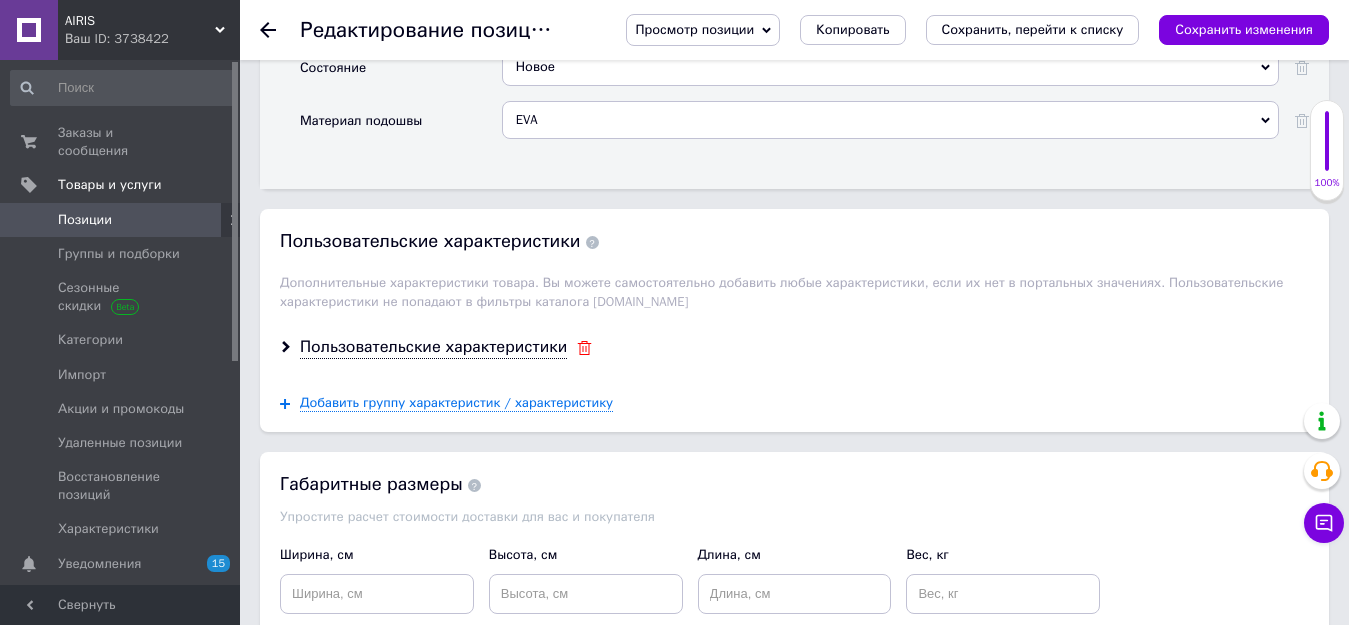 click 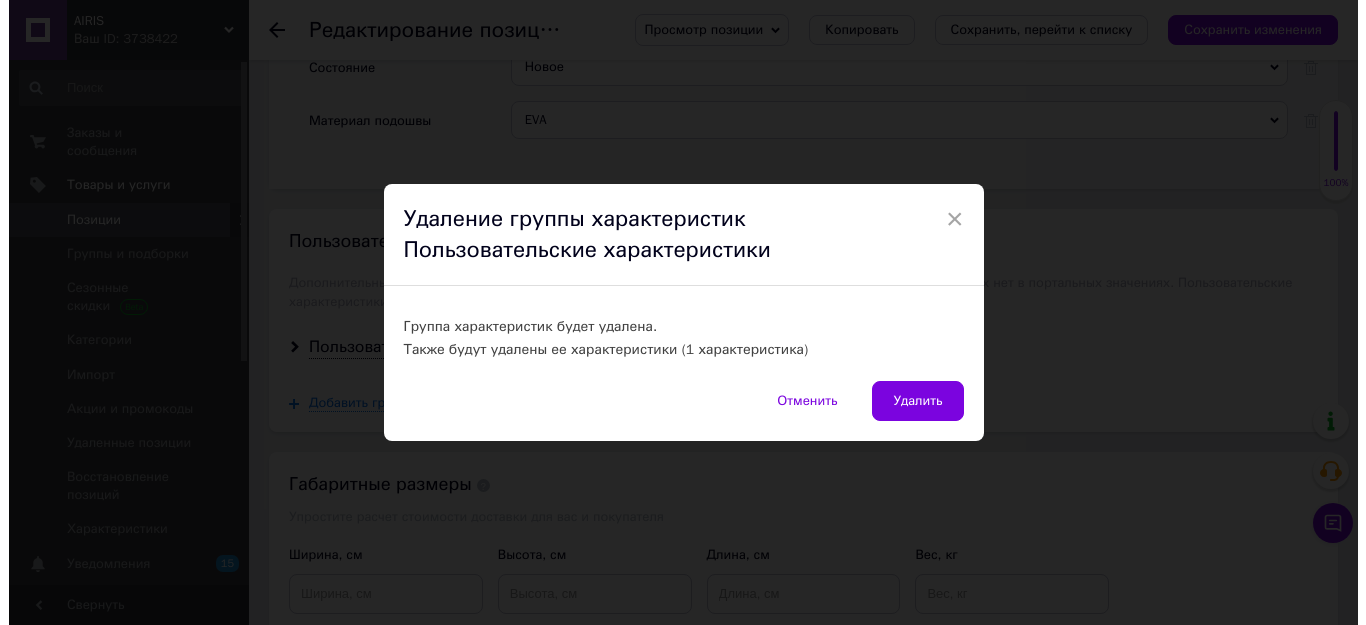 scroll, scrollTop: 0, scrollLeft: 0, axis: both 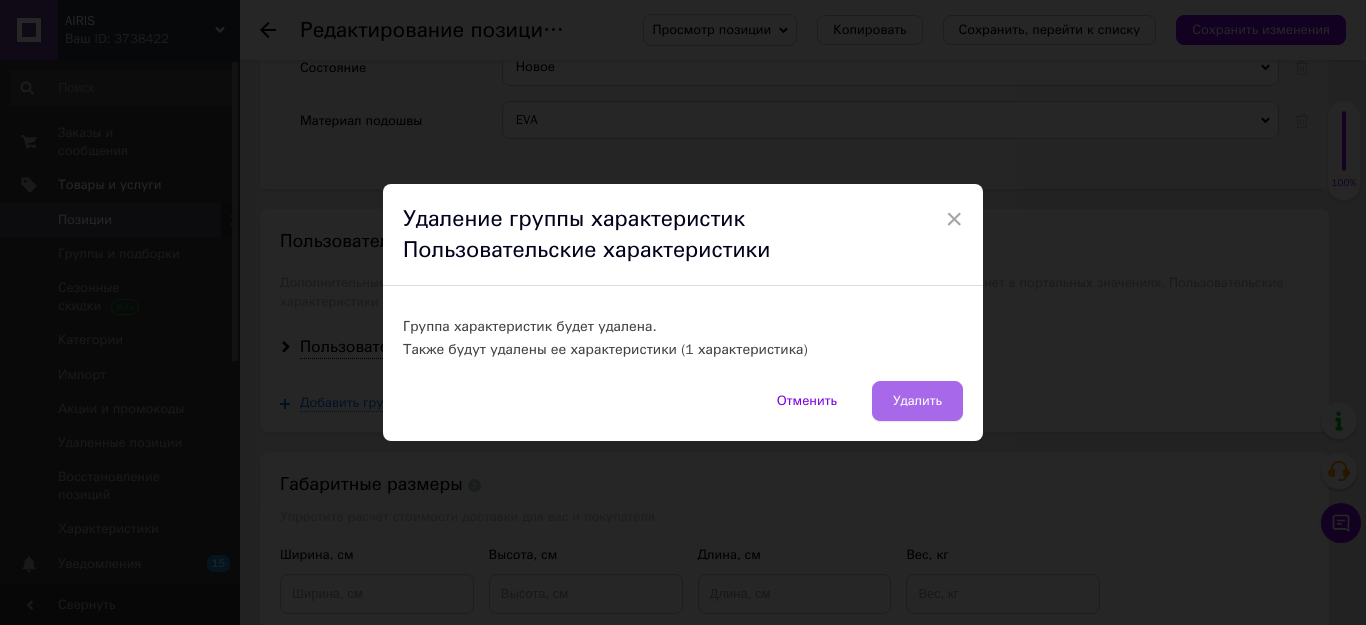 click on "Удалить" at bounding box center (917, 401) 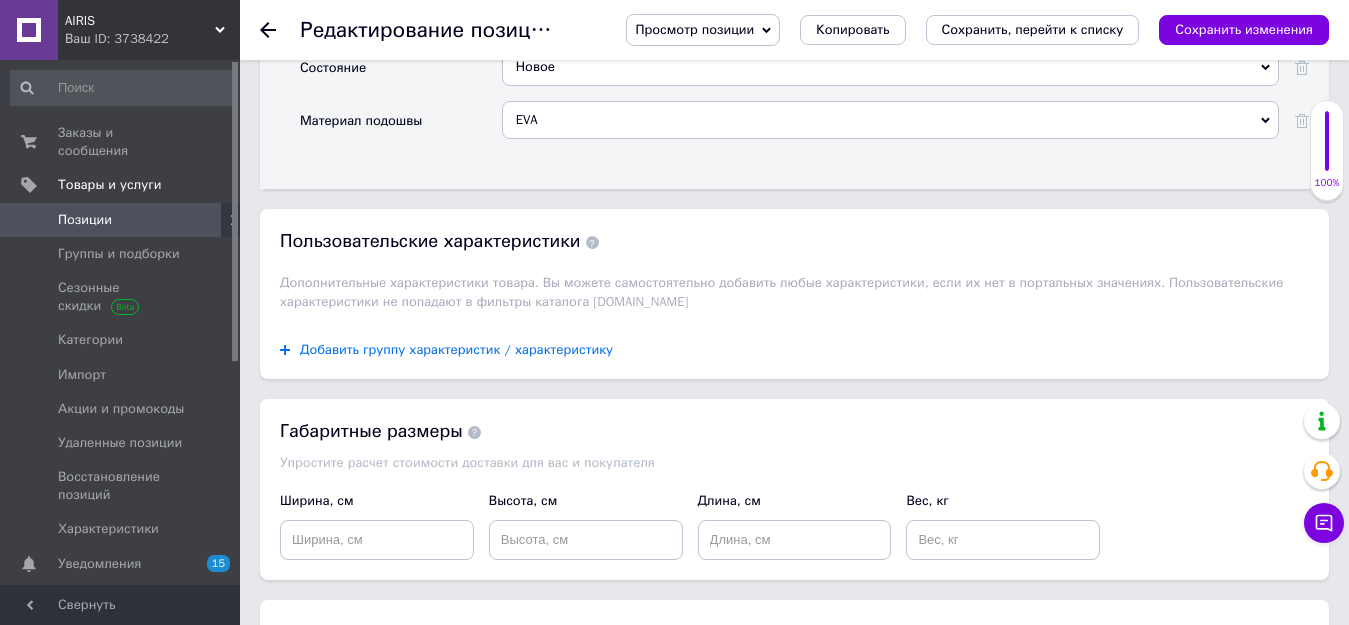 click on "Добавить группу характеристик / характеристику" at bounding box center [456, 350] 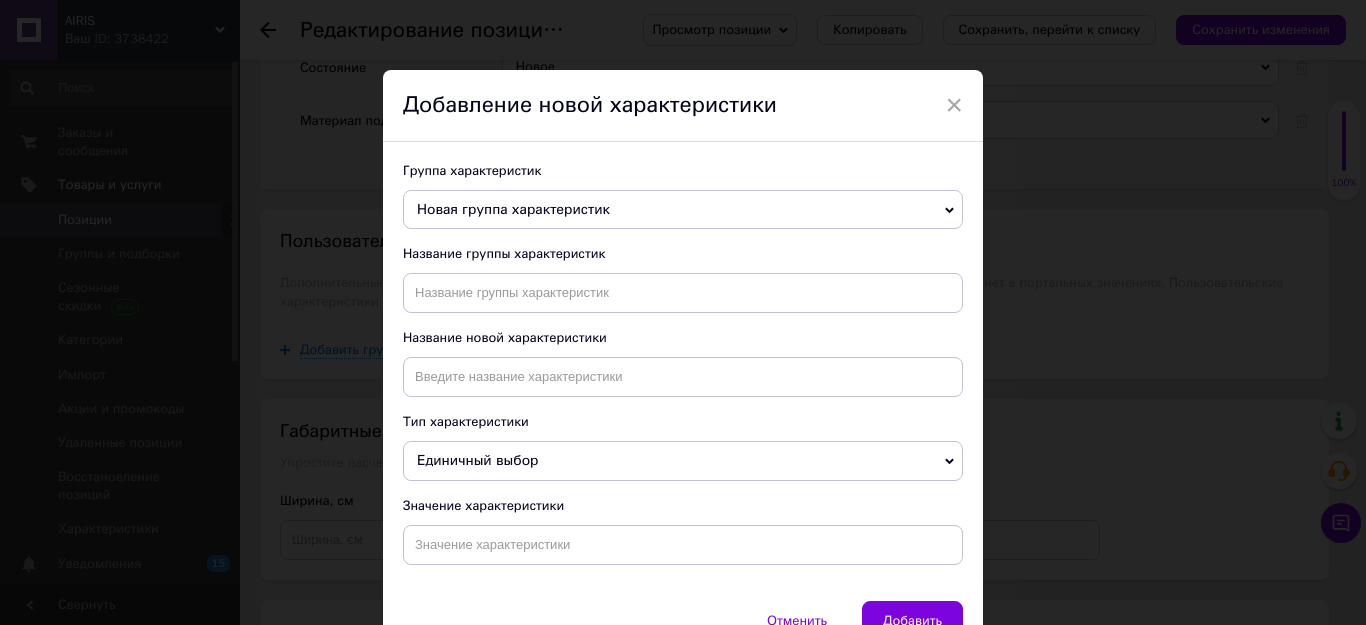 click on "Новая группа характеристик" at bounding box center [513, 209] 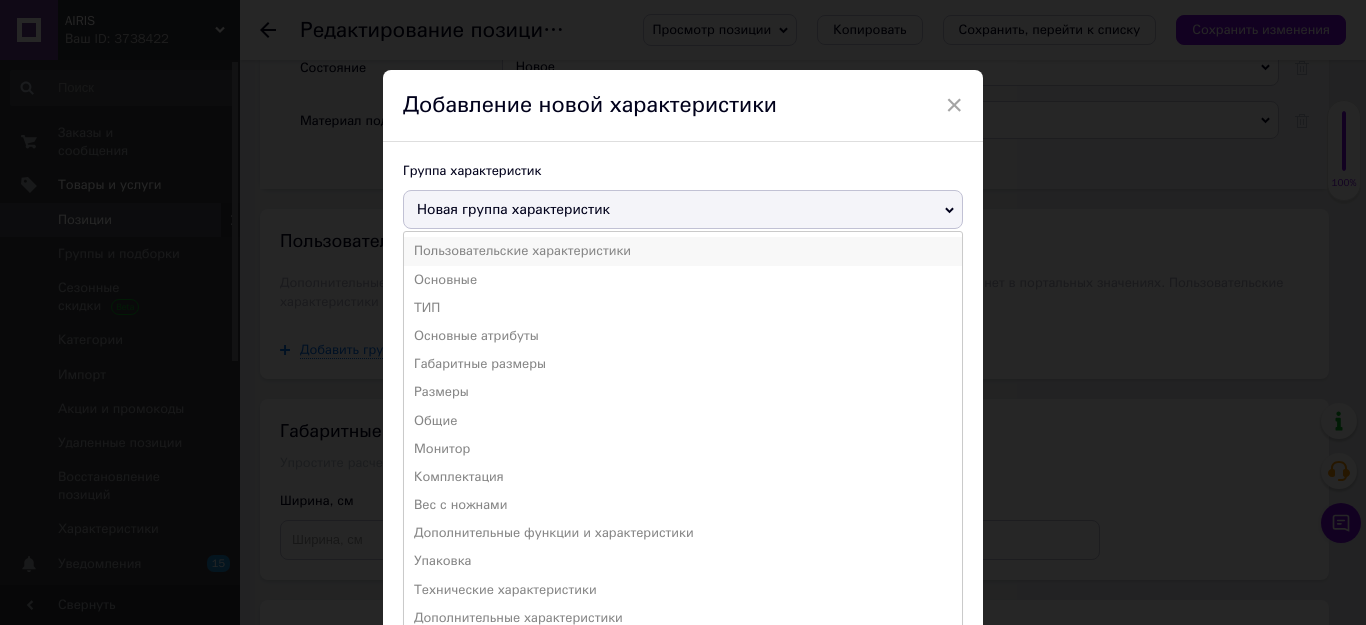 click on "Пользовательские характеристики" at bounding box center [683, 251] 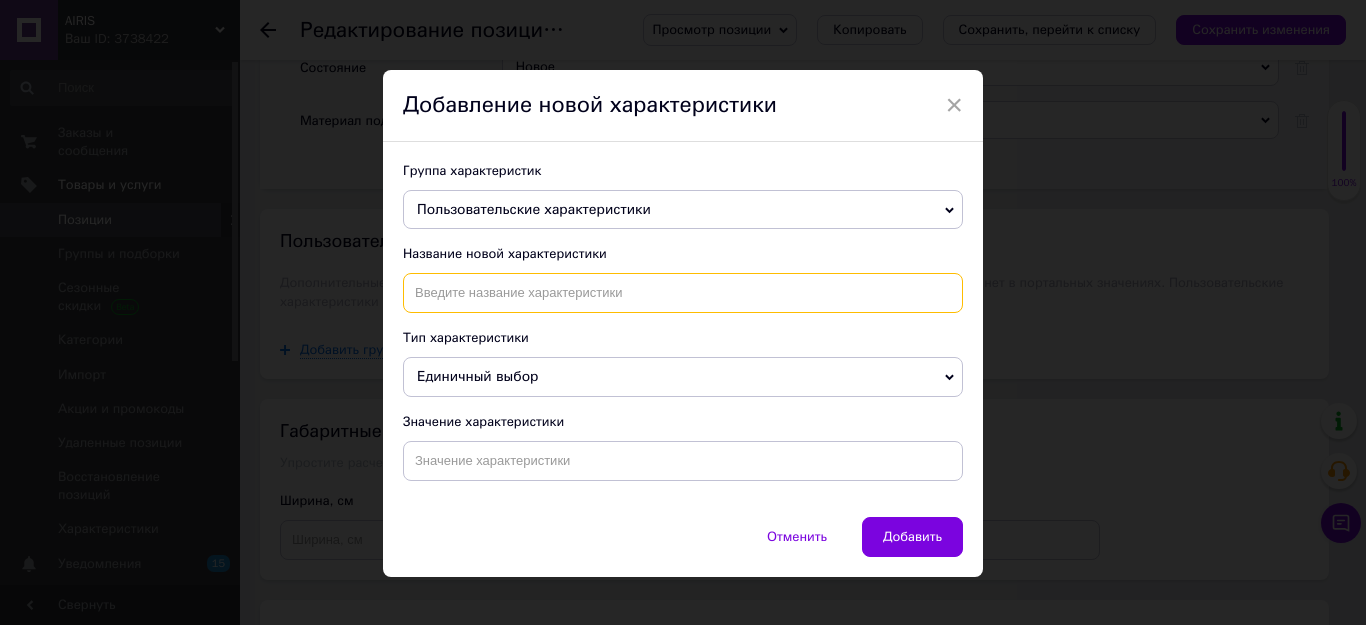 click at bounding box center [683, 293] 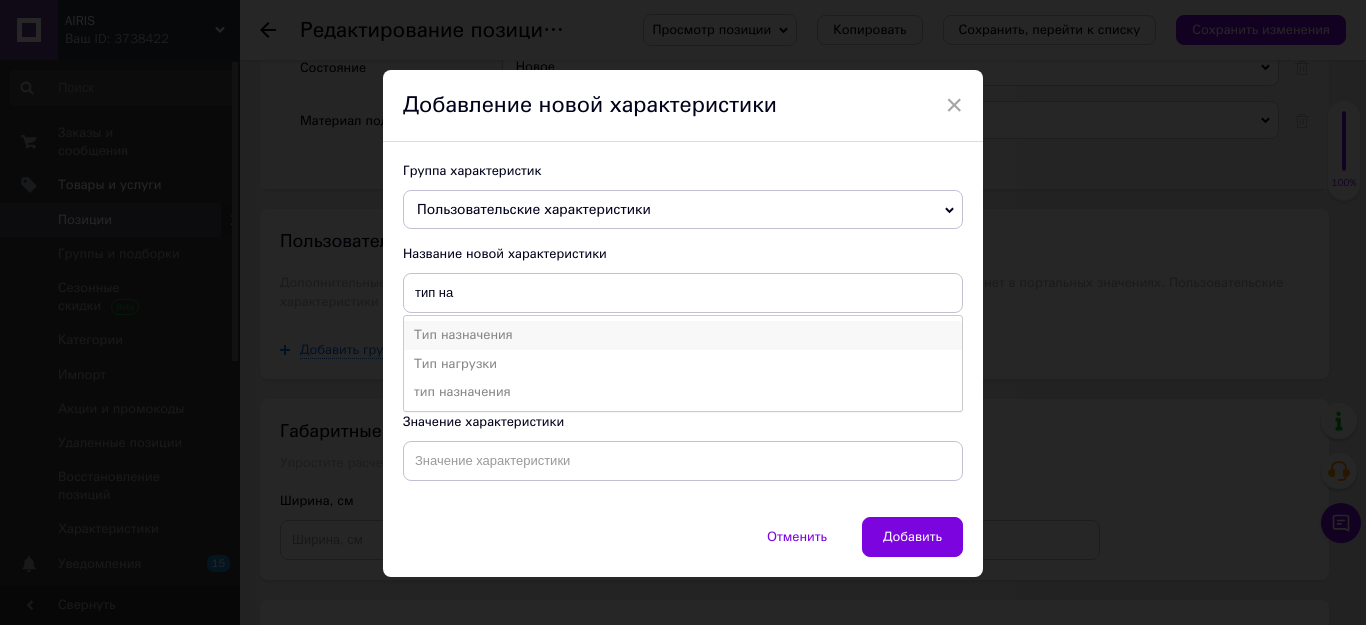 click on "Тип назначения" at bounding box center (683, 335) 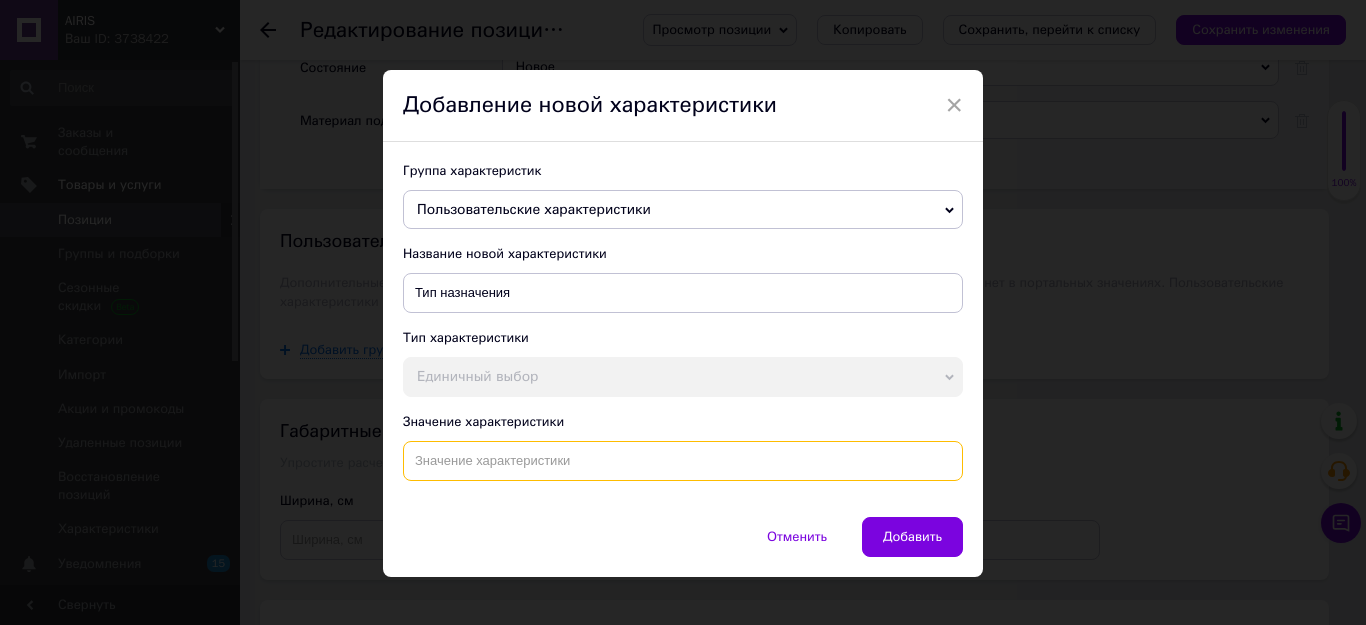 click at bounding box center (683, 461) 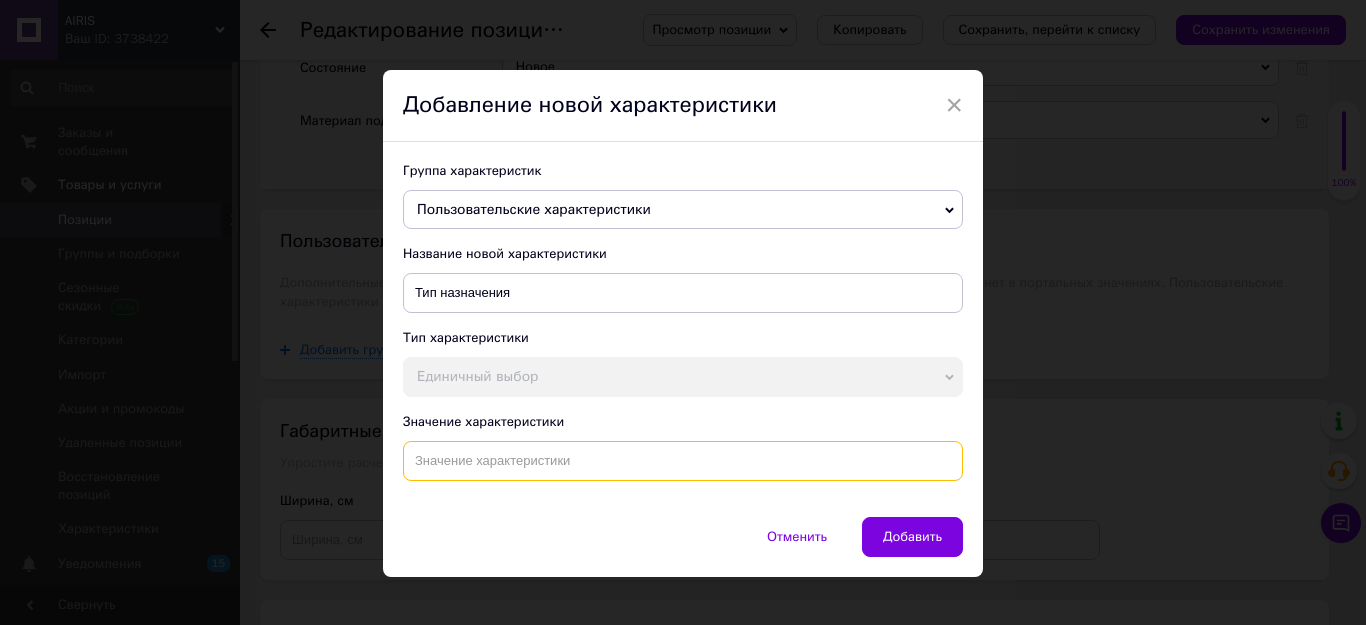 paste on "Качественные берцы Belleville Spear Point Lightweight Hot койот весна/лето размер 9.5/42.5 армейский стандарт" 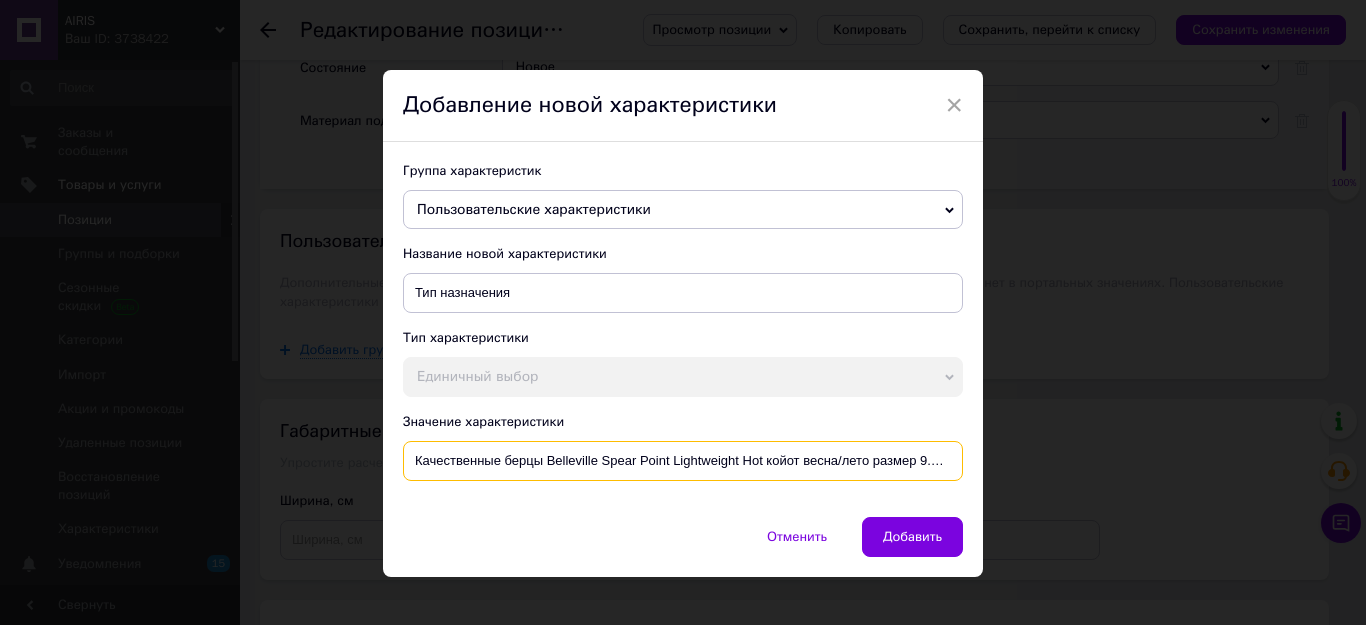 scroll, scrollTop: 0, scrollLeft: 145, axis: horizontal 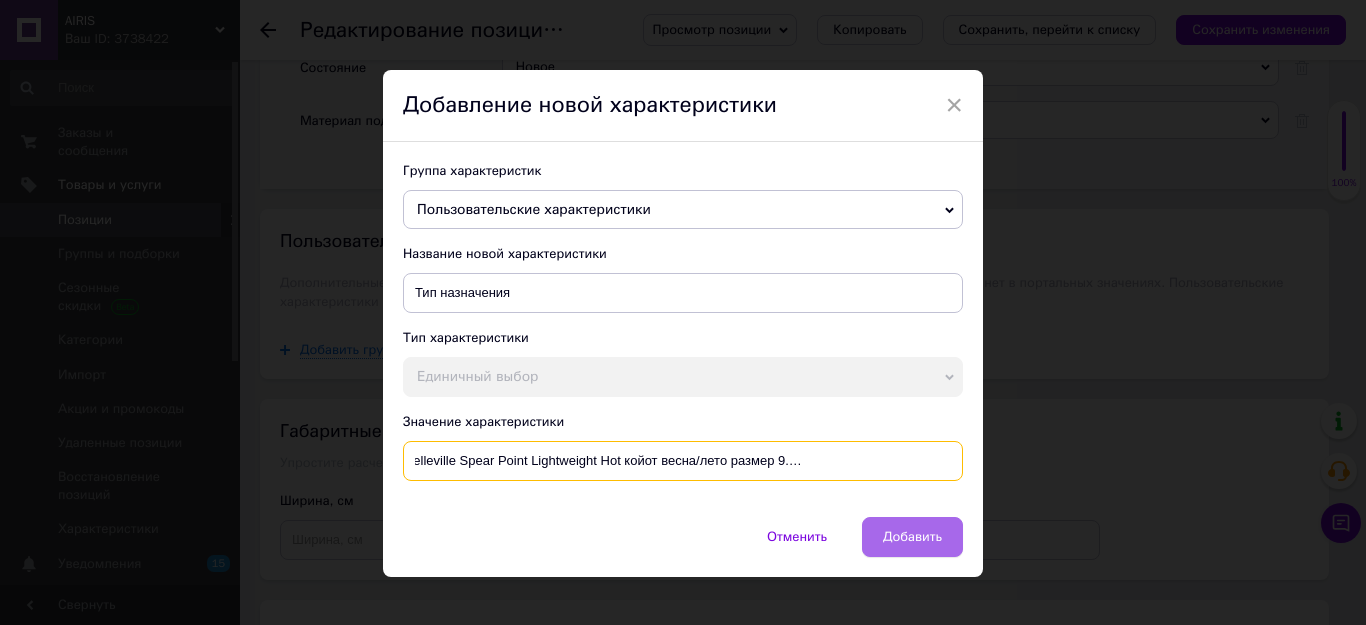 type on "Качественные берцы Belleville Spear Point Lightweight Hot койот весна/лето размер 9.5/42.5 армейский стандарт" 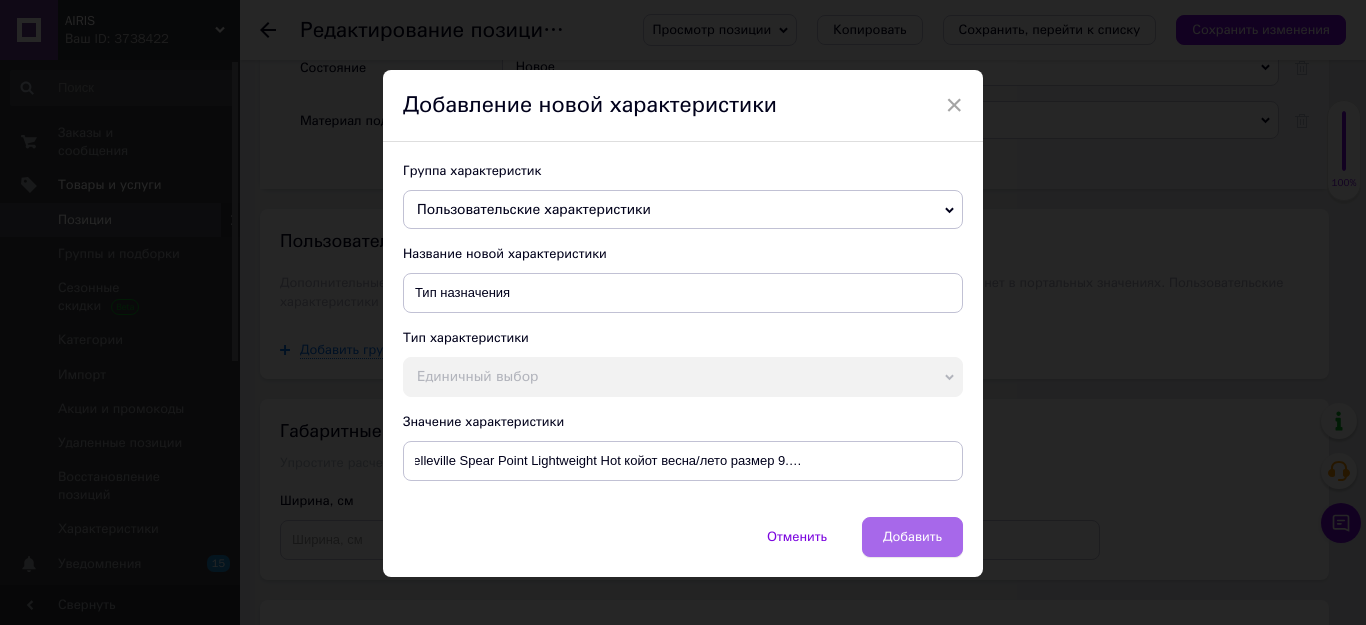 click on "Добавить" at bounding box center [912, 537] 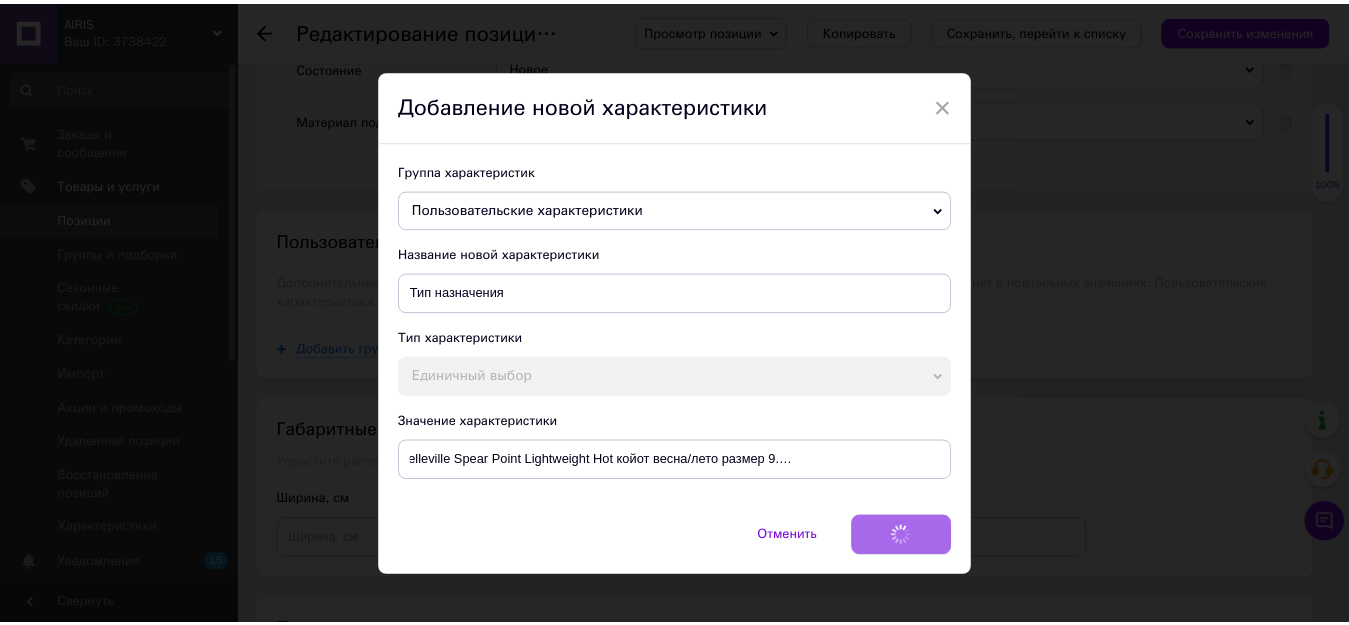 scroll, scrollTop: 0, scrollLeft: 0, axis: both 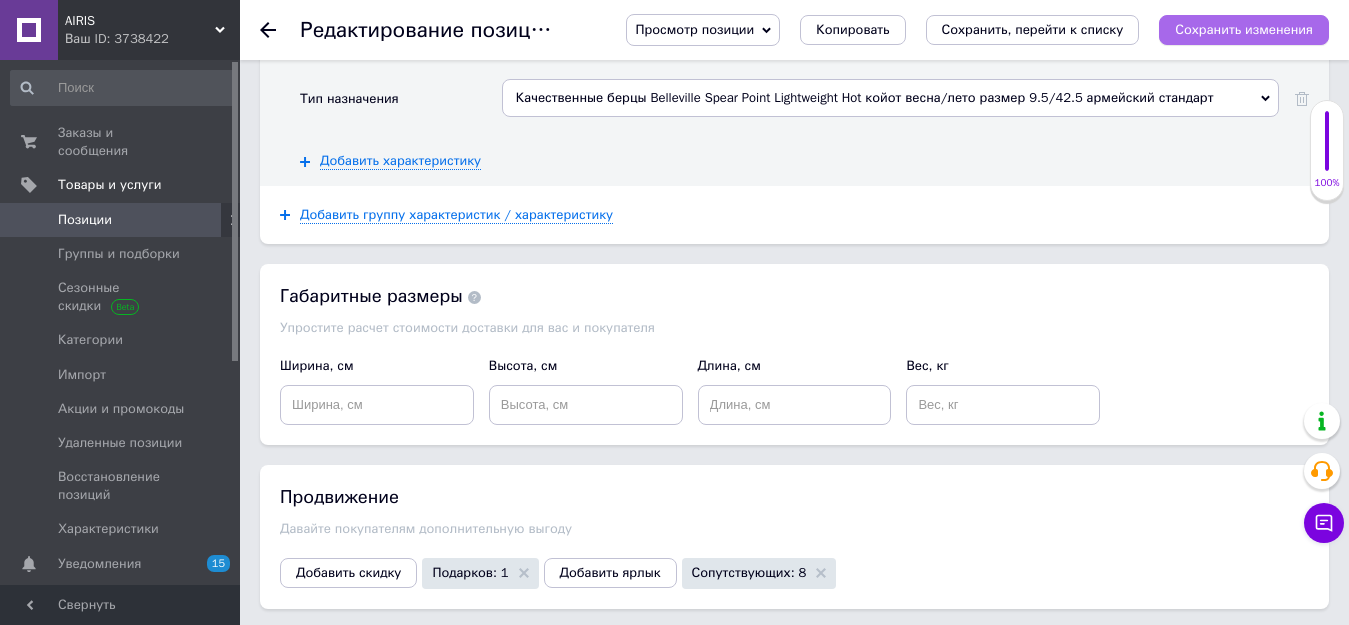 click on "Сохранить изменения" at bounding box center (1244, 29) 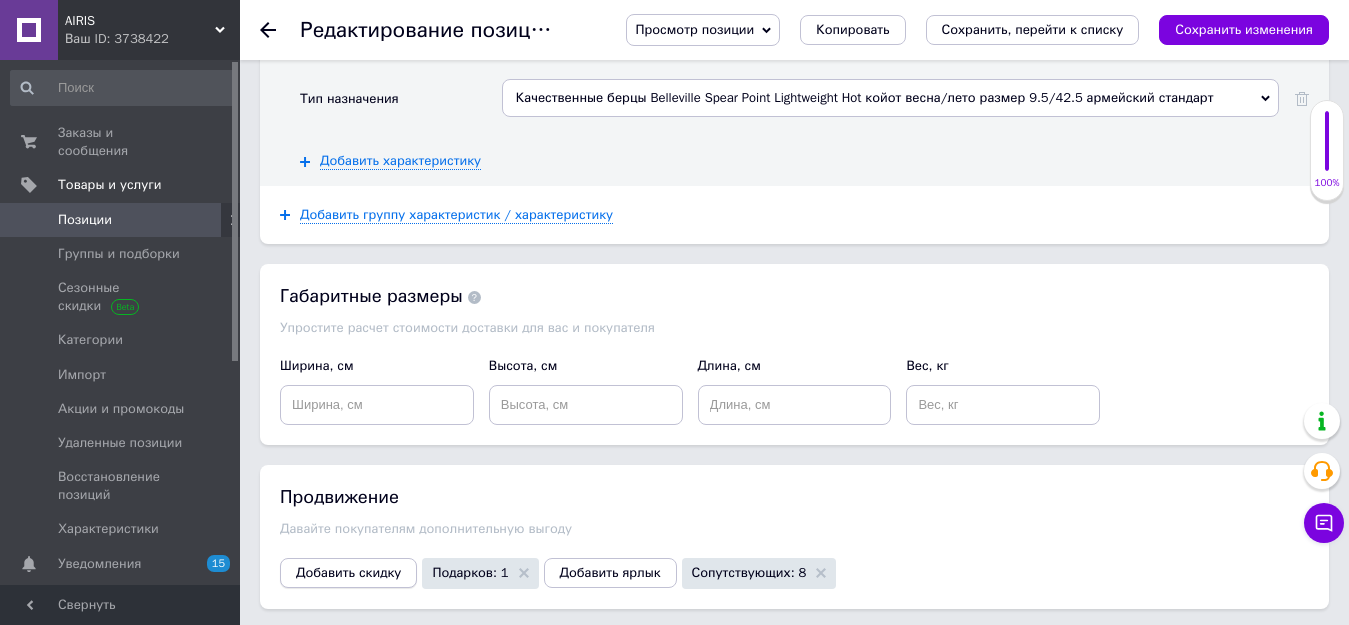 click on "Добавить скидку" at bounding box center (348, 573) 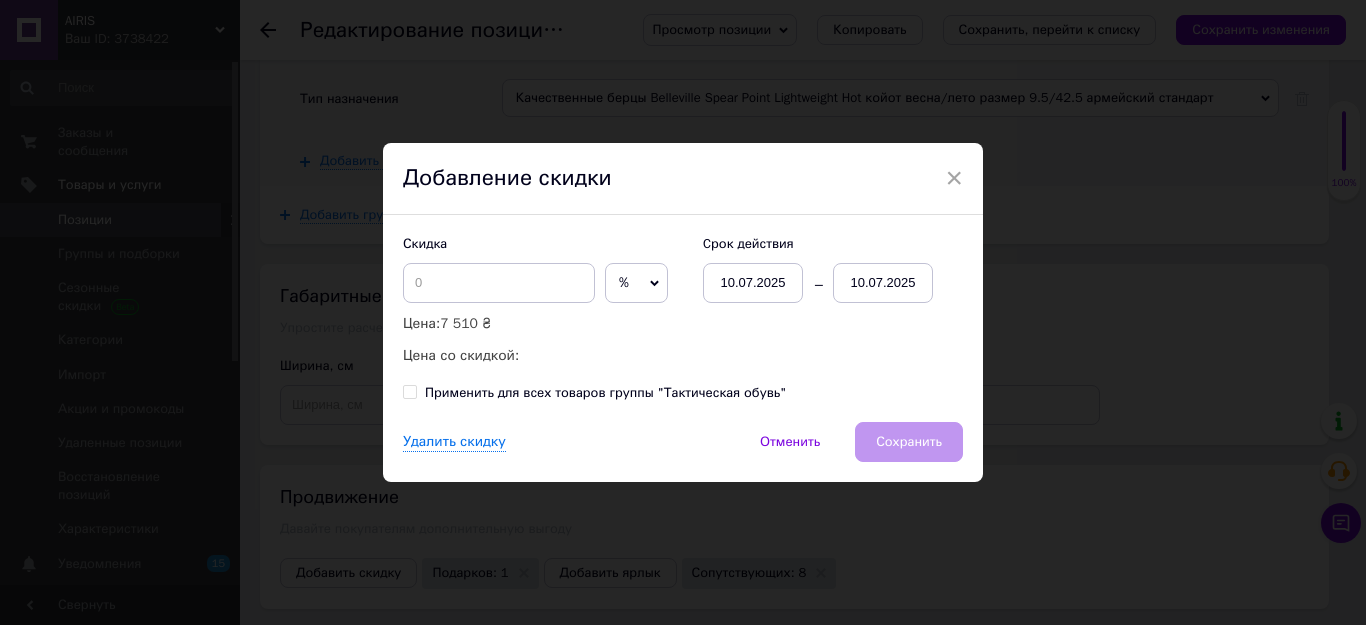 click on "%" at bounding box center (636, 283) 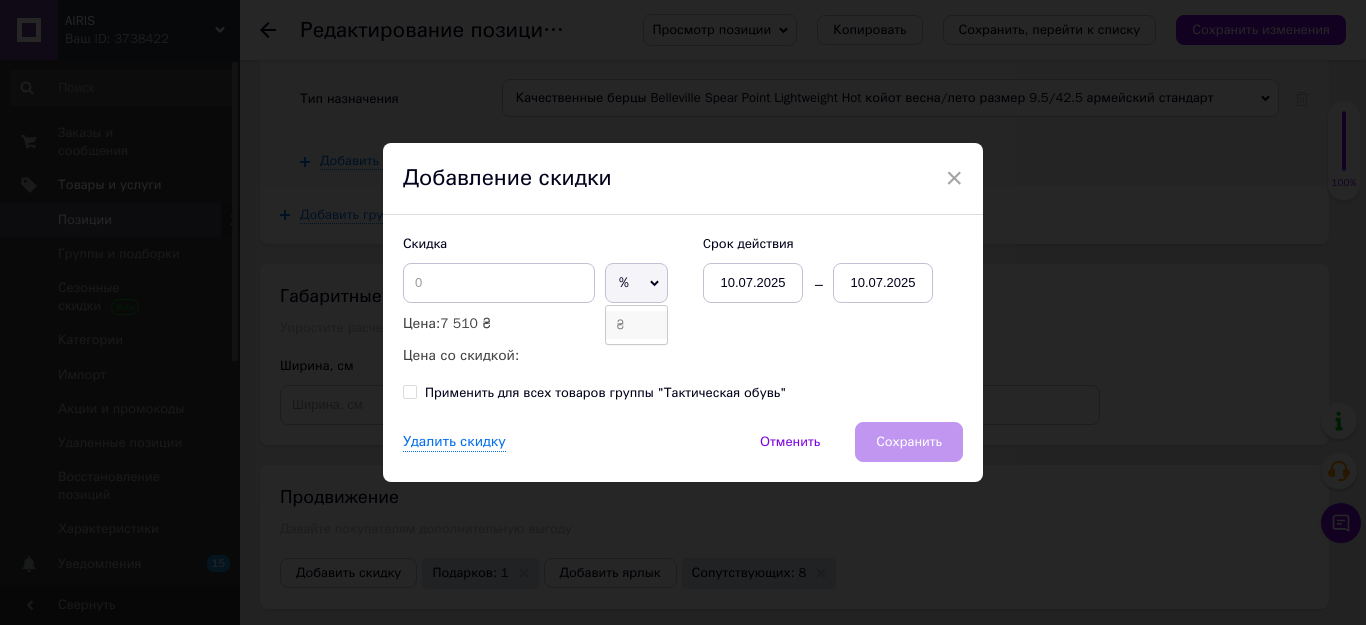 click on "₴" at bounding box center [636, 325] 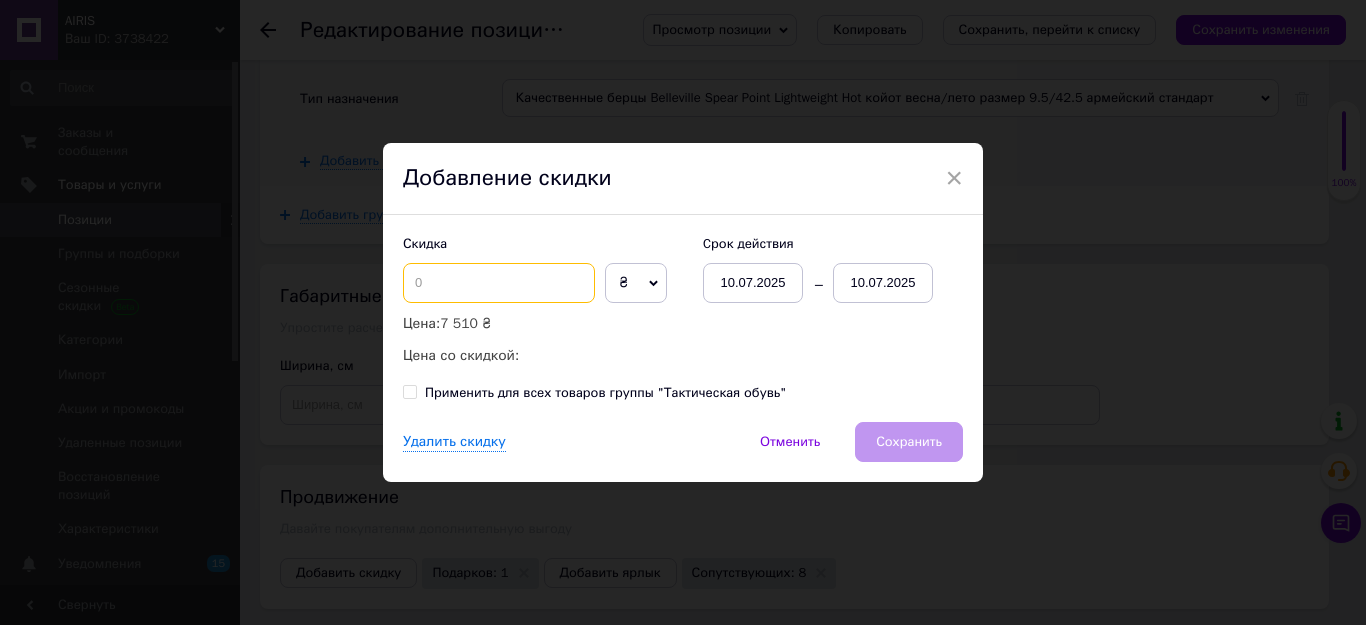 click at bounding box center (499, 283) 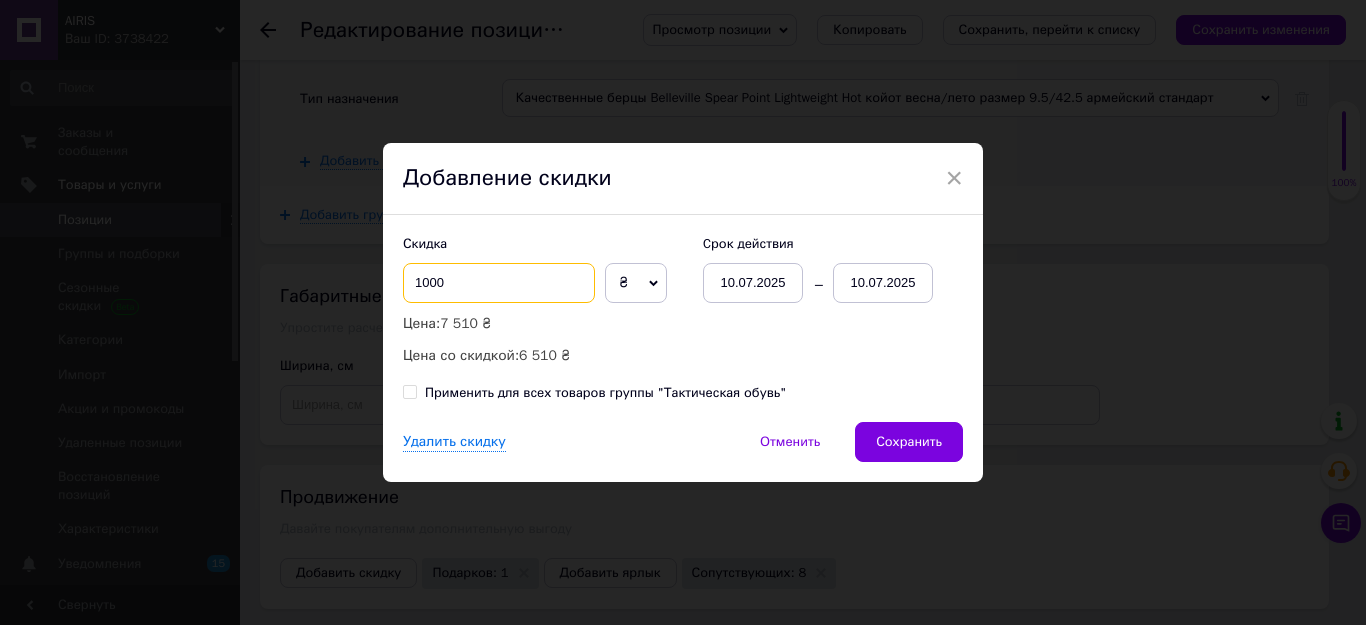 type on "1000" 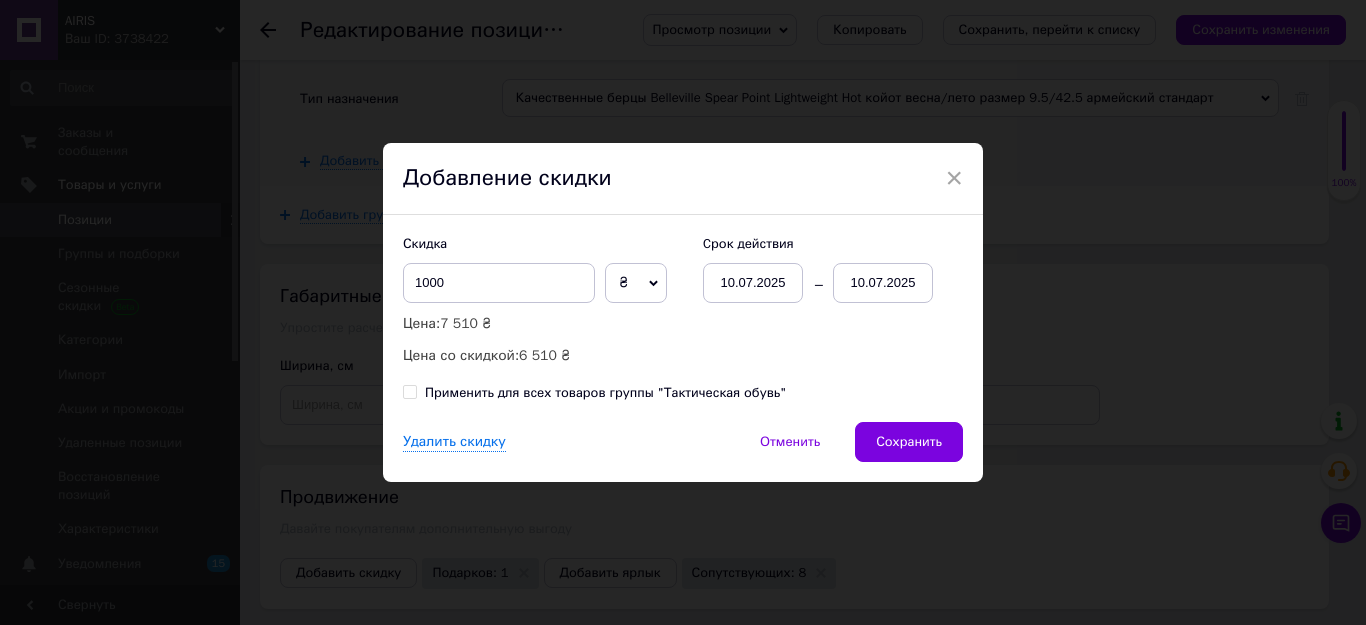 click on "10.07.2025" at bounding box center (883, 283) 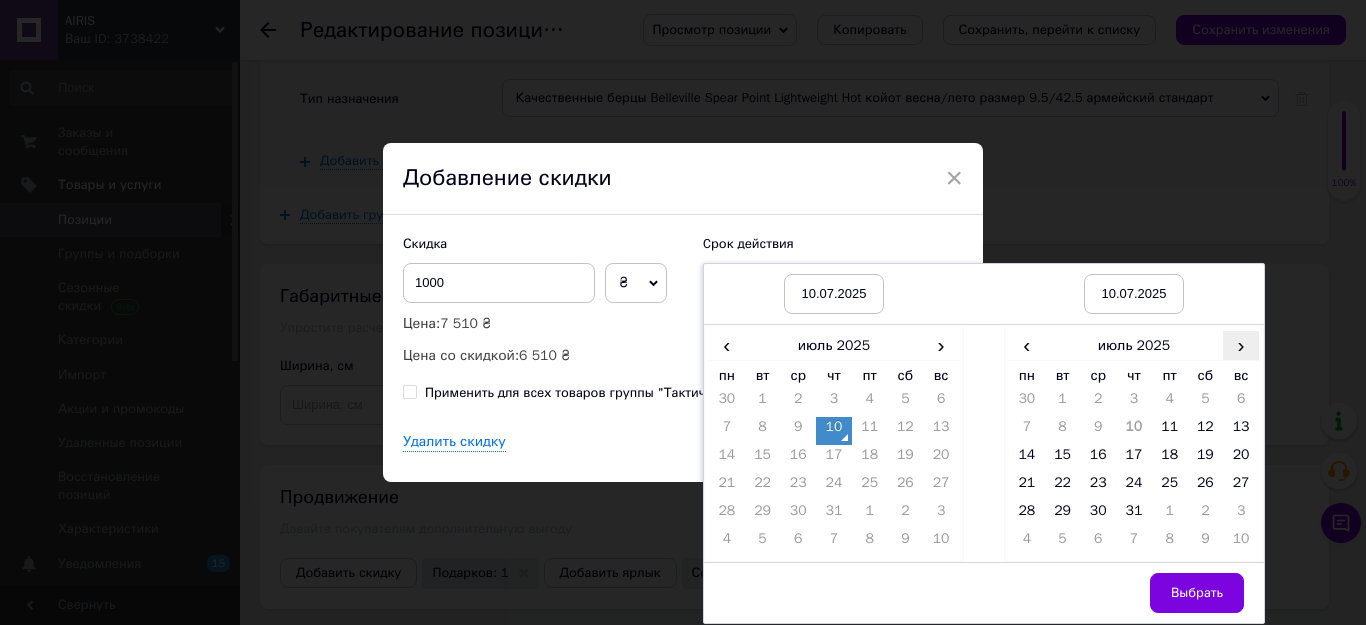 click on "›" at bounding box center (1241, 345) 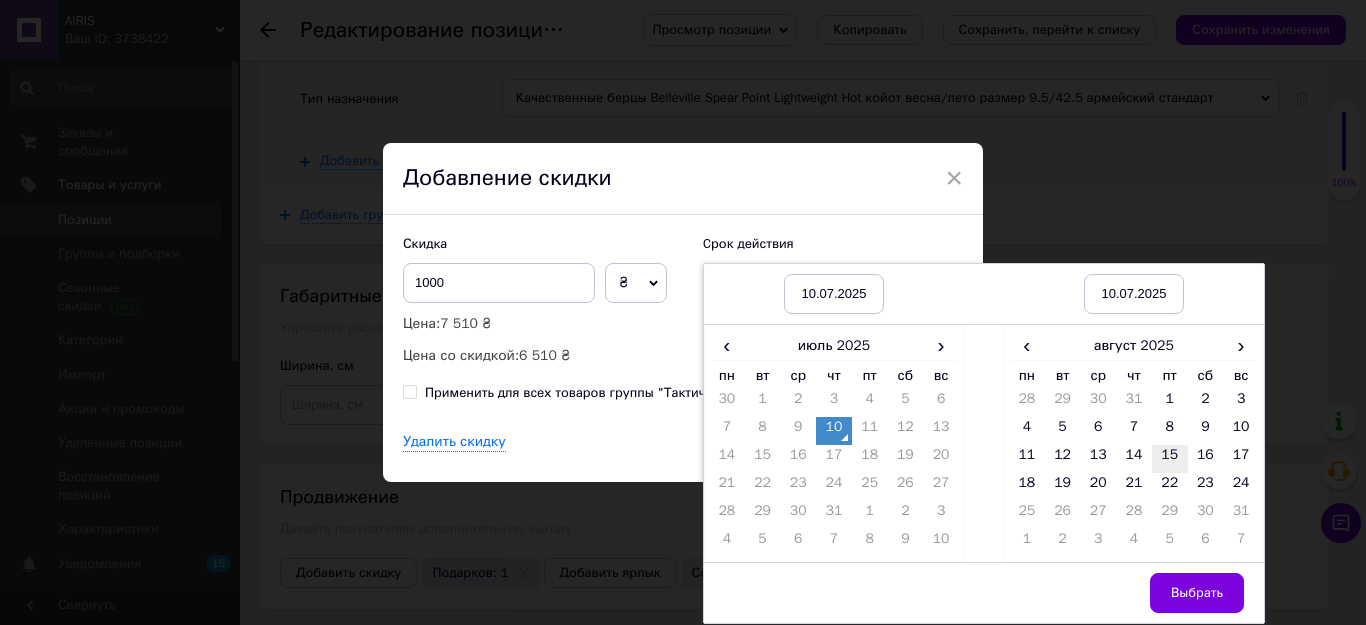 click on "15" at bounding box center (1170, 459) 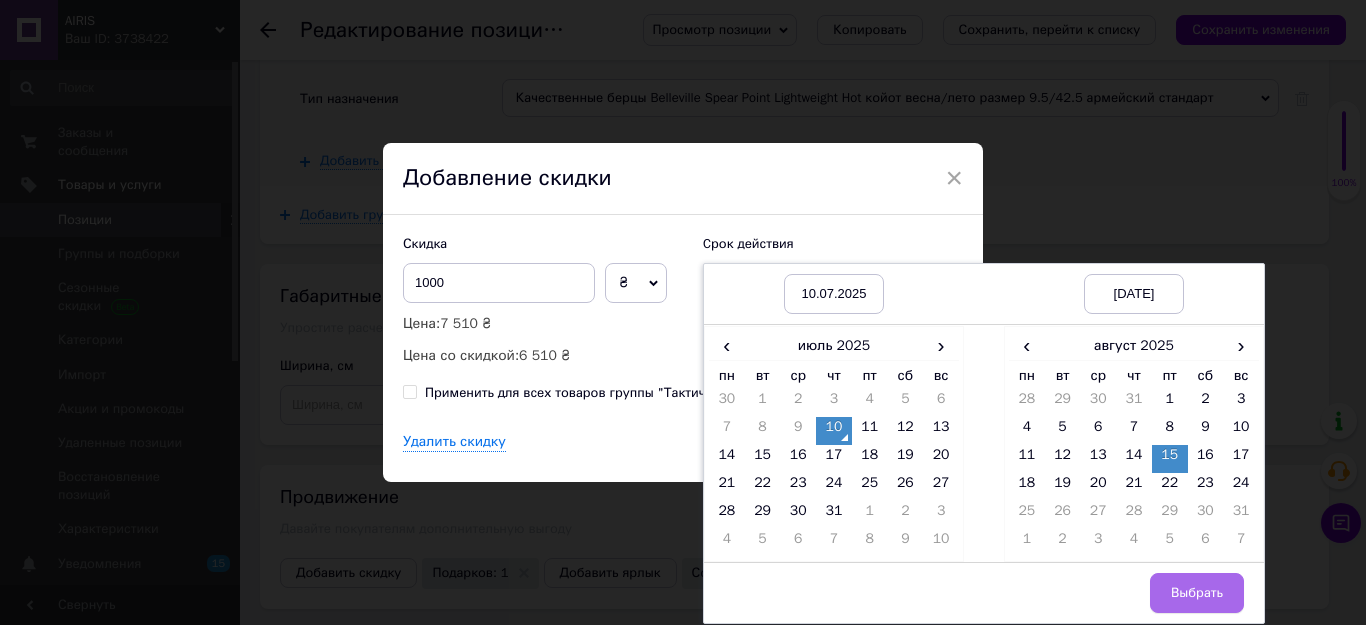 click on "Выбрать" at bounding box center (1197, 593) 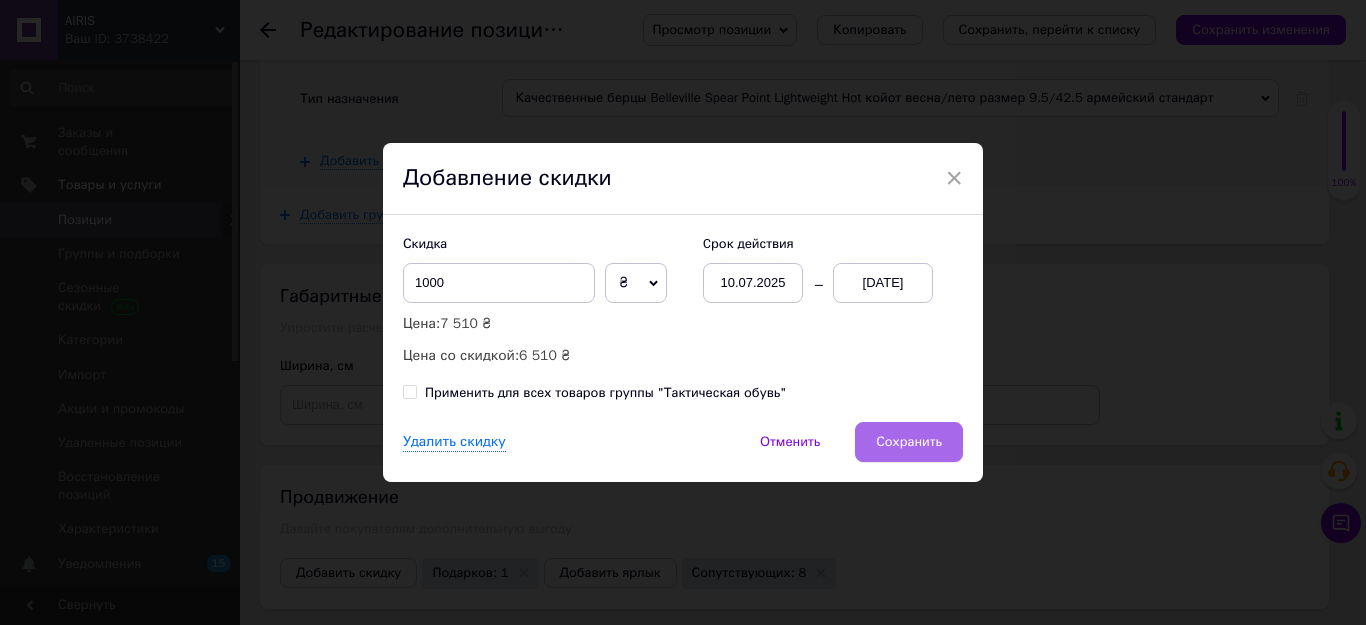 click on "Сохранить" at bounding box center (909, 442) 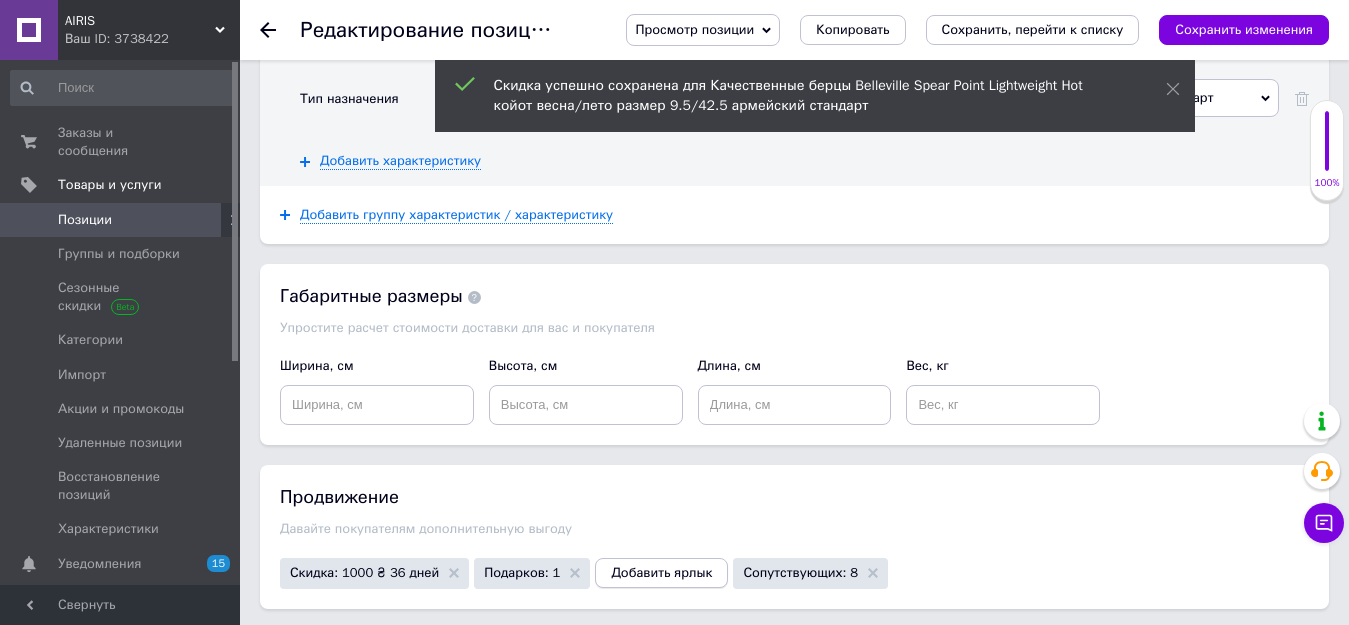 click on "Добавить ярлык" at bounding box center [661, 573] 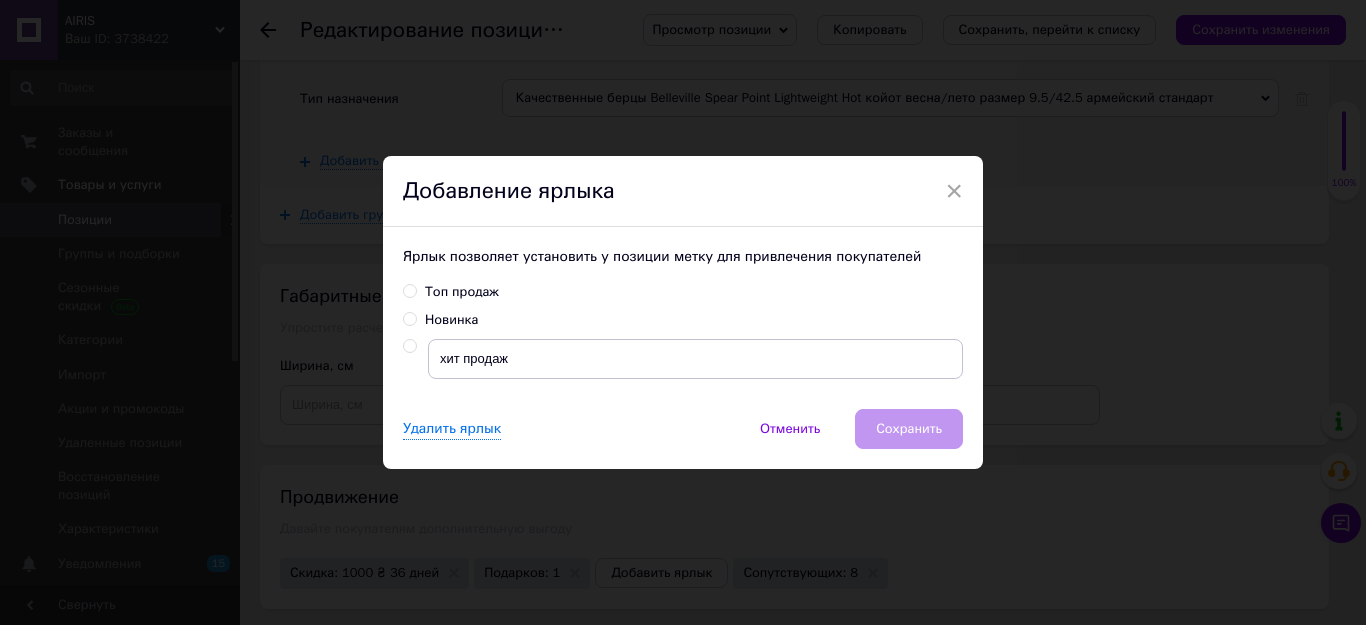 click on "Топ продаж" at bounding box center [409, 290] 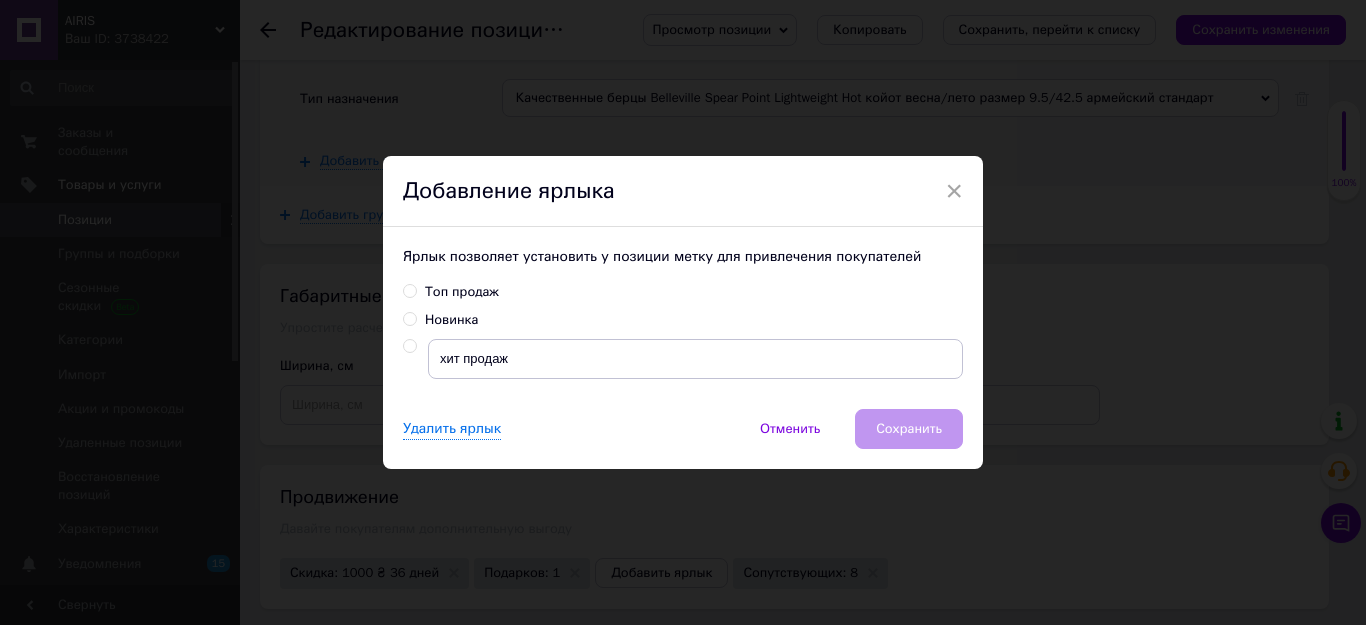 radio on "true" 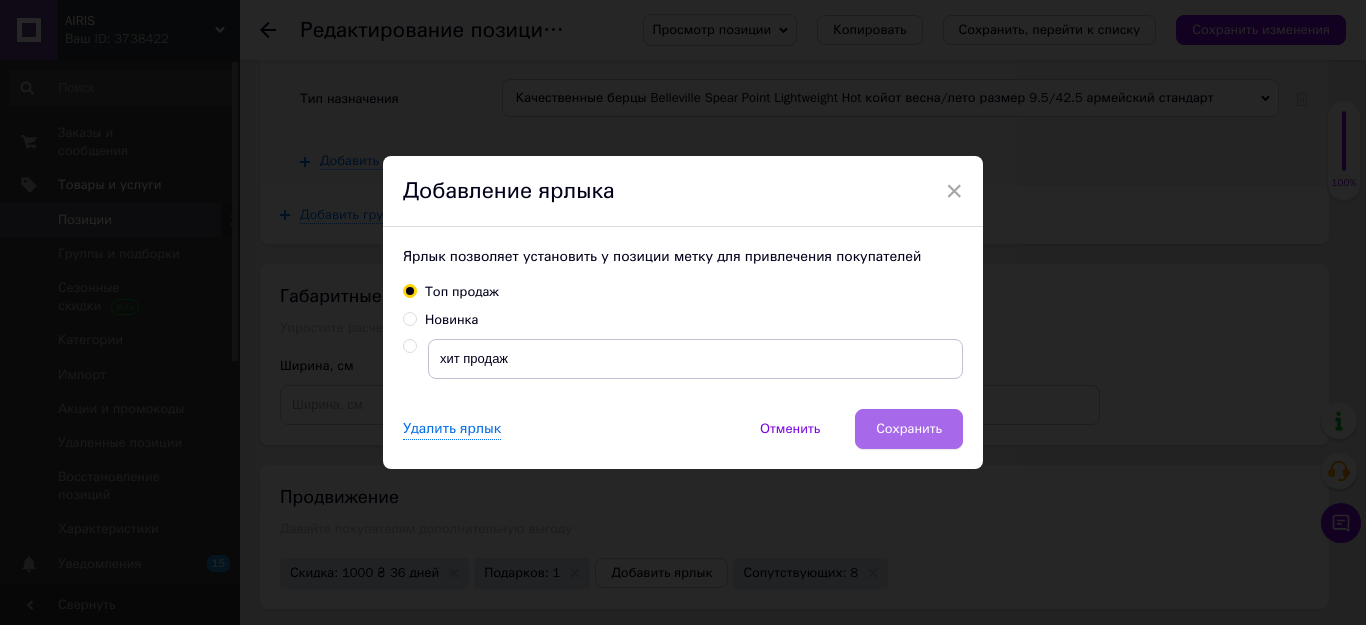 click on "Сохранить" at bounding box center (909, 429) 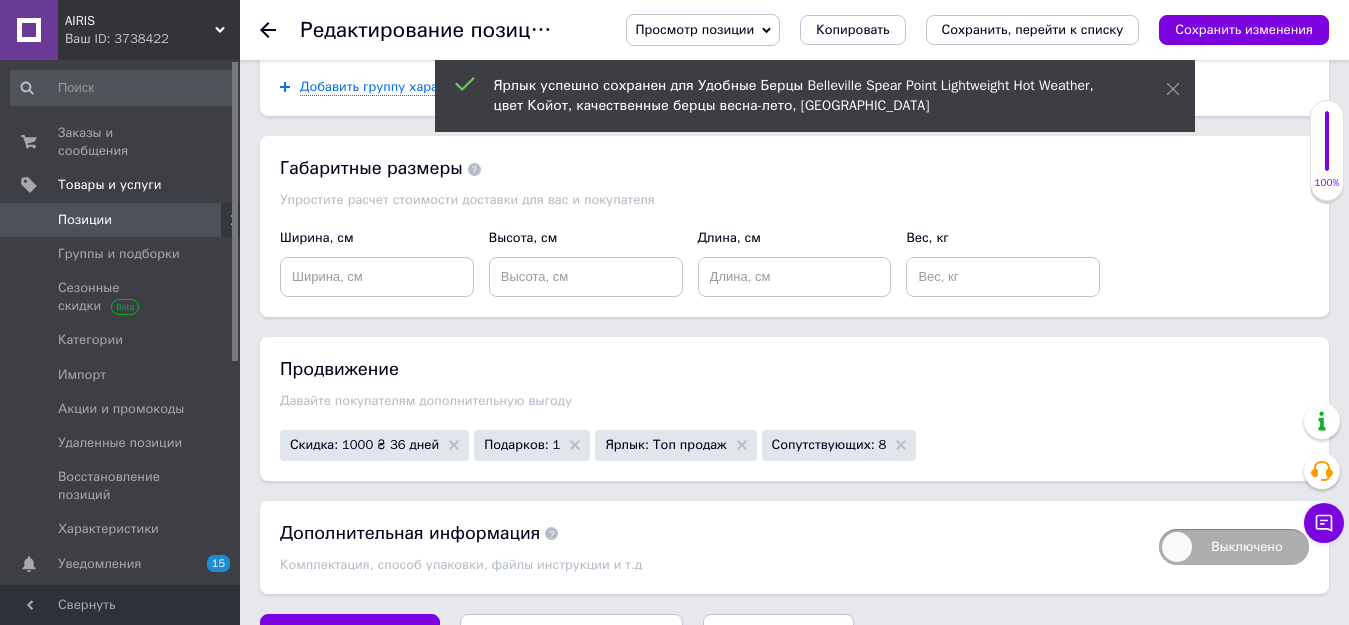scroll, scrollTop: 3056, scrollLeft: 0, axis: vertical 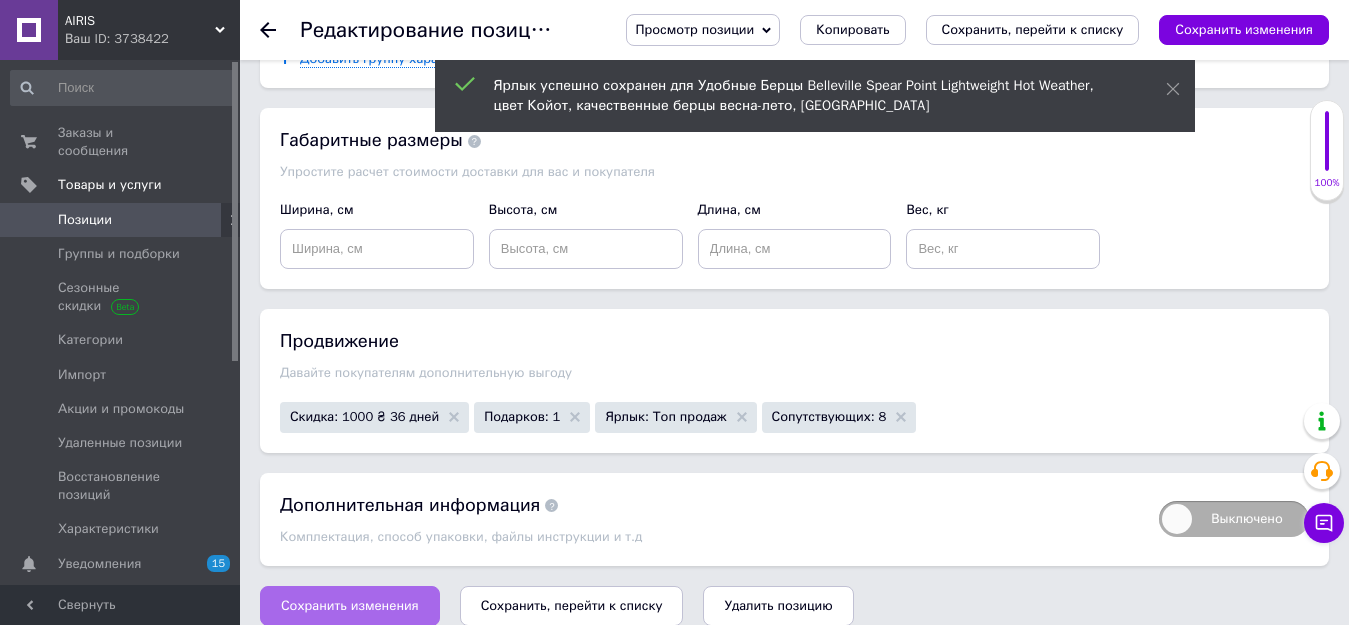 click on "Сохранить изменения" at bounding box center (350, 606) 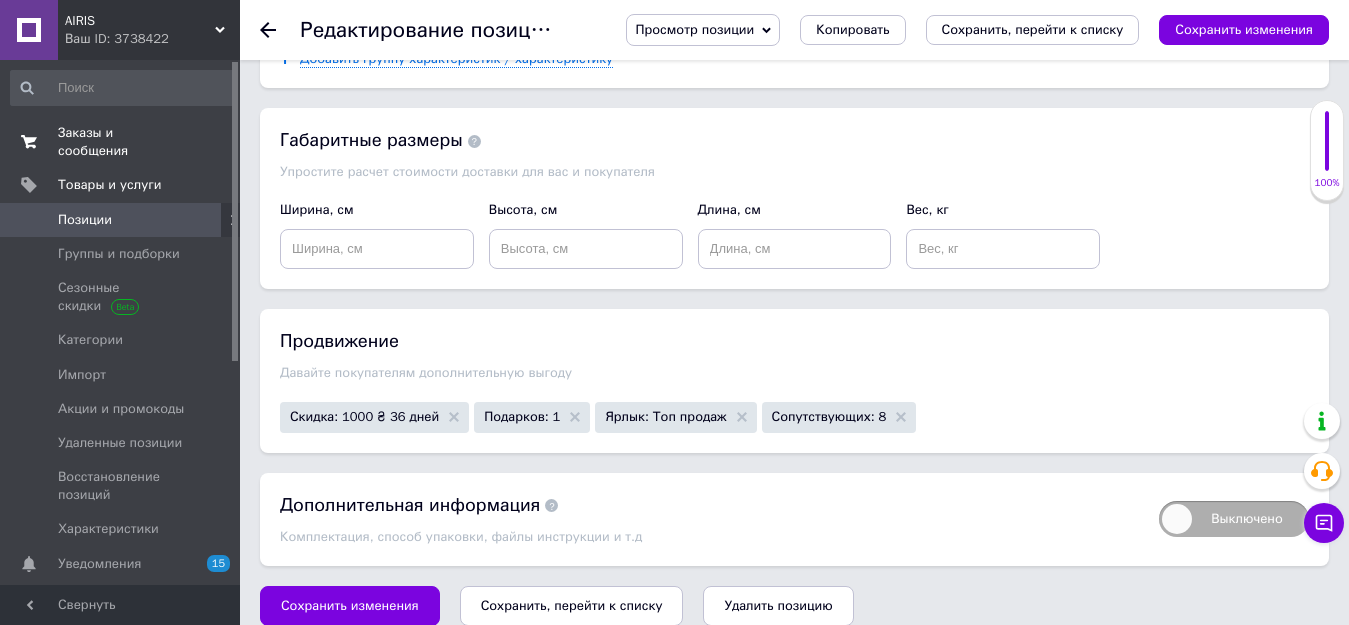 click on "Заказы и сообщения 0 0" at bounding box center [123, 142] 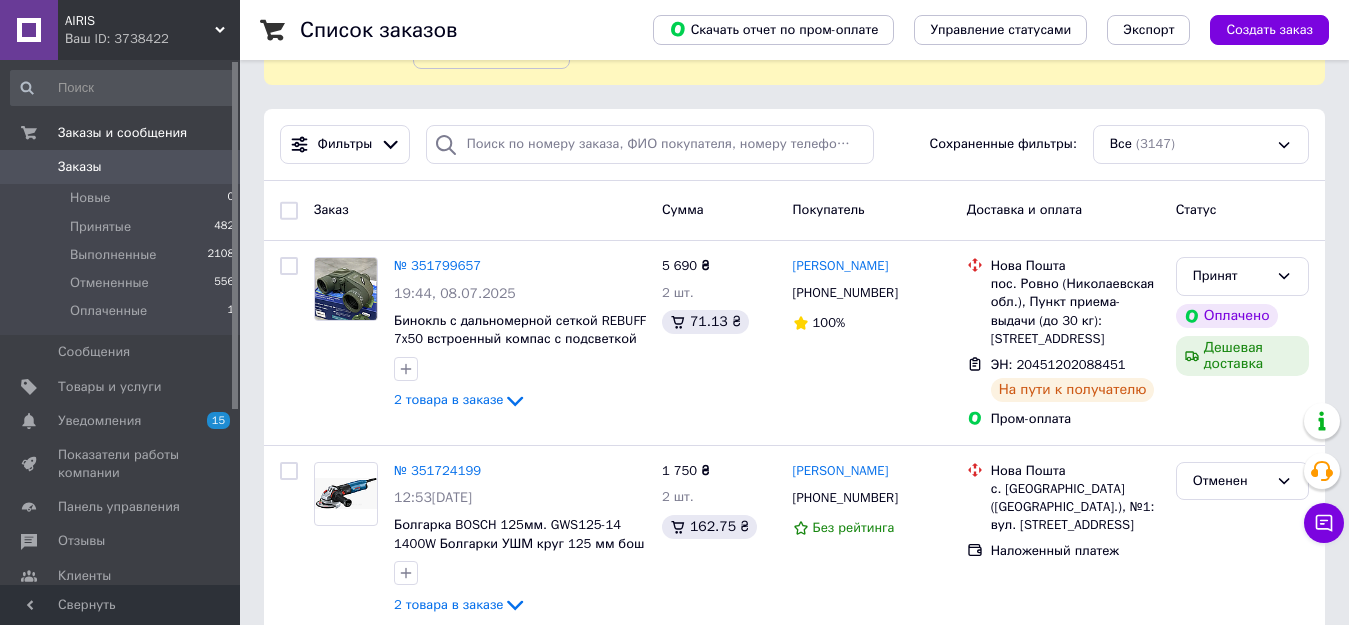 scroll, scrollTop: 100, scrollLeft: 0, axis: vertical 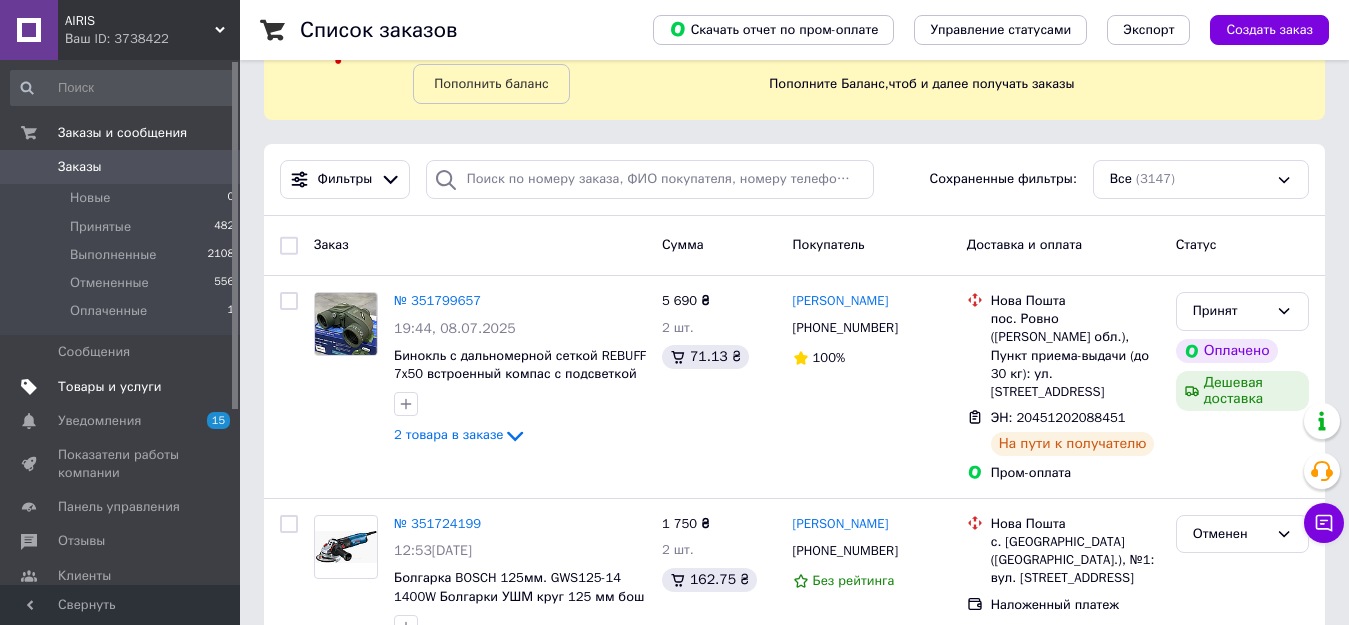 click on "Товары и услуги" at bounding box center (121, 387) 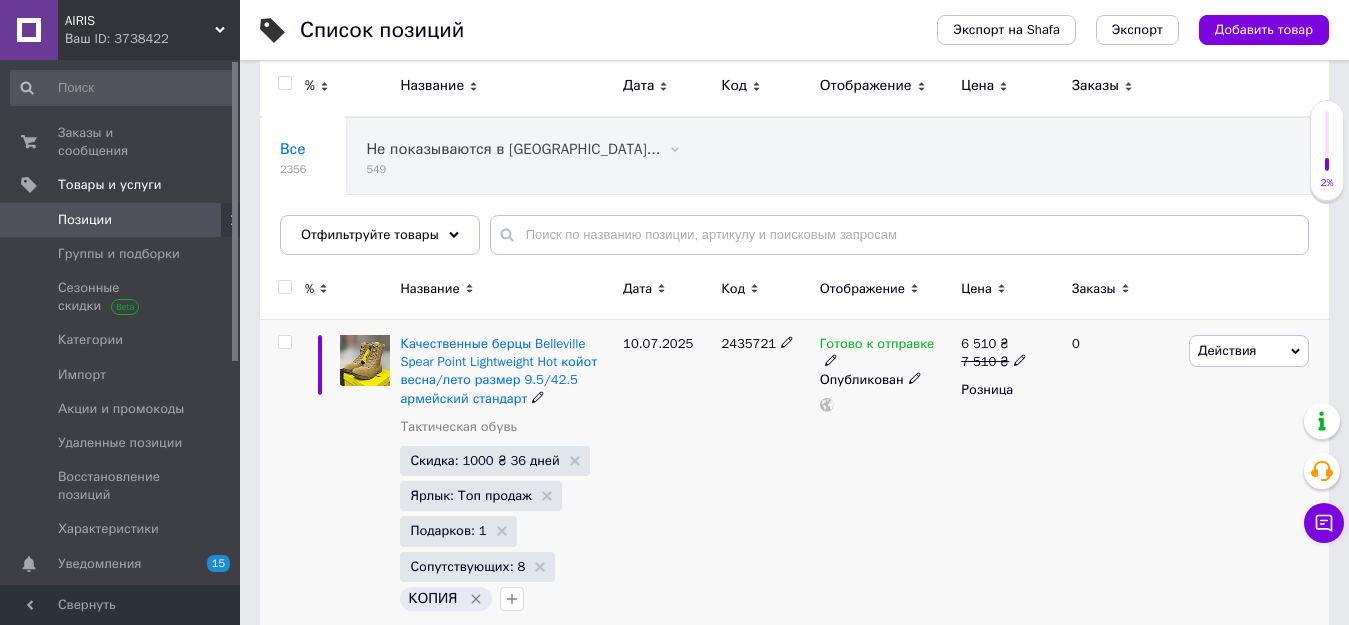 scroll, scrollTop: 0, scrollLeft: 0, axis: both 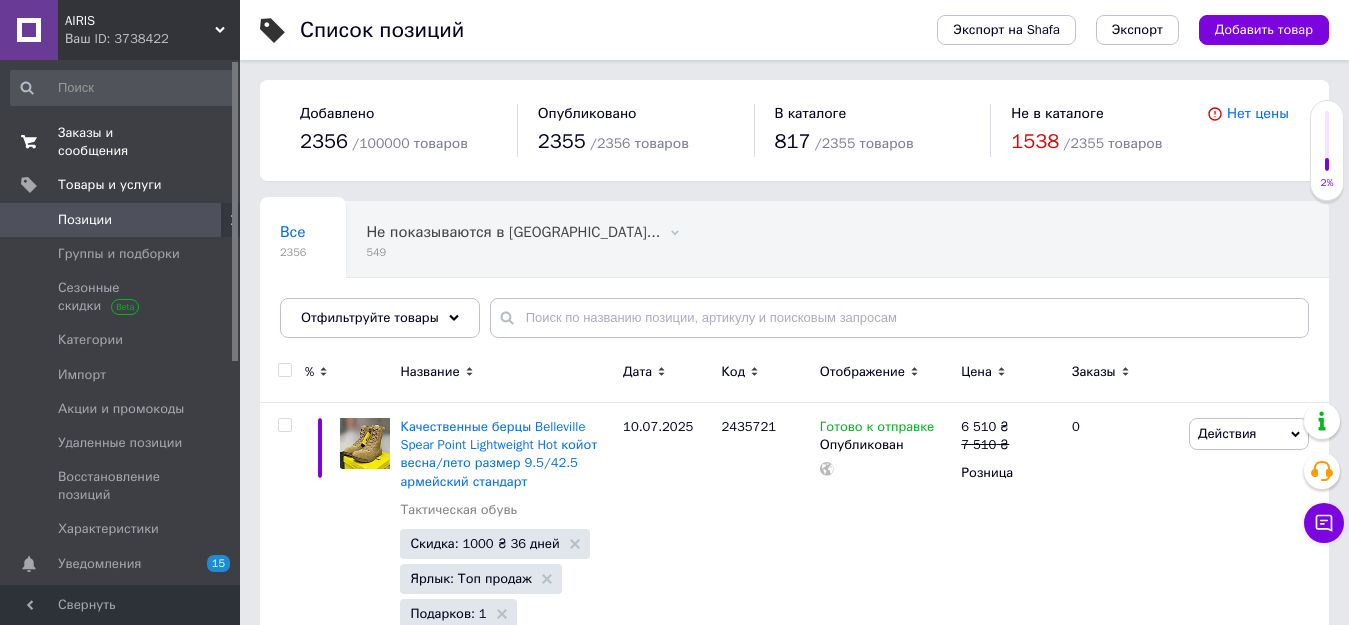 click on "Заказы и сообщения 0 0" at bounding box center (123, 142) 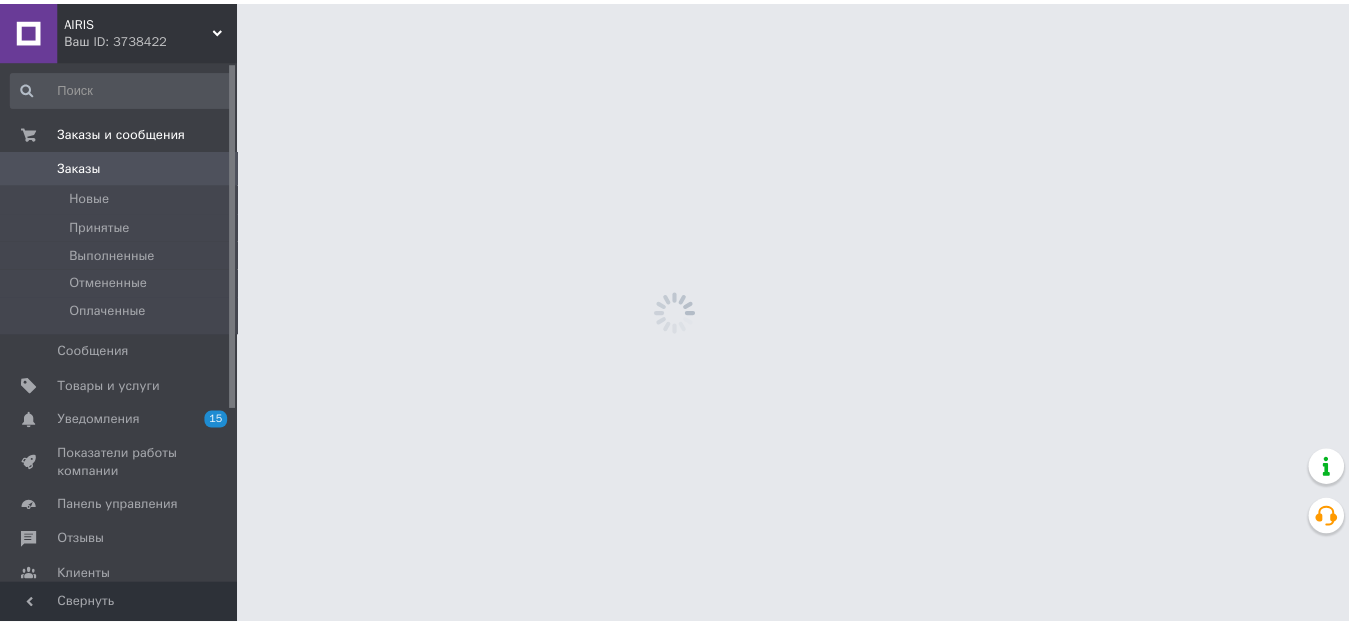 scroll, scrollTop: 0, scrollLeft: 0, axis: both 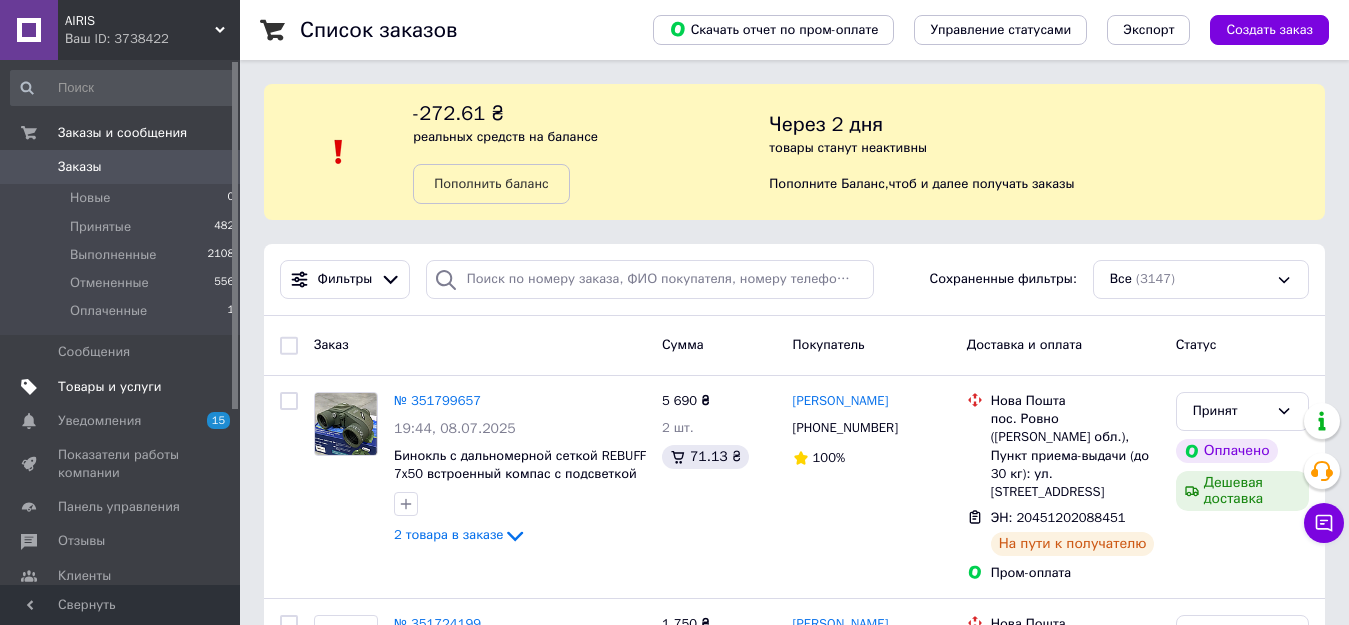 click on "Товары и услуги" at bounding box center (110, 387) 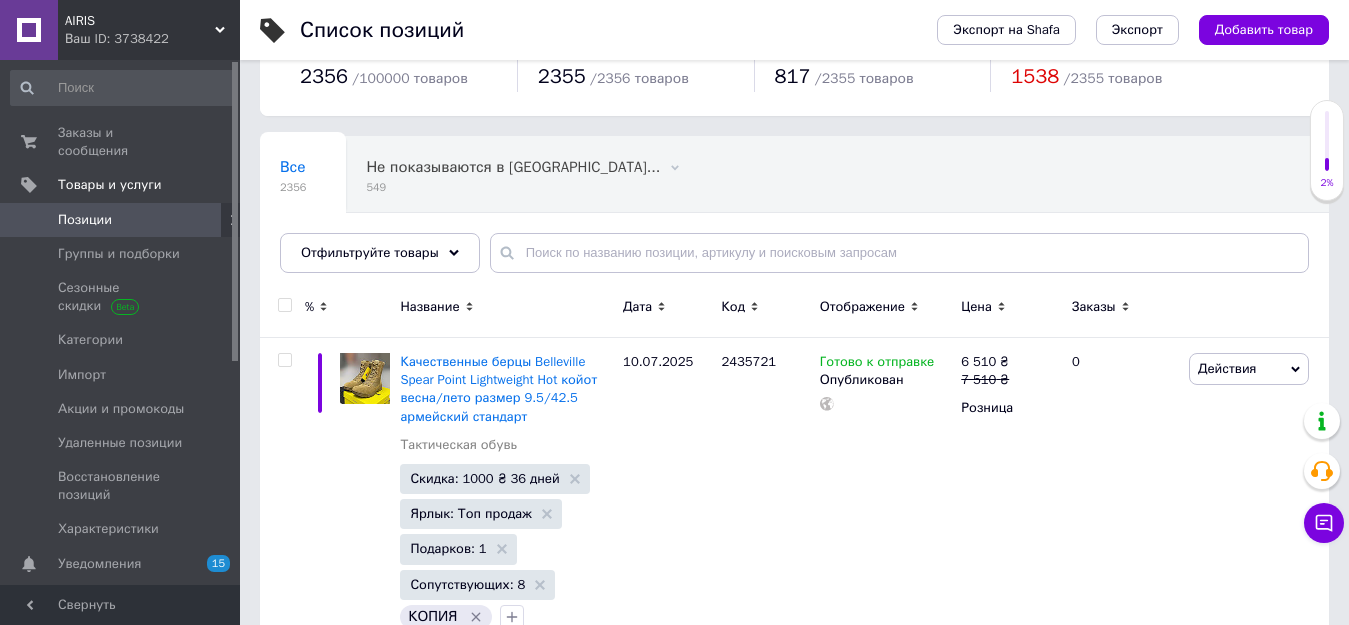 scroll, scrollTop: 100, scrollLeft: 0, axis: vertical 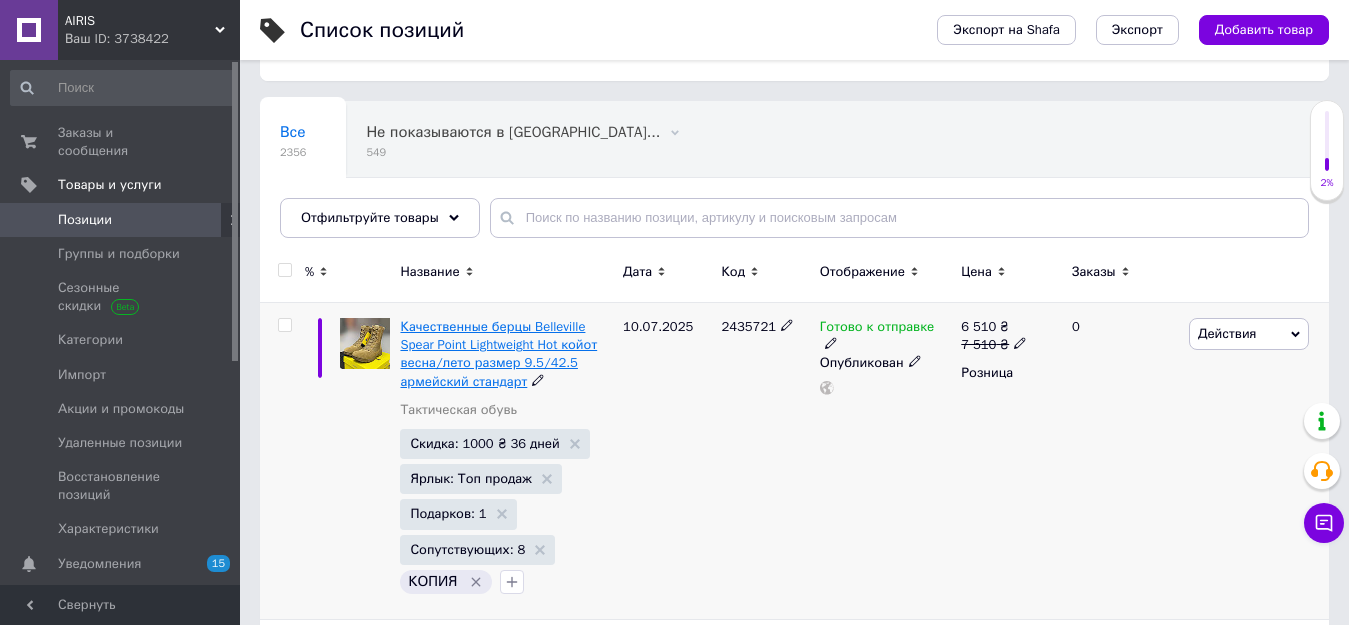 click on "Качественные берцы Belleville Spear Point Lightweight Hot койот весна/лето размер 9.5/42.5 армейский стандарт" at bounding box center (498, 354) 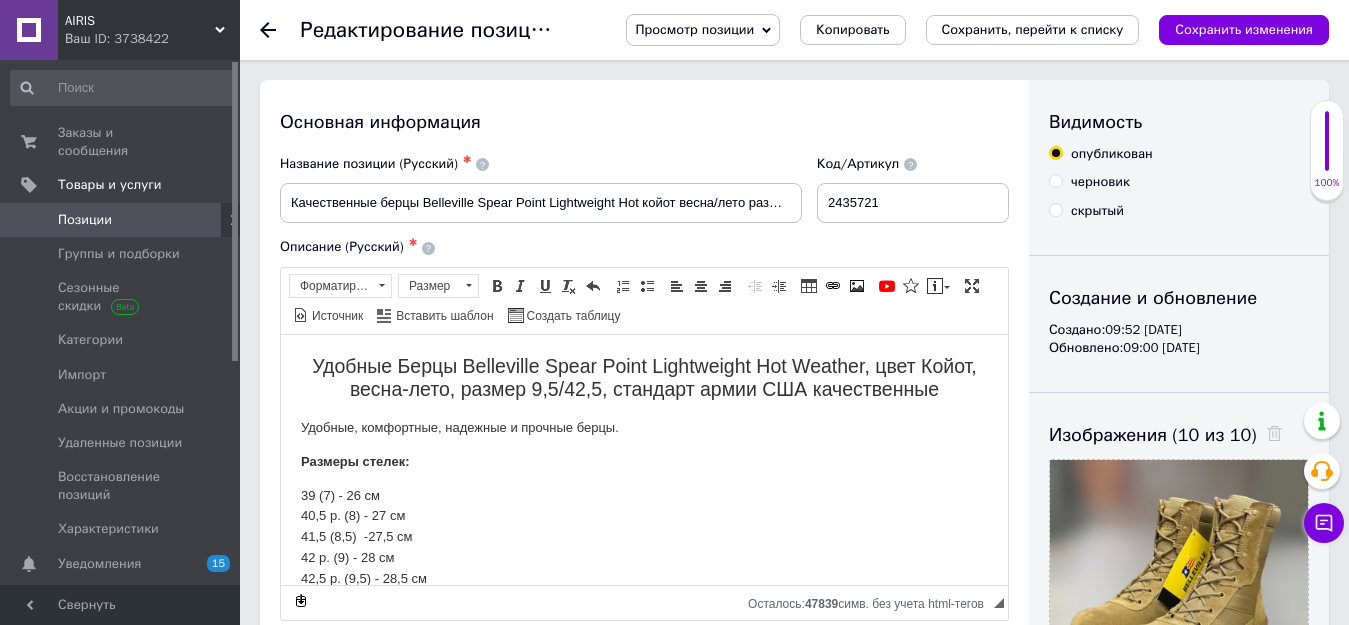 scroll, scrollTop: 0, scrollLeft: 0, axis: both 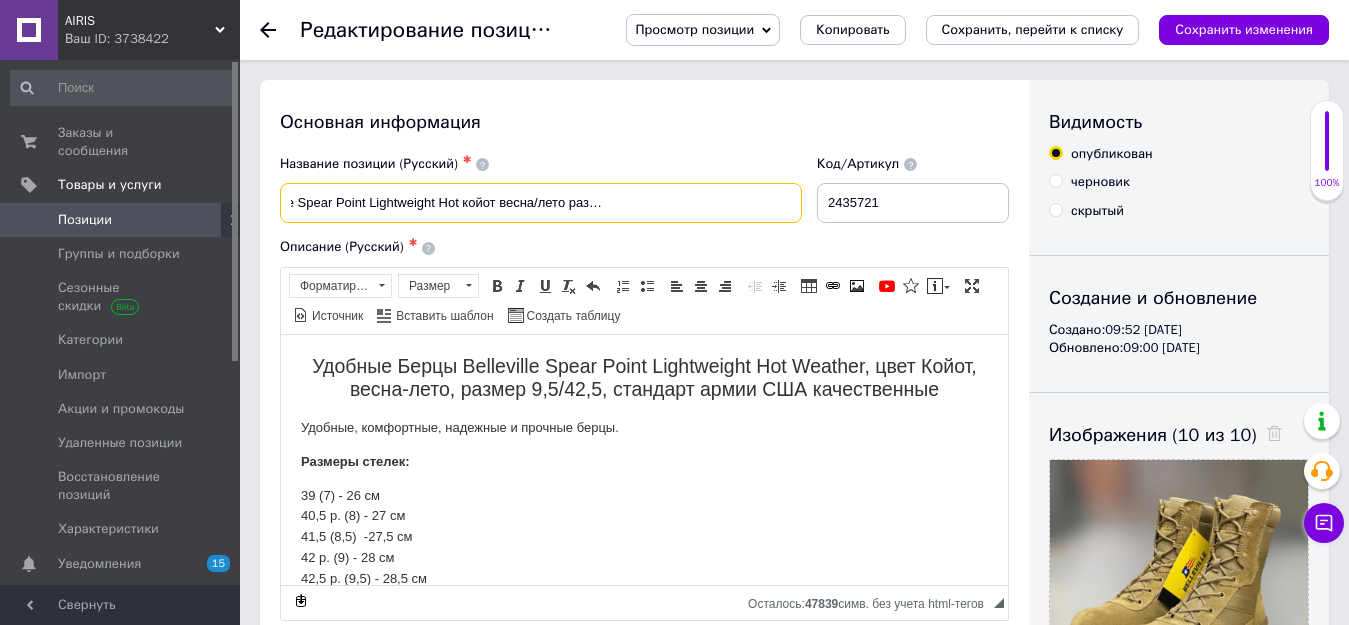 drag, startPoint x: 293, startPoint y: 206, endPoint x: 818, endPoint y: 200, distance: 525.0343 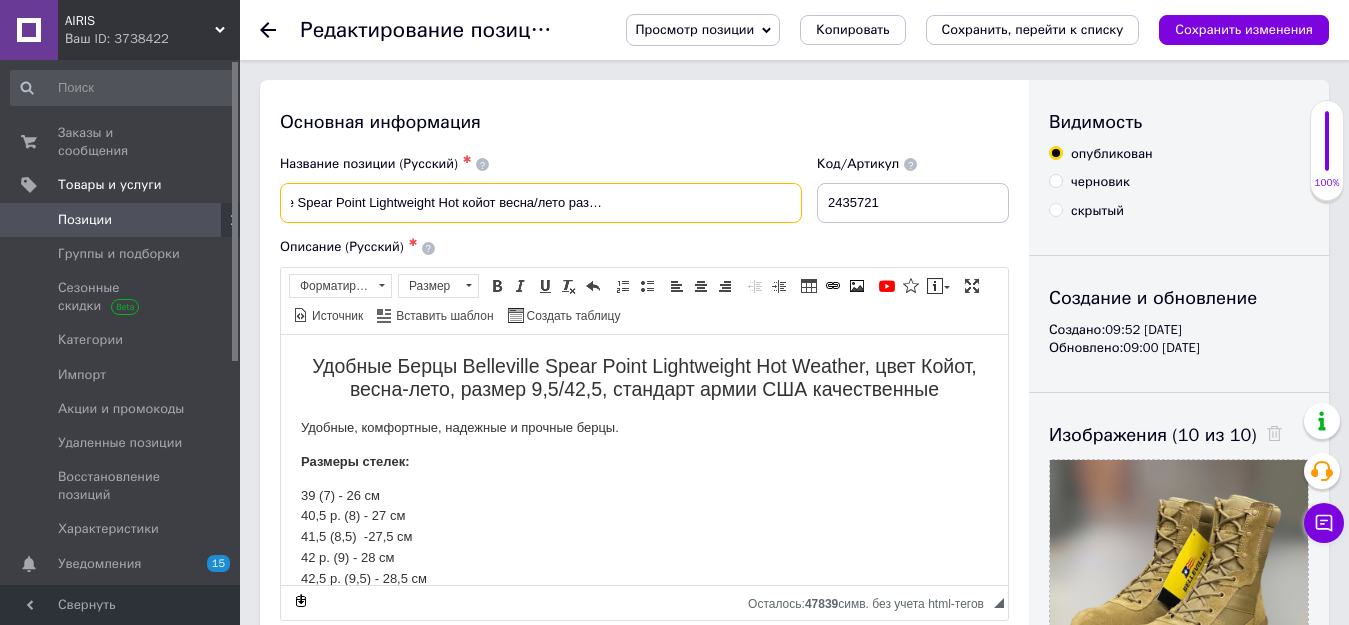 scroll, scrollTop: 0, scrollLeft: 0, axis: both 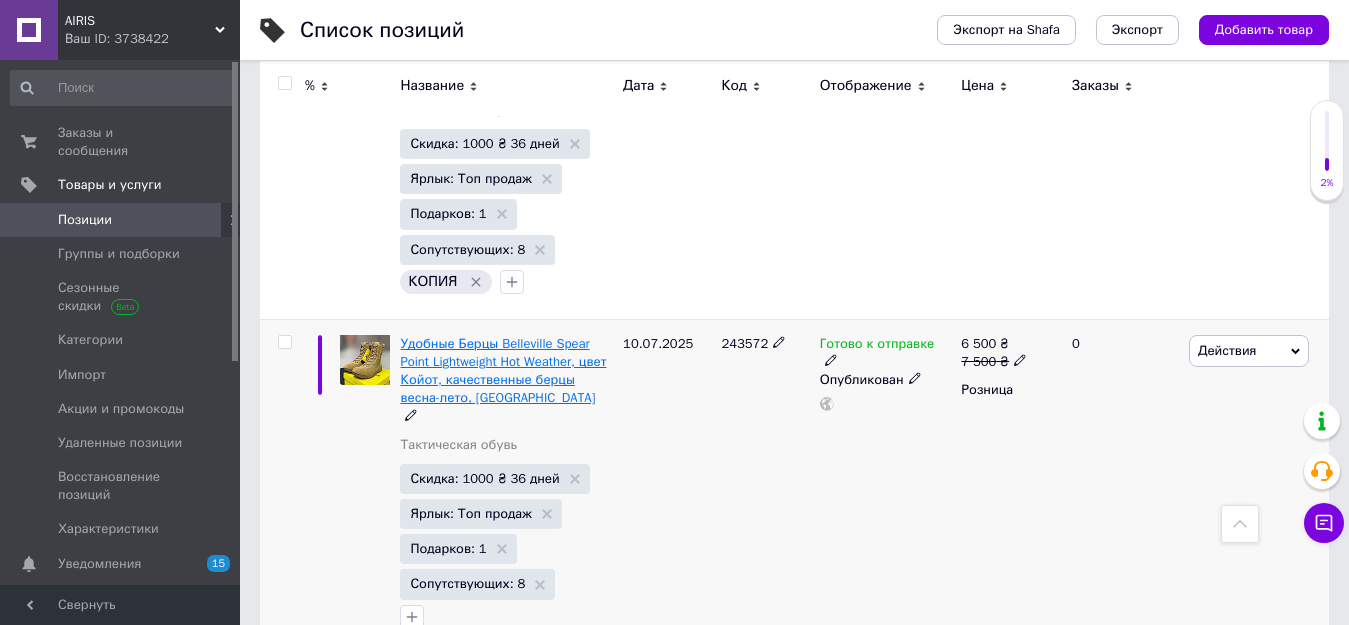 click on "Удобные Берцы Belleville Spear Point Lightweight Hot Weather, цвет Койот, качественные берцы весна-лето, [GEOGRAPHIC_DATA]" at bounding box center (503, 371) 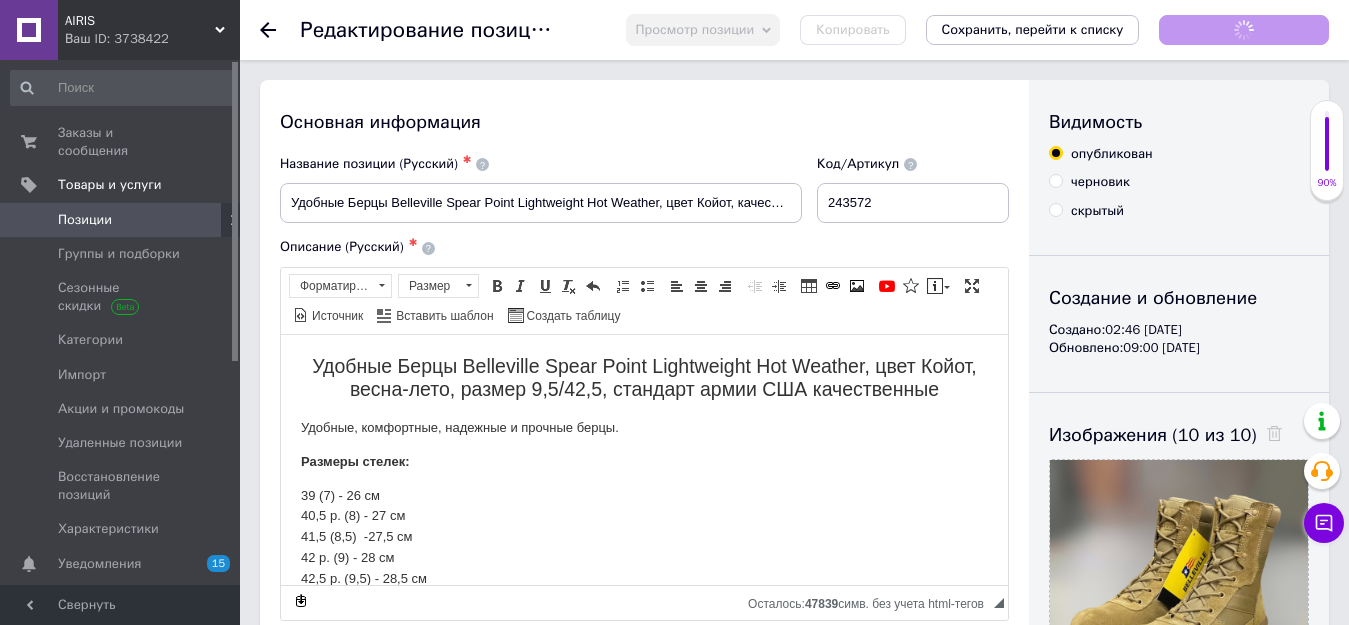 scroll, scrollTop: 0, scrollLeft: 0, axis: both 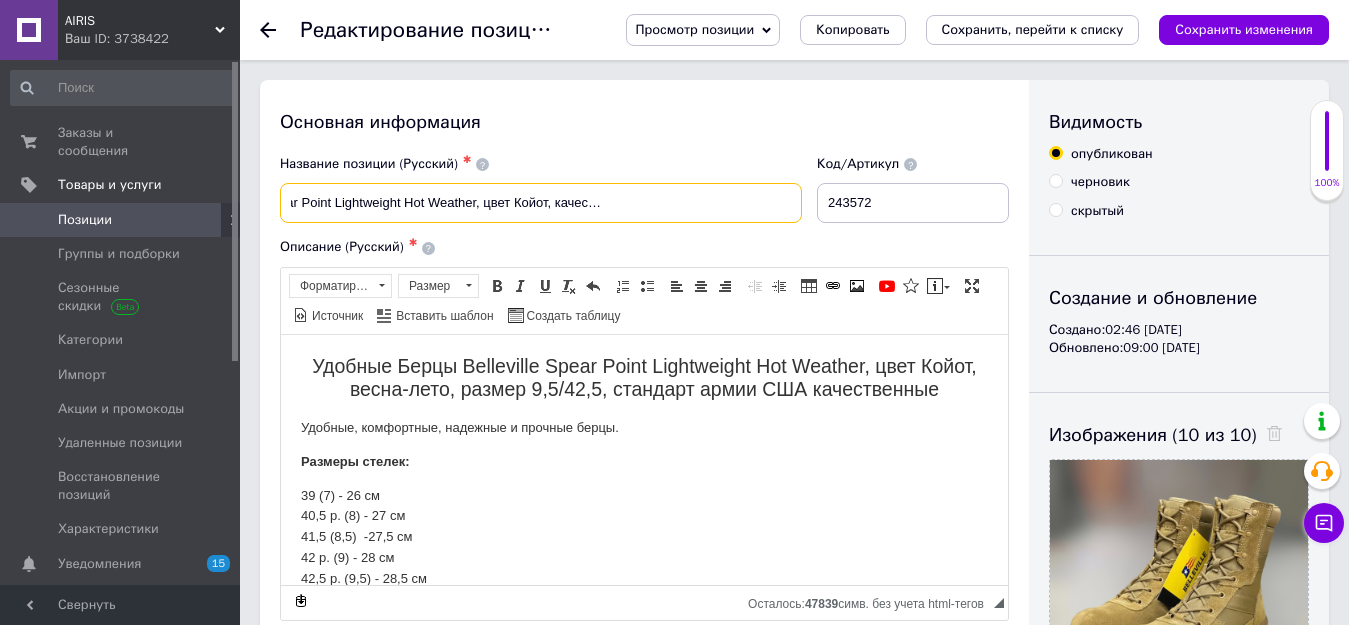 drag, startPoint x: 291, startPoint y: 203, endPoint x: 792, endPoint y: 205, distance: 501.004 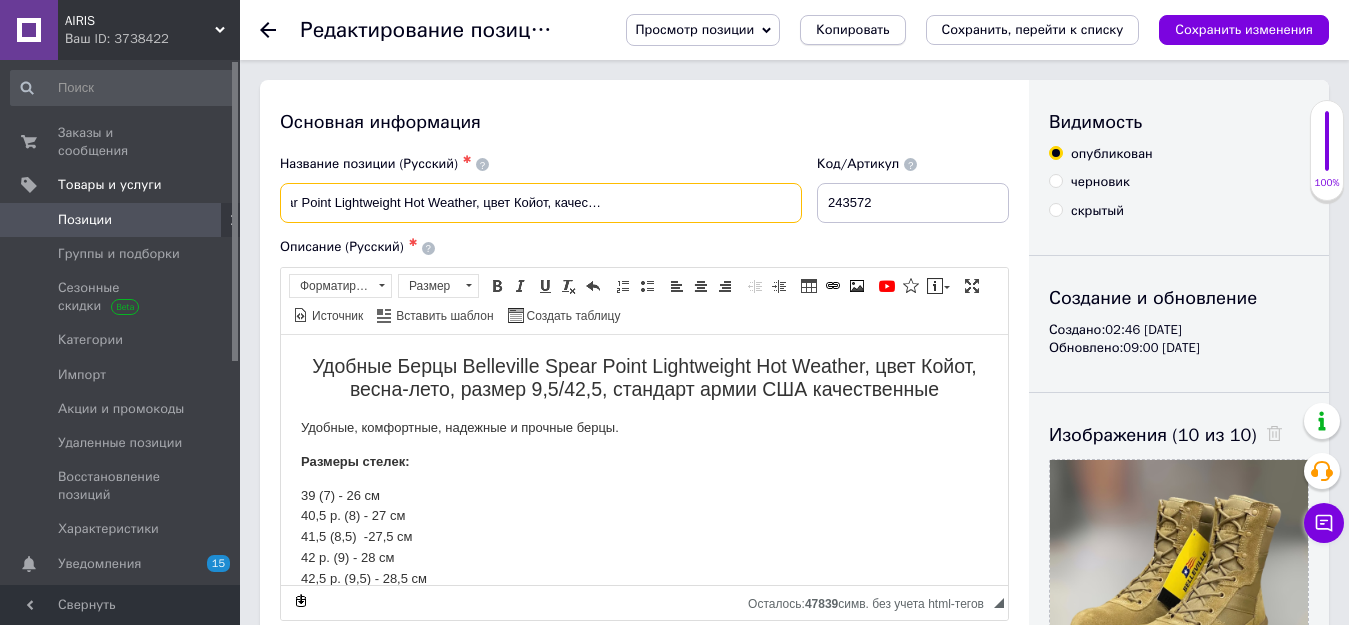 scroll, scrollTop: 0, scrollLeft: 0, axis: both 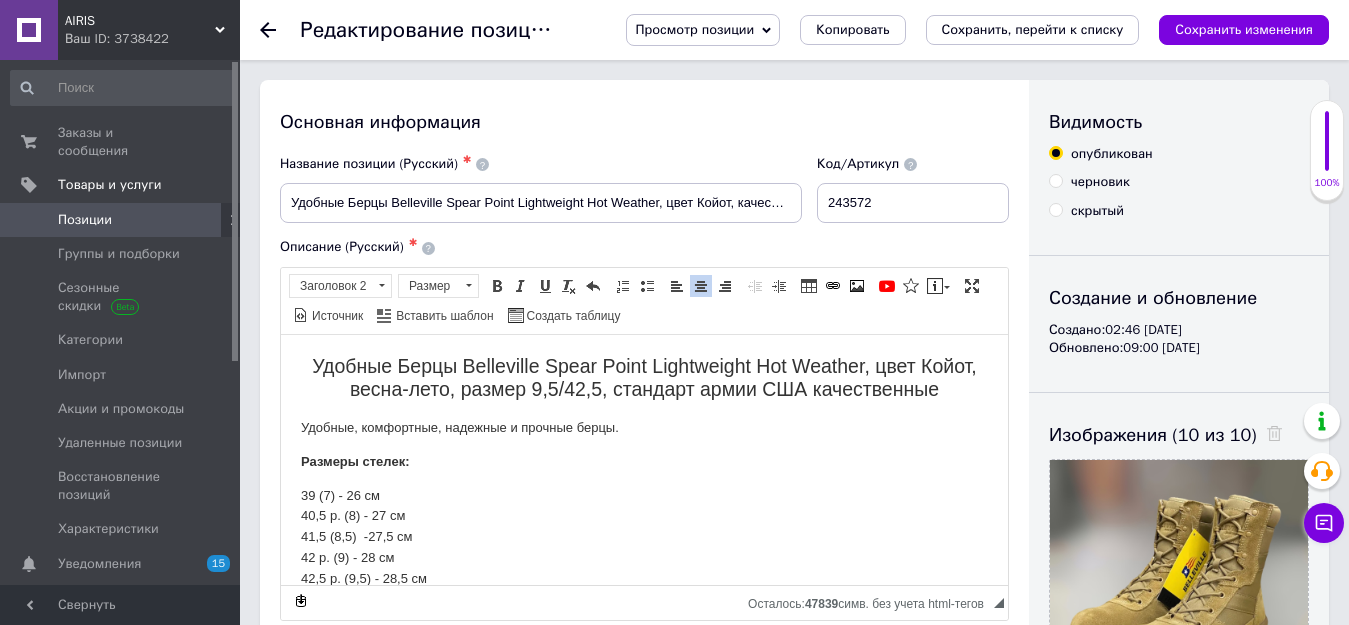 drag, startPoint x: 310, startPoint y: 372, endPoint x: 939, endPoint y: 389, distance: 629.2297 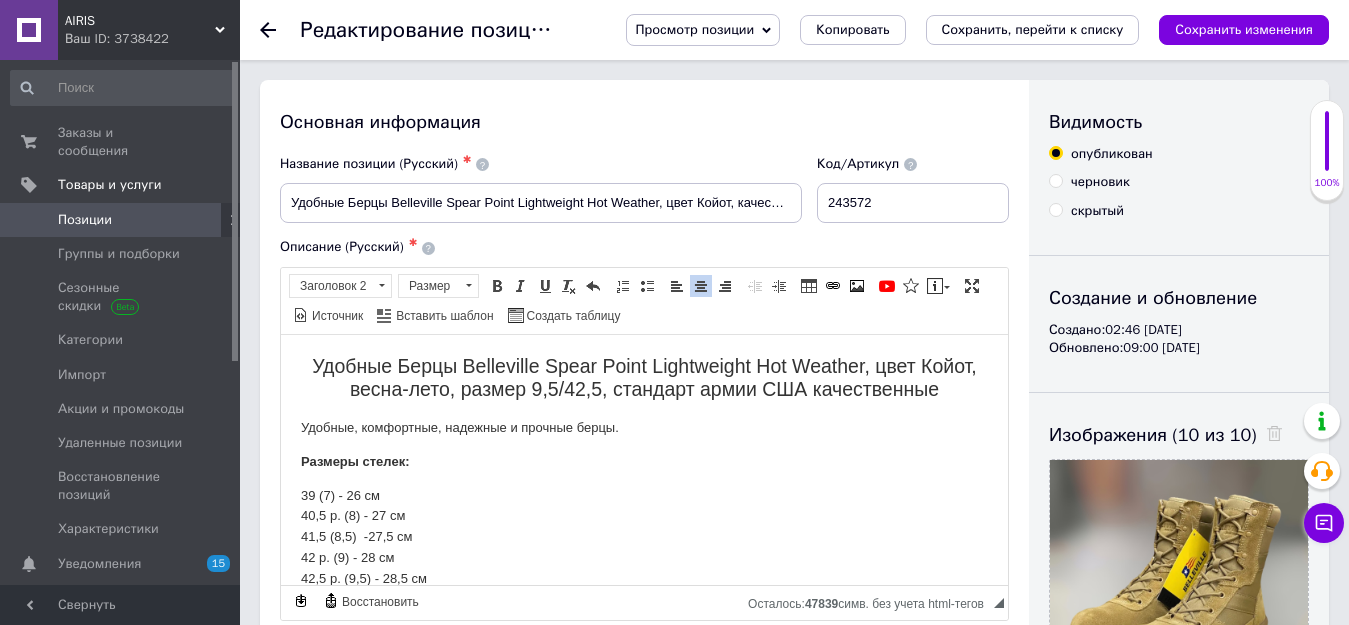 click on "Удобные Берцы Belleville Spear Point Lightweight Hot Weather, цвет Койот, весна-лето, размер 9,5/42,5, стандарт армии США качественные" at bounding box center [644, 377] 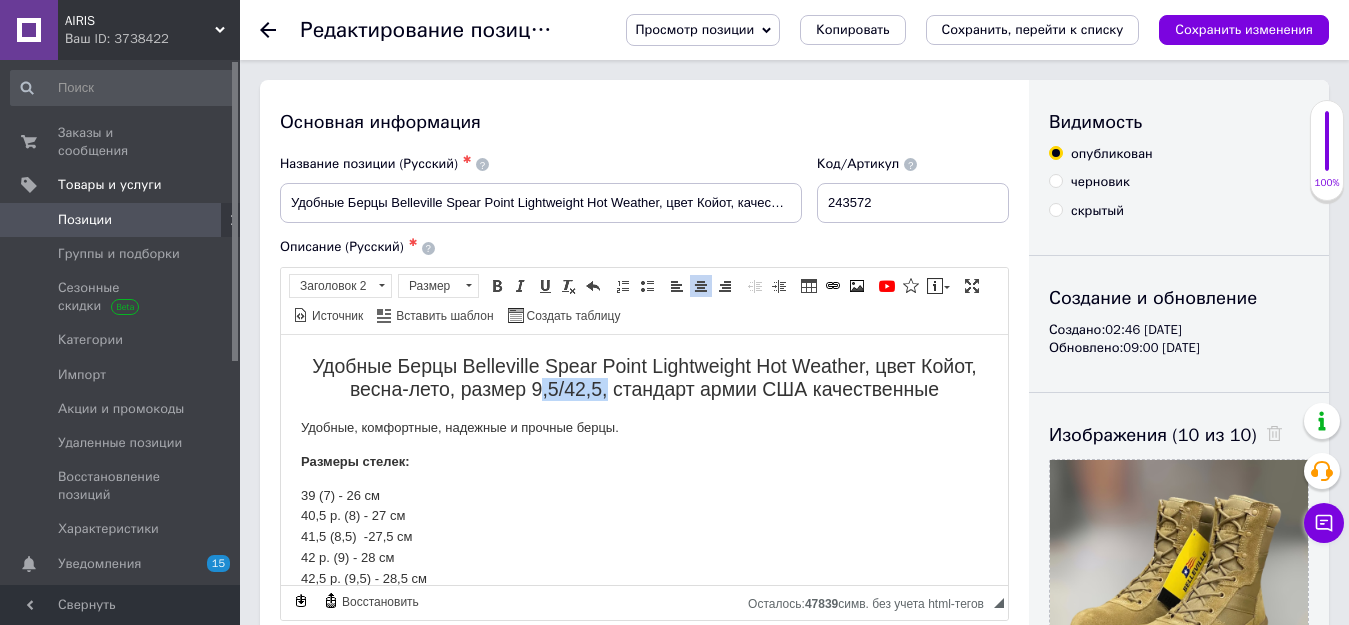 drag, startPoint x: 523, startPoint y: 390, endPoint x: 593, endPoint y: 377, distance: 71.19691 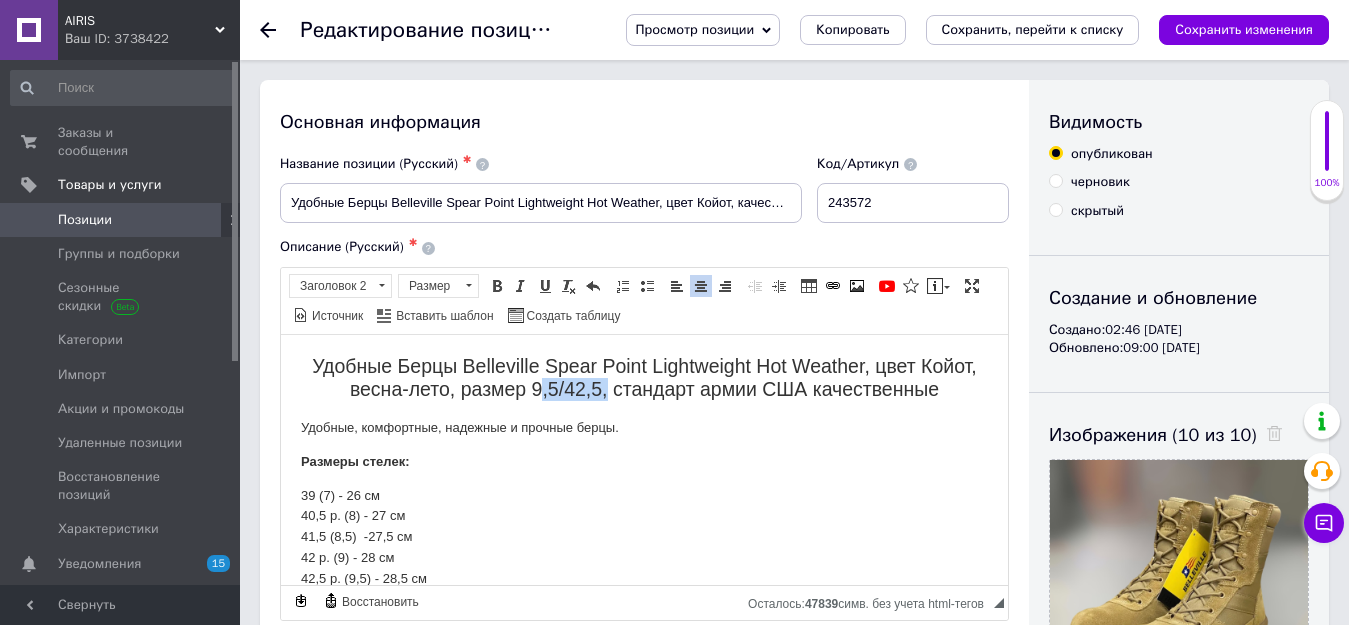 copy on "9,5/42,5" 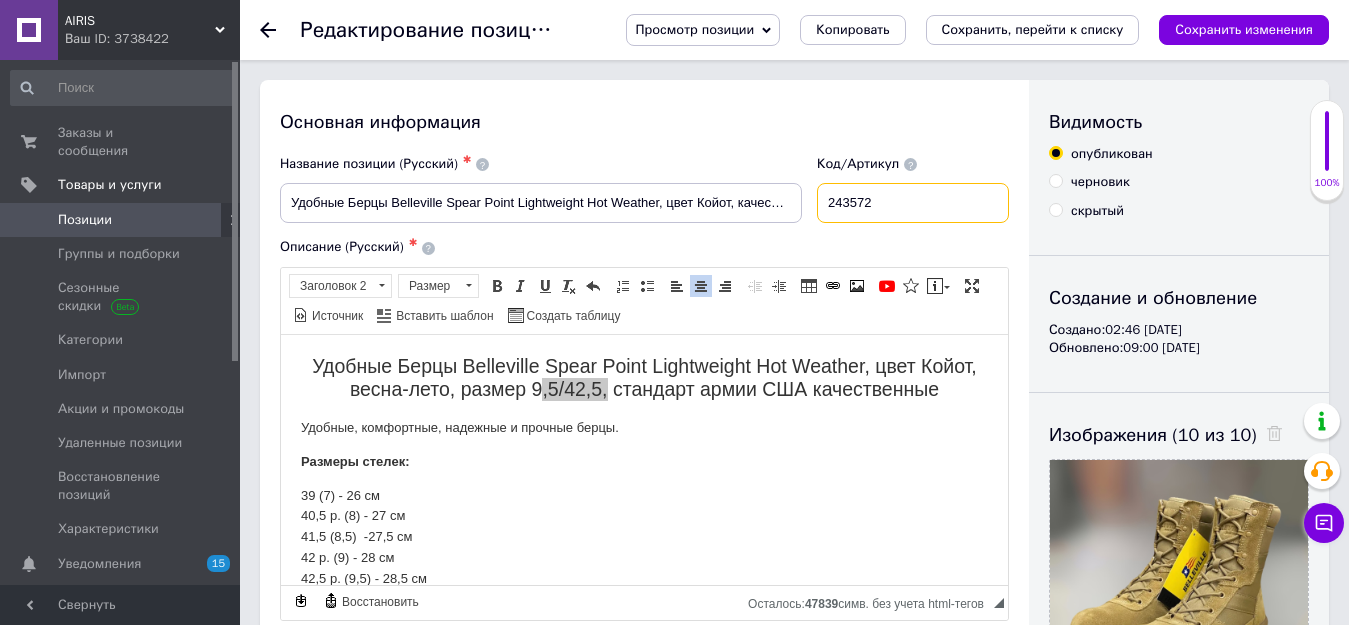 drag, startPoint x: 829, startPoint y: 203, endPoint x: 872, endPoint y: 203, distance: 43 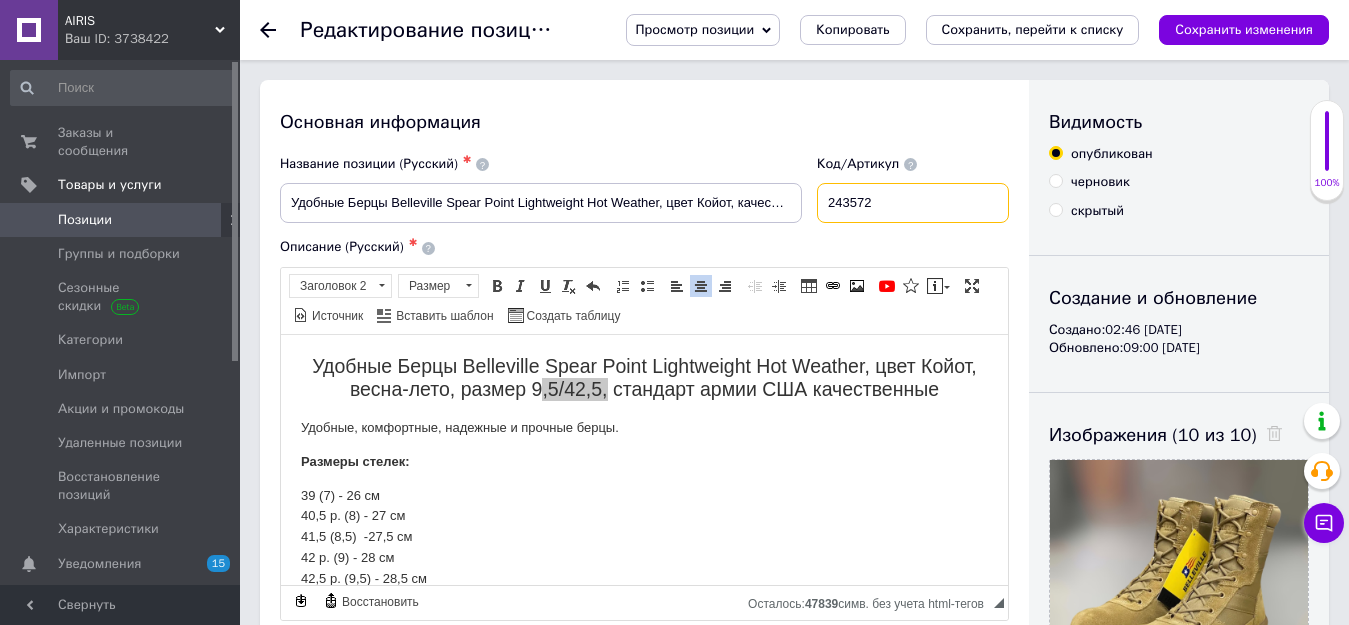 copy on "9,5/42,5" 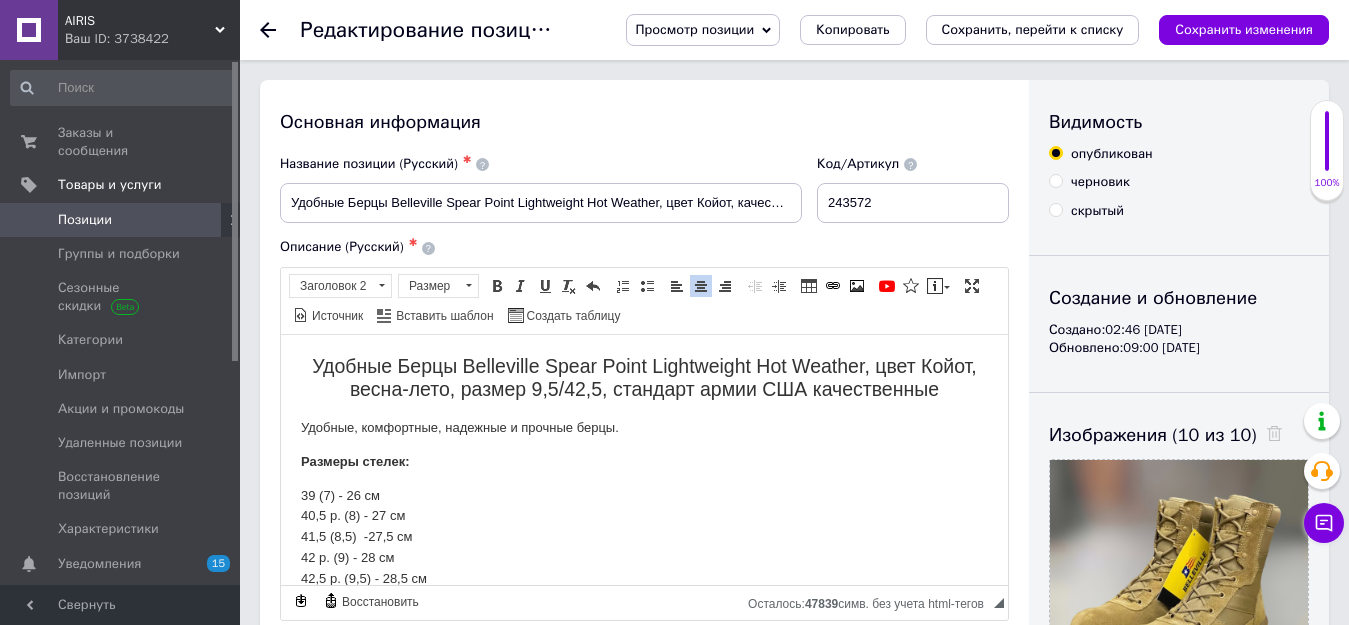 click on "Удобные Берцы Belleville Spear Point Lightweight Hot Weather, цвет Койот, весна-лето, размер 9,5/42,5, стандарт армии США качественные Удобные, комфортные, надежные и прочные берцы. Размеры стелек: 39 (7) - 26 см 40,5 р. (8) - 27 см 41,5 (8,5)  -27,5 см 42 р. (9) - 28 см 42,5 р. (9,5) - 28,5 см 43 р. (10) - 29 см 43,5 р. (10,5) - 29,3 см 44 р. (11) - 29,5 см 44,5 р. (11,5) - 30 см 45,5 р. (12) - 30,5 см Верхняя часть  изготовлена  из натуральной кожи  и имеет вставки из  баллистического нейлона  плотностью 1680D, что придает им следующие преимущества: высокая износостойкость прочность стойкость к грязи легкость в уходе водоотталкиваемость  состоит из EVA" at bounding box center (644, 1548) 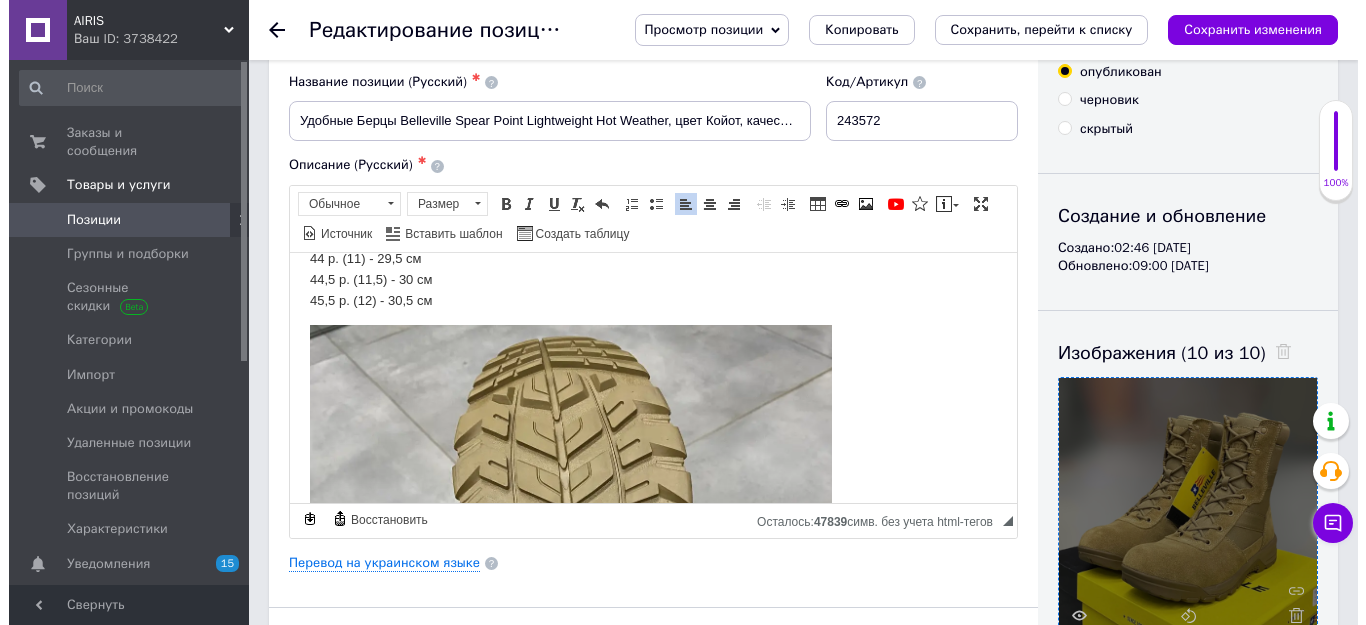 scroll, scrollTop: 200, scrollLeft: 0, axis: vertical 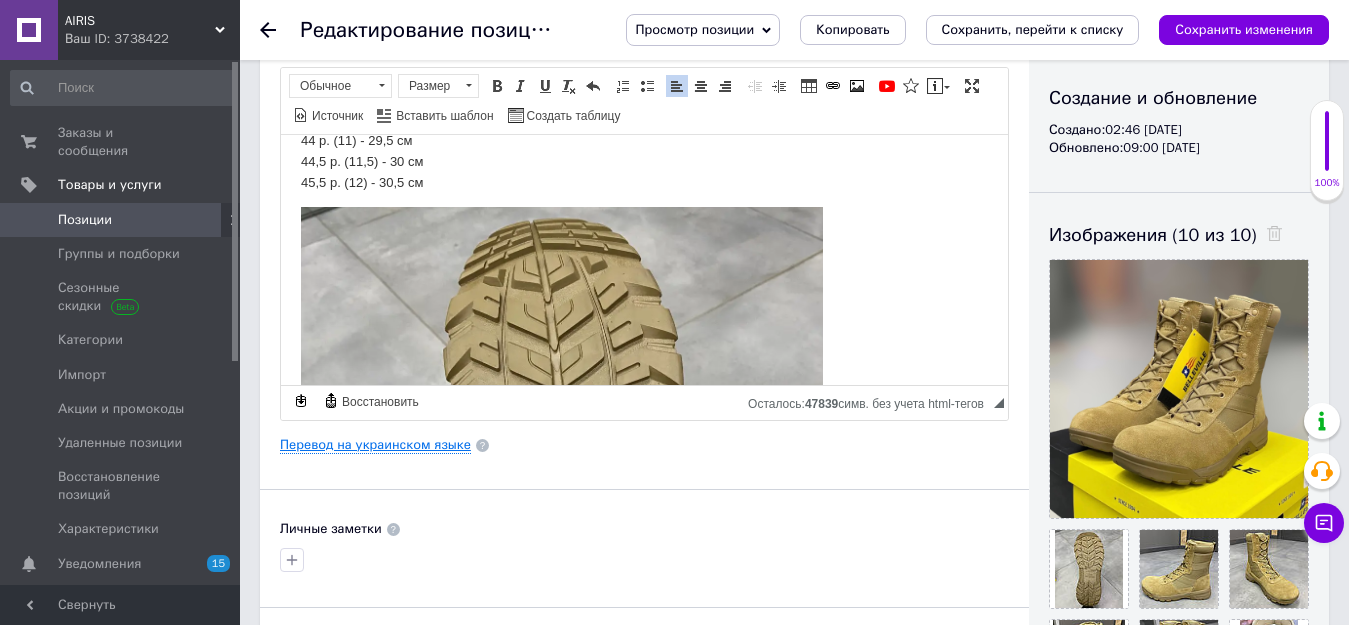 click on "Перевод на украинском языке" at bounding box center [375, 445] 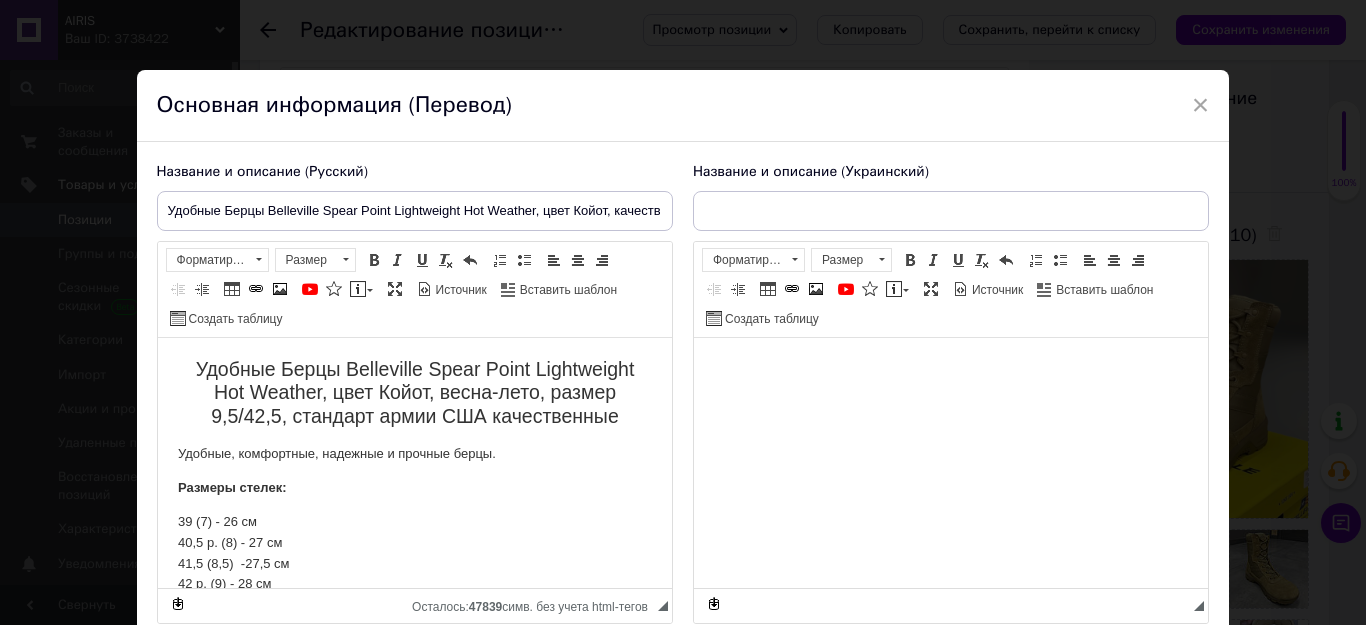 type on "Зручні Берці Belleville Spear Point Lightweight Hot Weather, колір Койот, якісні берці весна-літо, [GEOGRAPHIC_DATA]" 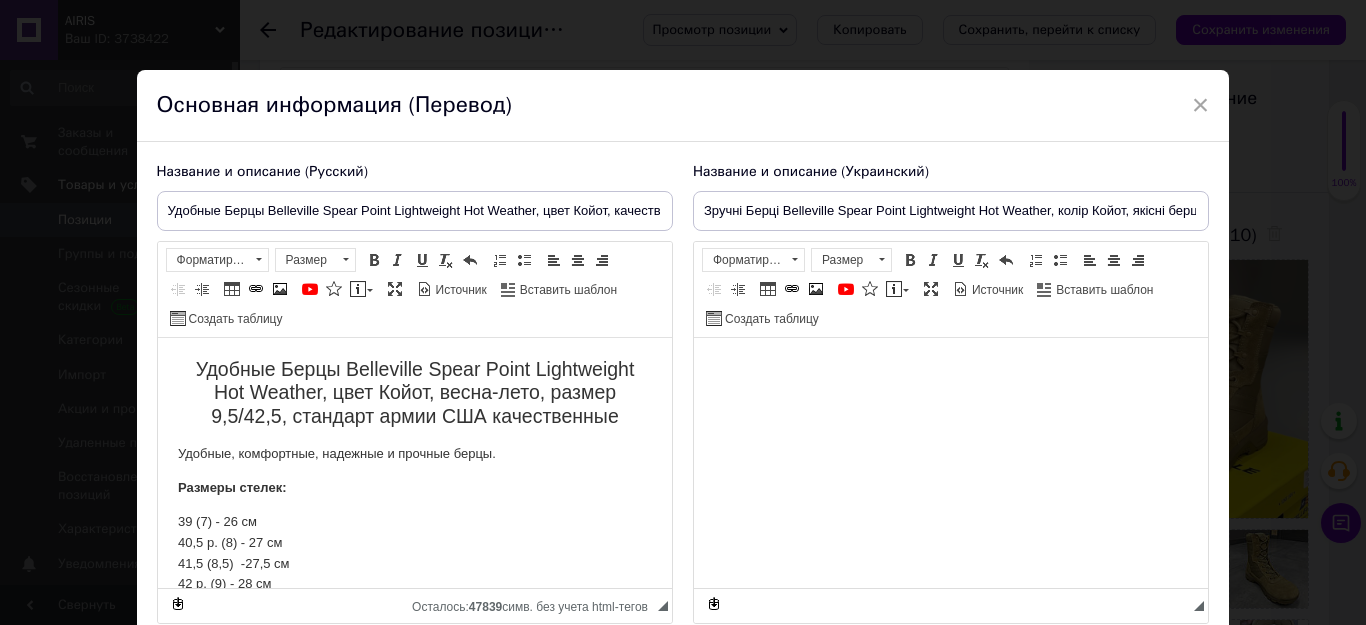 scroll, scrollTop: 0, scrollLeft: 0, axis: both 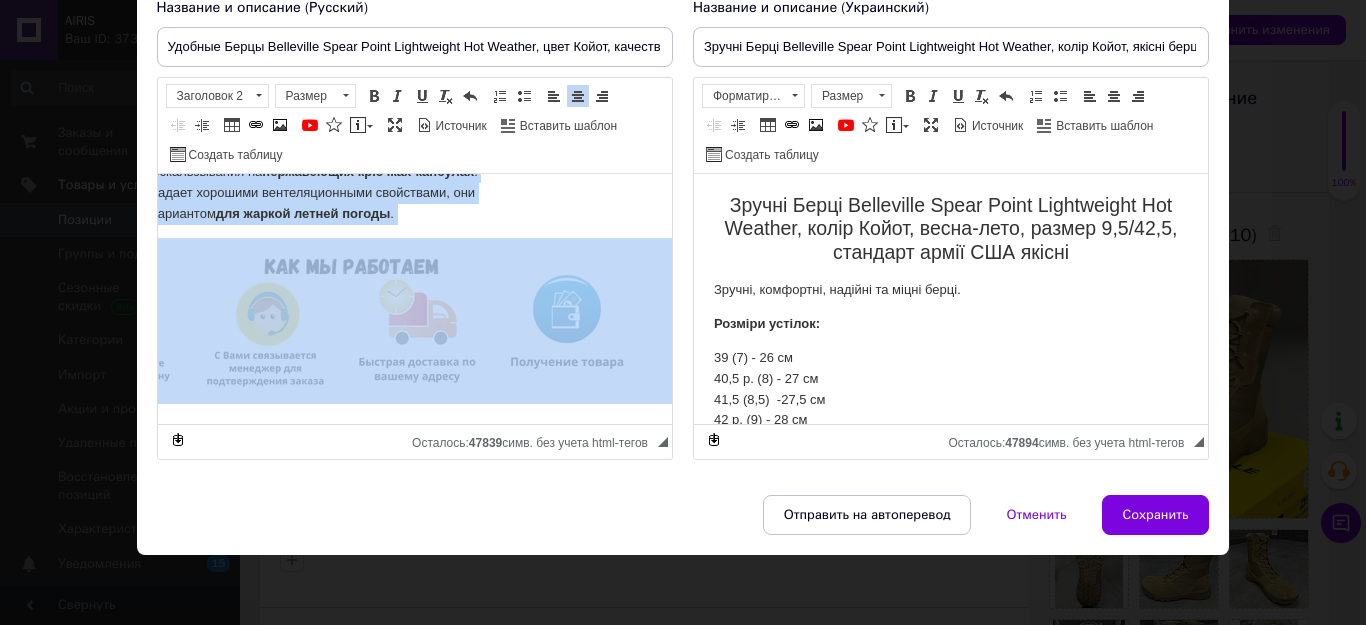 drag, startPoint x: 186, startPoint y: 196, endPoint x: 628, endPoint y: 321, distance: 459.3354 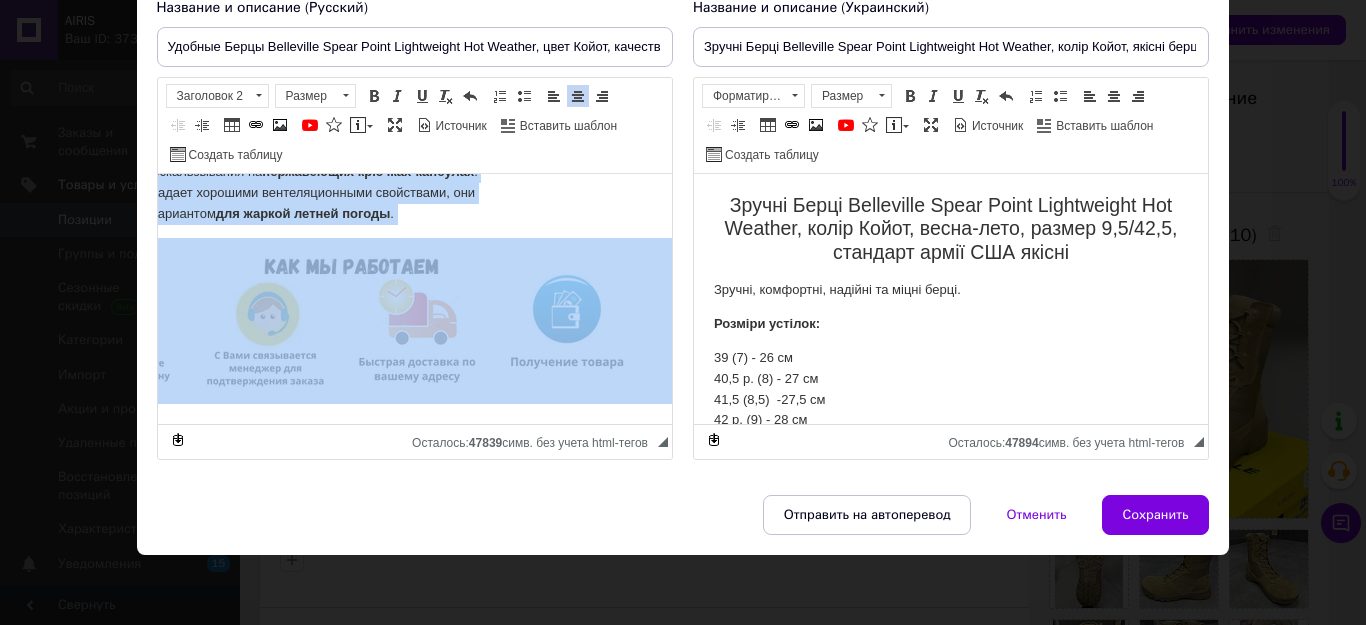 scroll, scrollTop: 0, scrollLeft: 0, axis: both 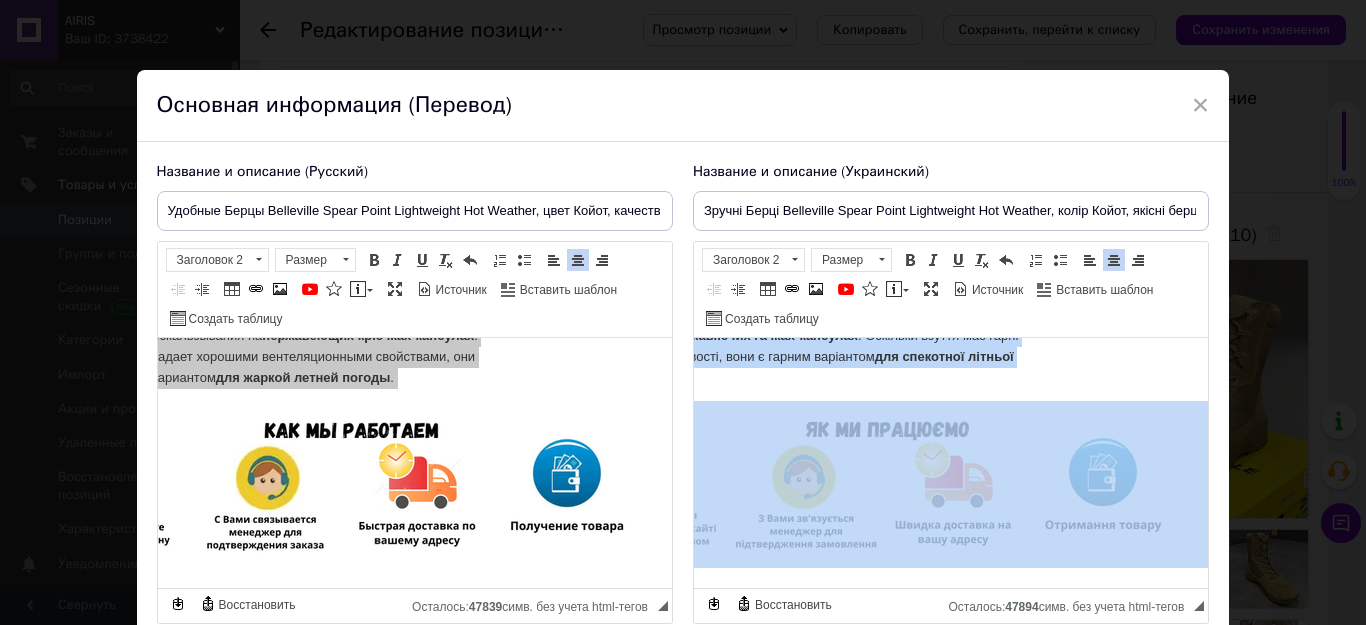 drag, startPoint x: 718, startPoint y: 361, endPoint x: 1160, endPoint y: 509, distance: 466.12015 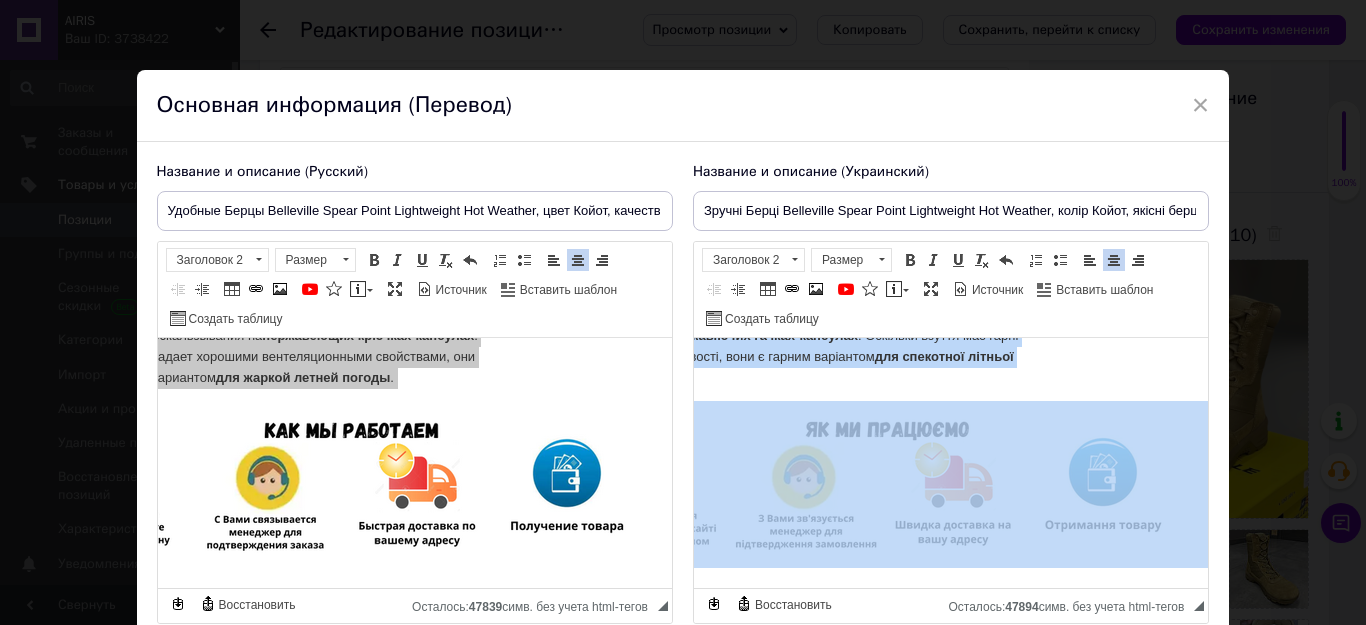 copy on "Зручні Берці Belleville Spear Point Lightweight Hot Weather, колір Койот, весна-лето, размер 9,5/42,5, стандарт армії США якісні Зручні, комфортні, надійні та міцні берці. Розміри устілок: 39 (7) - 26 см 40,5 р. (8) - 27 см 41,5 (8,5)  -27,5 см 42 р. (9) - 28 см 42,5 р. (9,5) - 28,5 см 43 р. (10) - 29 см 43,5 р. (10,5) - 29,3 см 44 р. (11) - 29,5 см 44,5 р. (11,5) - 30 см 45,5 р. (12) - 30,5 см Верхня частина  виготовлена  із натуральної шкіри  та має вставки із  балістичного нейлону  щільністю 1680D, що надає їм такі переваги: висока зносостійкість міцність стійкість до бруду легкість у догляді водовіштовхуваність дихаючі властивості Внутрішня підкладка  складається зі  зносостійкого поліестеру , вона гарно  відводить зайву вологу  назовні, має дихаючі властивості ( не парить ногу ), завдяки своїй структурі  не натирає ноги . Головною відзнакою берців є  наявність внутрішнього екзоскелета , який гарантує додаткову надійну бічну  підтримку стопи , оскільки він виготовлений із поєднання нейлону та карбону. ..." 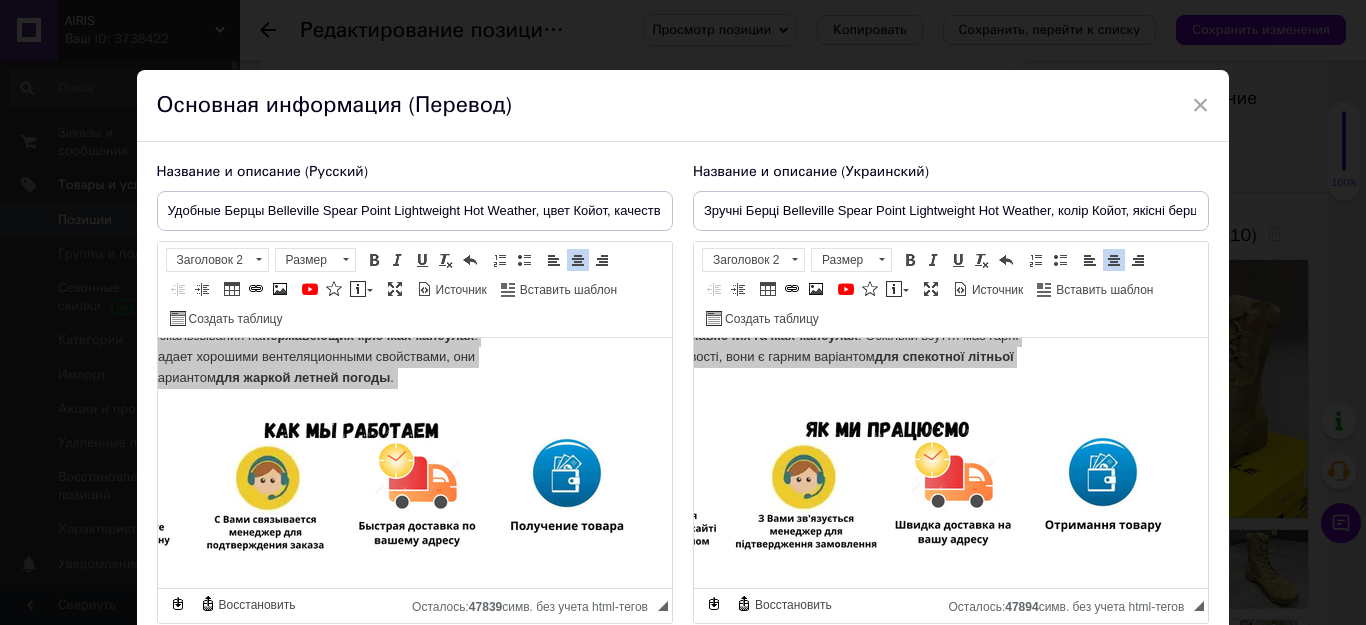 click on "Основная информация (Перевод)" at bounding box center (683, 106) 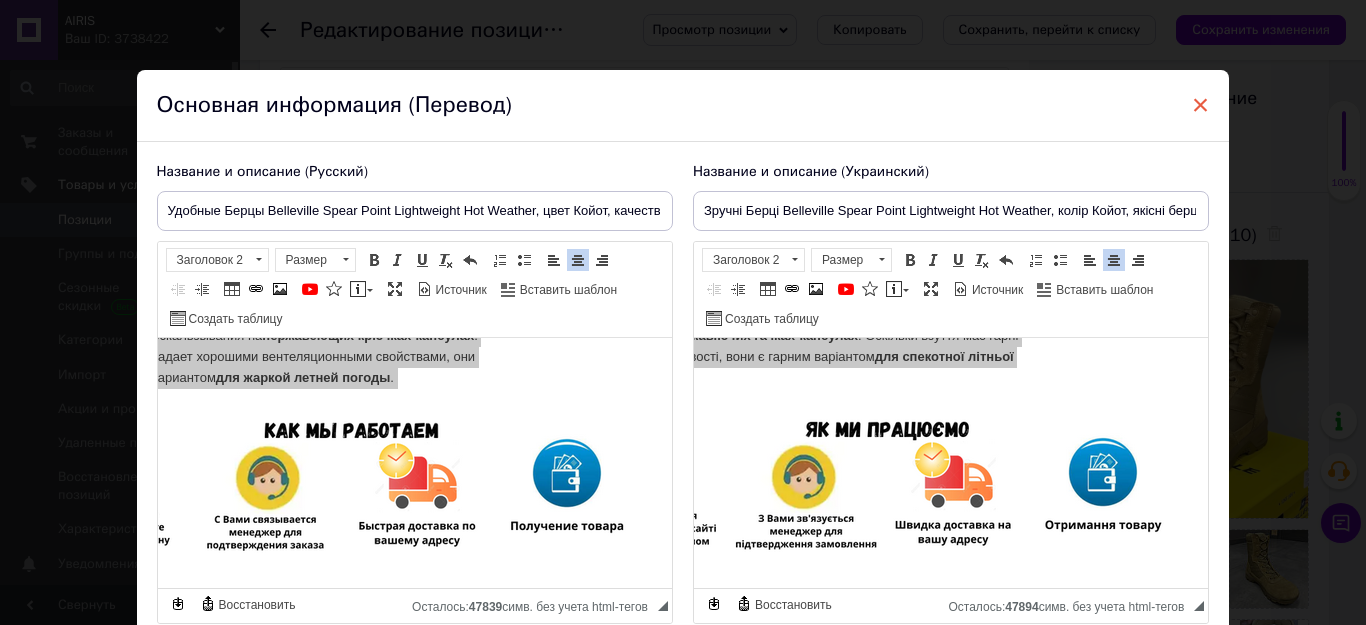 click on "×" at bounding box center (1201, 105) 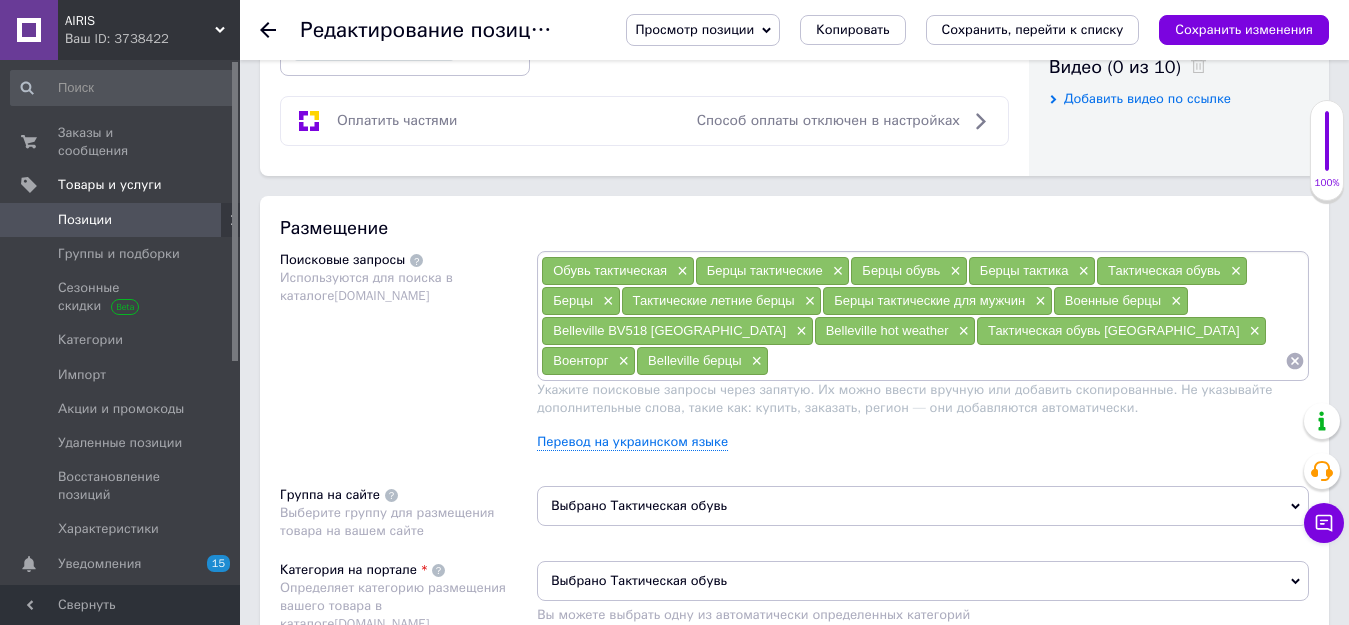 scroll, scrollTop: 1100, scrollLeft: 0, axis: vertical 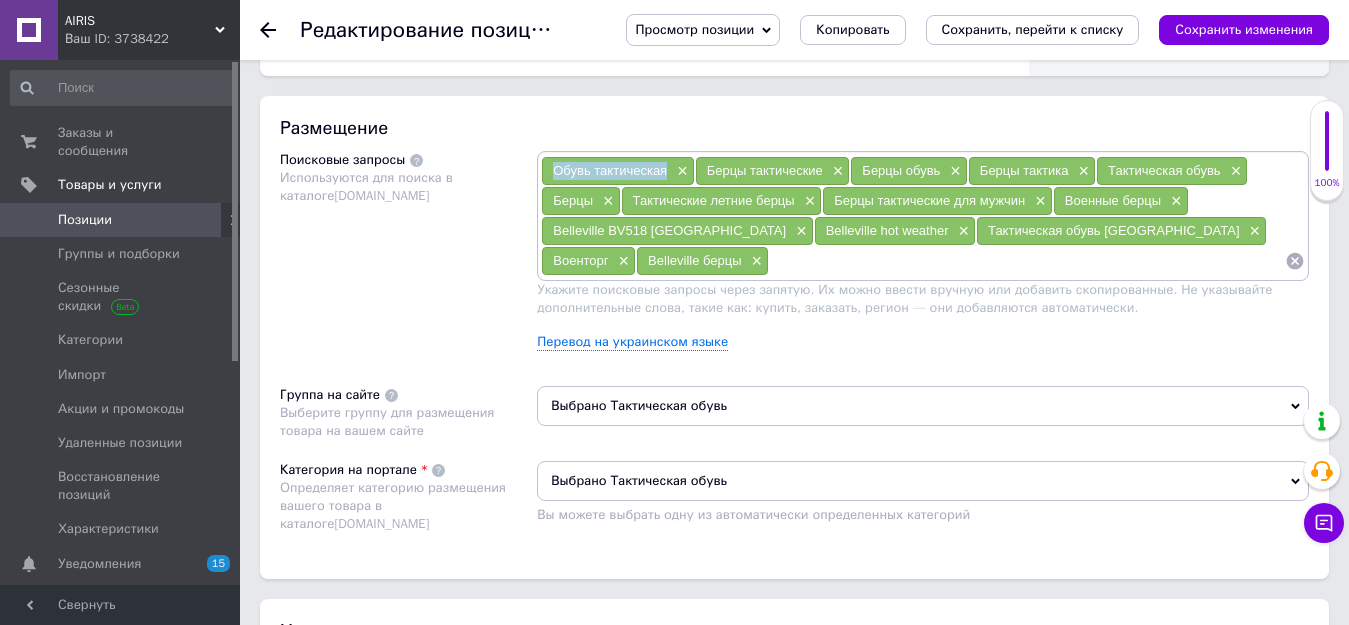 drag, startPoint x: 554, startPoint y: 167, endPoint x: 667, endPoint y: 170, distance: 113.03982 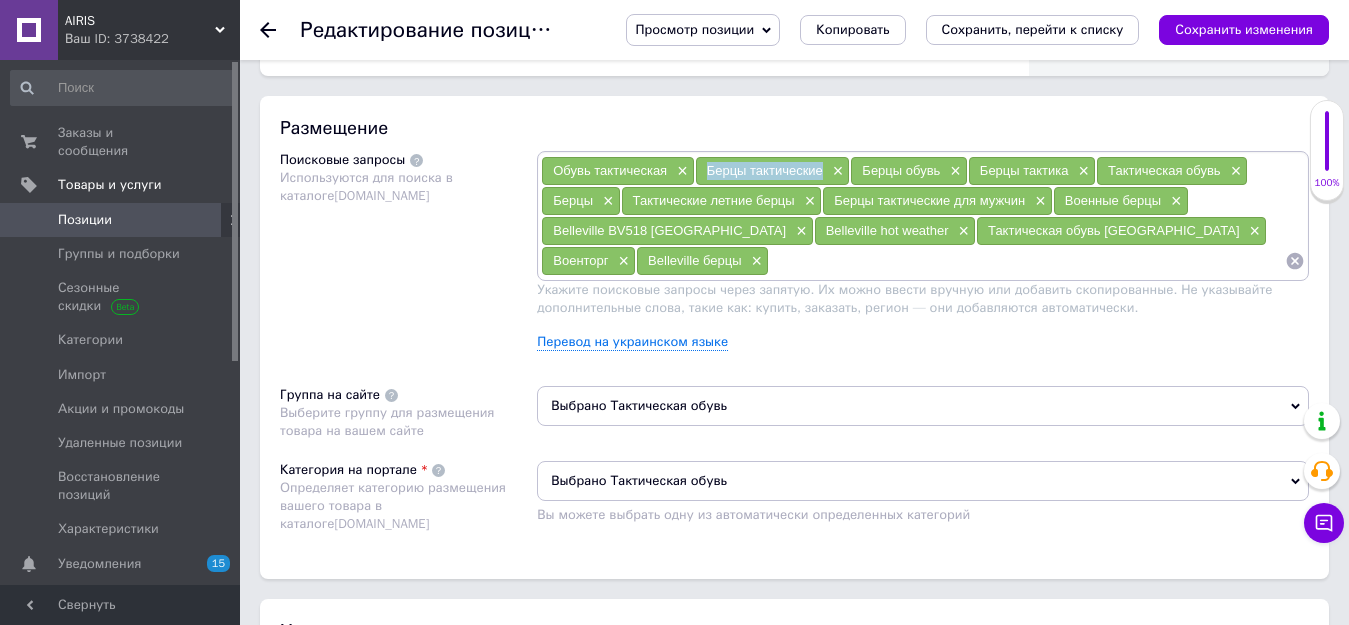 drag, startPoint x: 707, startPoint y: 169, endPoint x: 824, endPoint y: 175, distance: 117.15375 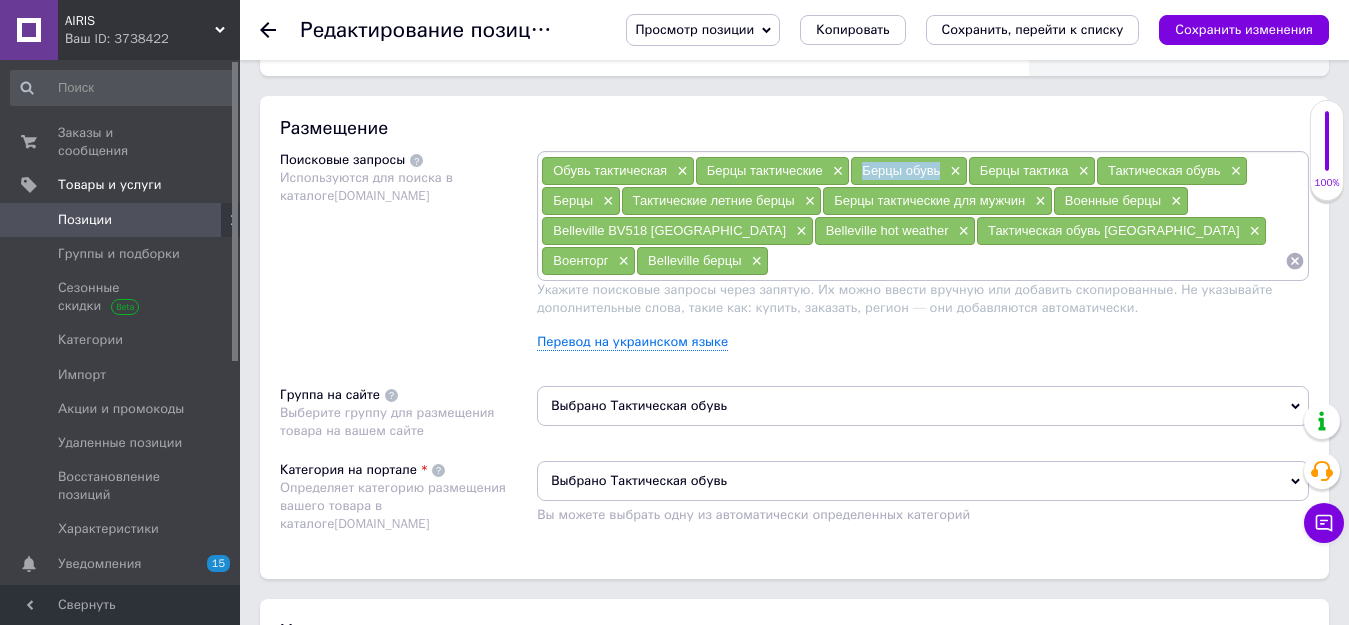 drag, startPoint x: 861, startPoint y: 169, endPoint x: 944, endPoint y: 170, distance: 83.00603 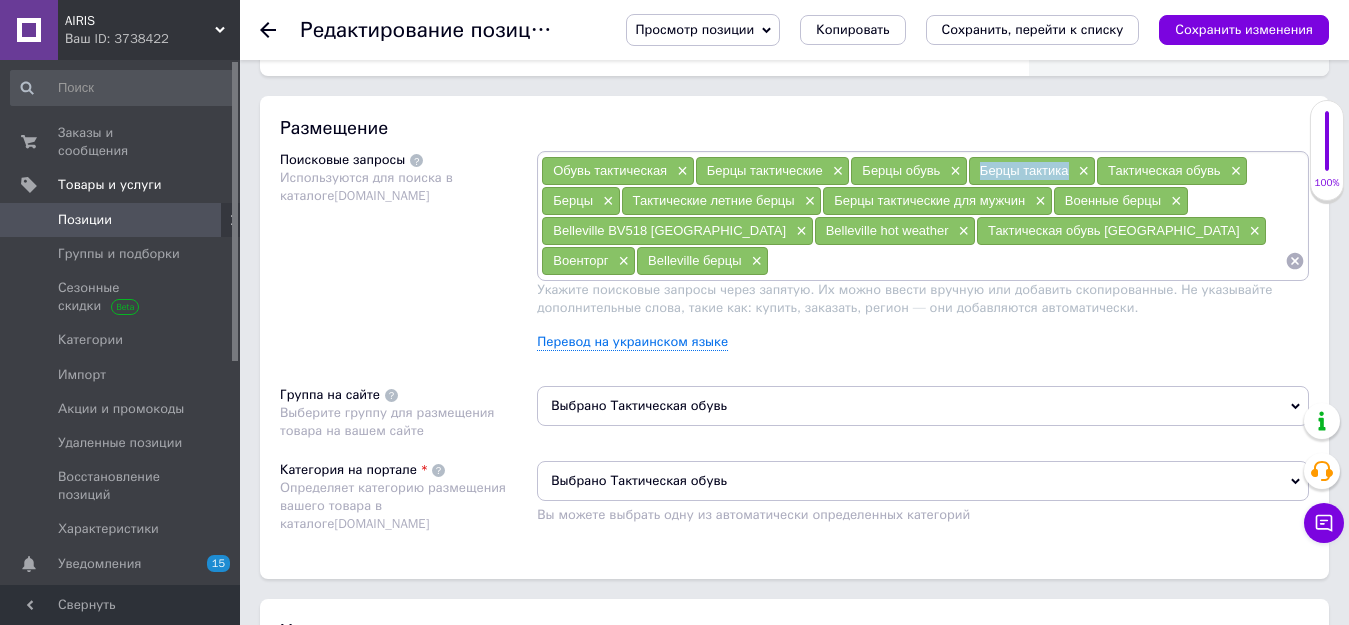 drag, startPoint x: 981, startPoint y: 168, endPoint x: 1072, endPoint y: 166, distance: 91.02197 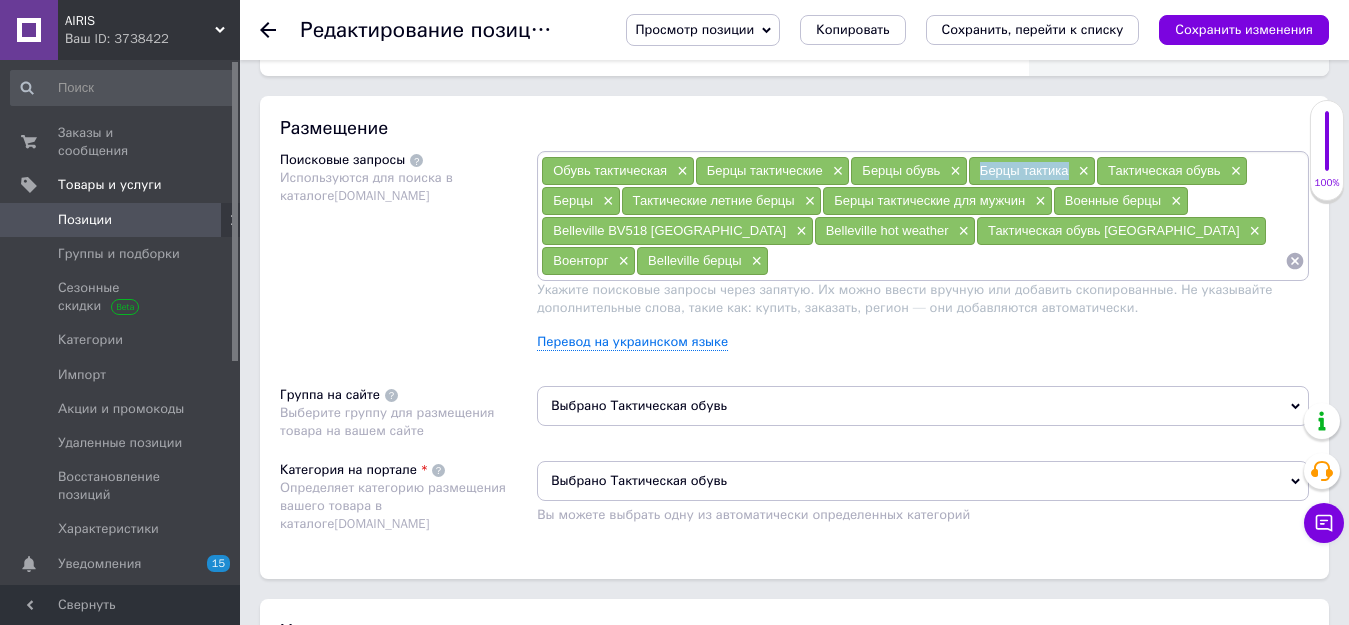 copy on "Берцы тактика" 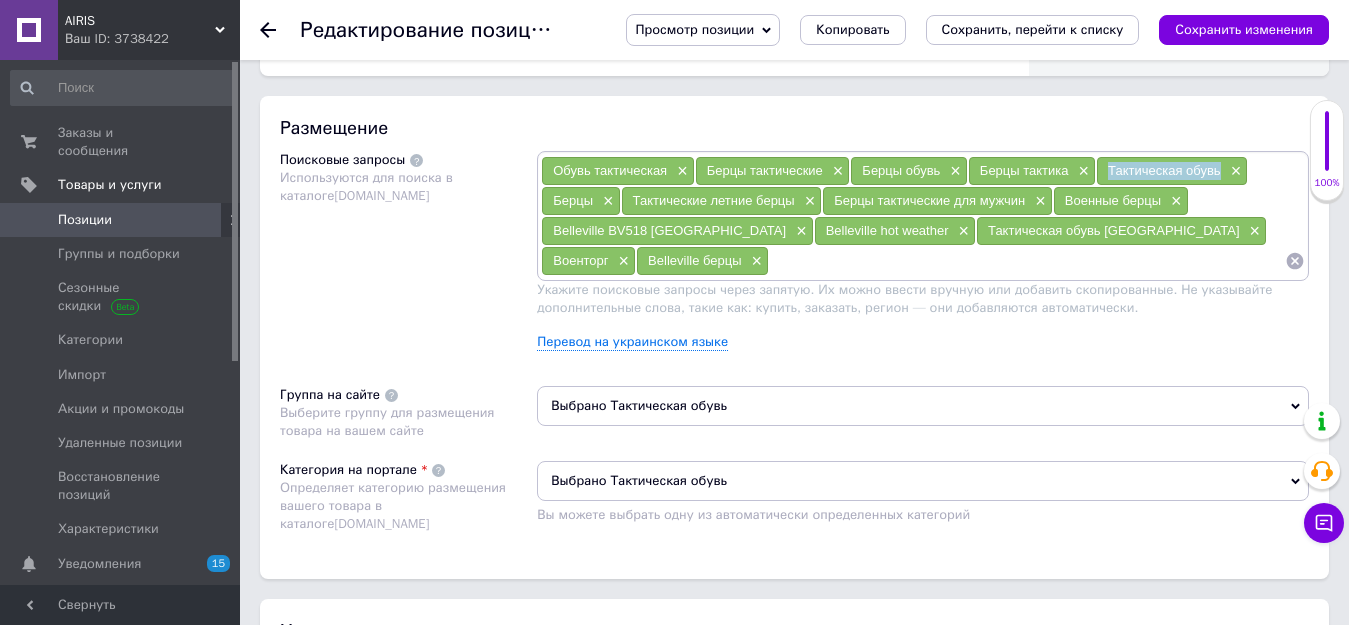 drag, startPoint x: 1109, startPoint y: 169, endPoint x: 1220, endPoint y: 165, distance: 111.07205 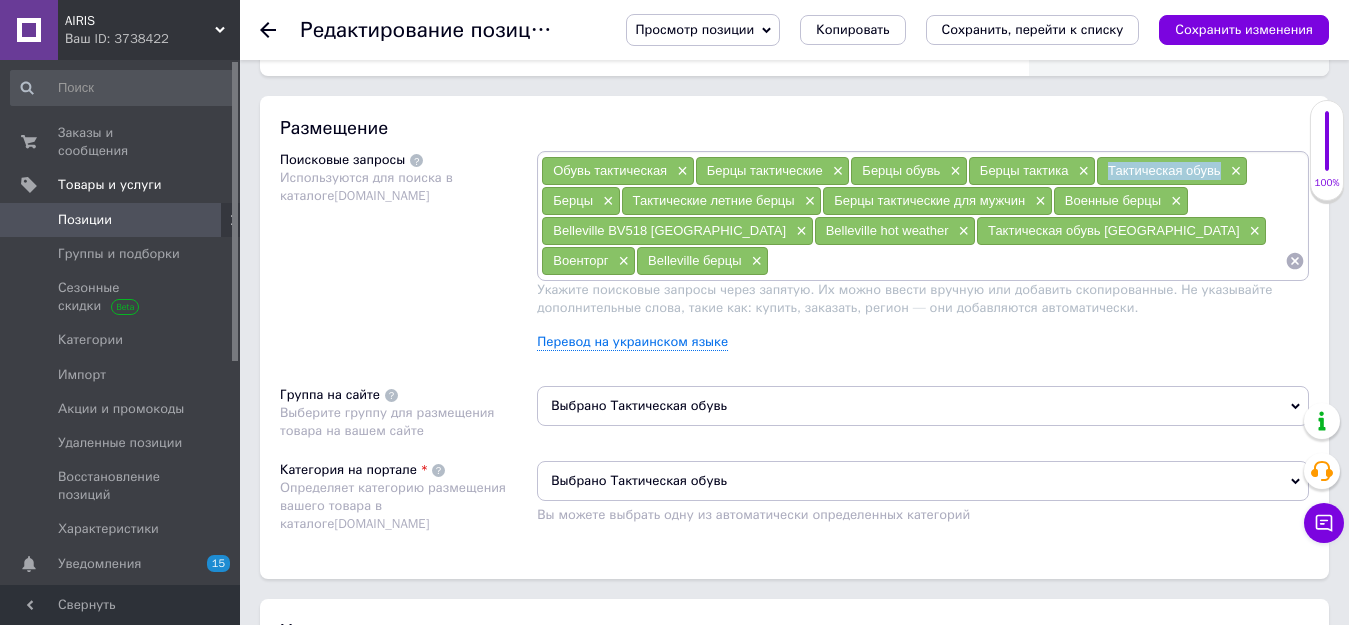 copy on "Тактическая обувь" 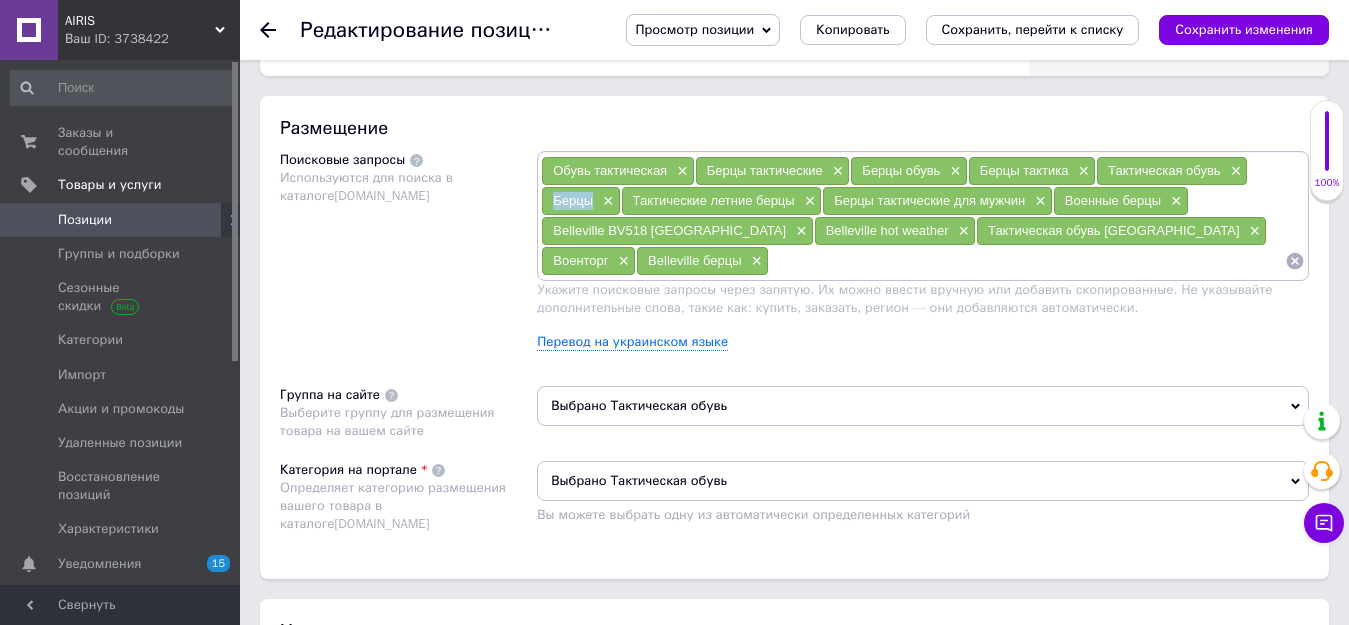 drag, startPoint x: 558, startPoint y: 200, endPoint x: 596, endPoint y: 206, distance: 38.470768 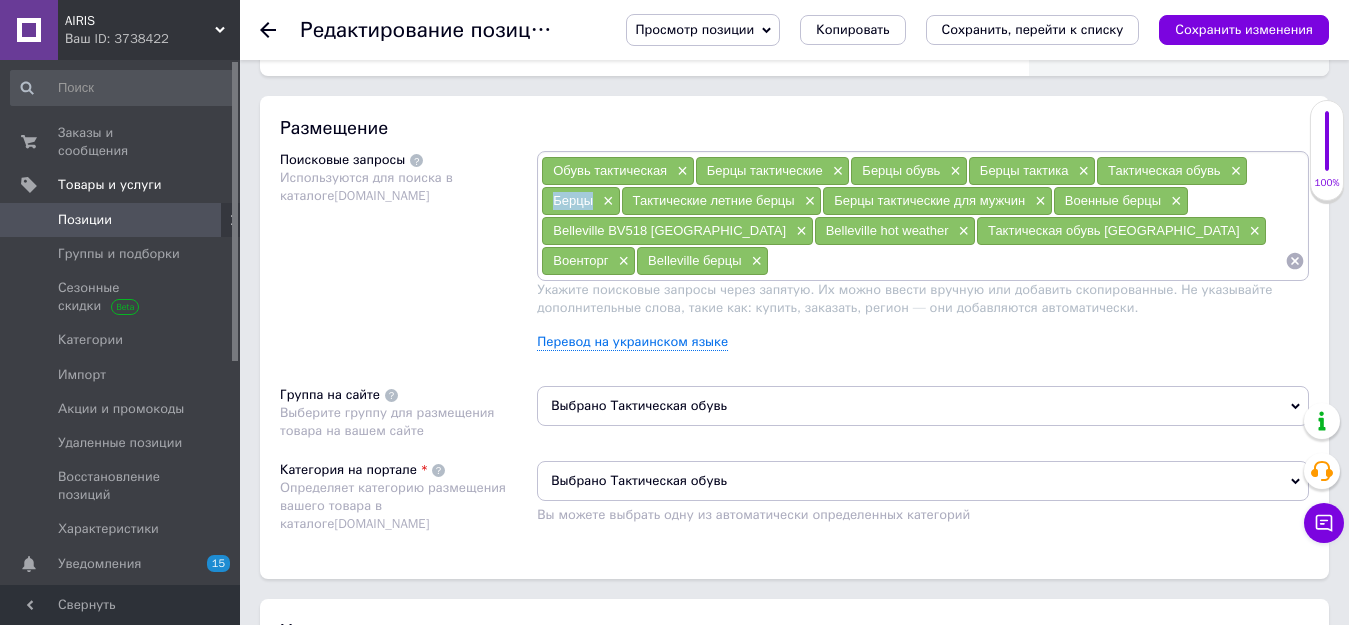 copy on "Берцы" 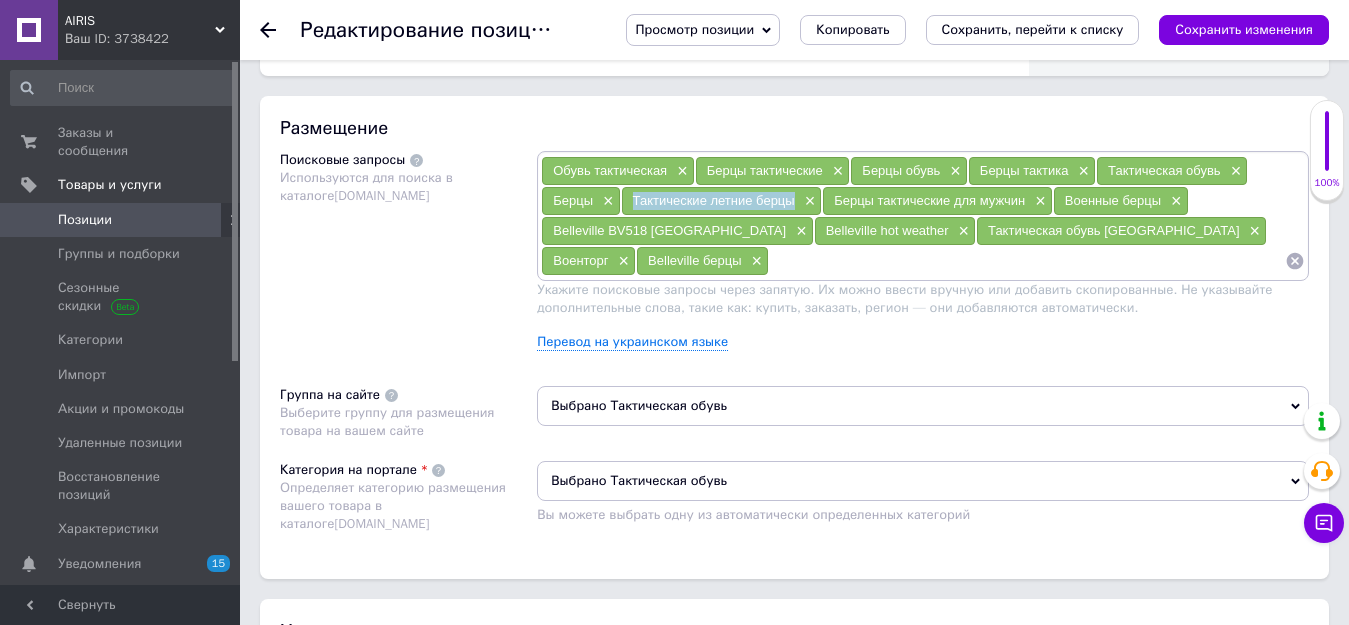 drag, startPoint x: 629, startPoint y: 202, endPoint x: 793, endPoint y: 202, distance: 164 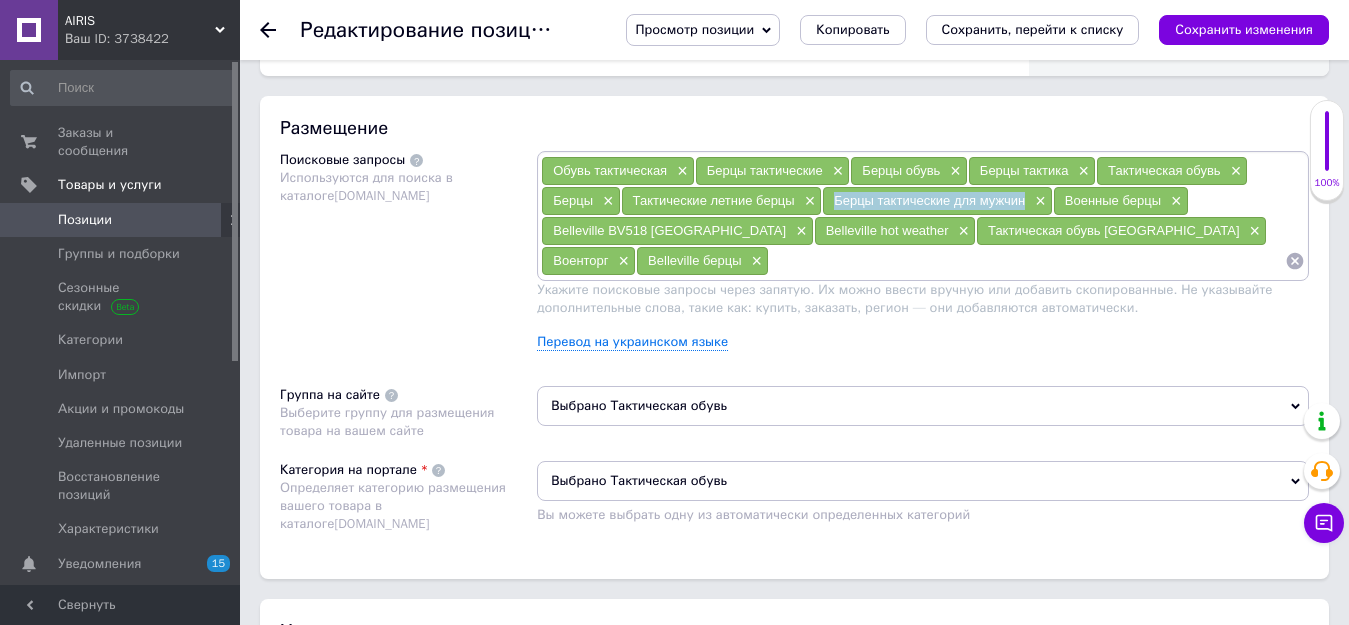 drag, startPoint x: 869, startPoint y: 204, endPoint x: 1028, endPoint y: 206, distance: 159.01257 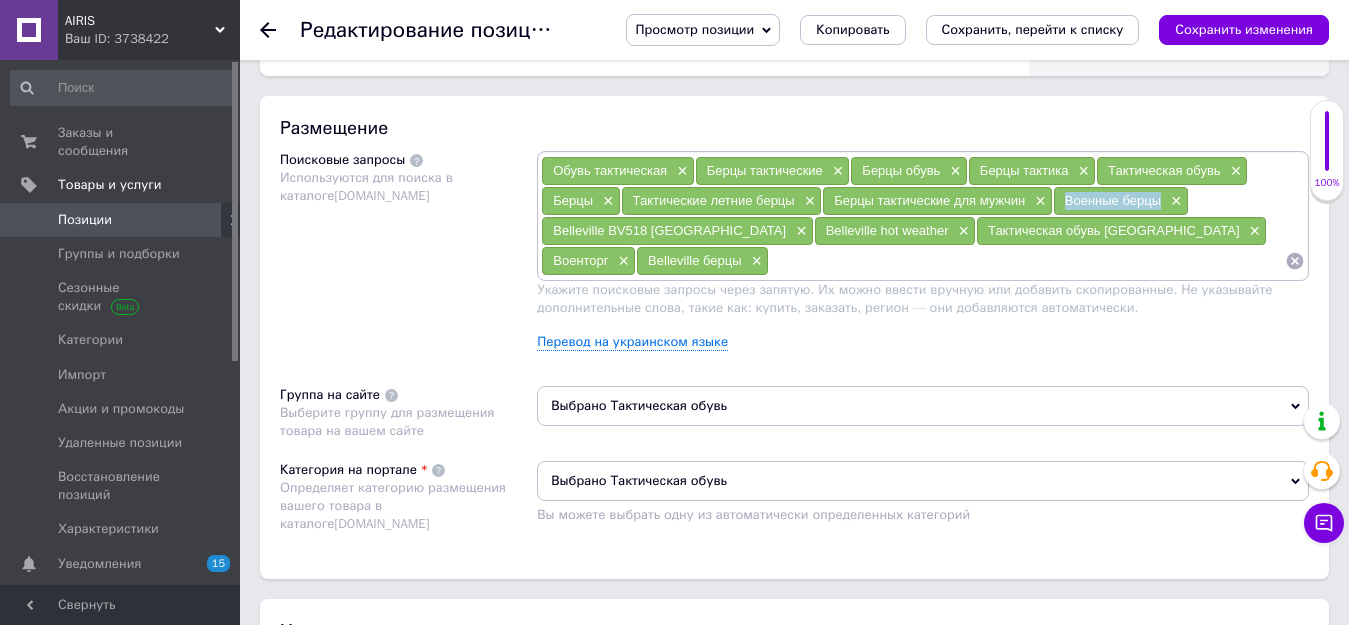 drag, startPoint x: 1064, startPoint y: 202, endPoint x: 1158, endPoint y: 206, distance: 94.08507 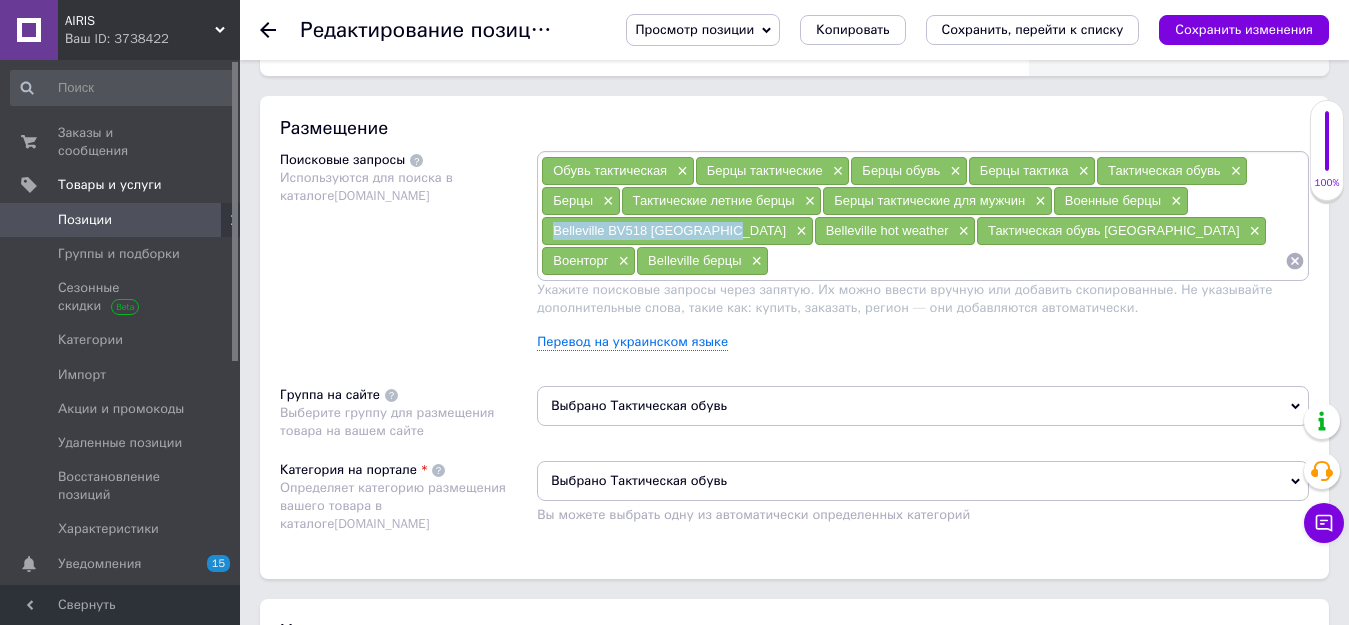 drag, startPoint x: 552, startPoint y: 232, endPoint x: 719, endPoint y: 231, distance: 167.00299 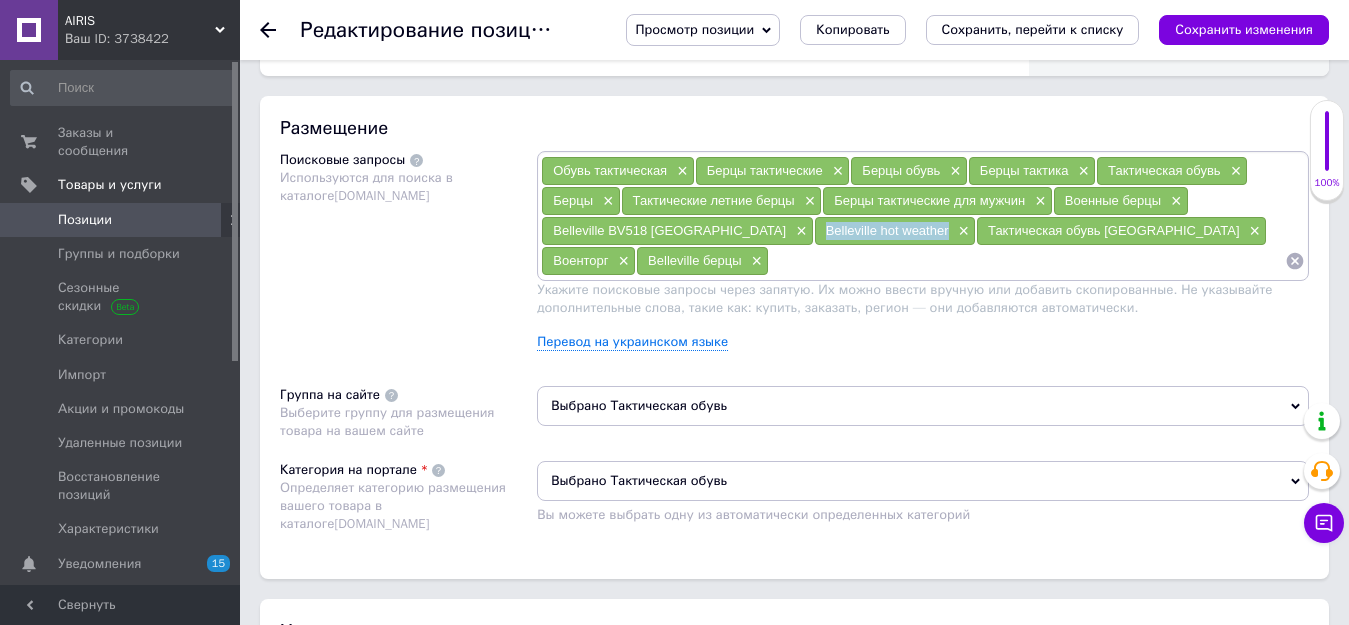 drag, startPoint x: 755, startPoint y: 234, endPoint x: 875, endPoint y: 235, distance: 120.004166 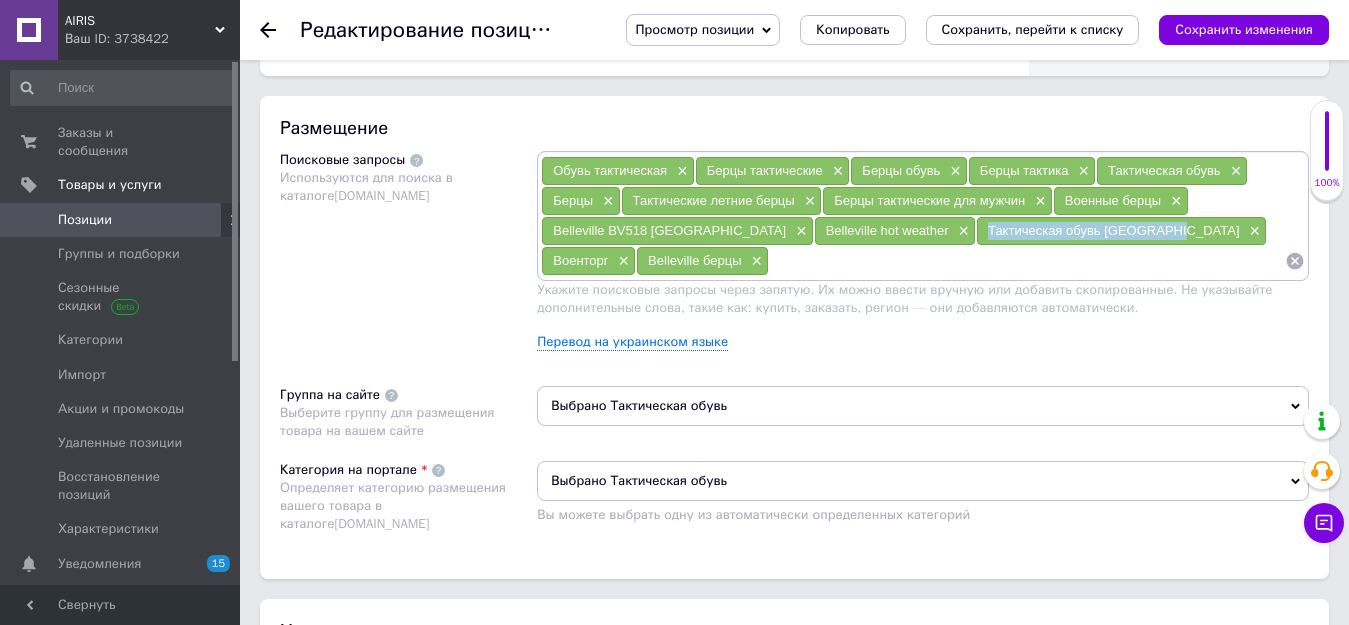 drag, startPoint x: 924, startPoint y: 226, endPoint x: 1083, endPoint y: 231, distance: 159.0786 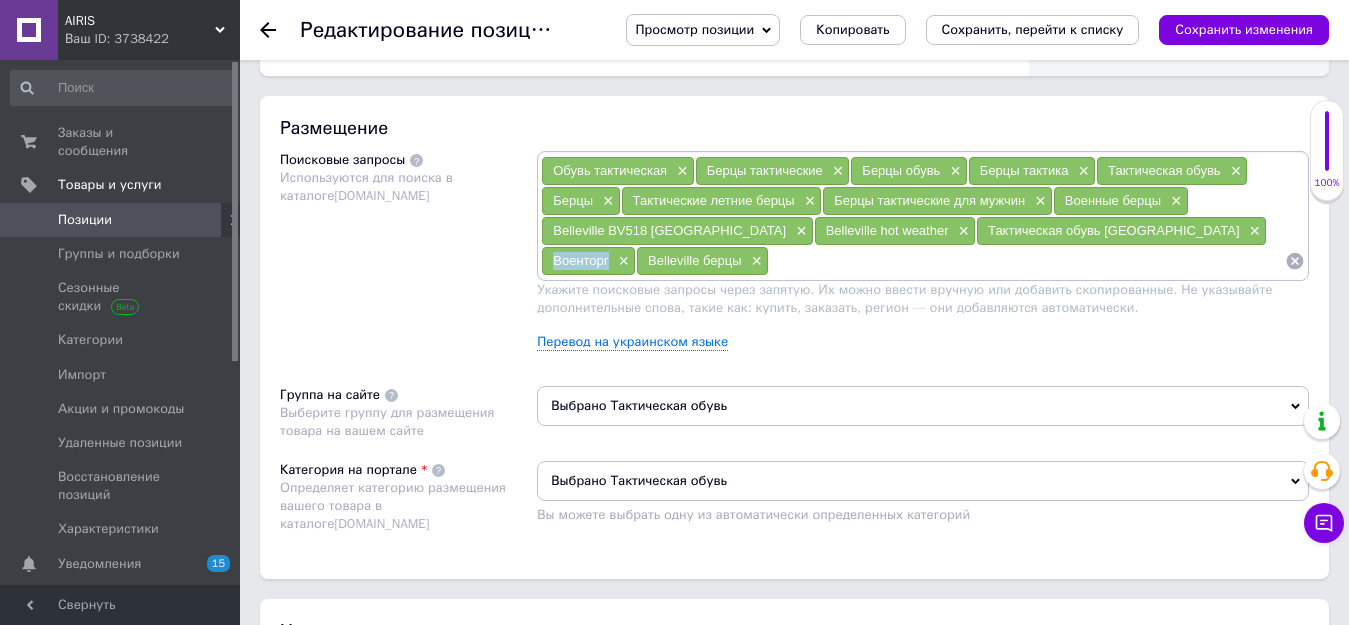 drag, startPoint x: 1131, startPoint y: 227, endPoint x: 1186, endPoint y: 235, distance: 55.578773 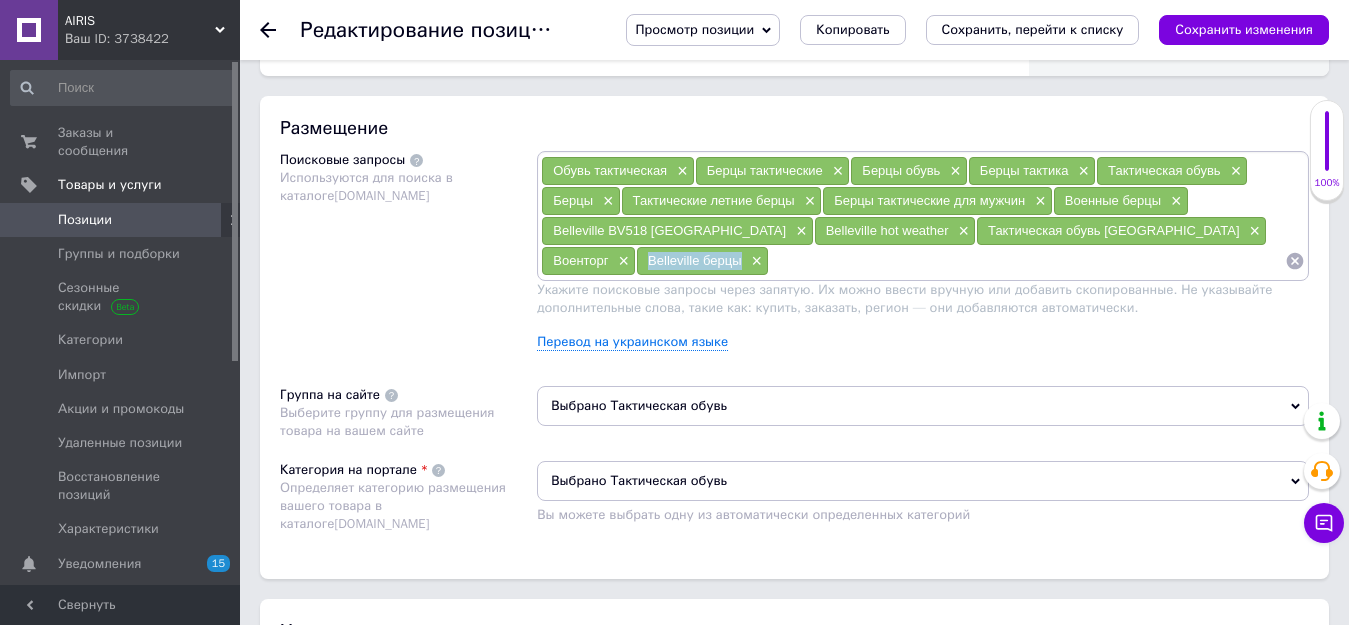 drag, startPoint x: 551, startPoint y: 263, endPoint x: 647, endPoint y: 264, distance: 96.00521 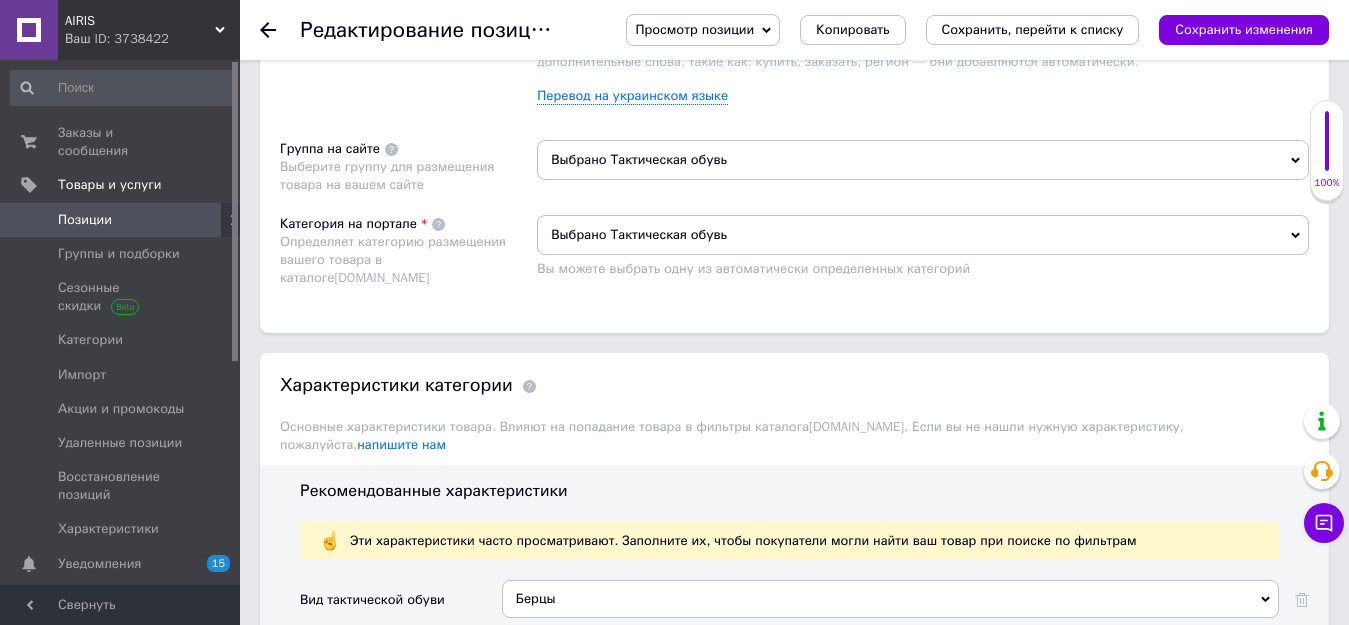 scroll, scrollTop: 1400, scrollLeft: 0, axis: vertical 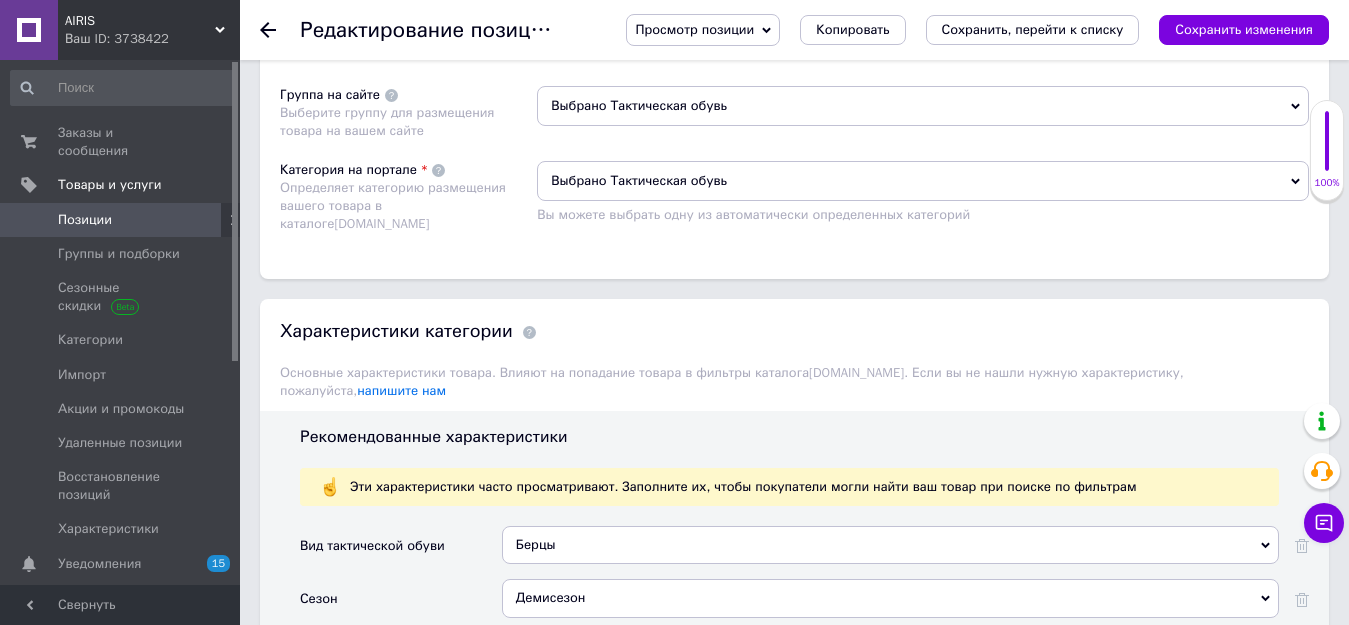 click on "Характеристики категории Основные характеристики товара. Влияют на попадание товара в фильтры
каталога  Prom.ua . Если вы не нашли нужную характеристику,
пожалуйста,  напишите нам" at bounding box center (794, 355) 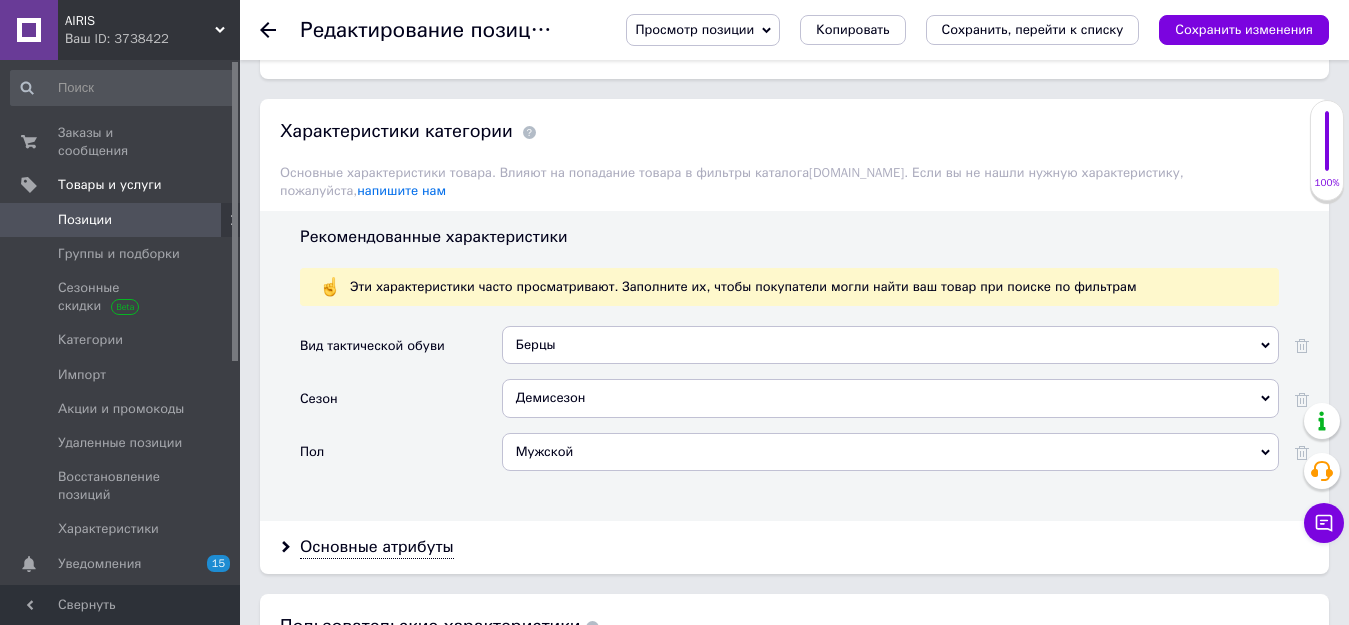 scroll, scrollTop: 1700, scrollLeft: 0, axis: vertical 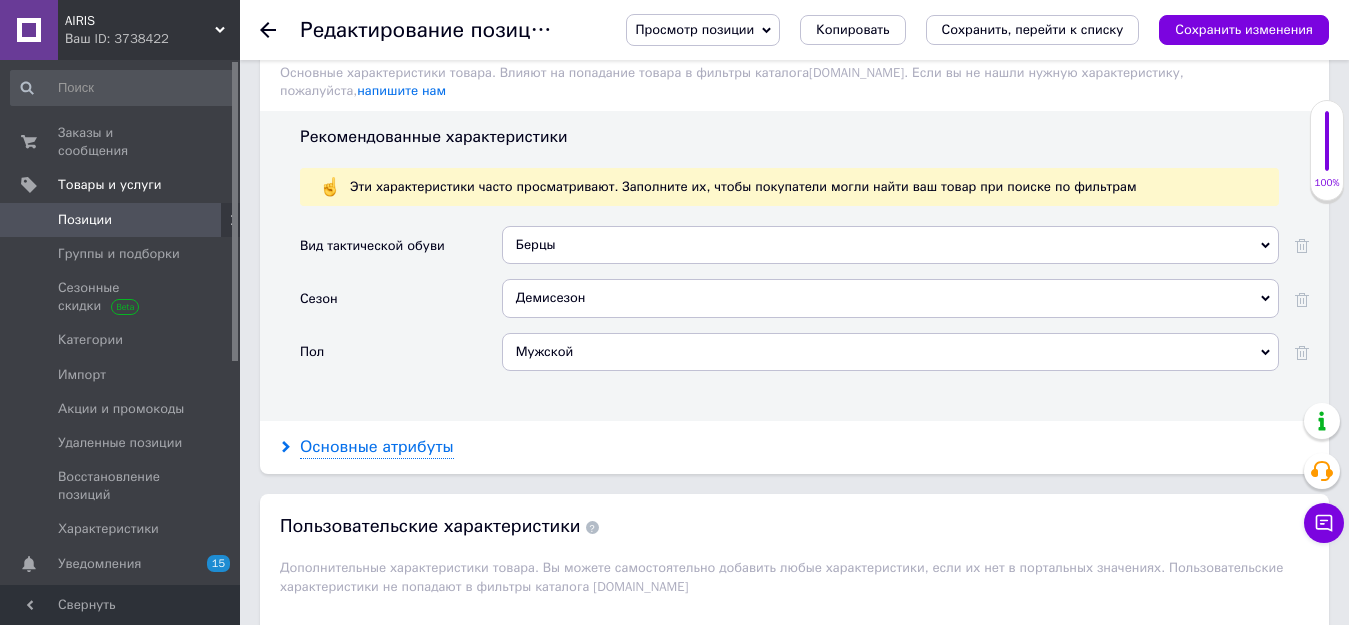 click on "Основные атрибуты" at bounding box center (377, 447) 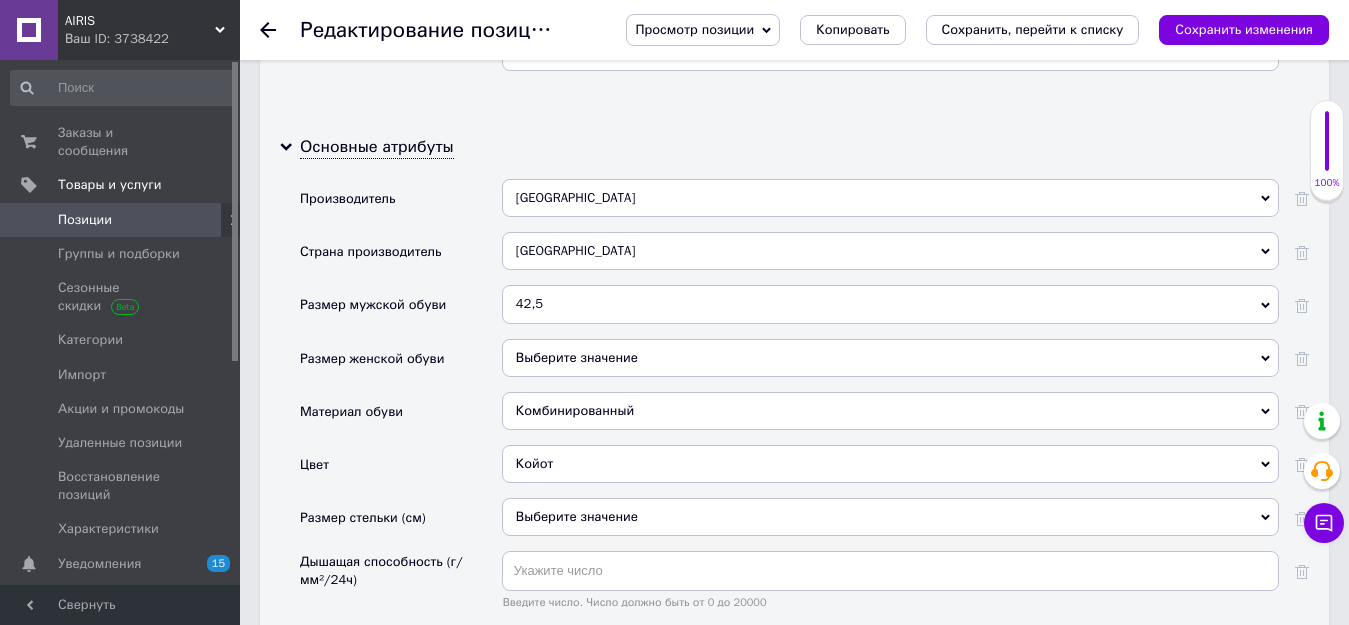 scroll, scrollTop: 2100, scrollLeft: 0, axis: vertical 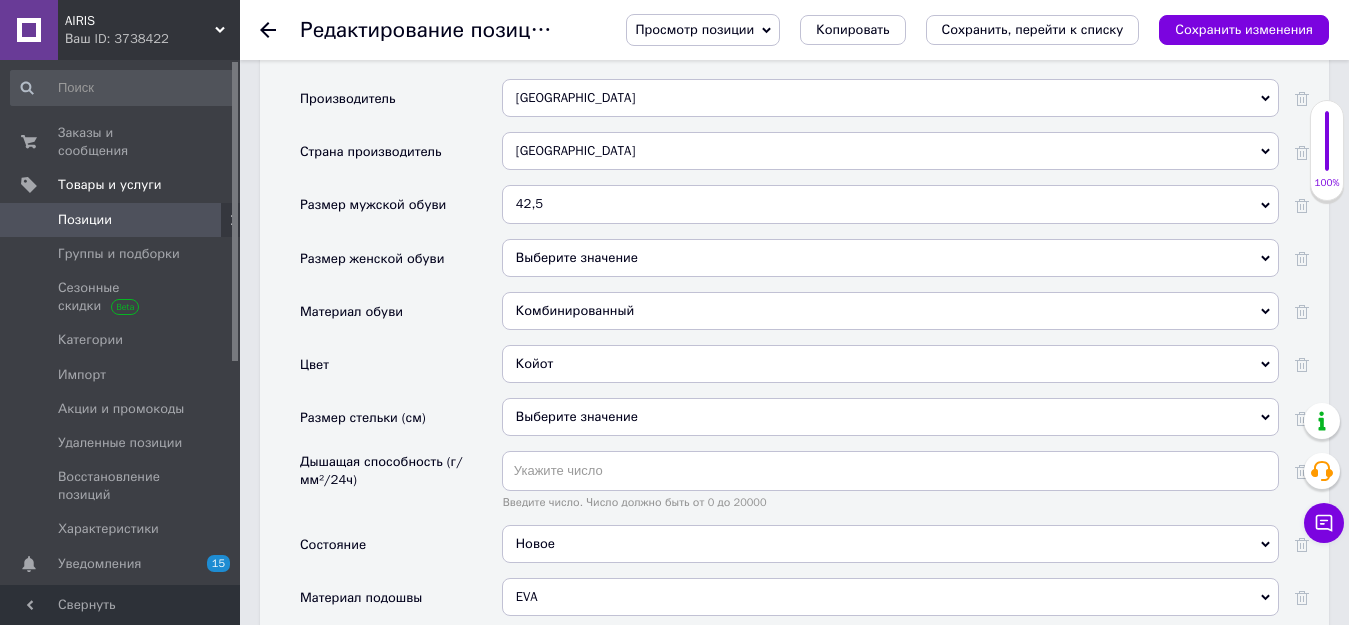 drag, startPoint x: 512, startPoint y: 76, endPoint x: 560, endPoint y: 78, distance: 48.04165 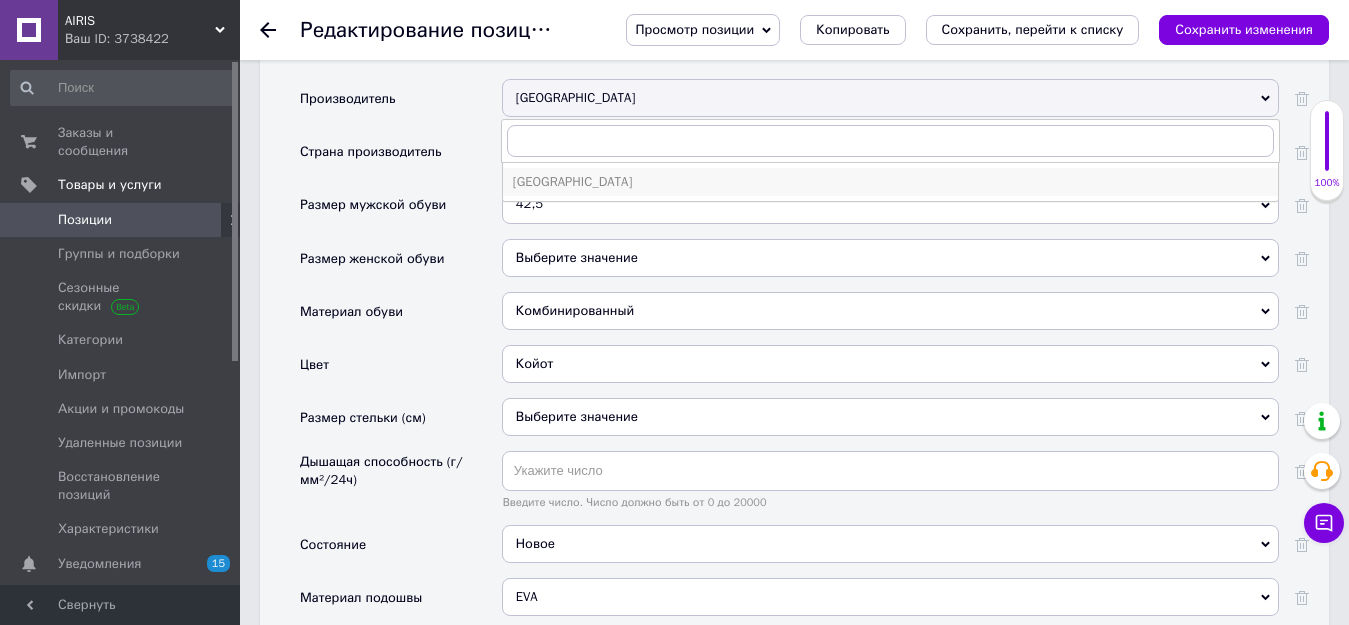 click on "Belleville" at bounding box center (890, 182) 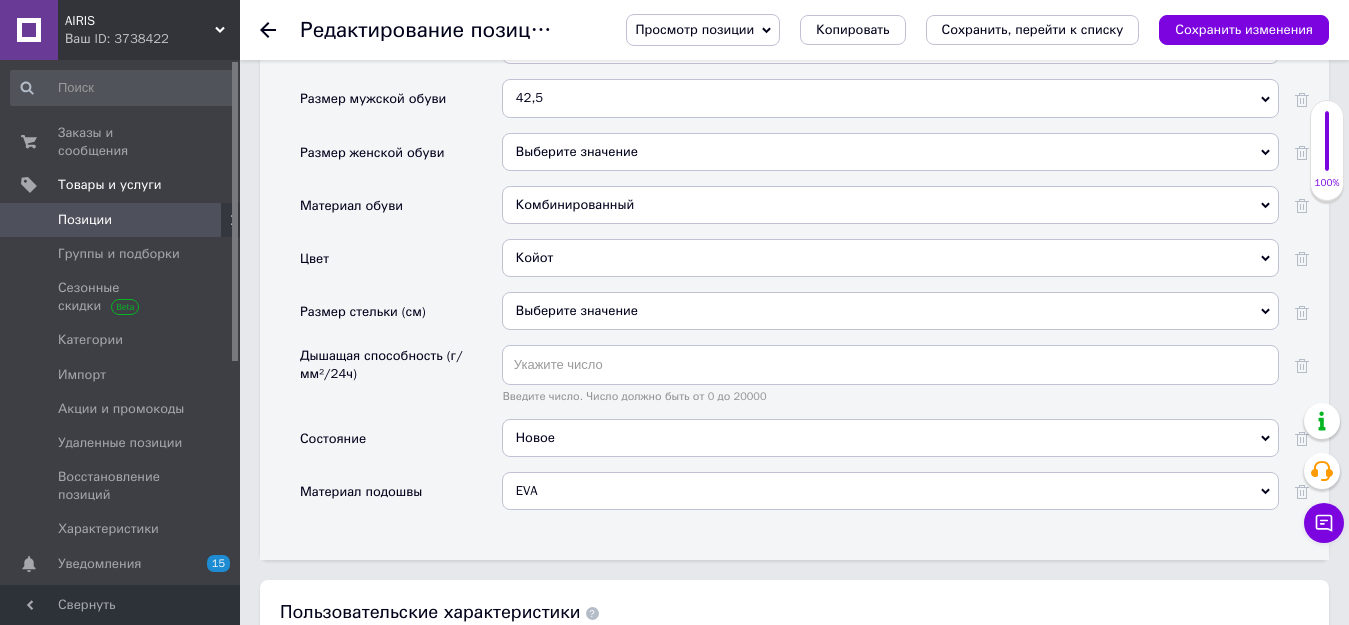scroll, scrollTop: 2300, scrollLeft: 0, axis: vertical 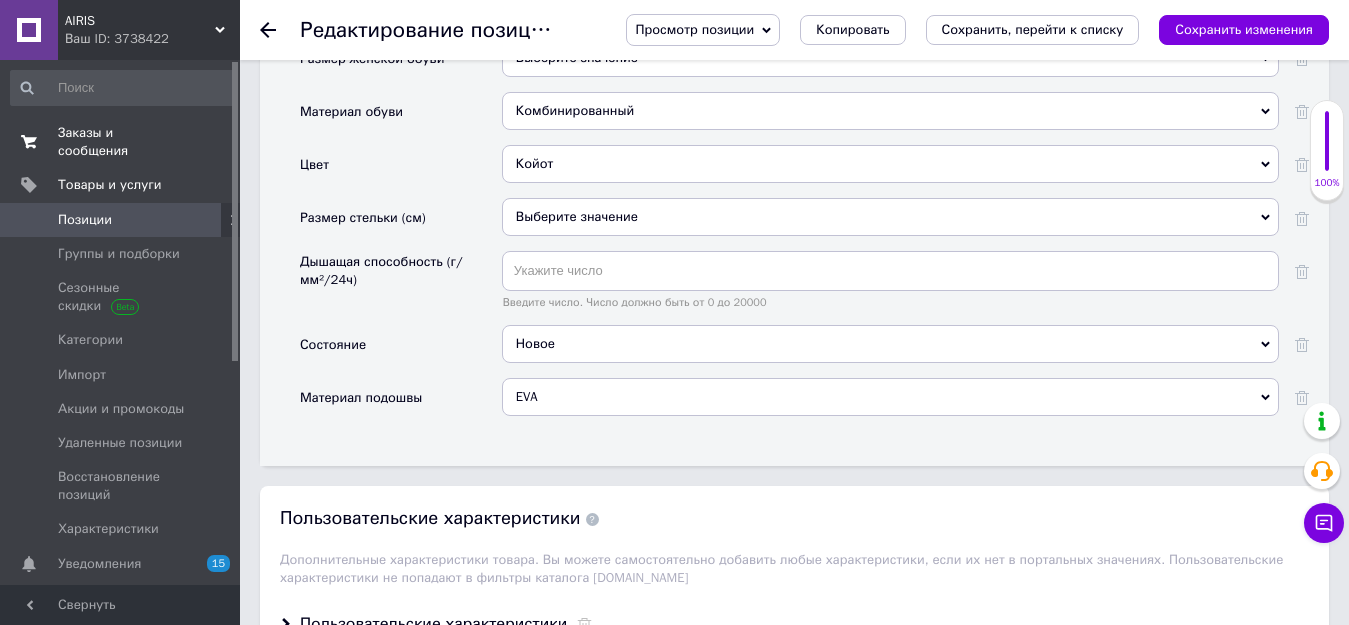 click on "Заказы и сообщения" at bounding box center (121, 142) 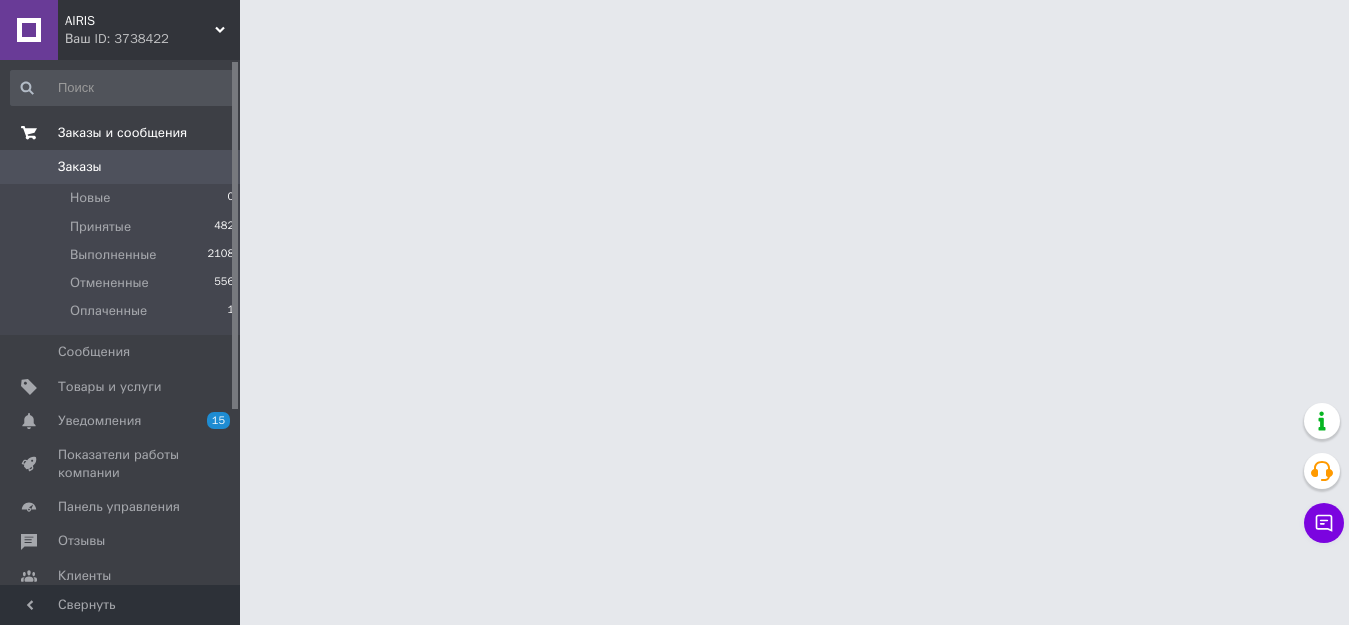 scroll, scrollTop: 0, scrollLeft: 0, axis: both 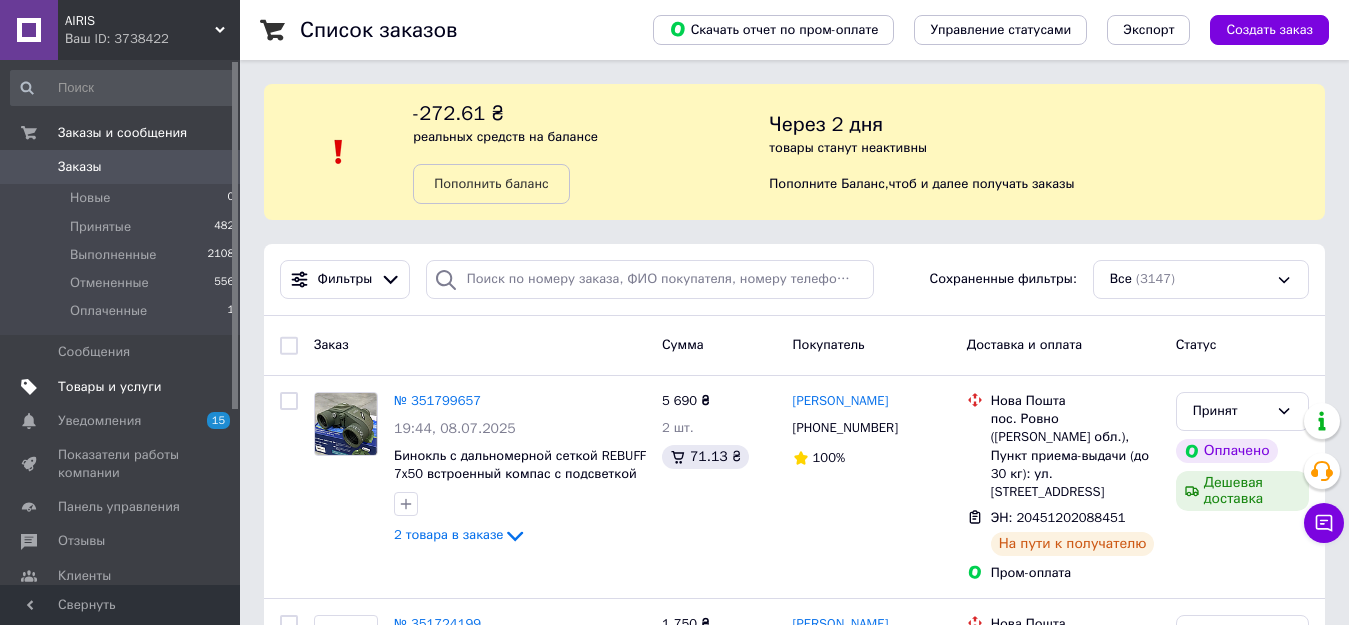 click on "Товары и услуги" at bounding box center (110, 387) 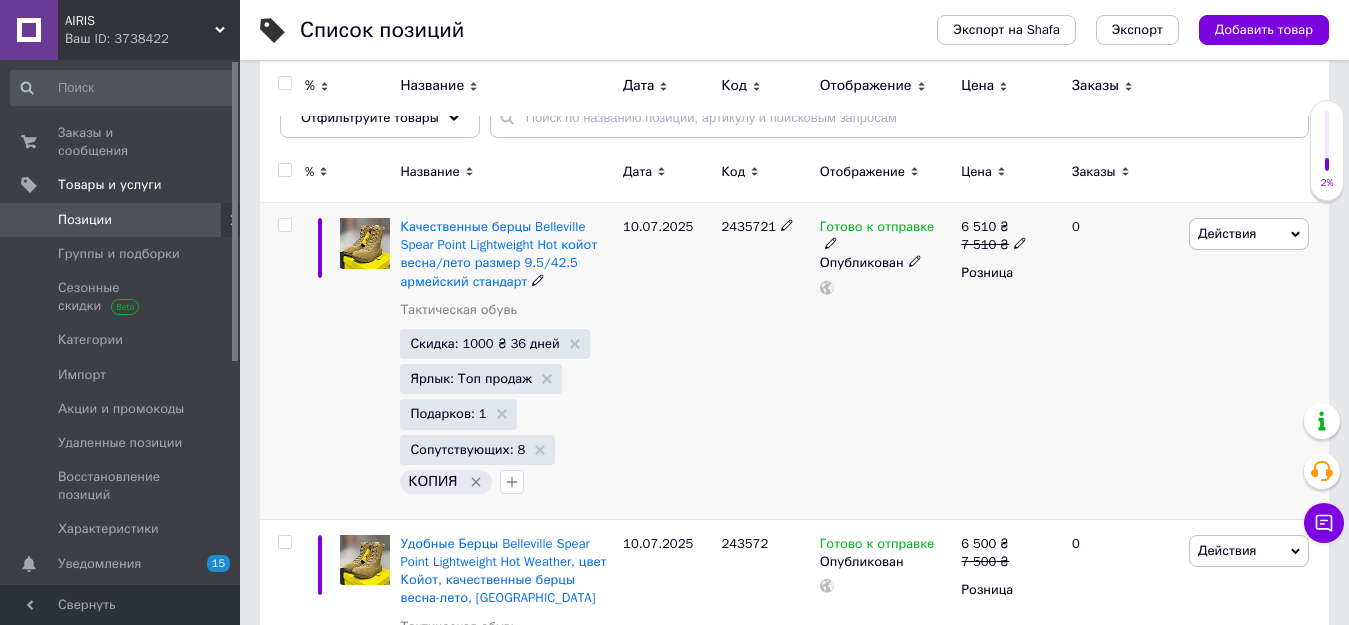 scroll, scrollTop: 300, scrollLeft: 0, axis: vertical 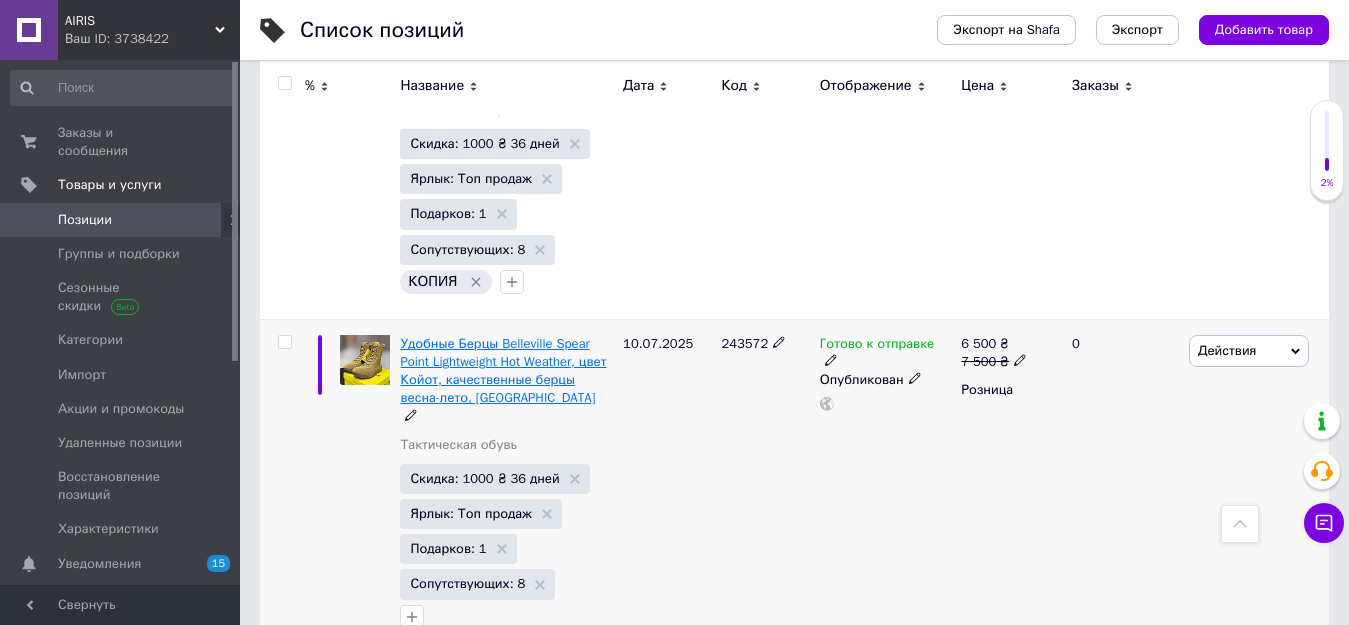 click on "Удобные Берцы Belleville Spear Point Lightweight Hot Weather, цвет Койот, качественные берцы весна-лето, [GEOGRAPHIC_DATA]" at bounding box center [503, 371] 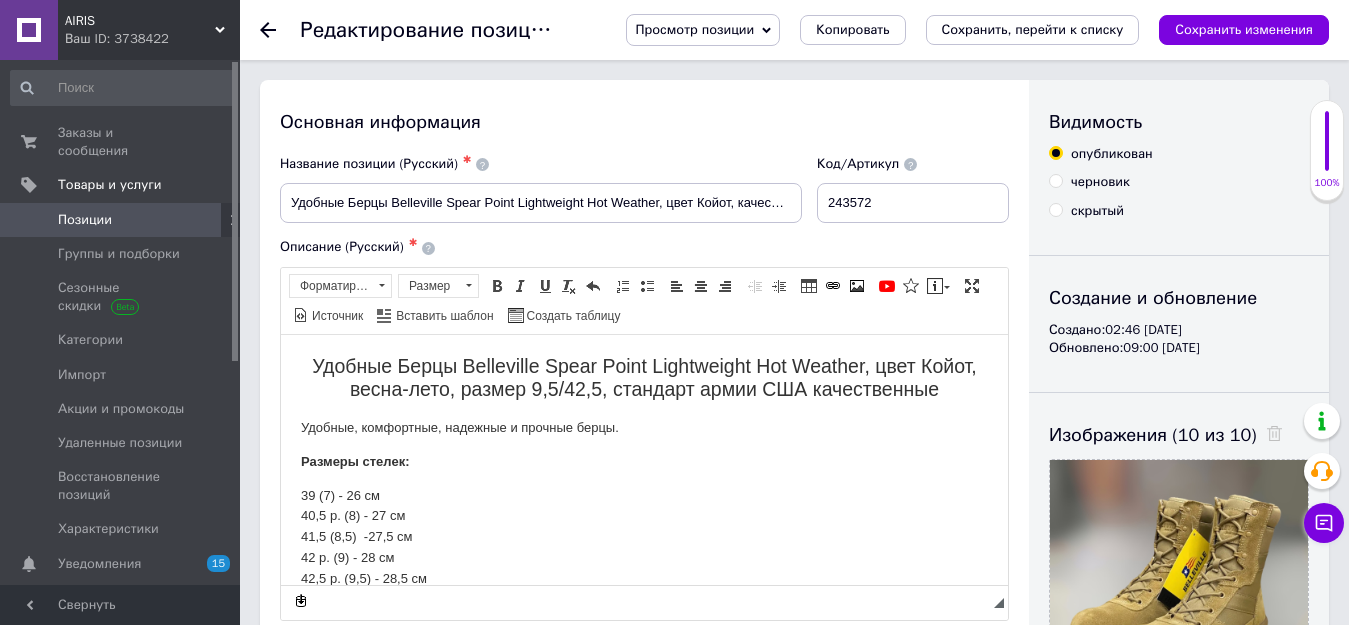 scroll, scrollTop: 0, scrollLeft: 0, axis: both 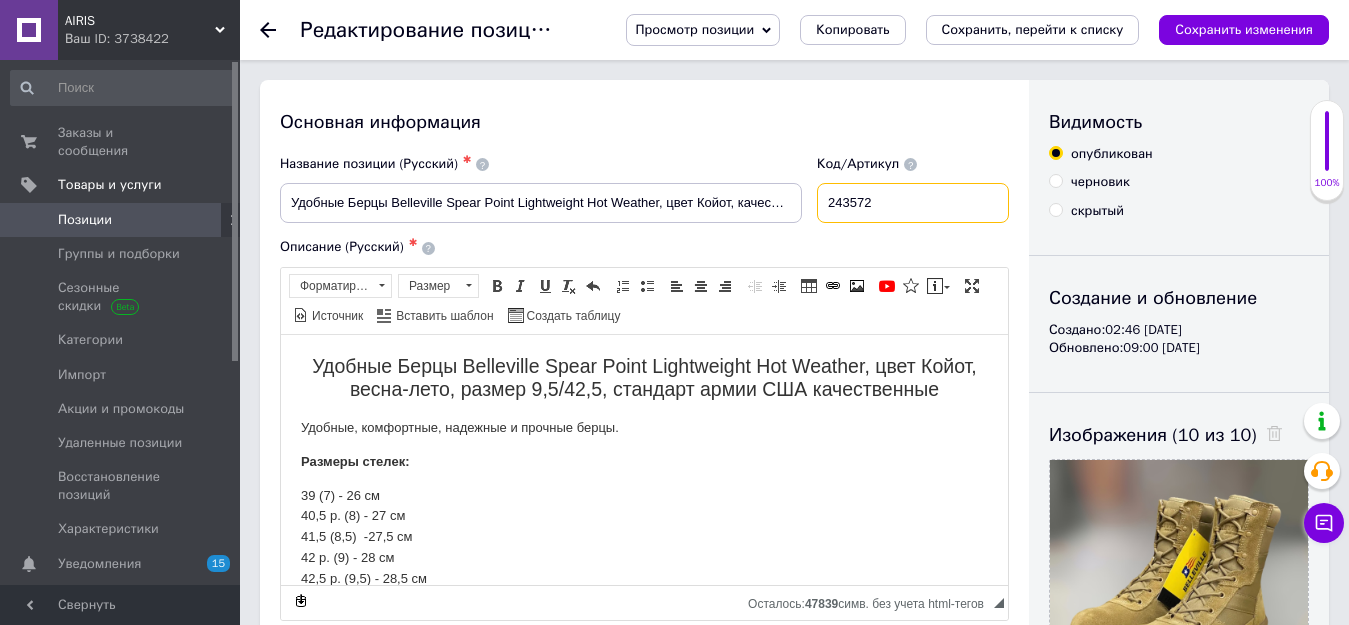 drag, startPoint x: 828, startPoint y: 205, endPoint x: 886, endPoint y: 213, distance: 58.549126 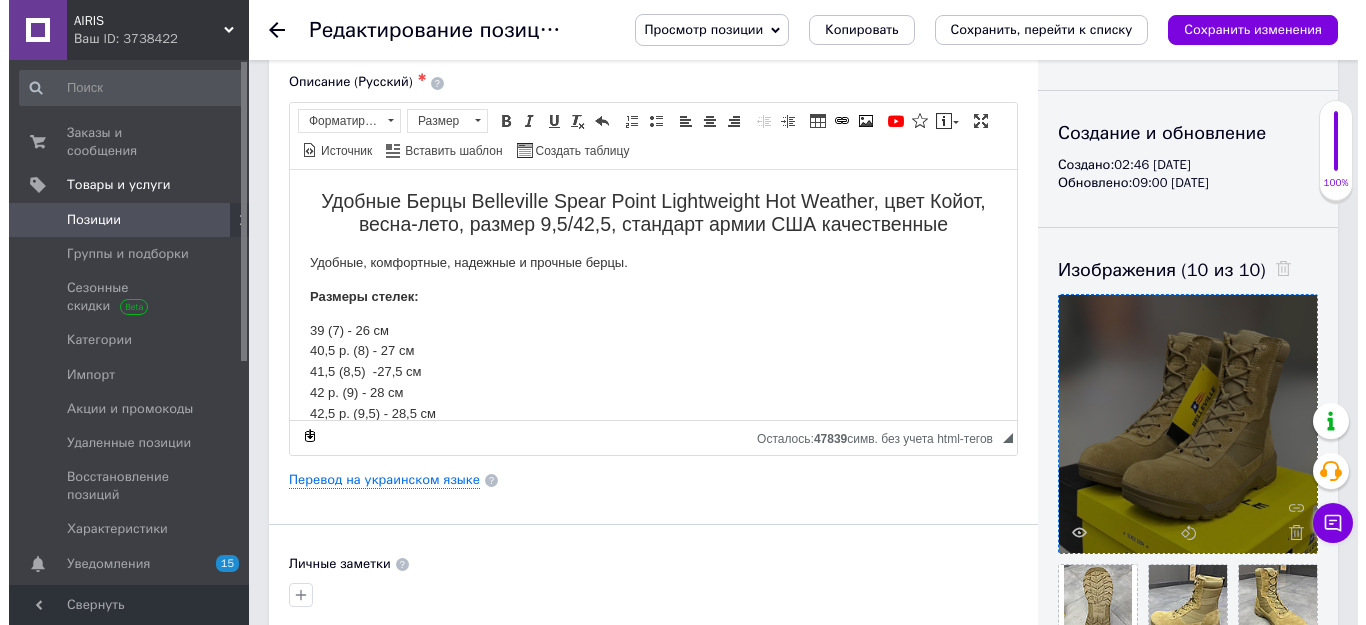 scroll, scrollTop: 200, scrollLeft: 0, axis: vertical 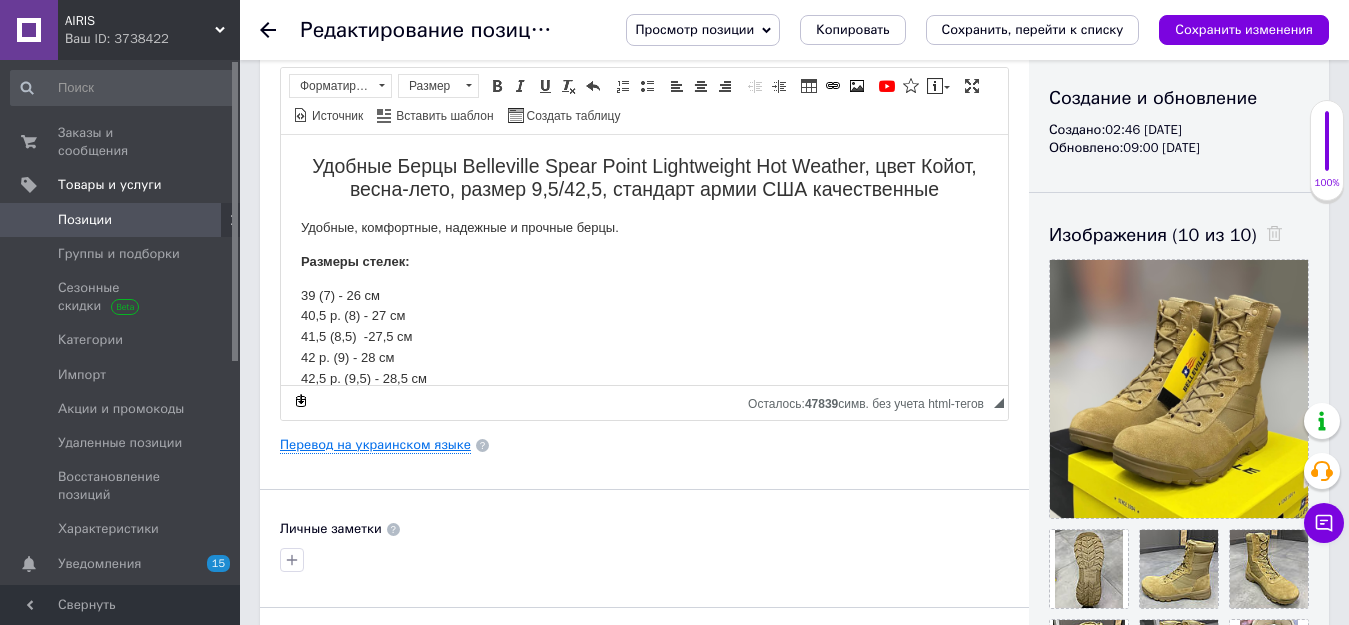 click on "Перевод на украинском языке" at bounding box center [375, 445] 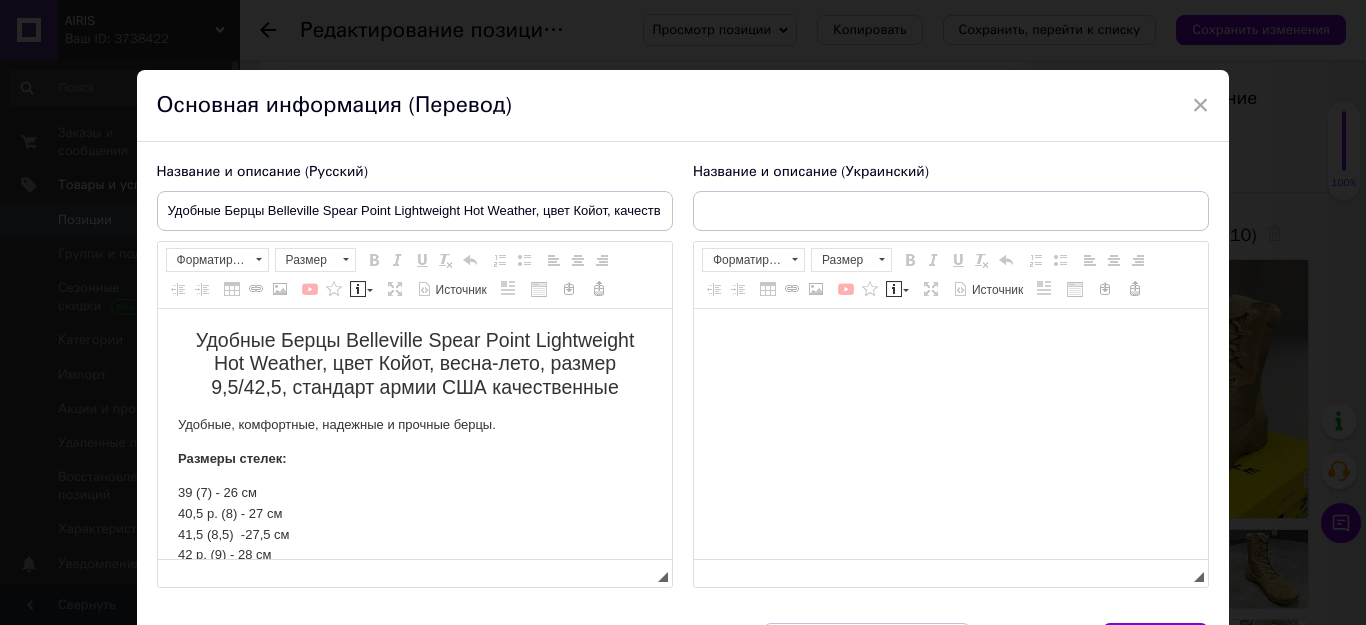 scroll, scrollTop: 0, scrollLeft: 0, axis: both 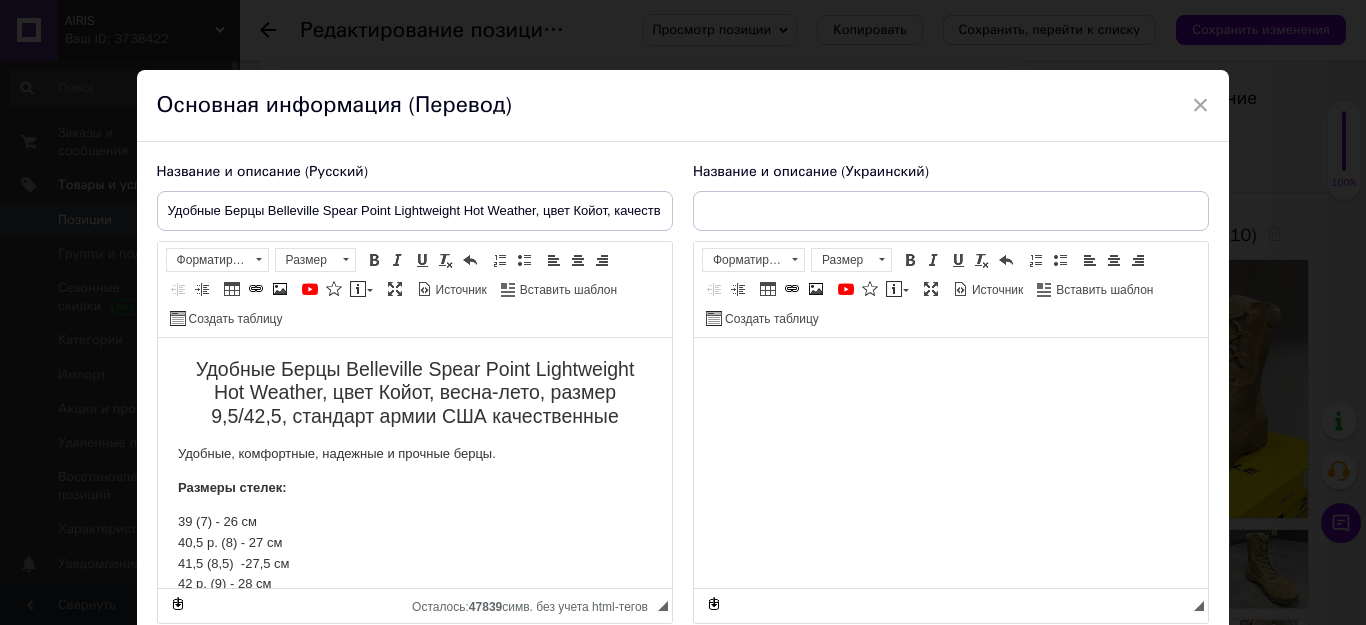 type on "Зручні Берці Belleville Spear Point Lightweight Hot Weather, колір Койот, якісні берці весна-літо, [GEOGRAPHIC_DATA]" 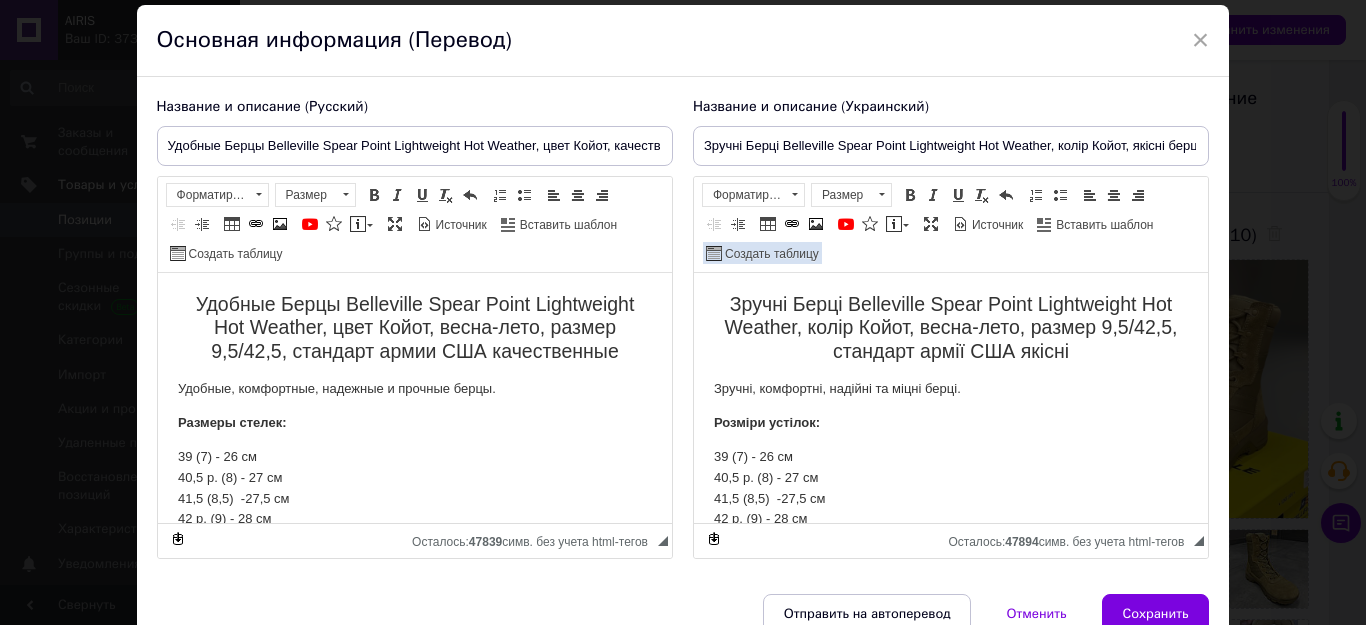 scroll, scrollTop: 100, scrollLeft: 0, axis: vertical 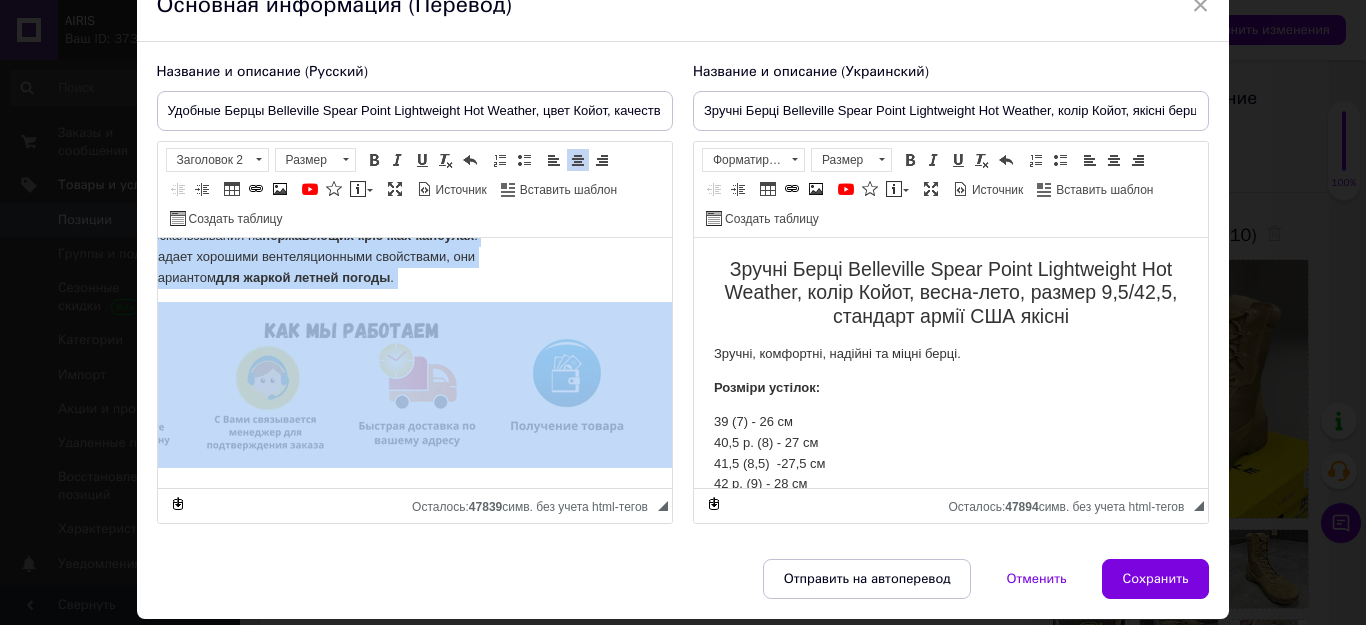 drag, startPoint x: 188, startPoint y: 264, endPoint x: 632, endPoint y: 413, distance: 468.3343 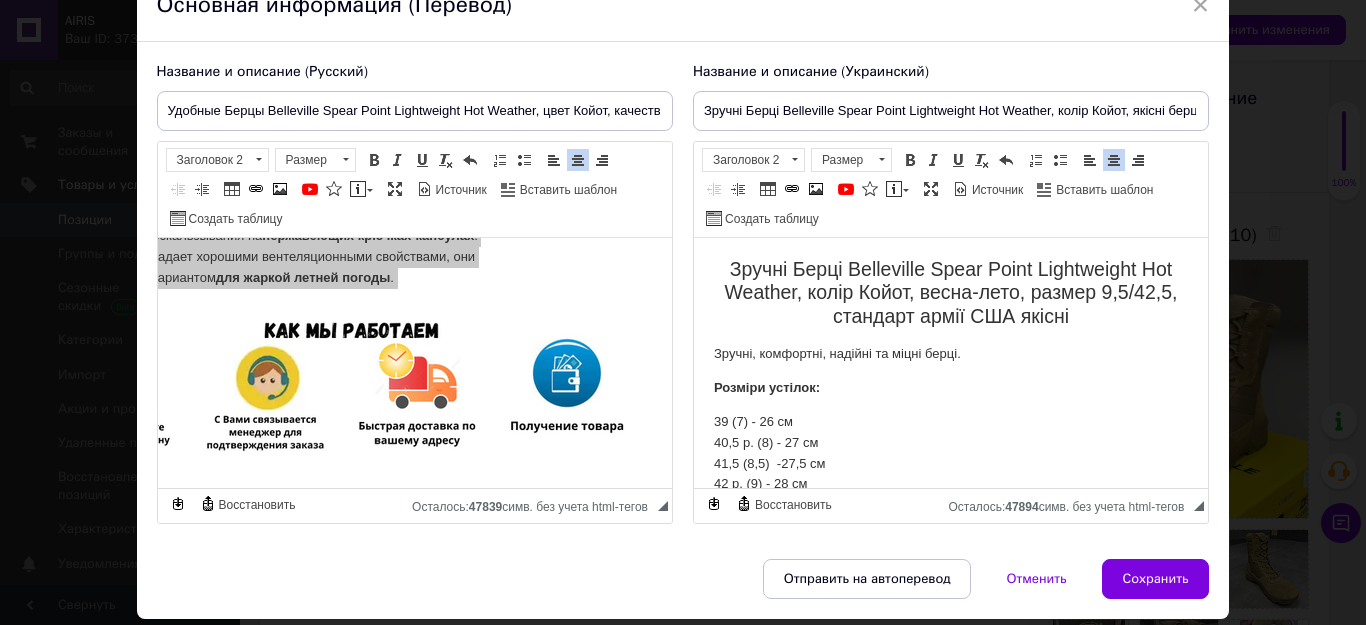 click on "Зручні Берці Belleville Spear Point Lightweight Hot Weather, колір Койот, весна-лето, размер 9,5/42,5, стандарт армії США якісні" at bounding box center (950, 293) 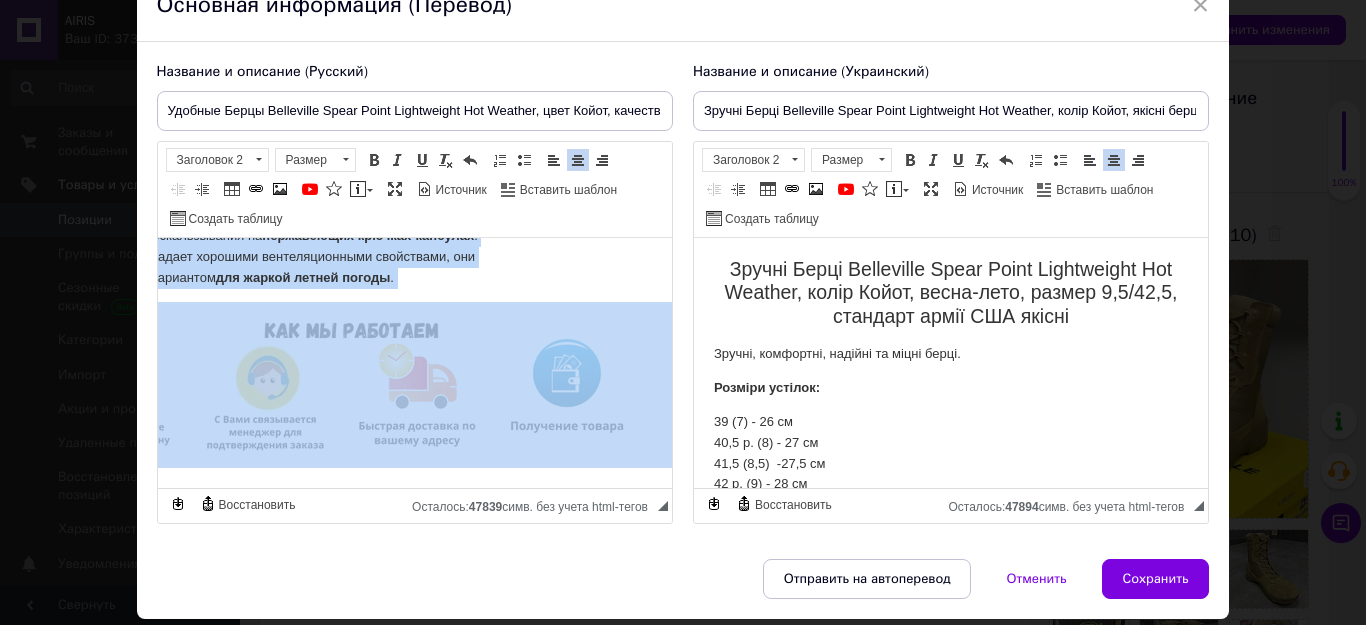 click at bounding box center (351, 382) 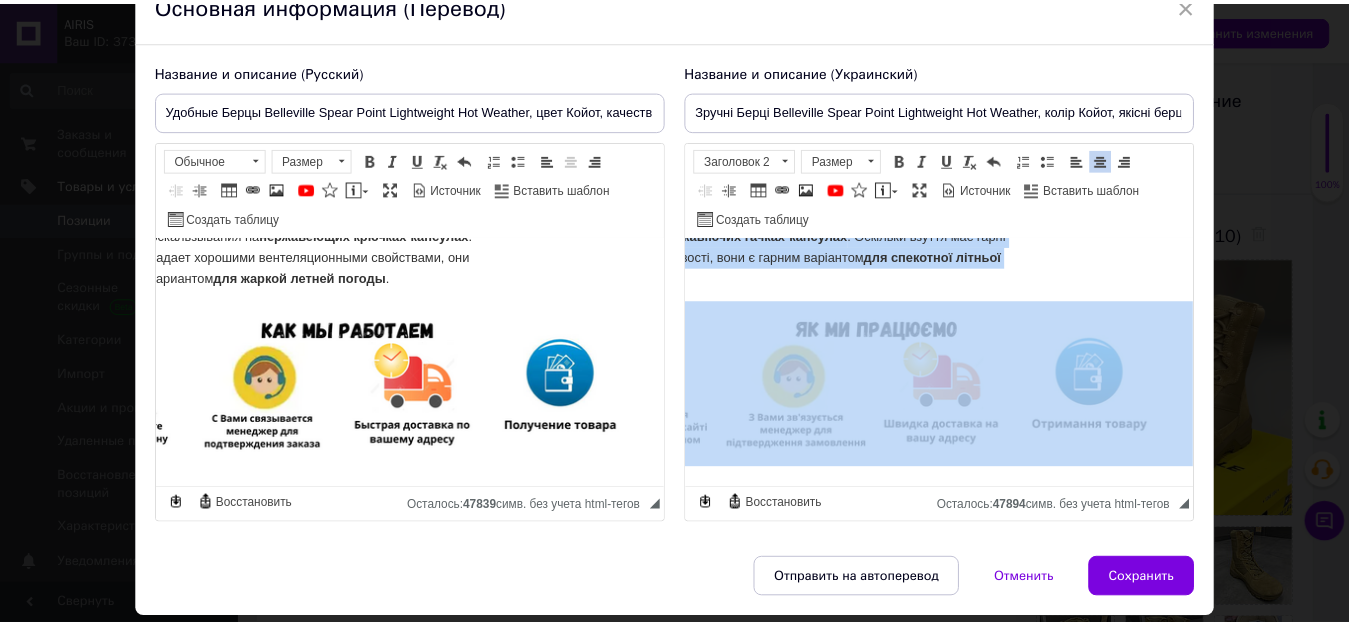 scroll, scrollTop: 2365, scrollLeft: 165, axis: both 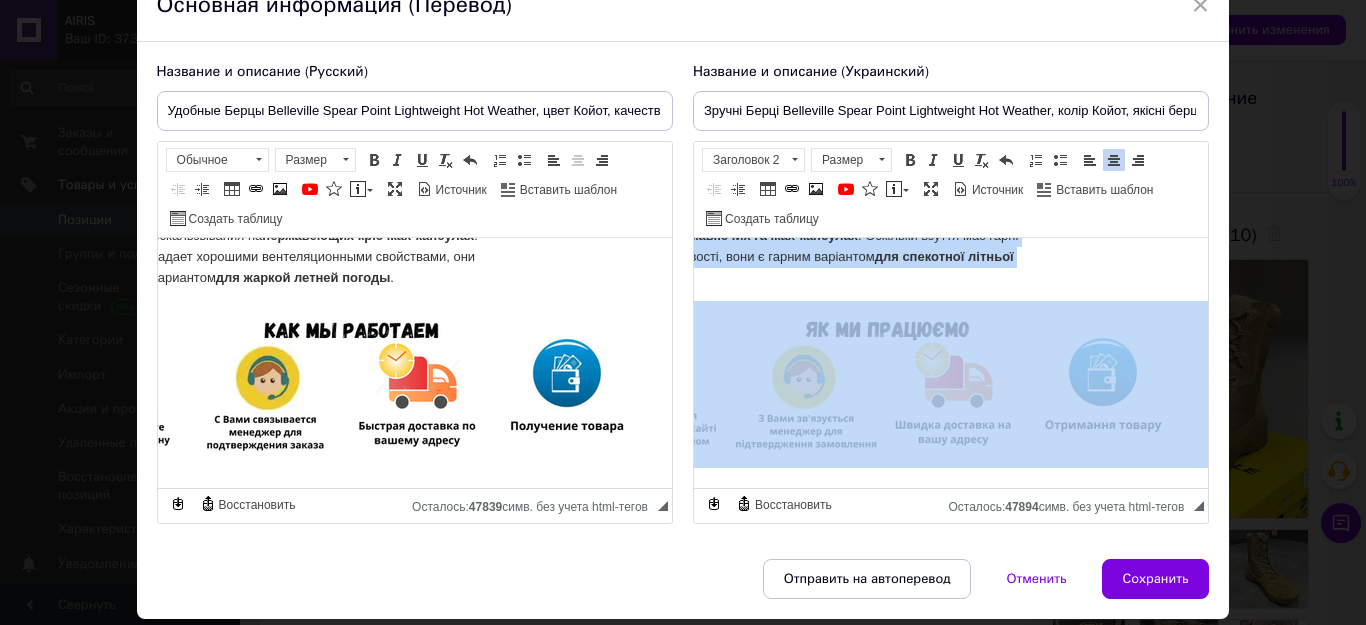 drag, startPoint x: 716, startPoint y: 266, endPoint x: 1170, endPoint y: 433, distance: 483.74063 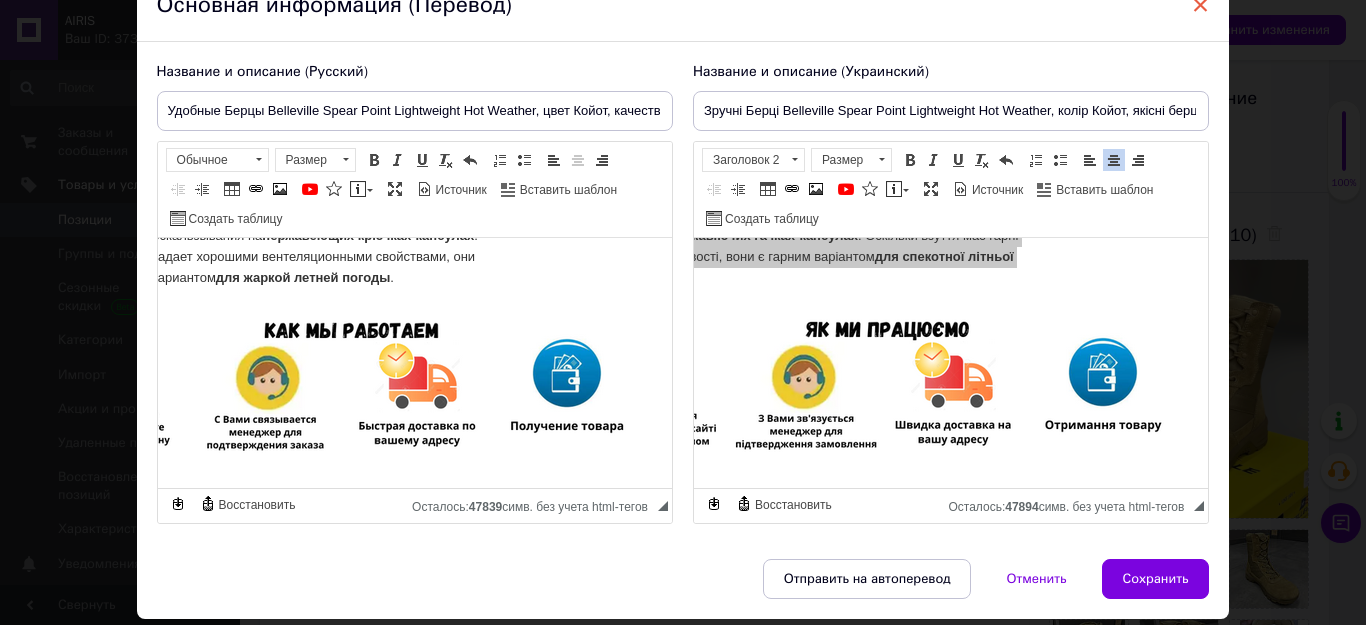 click on "×" at bounding box center [1201, 5] 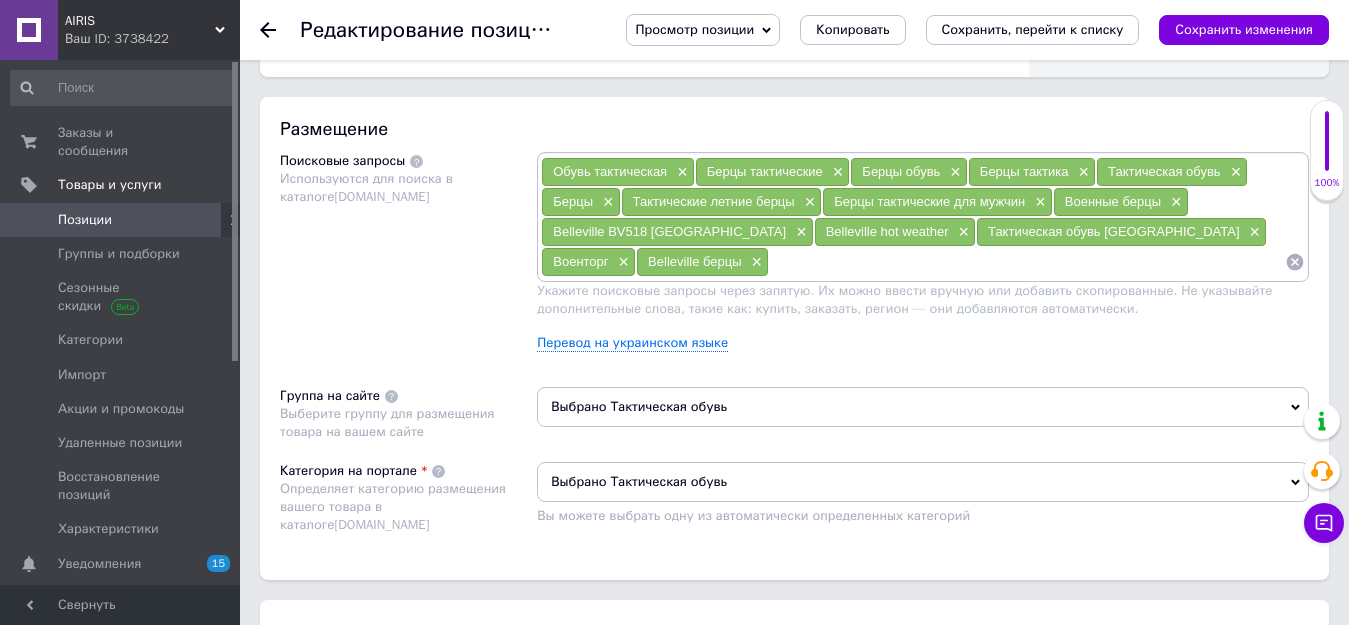scroll, scrollTop: 1100, scrollLeft: 0, axis: vertical 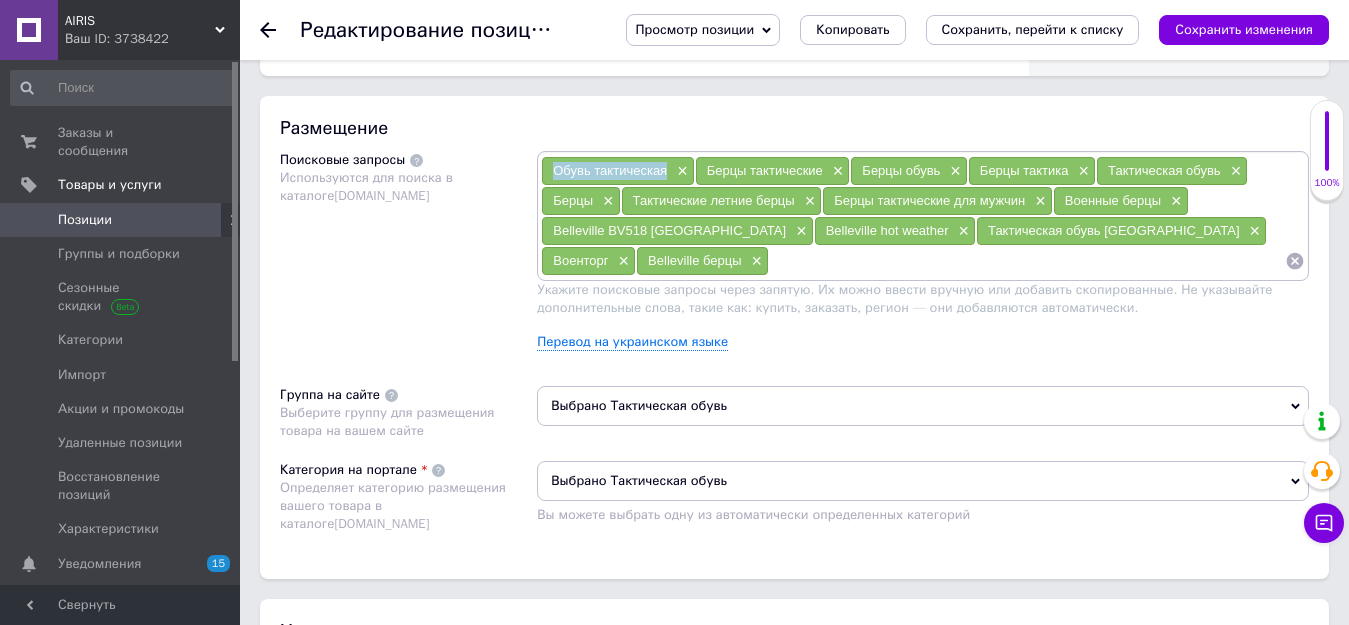 drag, startPoint x: 552, startPoint y: 164, endPoint x: 667, endPoint y: 170, distance: 115.15642 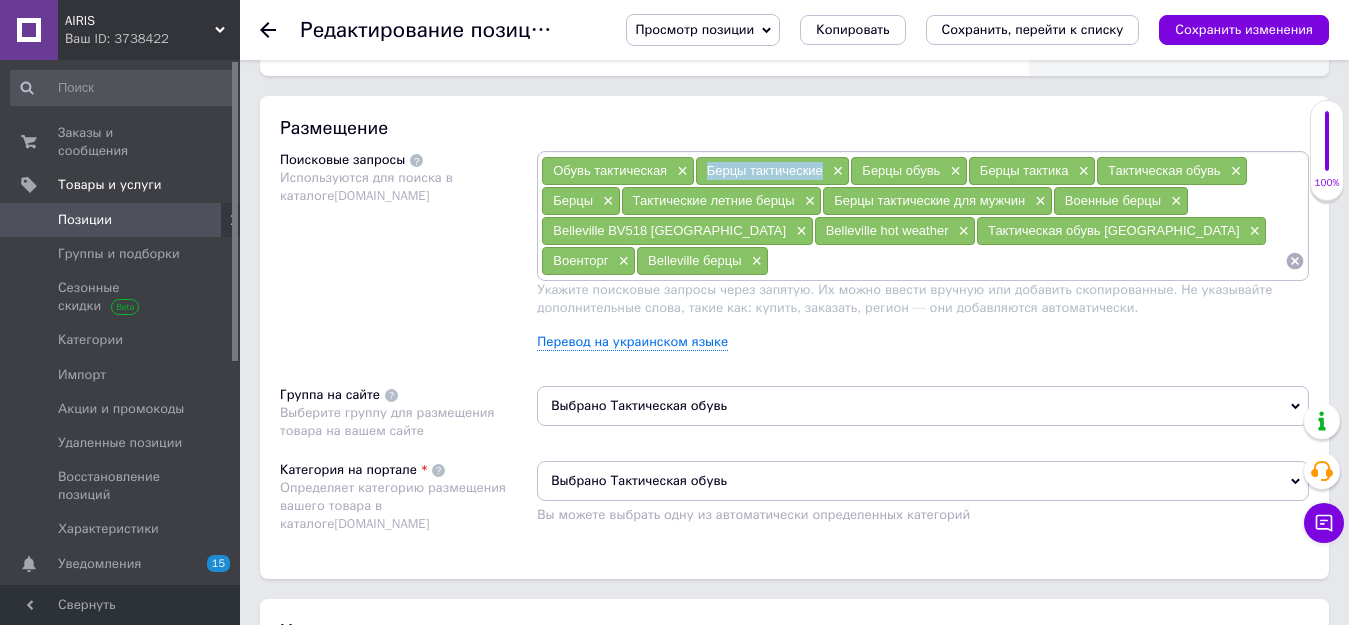 drag, startPoint x: 704, startPoint y: 170, endPoint x: 823, endPoint y: 177, distance: 119.2057 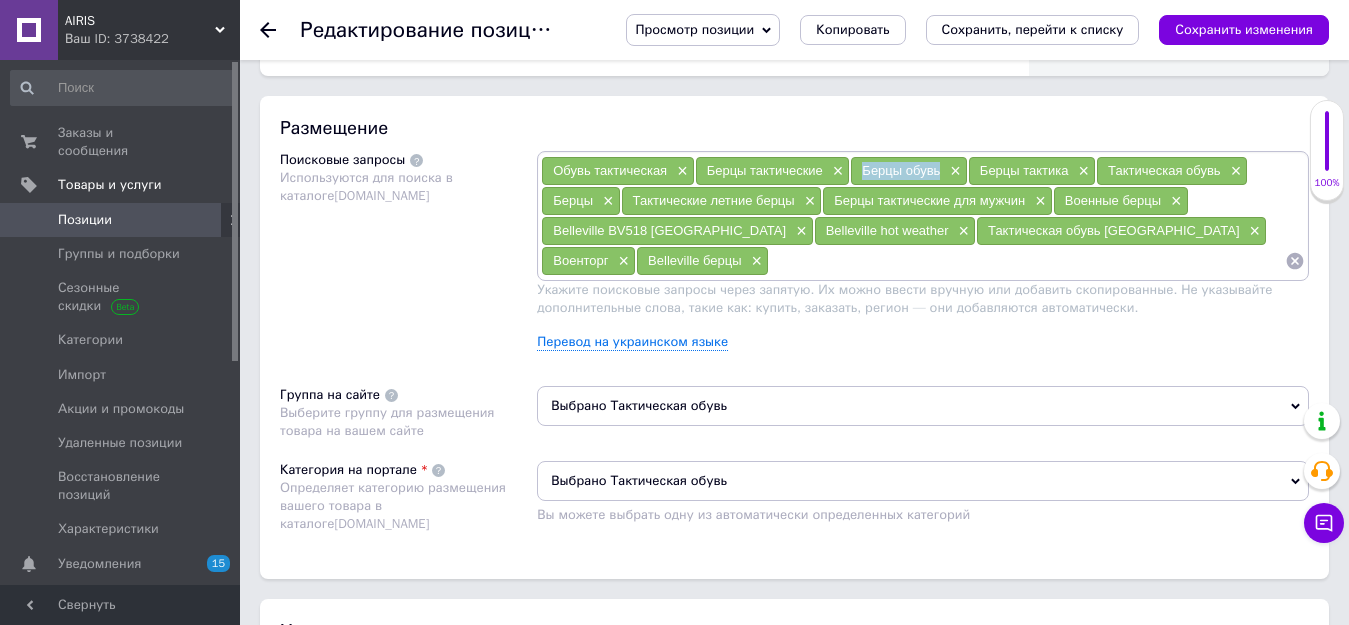 drag, startPoint x: 863, startPoint y: 170, endPoint x: 939, endPoint y: 174, distance: 76.105194 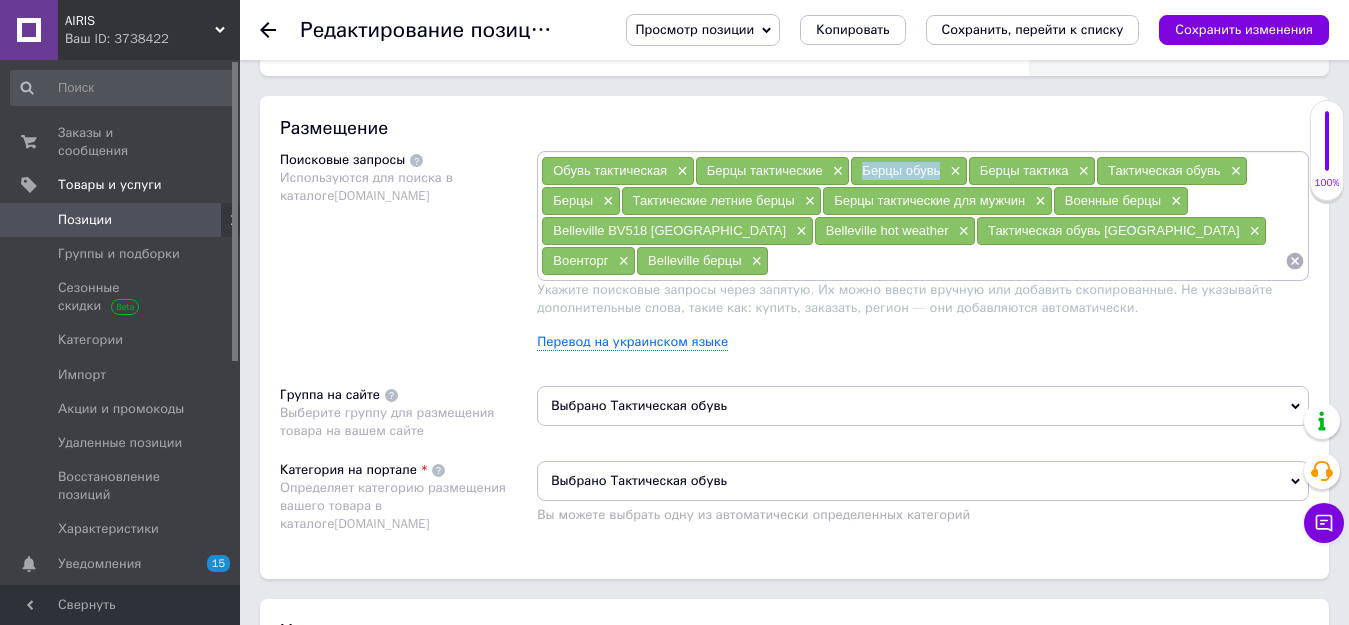 copy on "Берцы обувь" 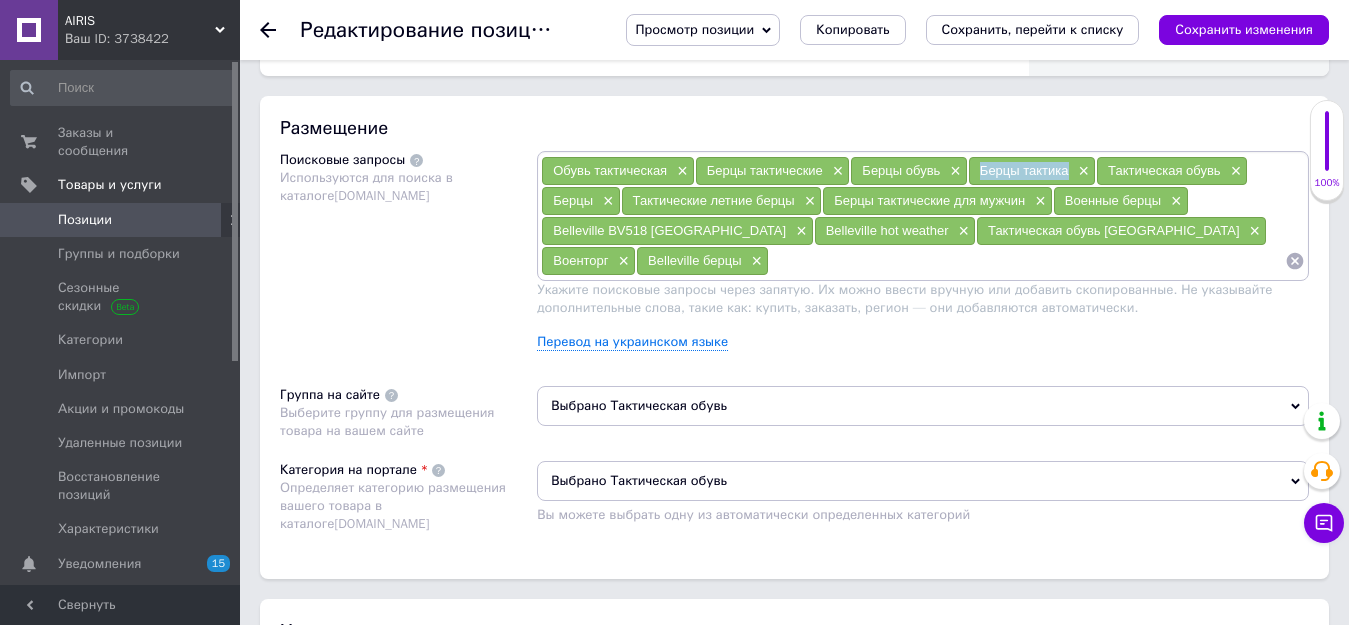 drag, startPoint x: 976, startPoint y: 162, endPoint x: 1071, endPoint y: 173, distance: 95.63472 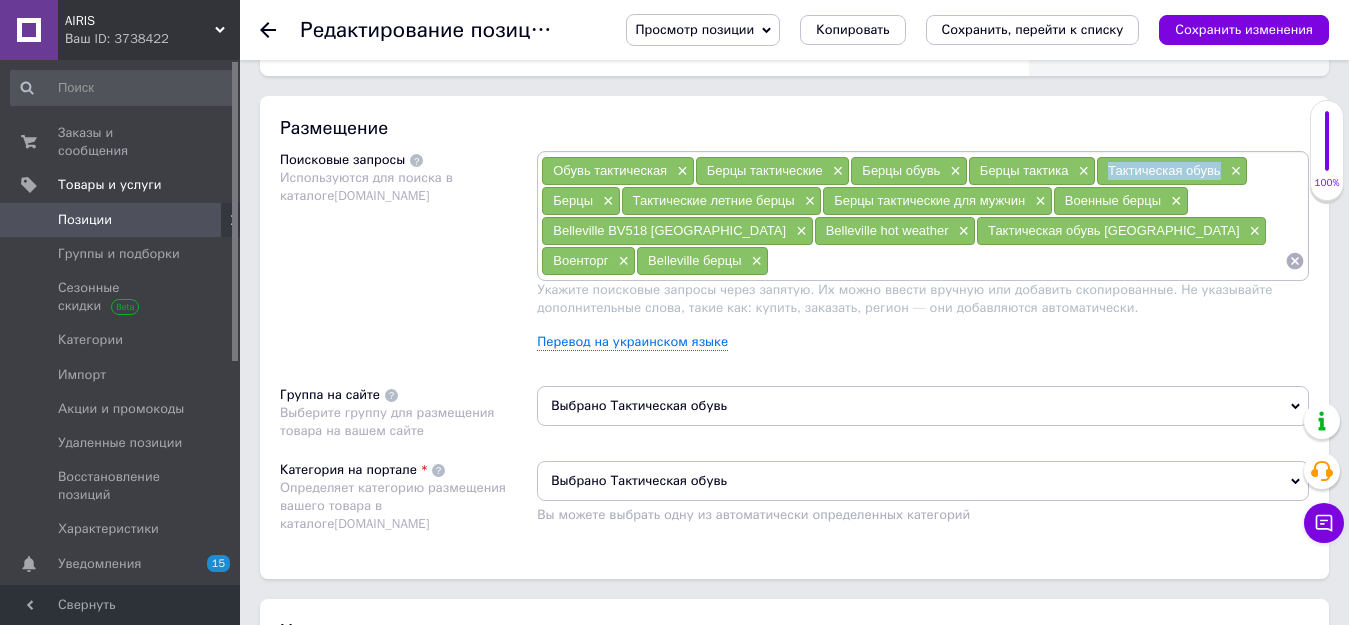 drag, startPoint x: 1107, startPoint y: 174, endPoint x: 1223, endPoint y: 164, distance: 116.43024 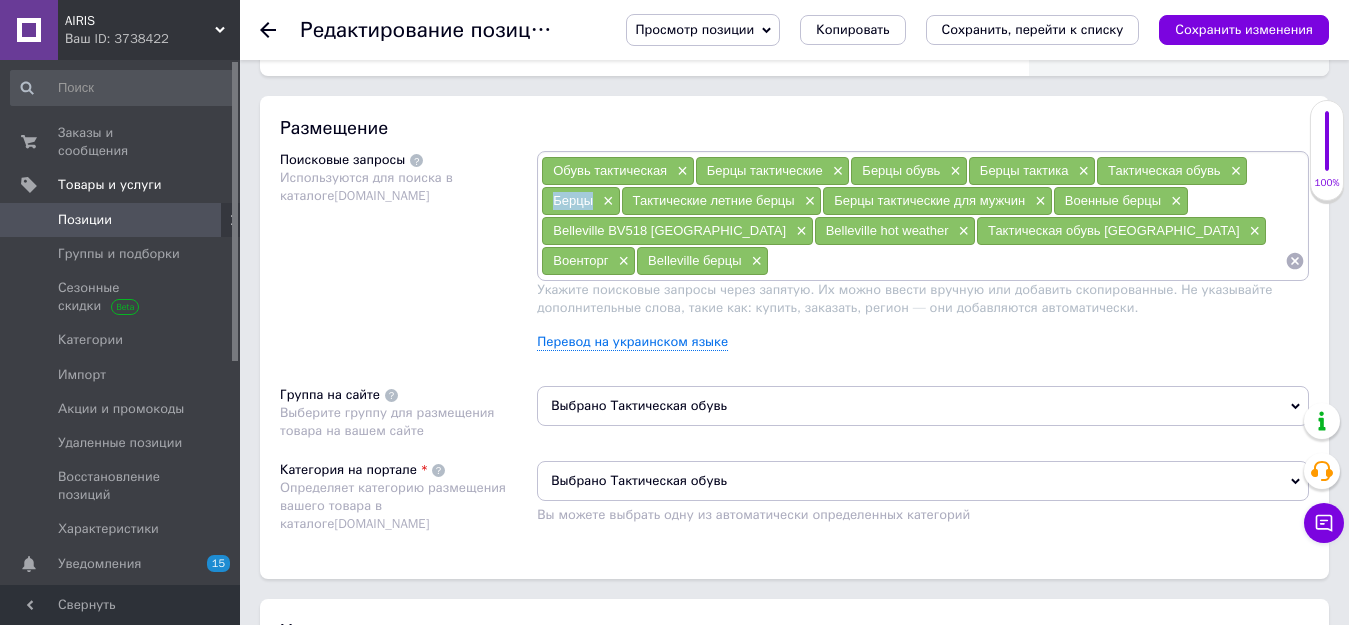 drag, startPoint x: 549, startPoint y: 198, endPoint x: 594, endPoint y: 204, distance: 45.39824 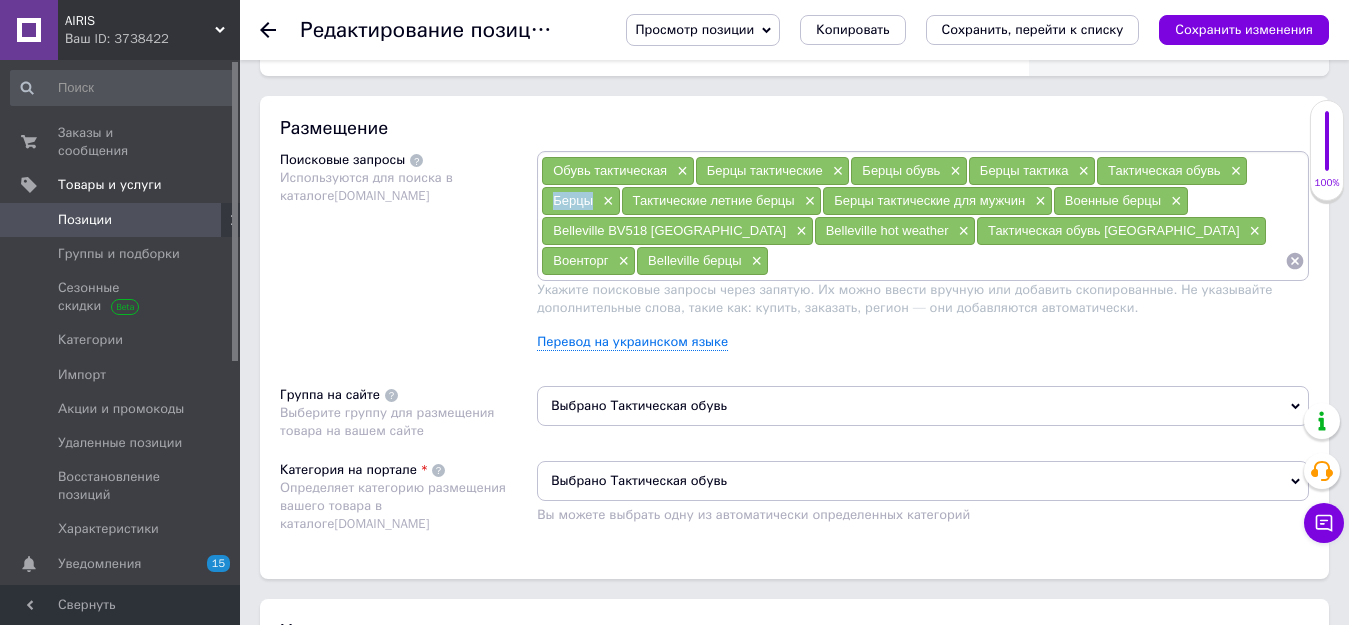 copy on "Берцы" 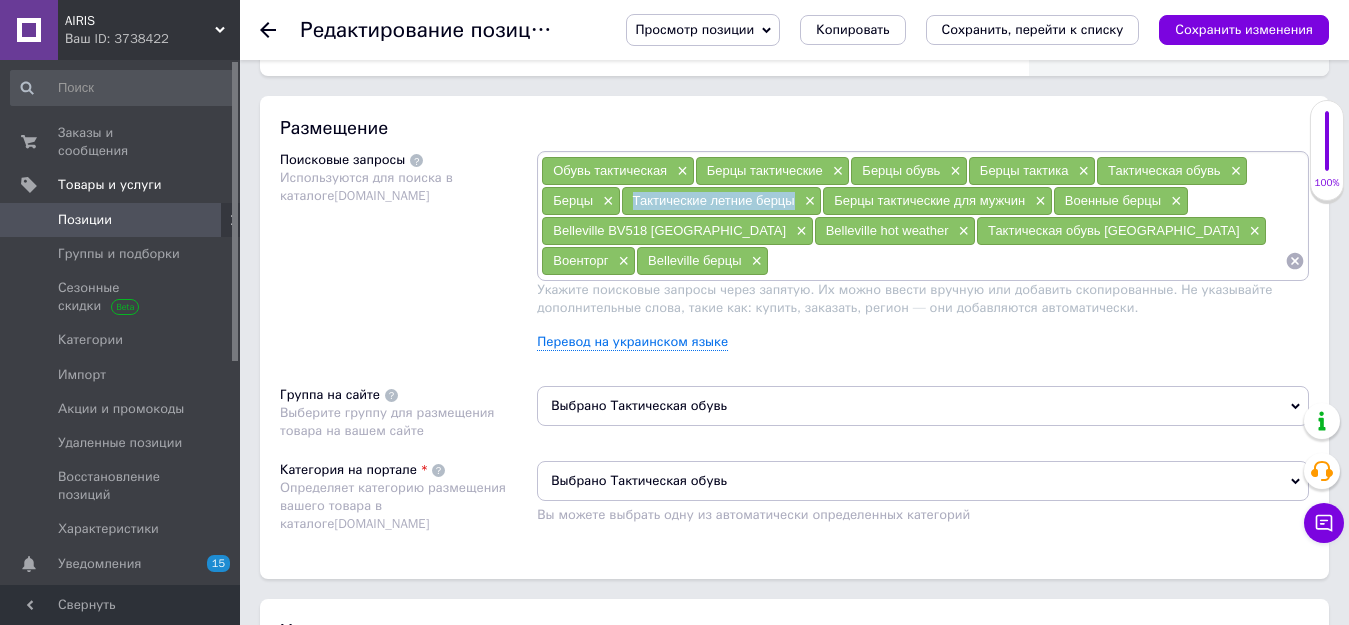 drag, startPoint x: 634, startPoint y: 199, endPoint x: 792, endPoint y: 205, distance: 158.11388 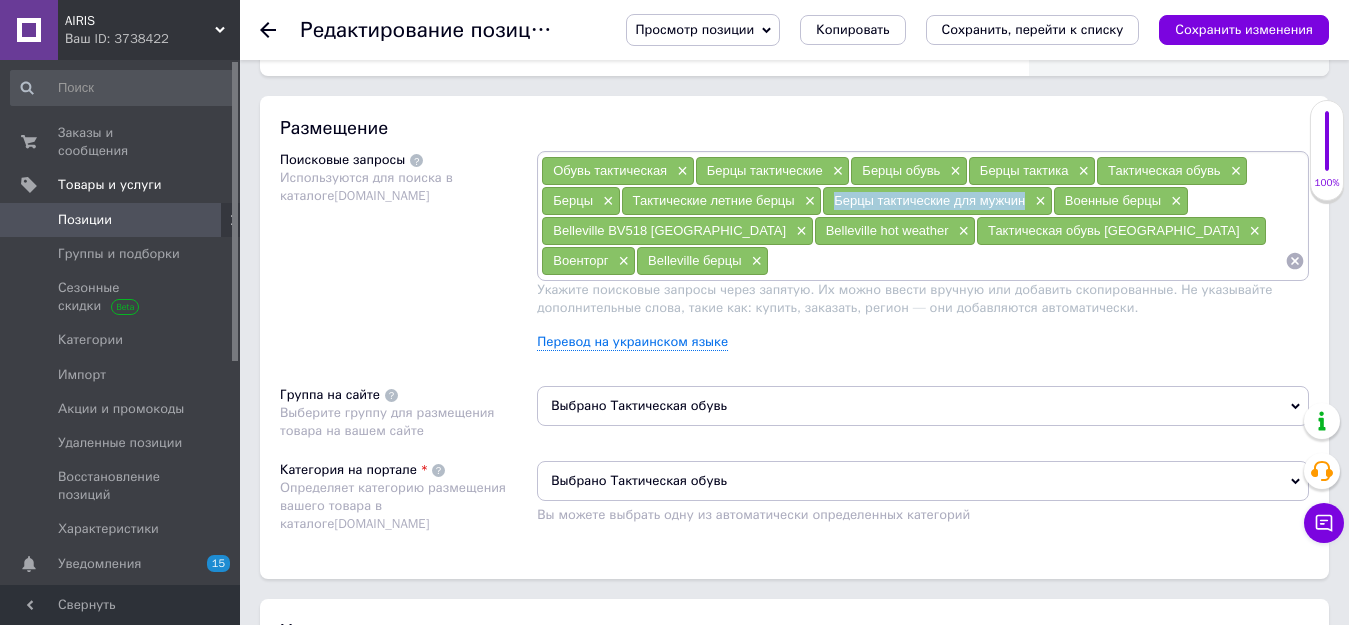 drag, startPoint x: 833, startPoint y: 200, endPoint x: 1026, endPoint y: 204, distance: 193.04144 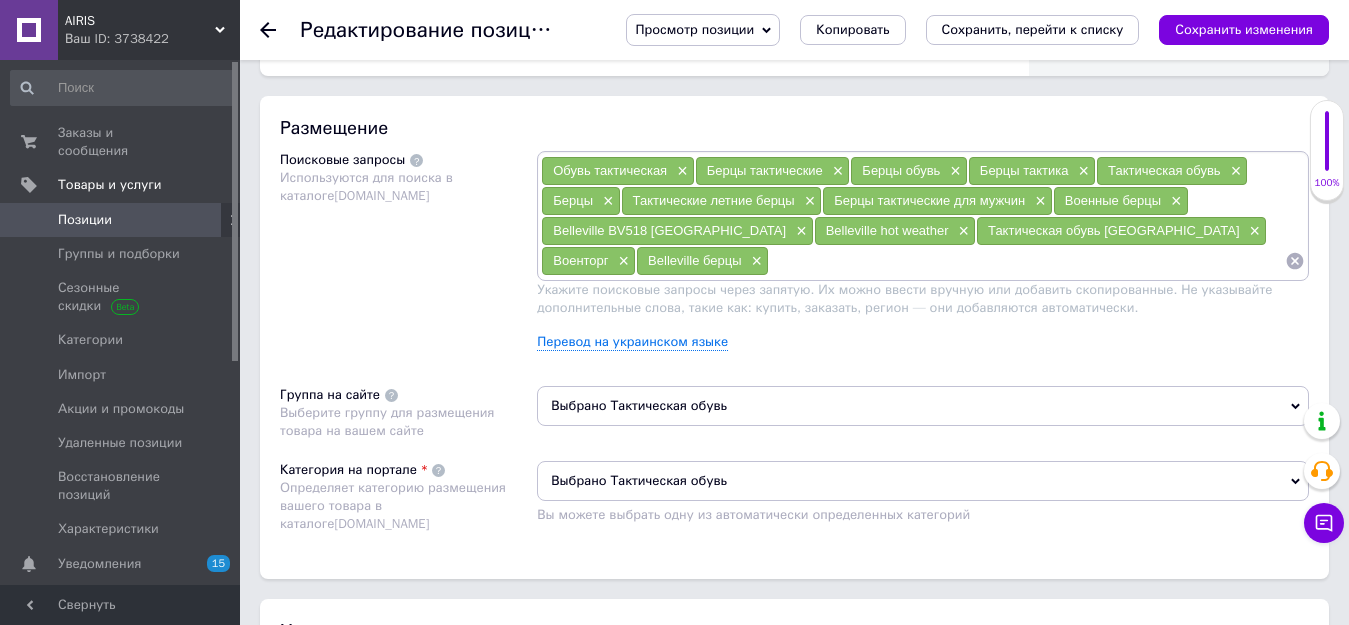 click on "Характеристики категории" at bounding box center [408, 631] 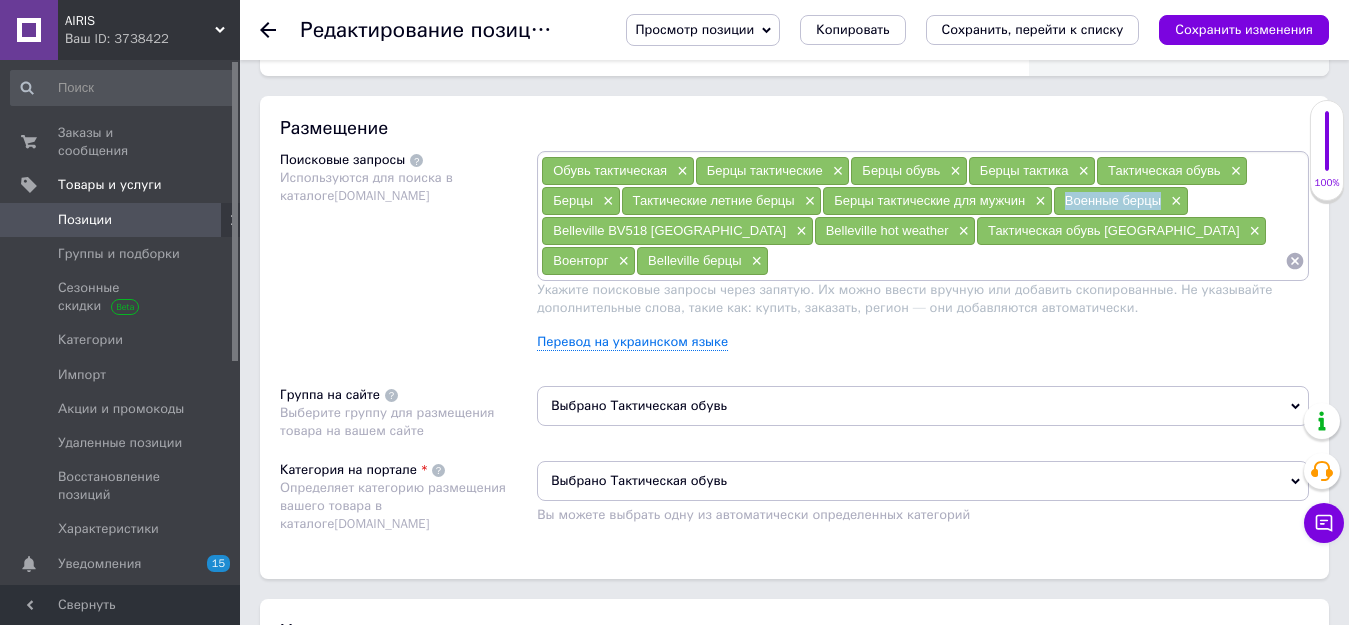 drag, startPoint x: 1065, startPoint y: 200, endPoint x: 1162, endPoint y: 206, distance: 97.18539 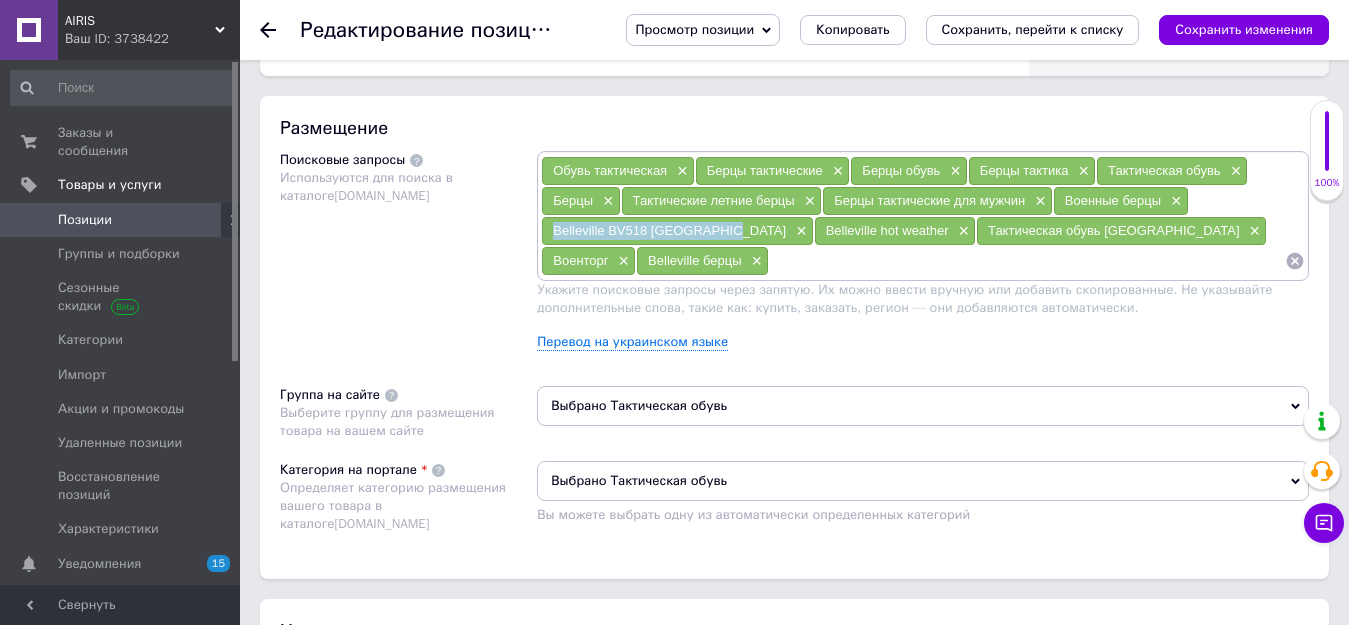 drag, startPoint x: 548, startPoint y: 230, endPoint x: 697, endPoint y: 230, distance: 149 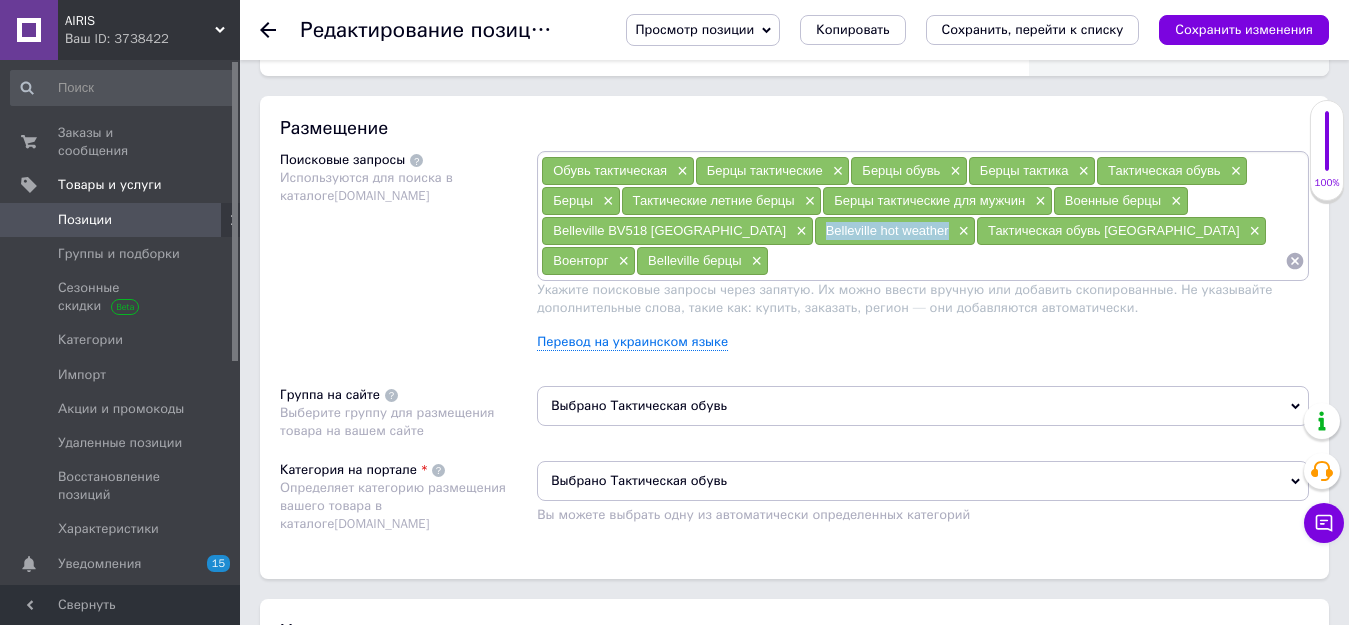 drag, startPoint x: 757, startPoint y: 224, endPoint x: 879, endPoint y: 235, distance: 122.494896 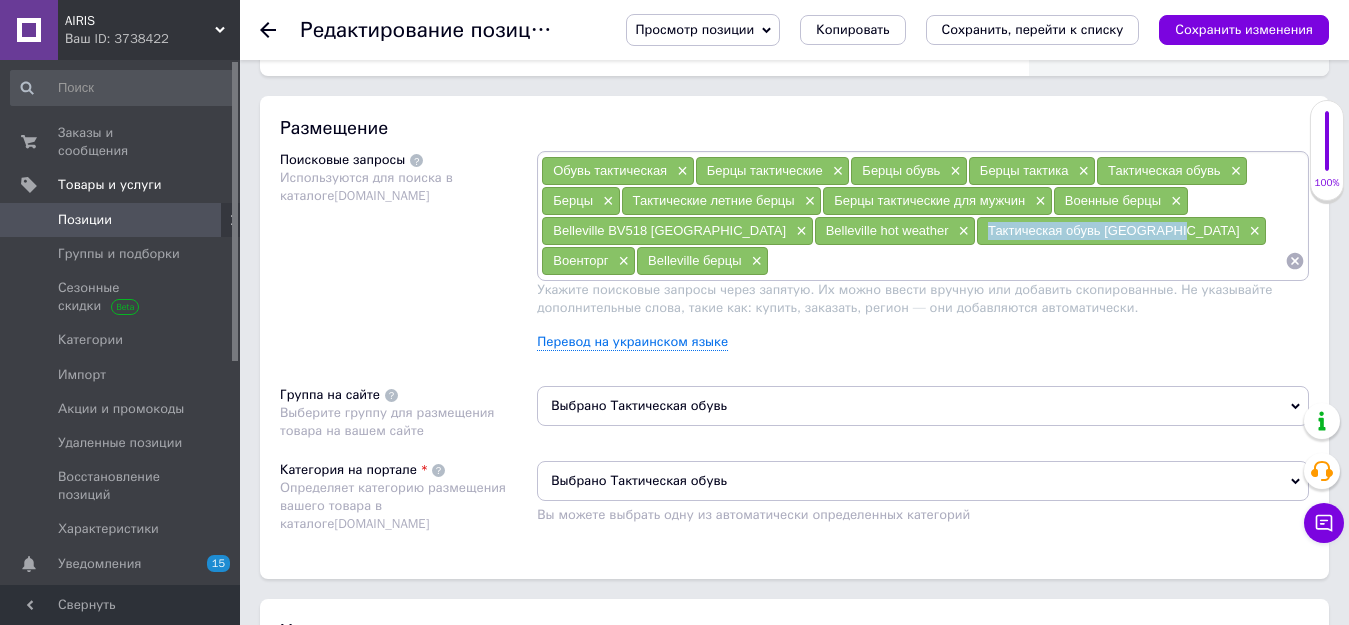 drag, startPoint x: 919, startPoint y: 229, endPoint x: 1088, endPoint y: 242, distance: 169.49927 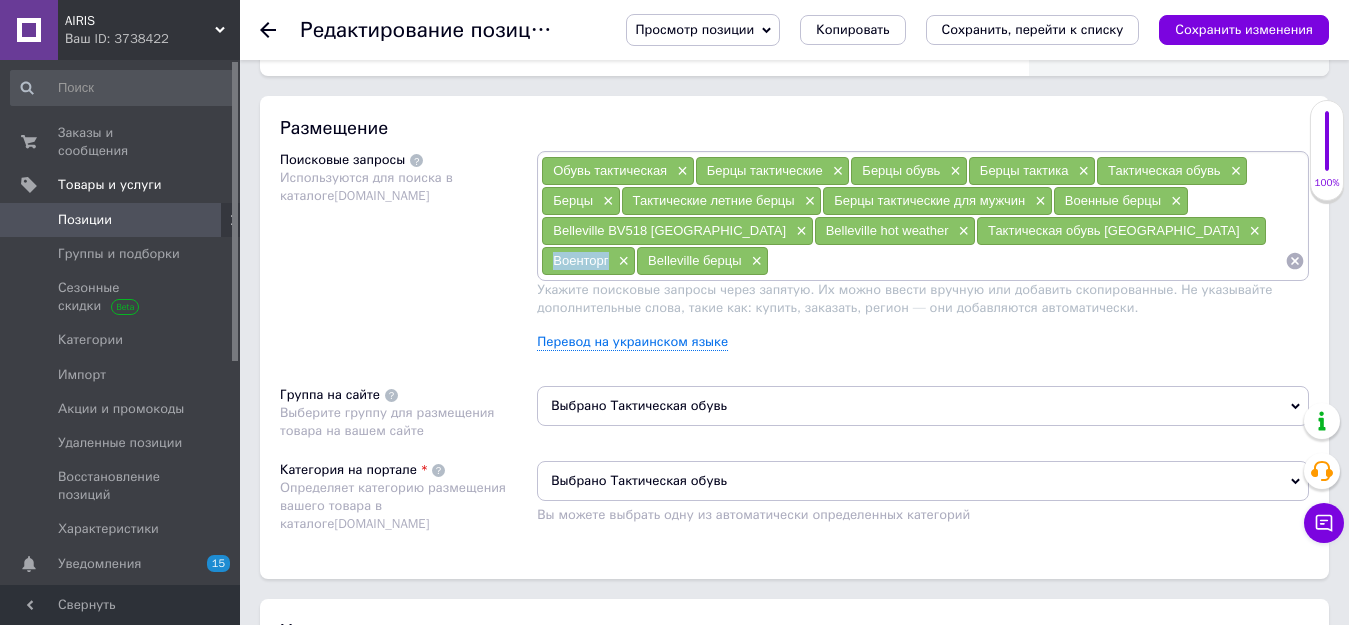 drag, startPoint x: 1127, startPoint y: 232, endPoint x: 1182, endPoint y: 238, distance: 55.326305 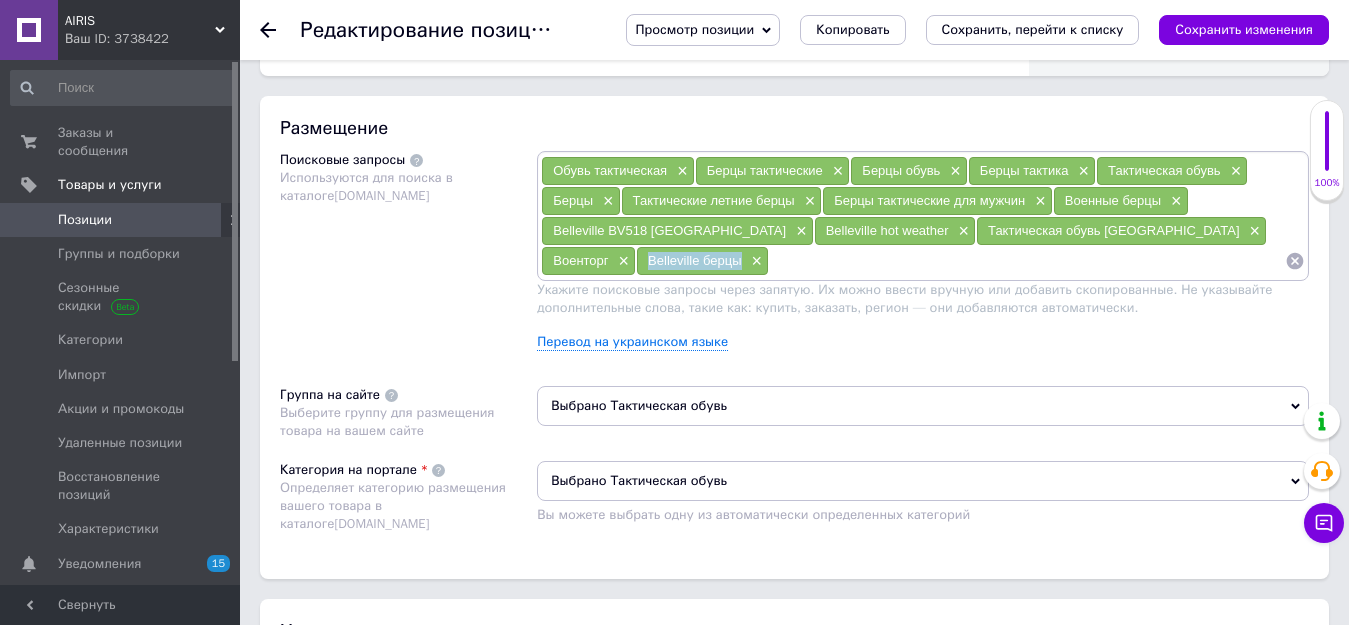 drag, startPoint x: 549, startPoint y: 264, endPoint x: 649, endPoint y: 267, distance: 100.04499 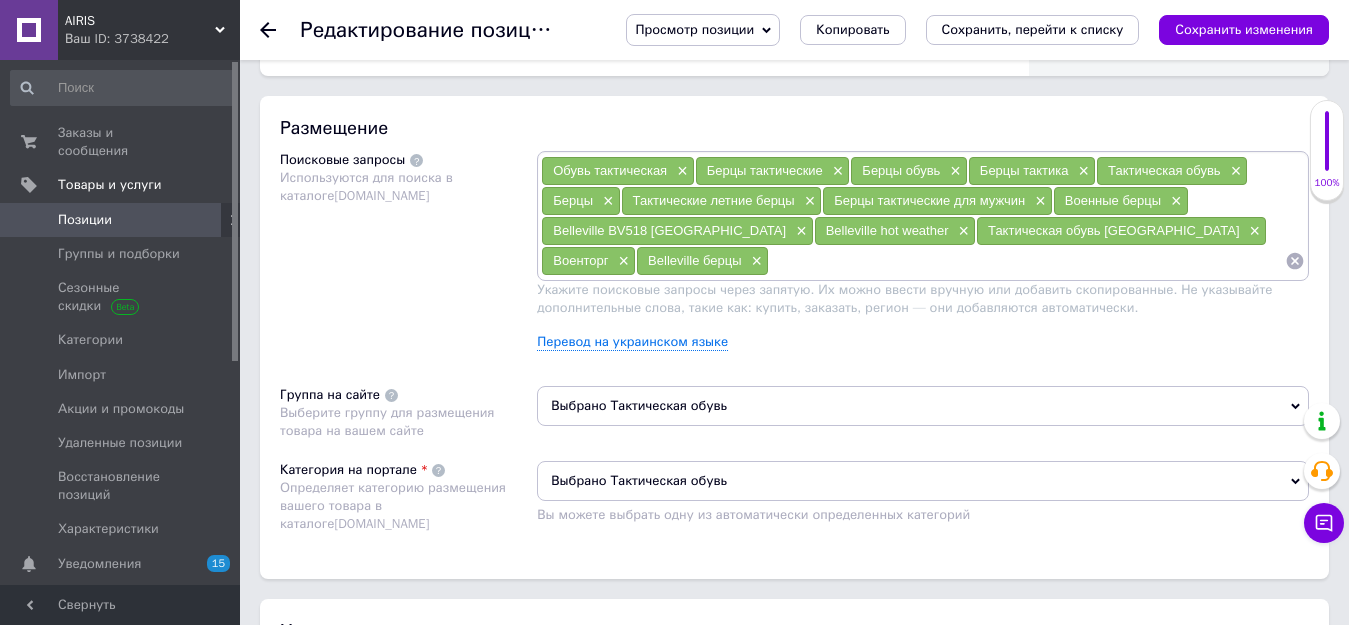 click on "Поисковые запросы Используются для поиска в каталоге  [DOMAIN_NAME]" at bounding box center (408, 258) 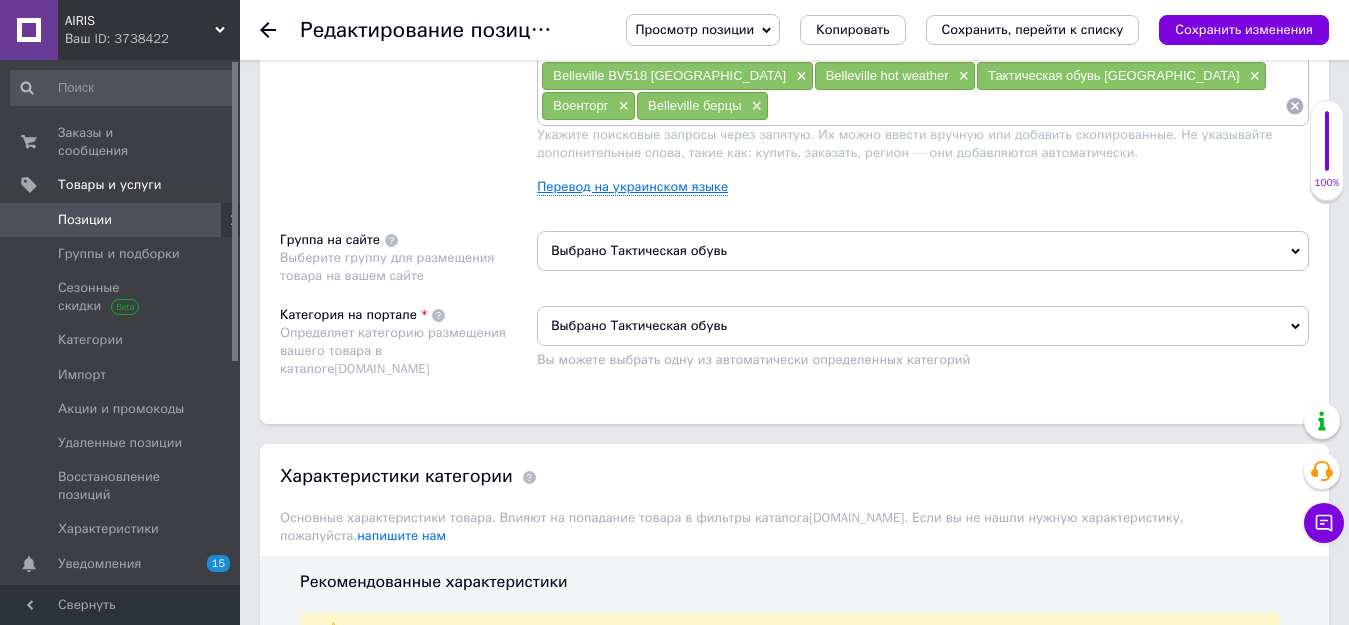 scroll, scrollTop: 1300, scrollLeft: 0, axis: vertical 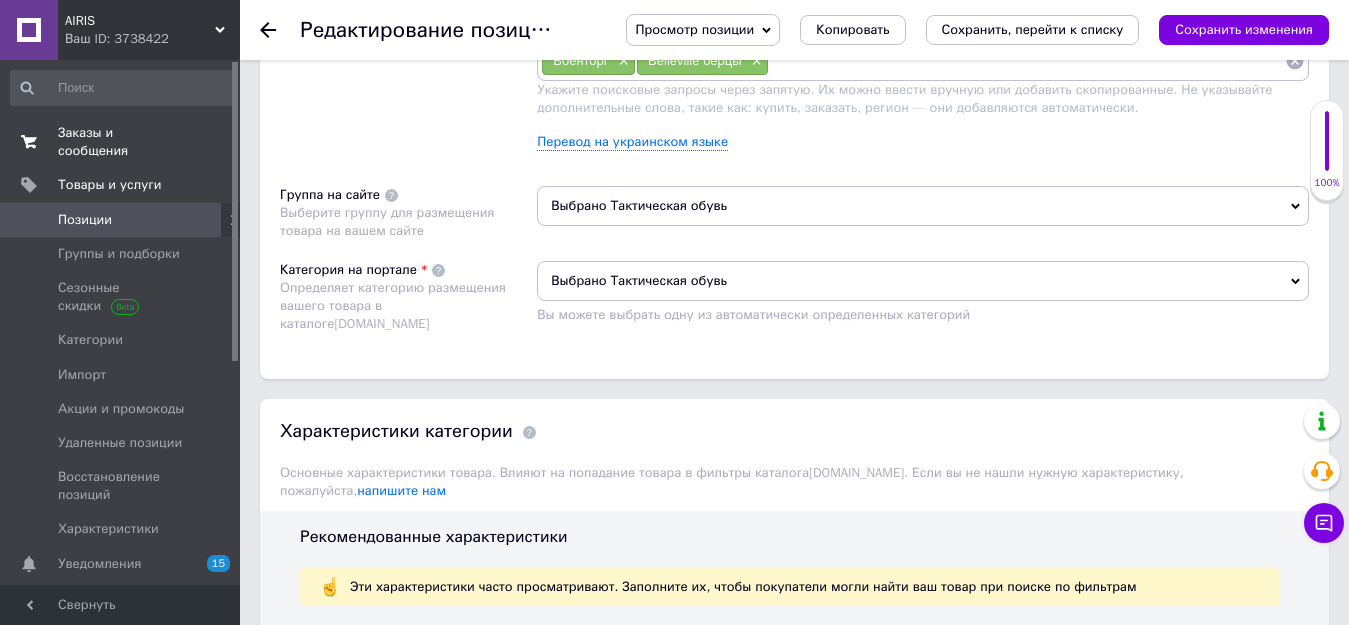 click on "Заказы и сообщения" at bounding box center [121, 142] 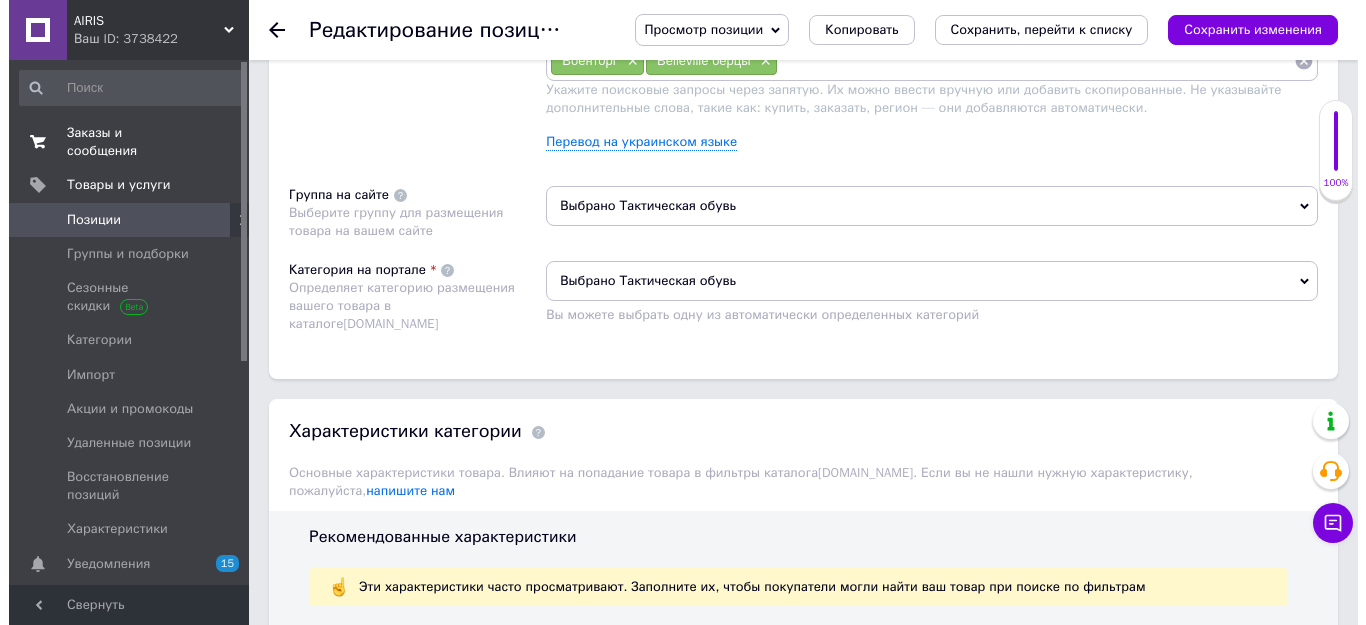 scroll, scrollTop: 0, scrollLeft: 0, axis: both 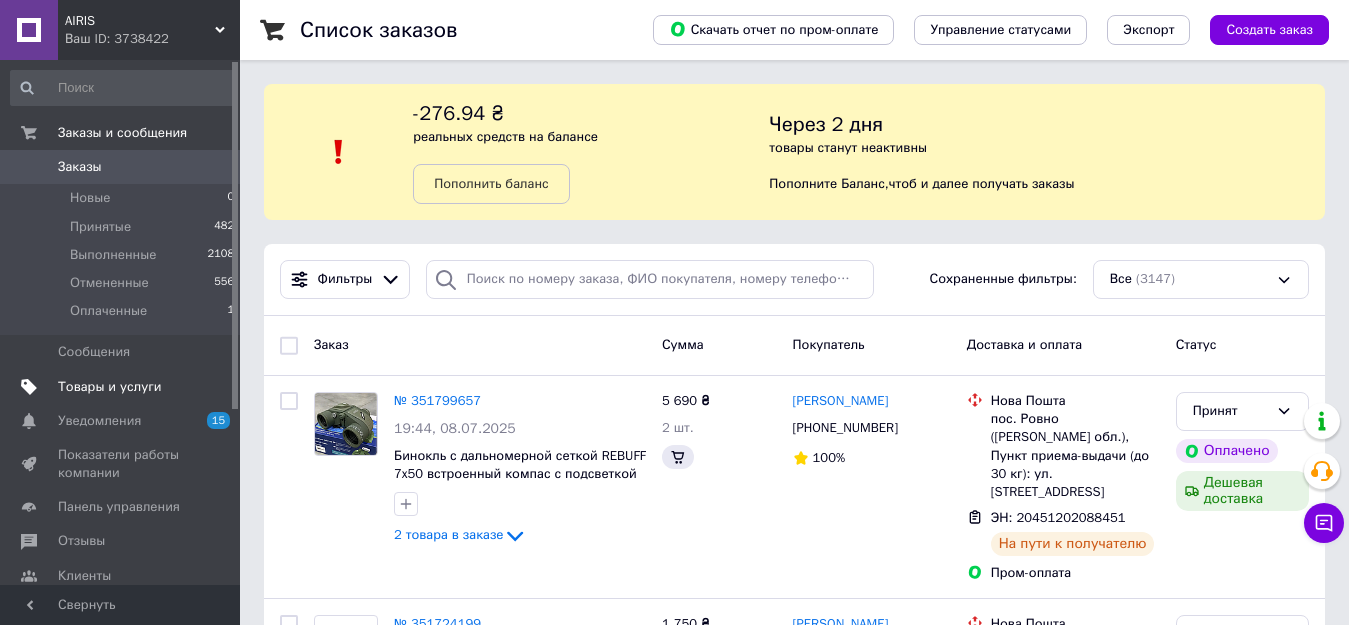 click on "Товары и услуги" at bounding box center [110, 387] 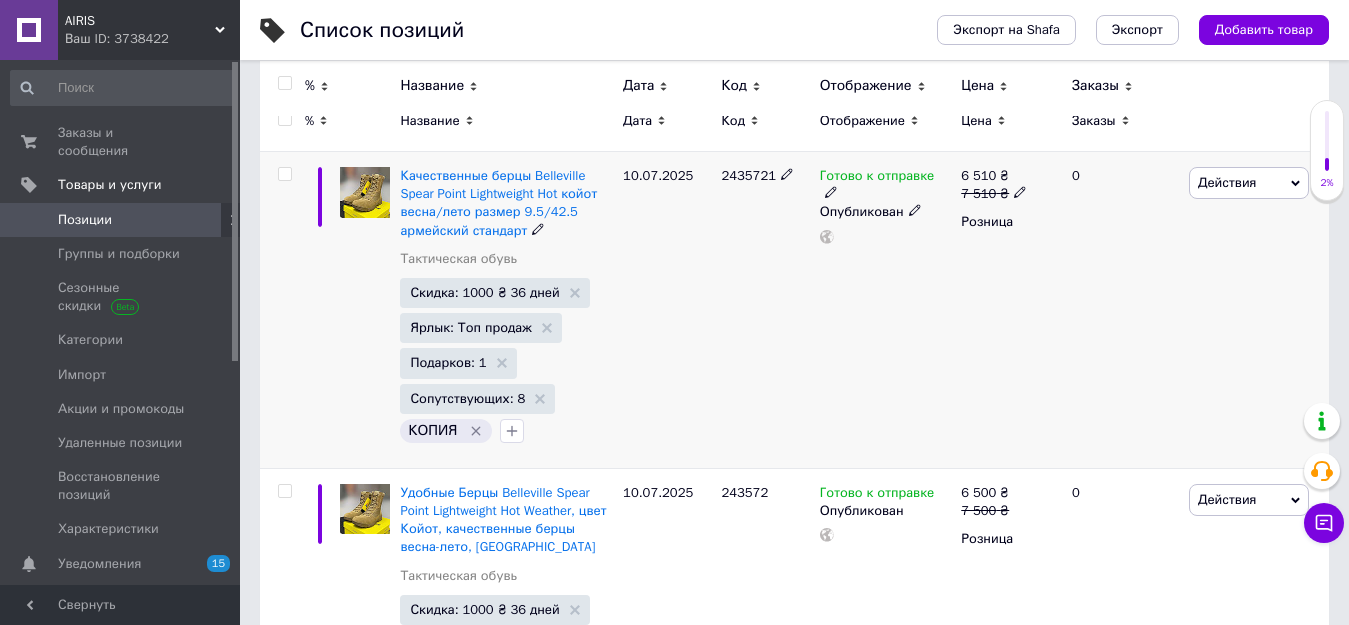 scroll, scrollTop: 300, scrollLeft: 0, axis: vertical 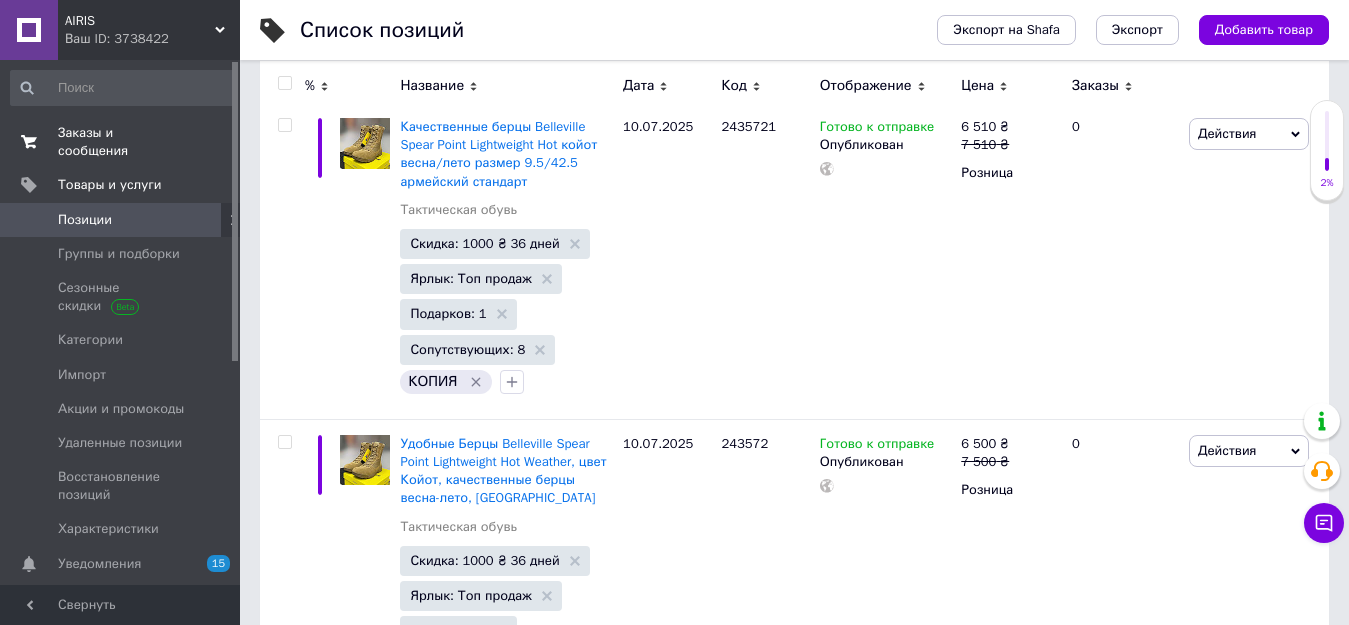 click on "Заказы и сообщения" at bounding box center (121, 142) 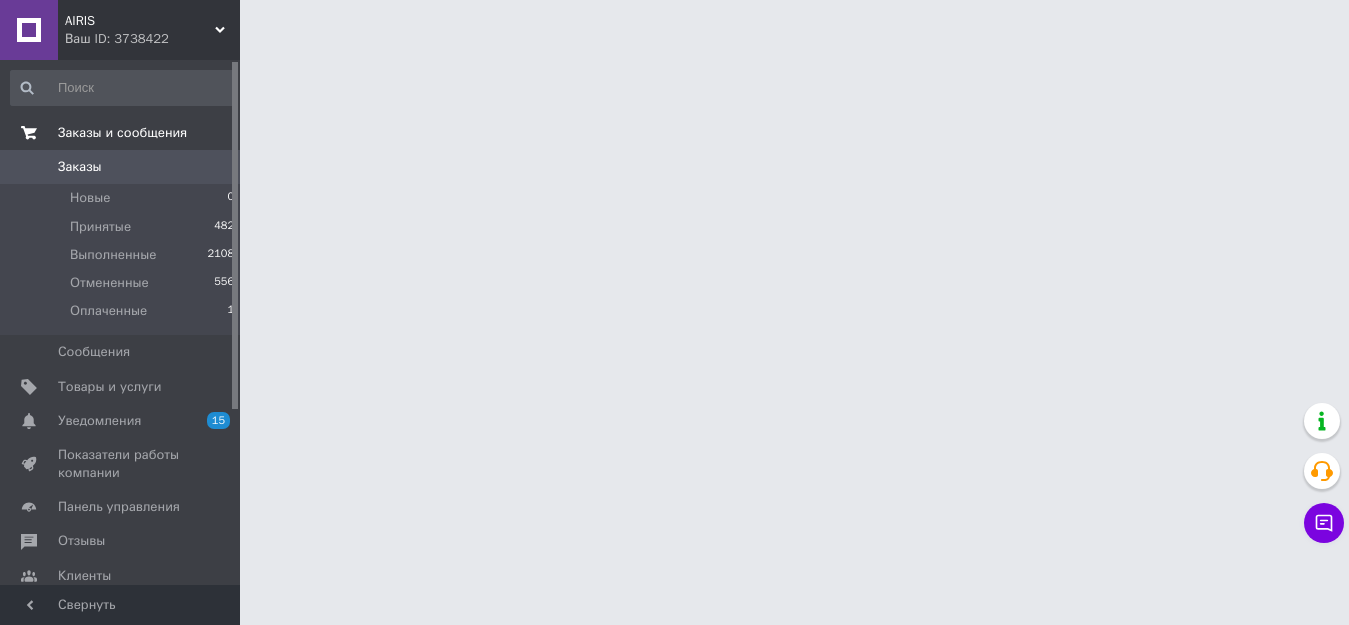 scroll, scrollTop: 0, scrollLeft: 0, axis: both 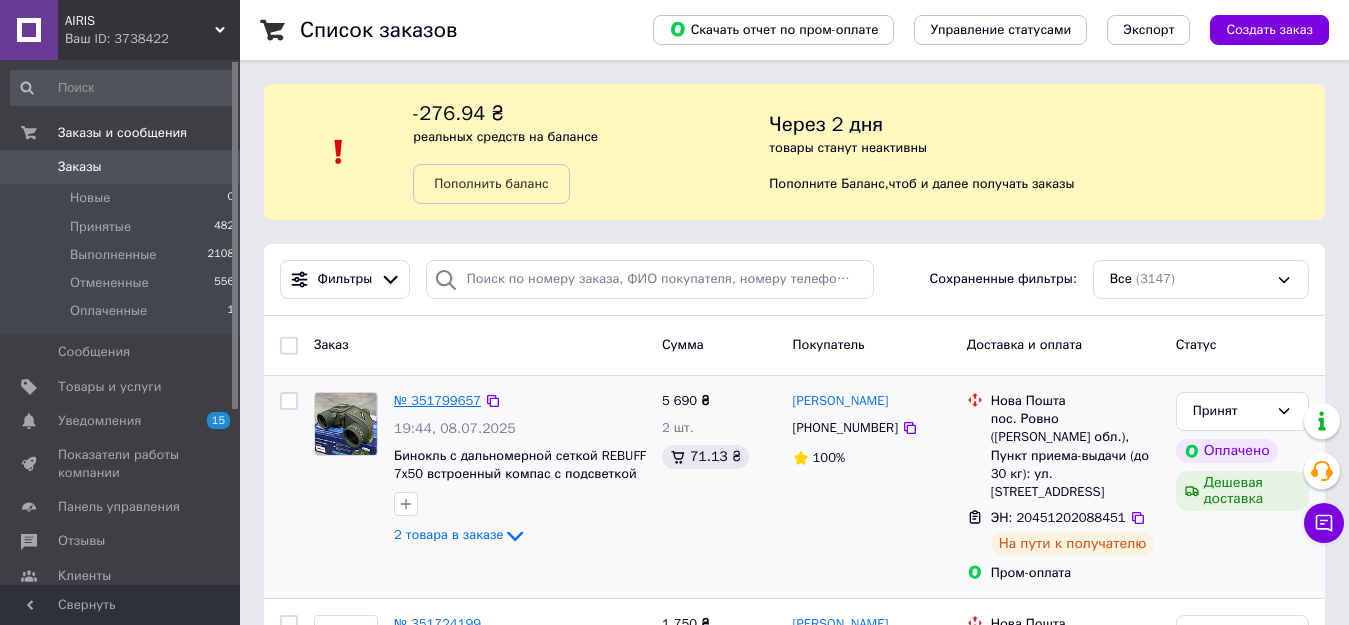 click on "№ 351799657" at bounding box center [437, 400] 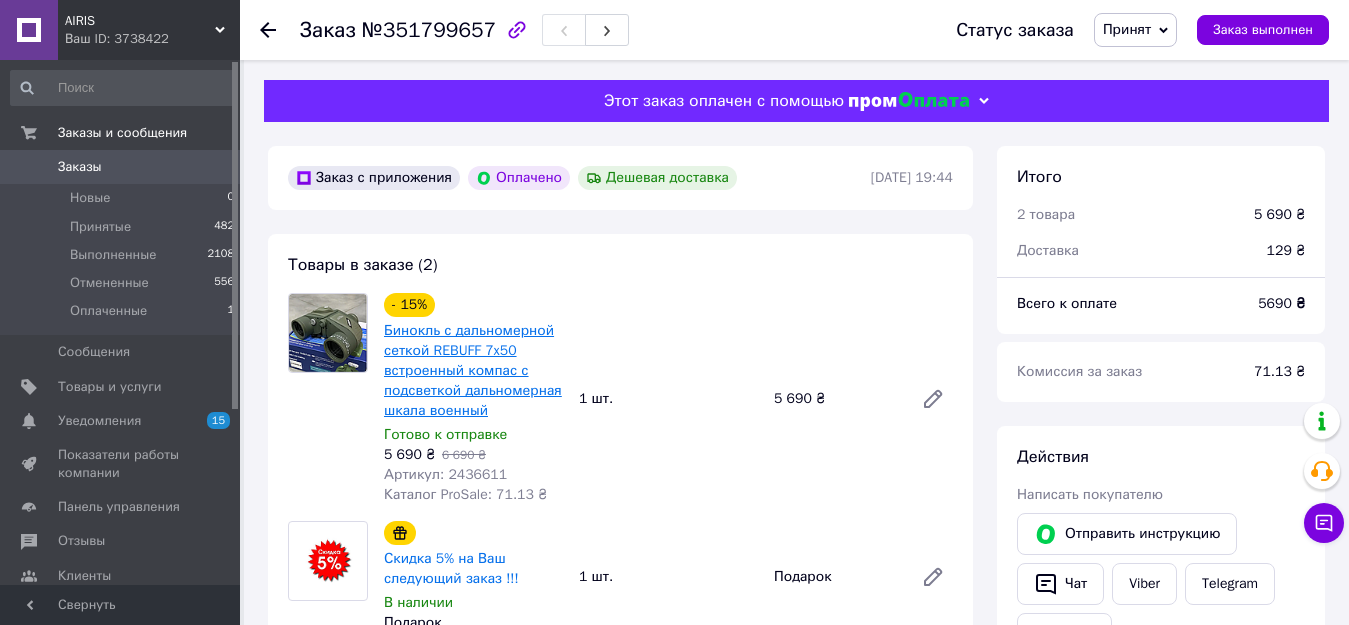 click on "Бинокль с дальномерной сеткой REBUFF 7x50 встроенный компас с подсветкой дальномерная шкала военный" at bounding box center (473, 370) 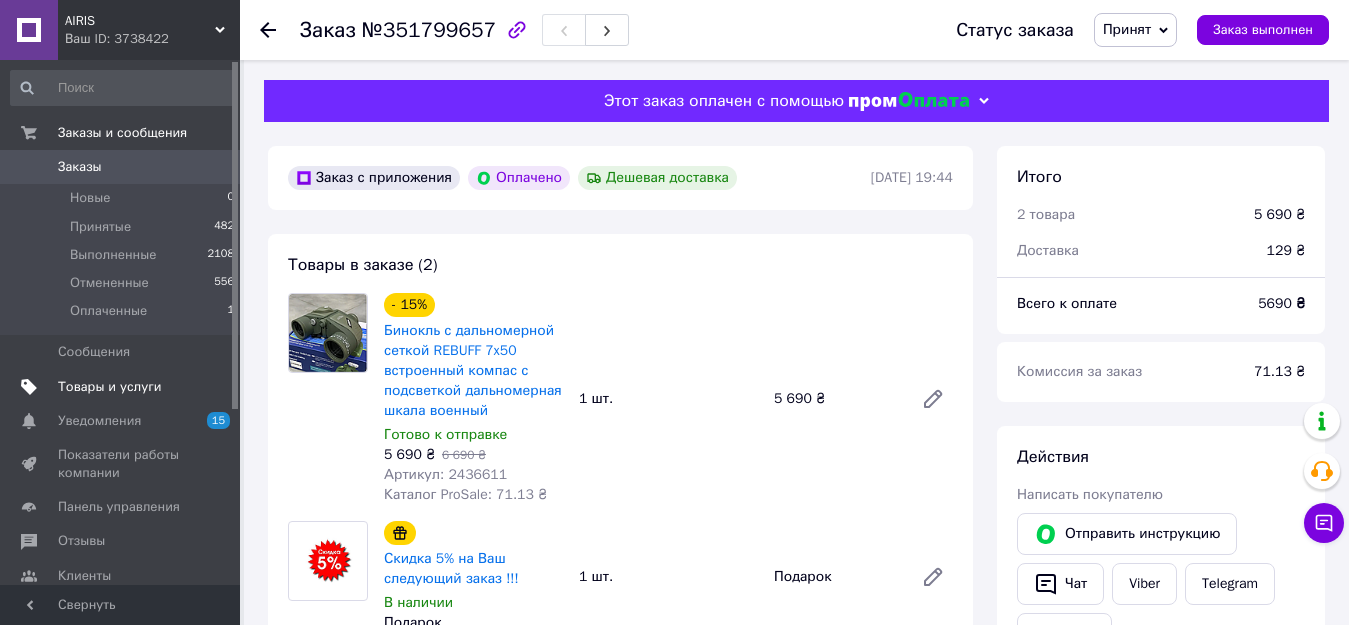 click on "Товары и услуги" at bounding box center (110, 387) 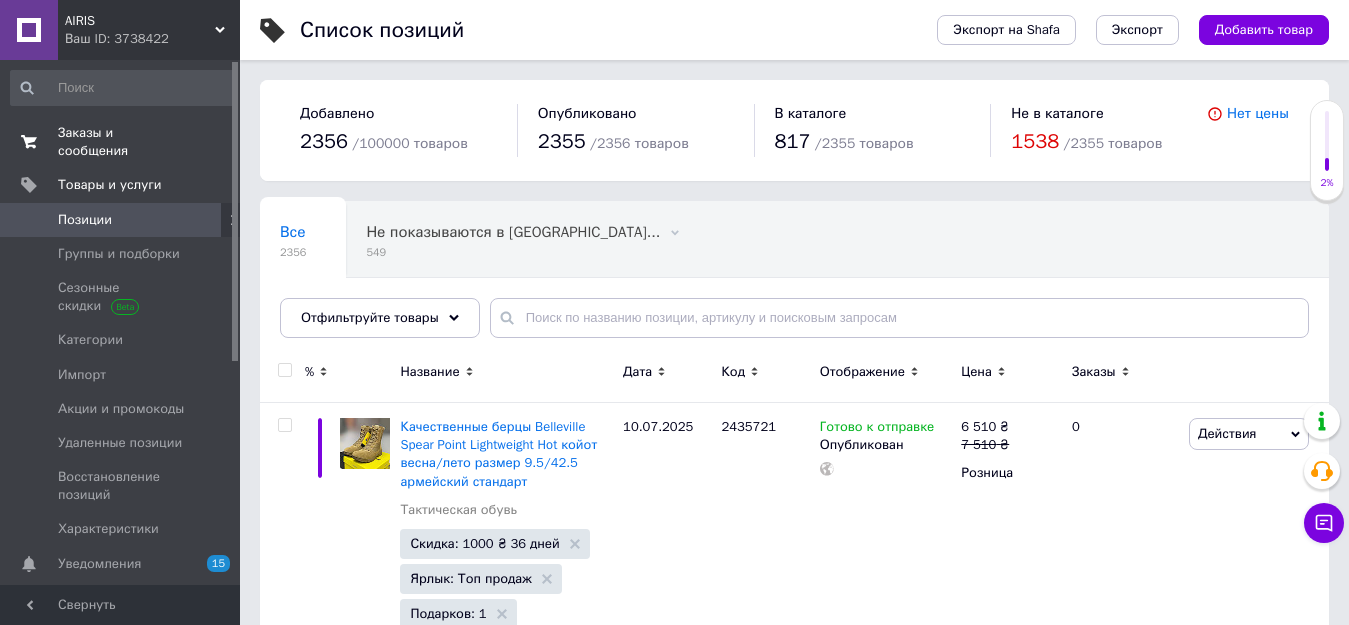 click on "Заказы и сообщения" at bounding box center (121, 142) 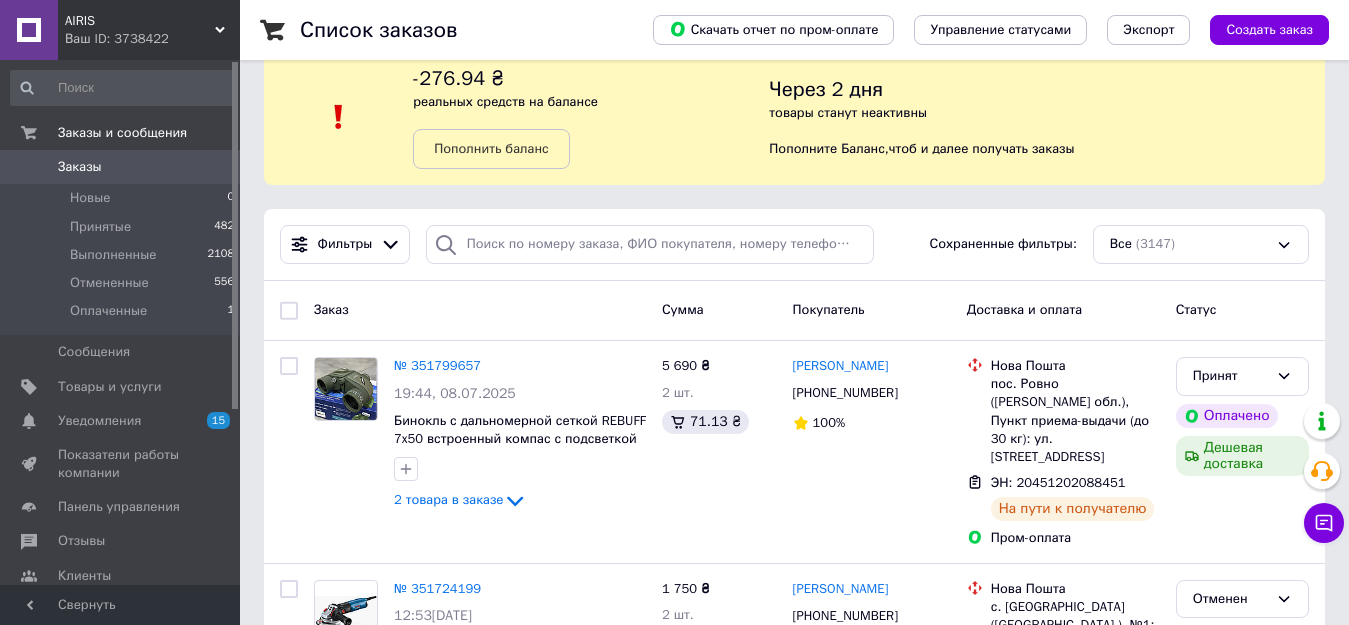 scroll, scrollTop: 0, scrollLeft: 0, axis: both 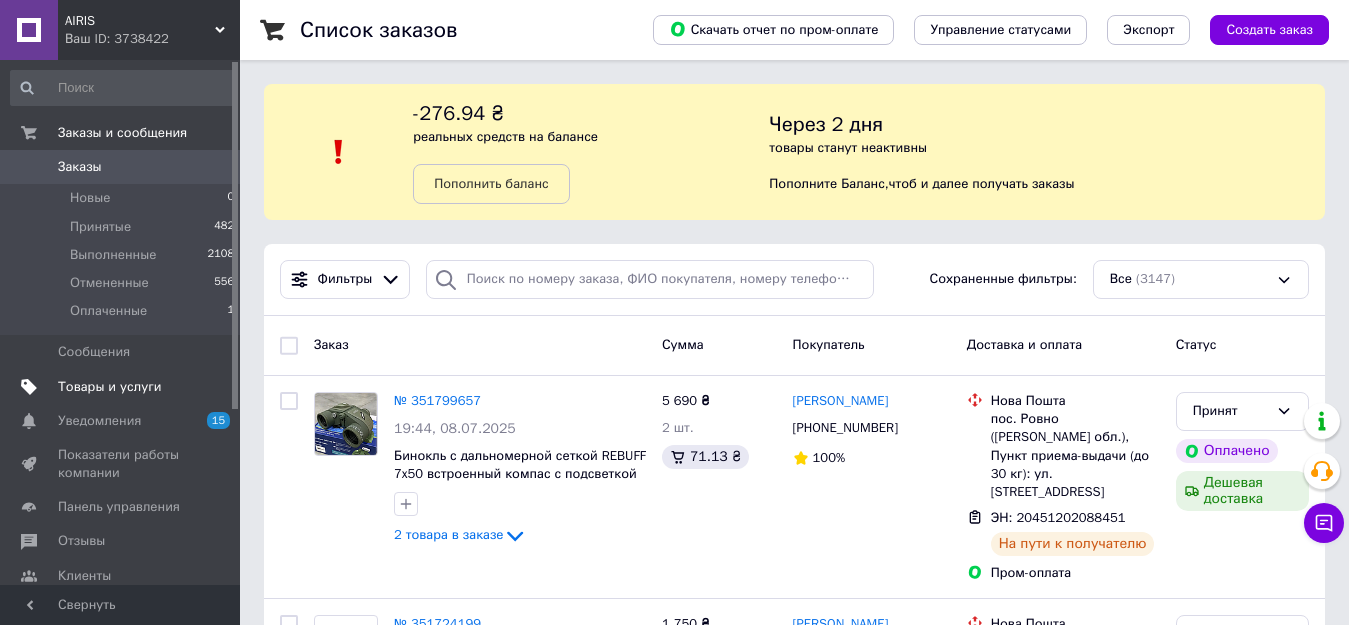 click on "Товары и услуги" at bounding box center (110, 387) 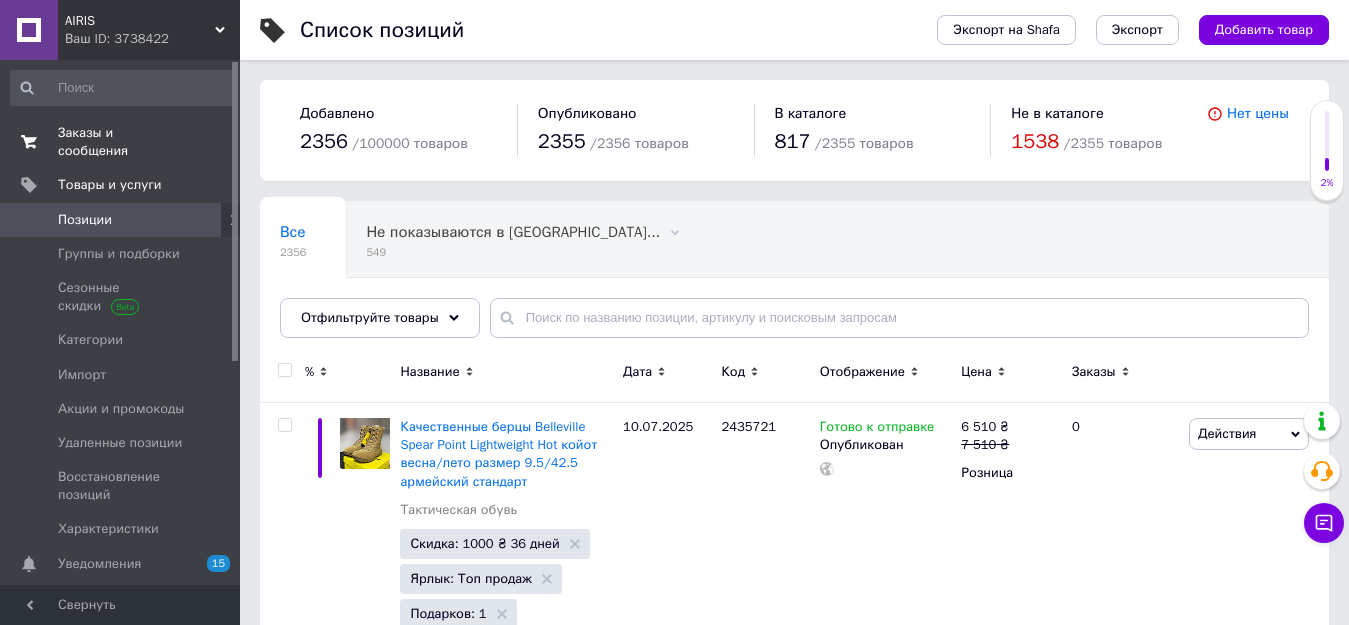 click on "Заказы и сообщения" at bounding box center (121, 142) 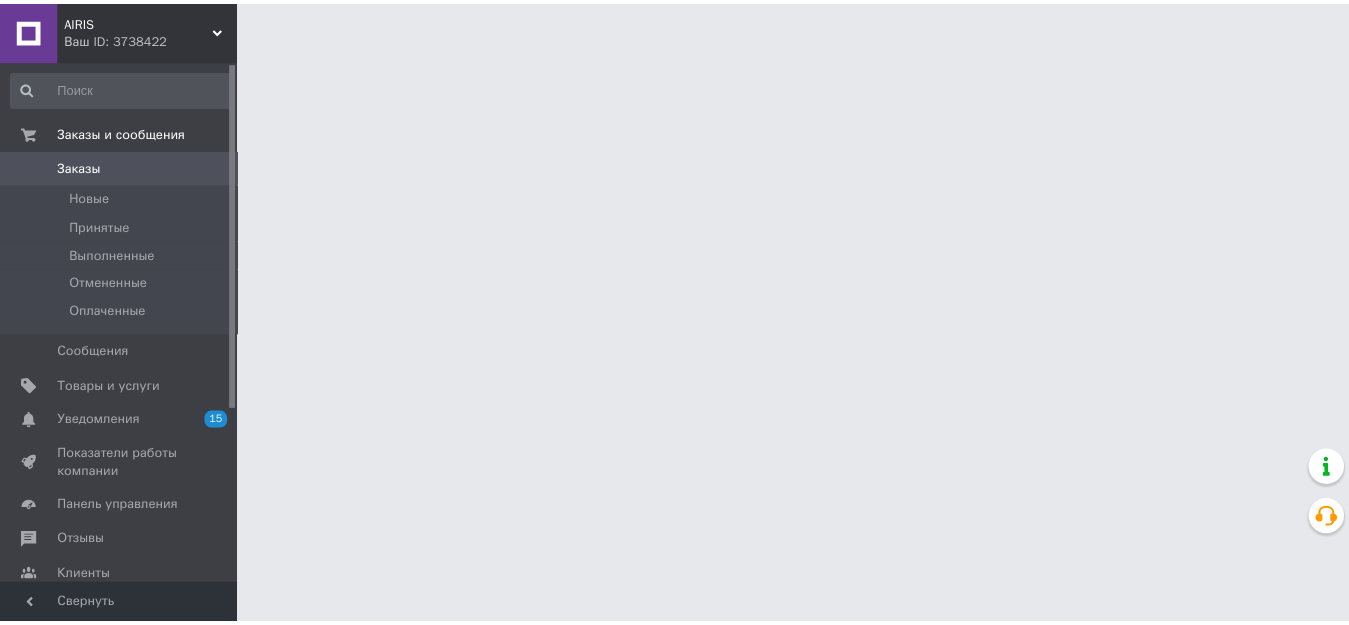 scroll, scrollTop: 0, scrollLeft: 0, axis: both 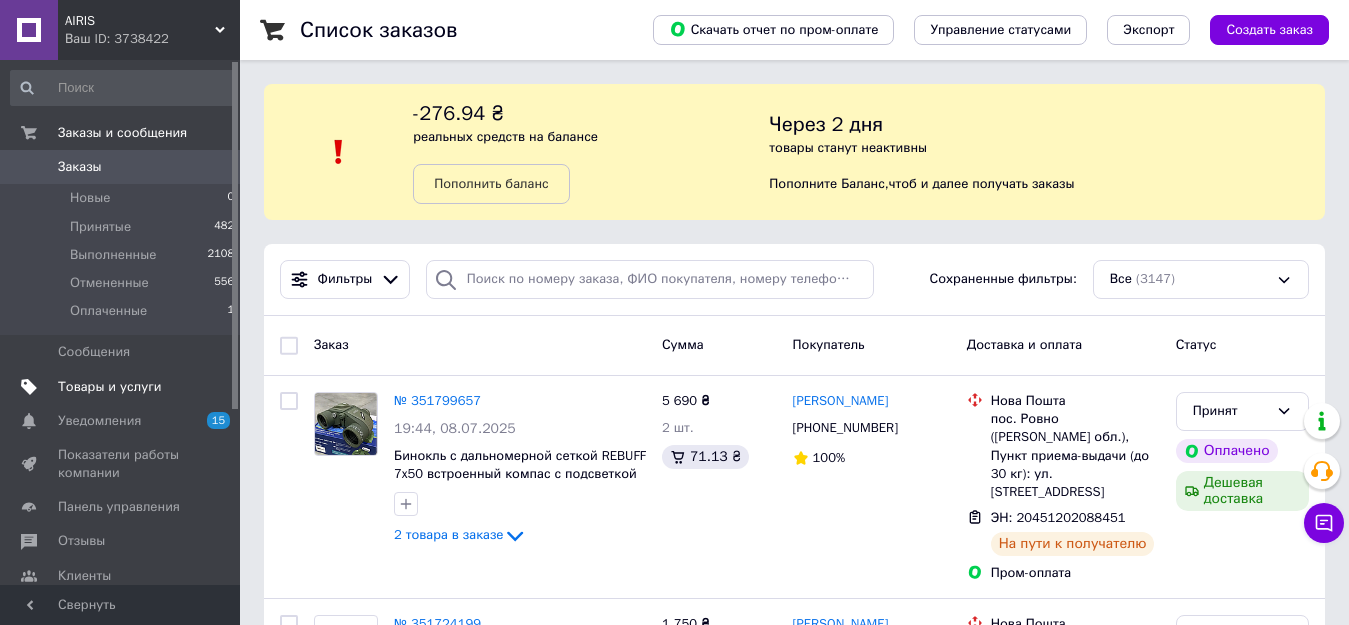 click on "Товары и услуги" at bounding box center [110, 387] 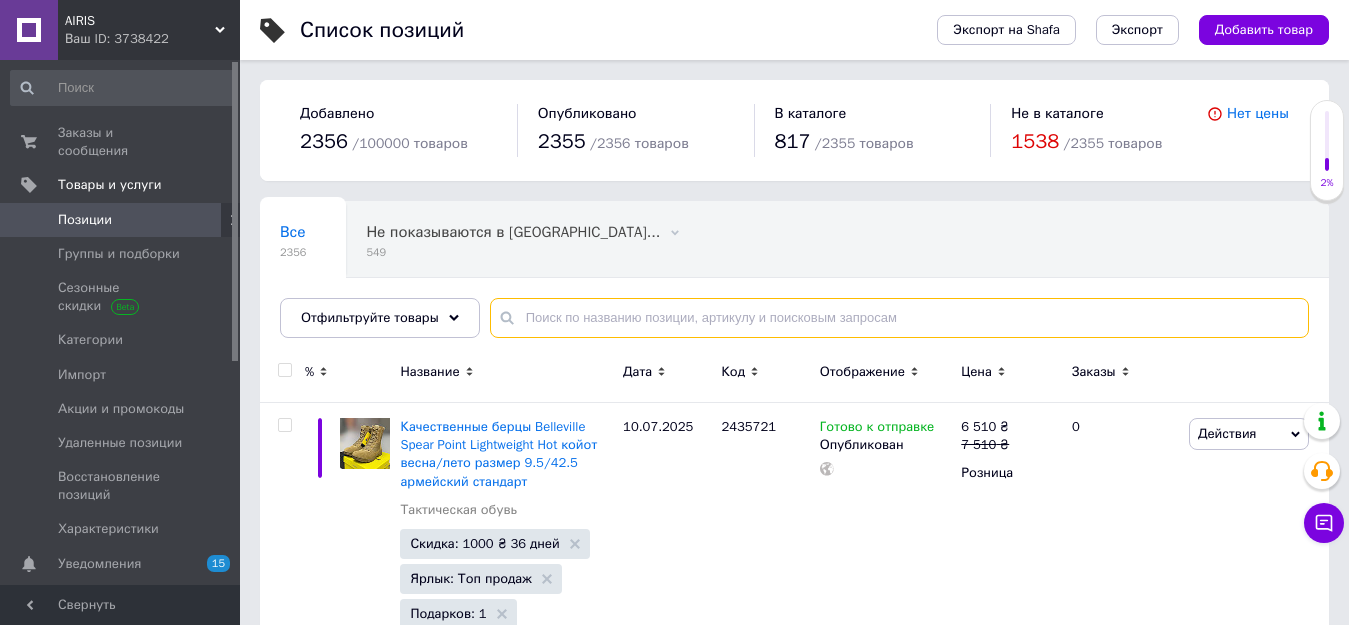 click at bounding box center [899, 318] 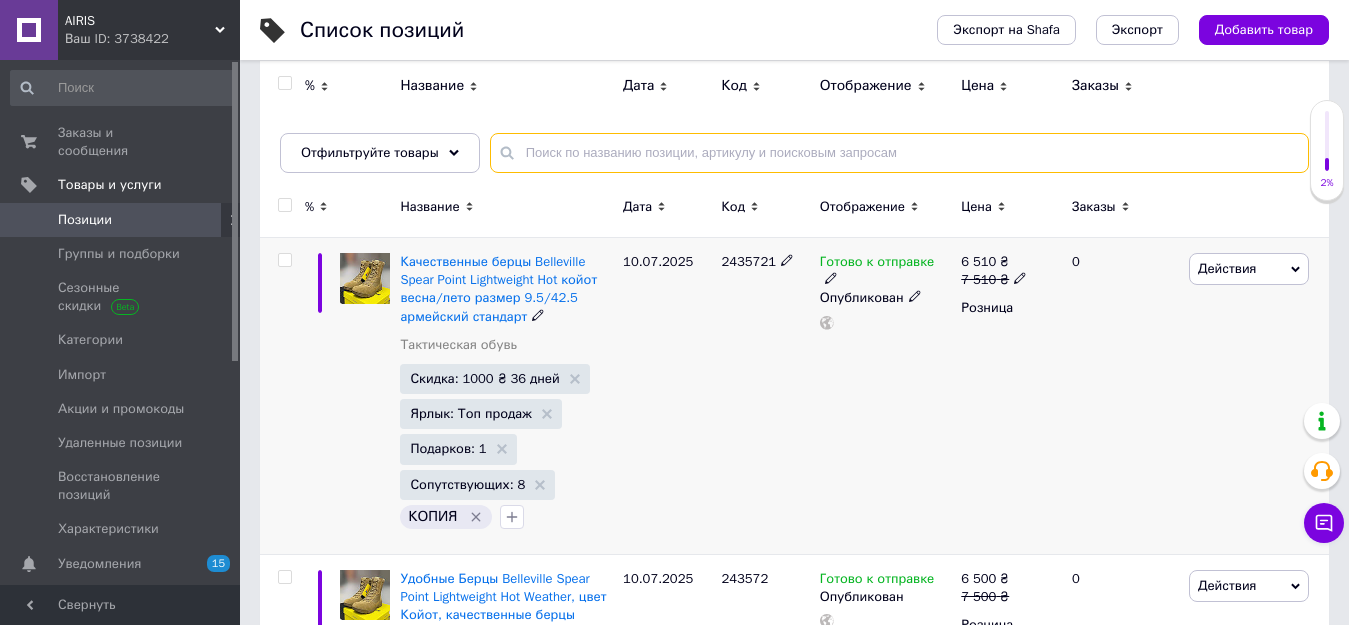 scroll, scrollTop: 100, scrollLeft: 0, axis: vertical 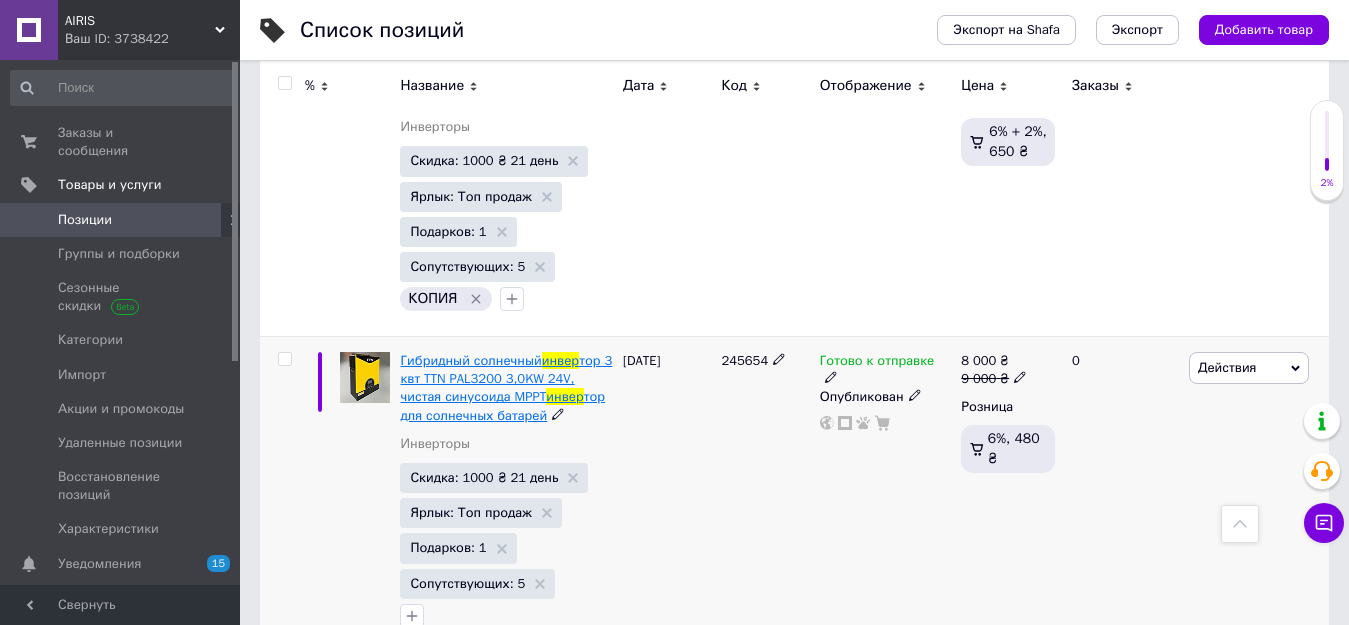 type on "инвер" 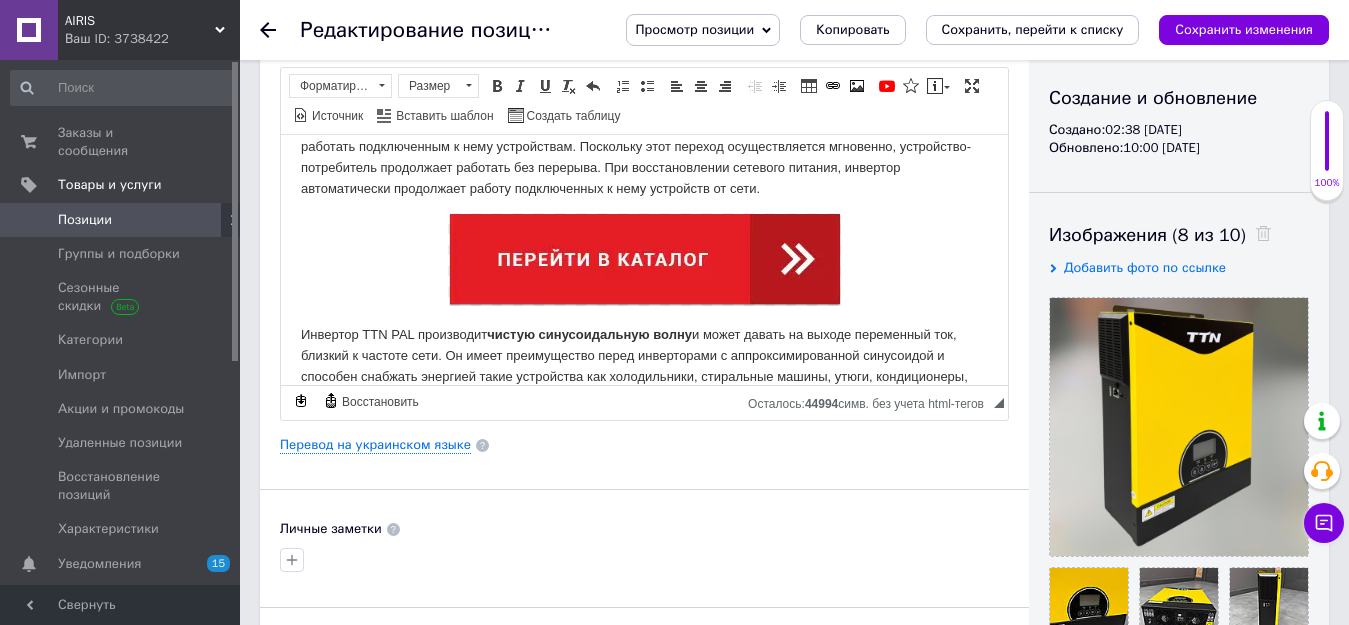 scroll, scrollTop: 0, scrollLeft: 0, axis: both 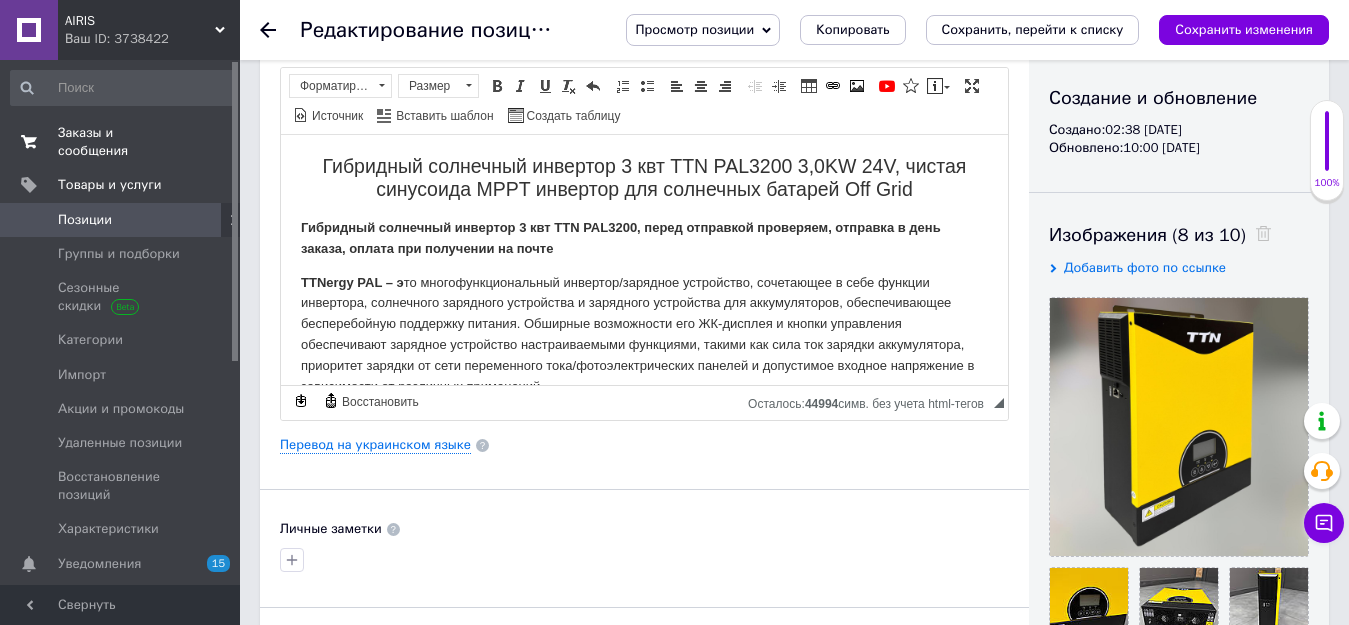 click on "Заказы и сообщения" at bounding box center (121, 142) 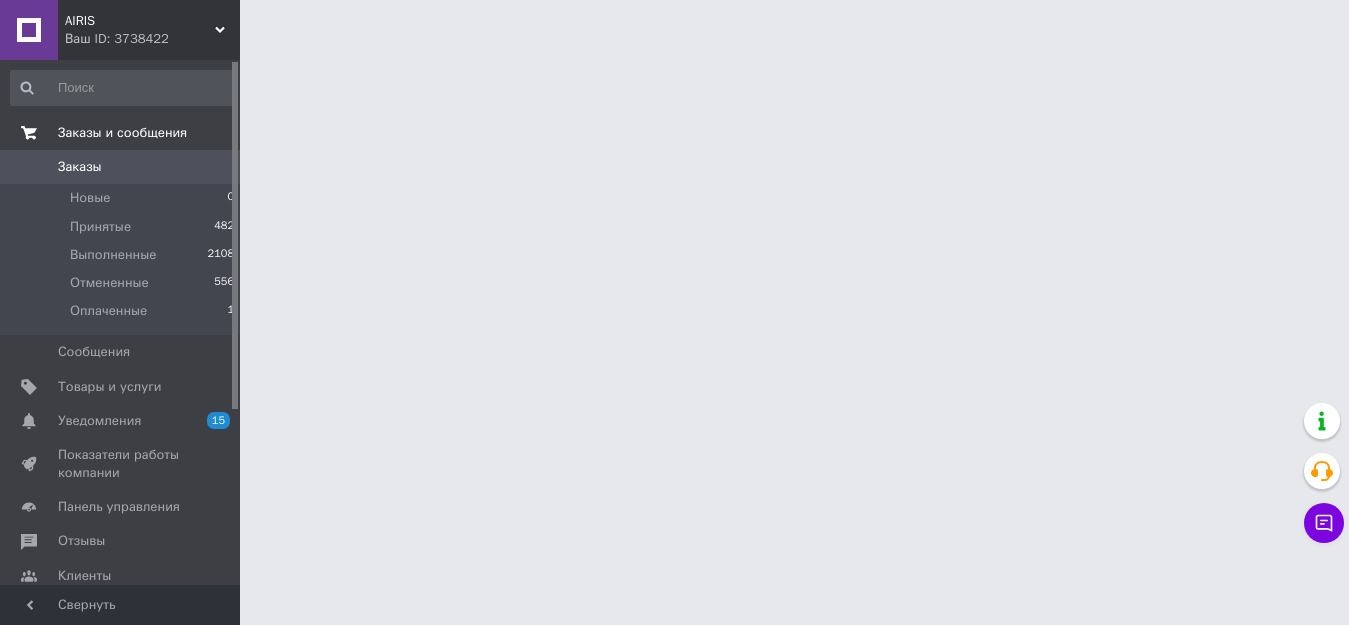 scroll, scrollTop: 0, scrollLeft: 0, axis: both 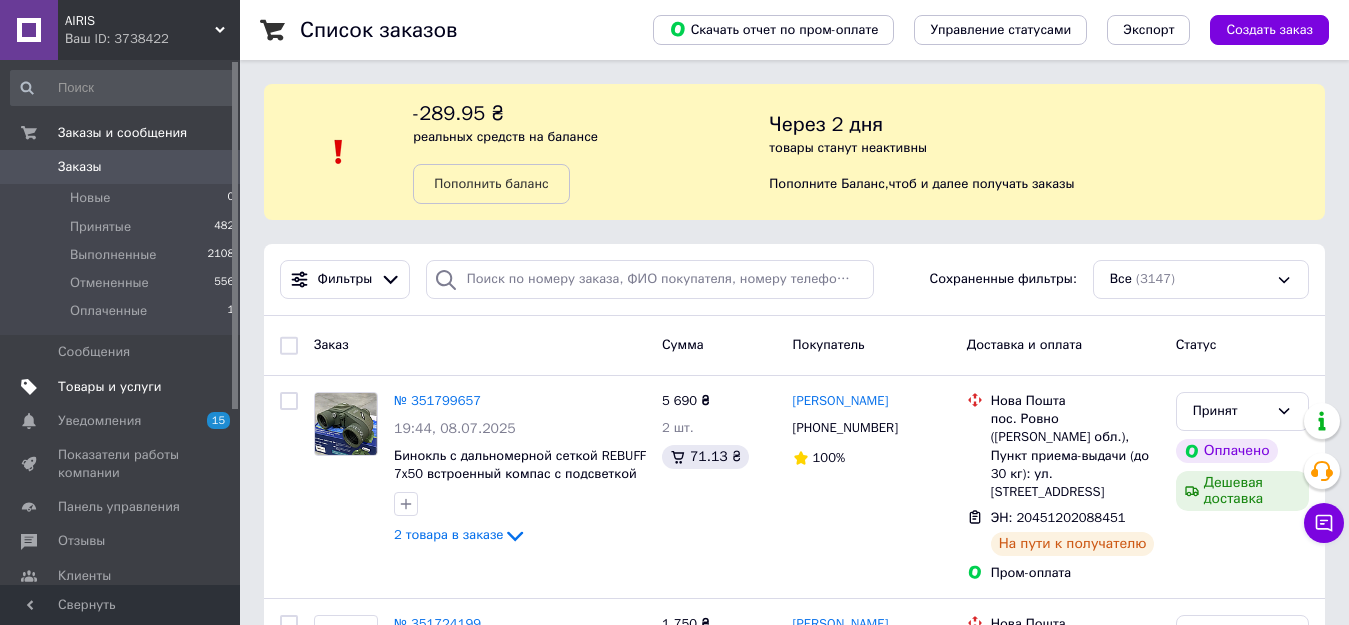 click on "Товары и услуги" at bounding box center [110, 387] 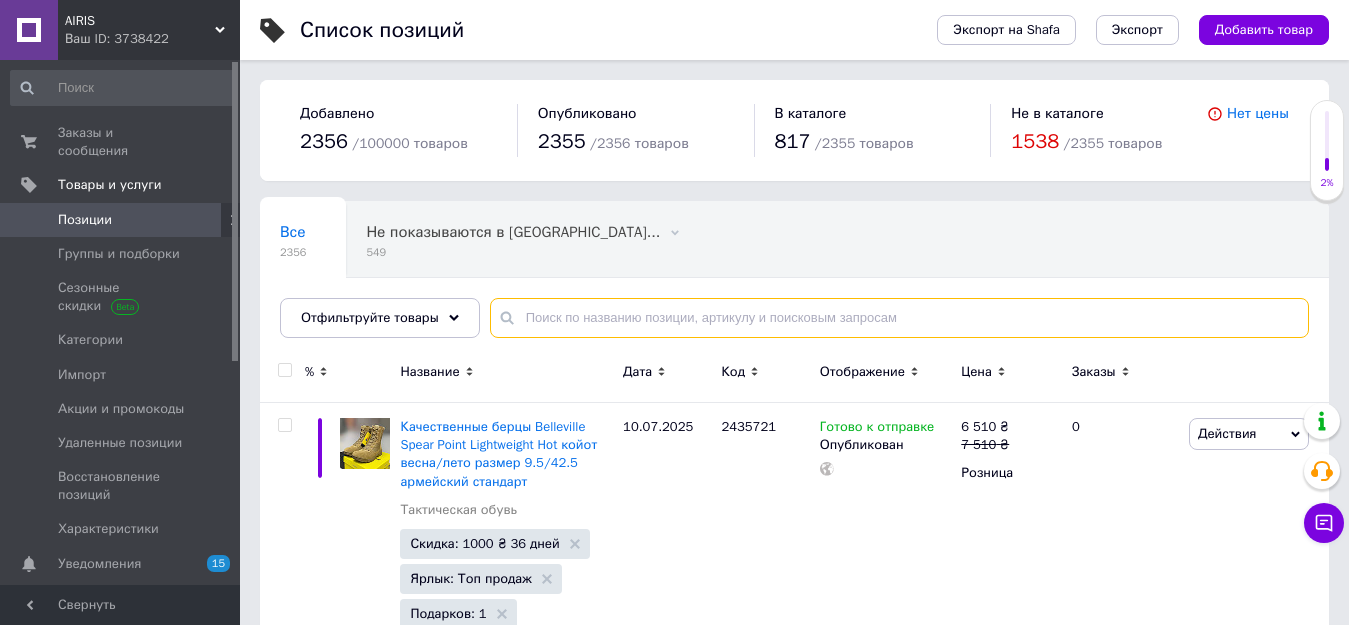 click at bounding box center (899, 318) 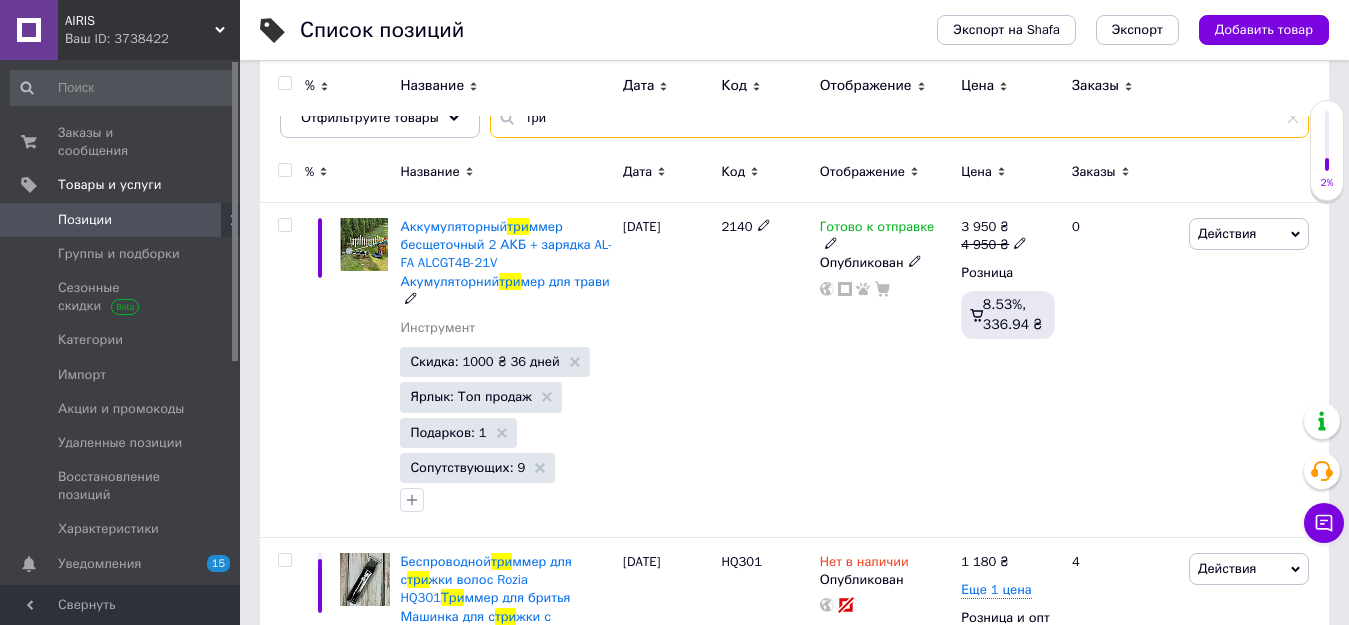 scroll, scrollTop: 0, scrollLeft: 0, axis: both 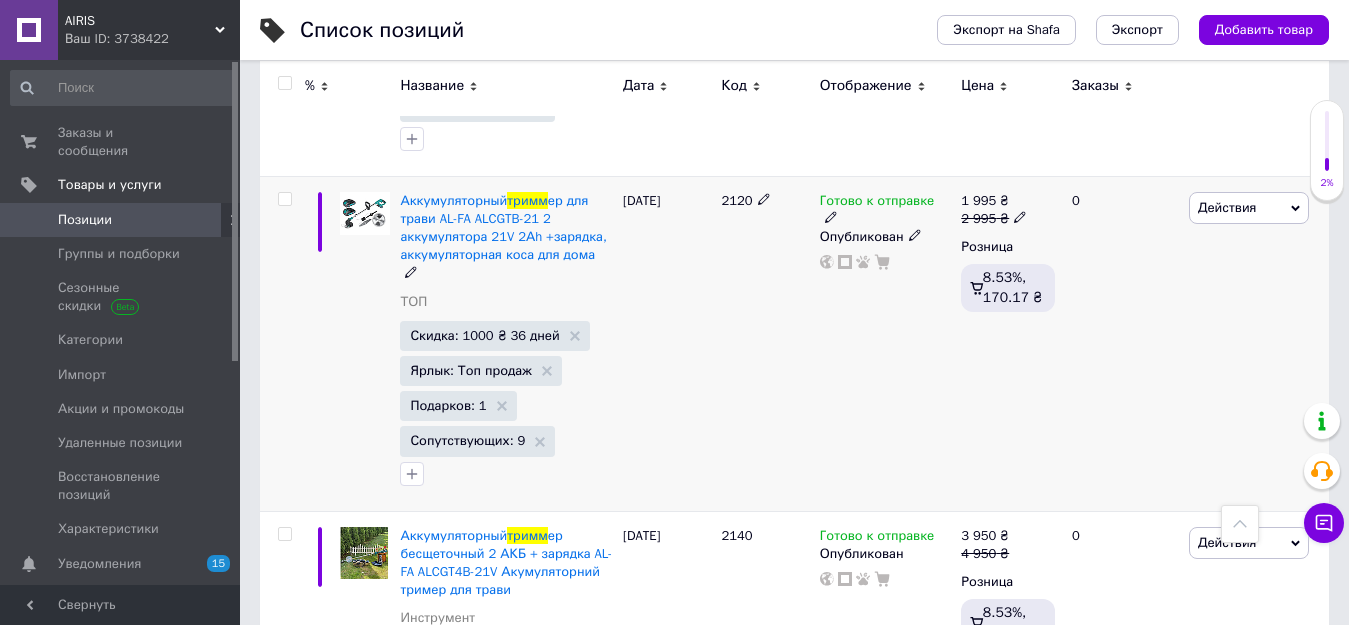type on "тримм" 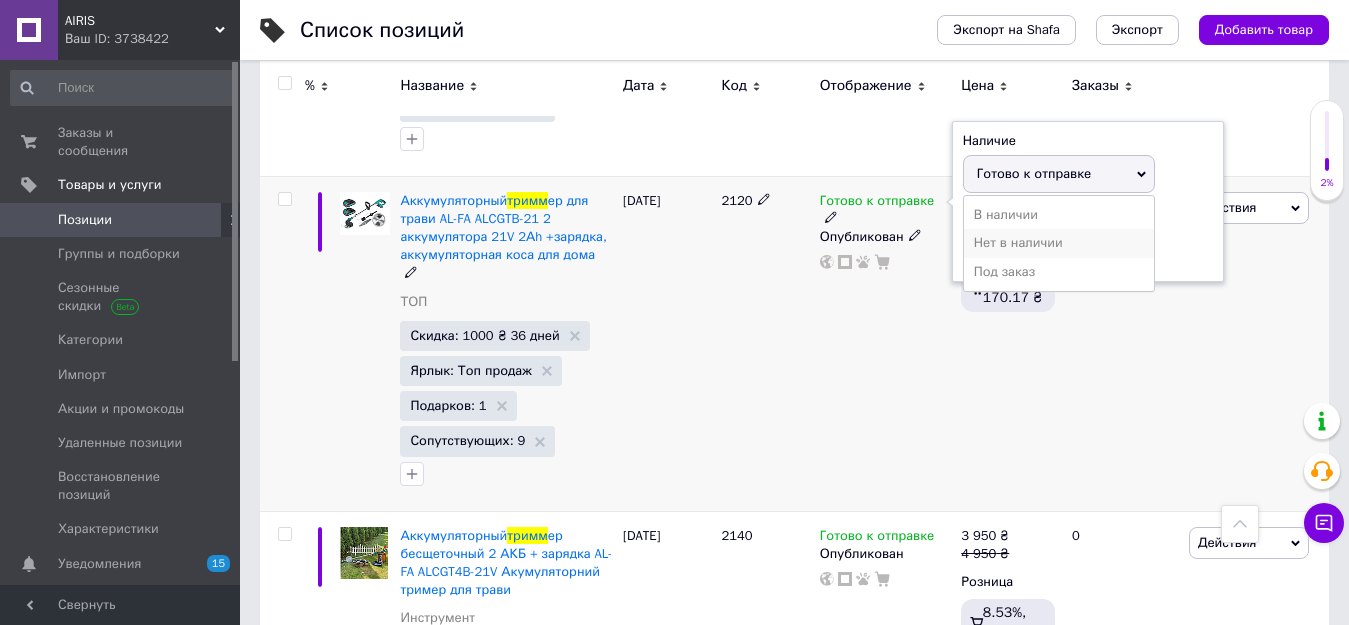 click on "Нет в наличии" at bounding box center [1059, 243] 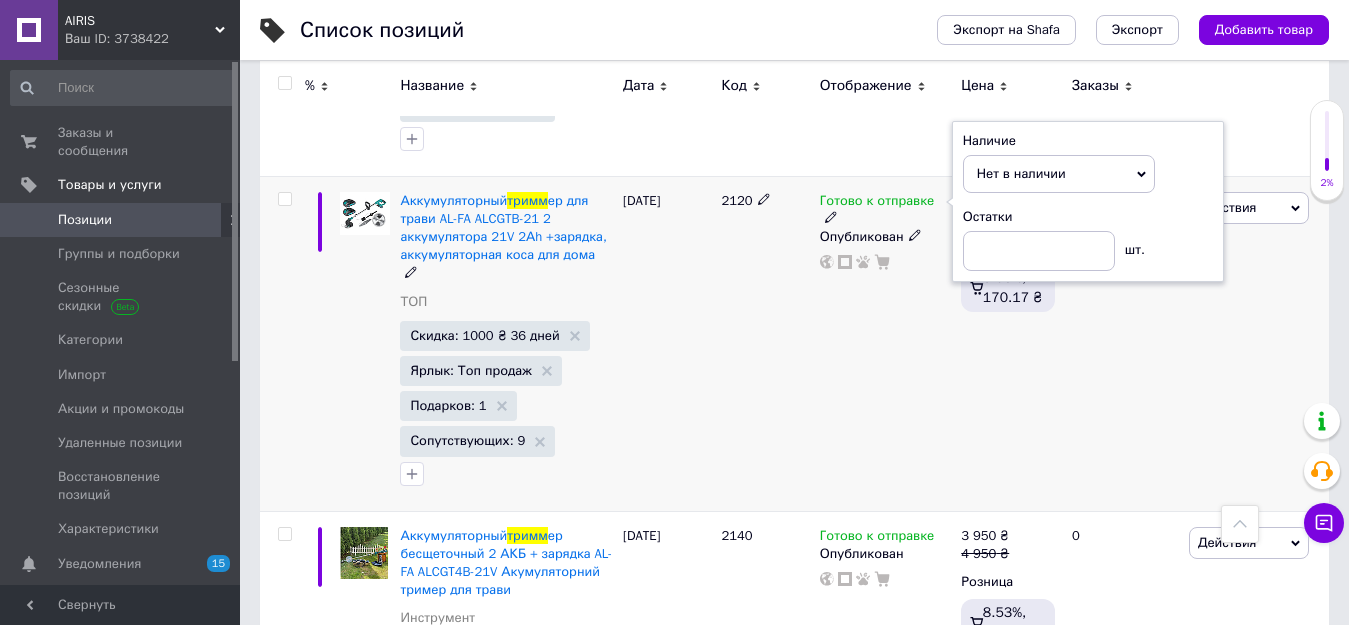click on "Готово к отправке Наличие Нет в наличии В наличии Под заказ Готово к отправке Остатки шт. Опубликован" at bounding box center (886, 343) 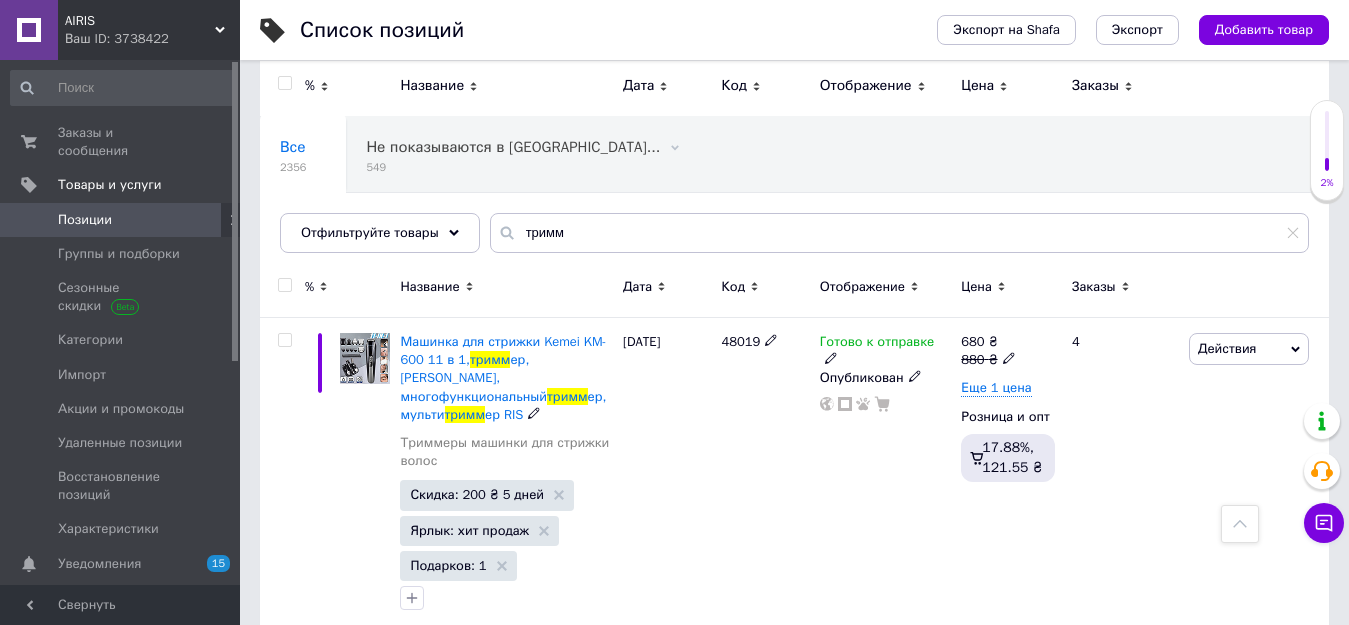 scroll, scrollTop: 0, scrollLeft: 0, axis: both 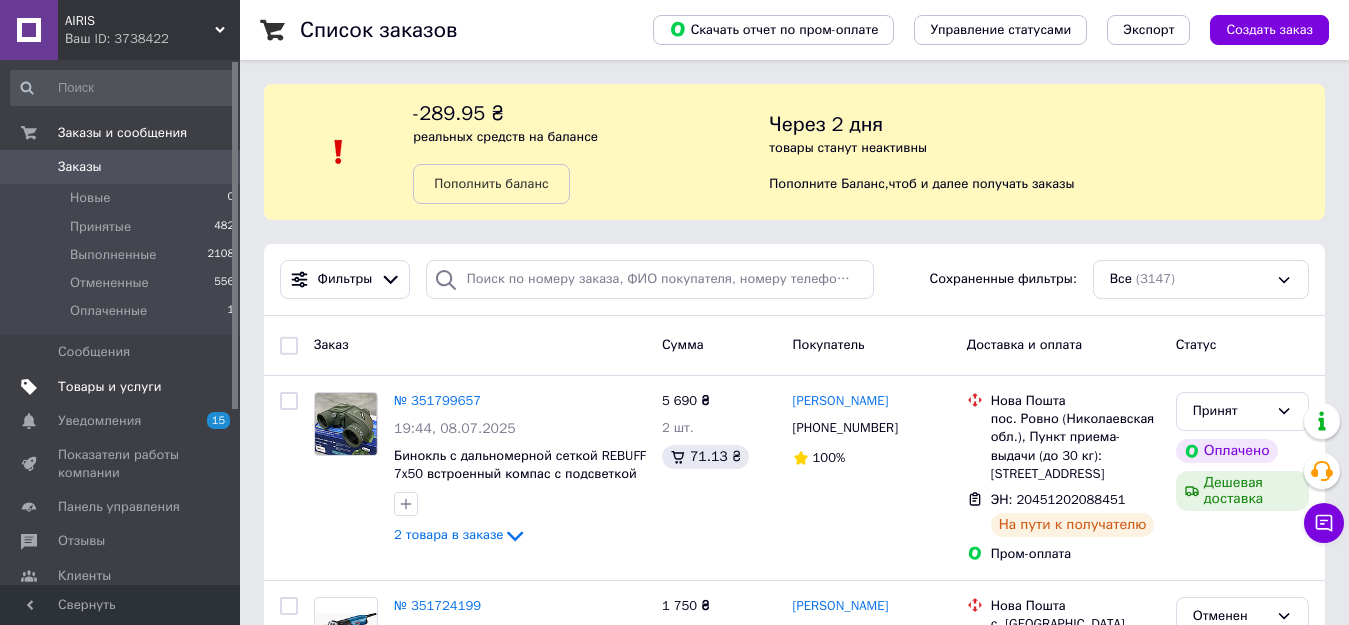 click on "Товары и услуги" at bounding box center (110, 387) 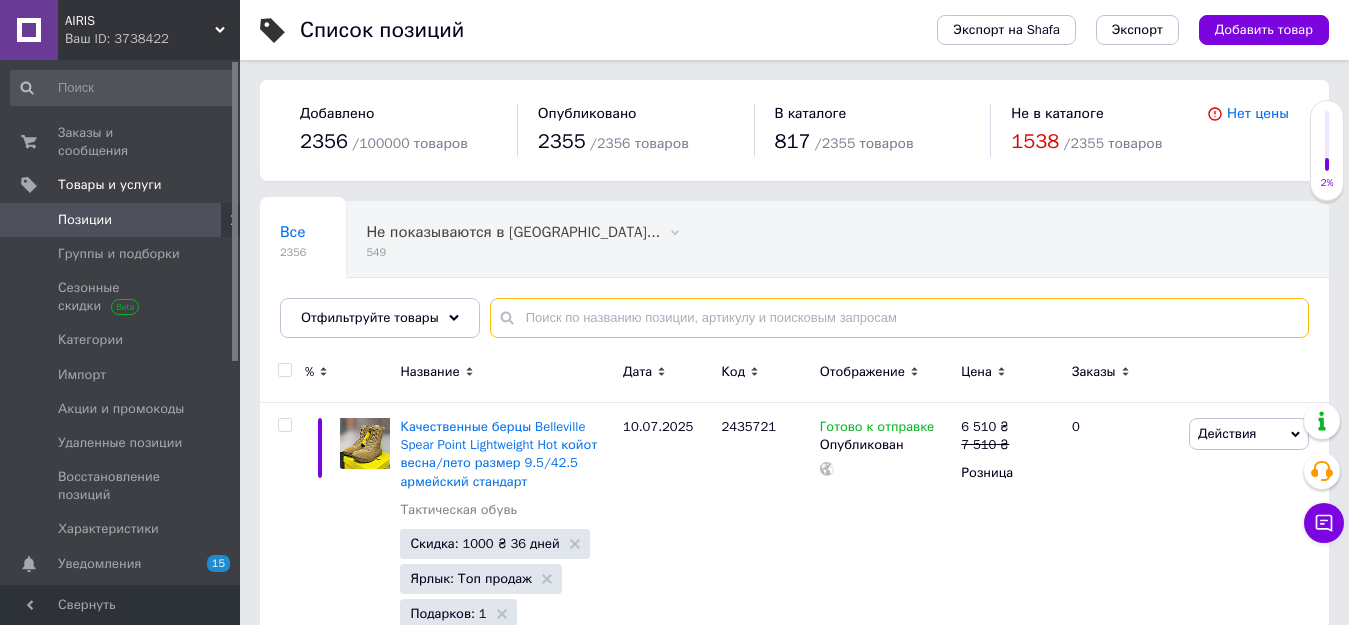 click at bounding box center (899, 318) 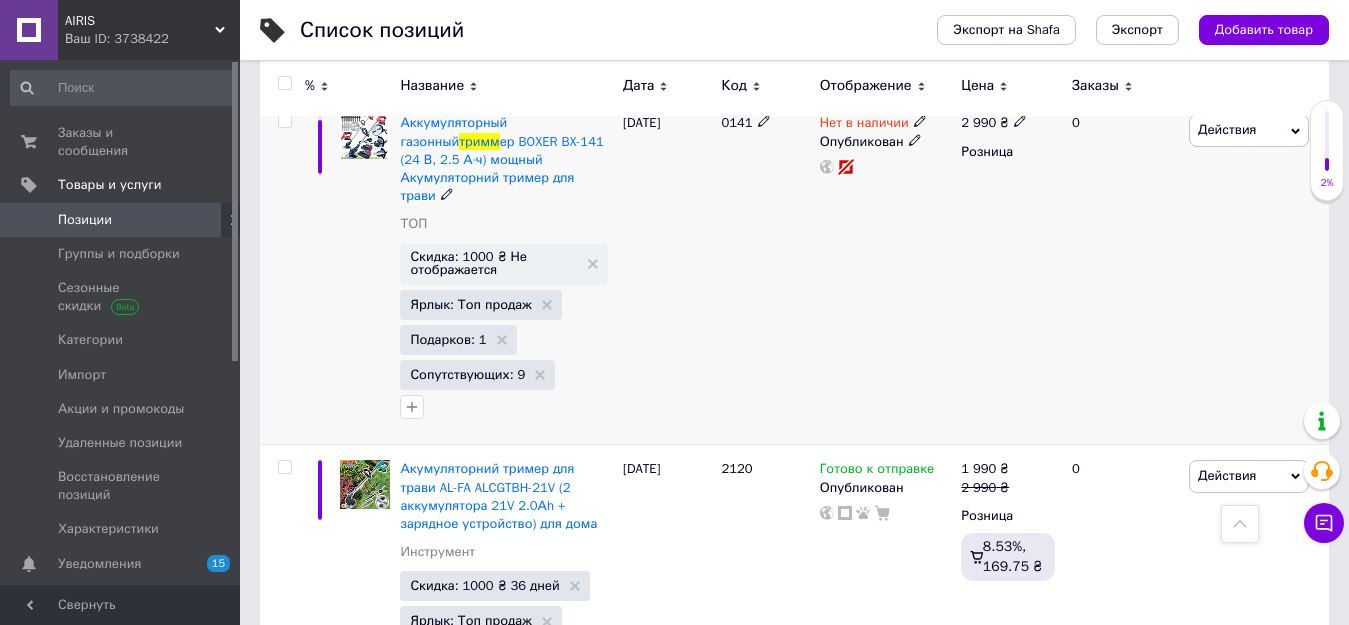 scroll, scrollTop: 2100, scrollLeft: 0, axis: vertical 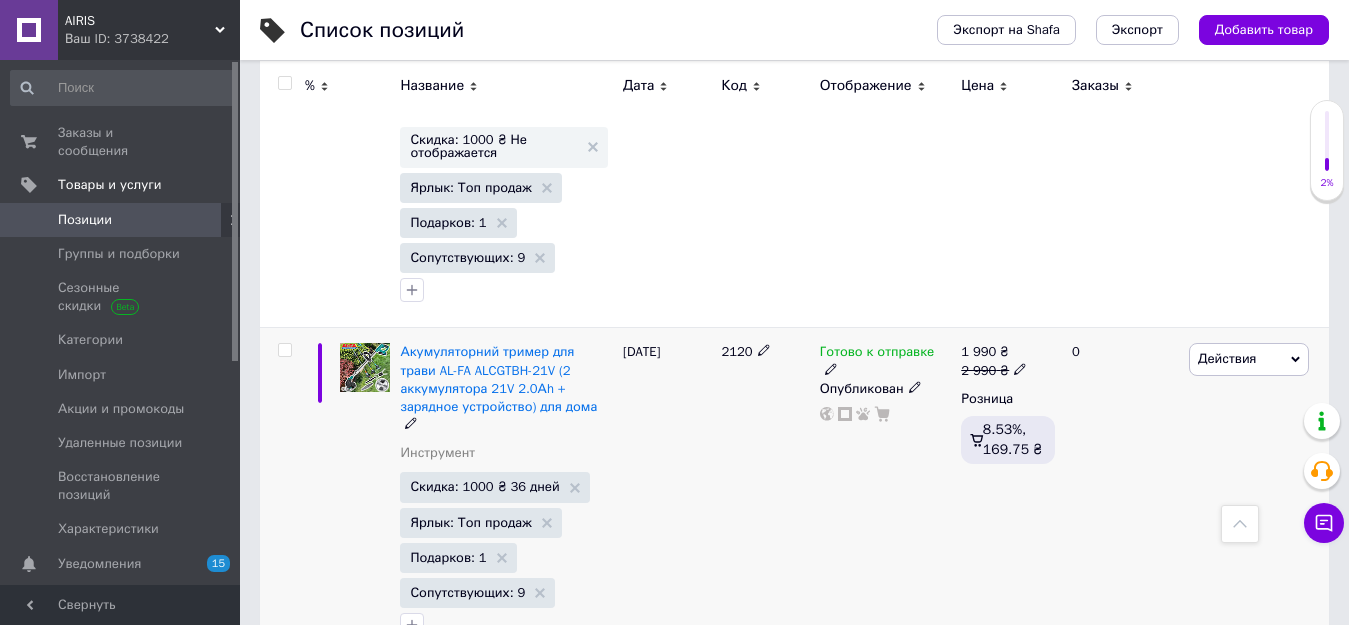 type on "тримм" 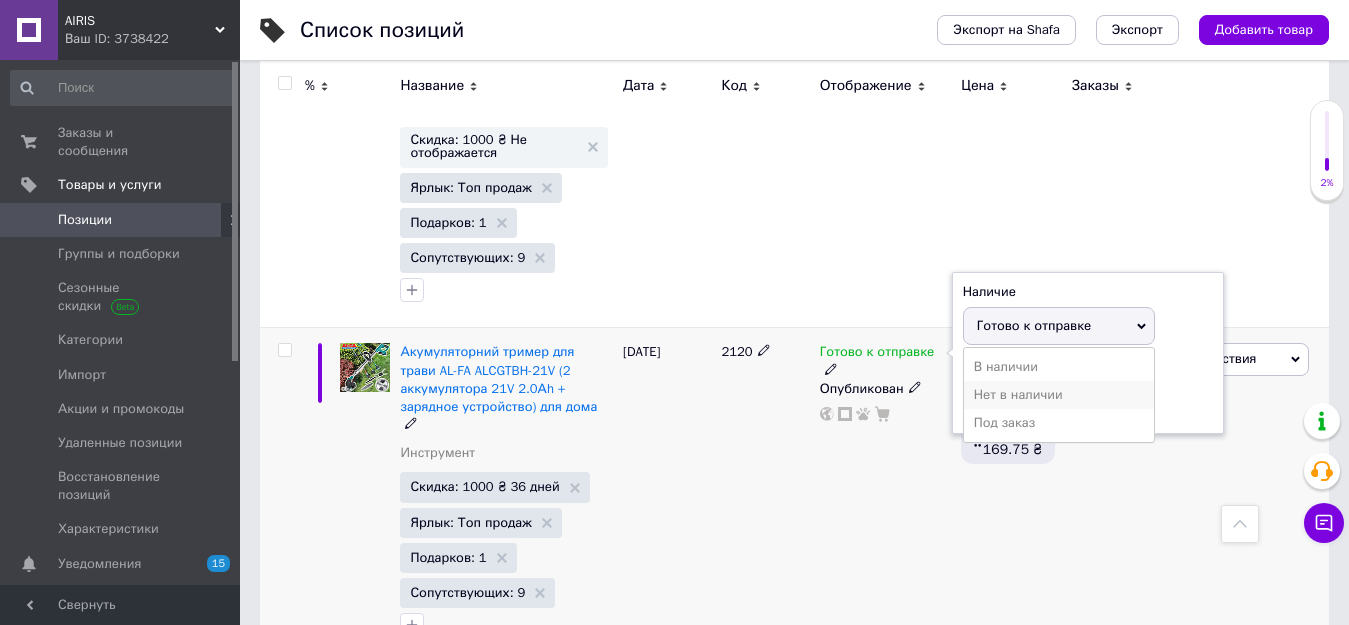 click on "Нет в наличии" at bounding box center [1059, 395] 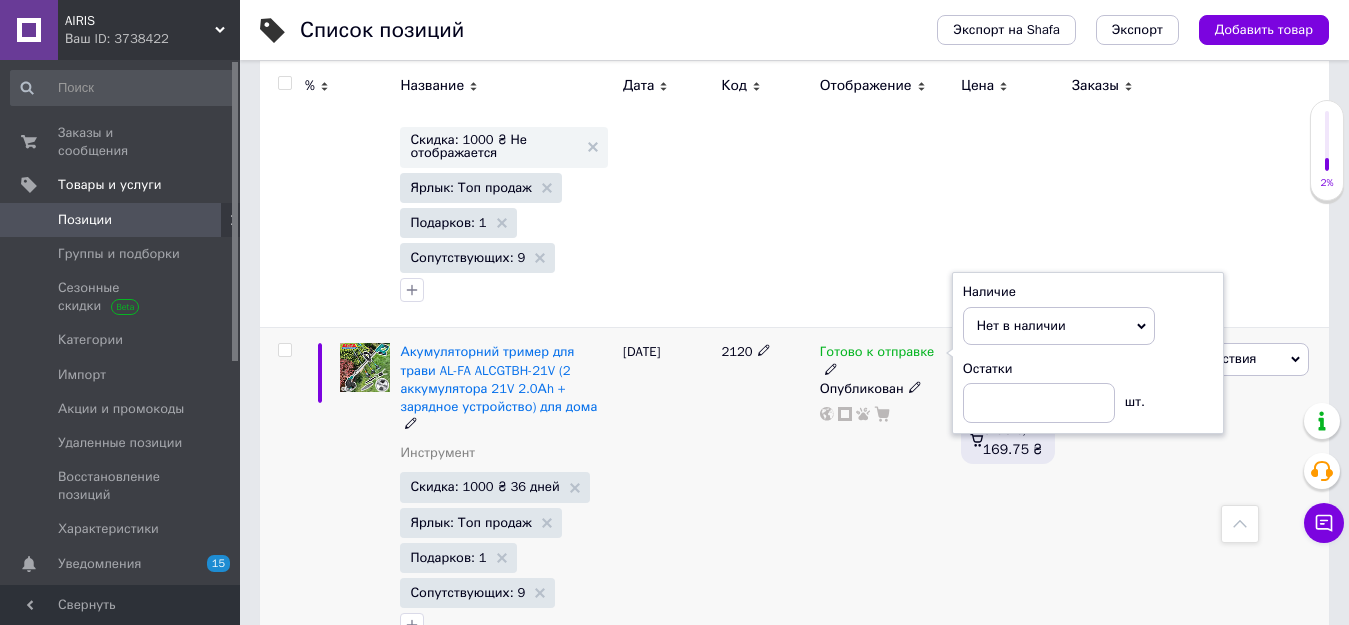 click on "Готово к отправке Наличие Нет в наличии В наличии Под заказ Готово к отправке Остатки шт. Опубликован" at bounding box center (886, 495) 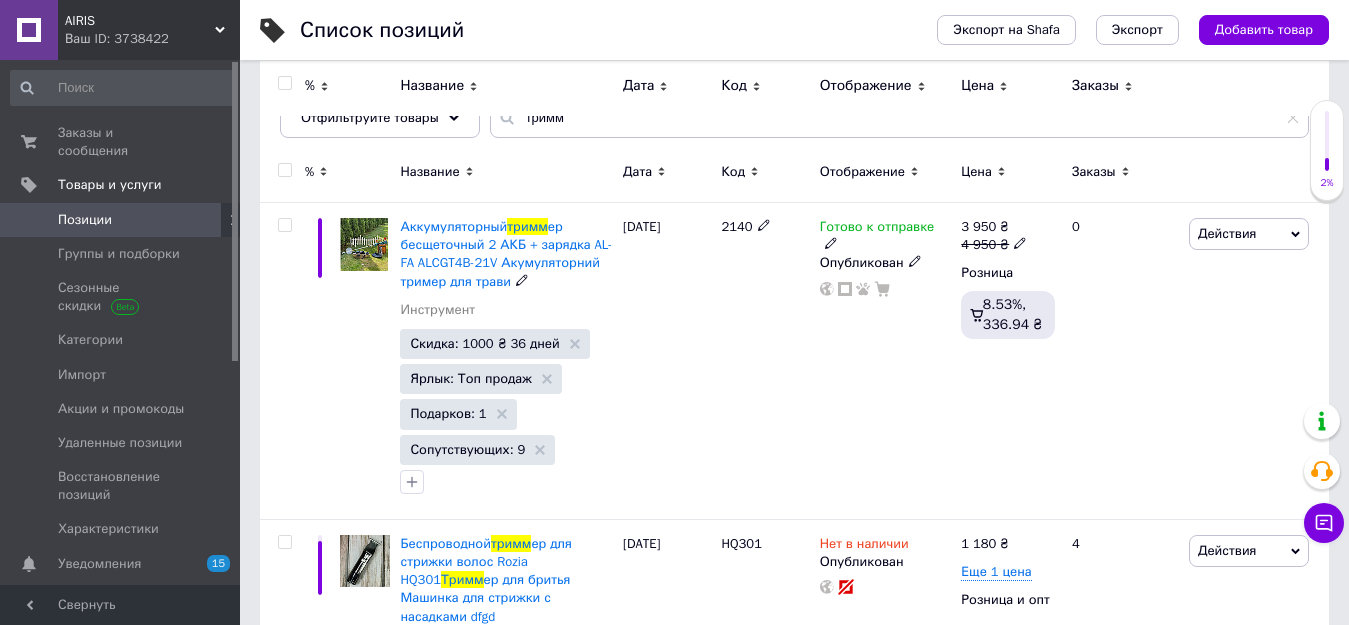 scroll, scrollTop: 0, scrollLeft: 0, axis: both 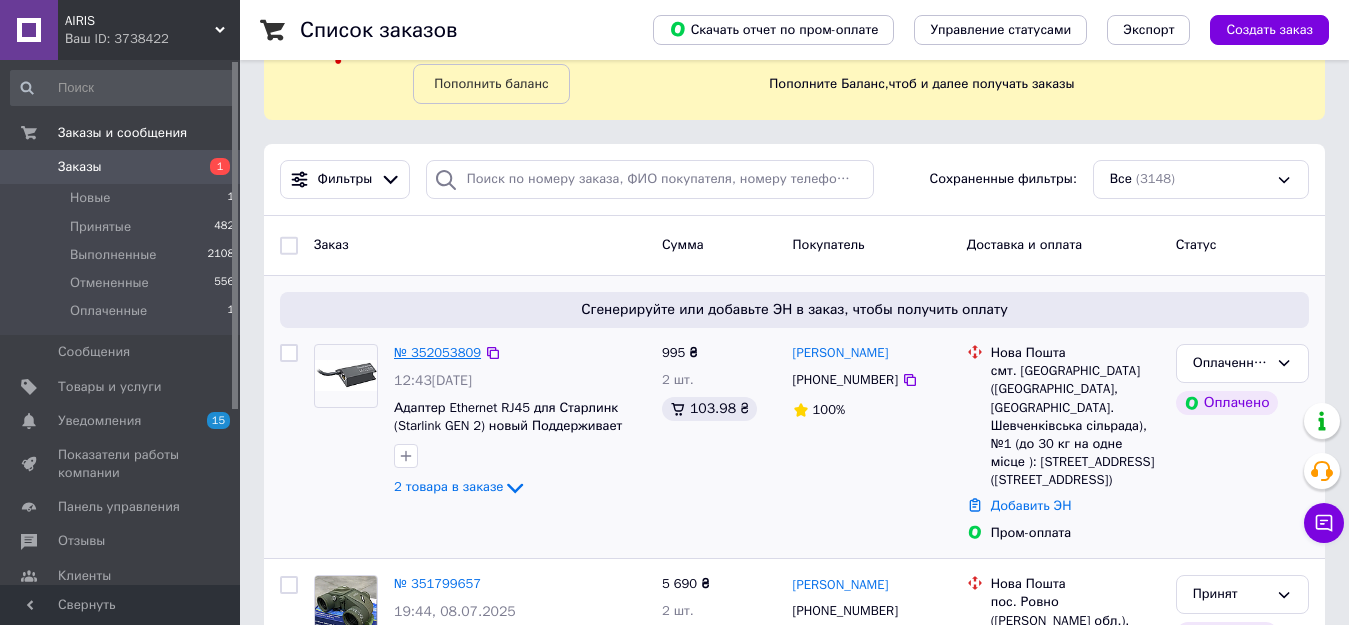 click on "№ 352053809" at bounding box center [437, 352] 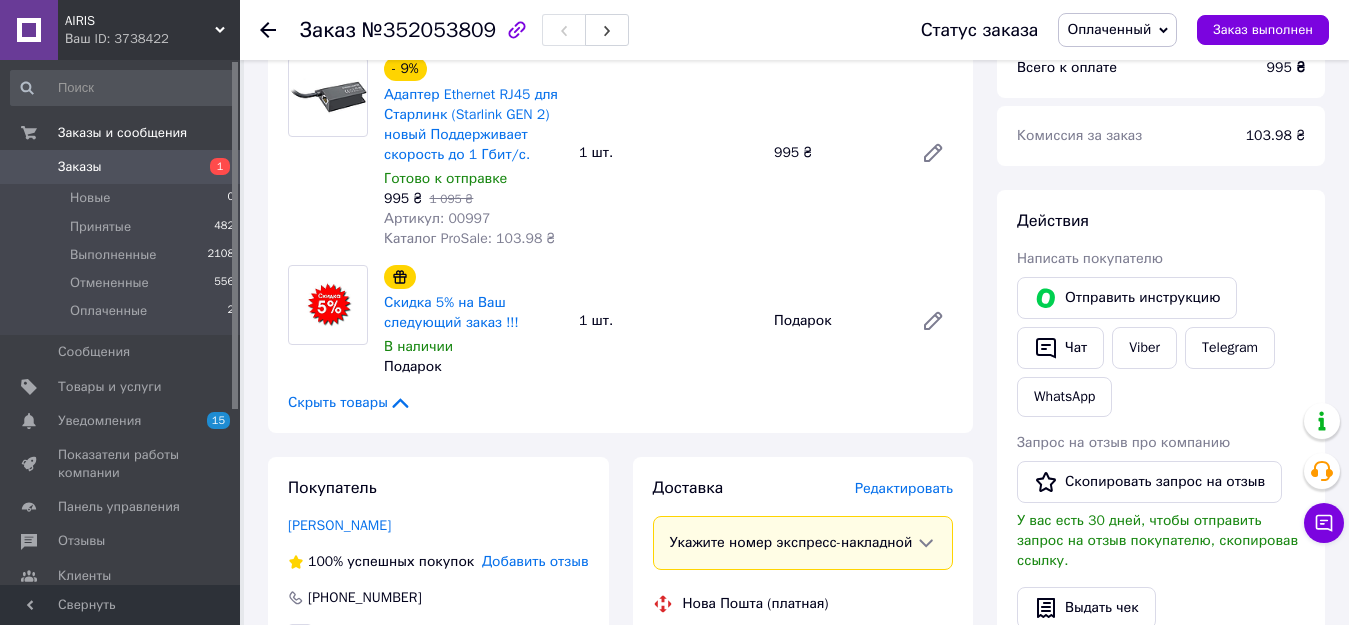 scroll, scrollTop: 200, scrollLeft: 0, axis: vertical 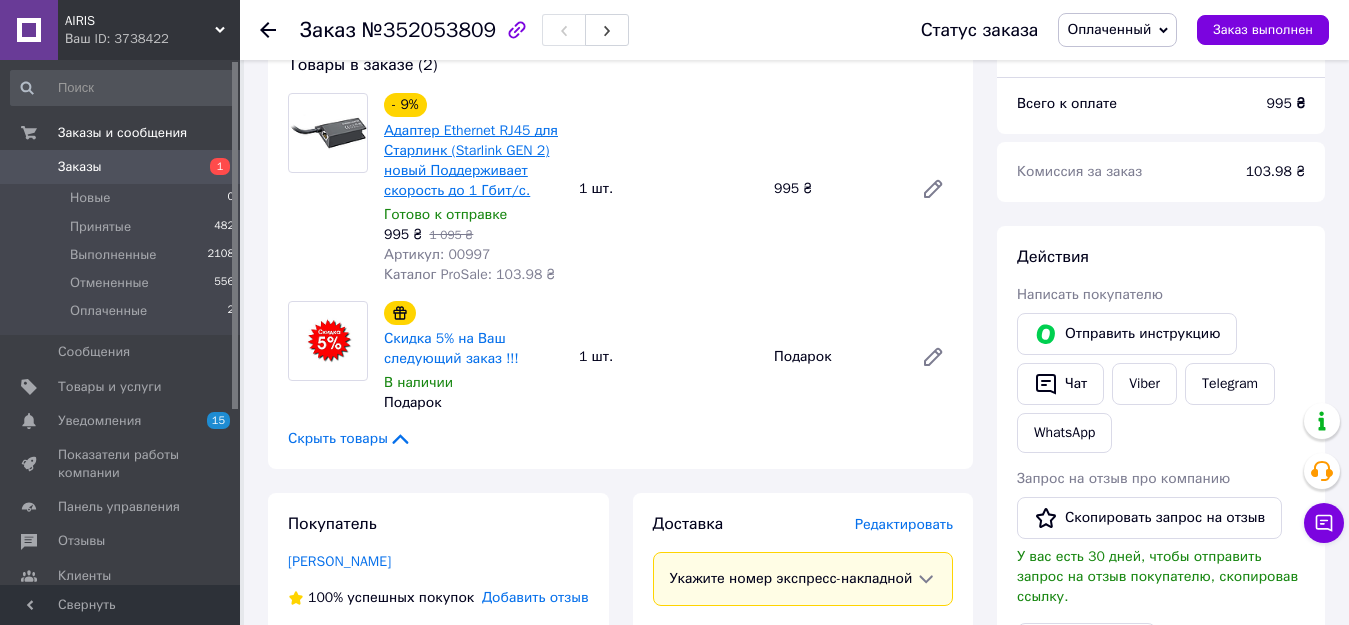 click on "Адаптер Ethernet RJ45 для Старлинк (Starlink GEN 2) новый Поддерживает скорость до 1 Гбит/с." at bounding box center [471, 160] 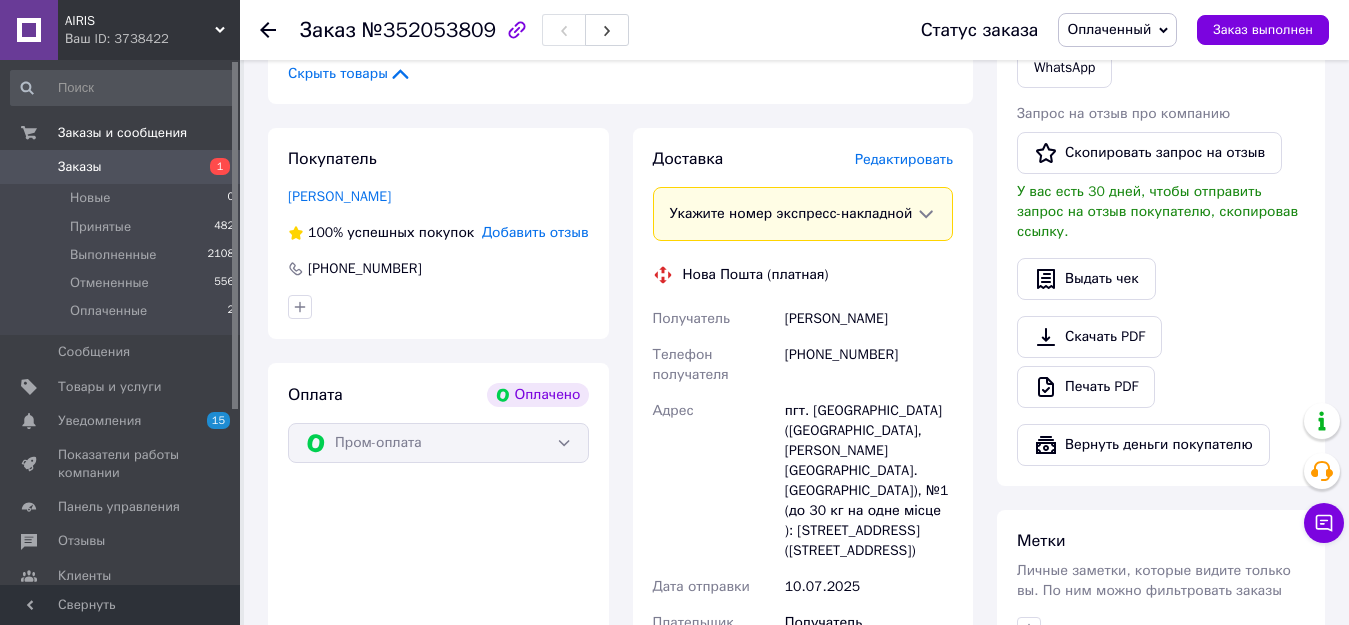 scroll, scrollTop: 600, scrollLeft: 0, axis: vertical 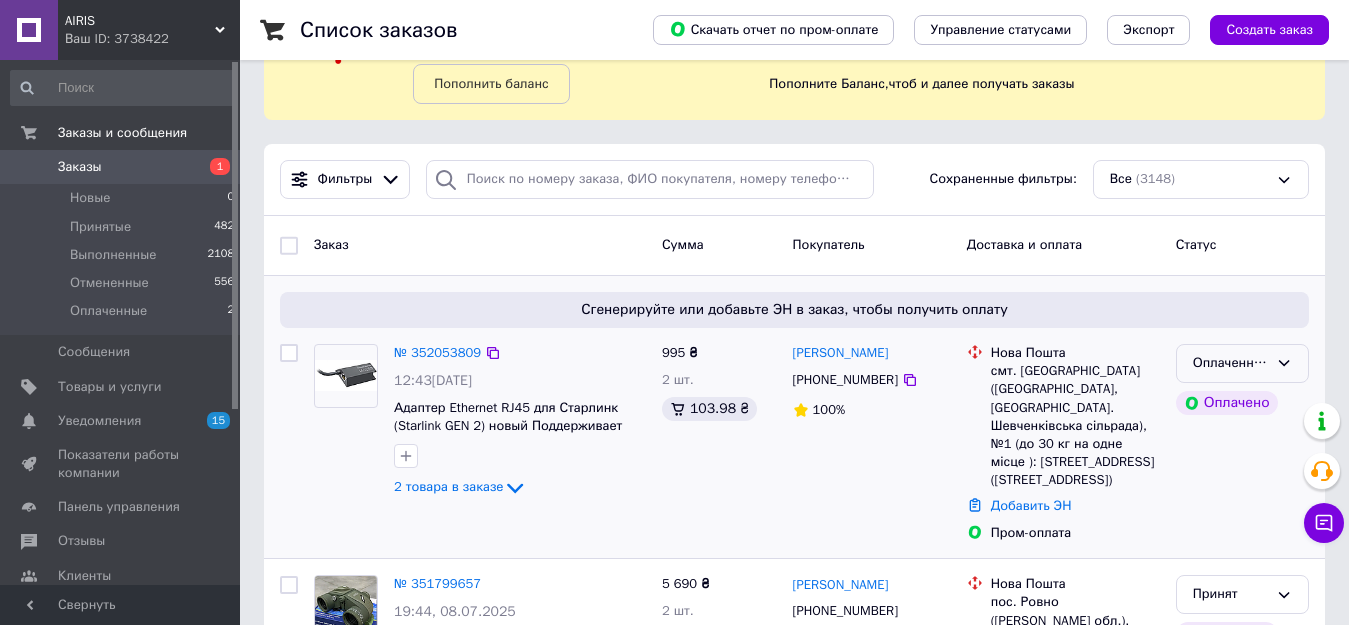 click 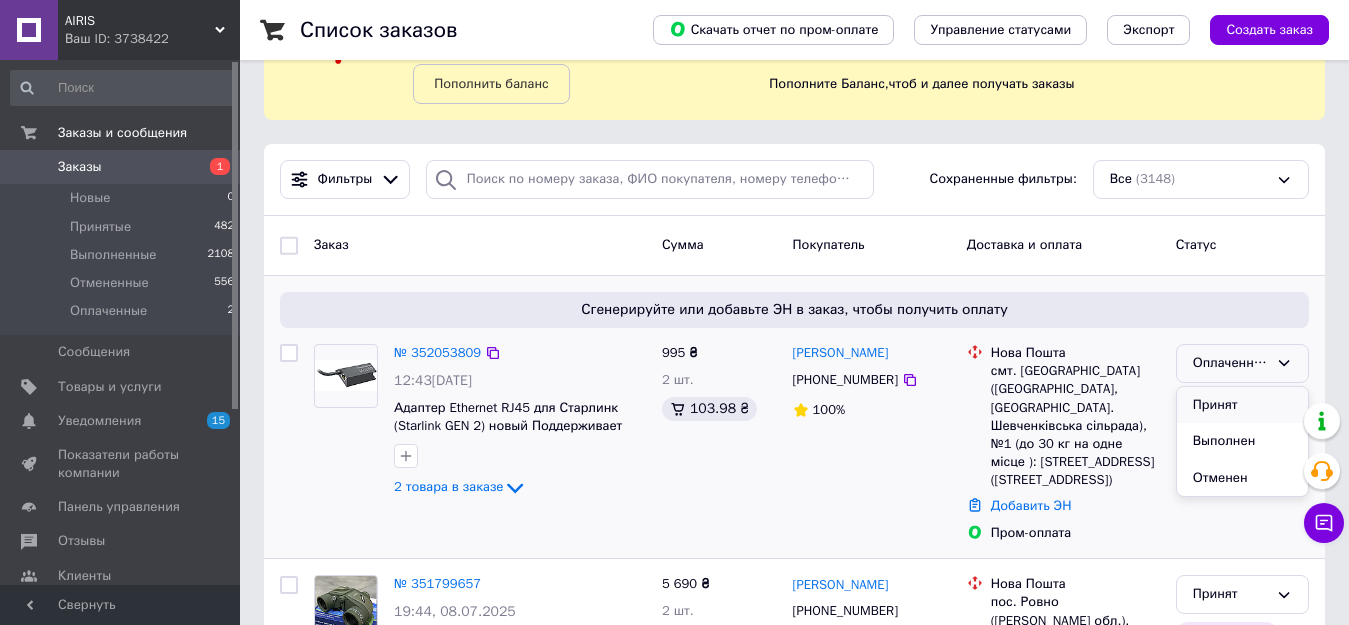 click on "Принят" at bounding box center (1242, 405) 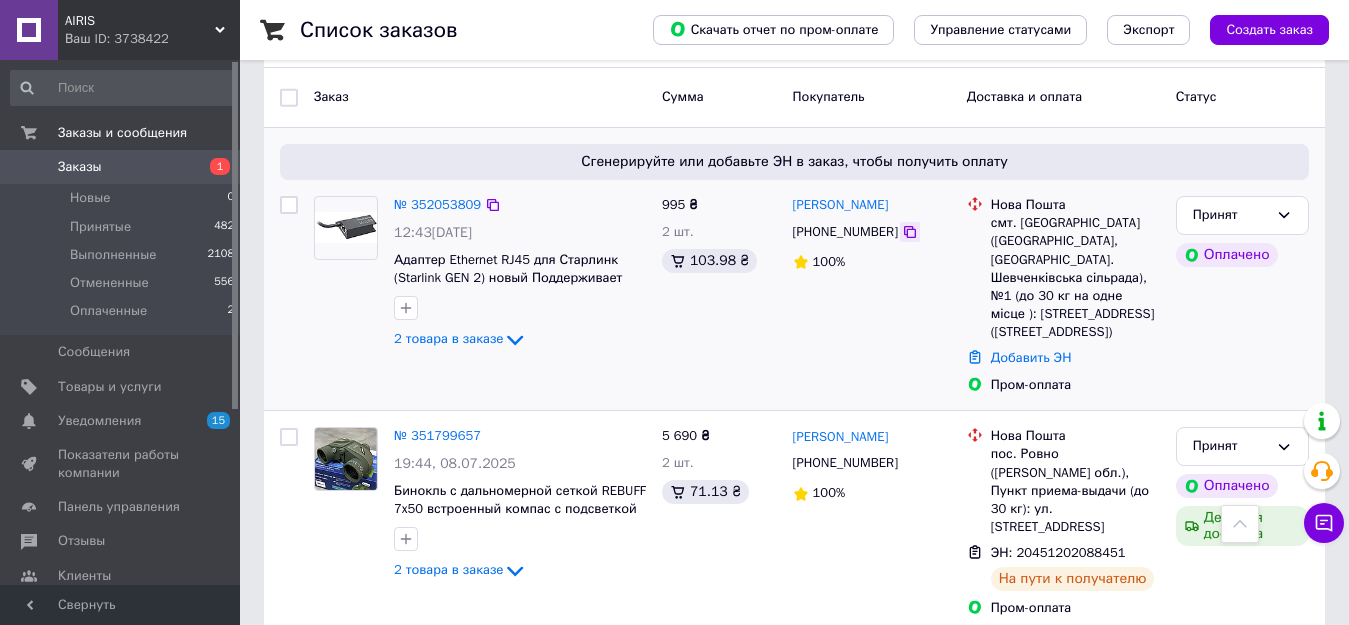 scroll, scrollTop: 100, scrollLeft: 0, axis: vertical 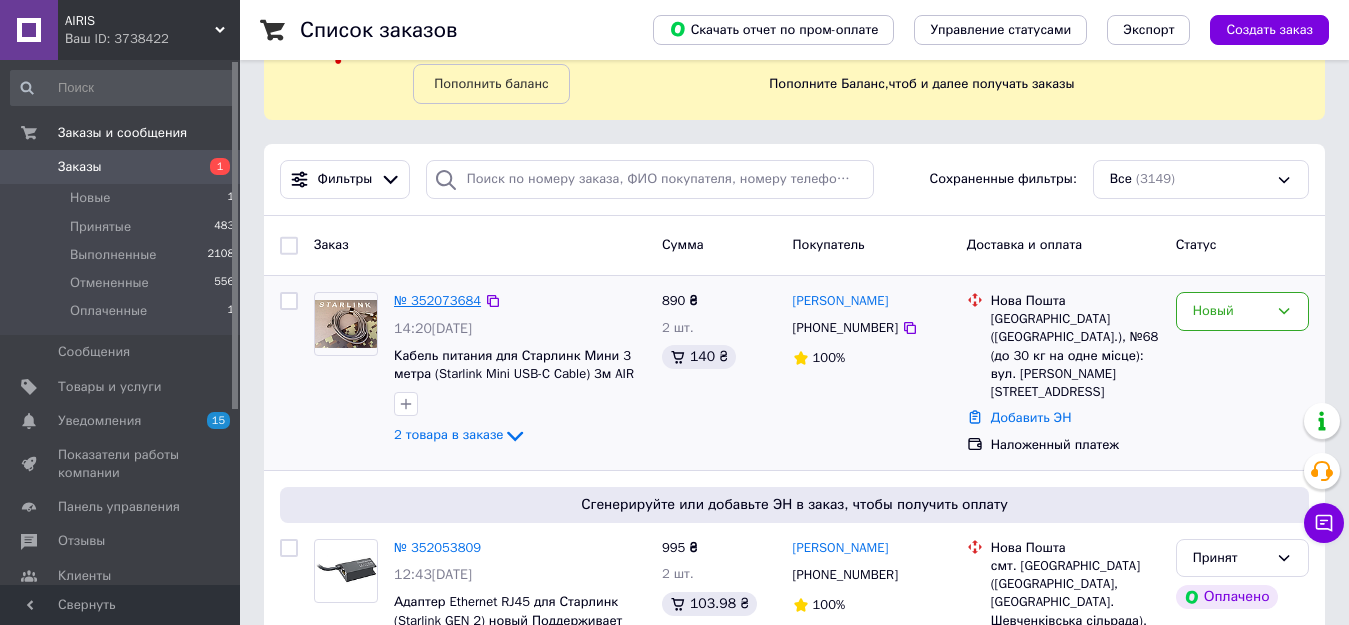 click on "№ 352073684" at bounding box center (437, 300) 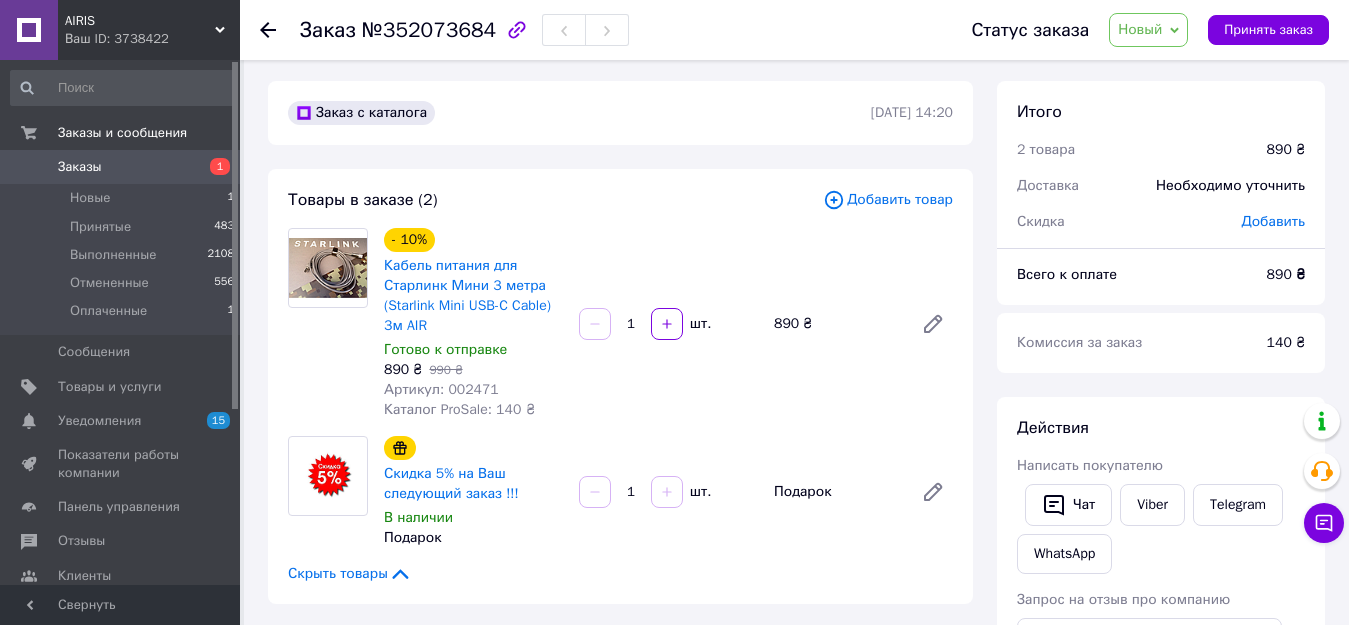 scroll, scrollTop: 0, scrollLeft: 0, axis: both 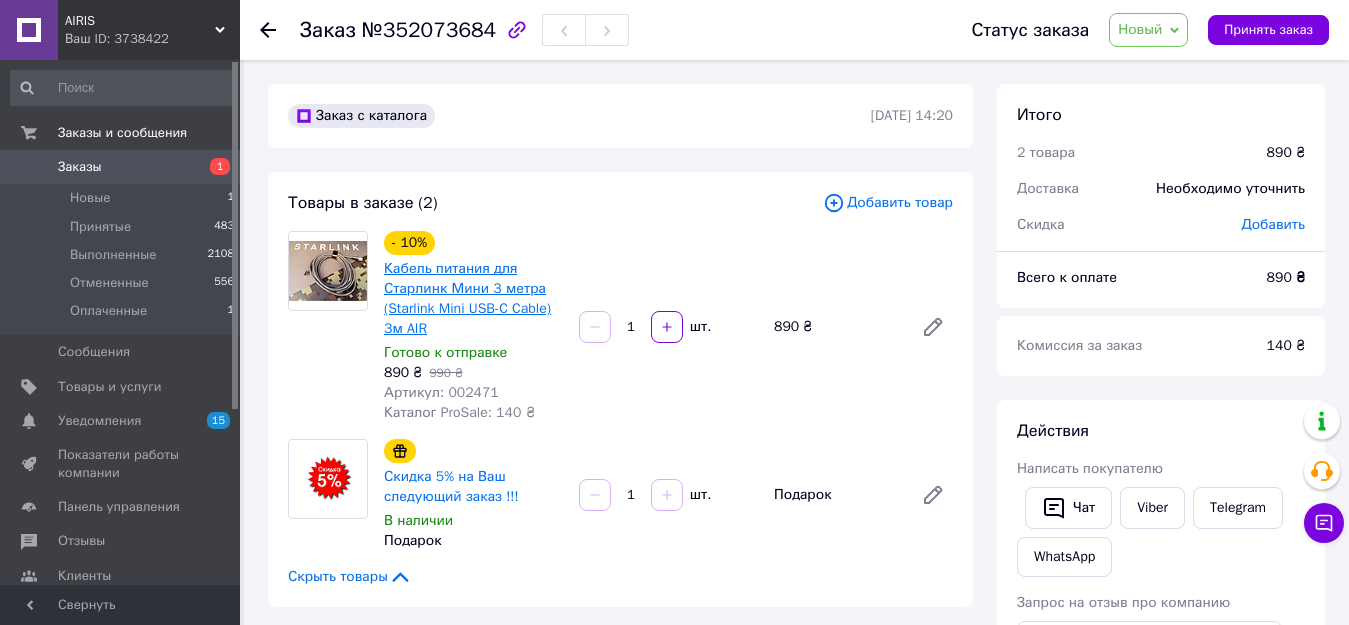 click on "Кабель питания для Старлинк Мини 3 метра (Starlink Mini USB-C Cable) 3м AIR" at bounding box center (467, 298) 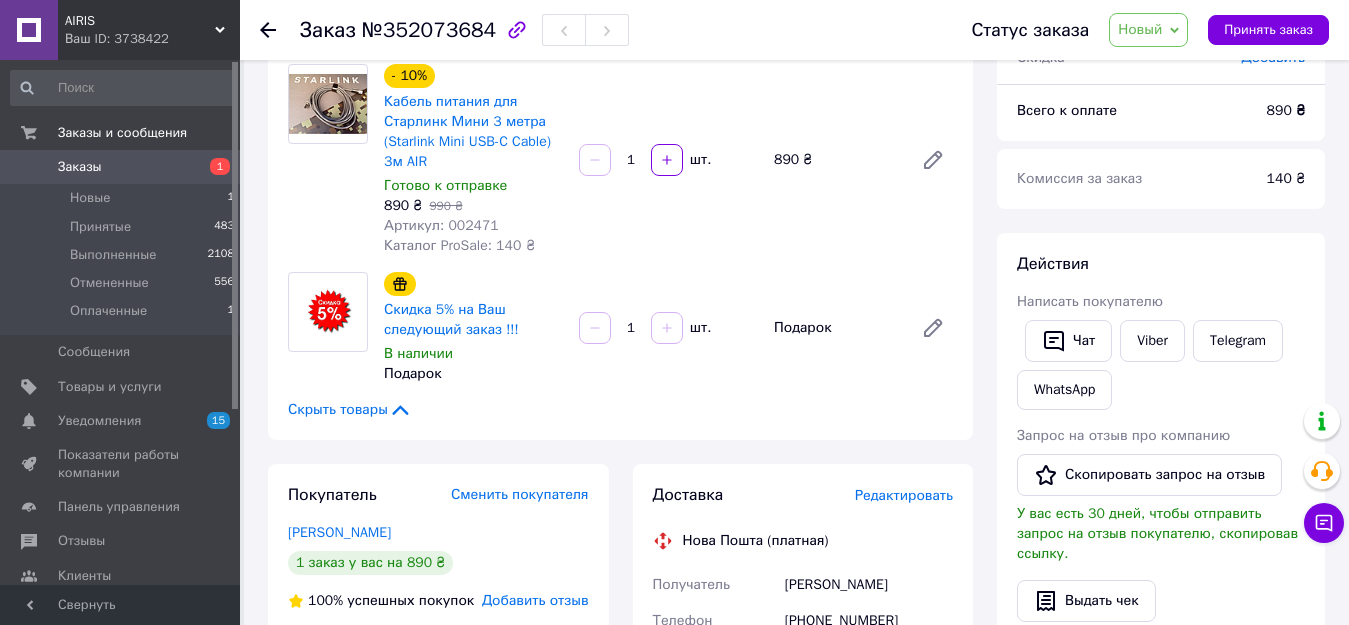 scroll, scrollTop: 133, scrollLeft: 0, axis: vertical 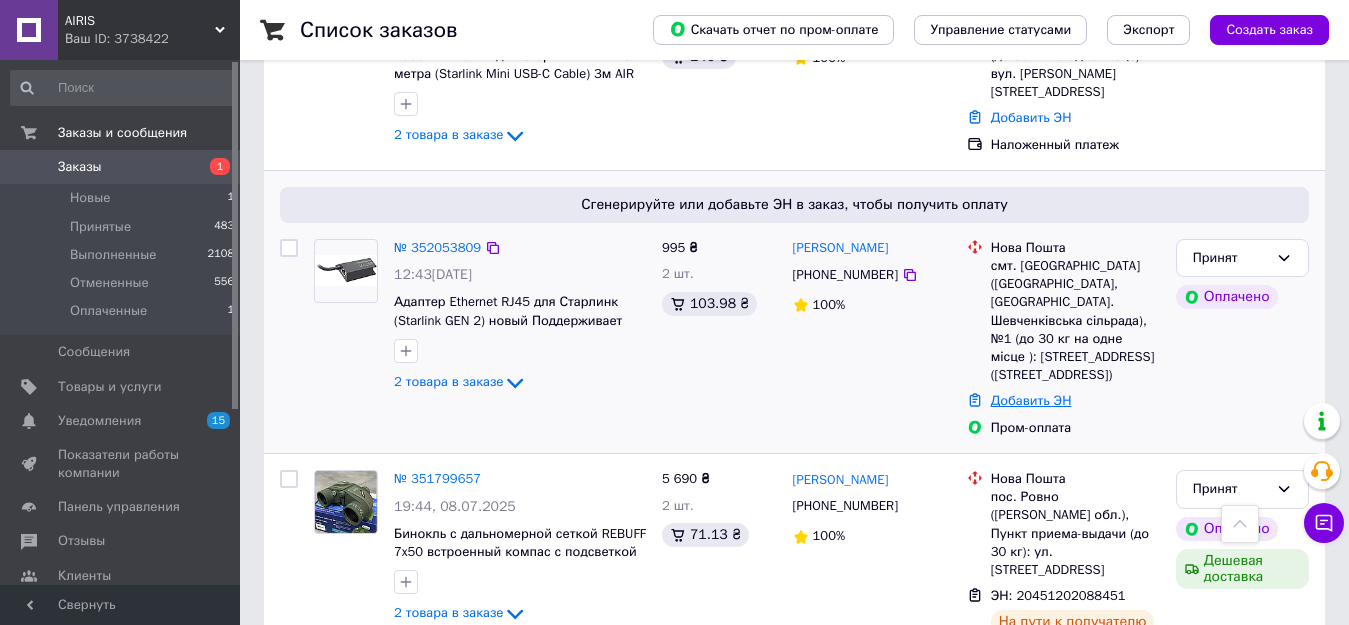 click on "Добавить ЭН" at bounding box center [1031, 400] 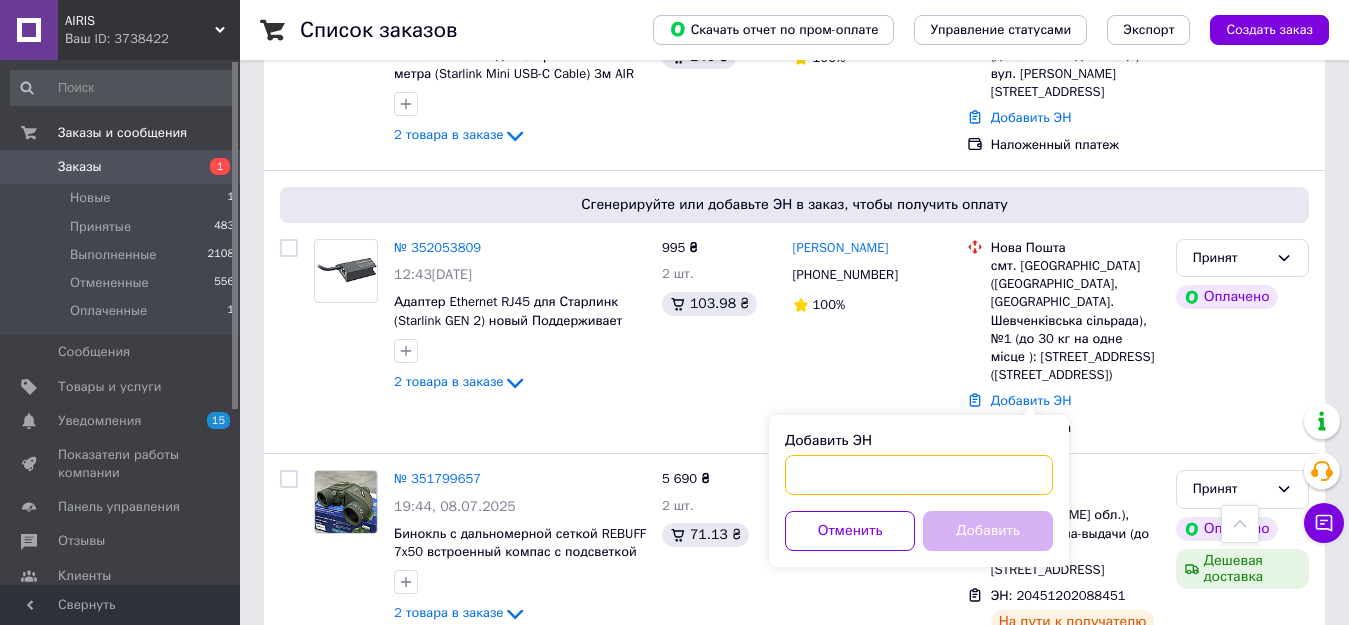 click on "Добавить ЭН" at bounding box center (919, 475) 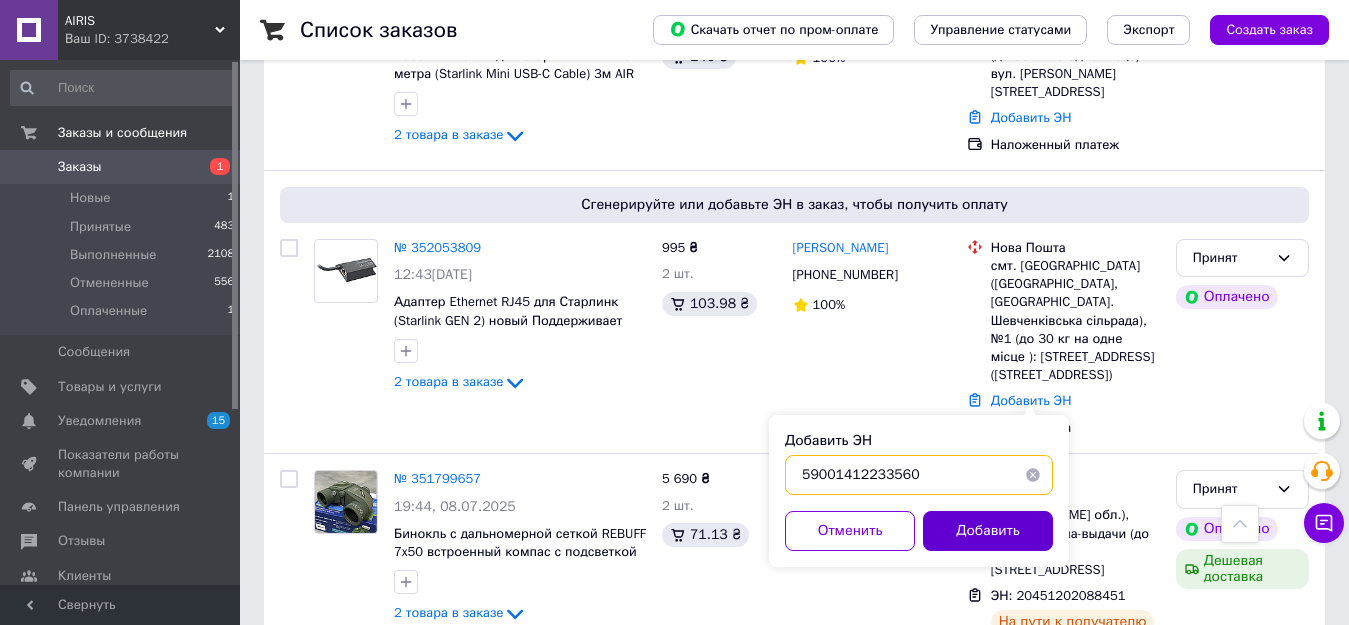 type on "59001412233560" 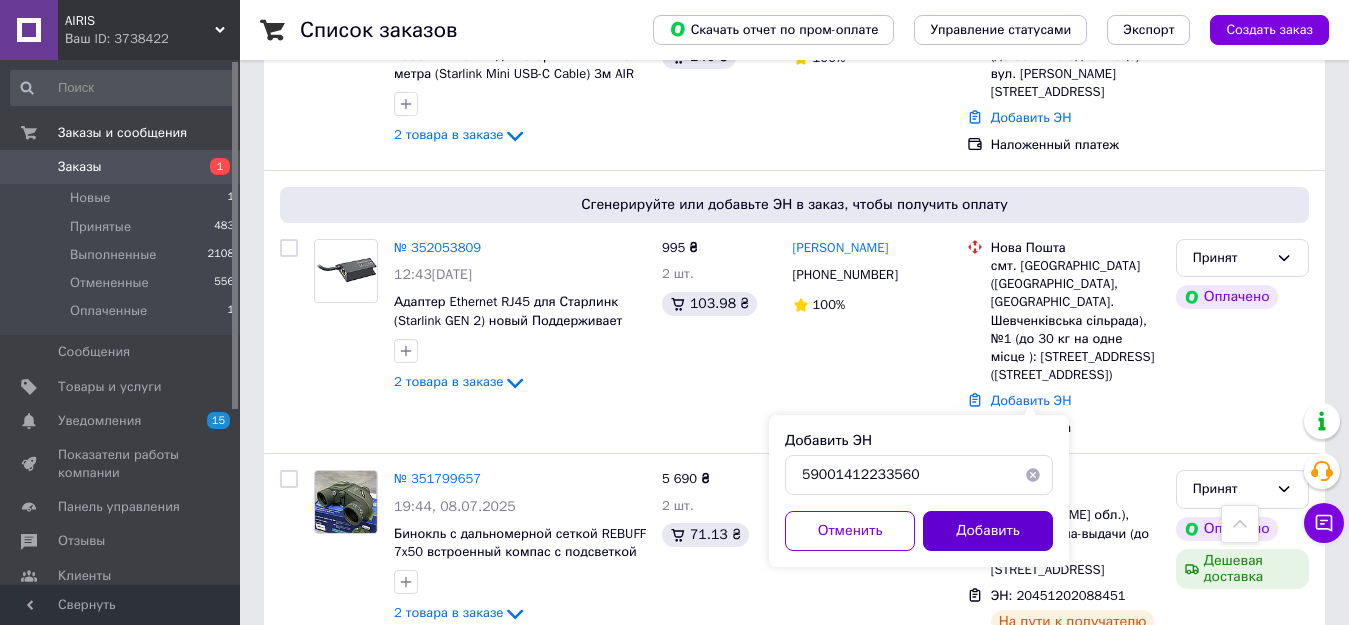 click on "Добавить" at bounding box center [988, 531] 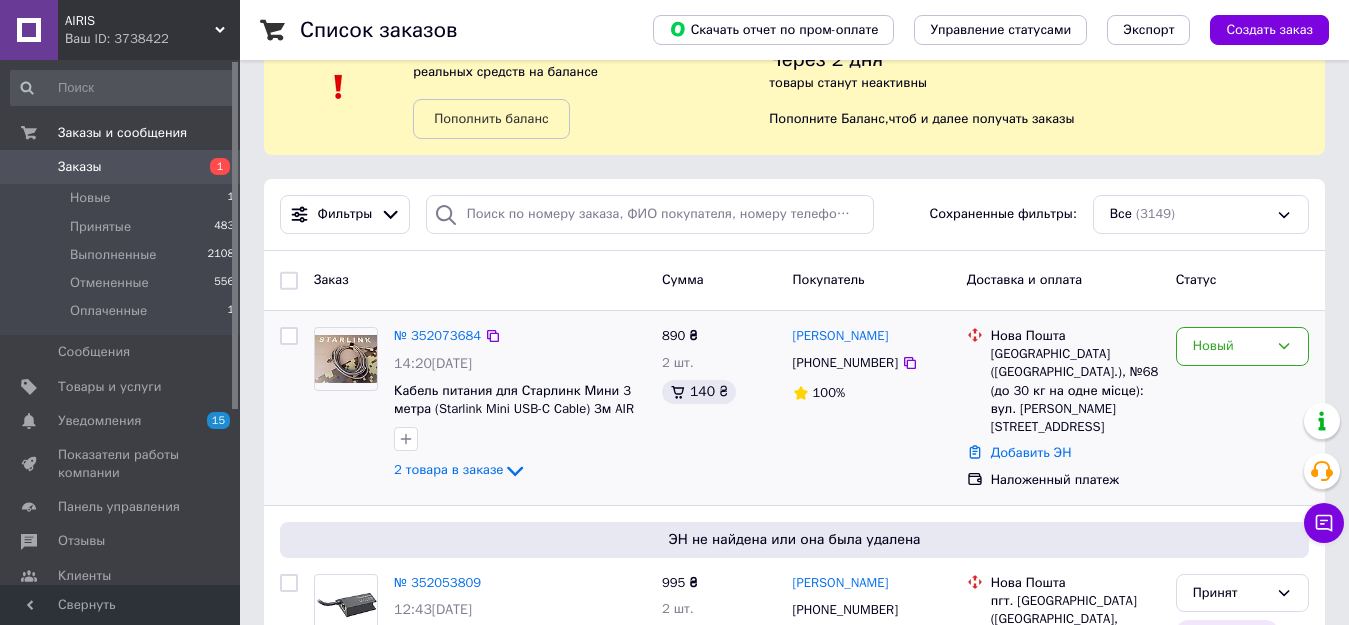 scroll, scrollTop: 100, scrollLeft: 0, axis: vertical 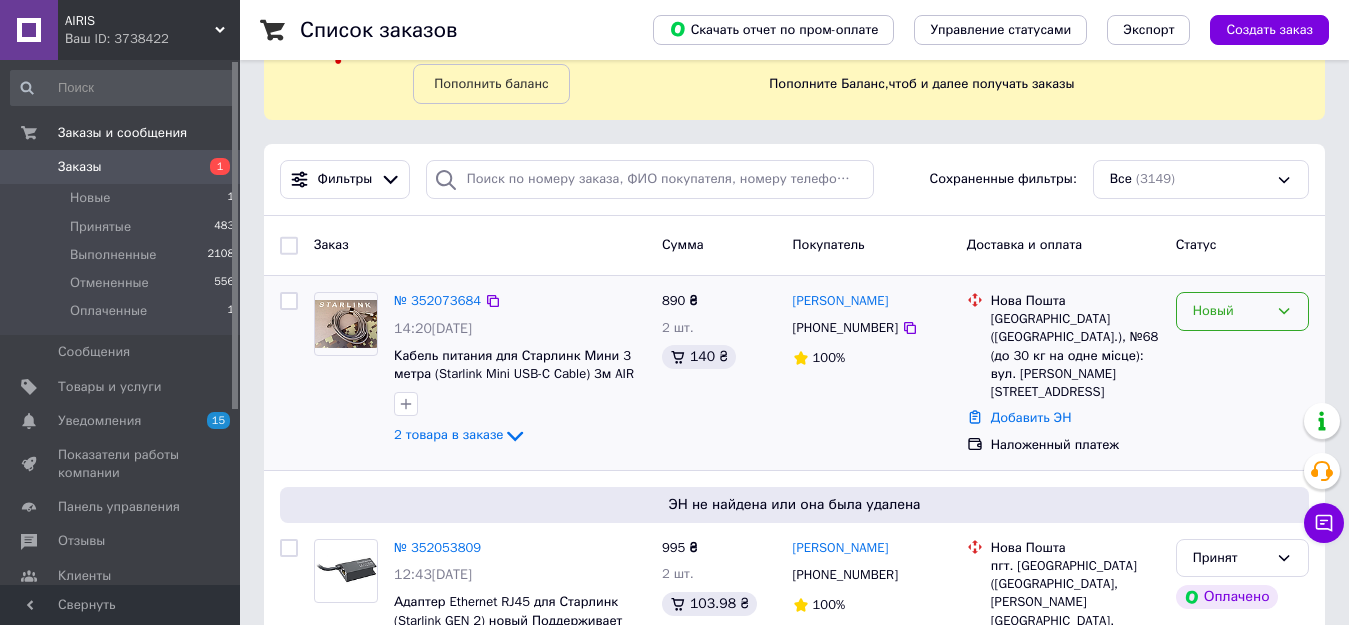 click on "Новый" at bounding box center (1230, 311) 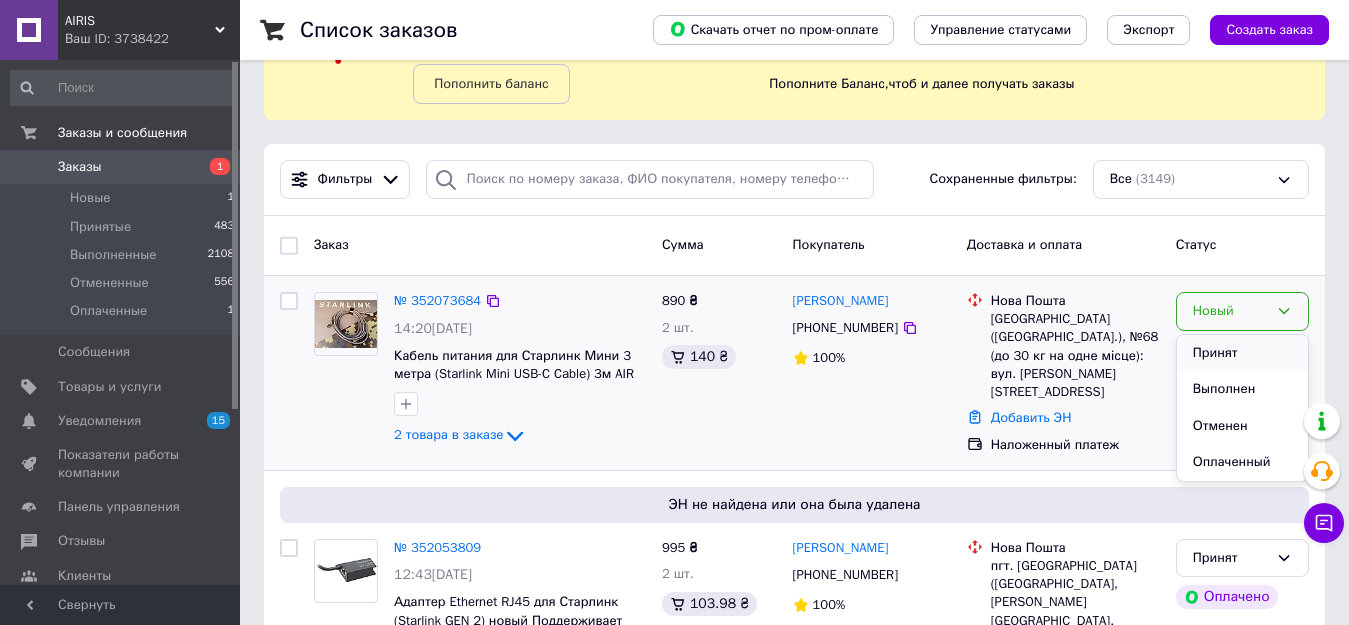 click on "Принят" at bounding box center (1242, 353) 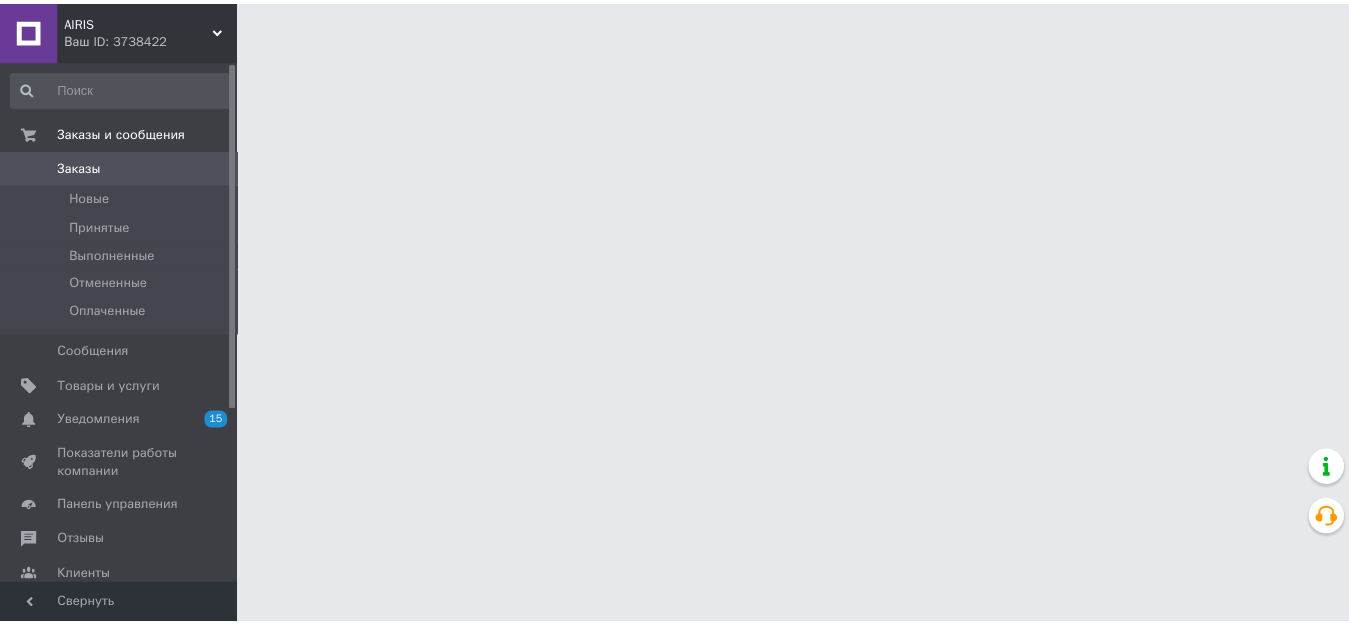 scroll, scrollTop: 0, scrollLeft: 0, axis: both 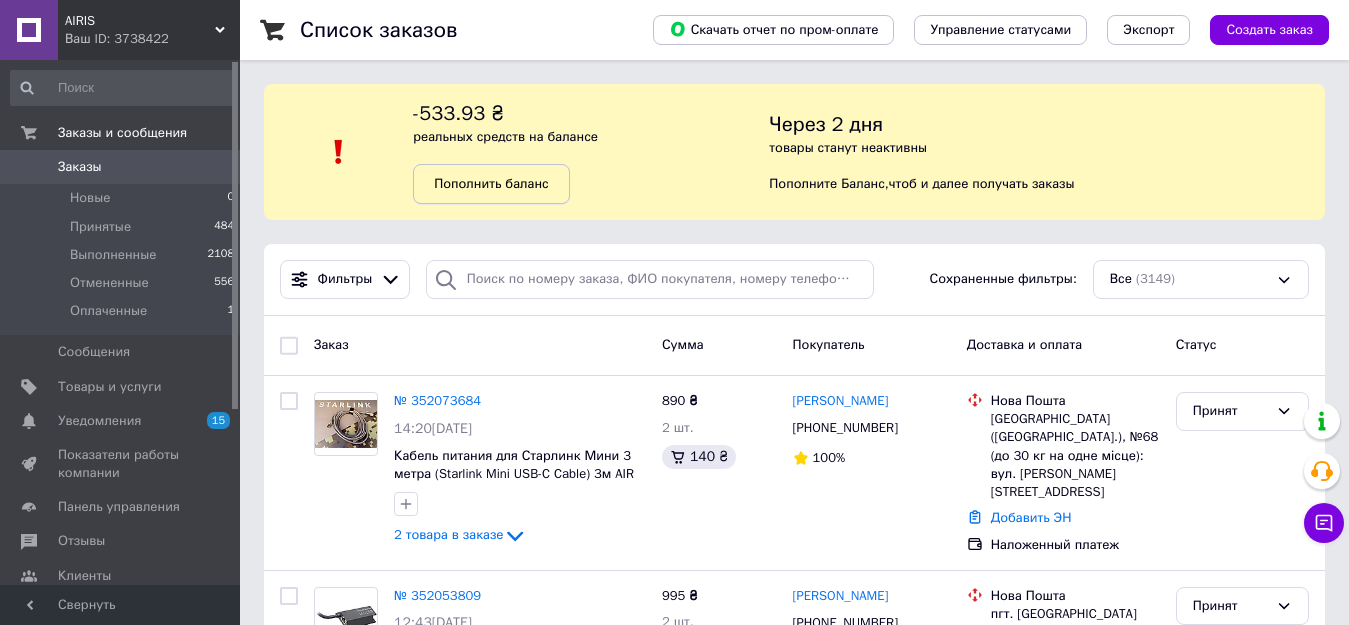click on "Пополнить баланс" at bounding box center [491, 183] 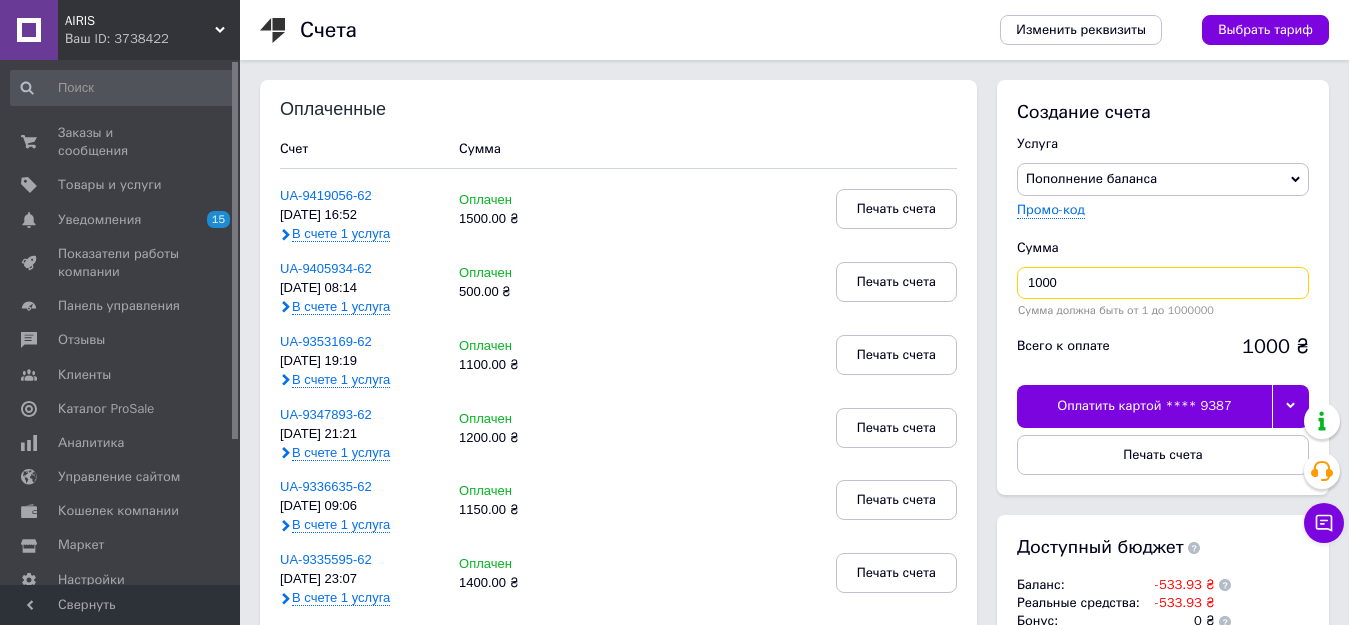 drag, startPoint x: 1066, startPoint y: 281, endPoint x: 1016, endPoint y: 287, distance: 50.358715 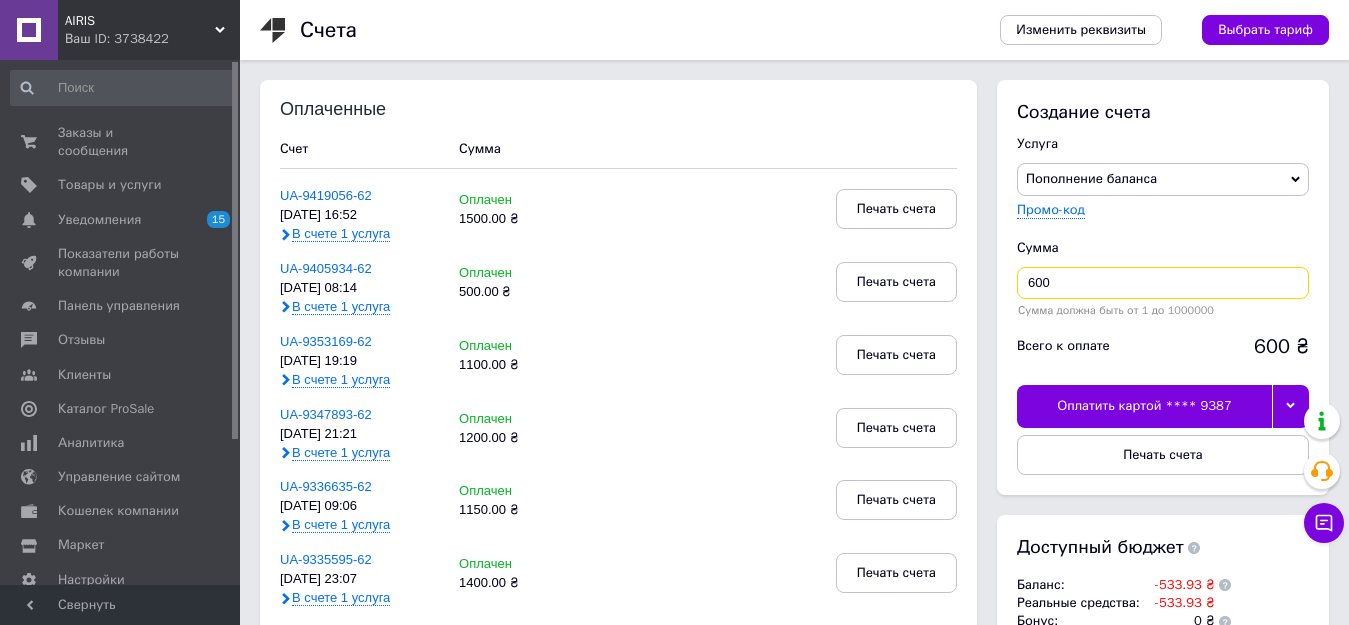 type on "600" 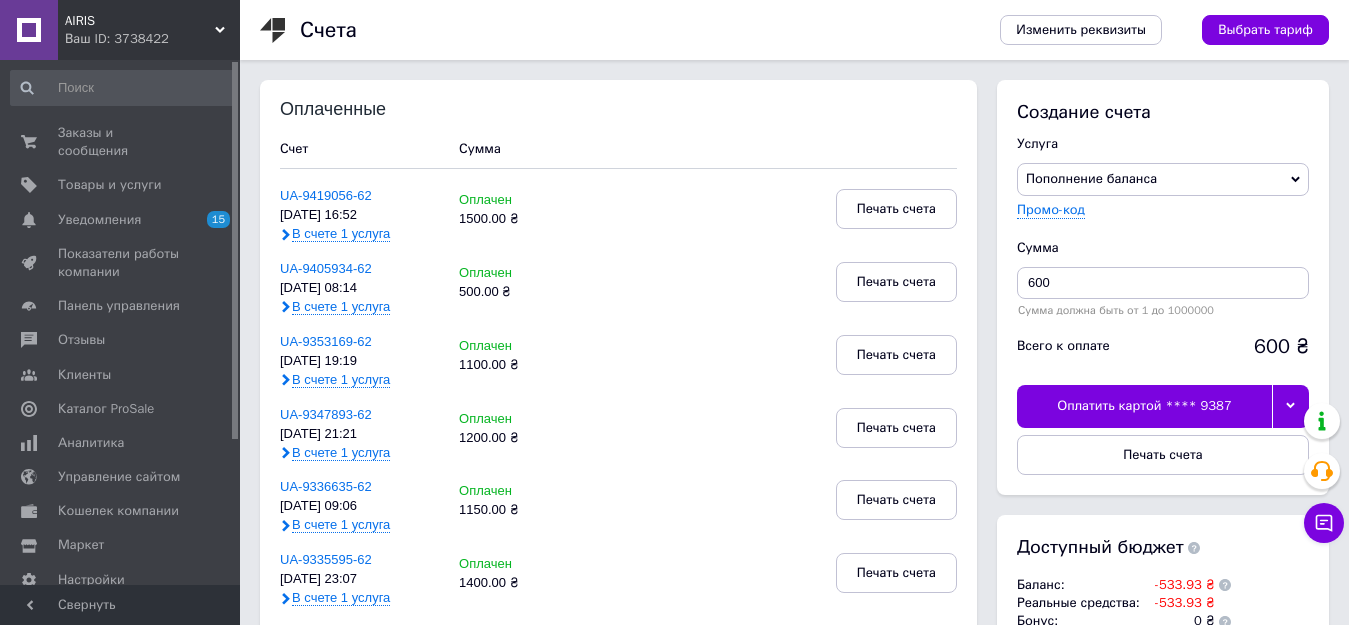 click at bounding box center (1290, 406) 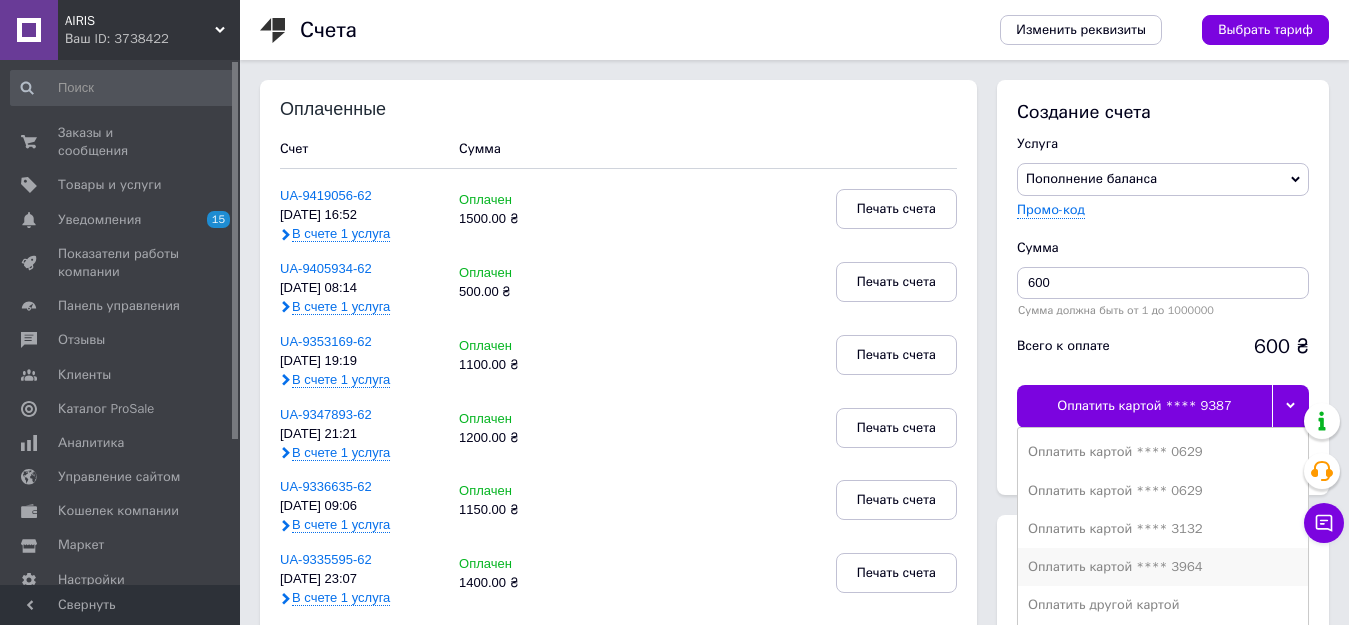 click on "Оплатить картой  **** 3964" at bounding box center (1163, 567) 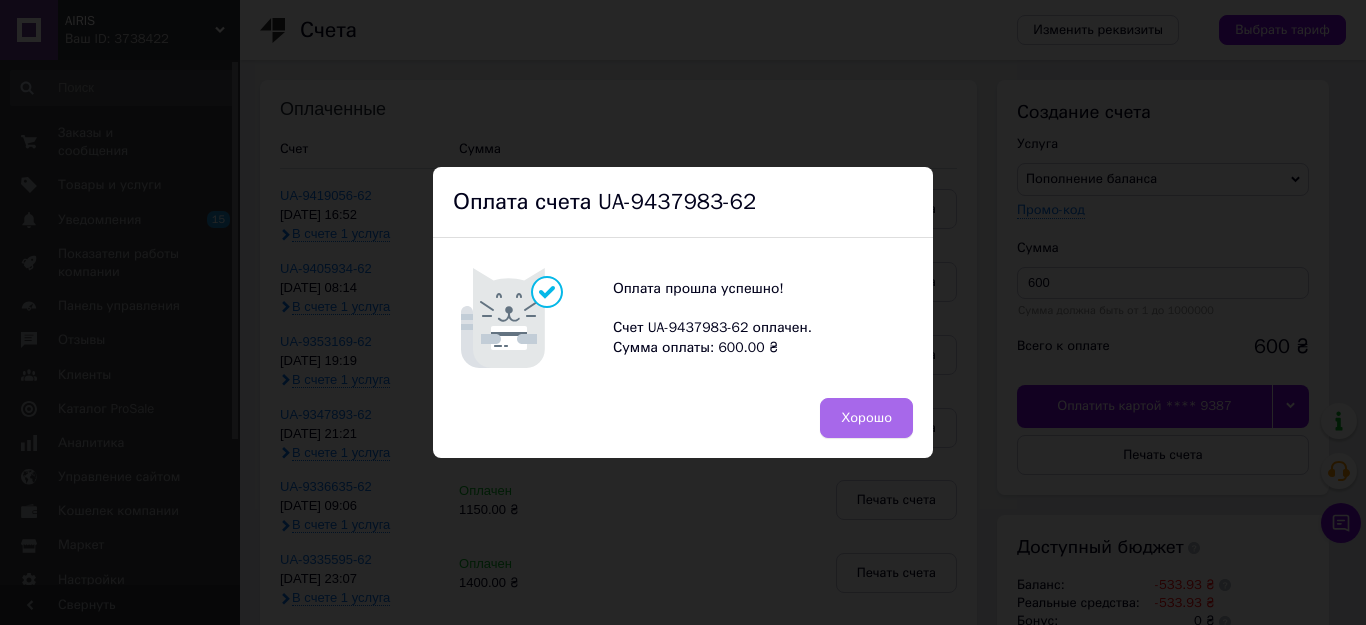 click on "Хорошо" at bounding box center (866, 418) 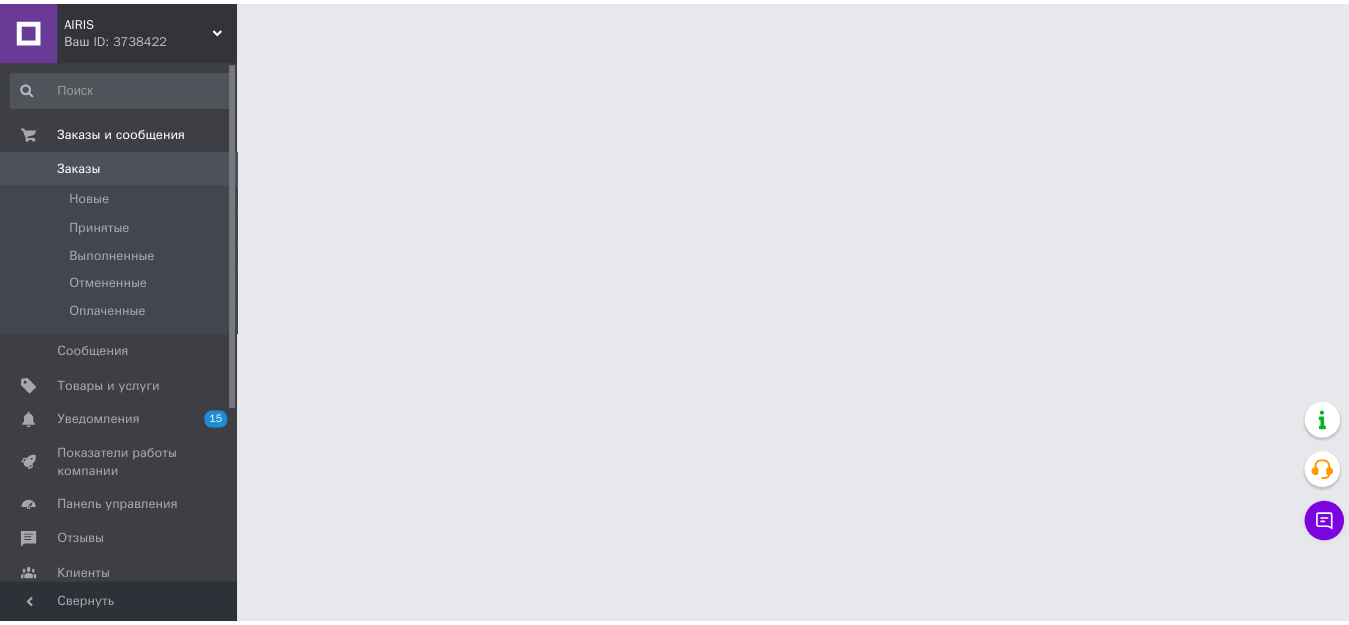 scroll, scrollTop: 0, scrollLeft: 0, axis: both 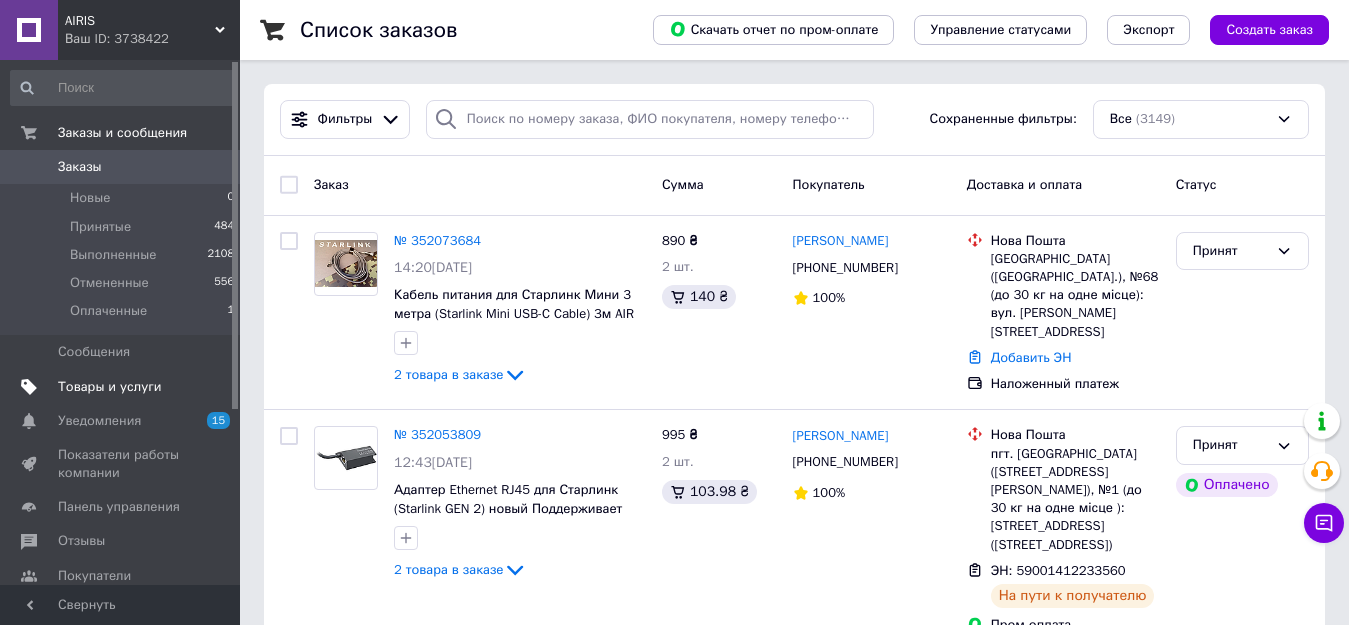click on "Товары и услуги" at bounding box center [110, 387] 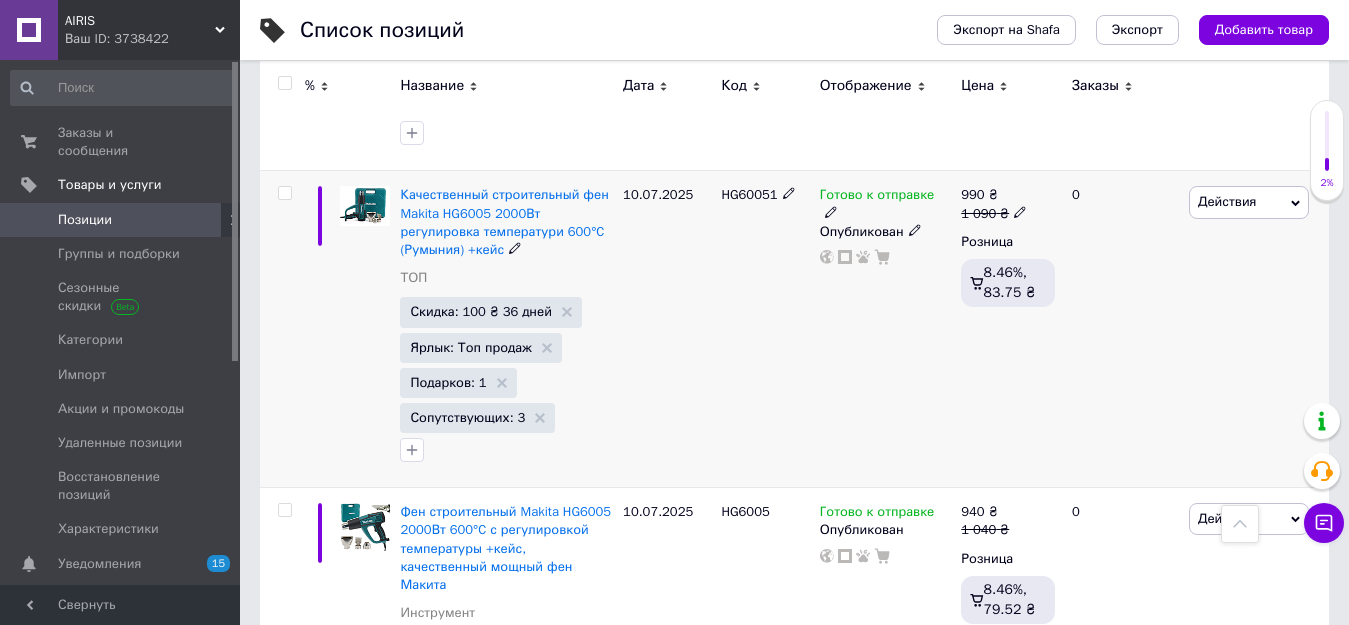 scroll, scrollTop: 900, scrollLeft: 0, axis: vertical 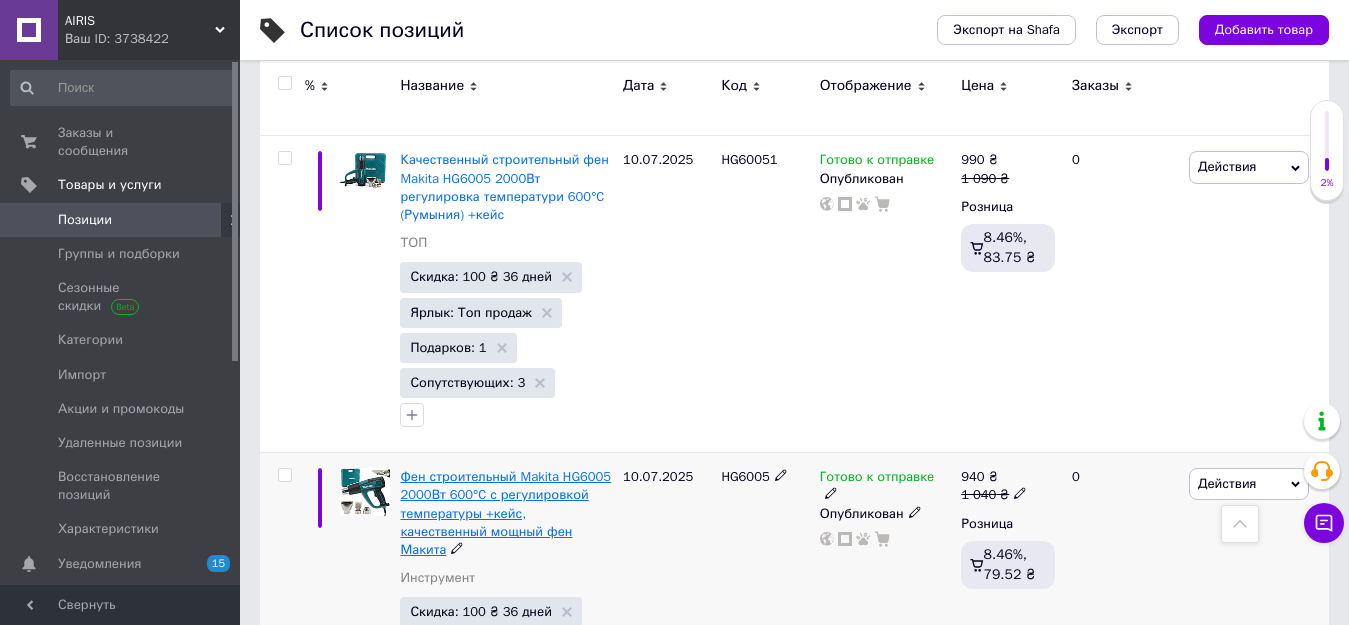 click on "Фен строительный Makita HG6005 2000Вт 600°C с регулировкой температуры +кейс, качественный мощный фен Макита" at bounding box center [505, 513] 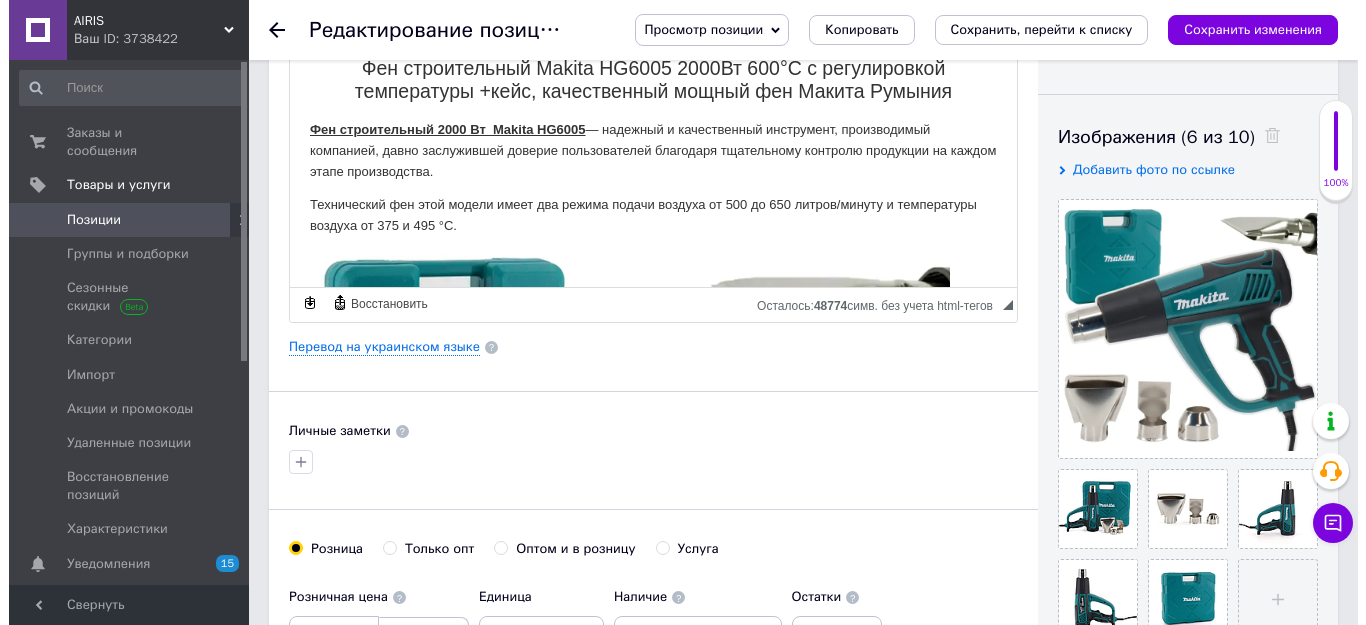 scroll, scrollTop: 300, scrollLeft: 0, axis: vertical 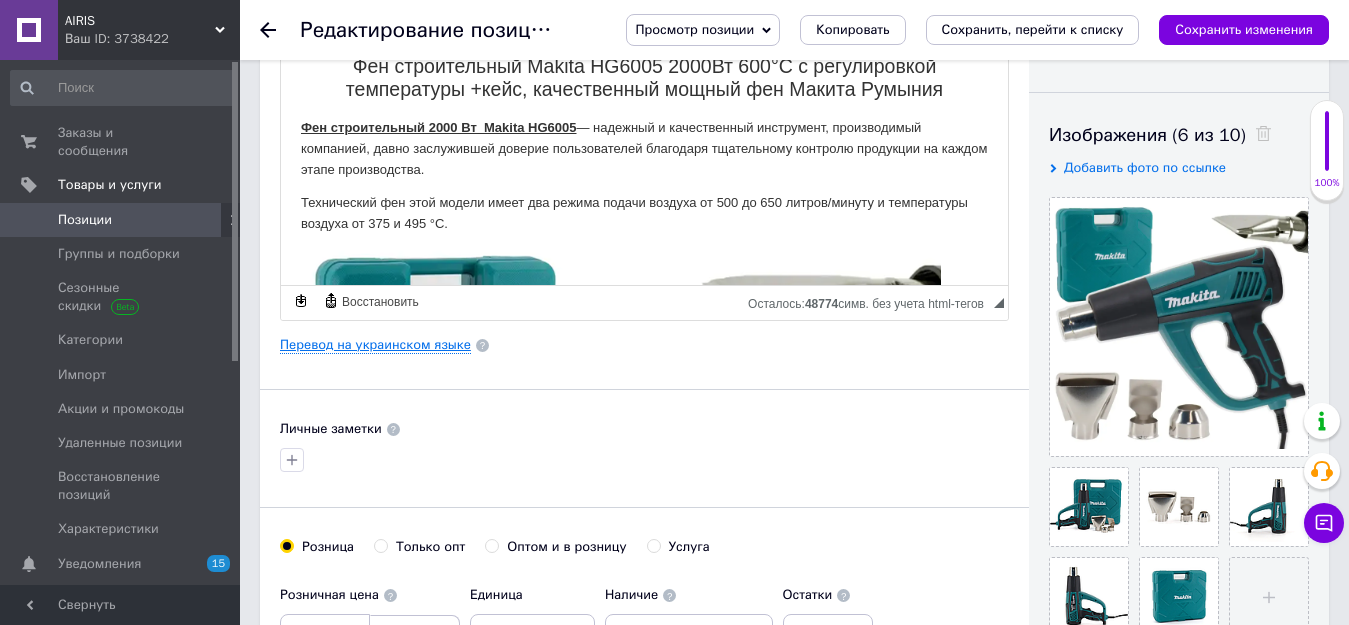 click on "Перевод на украинском языке" at bounding box center (375, 345) 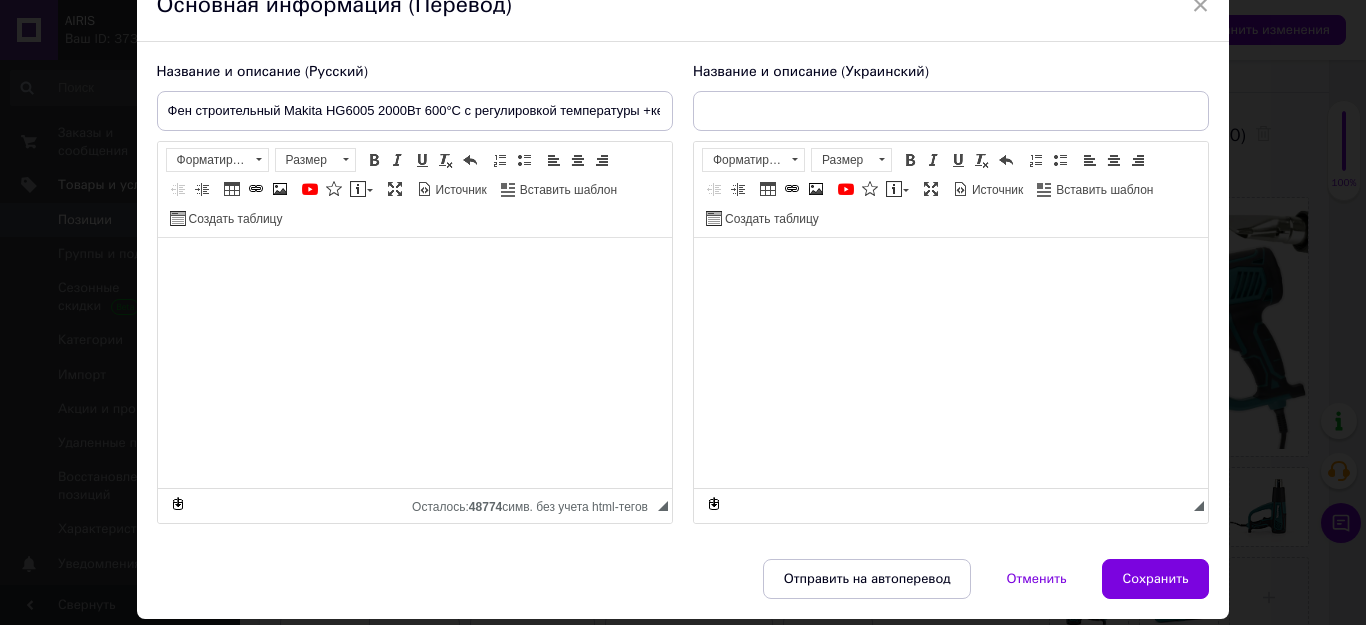 type on "Фен будівельний Makita HG6005 2000Вт 600°C з регулюванням температури +кейс, якісний потужний фен Макіта" 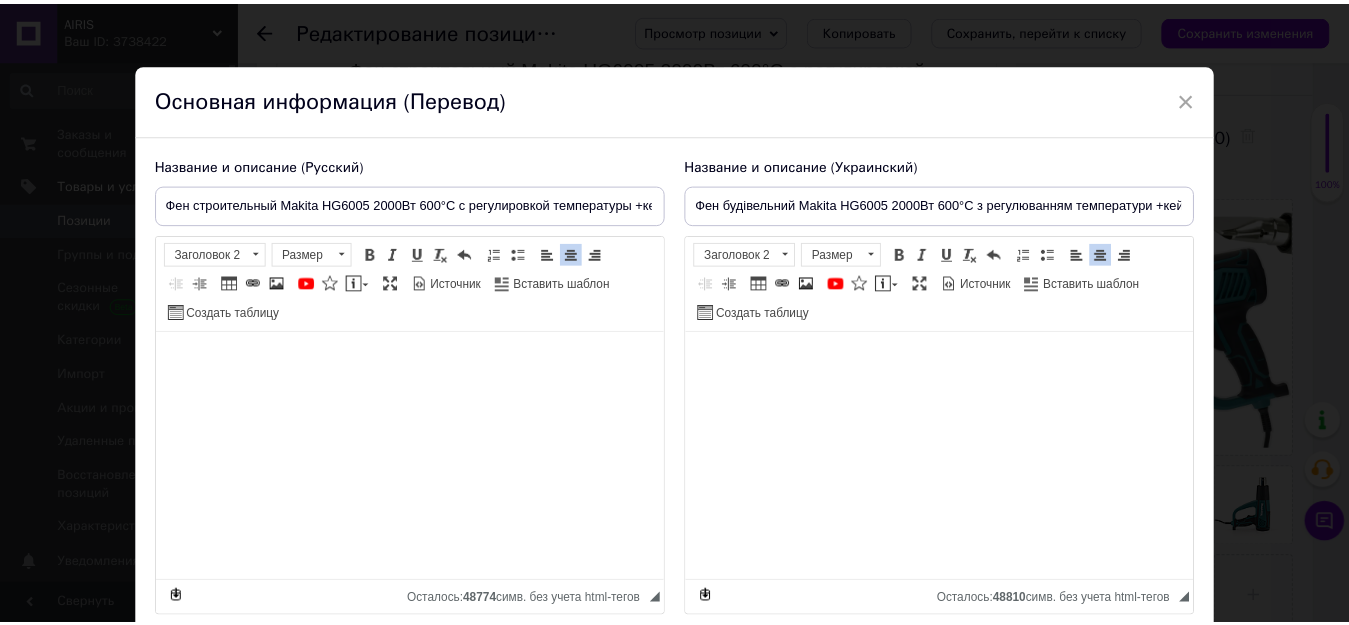 scroll, scrollTop: 0, scrollLeft: 0, axis: both 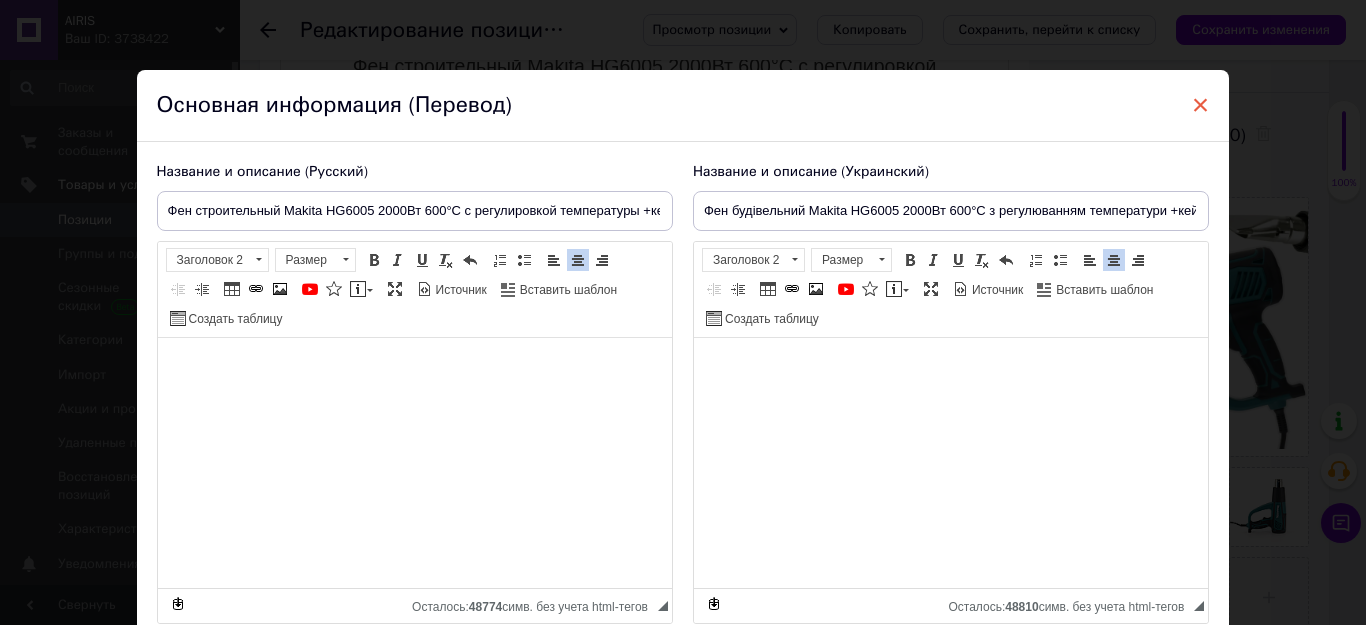 click on "×" at bounding box center [1201, 105] 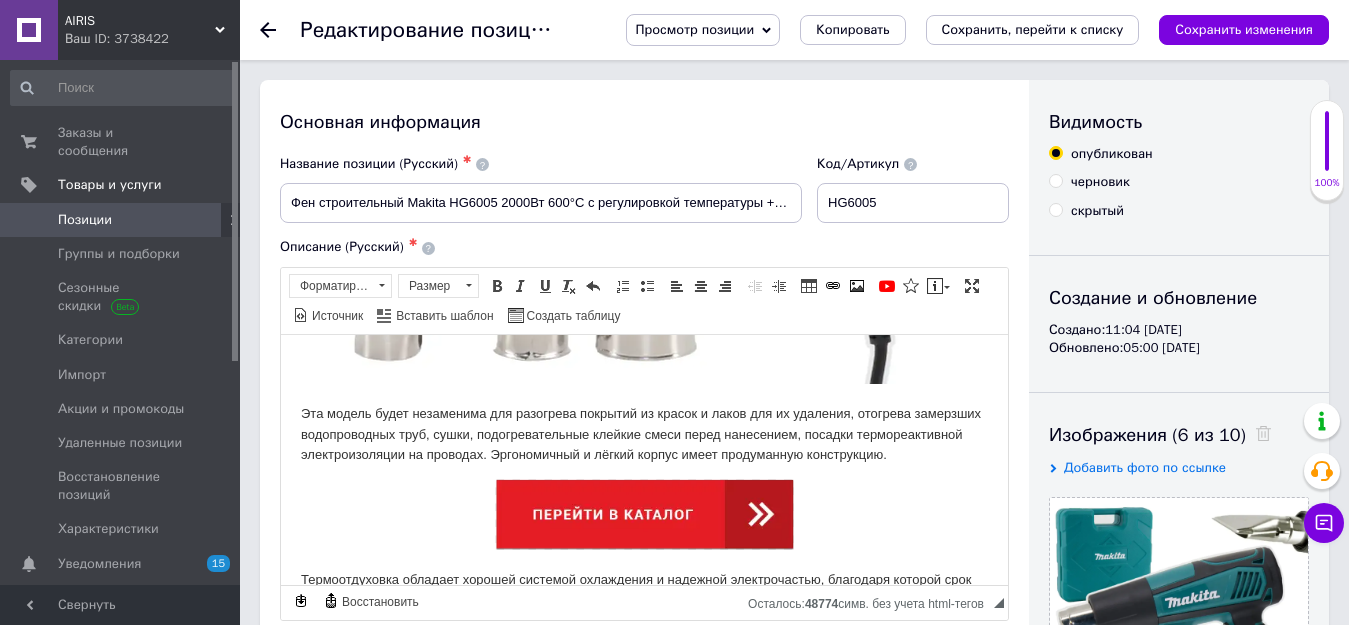 scroll, scrollTop: 800, scrollLeft: 0, axis: vertical 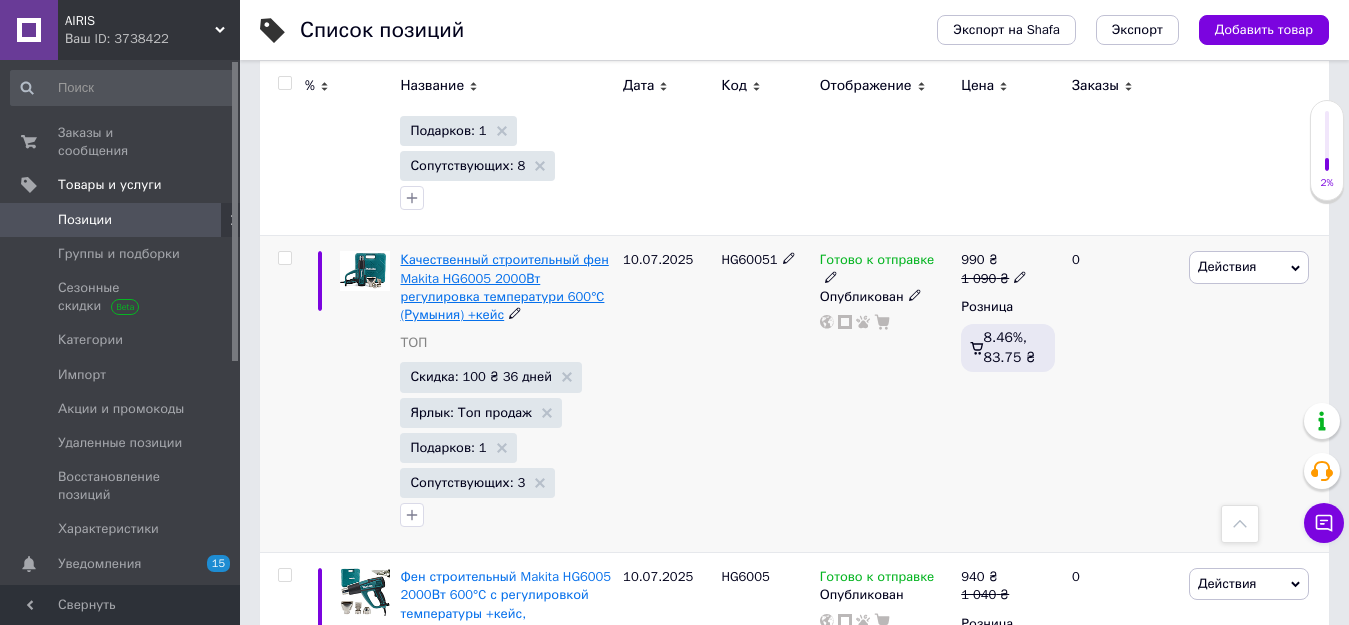 click on "Качественный строительный фен Makita HG6005 2000Вт регулировка температури 600°C (Румыния) +кейс" at bounding box center [504, 287] 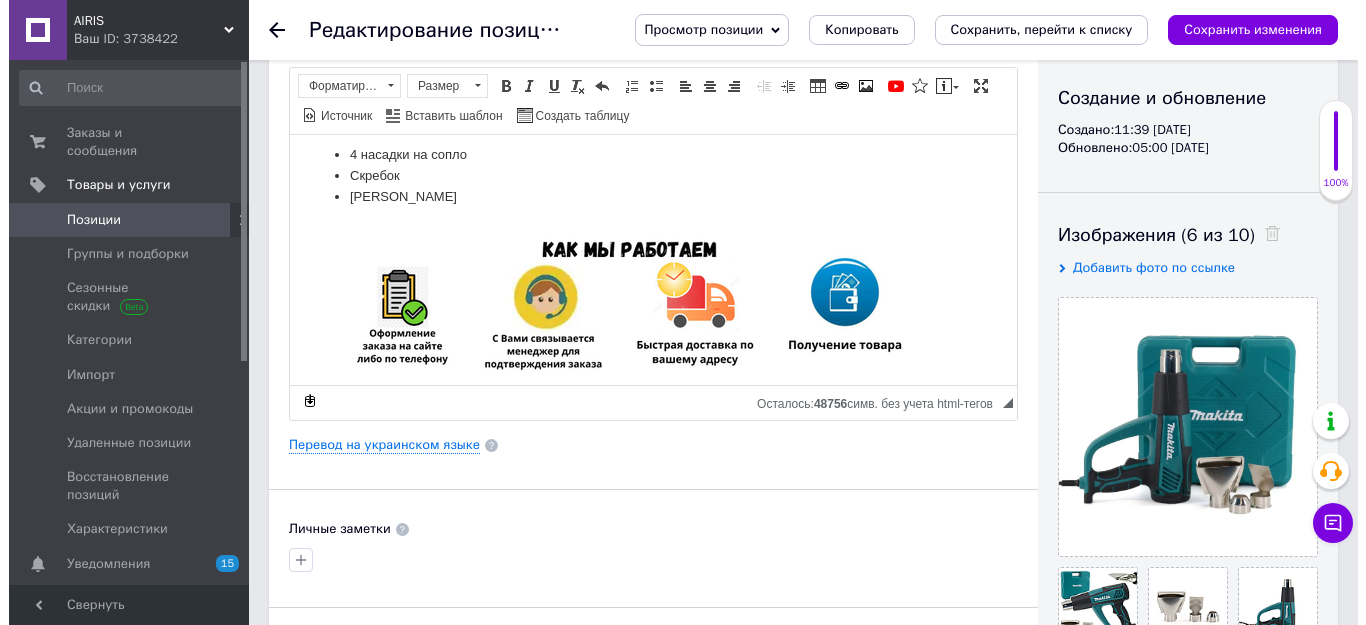 scroll, scrollTop: 1924, scrollLeft: 0, axis: vertical 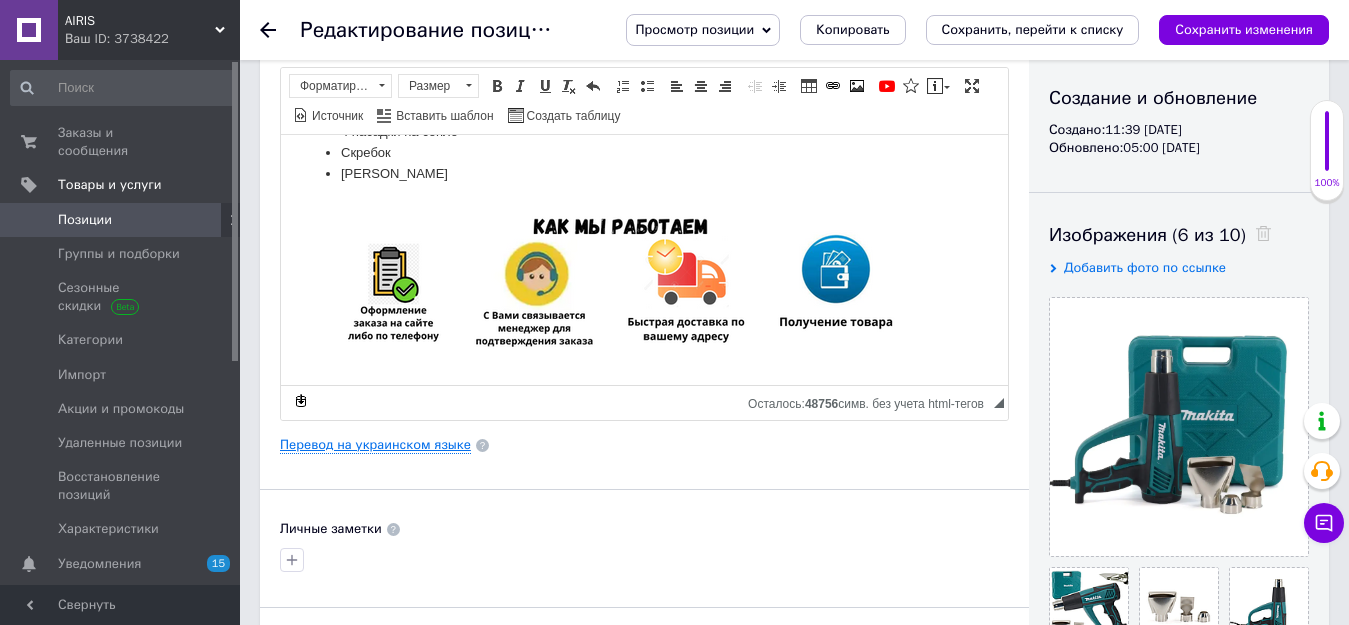 click on "Перевод на украинском языке" at bounding box center [375, 445] 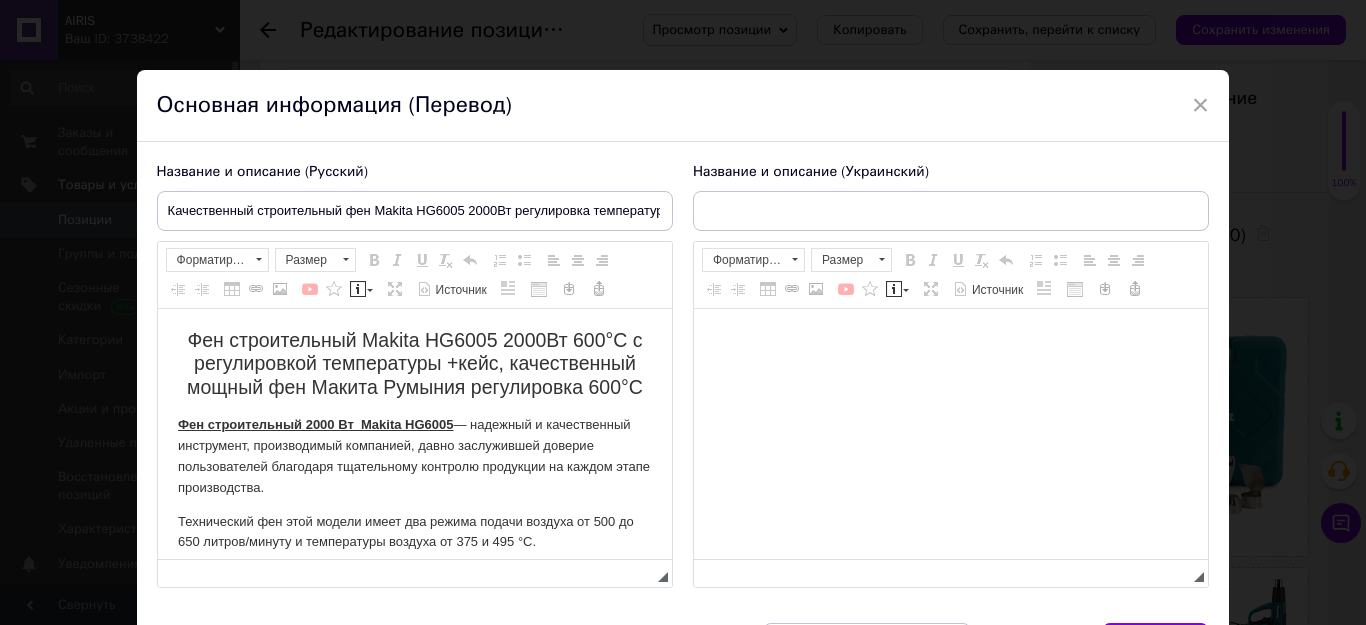 scroll, scrollTop: 0, scrollLeft: 0, axis: both 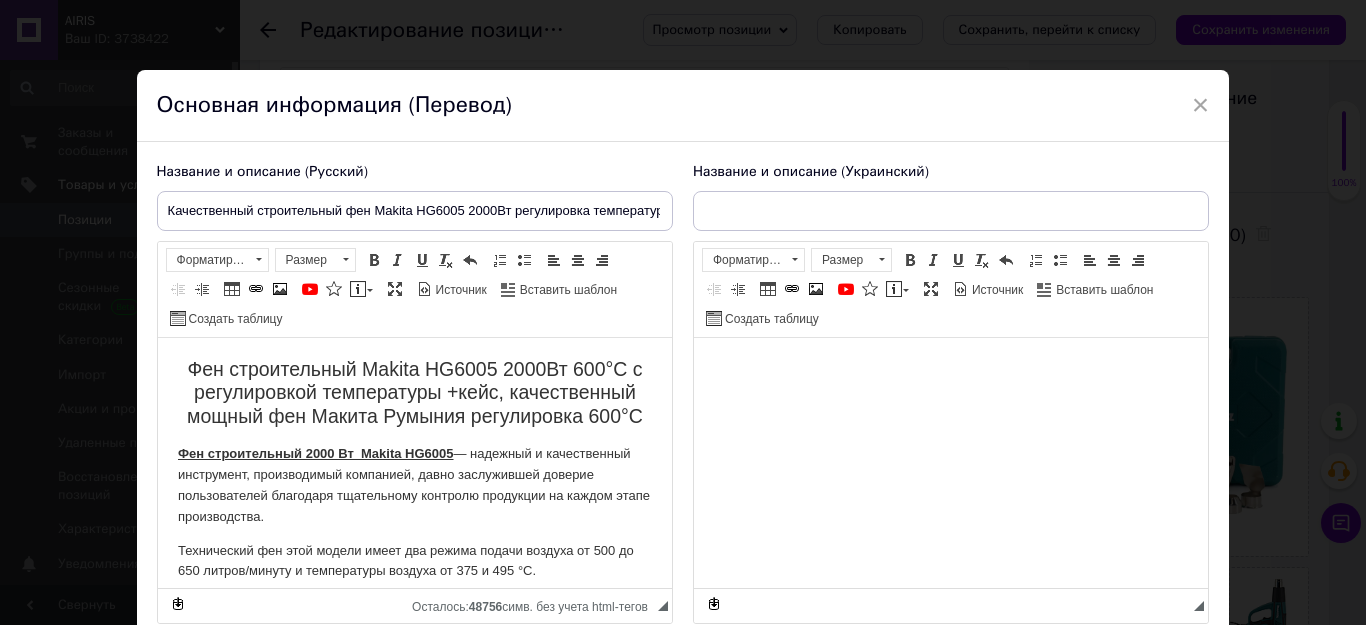 type on "Якісний будівельний фен Makita HG6005 2000Вт регулювання температури 600°C (Румунія) +кейс" 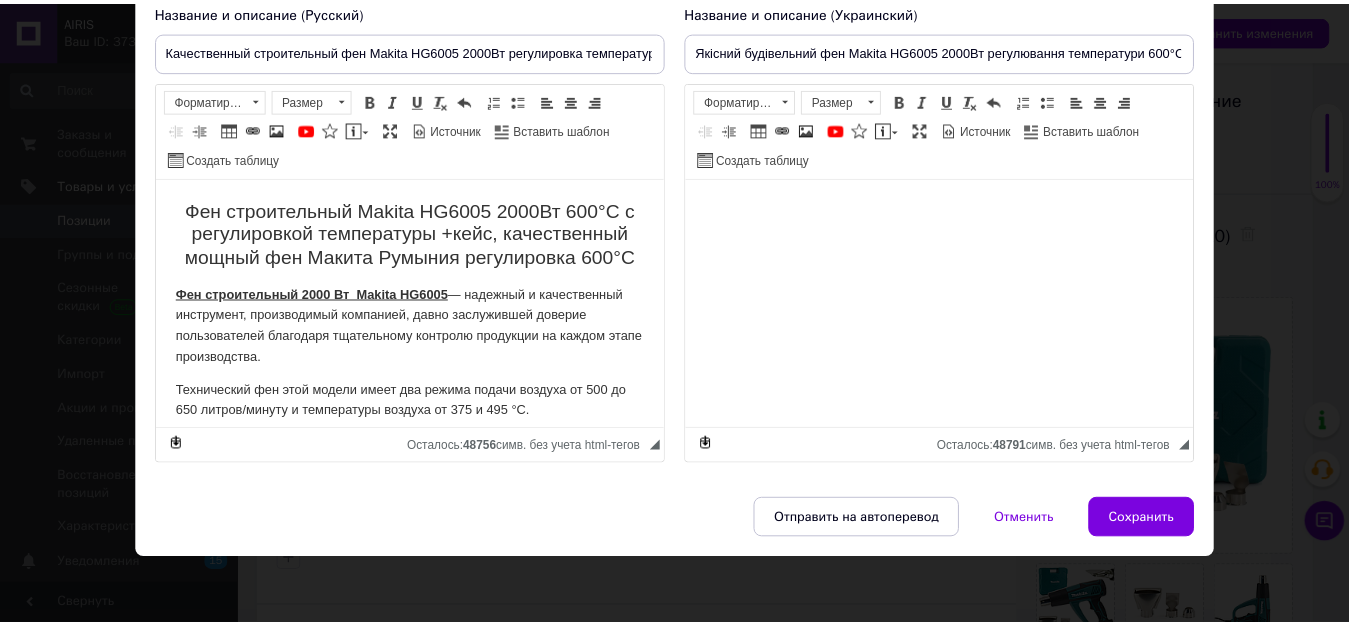 scroll, scrollTop: 164, scrollLeft: 0, axis: vertical 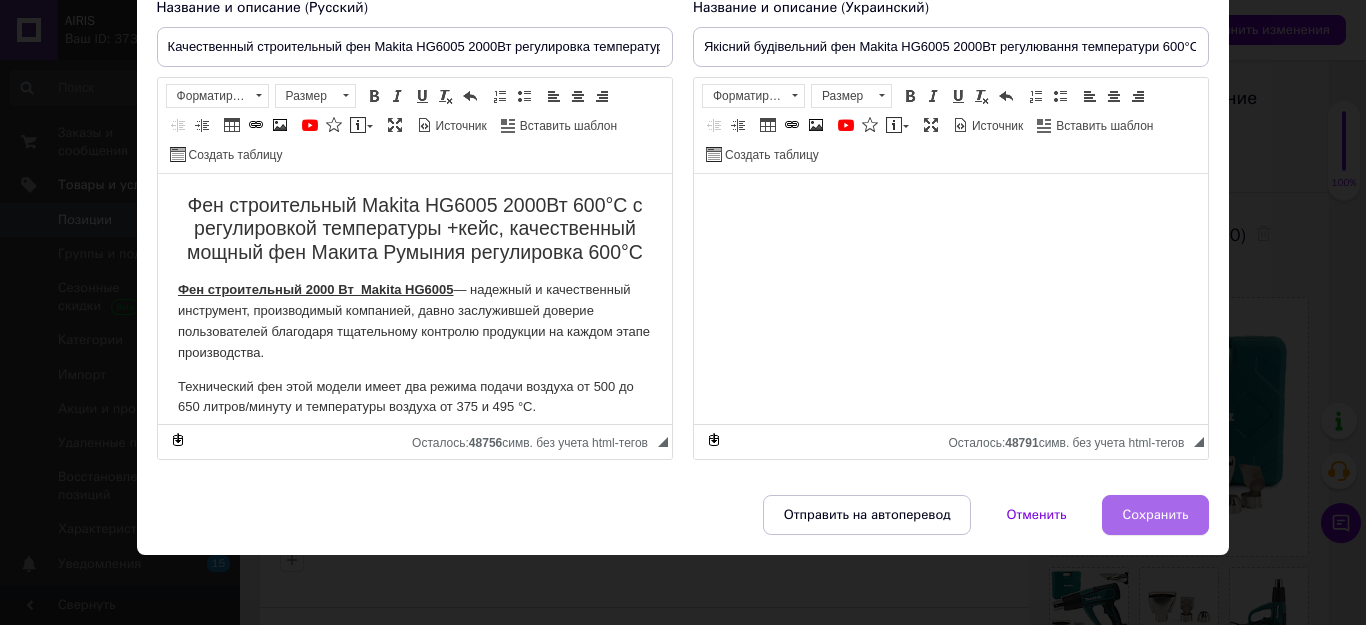 click on "Сохранить" at bounding box center (1156, 515) 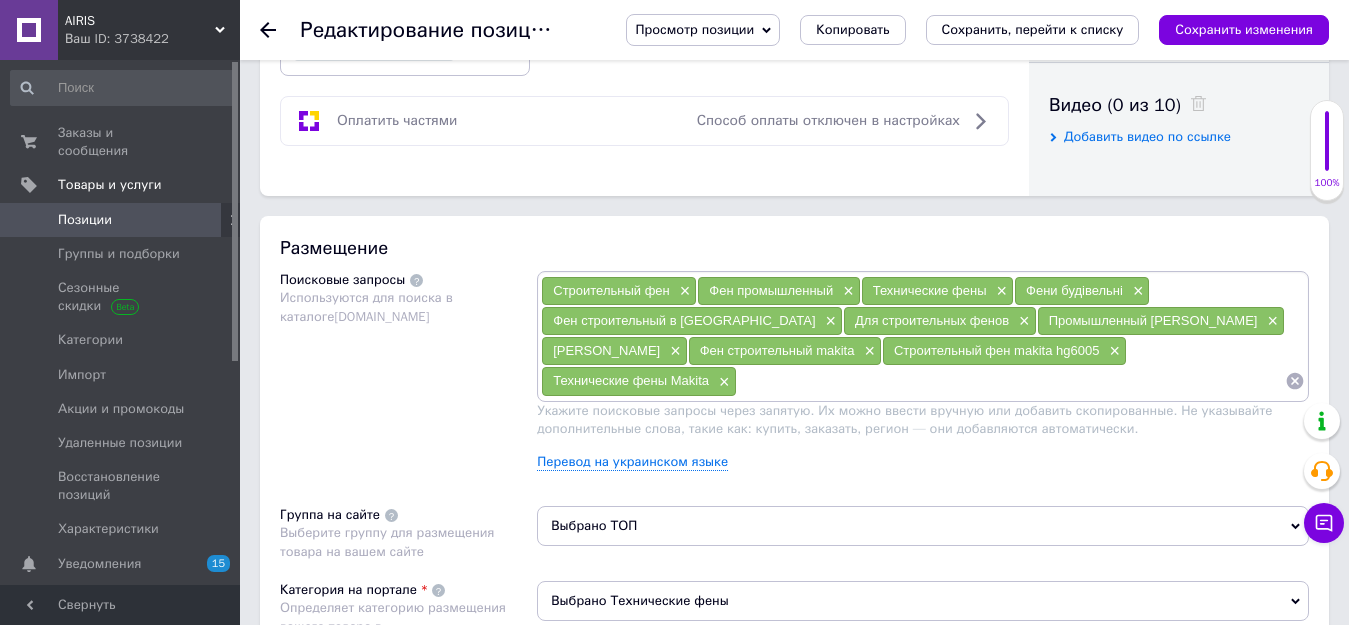 scroll, scrollTop: 1100, scrollLeft: 0, axis: vertical 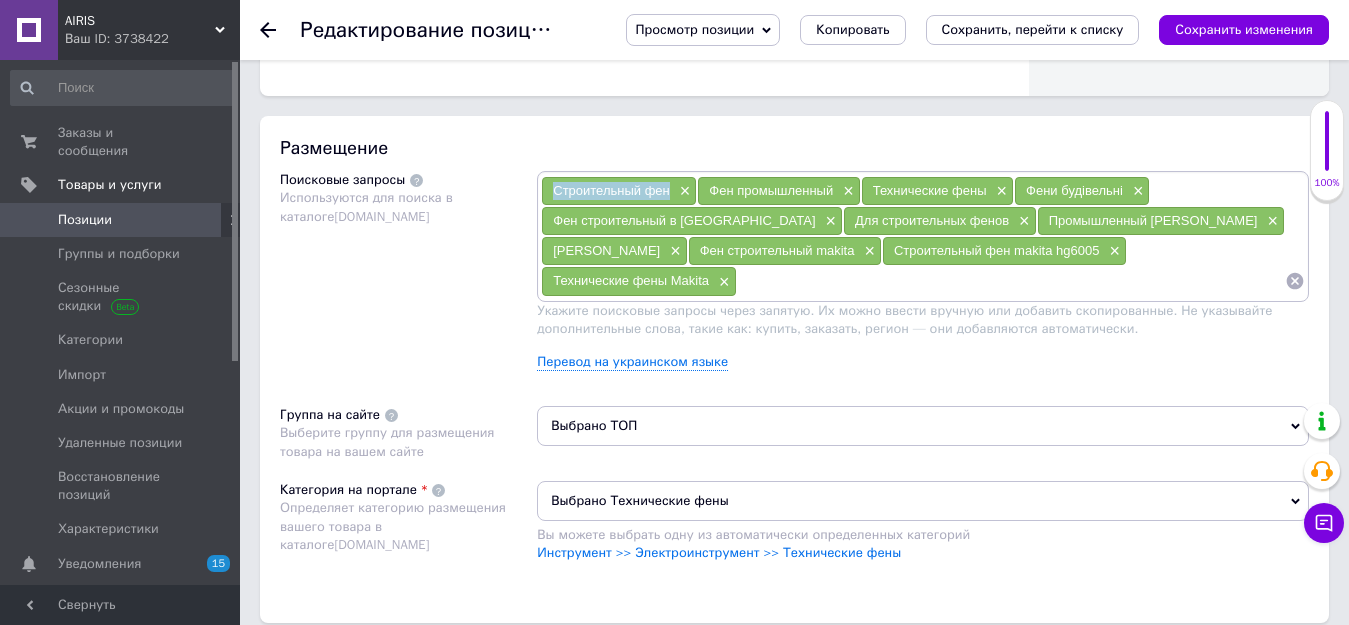 drag, startPoint x: 567, startPoint y: 194, endPoint x: 671, endPoint y: 193, distance: 104.00481 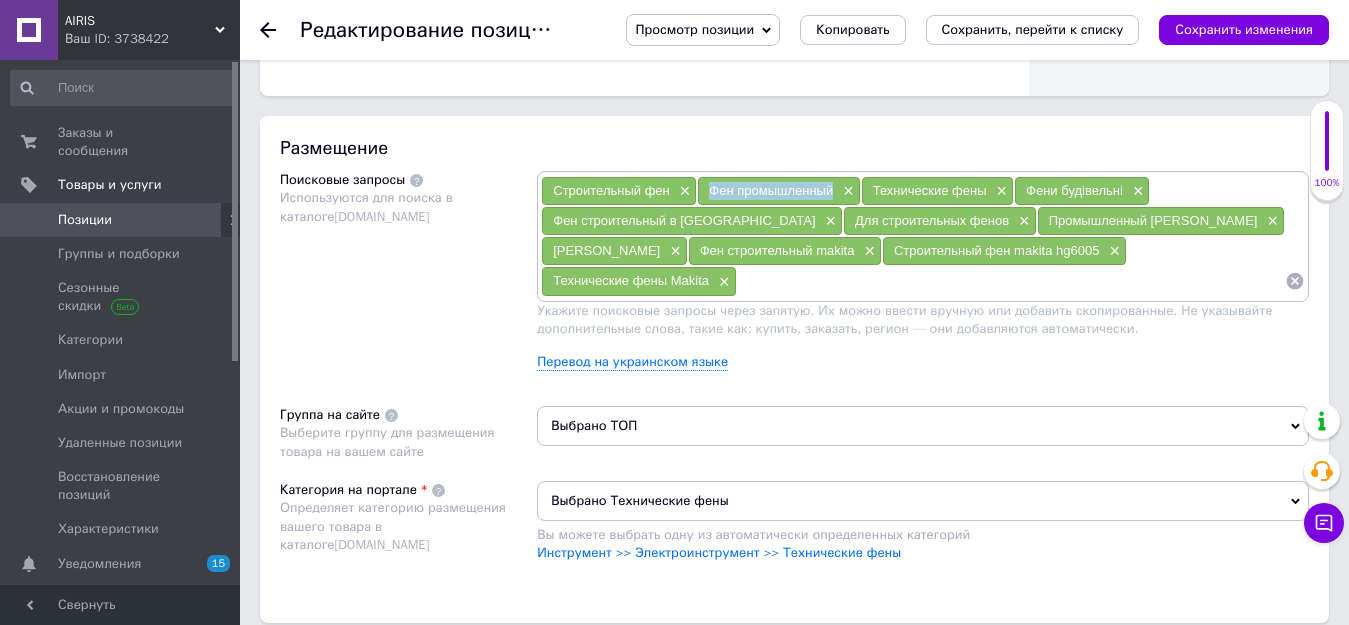 drag, startPoint x: 708, startPoint y: 187, endPoint x: 836, endPoint y: 191, distance: 128.06248 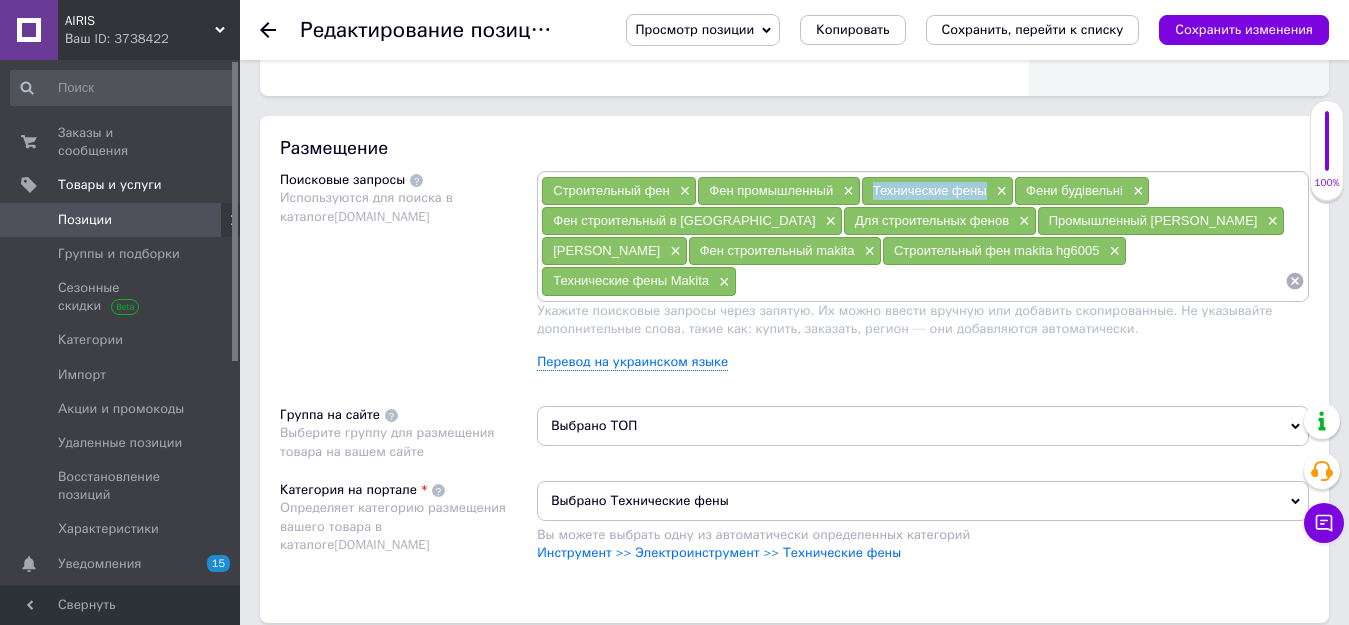 drag, startPoint x: 872, startPoint y: 181, endPoint x: 989, endPoint y: 194, distance: 117.72001 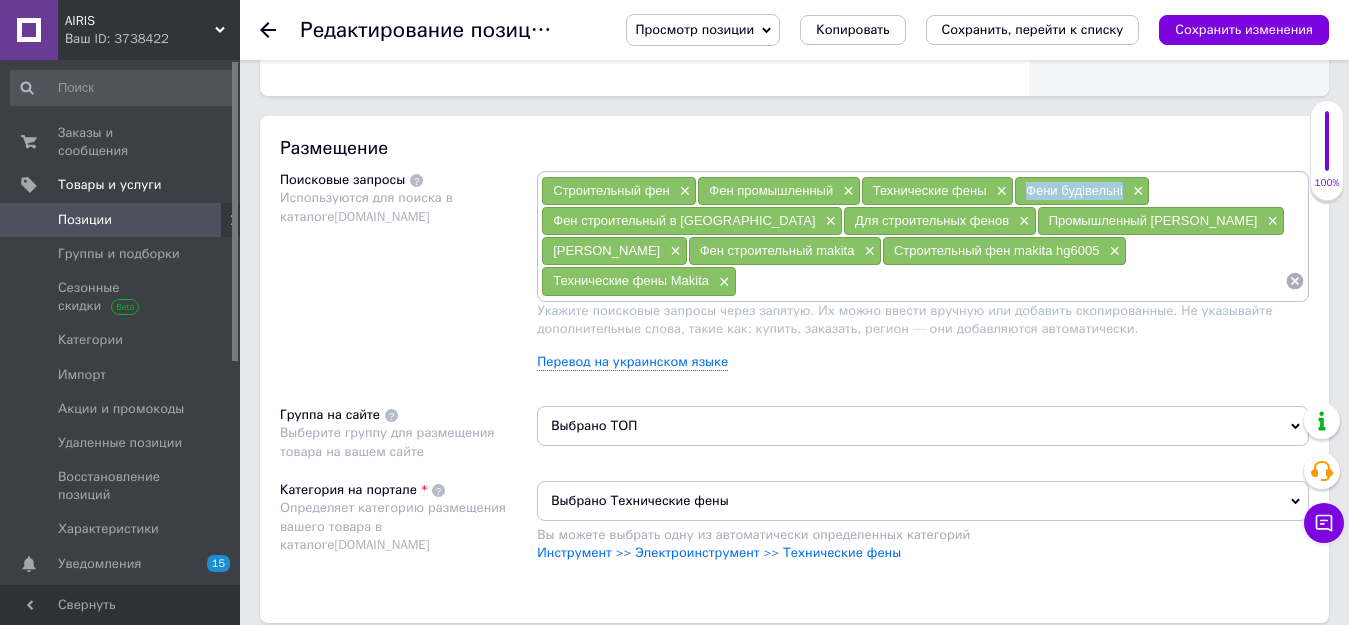 drag, startPoint x: 1060, startPoint y: 189, endPoint x: 1126, endPoint y: 192, distance: 66.068146 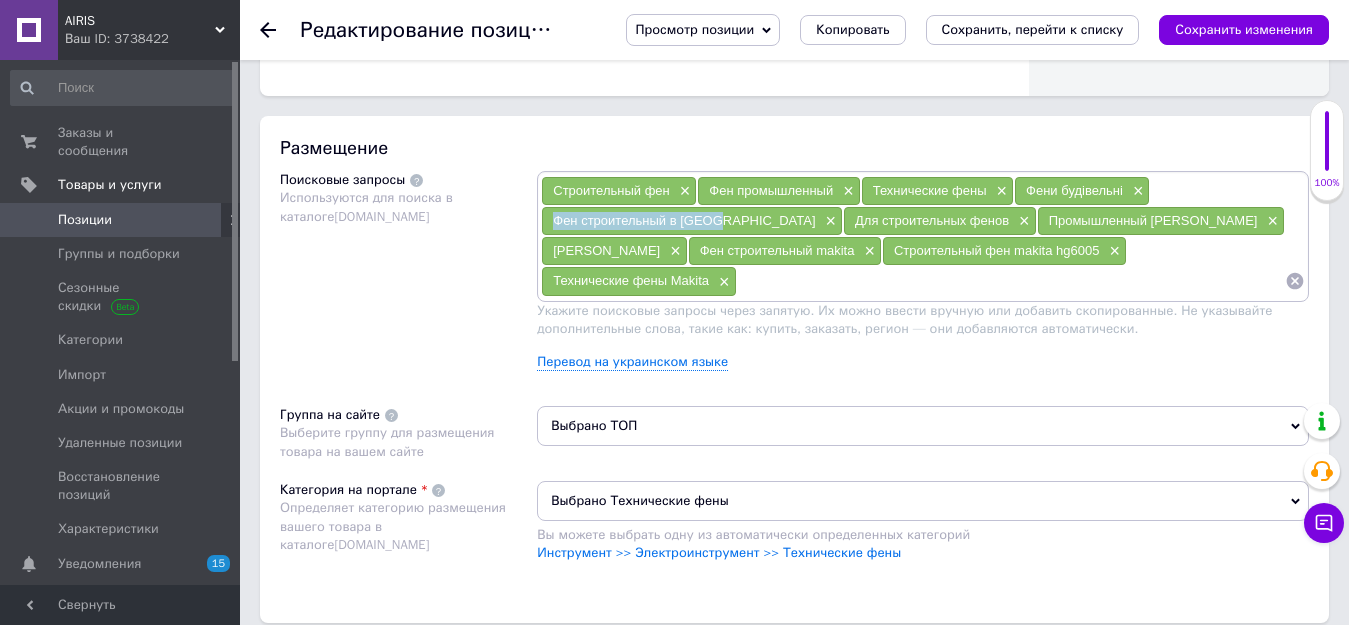 drag, startPoint x: 553, startPoint y: 219, endPoint x: 714, endPoint y: 223, distance: 161.04968 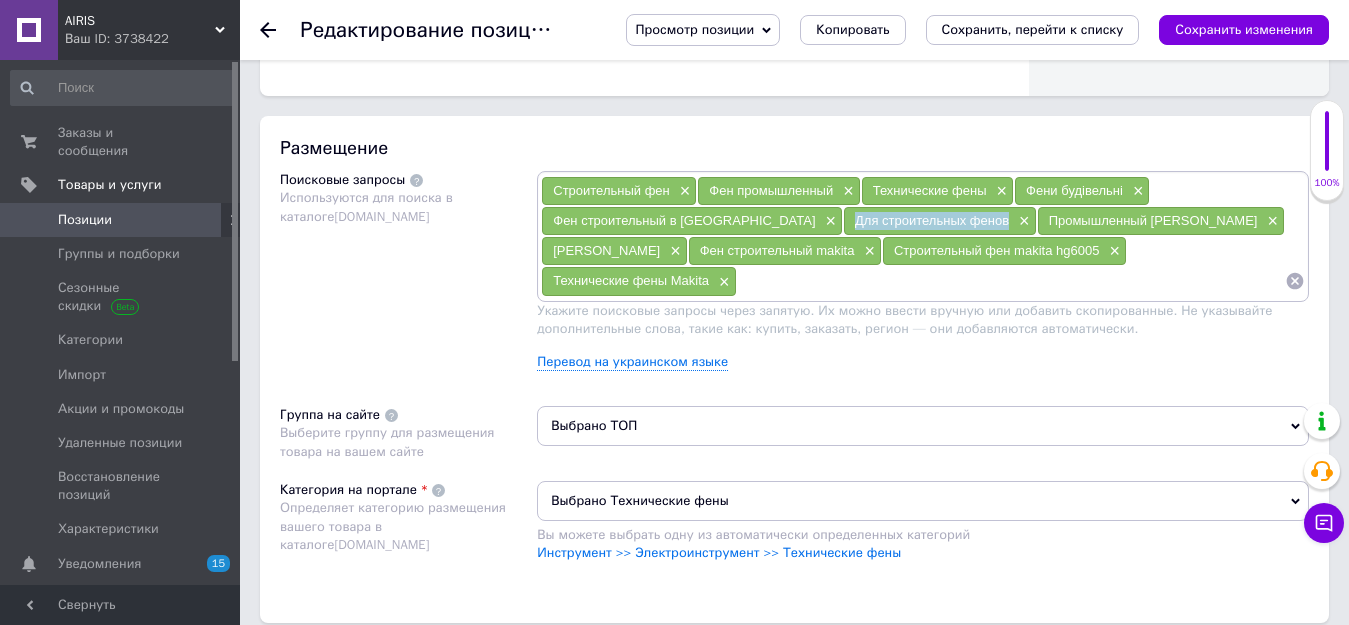 drag, startPoint x: 753, startPoint y: 218, endPoint x: 906, endPoint y: 223, distance: 153.08168 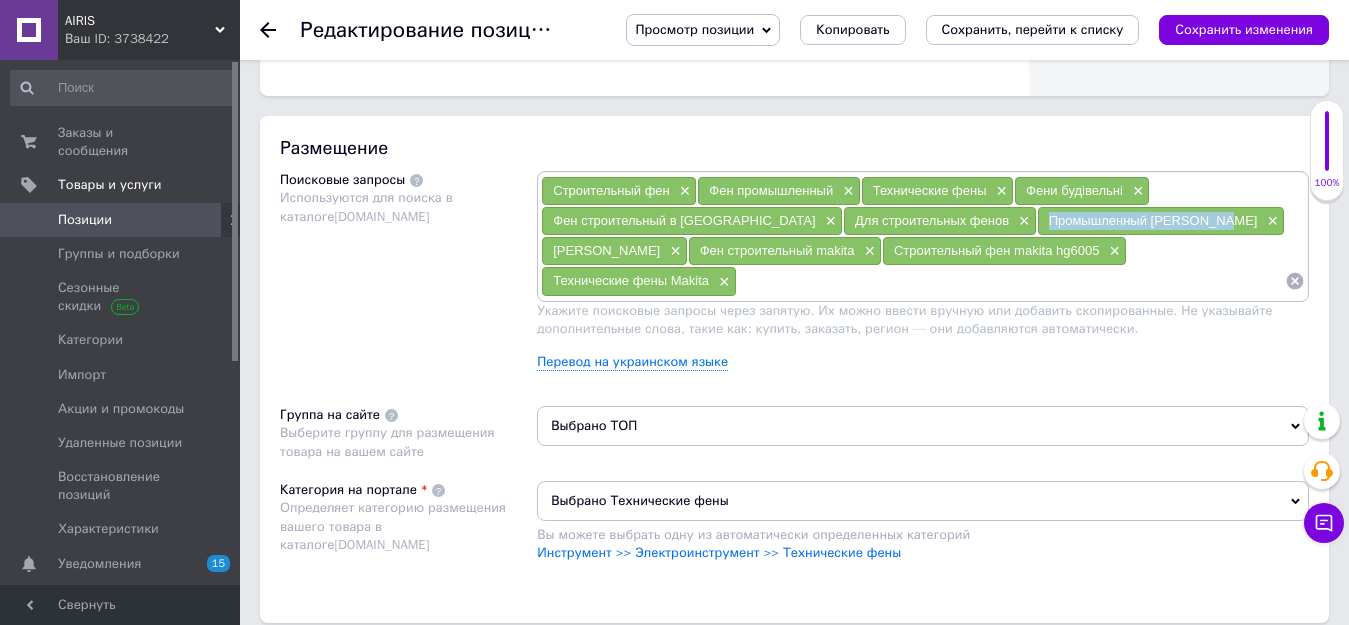 drag, startPoint x: 946, startPoint y: 219, endPoint x: 1118, endPoint y: 221, distance: 172.01163 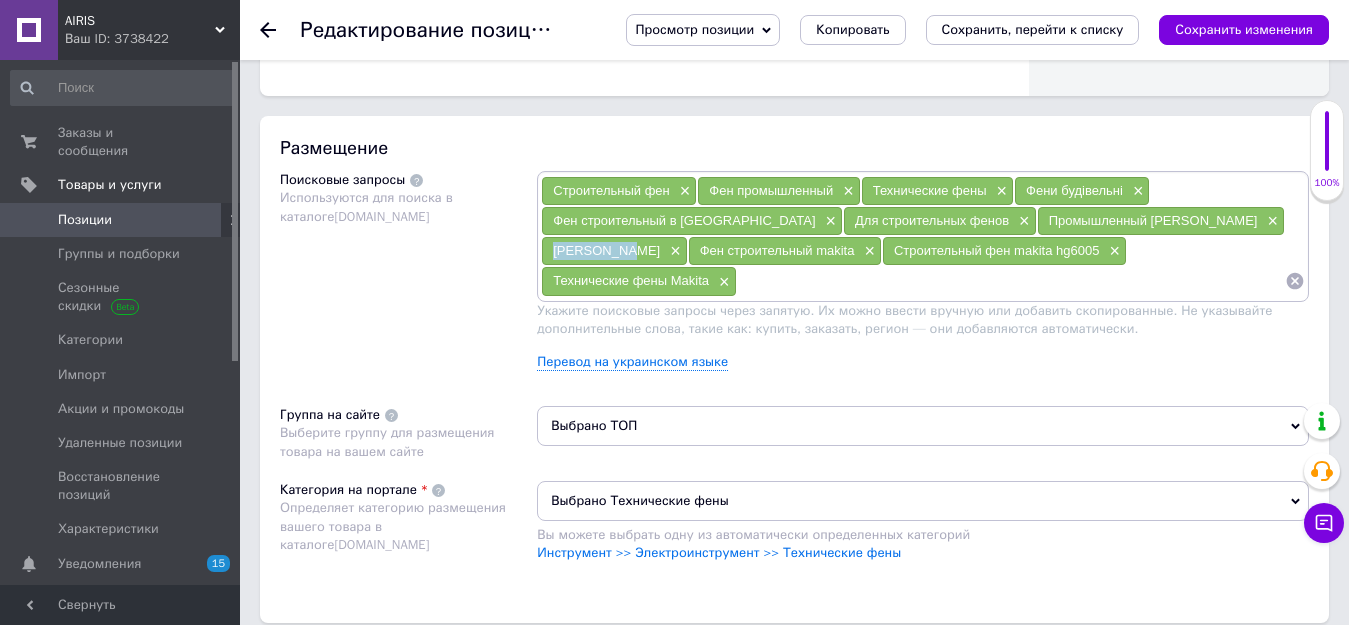 drag, startPoint x: 1154, startPoint y: 216, endPoint x: 1221, endPoint y: 223, distance: 67.36468 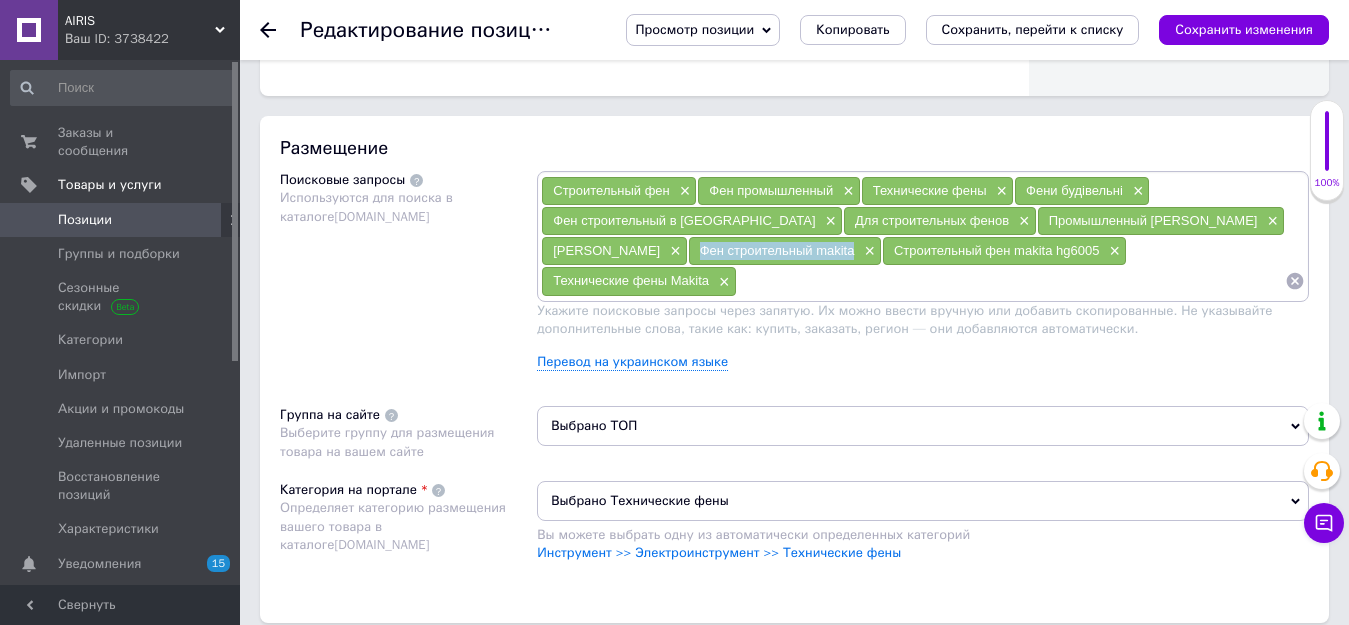 drag, startPoint x: 548, startPoint y: 252, endPoint x: 705, endPoint y: 247, distance: 157.0796 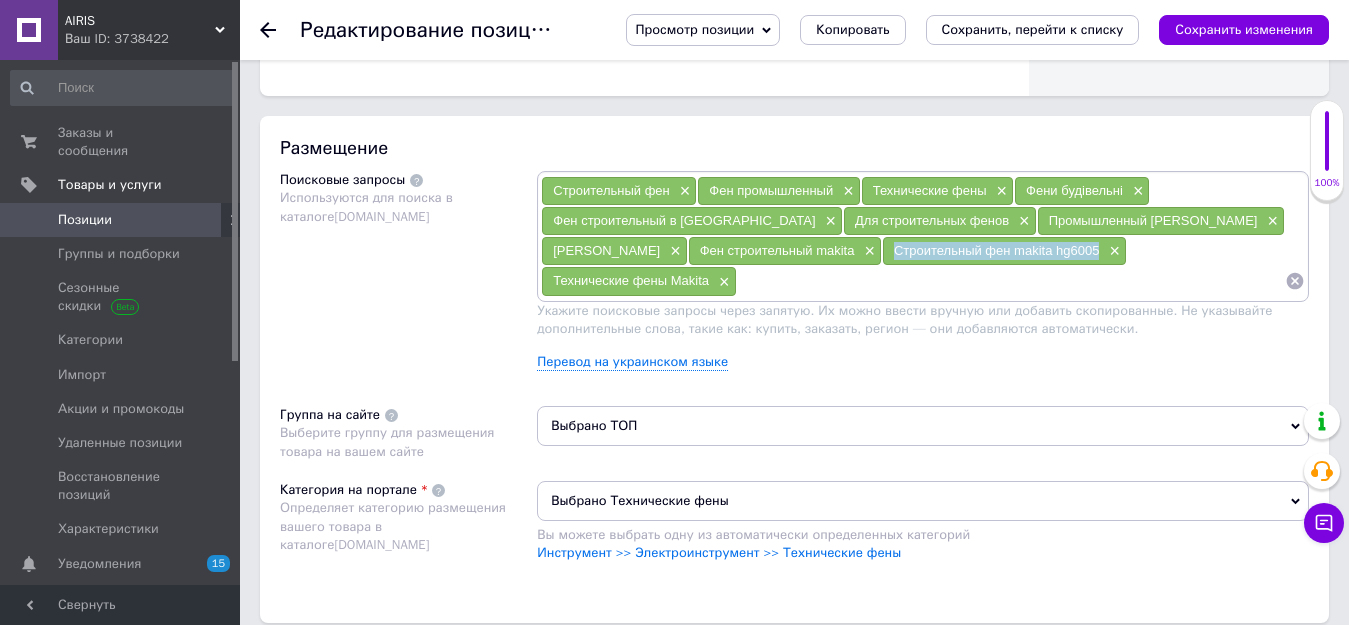 drag, startPoint x: 747, startPoint y: 250, endPoint x: 951, endPoint y: 258, distance: 204.1568 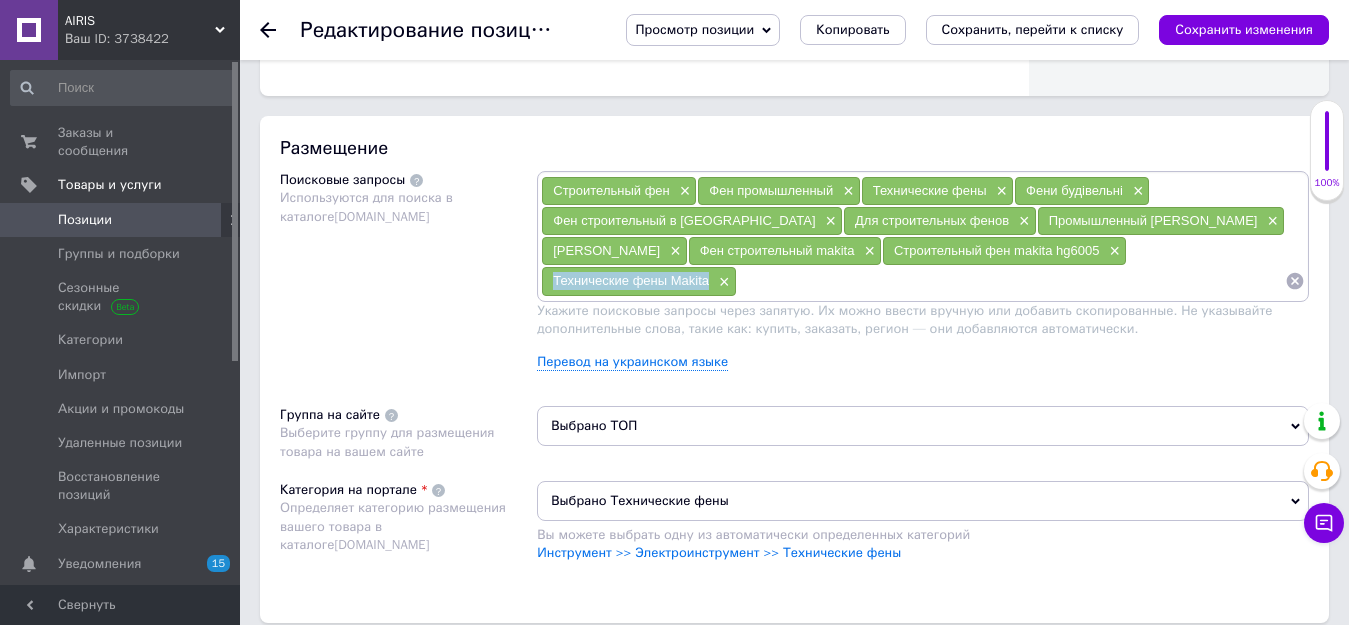drag, startPoint x: 992, startPoint y: 252, endPoint x: 1149, endPoint y: 252, distance: 157 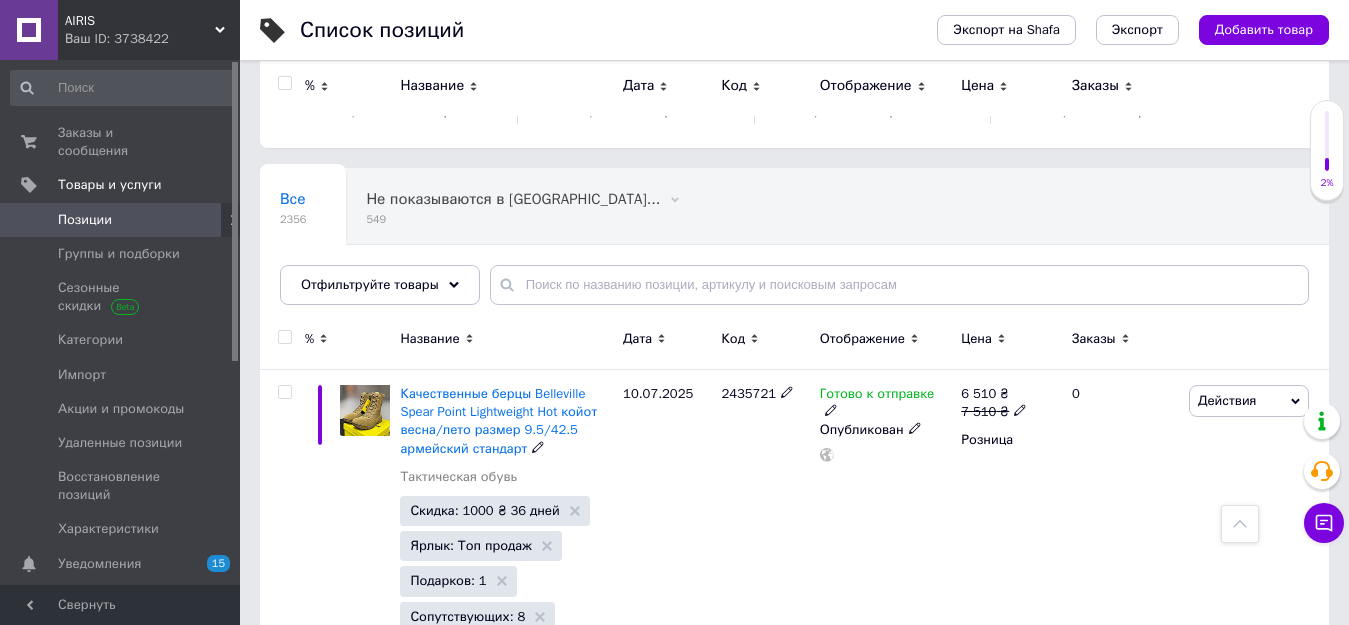 scroll, scrollTop: 0, scrollLeft: 0, axis: both 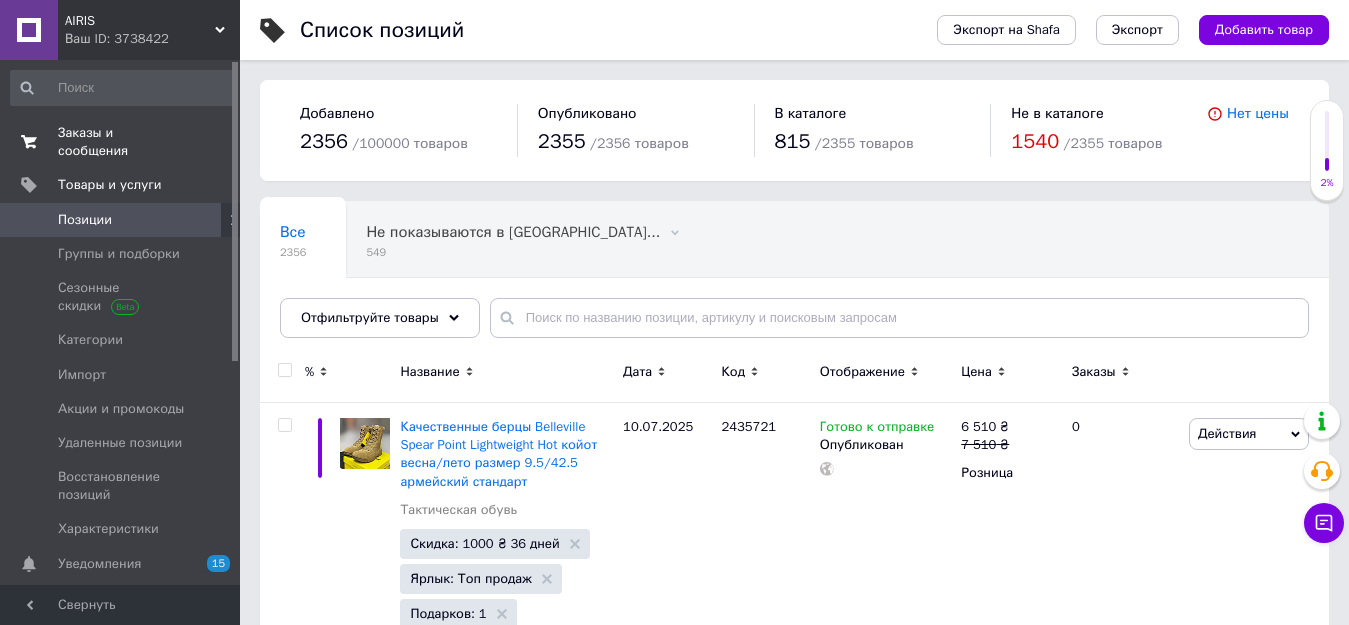 click on "Заказы и сообщения" at bounding box center [121, 142] 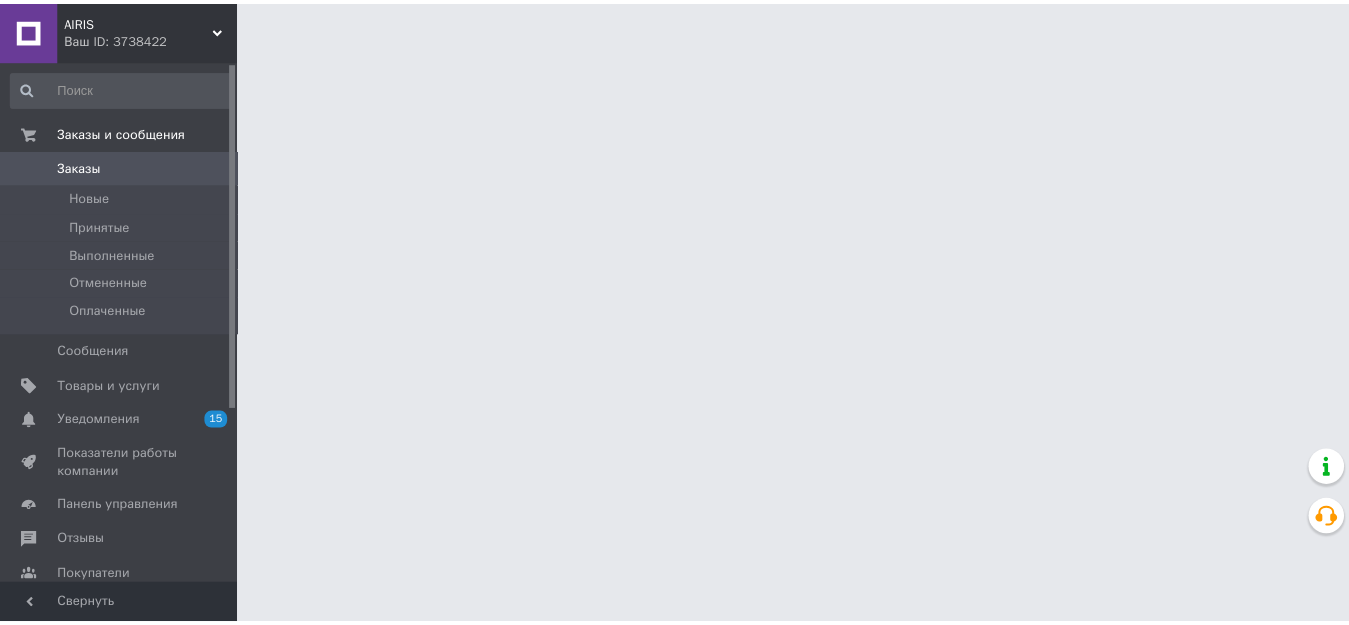 scroll, scrollTop: 0, scrollLeft: 0, axis: both 